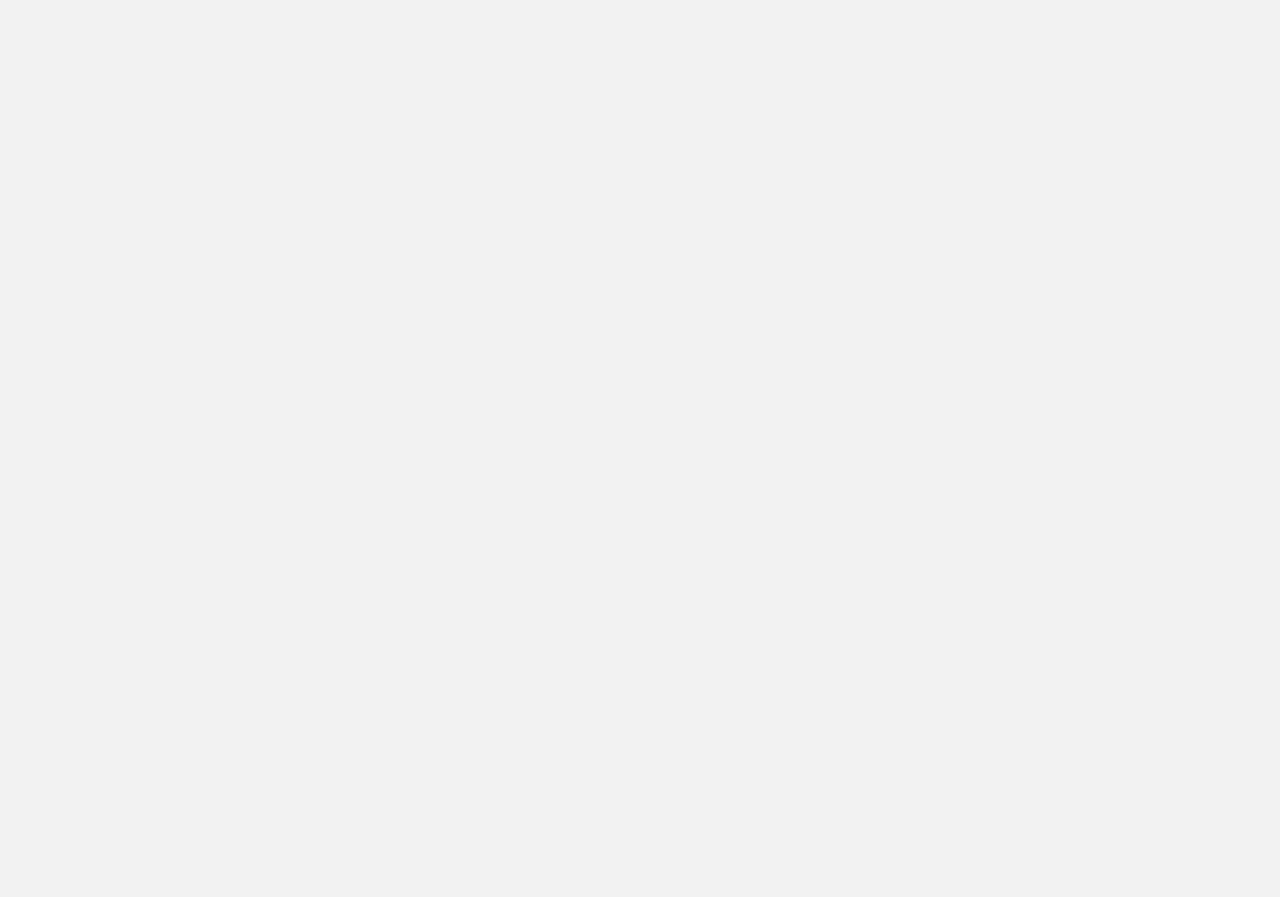 scroll, scrollTop: 0, scrollLeft: 0, axis: both 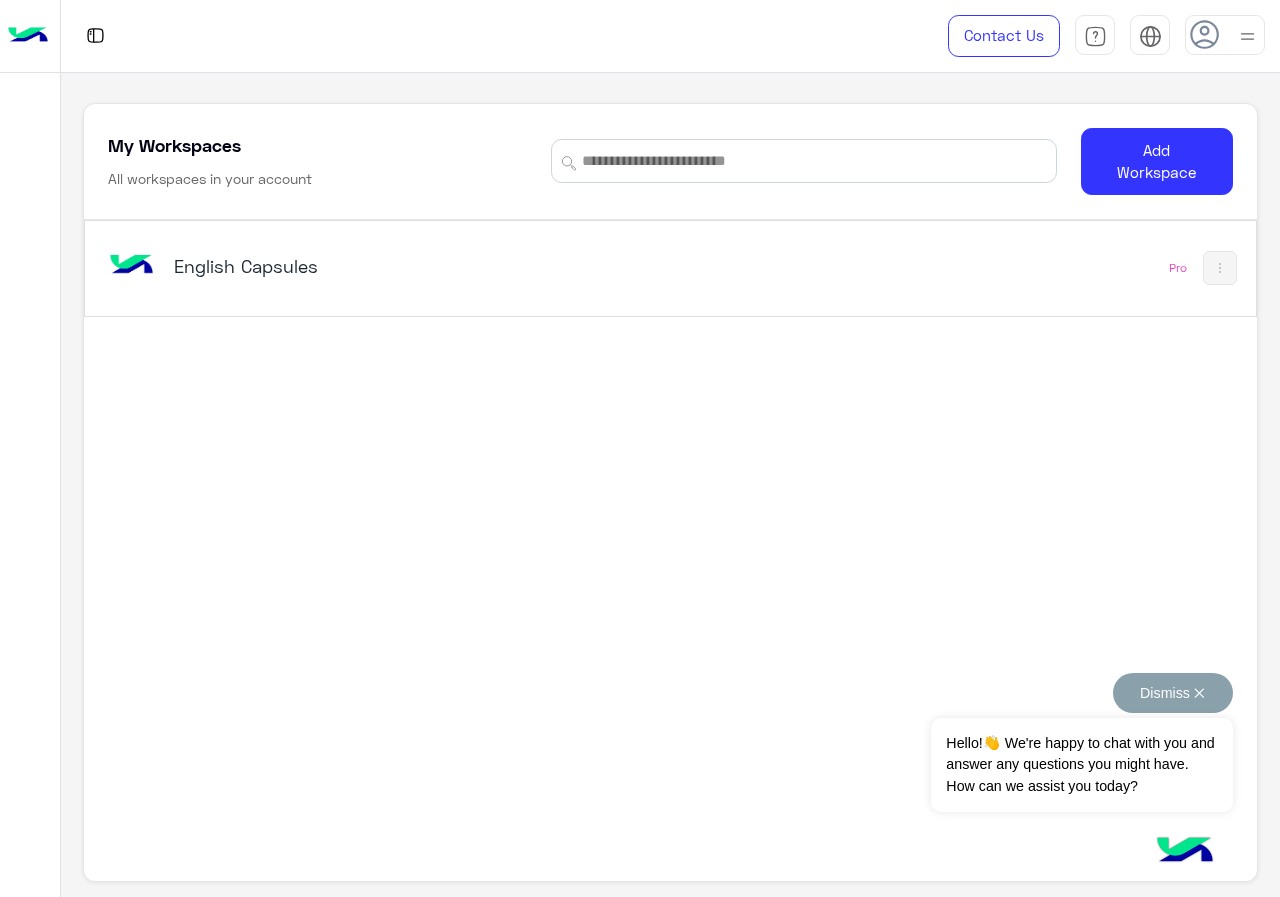 click on "Dismiss ✕" at bounding box center [1173, 693] 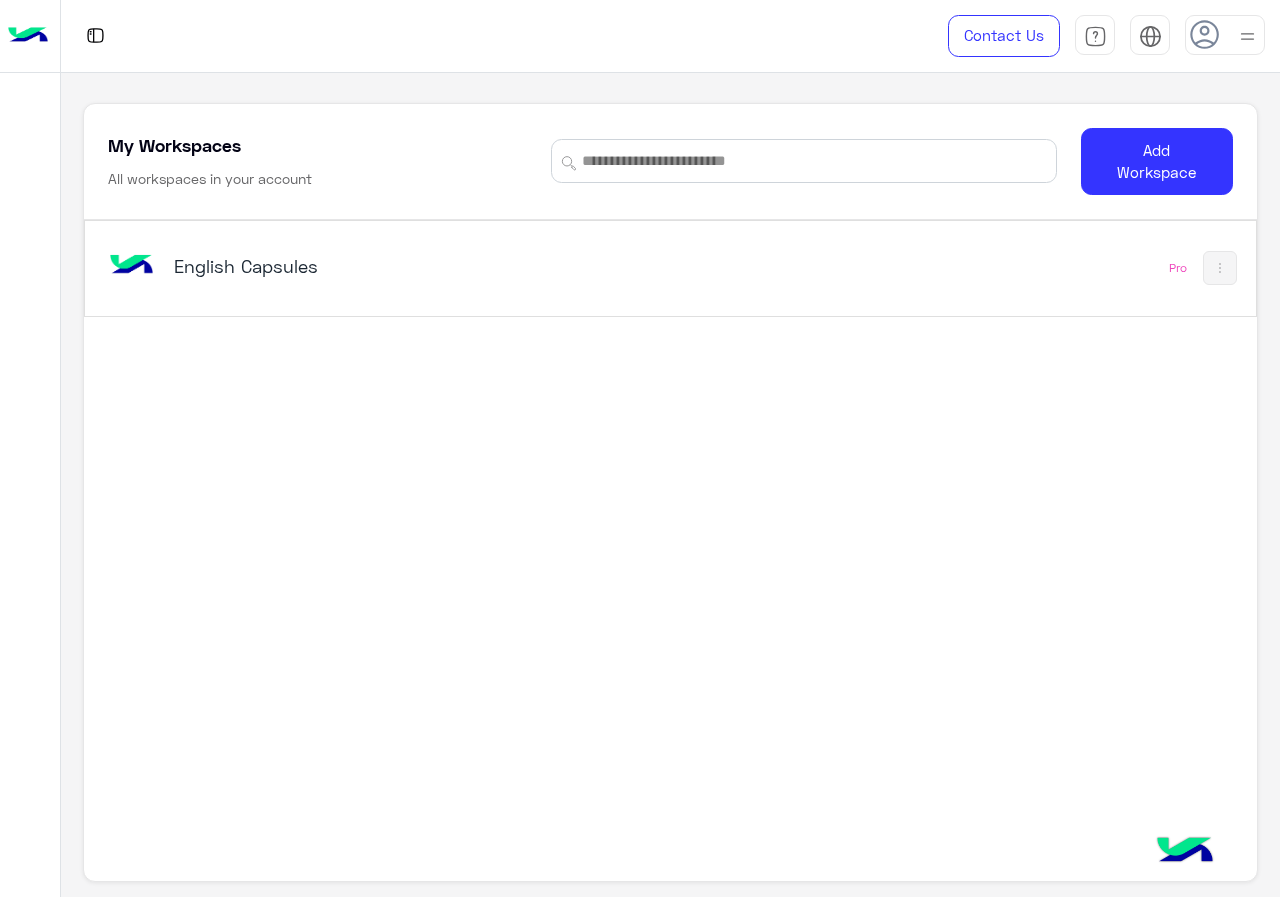 click on "English Capsules" at bounding box center (444, 268) 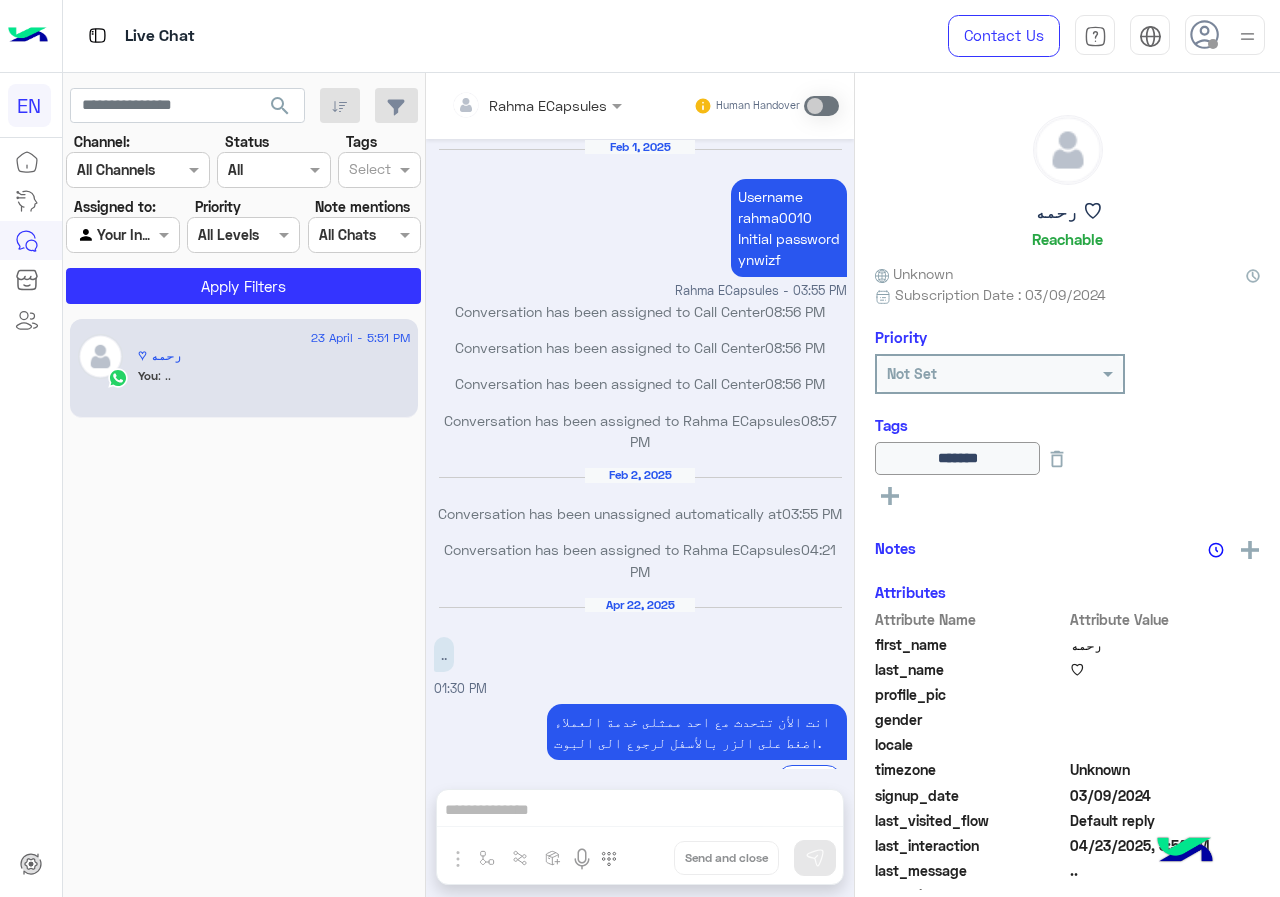 scroll, scrollTop: 741, scrollLeft: 0, axis: vertical 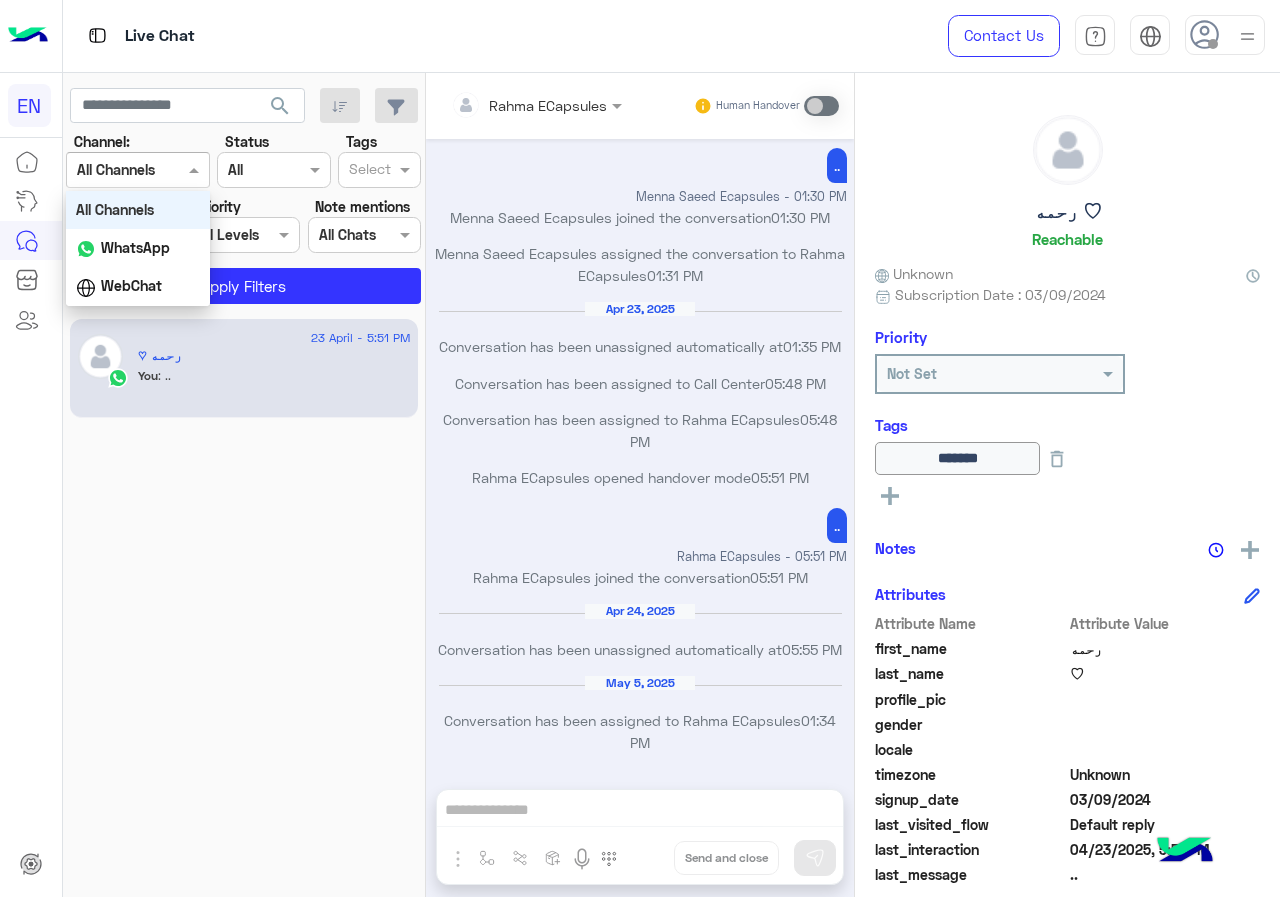 click at bounding box center (196, 169) 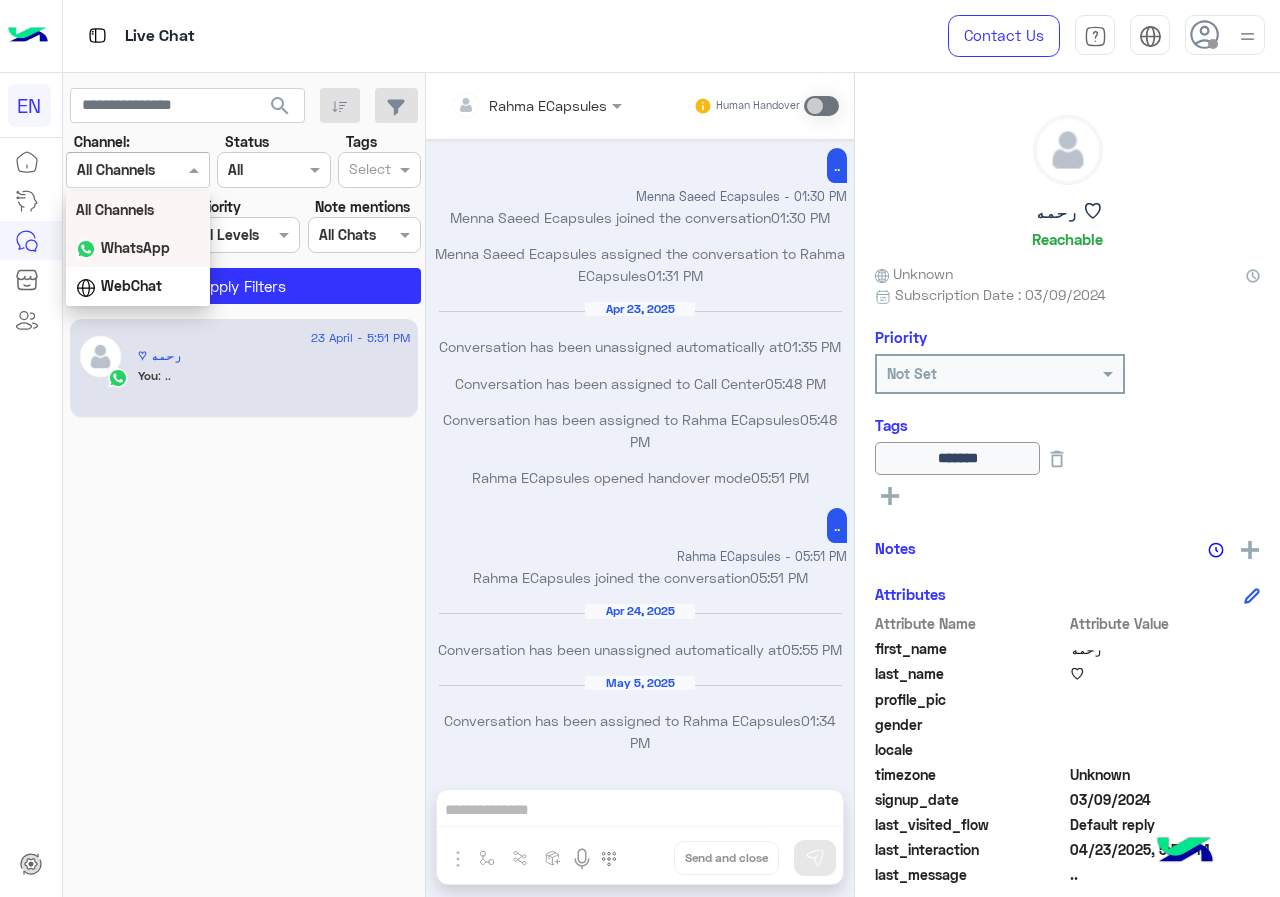 click on "WhatsApp" at bounding box center (138, 248) 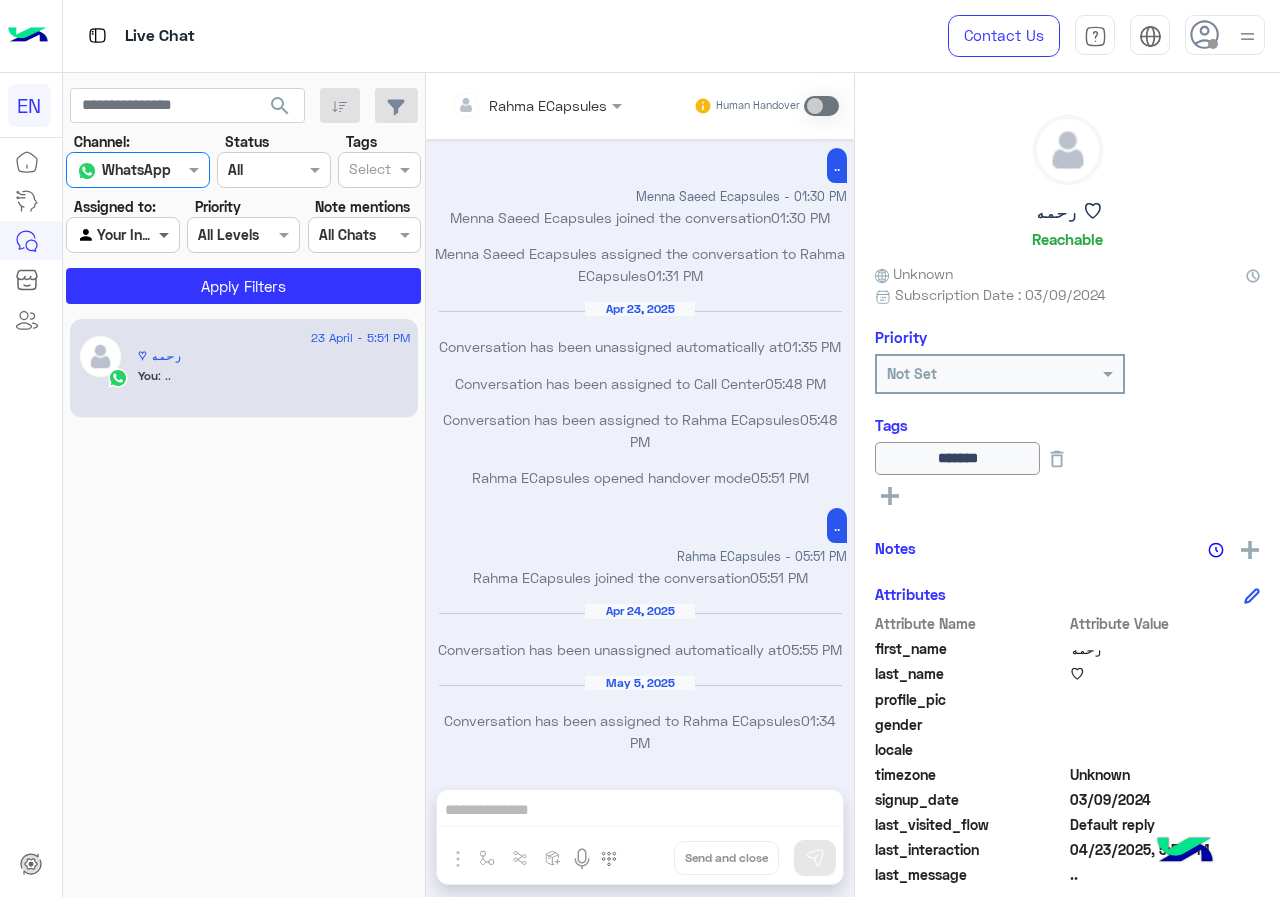 click at bounding box center [166, 234] 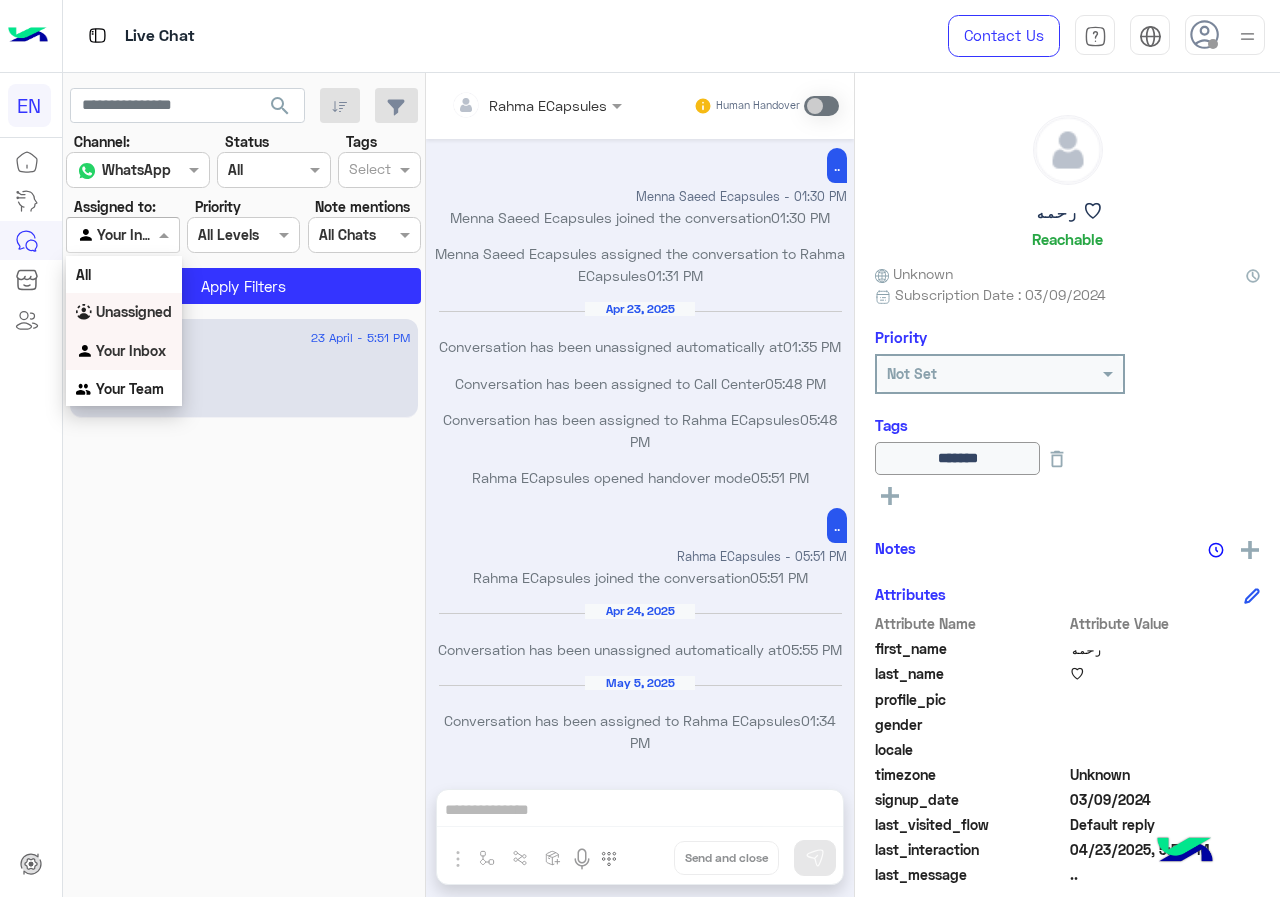 click on "Unassigned" at bounding box center [124, 312] 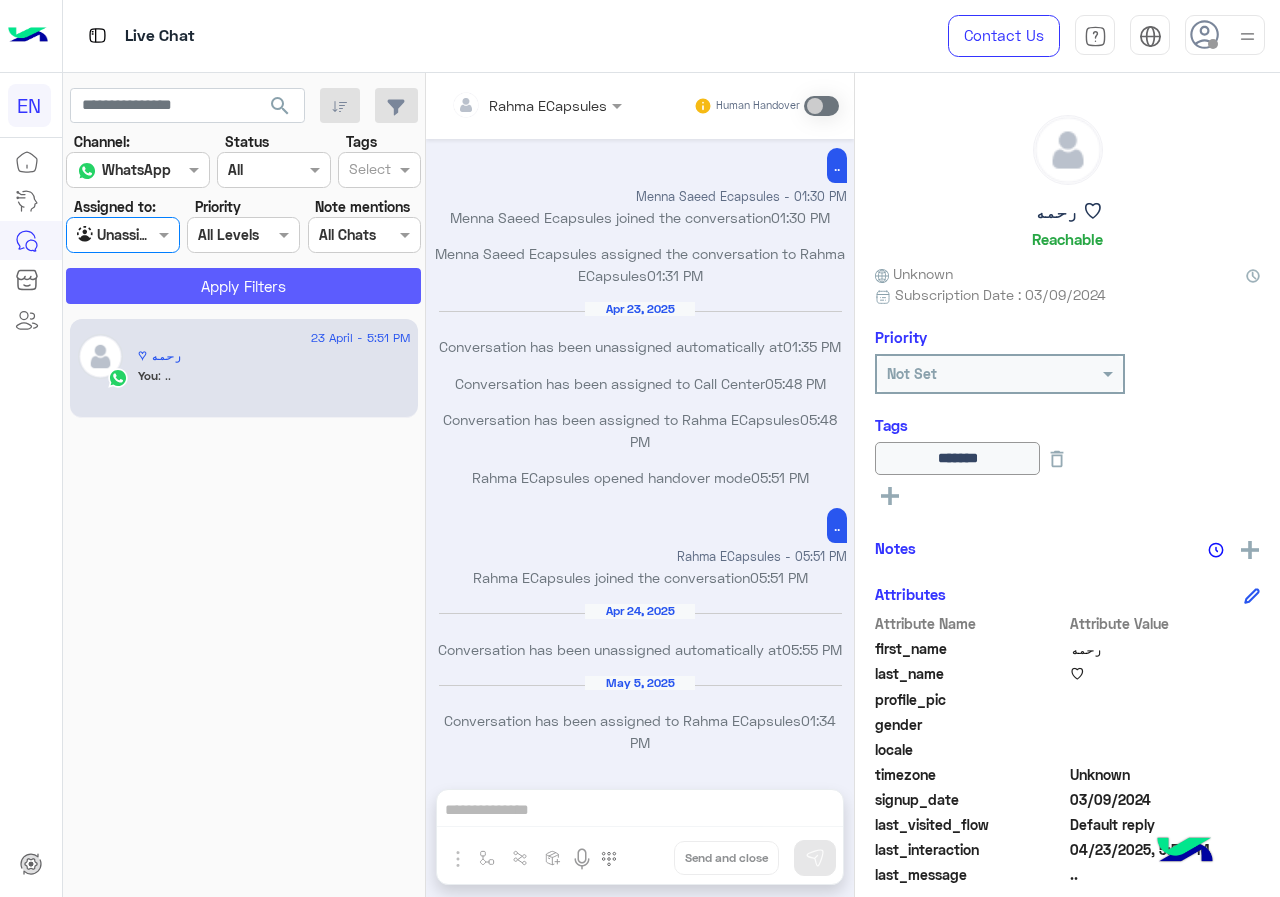 click on "Apply Filters" 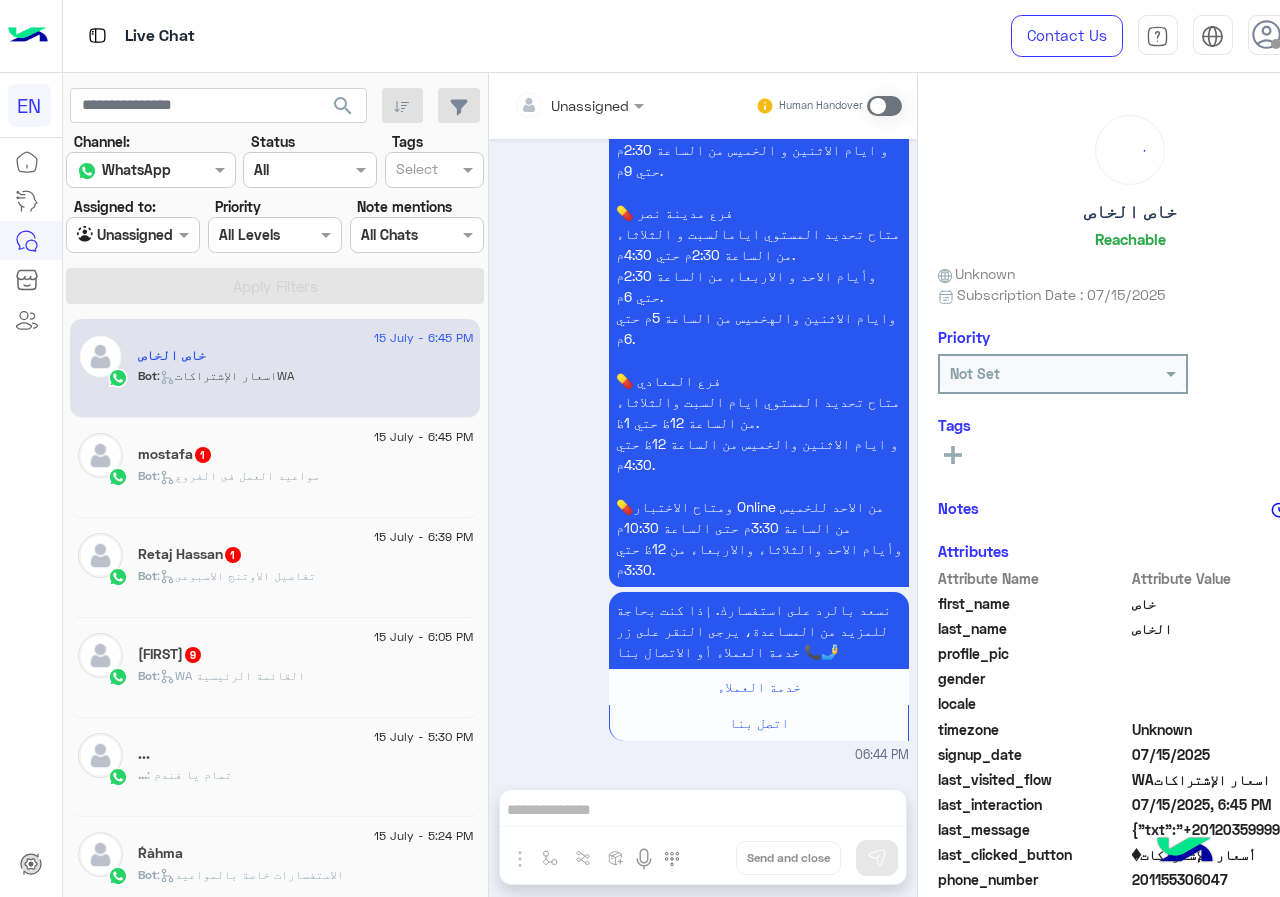 scroll, scrollTop: 2059, scrollLeft: 0, axis: vertical 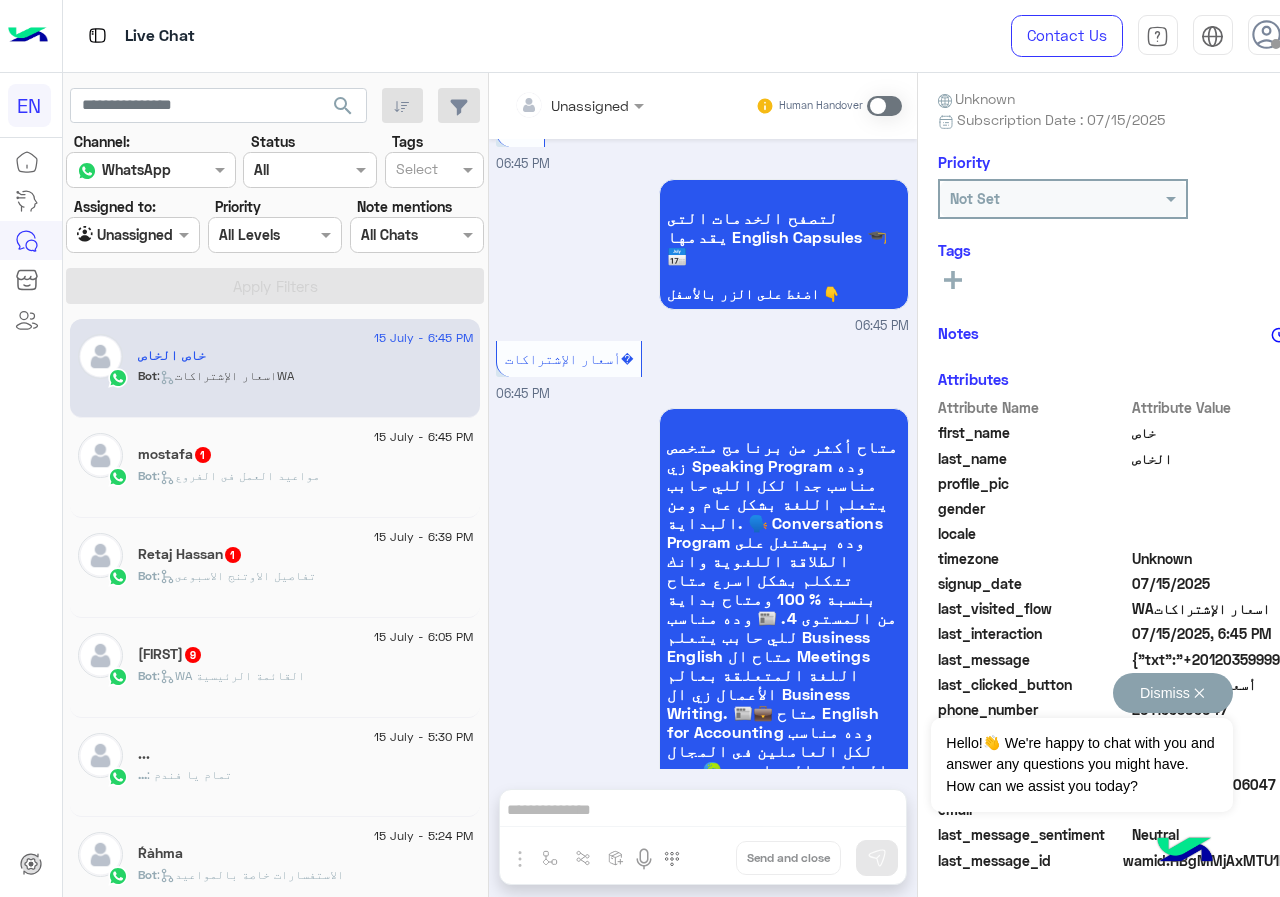 click on "Dismiss ✕" at bounding box center (1173, 693) 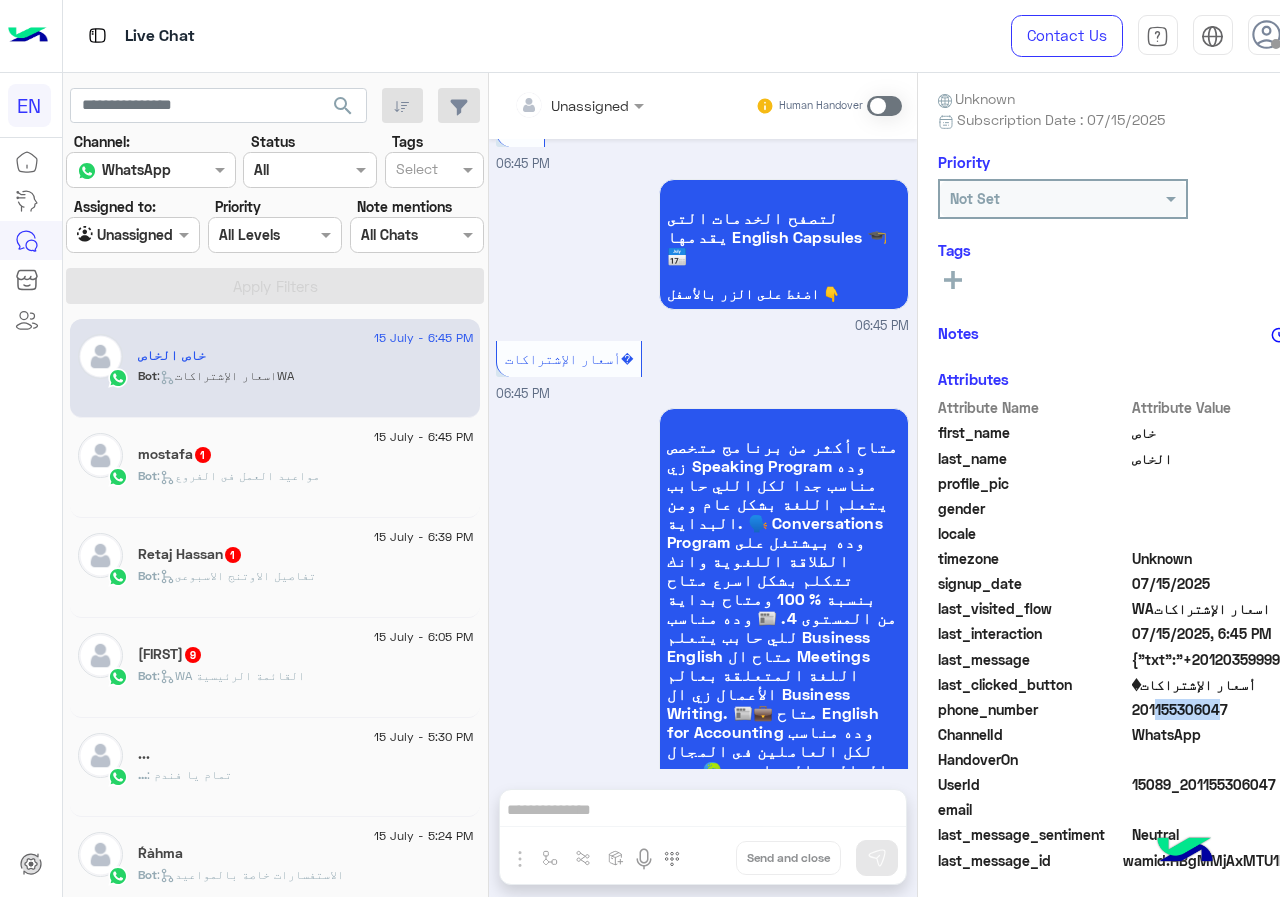 drag, startPoint x: 1142, startPoint y: 711, endPoint x: 1209, endPoint y: 711, distance: 67 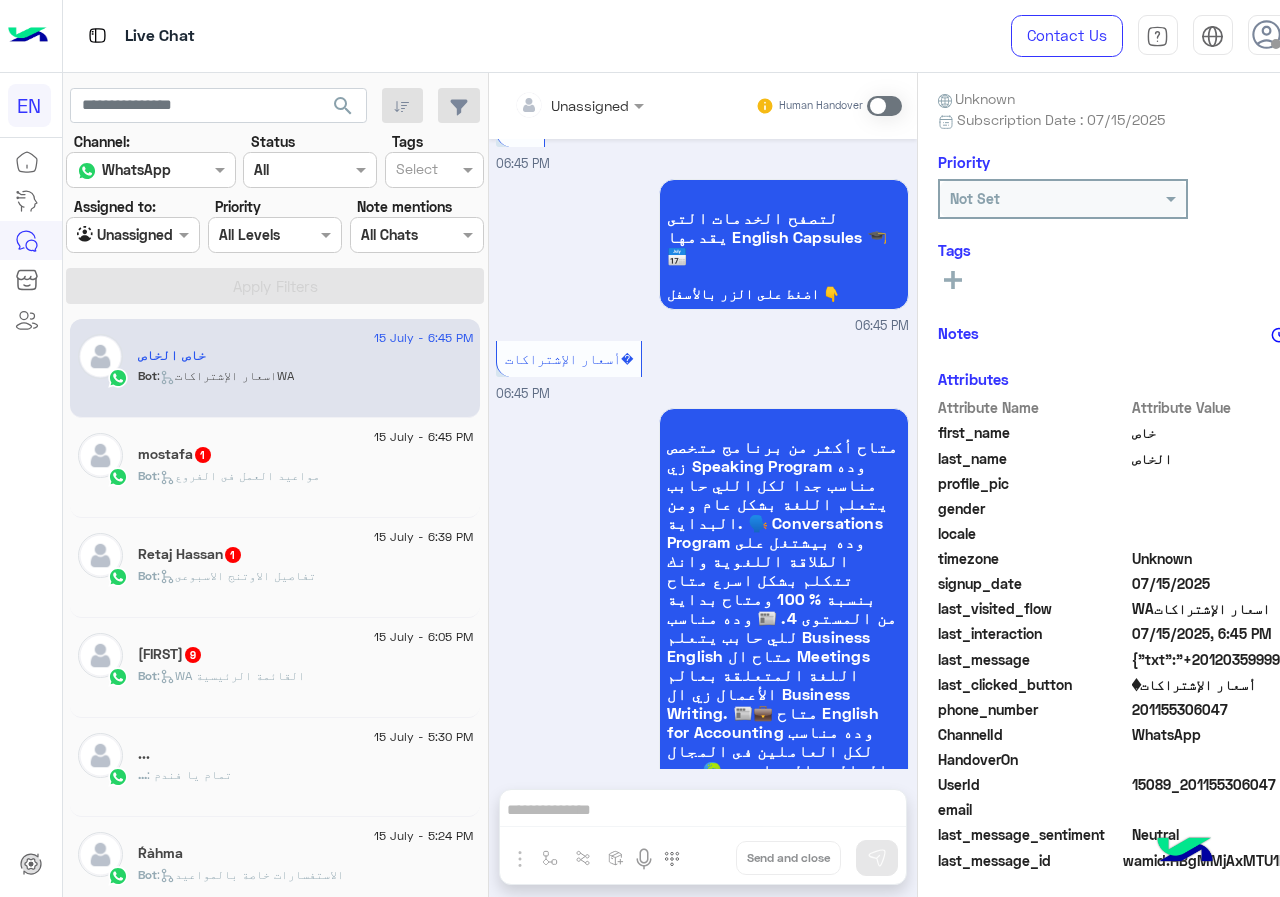 drag, startPoint x: 1135, startPoint y: 715, endPoint x: 1279, endPoint y: 706, distance: 144.28098 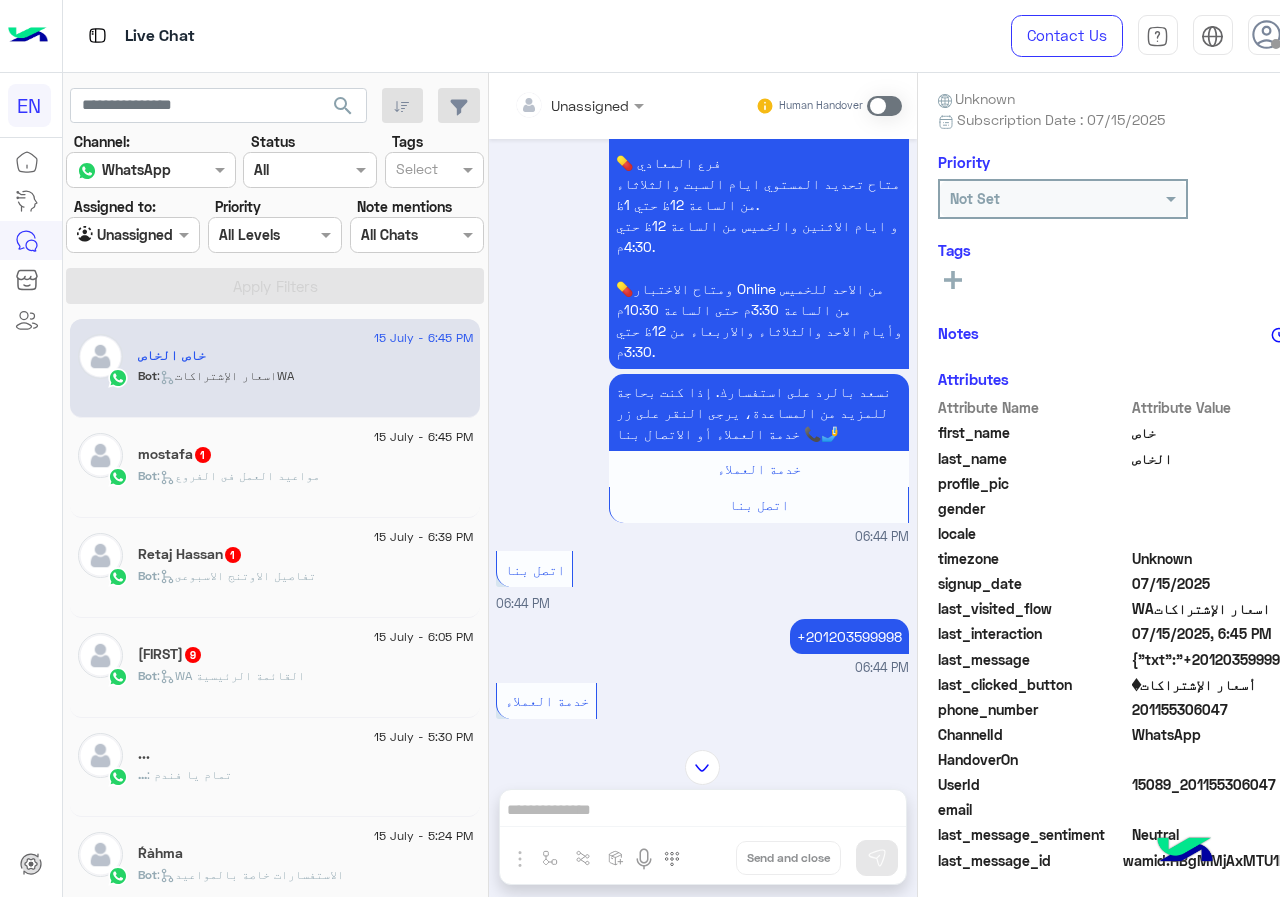 scroll, scrollTop: 859, scrollLeft: 0, axis: vertical 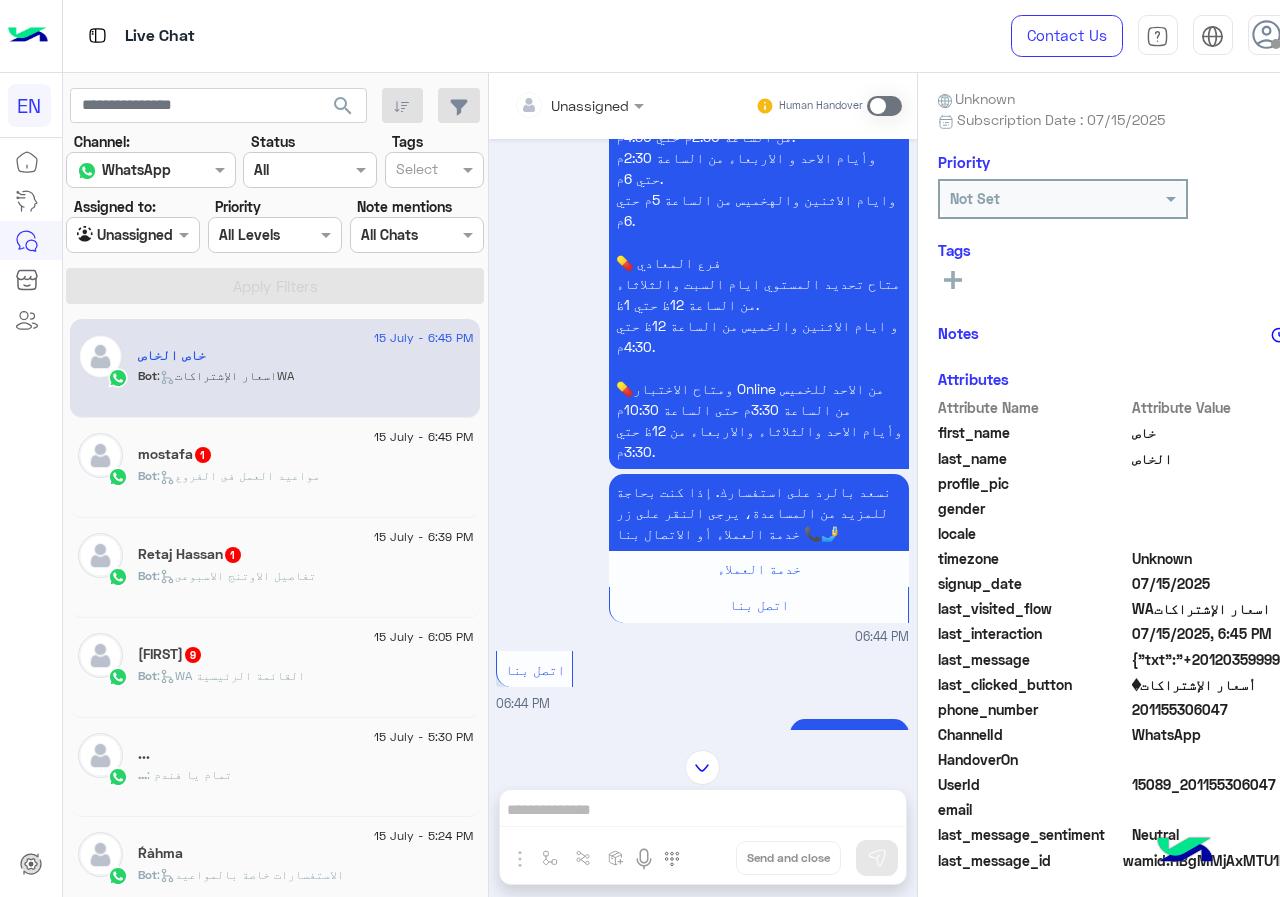 copy on "01155306047" 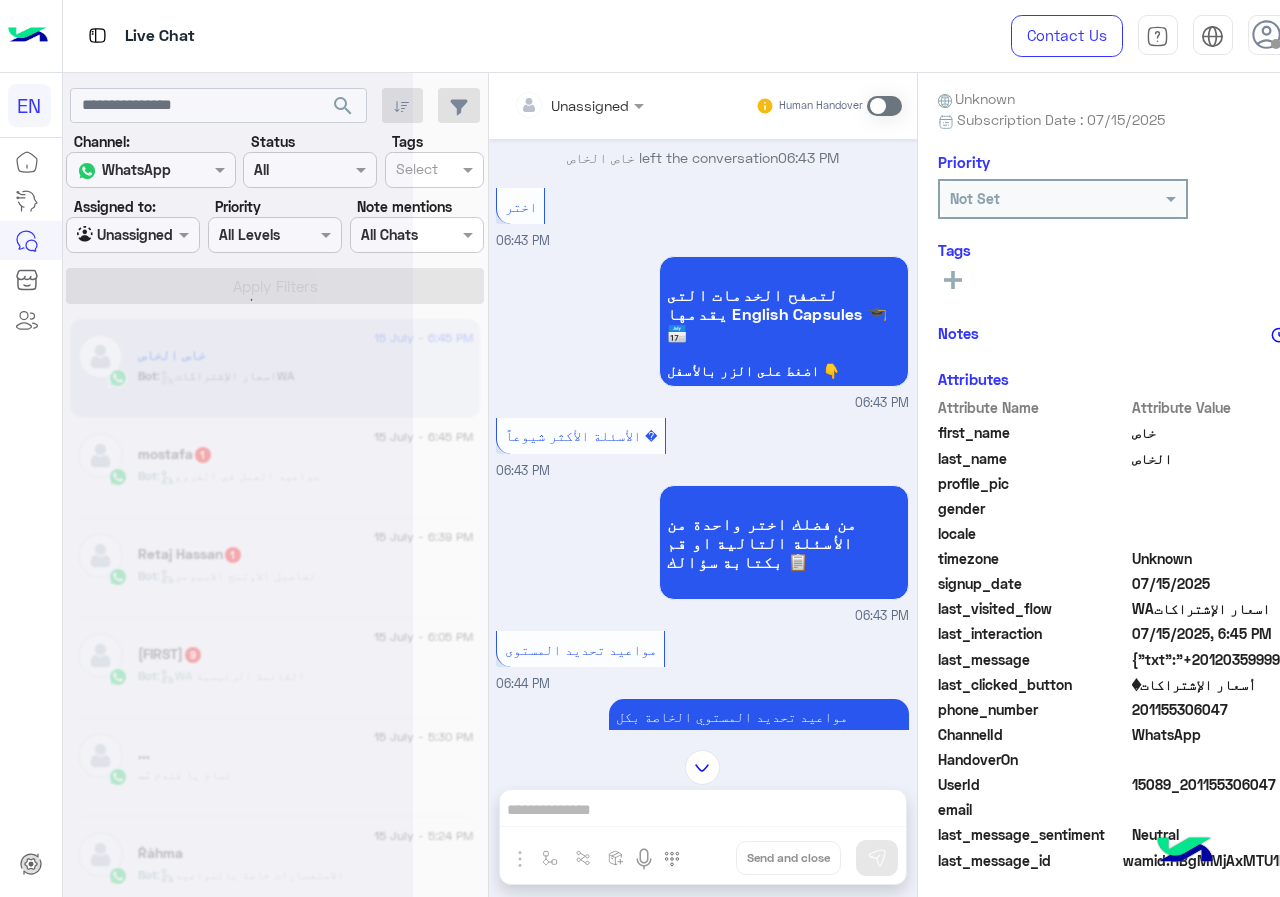 scroll, scrollTop: 0, scrollLeft: 0, axis: both 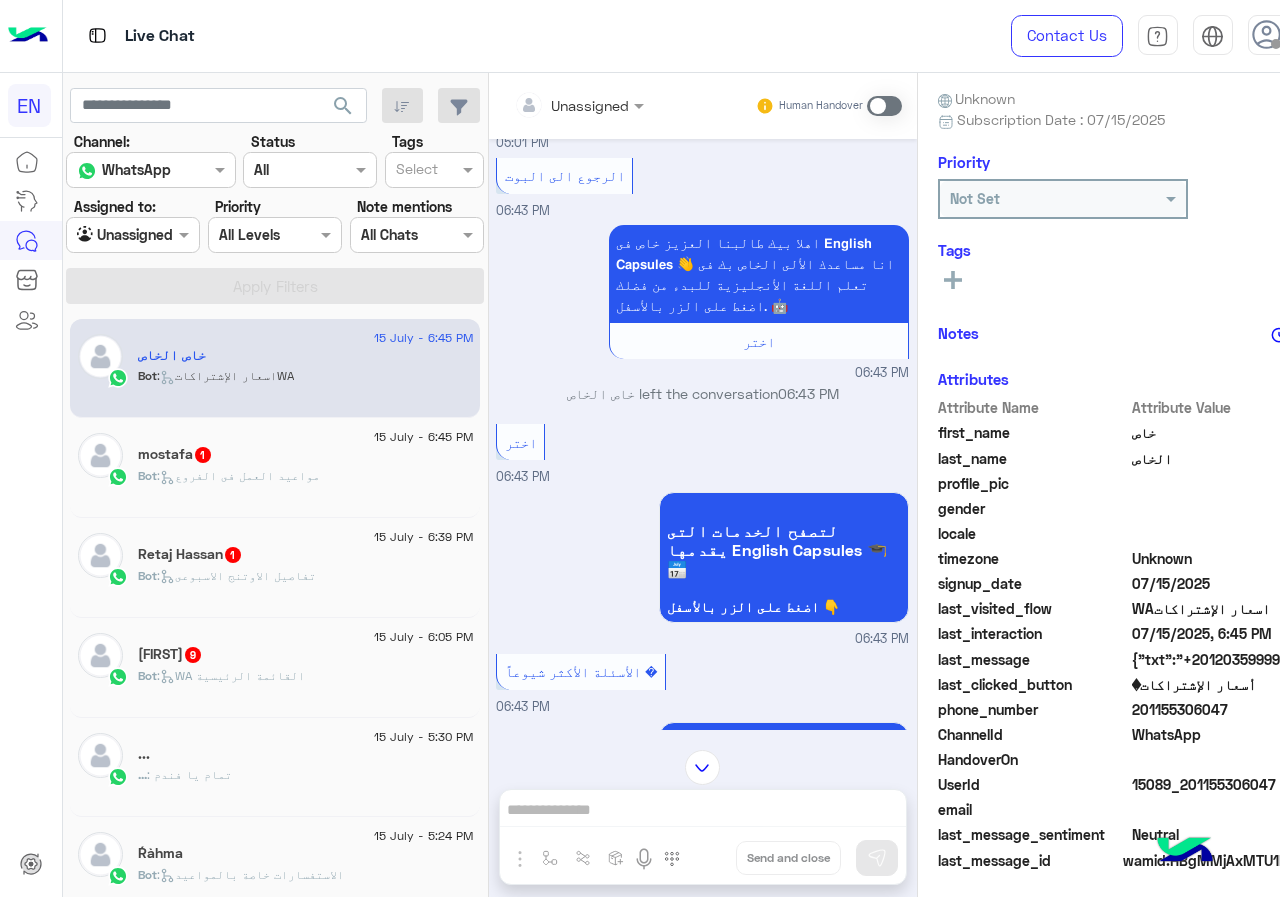 click at bounding box center (884, 106) 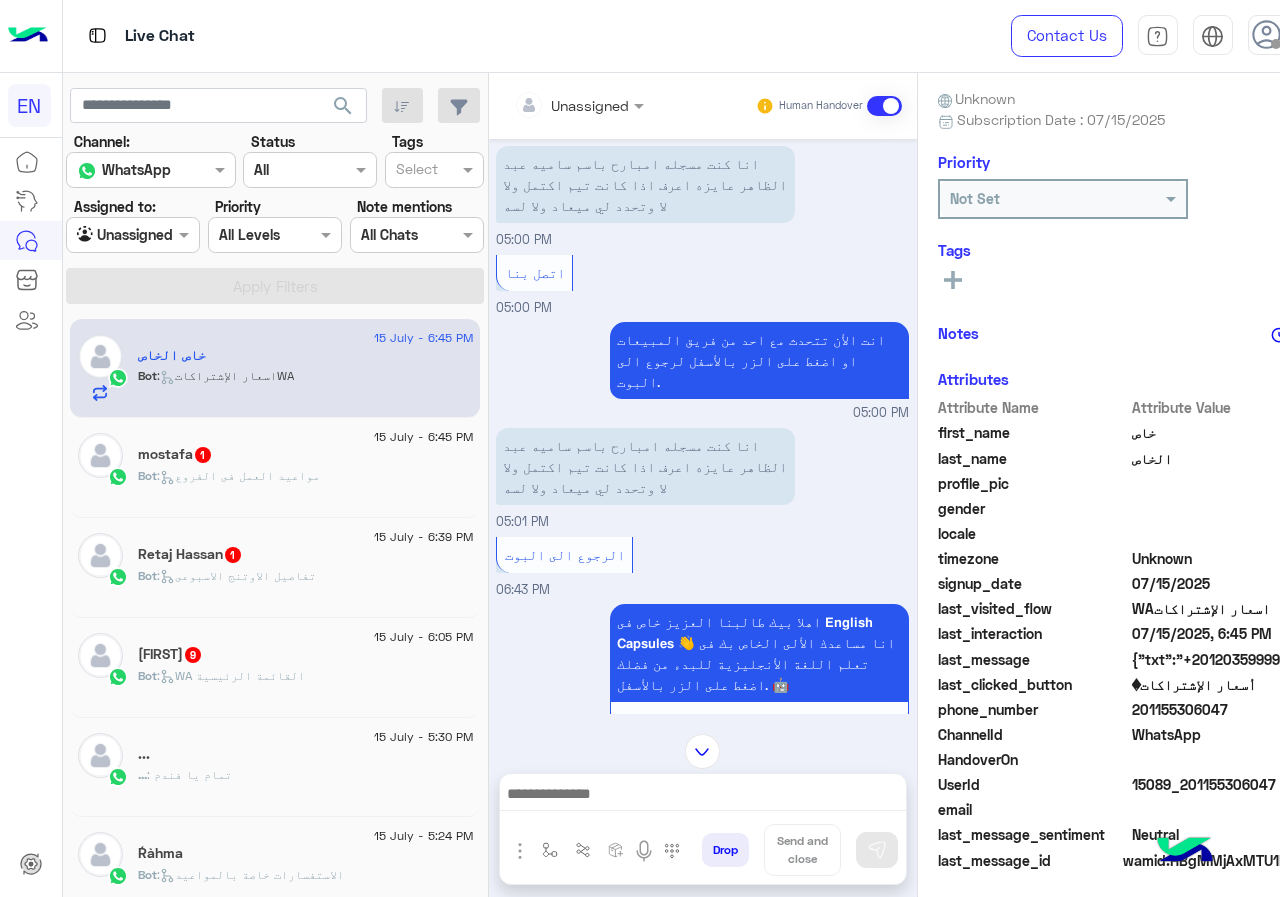 scroll, scrollTop: 1801, scrollLeft: 0, axis: vertical 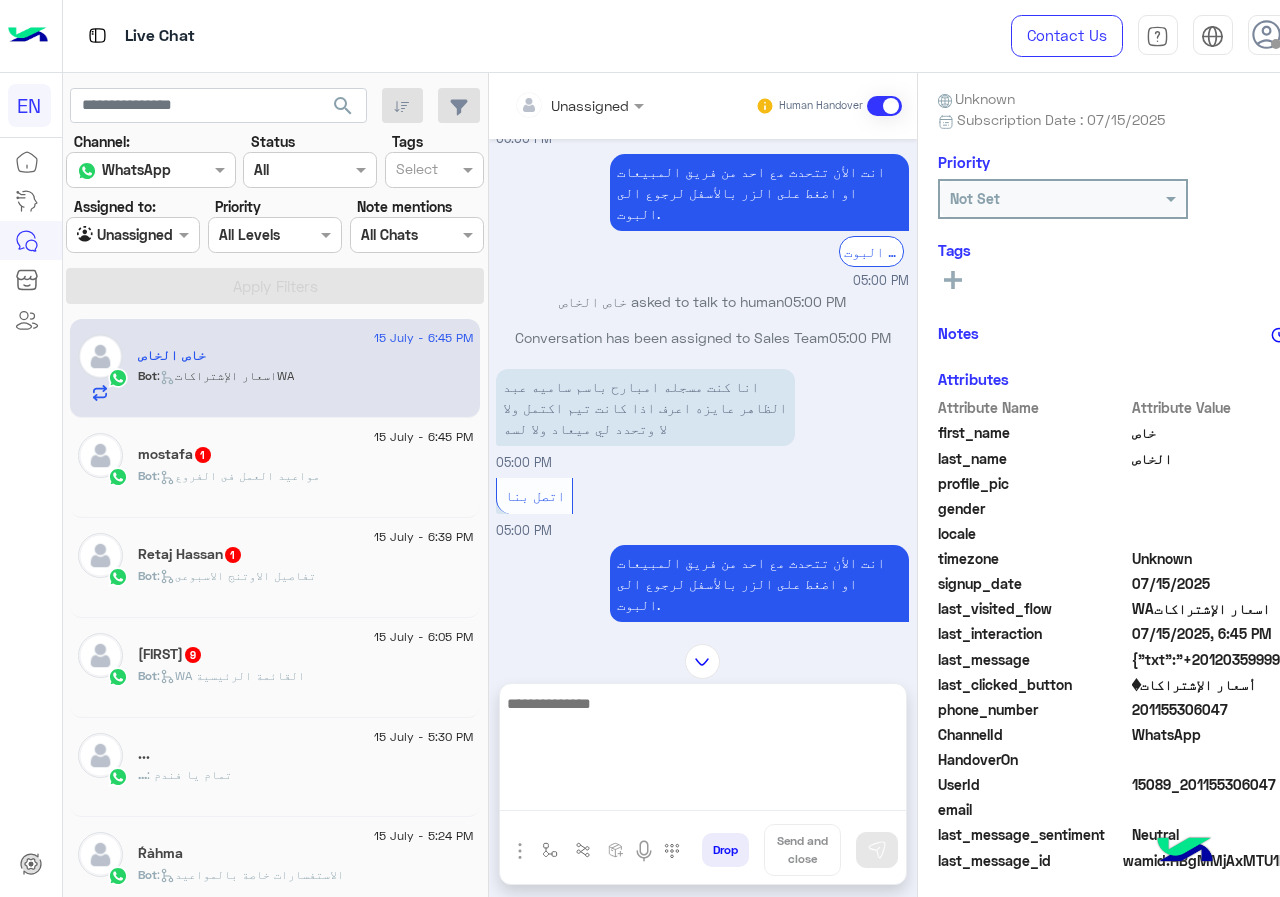 click at bounding box center [703, 751] 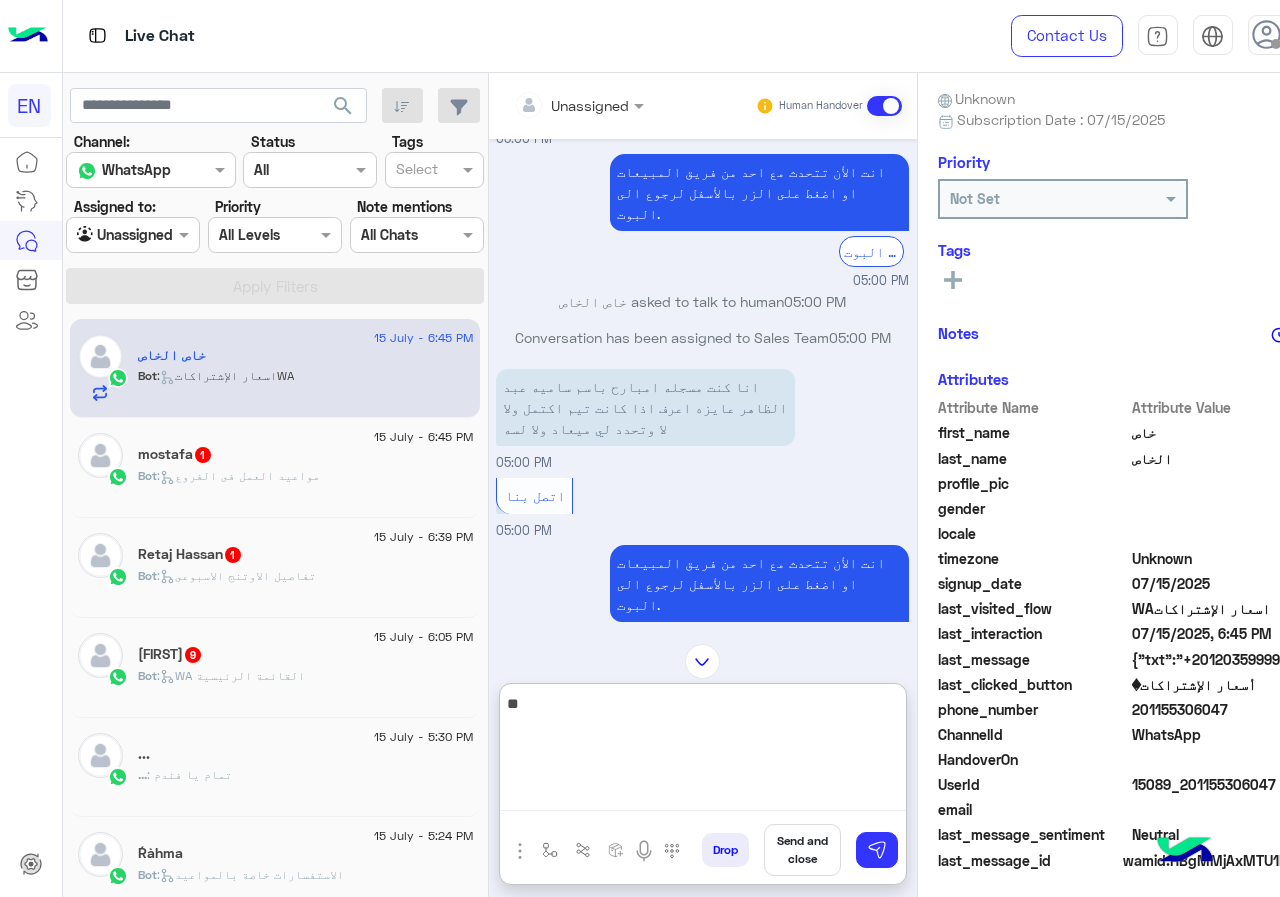 type on "*" 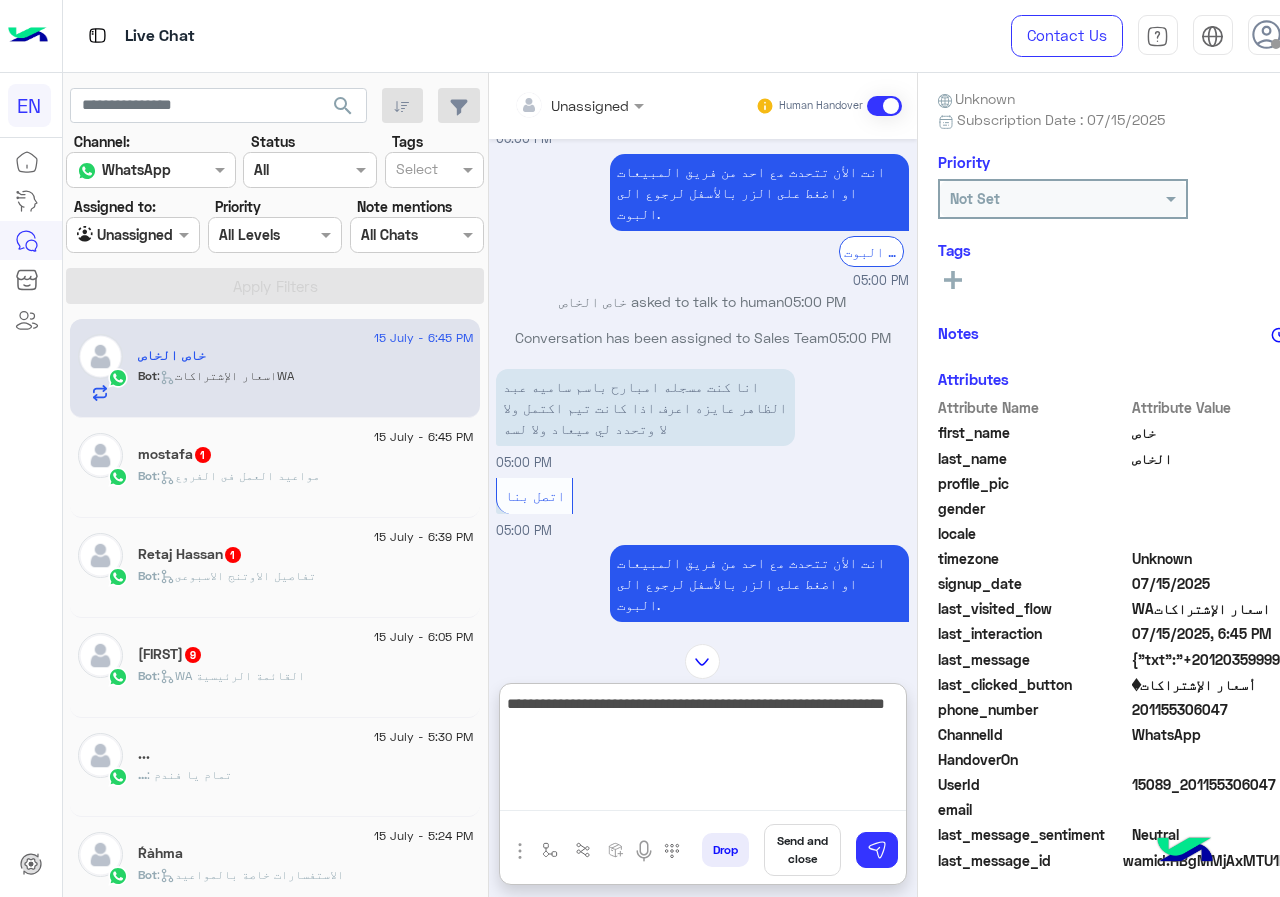 type on "**********" 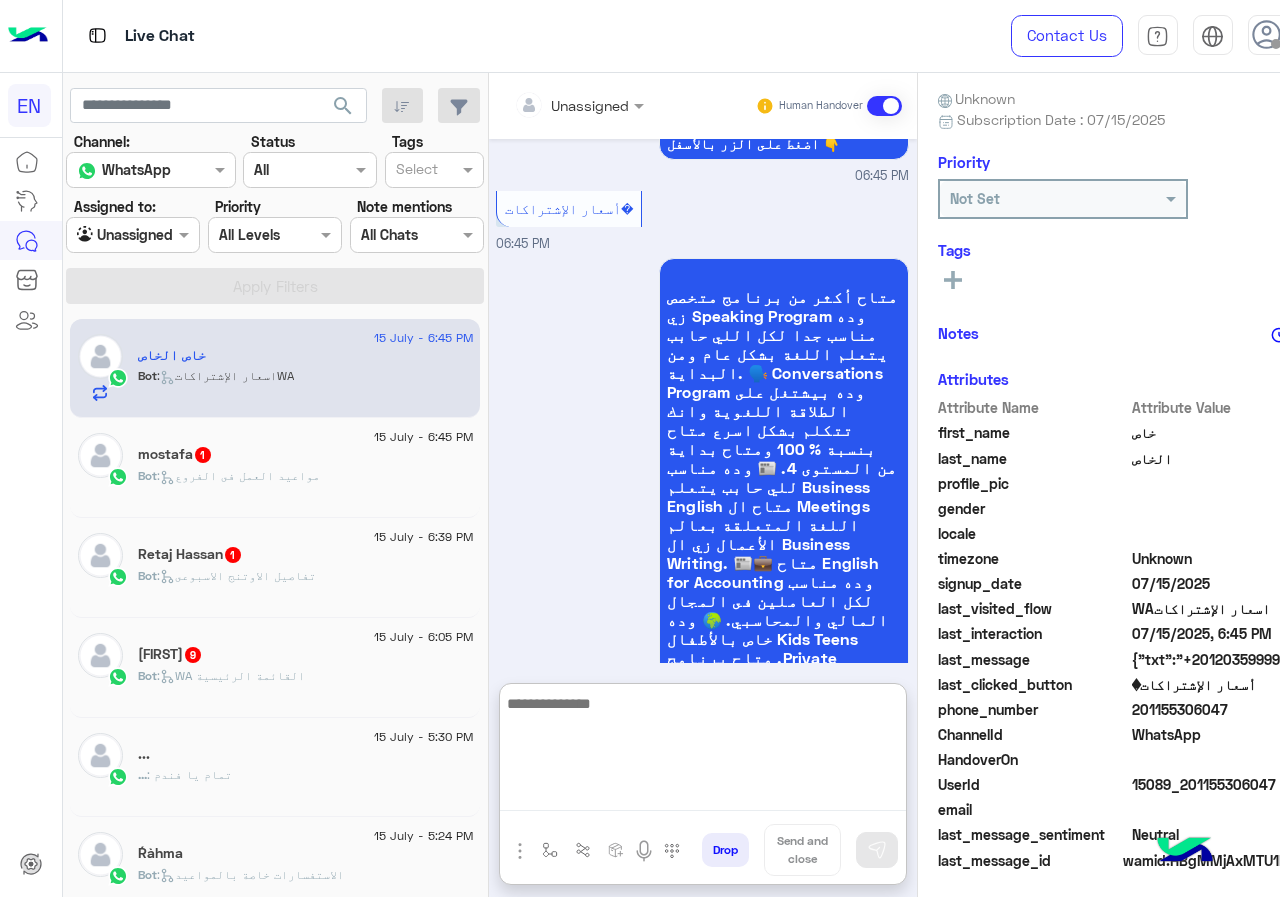 scroll, scrollTop: 4812, scrollLeft: 0, axis: vertical 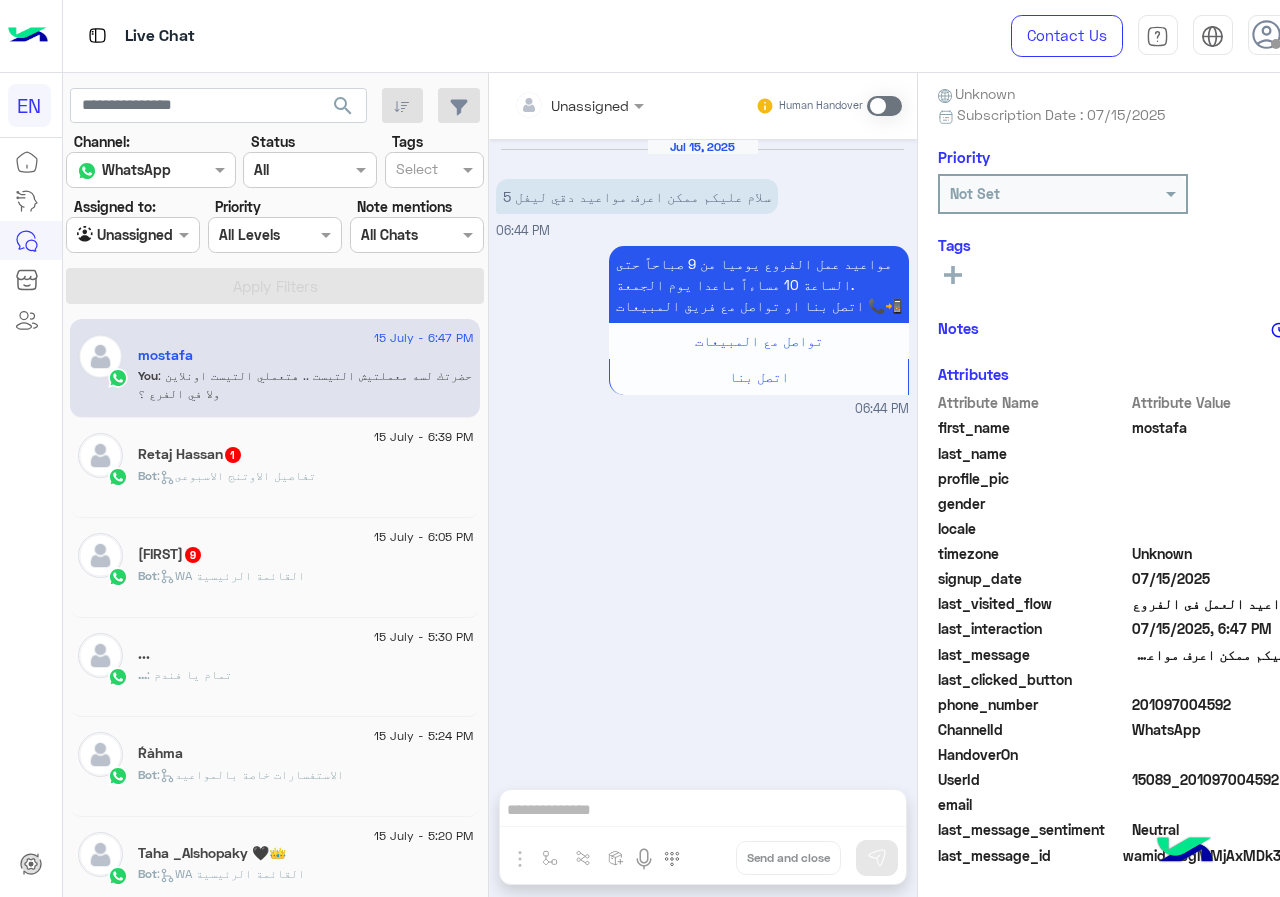 drag, startPoint x: 1138, startPoint y: 701, endPoint x: 1279, endPoint y: 696, distance: 141.08862 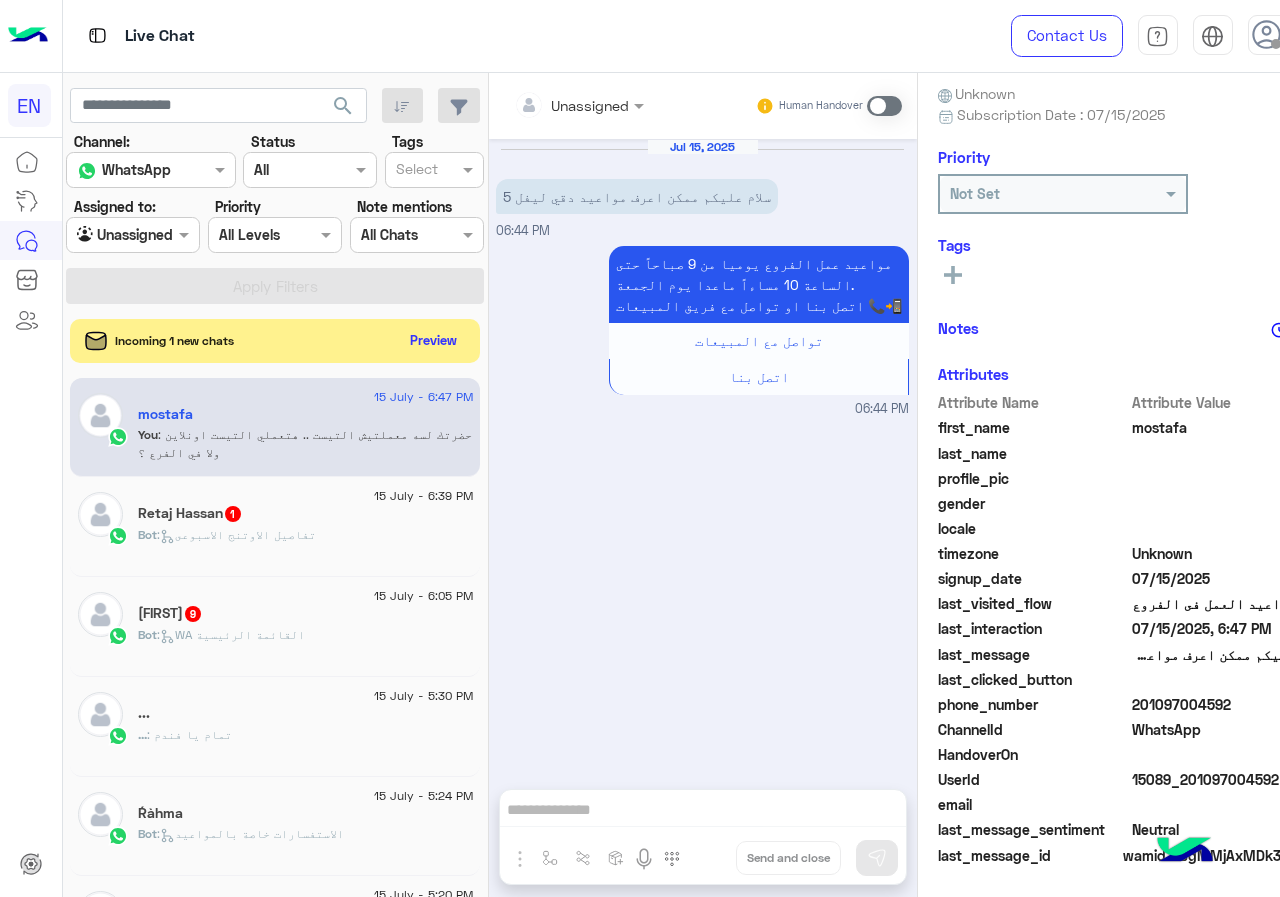 click on "Unassigned Human Handover     Jul 15, 2025  سلام عليكم ممكن اعرف مواعيد دقي ليفل 5   06:44 PM  مواعيد عمل الفروع يوميا من 9 صباحاً حتى الساعة 10 مساءاً ماعدا يوم الجمعة.  اتصل بنا او تواصل مع فريق المبيعات 📞📲  تواصل مع المبيعات   اتصل بنا     06:44 PM   Drop   Send and close" at bounding box center (703, 489) 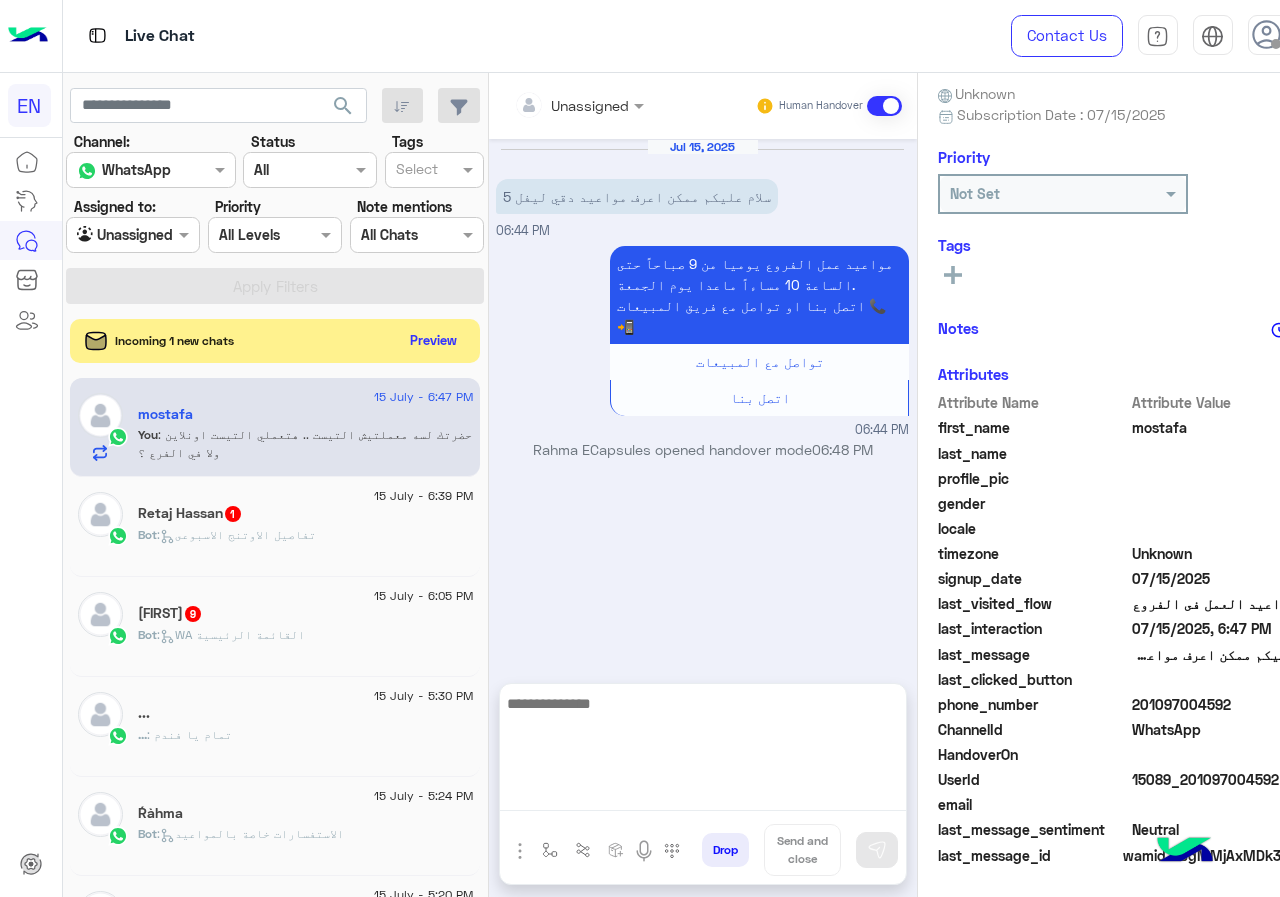 click at bounding box center [703, 751] 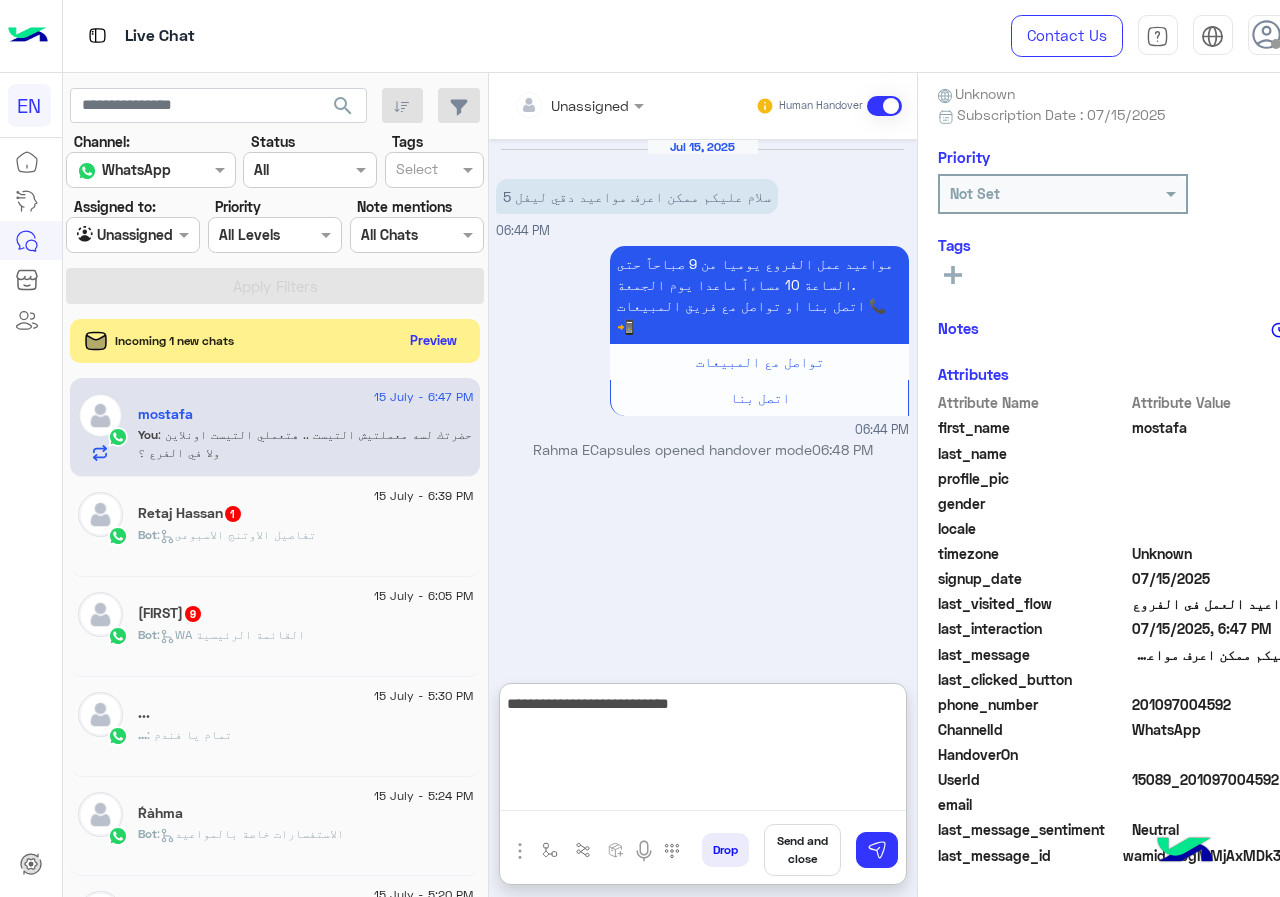 paste on "**********" 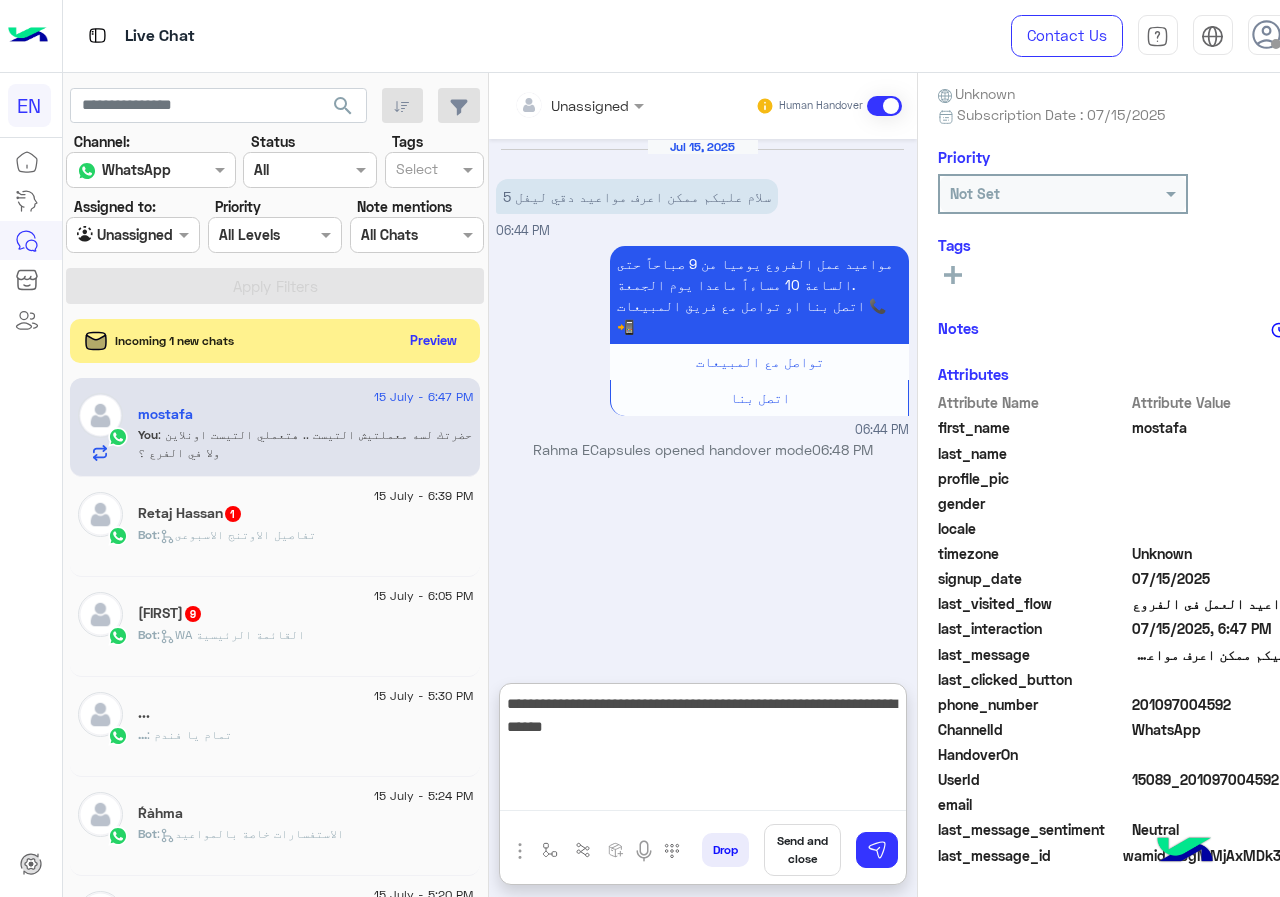drag, startPoint x: 559, startPoint y: 701, endPoint x: 582, endPoint y: 703, distance: 23.086792 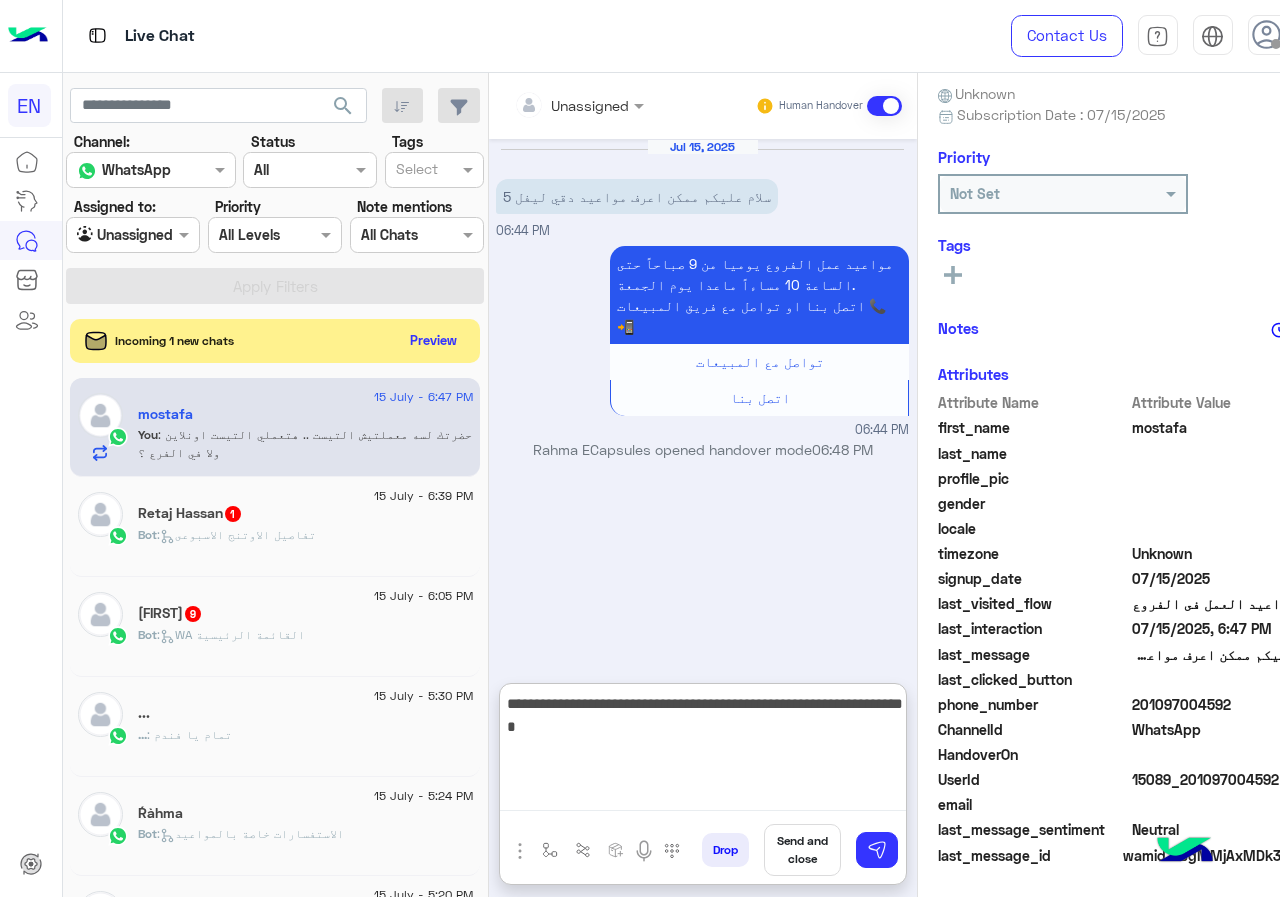 type 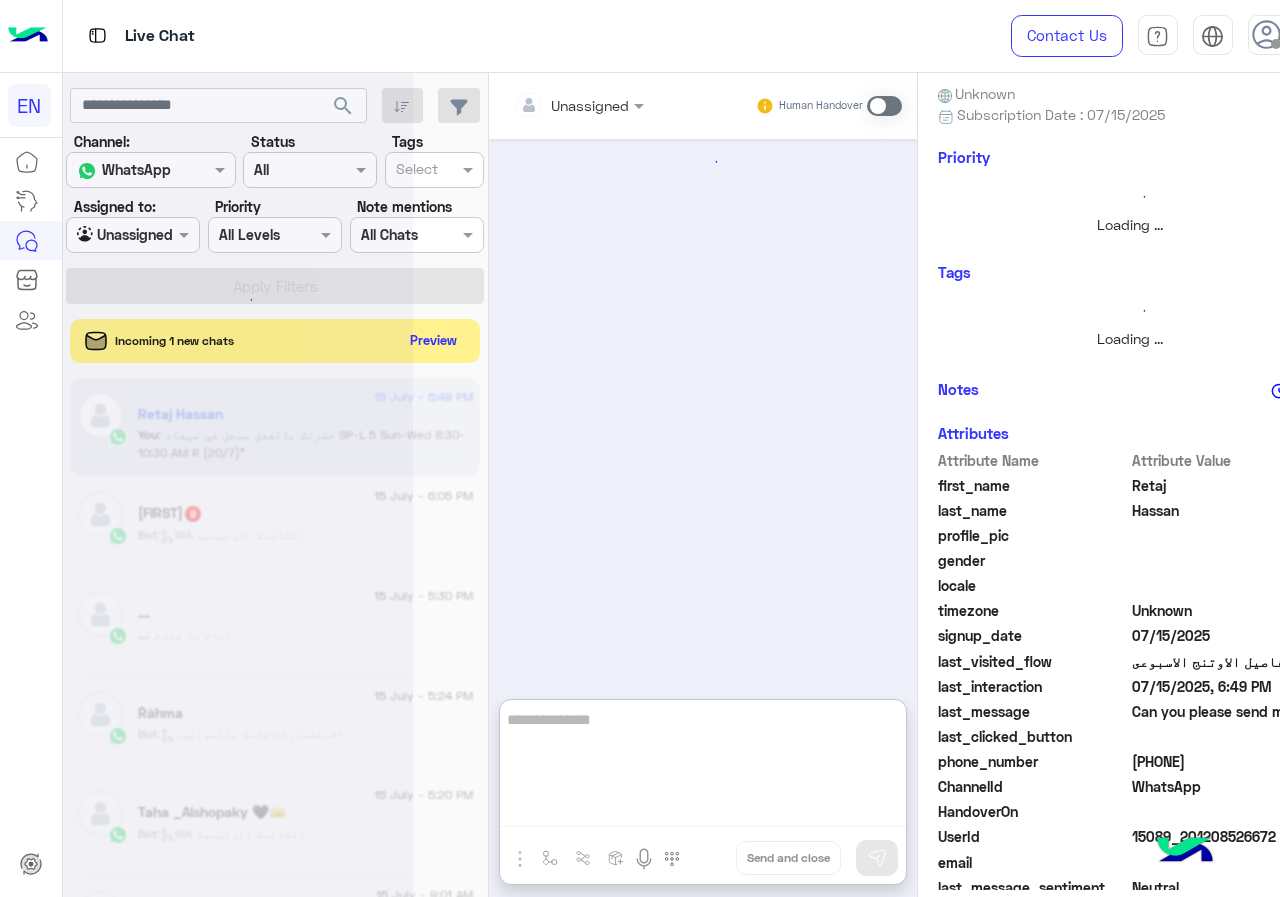 scroll, scrollTop: 200, scrollLeft: 0, axis: vertical 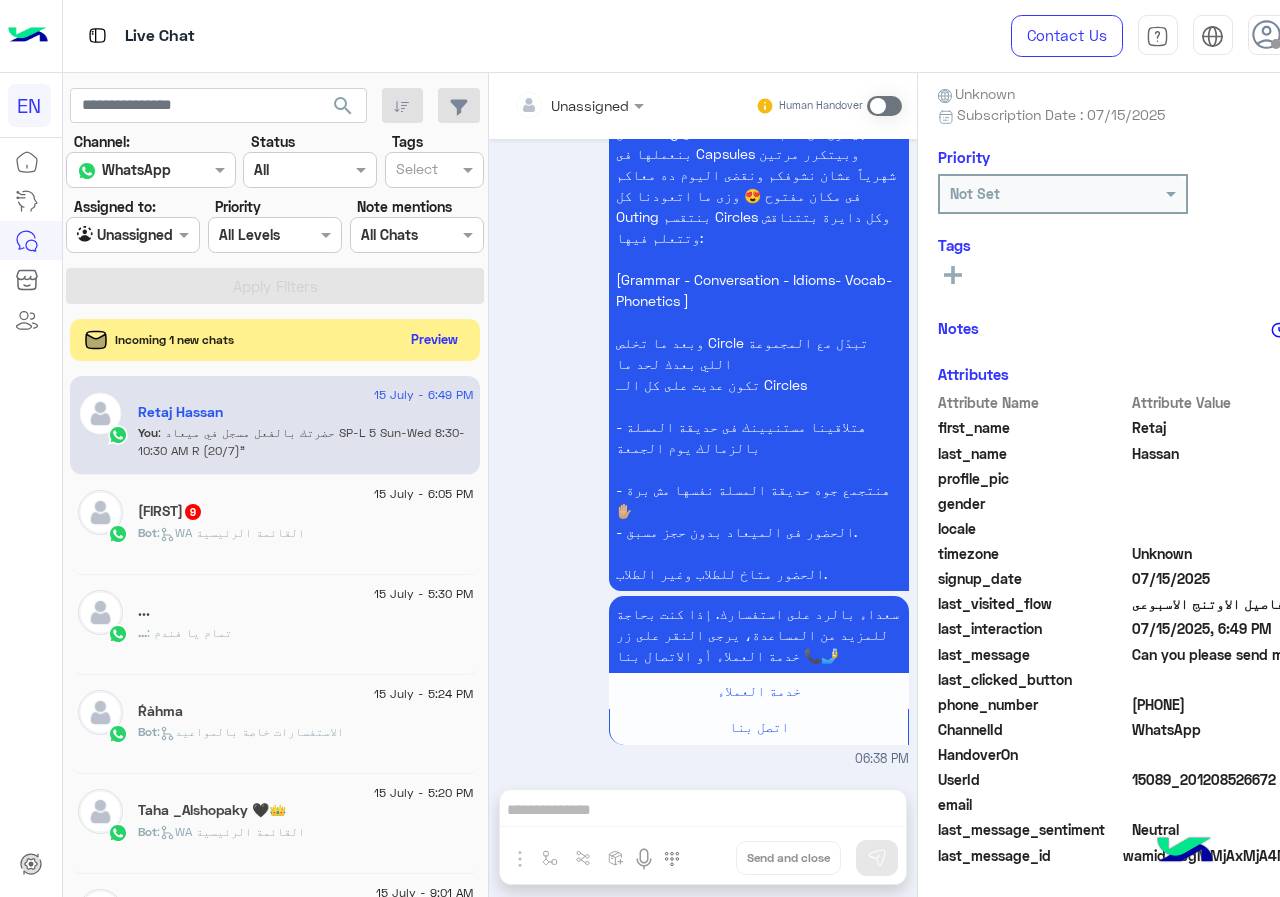 click on "Preview" 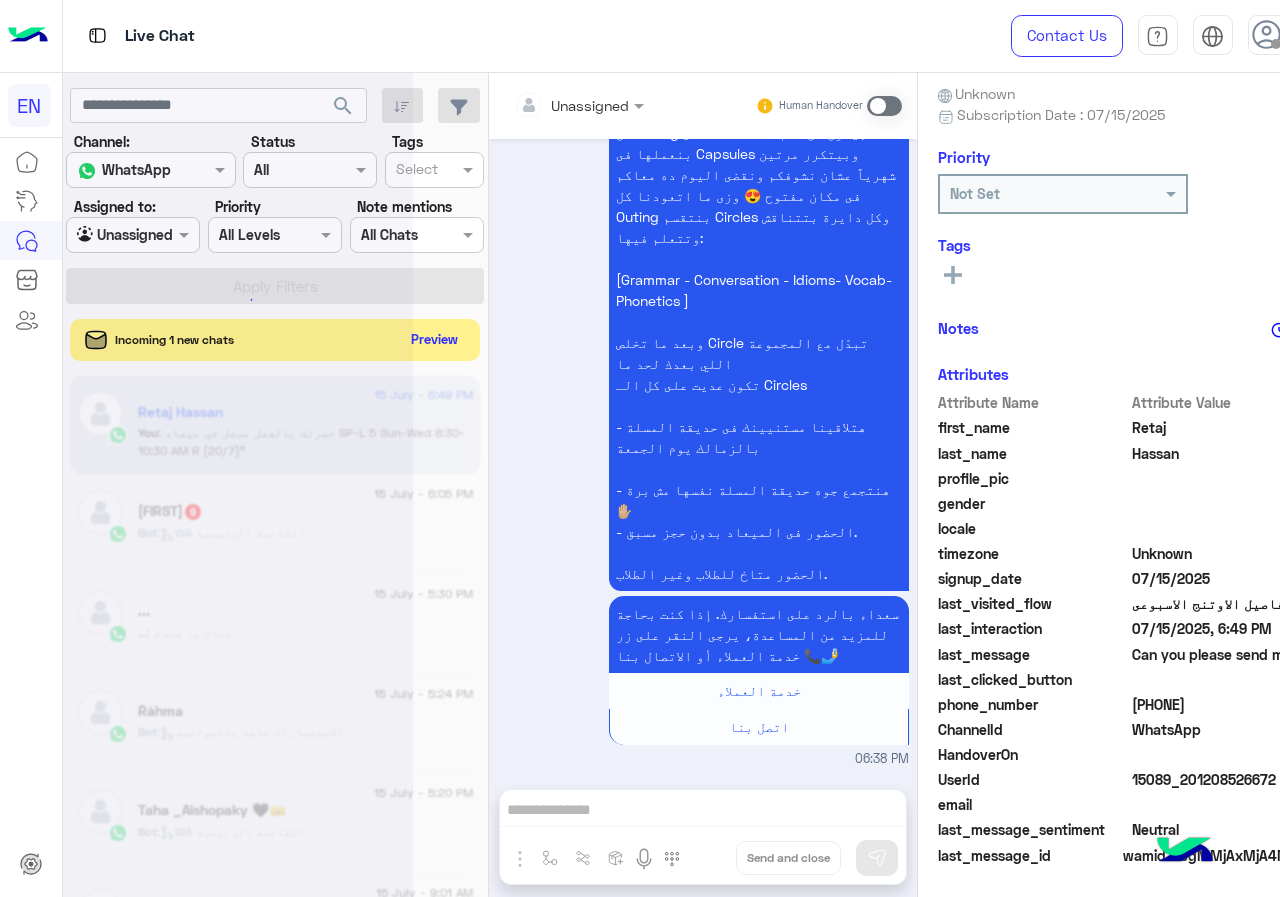 scroll, scrollTop: 110, scrollLeft: 0, axis: vertical 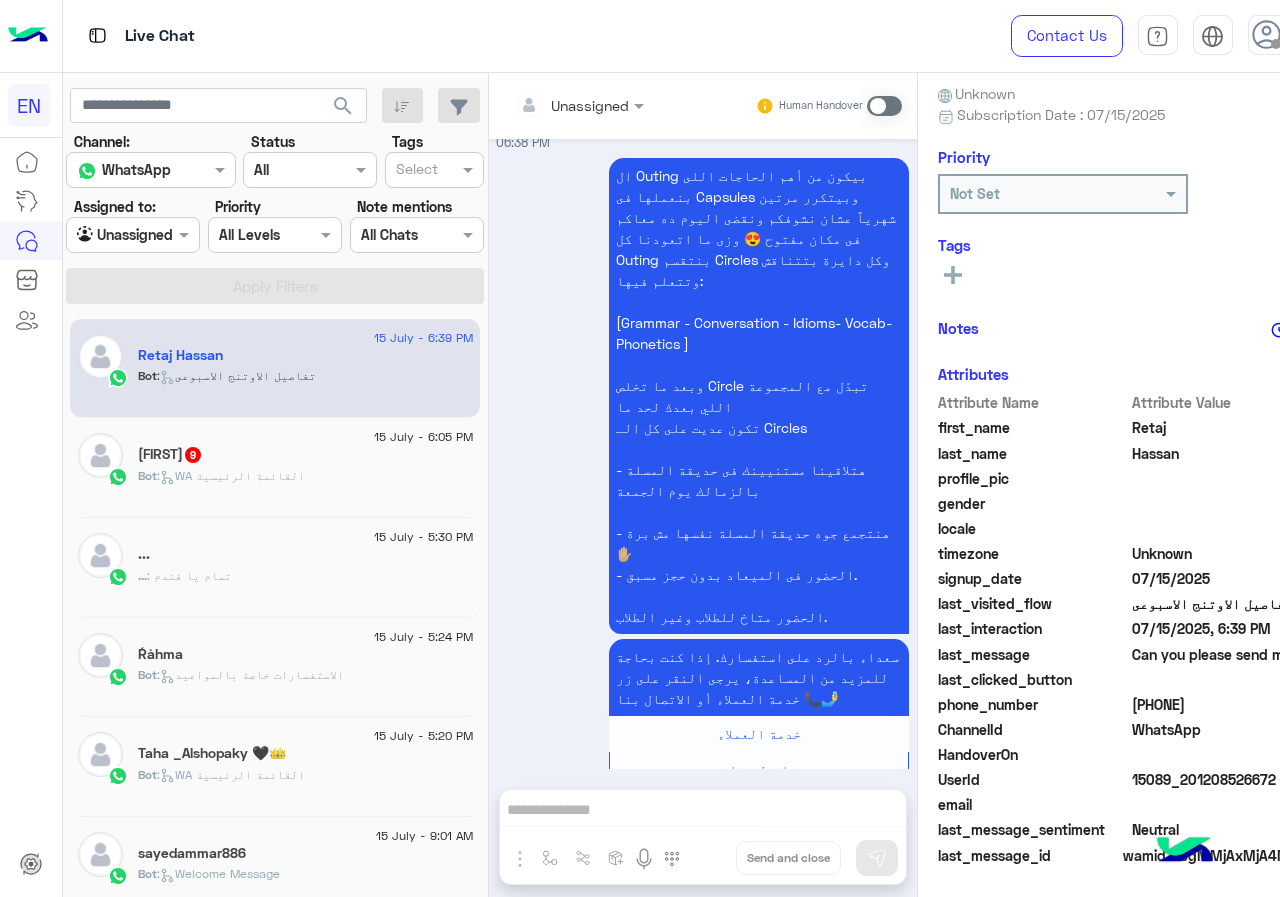 drag, startPoint x: 1137, startPoint y: 707, endPoint x: 1279, endPoint y: 712, distance: 142.088 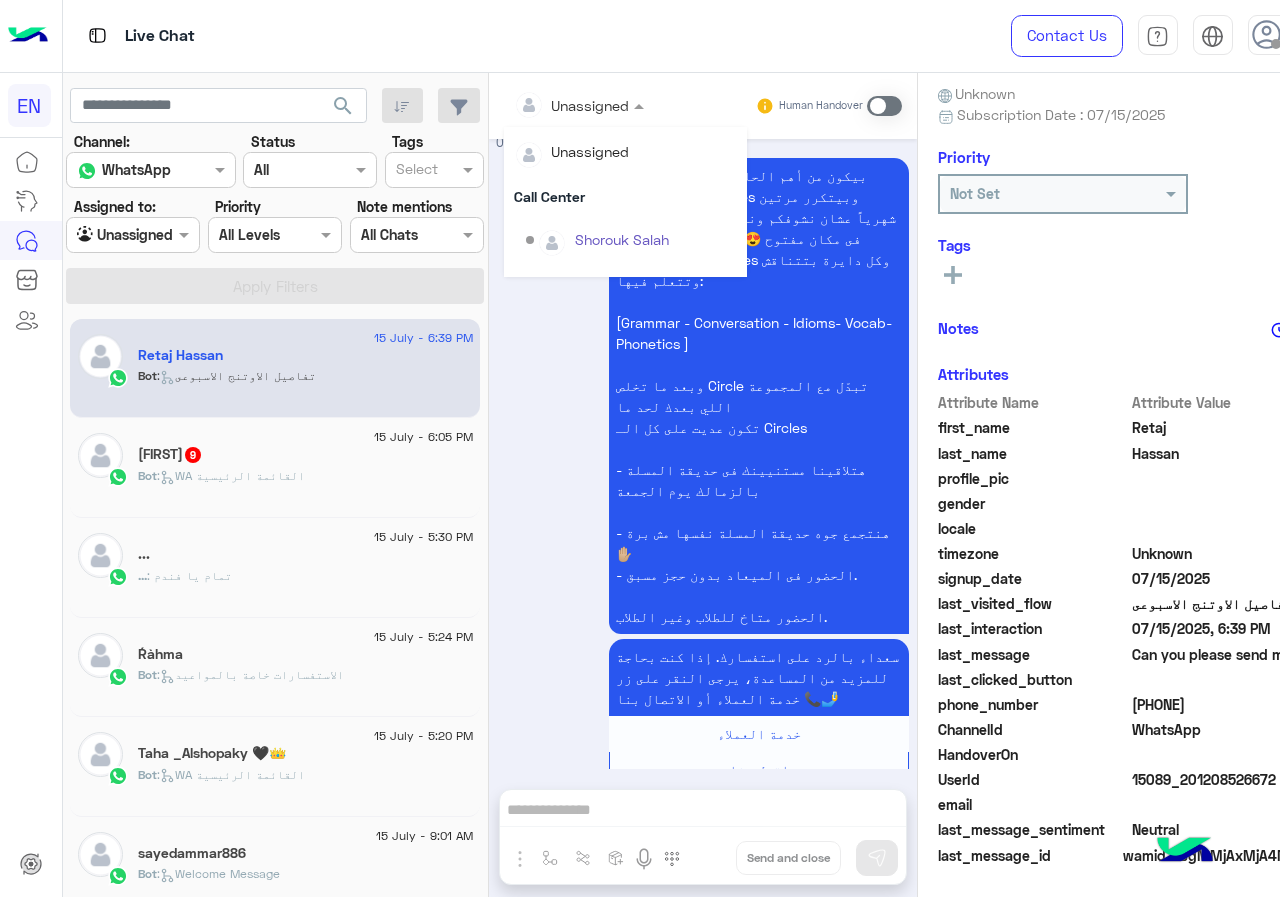 scroll, scrollTop: 332, scrollLeft: 0, axis: vertical 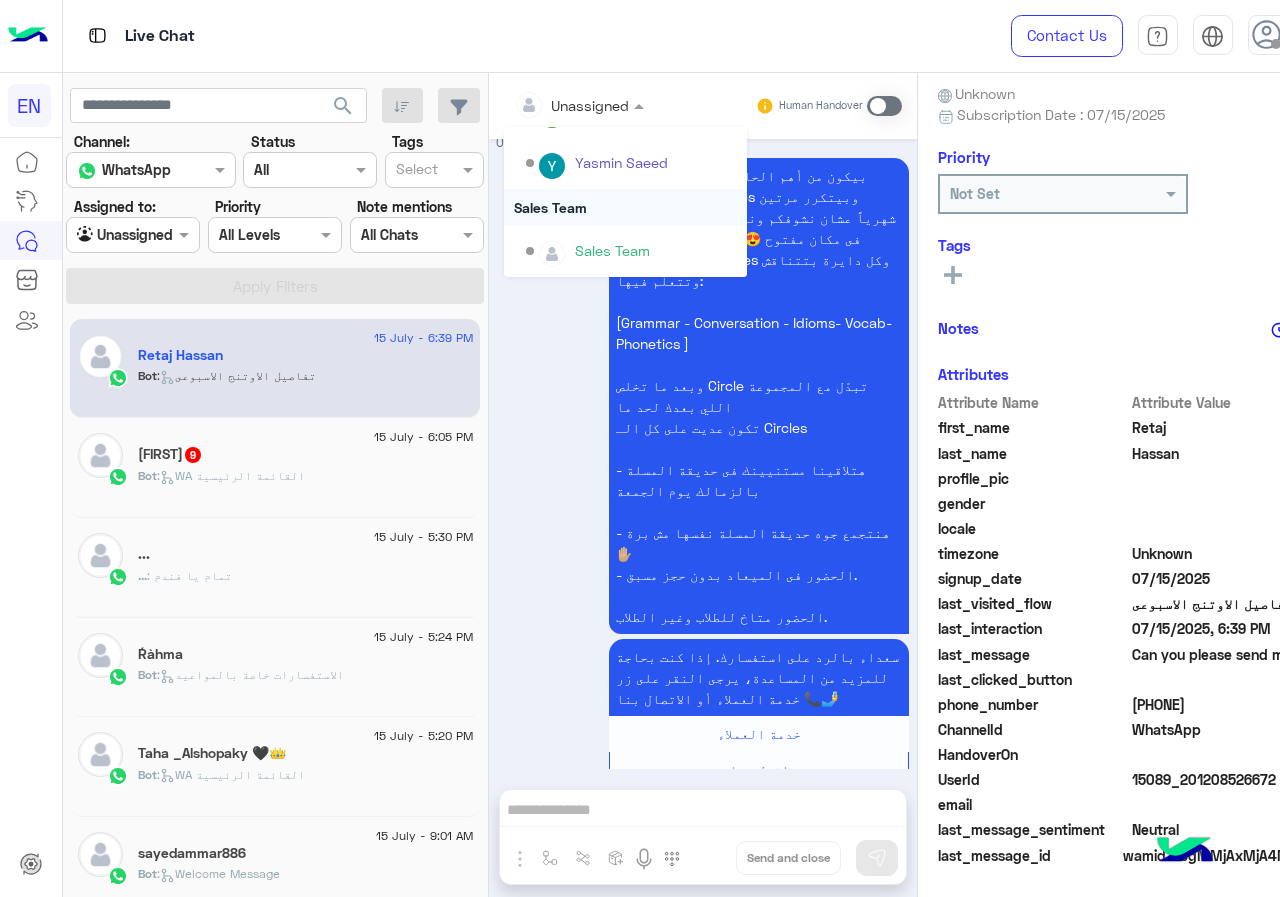 click on "Sales Team" at bounding box center [625, 207] 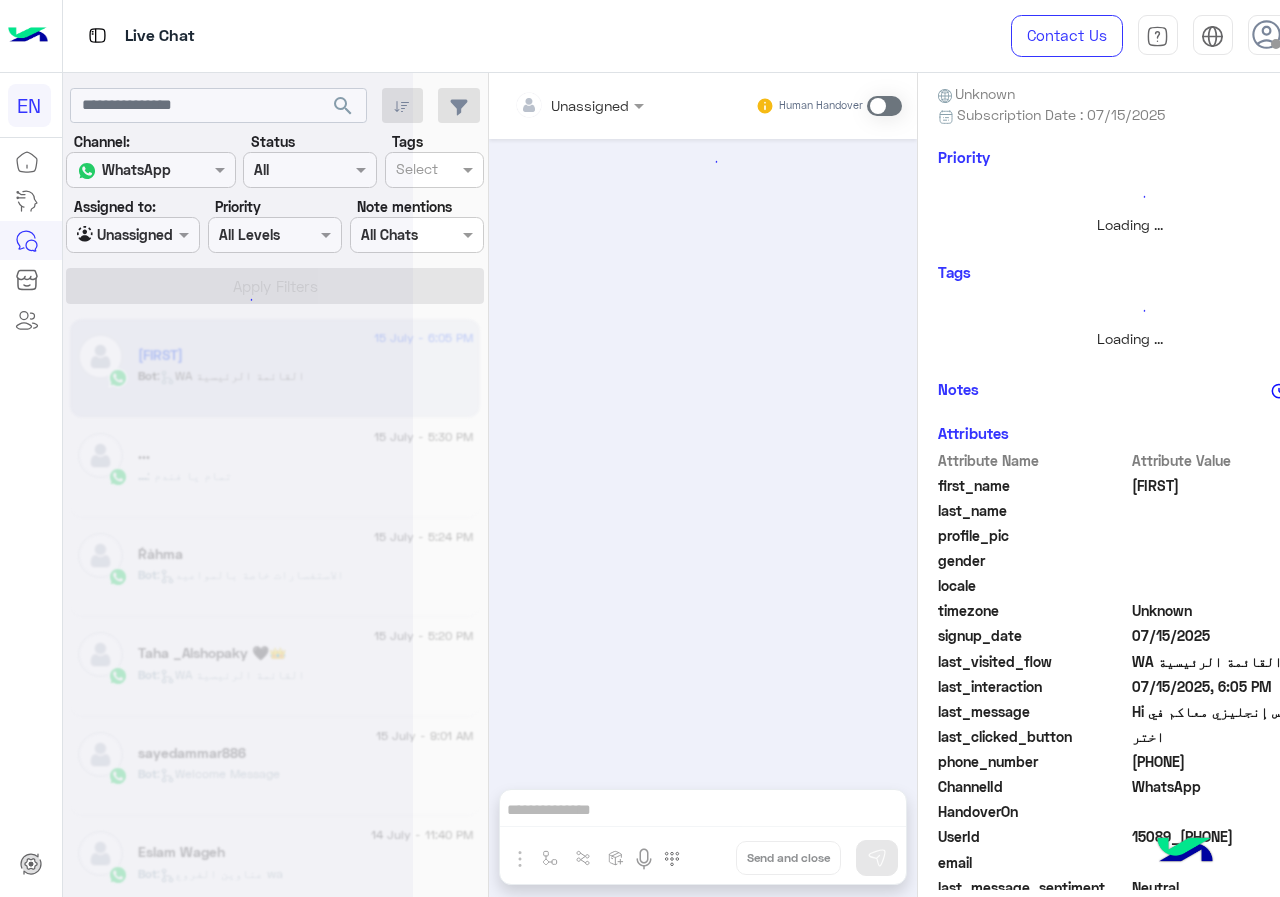 scroll, scrollTop: 237, scrollLeft: 0, axis: vertical 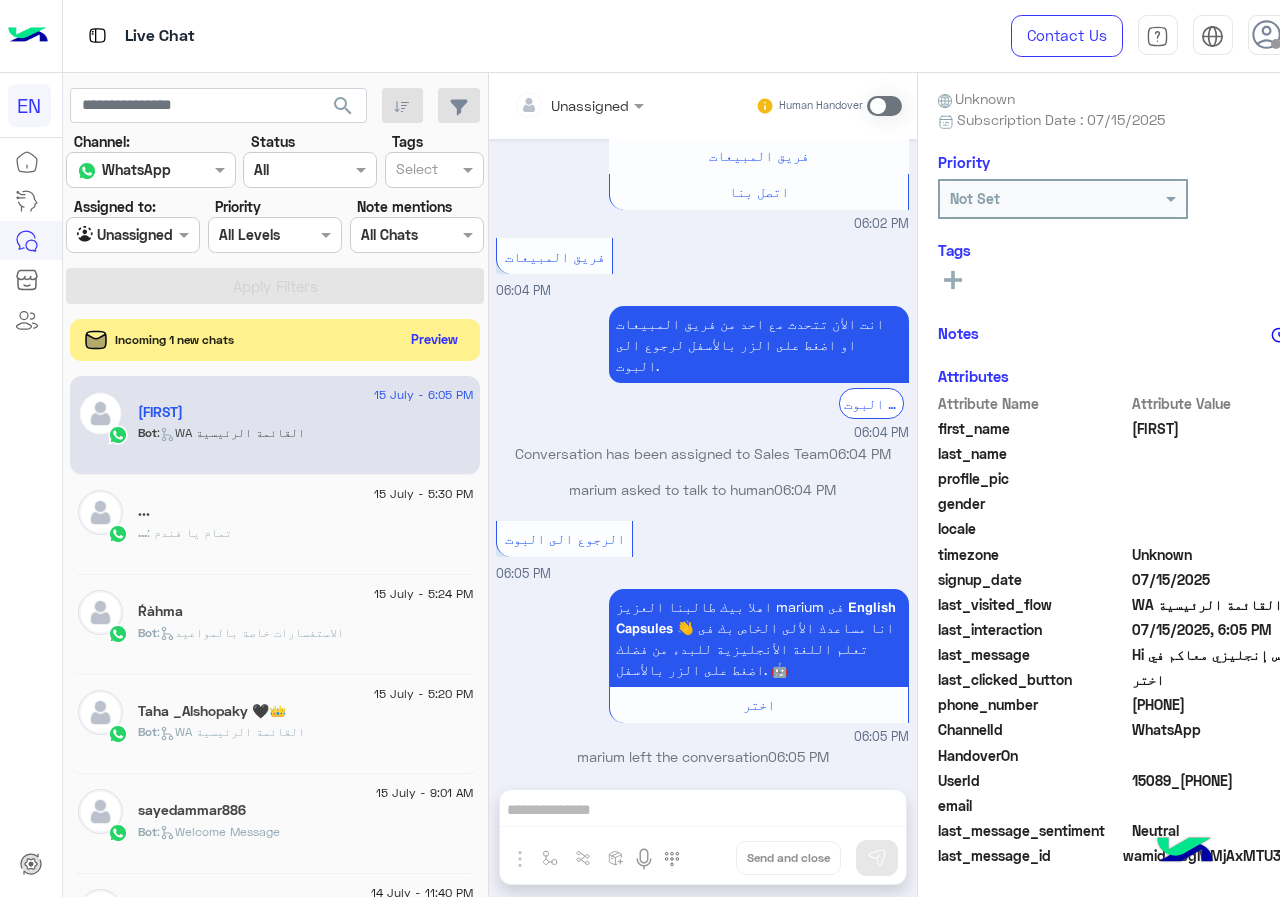 click on "Preview" 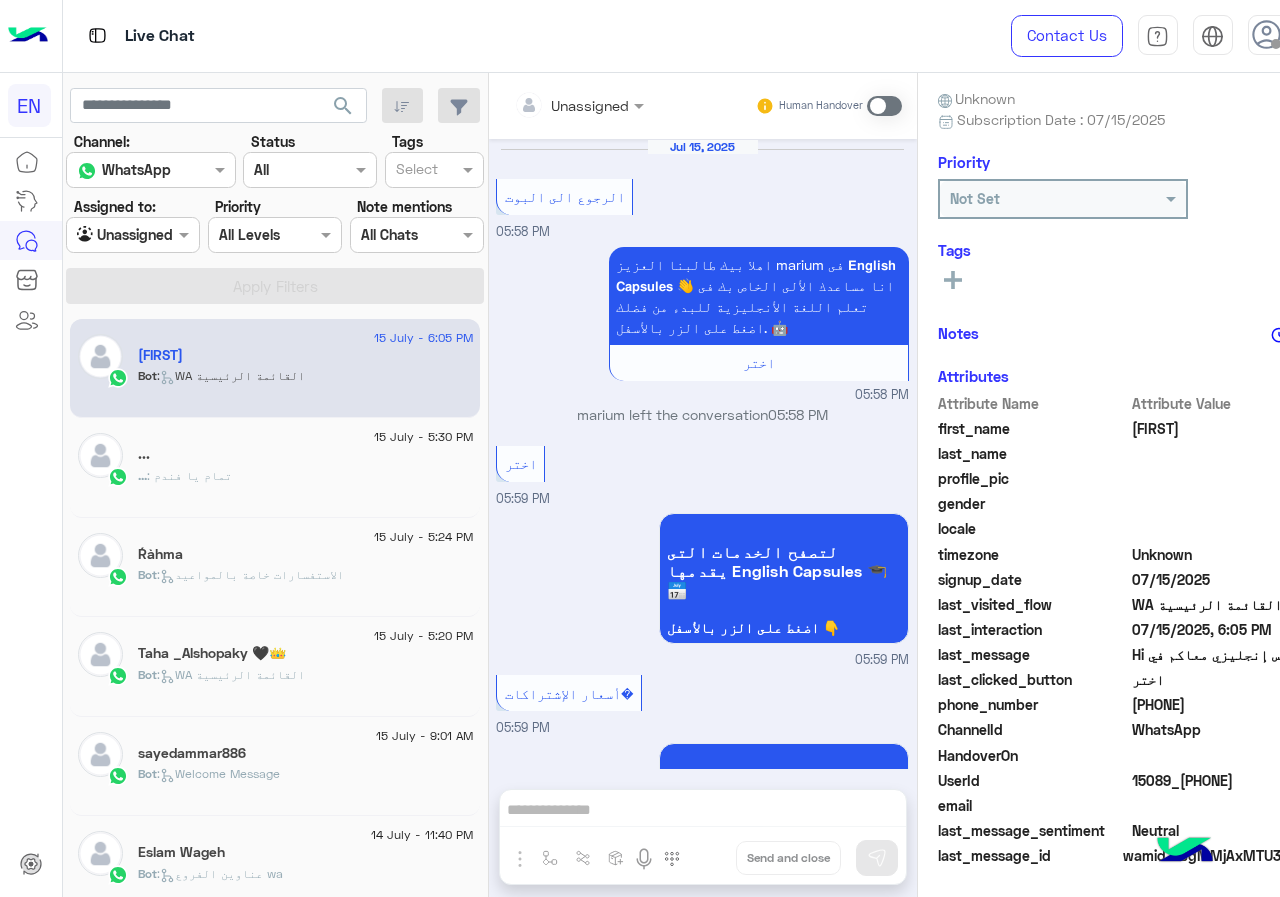 scroll, scrollTop: 3295, scrollLeft: 0, axis: vertical 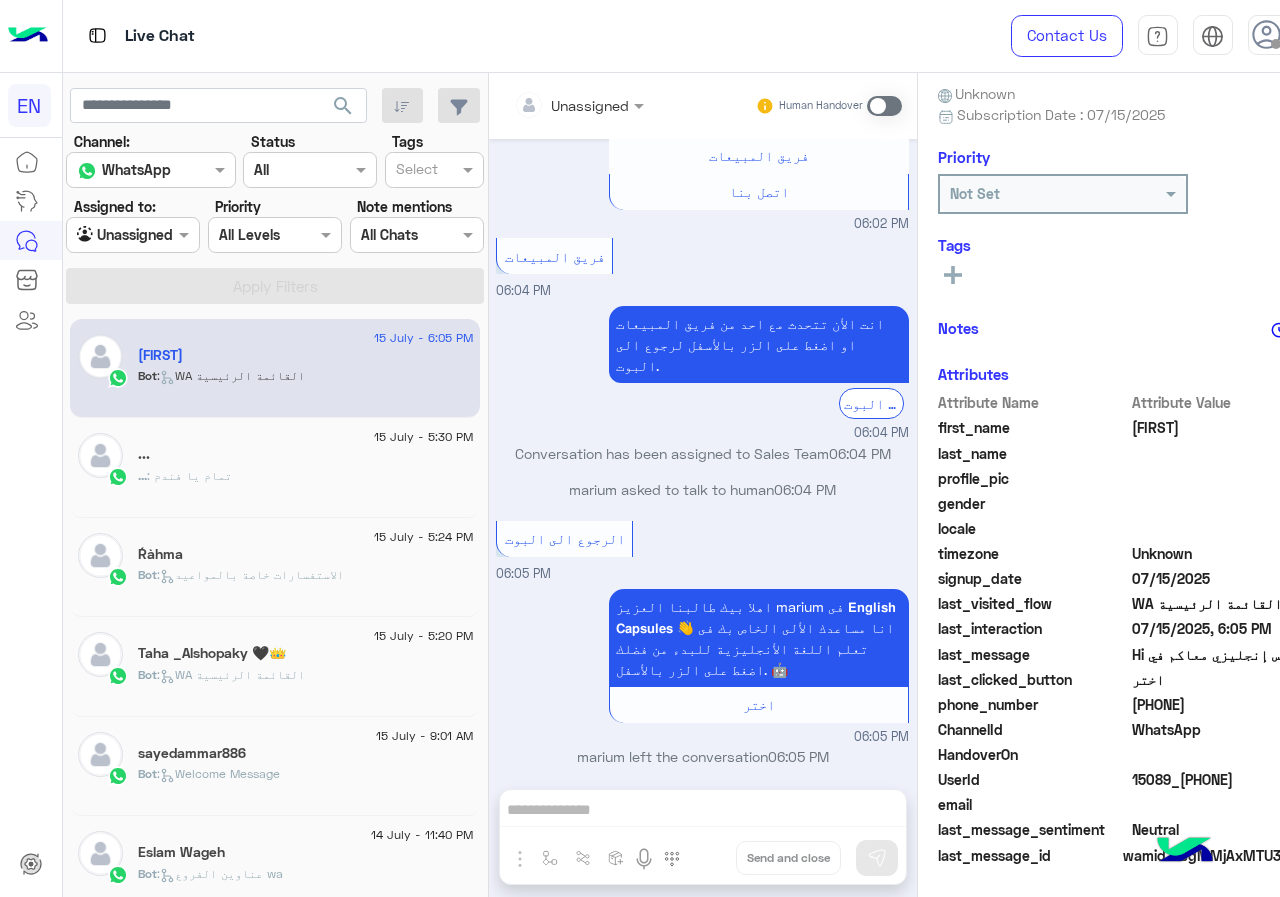 drag, startPoint x: 1134, startPoint y: 704, endPoint x: 1279, endPoint y: 705, distance: 145.00345 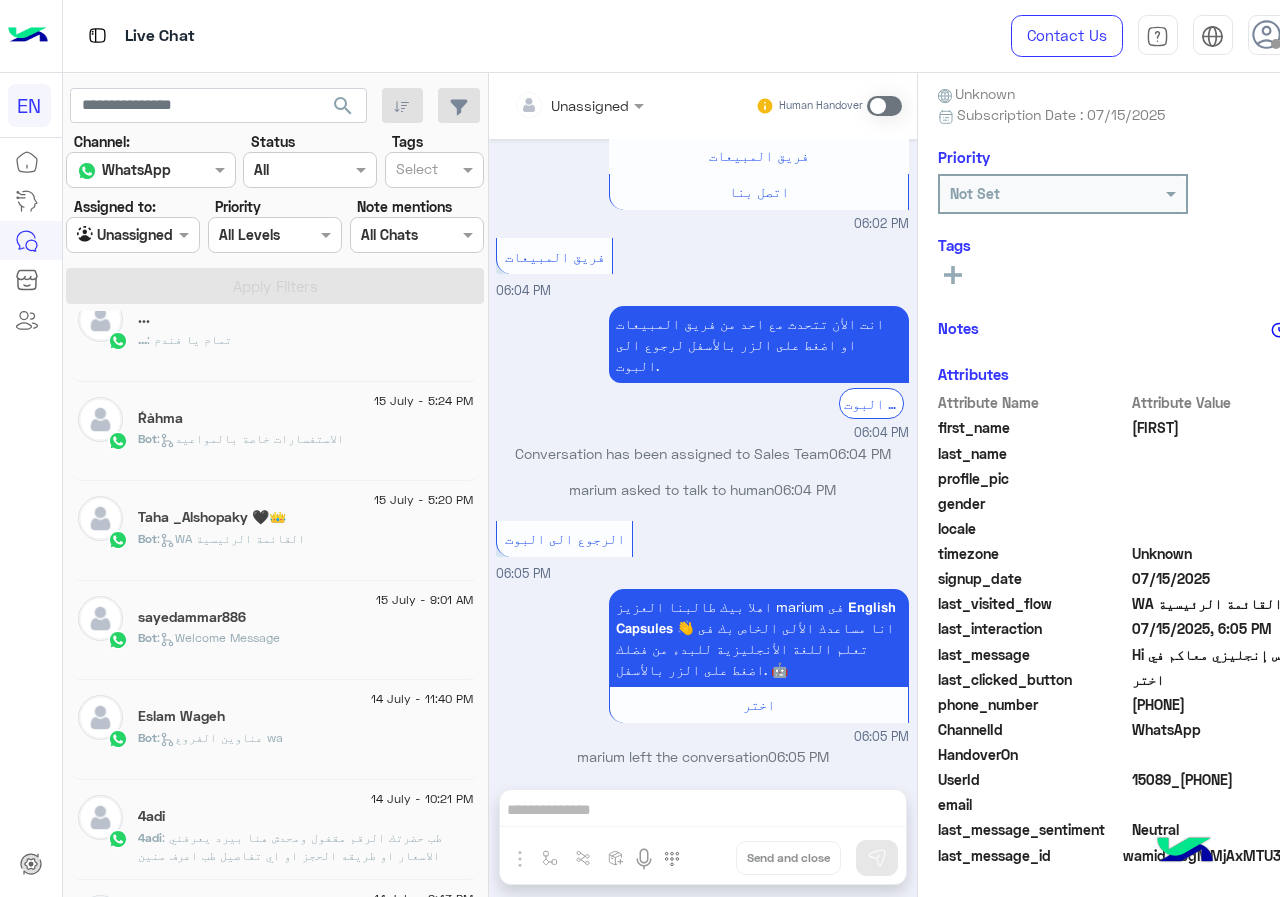 scroll, scrollTop: 0, scrollLeft: 0, axis: both 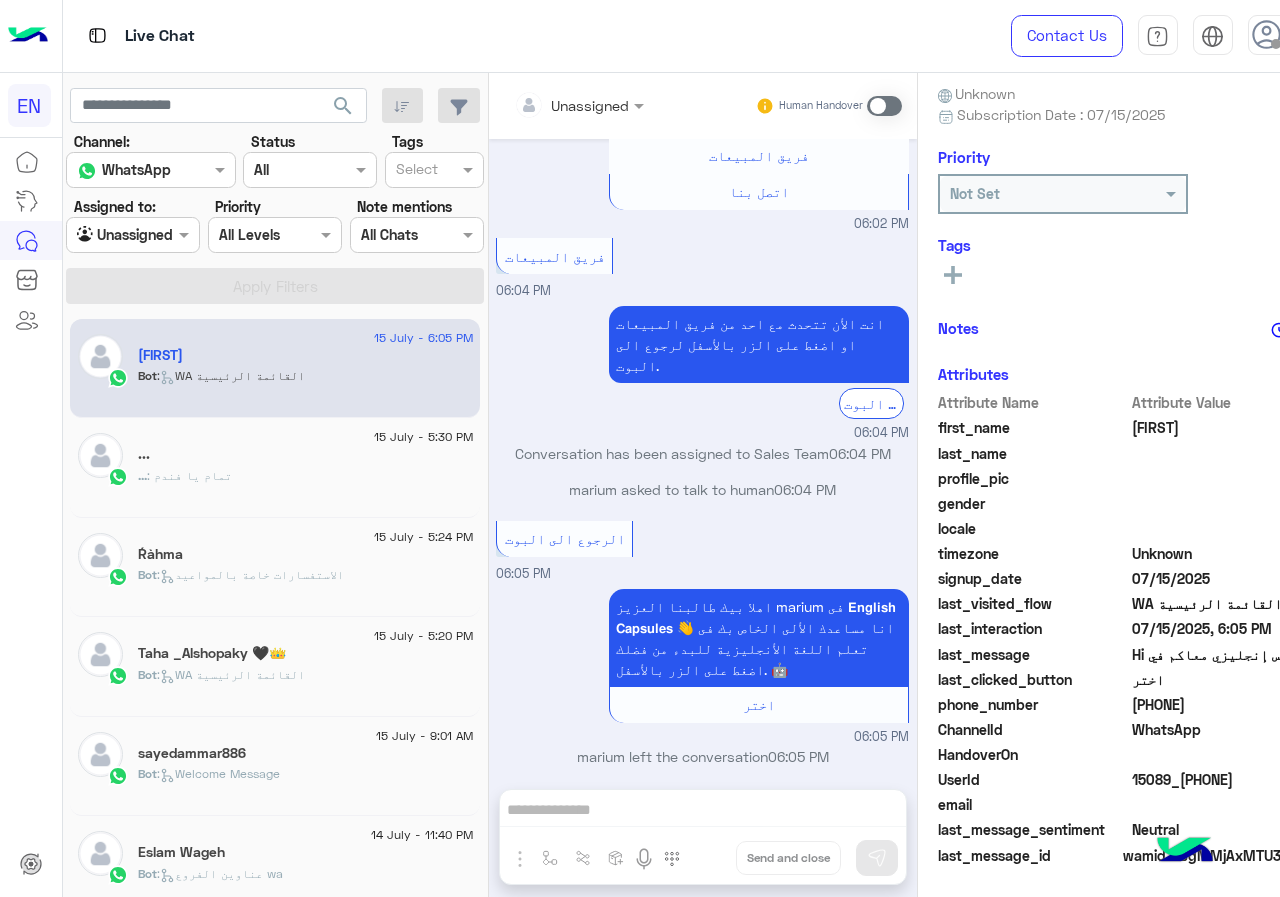 click at bounding box center [533, 105] 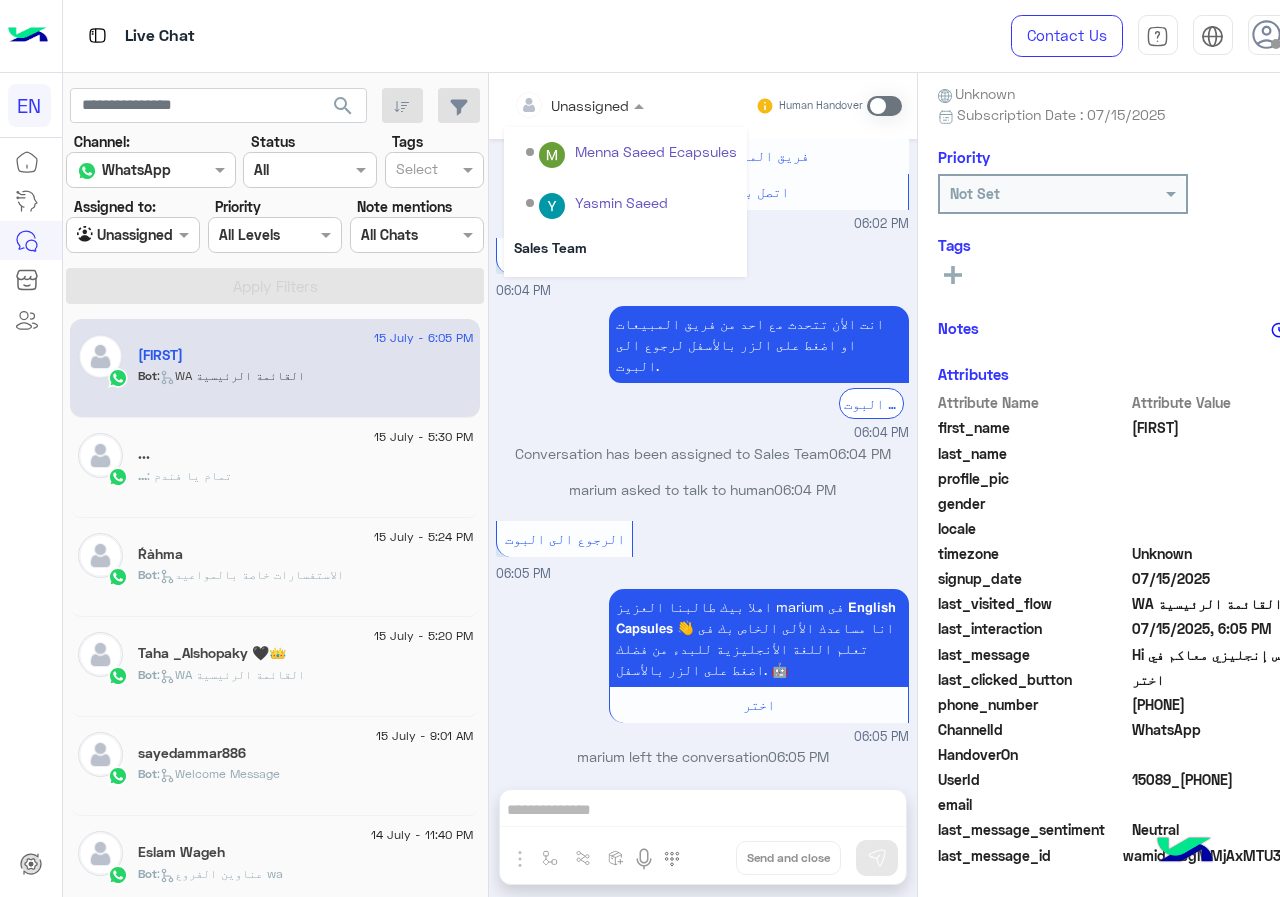scroll, scrollTop: 332, scrollLeft: 0, axis: vertical 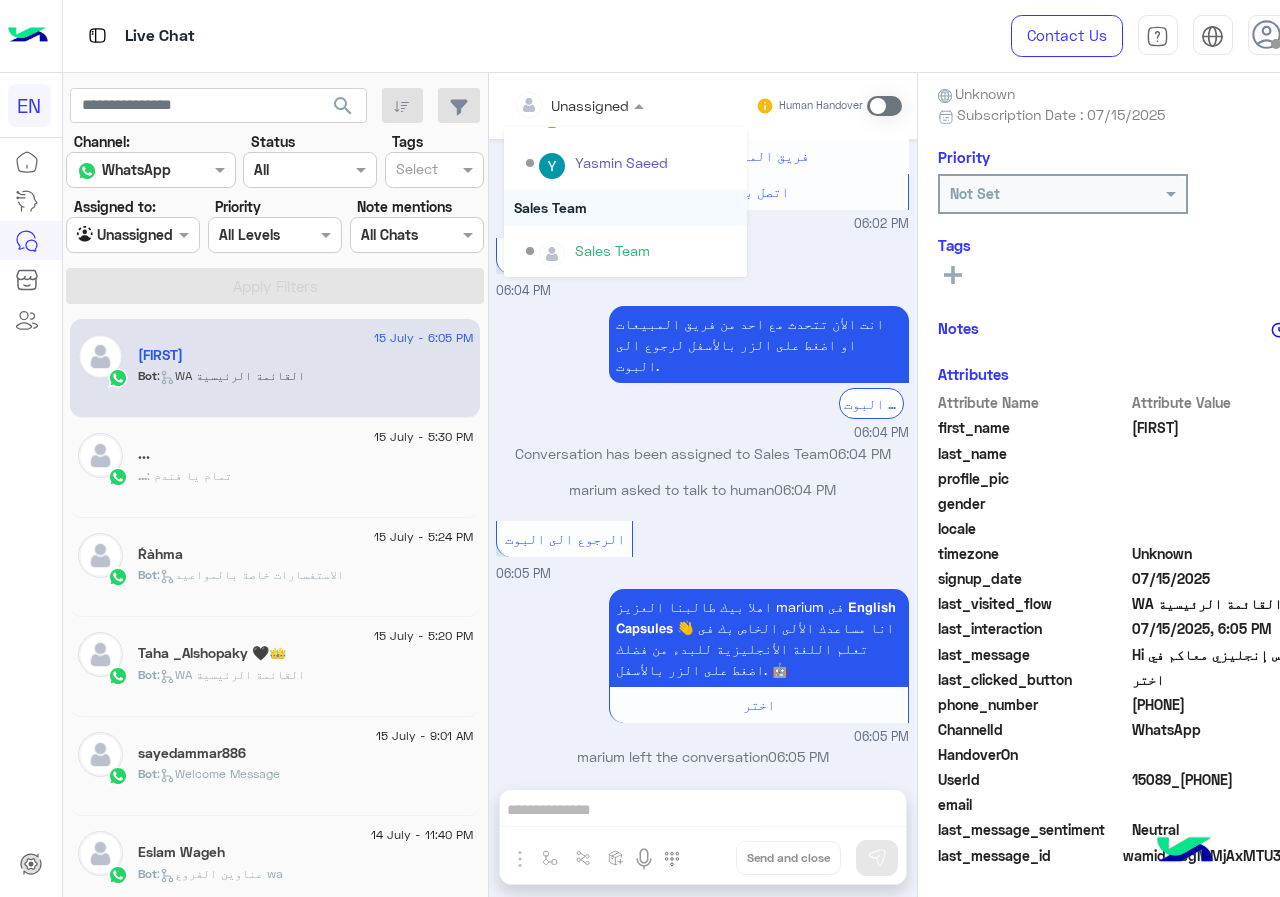click on "Sales Team" at bounding box center (625, 207) 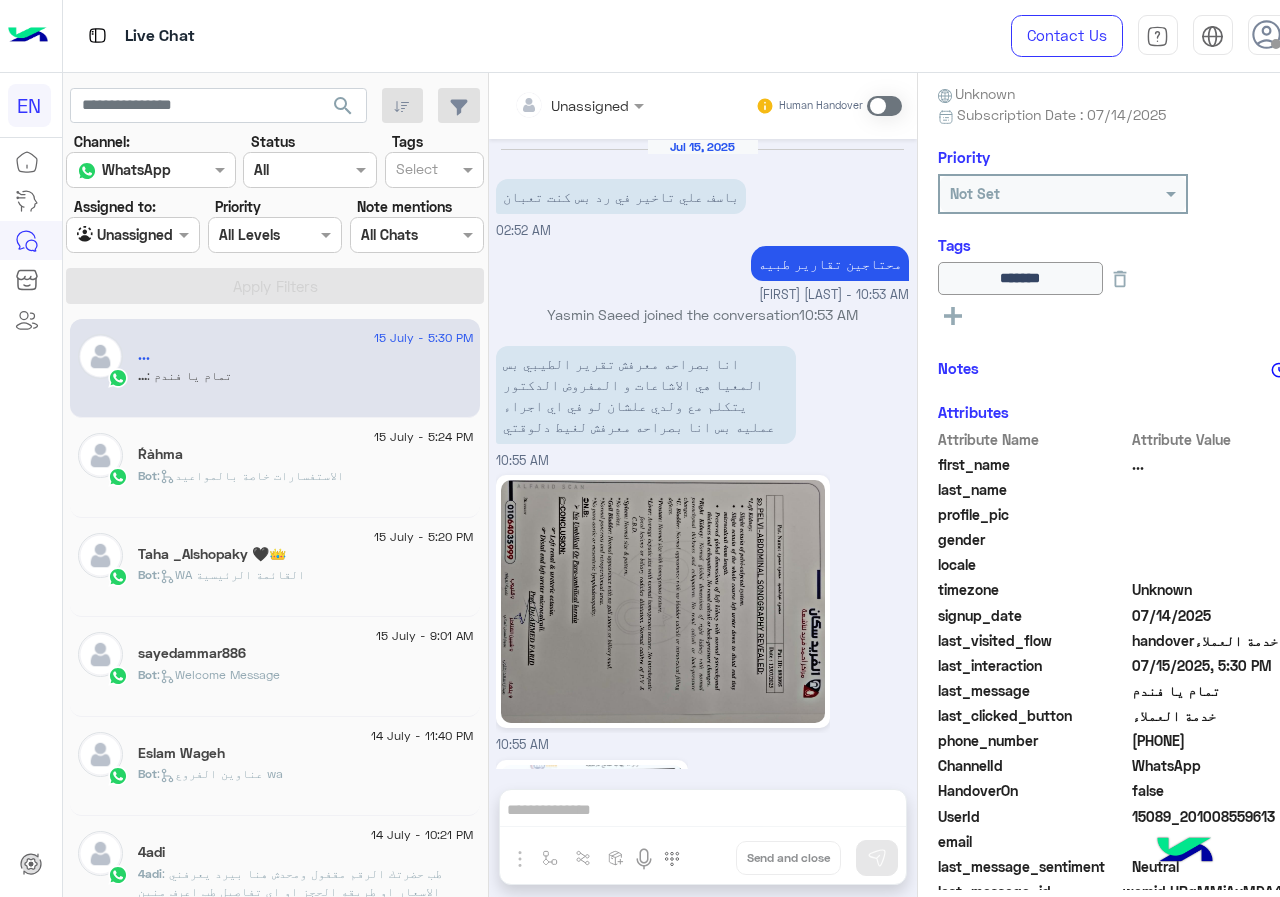 scroll, scrollTop: 2333, scrollLeft: 0, axis: vertical 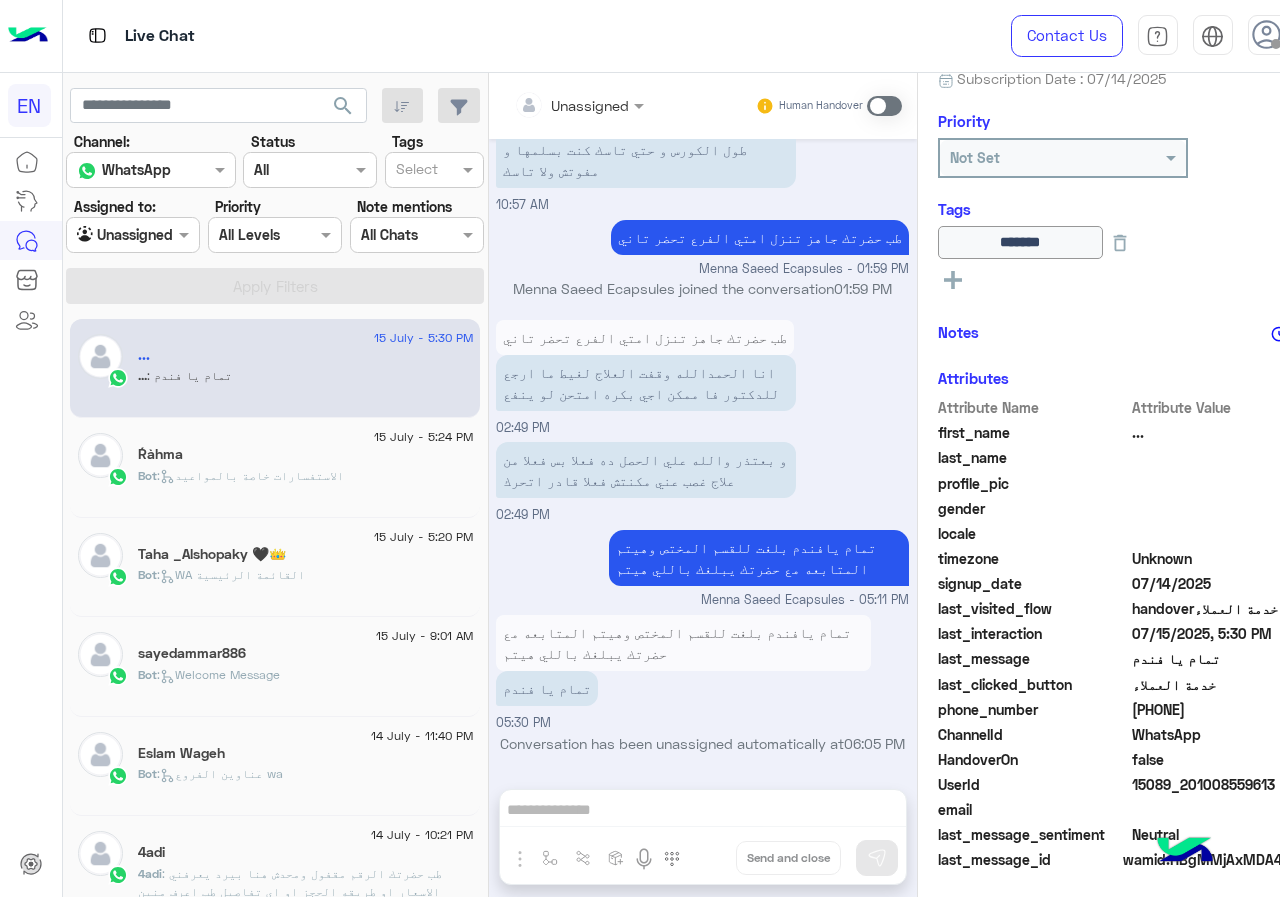 click at bounding box center [554, 105] 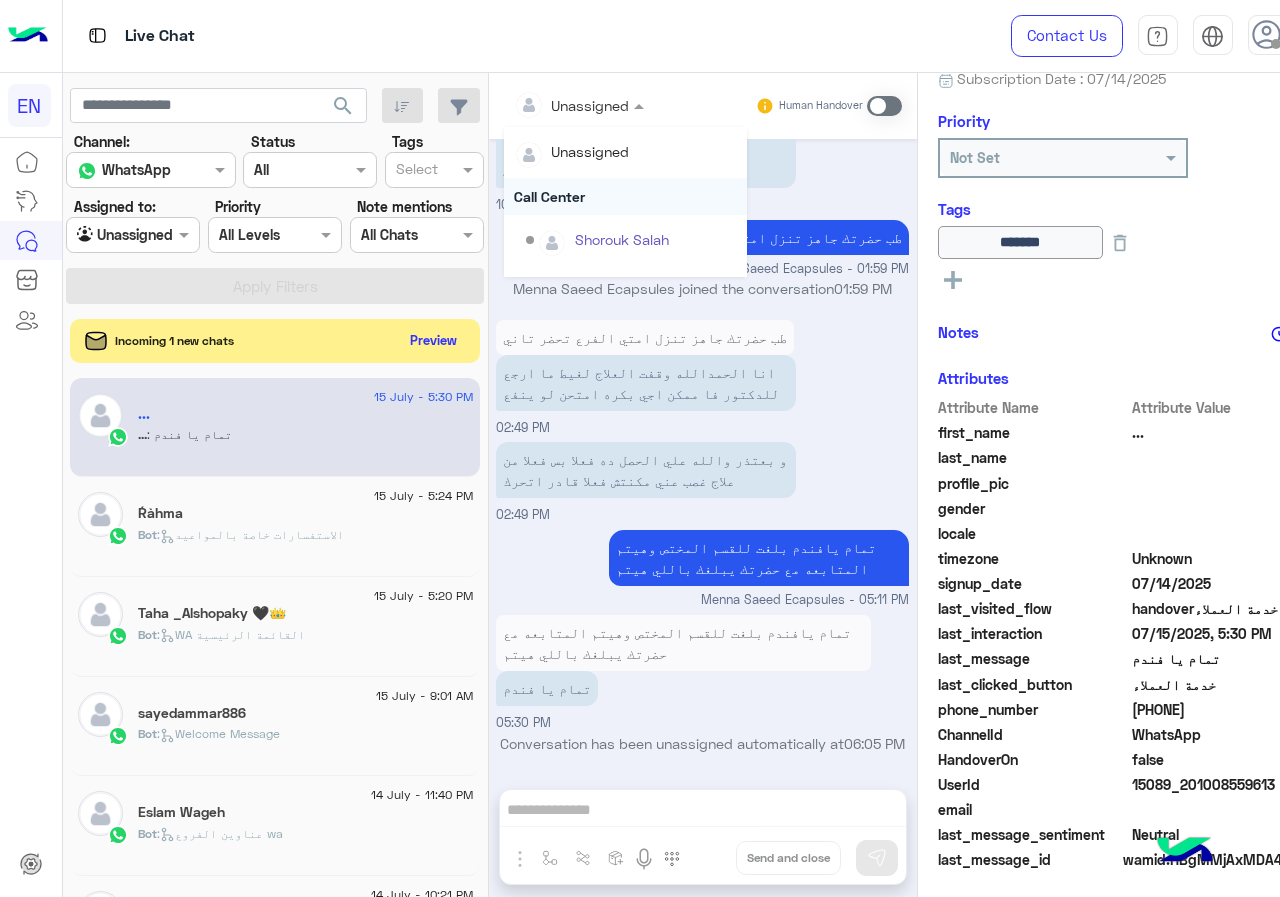 click on "Call Center" at bounding box center (625, 196) 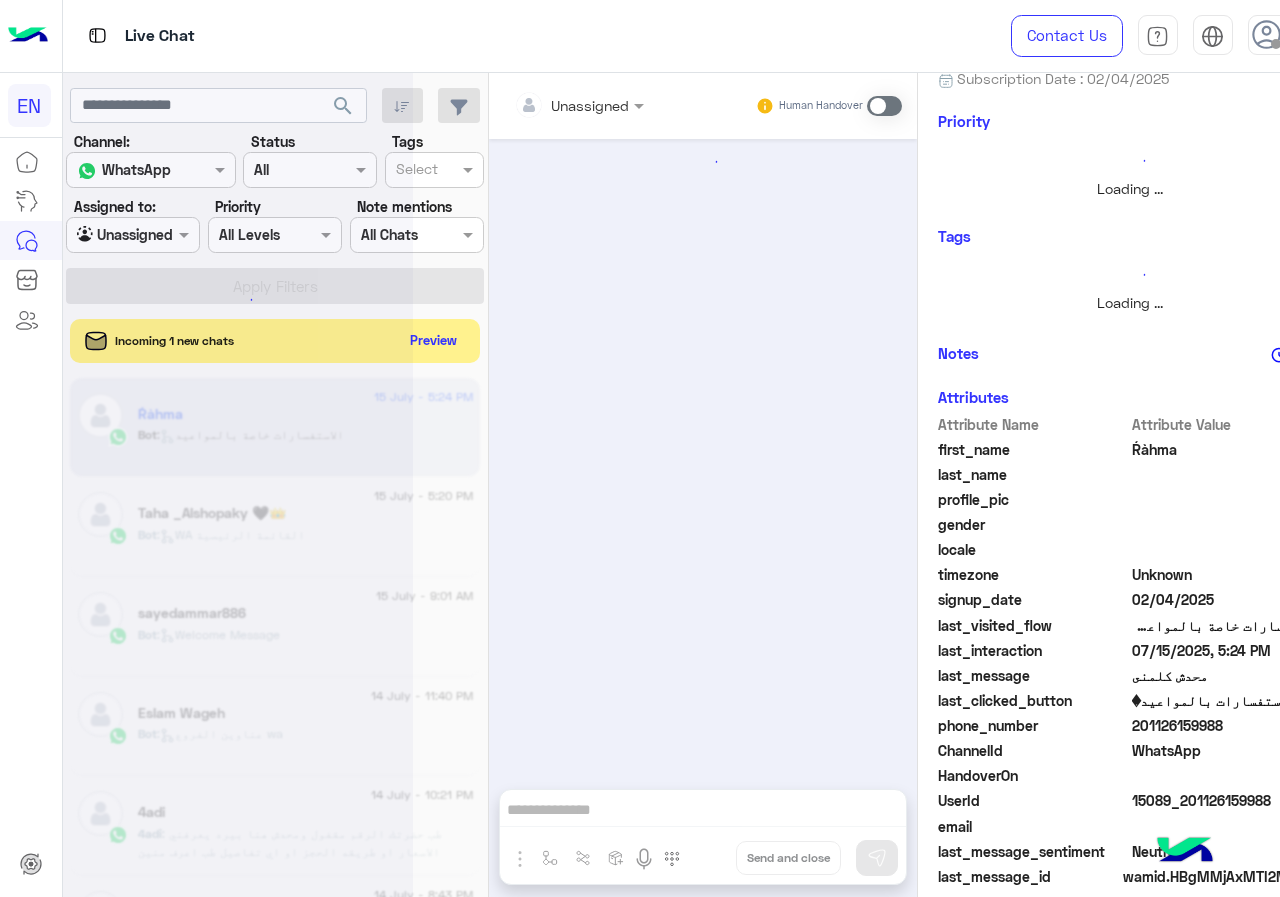 scroll, scrollTop: 0, scrollLeft: 0, axis: both 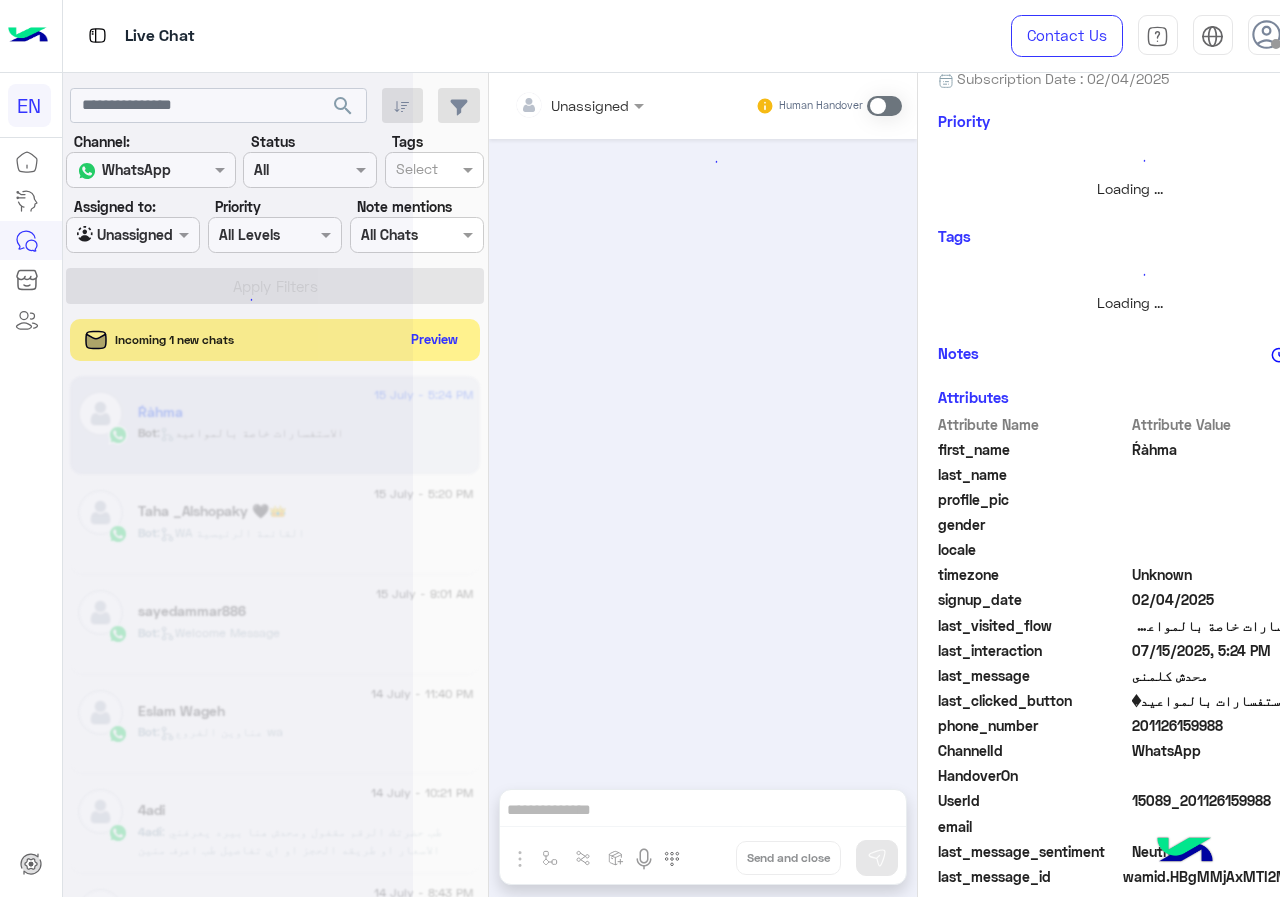 click on "Preview" 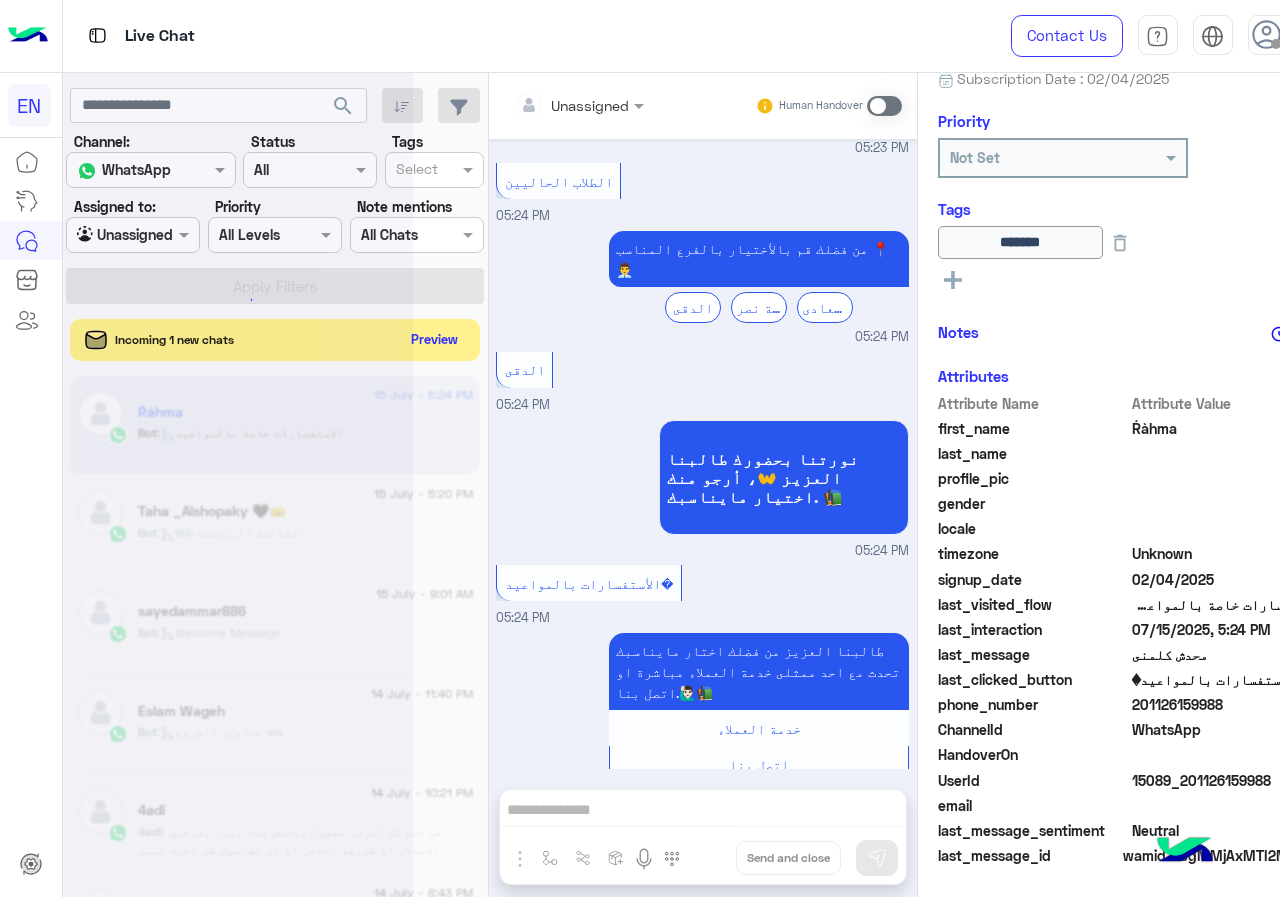 click on "Preview" 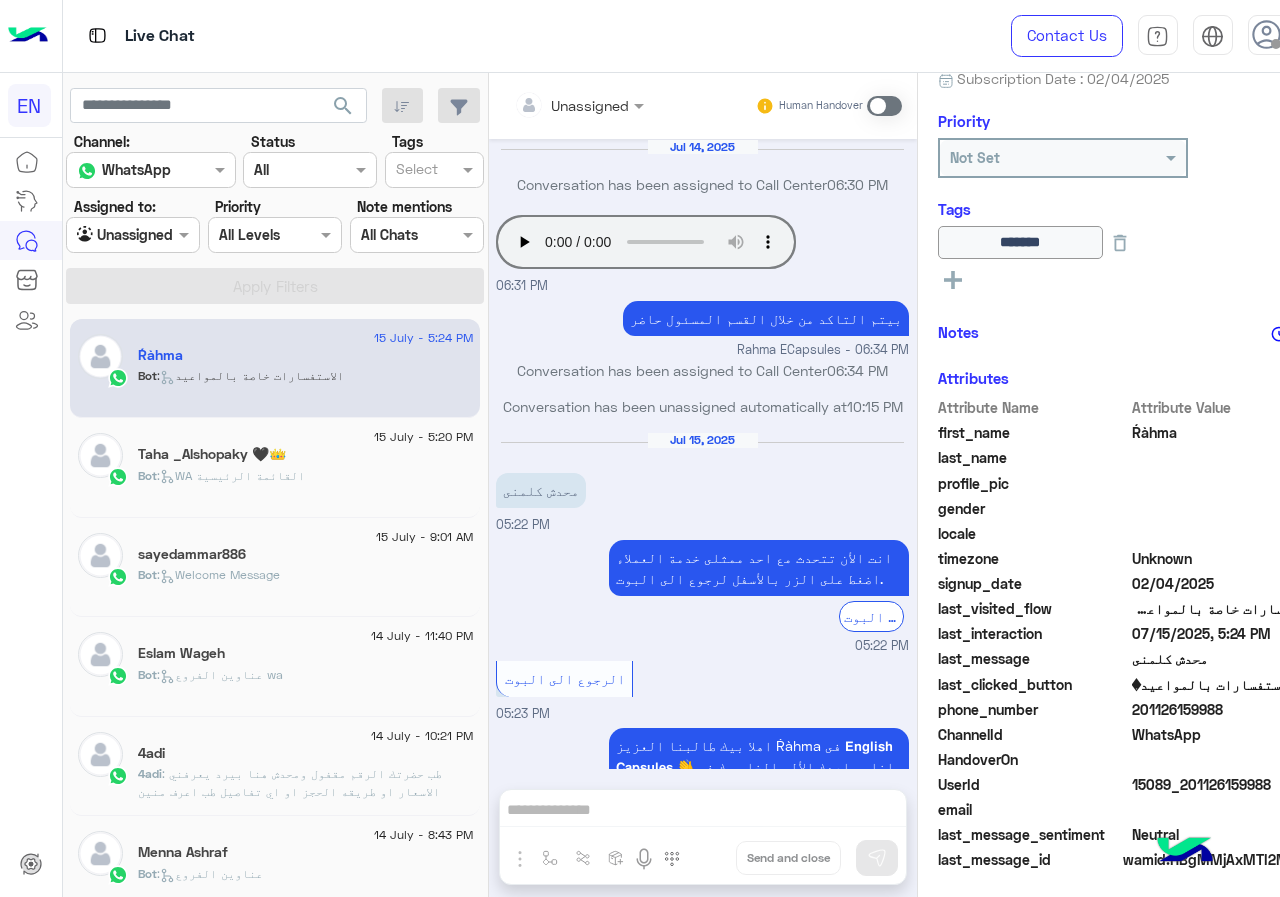 scroll, scrollTop: 1218, scrollLeft: 0, axis: vertical 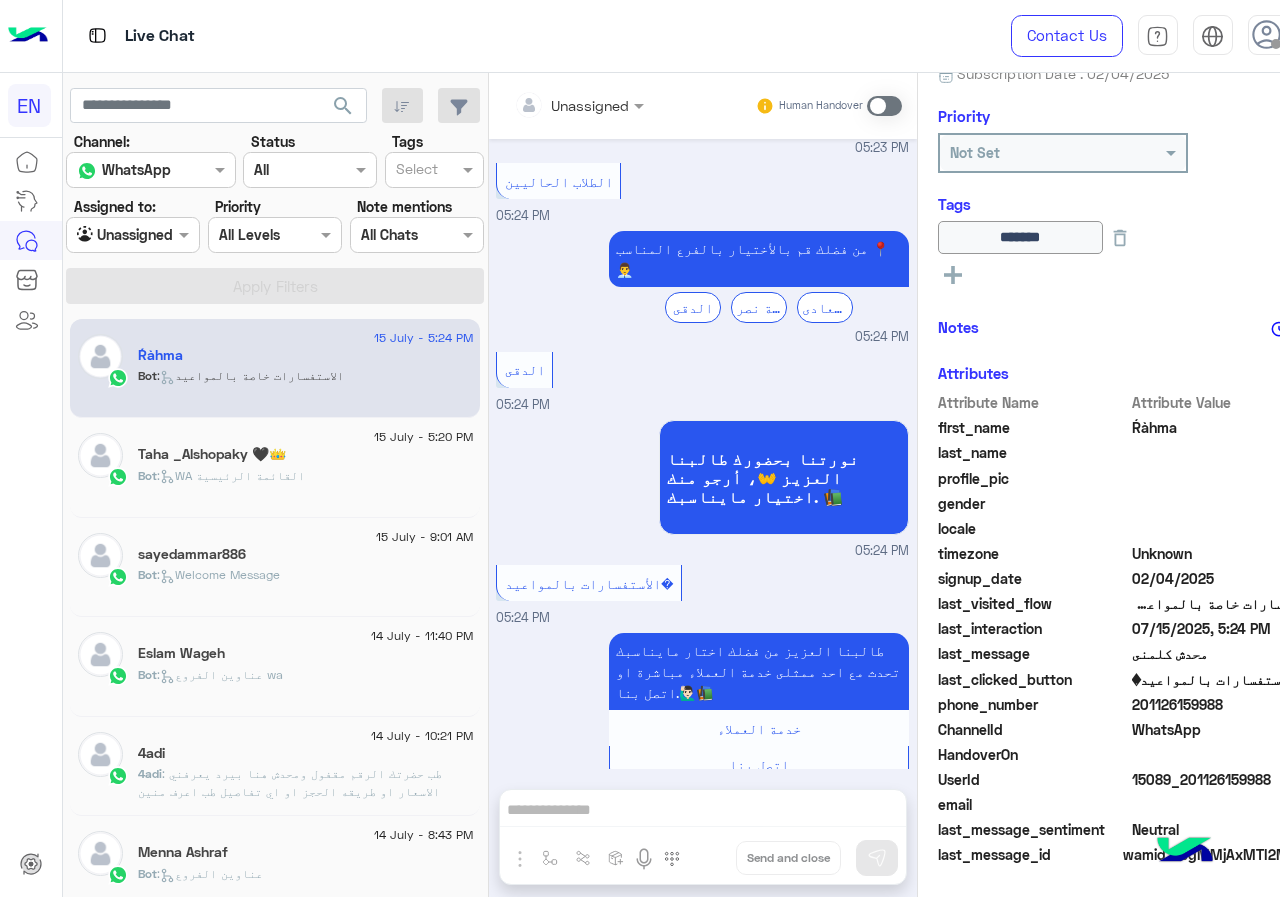 drag, startPoint x: 1139, startPoint y: 709, endPoint x: 1279, endPoint y: 709, distance: 140 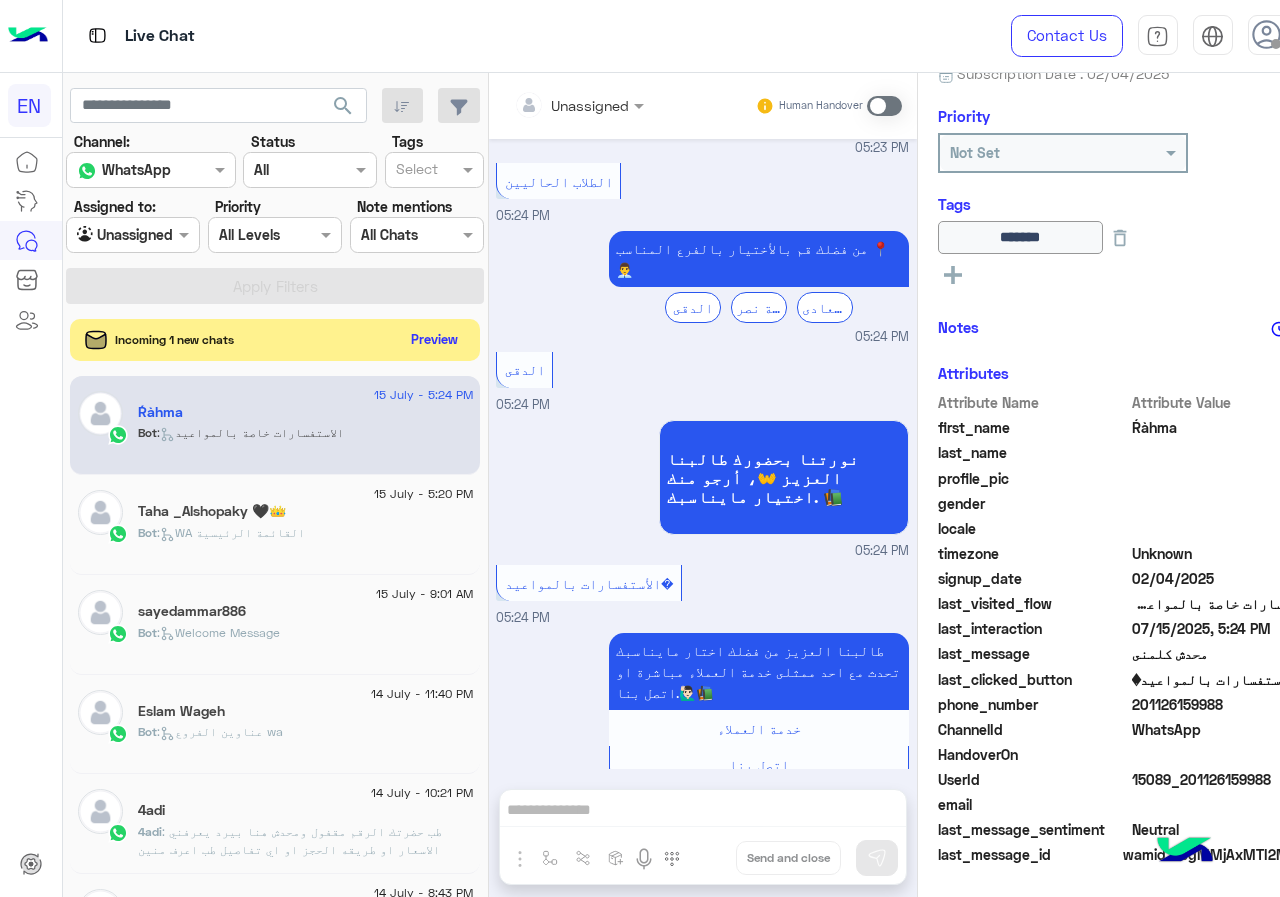 click on "Preview" 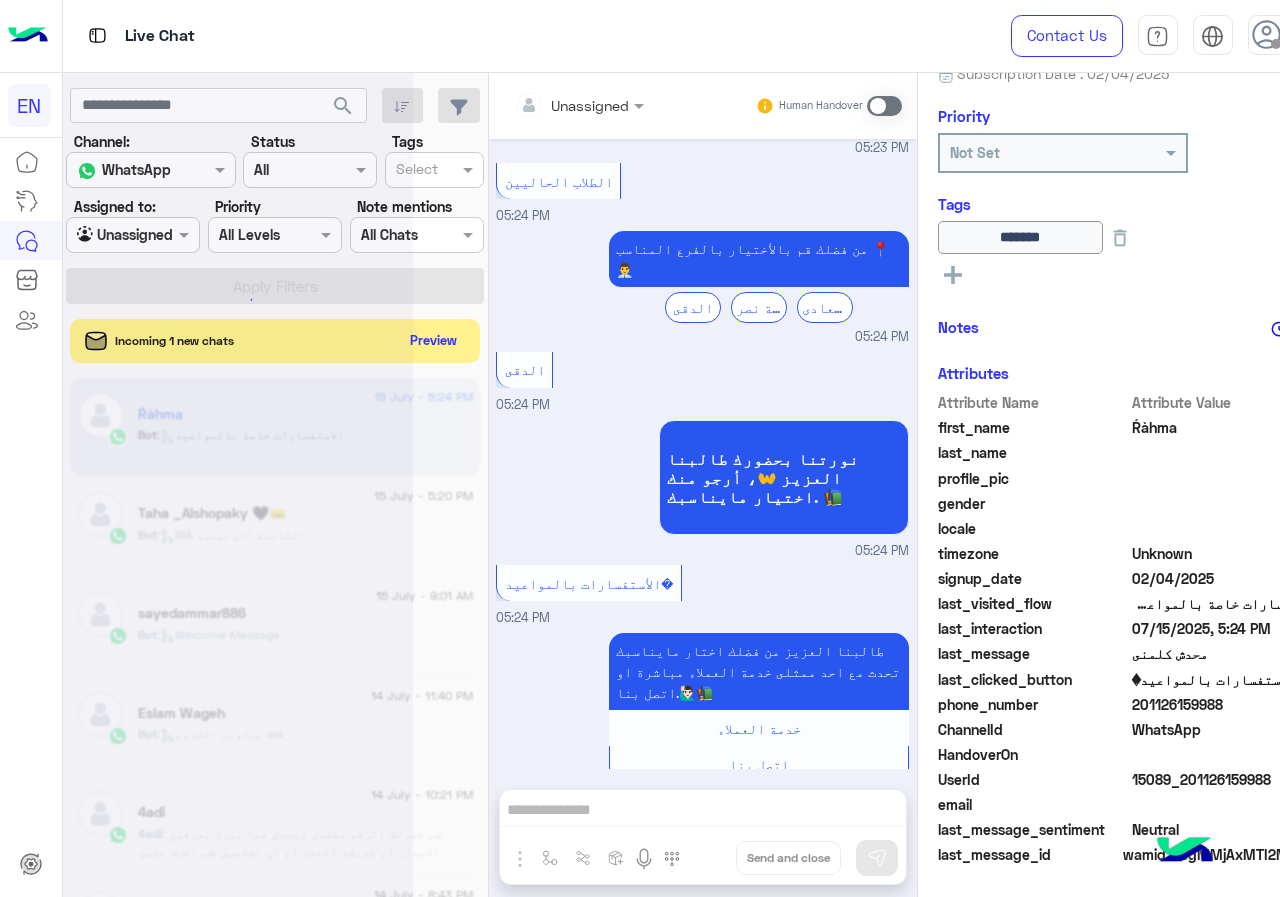scroll, scrollTop: 0, scrollLeft: 0, axis: both 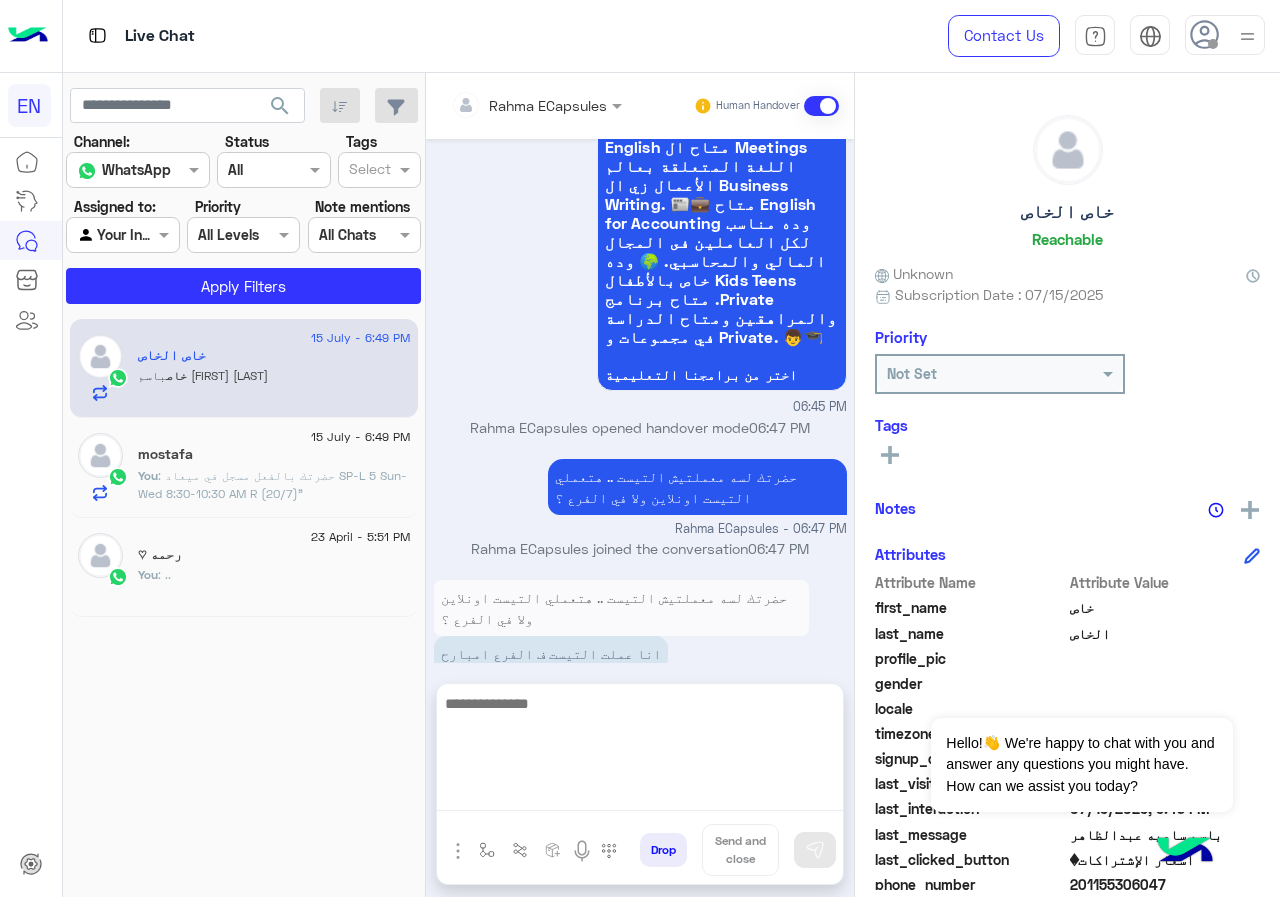 click at bounding box center (640, 751) 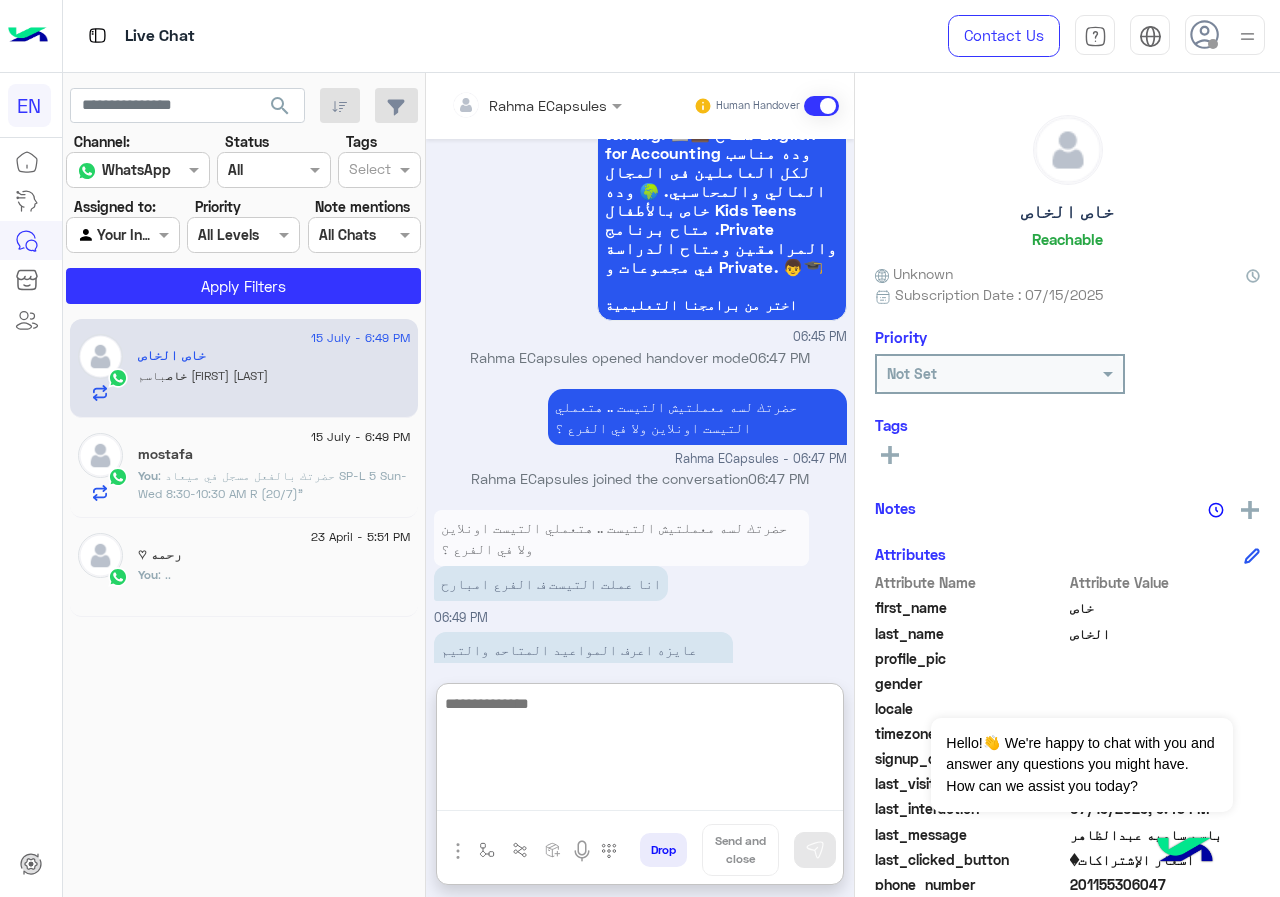 scroll, scrollTop: 2111, scrollLeft: 0, axis: vertical 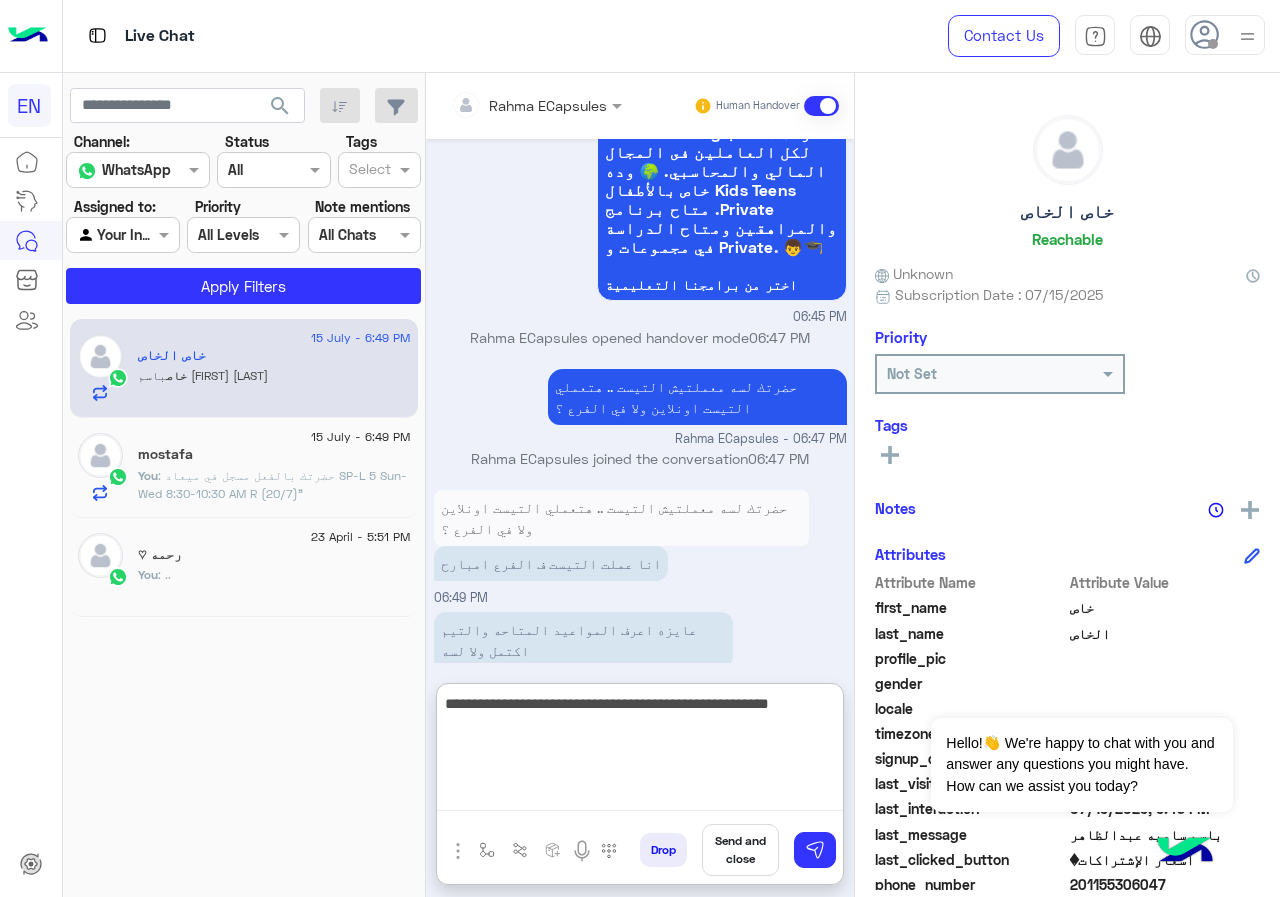type on "**********" 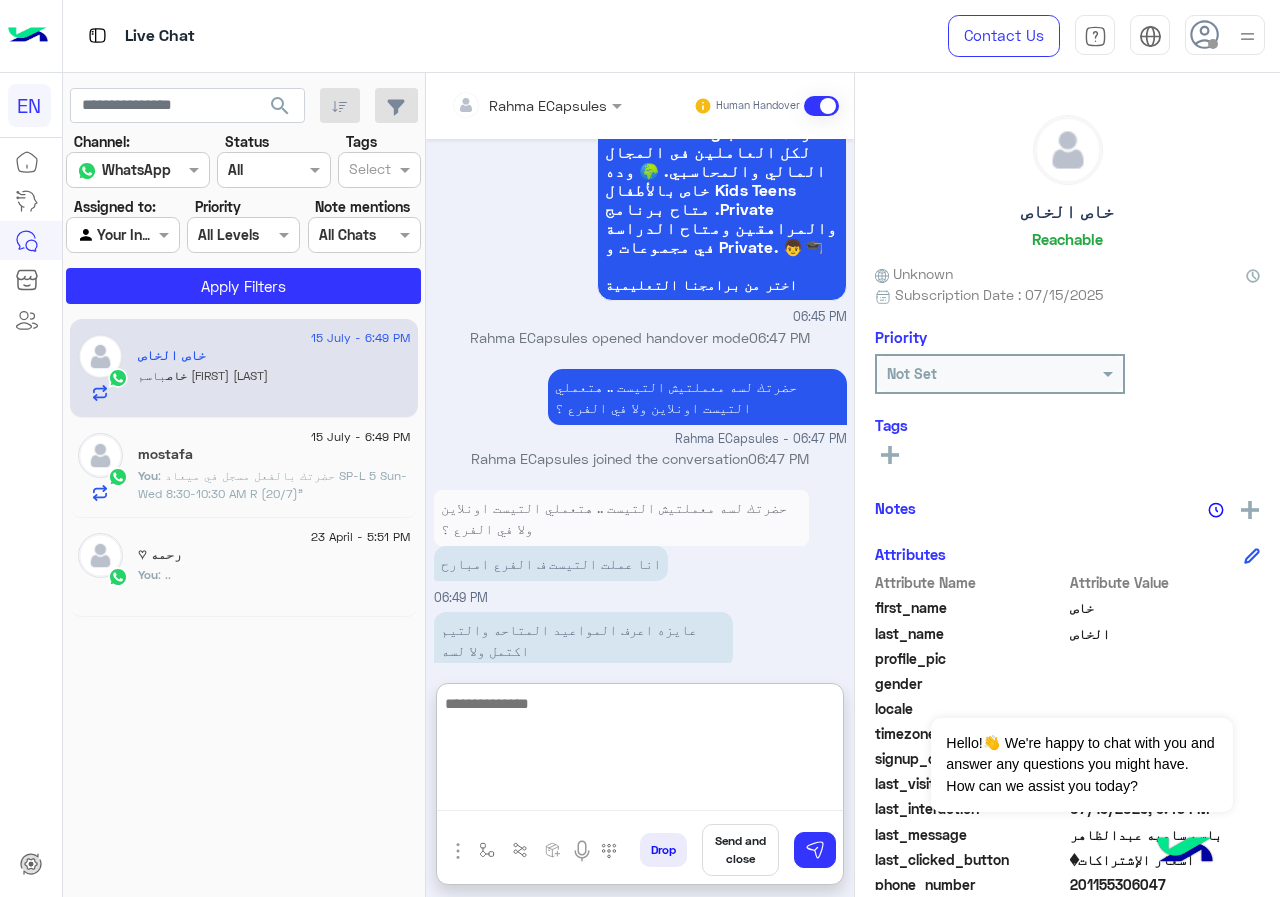 scroll, scrollTop: 2196, scrollLeft: 0, axis: vertical 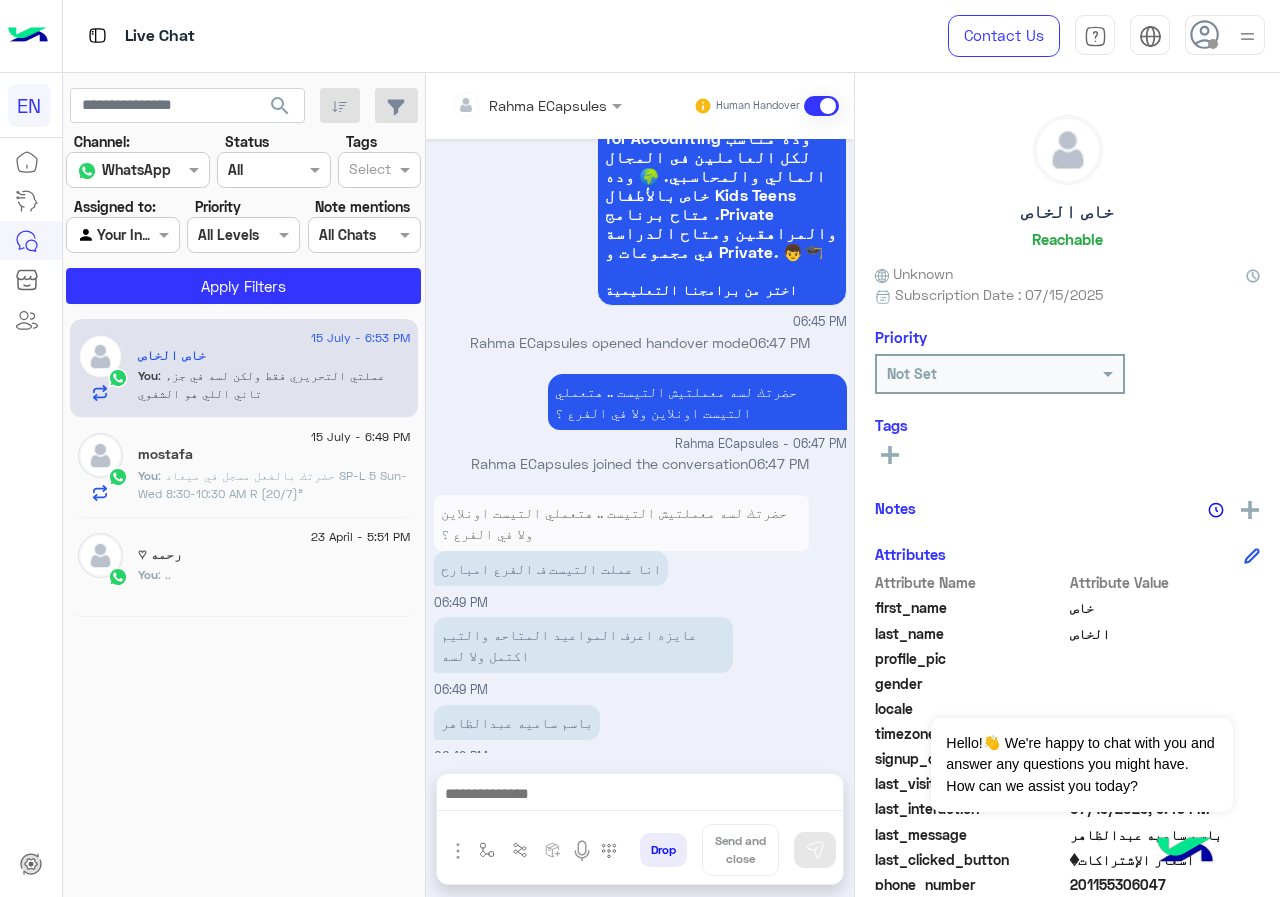 drag, startPoint x: 1104, startPoint y: 217, endPoint x: 910, endPoint y: 217, distance: 194 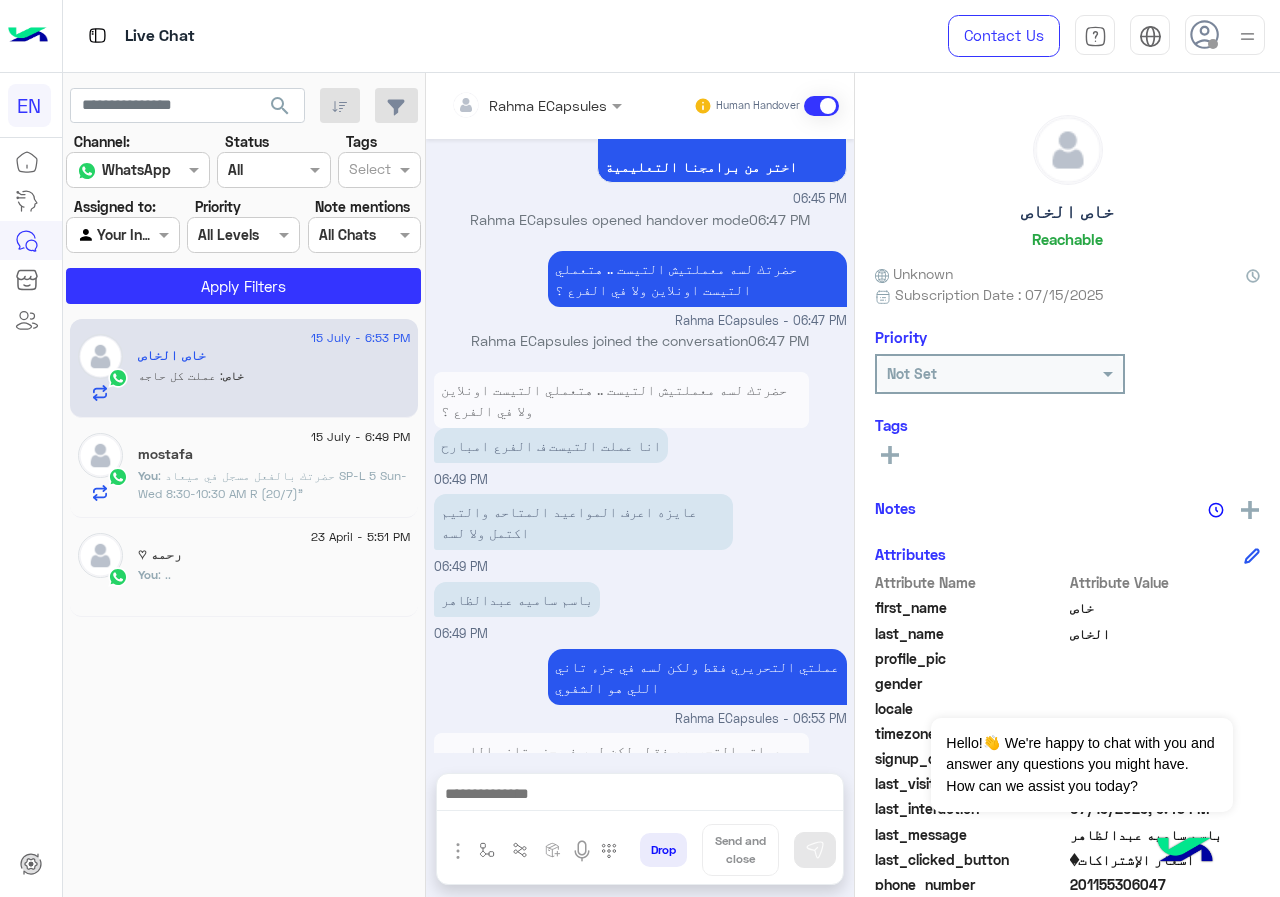 drag, startPoint x: 1158, startPoint y: 209, endPoint x: 973, endPoint y: 211, distance: 185.0108 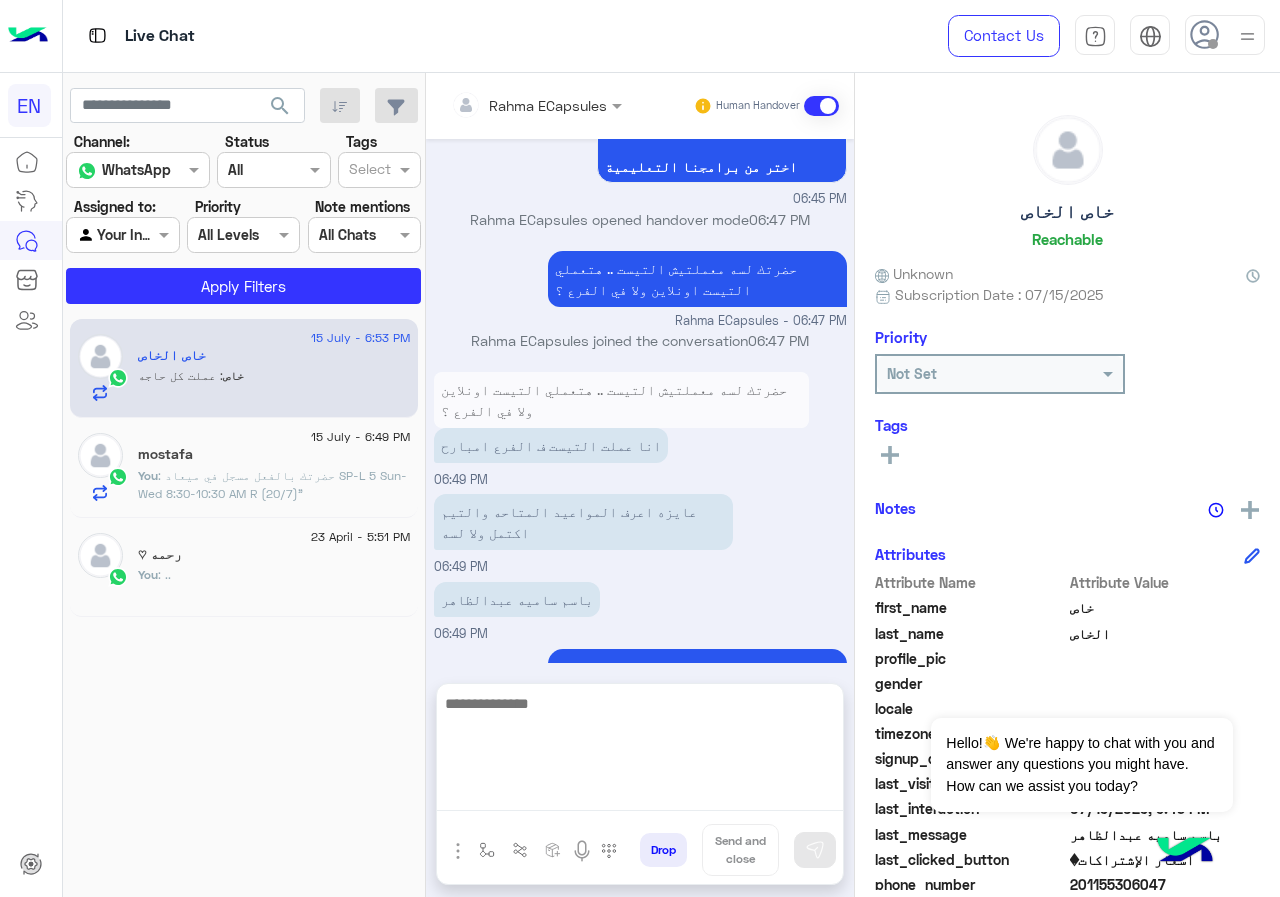 click at bounding box center (640, 751) 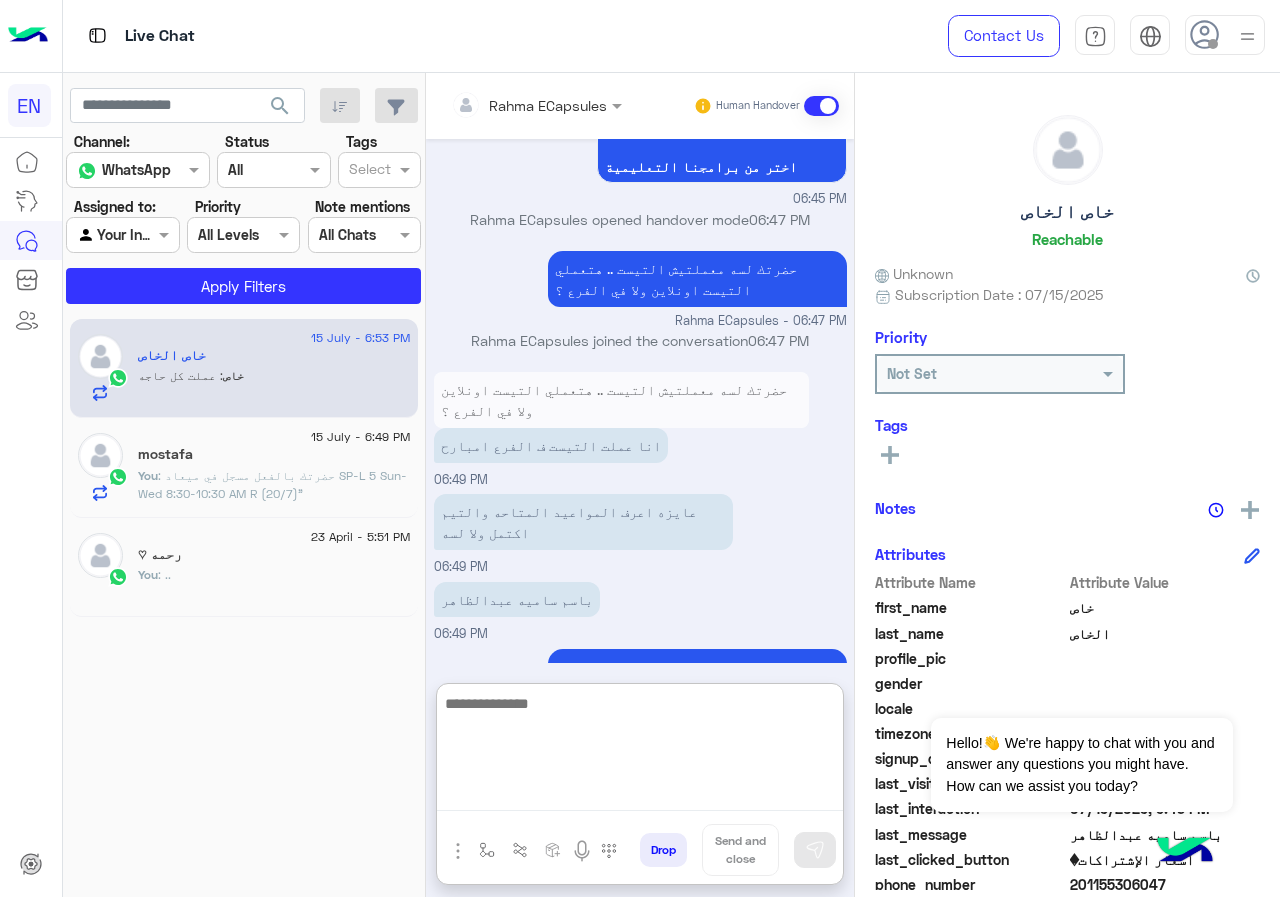 scroll, scrollTop: 2318, scrollLeft: 0, axis: vertical 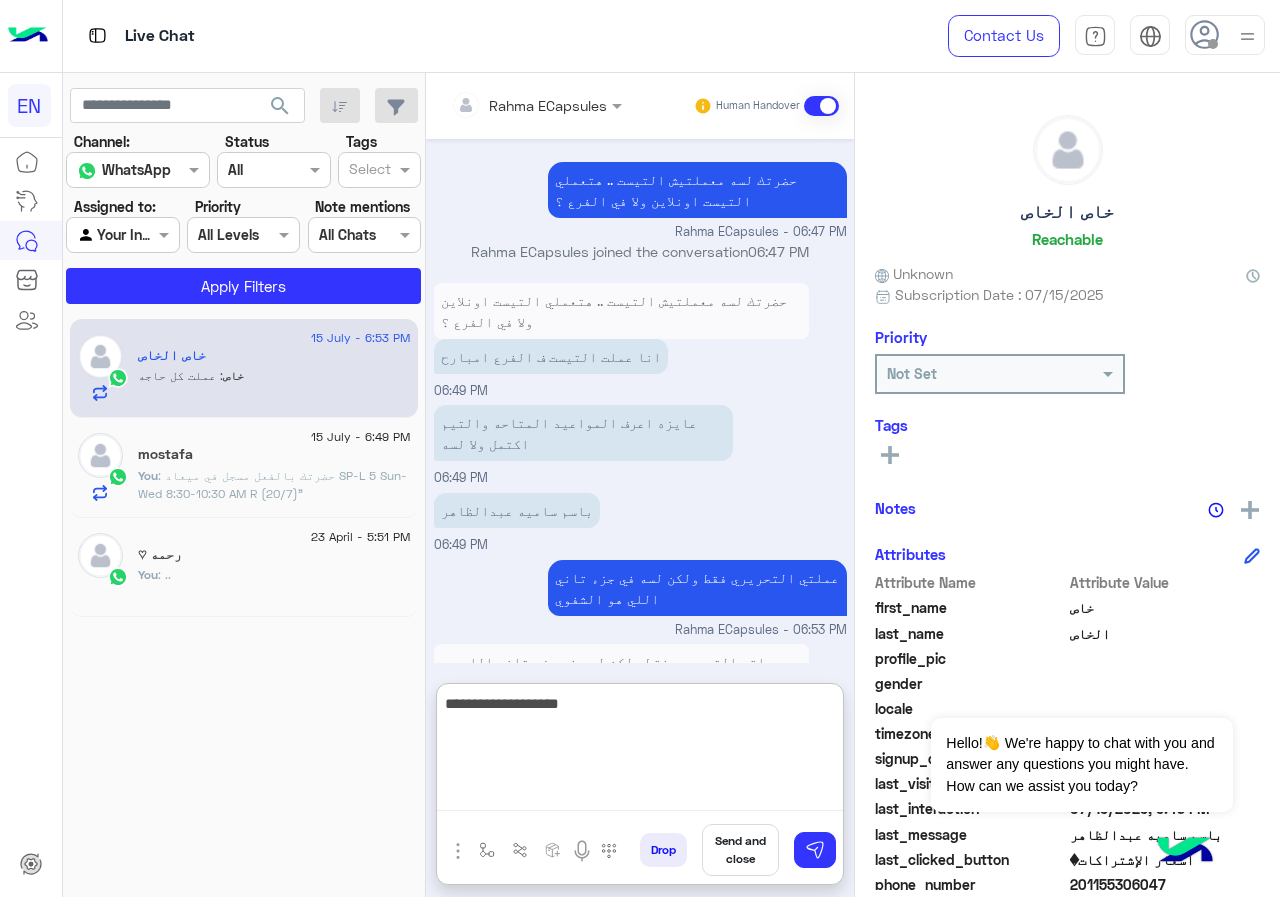 type on "**********" 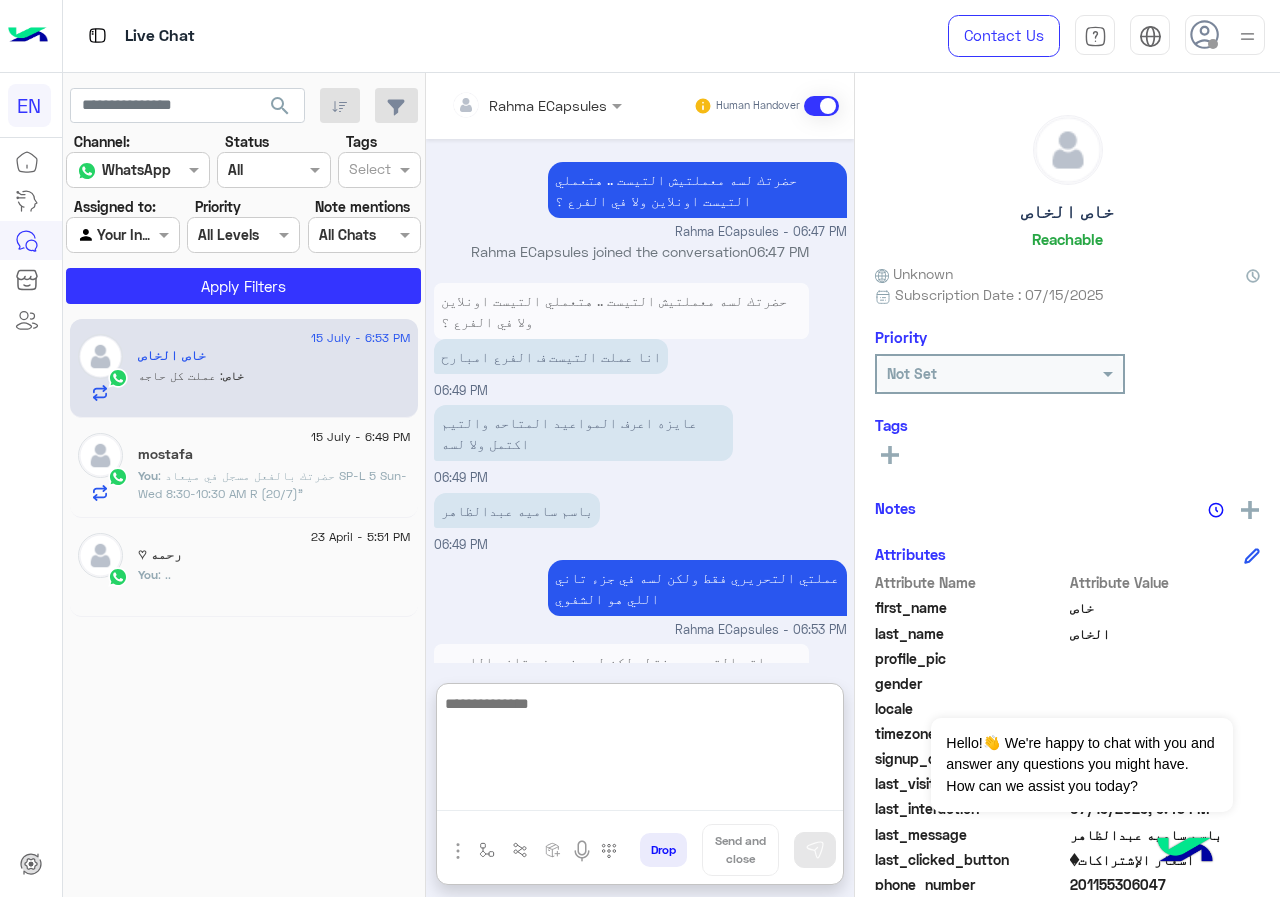scroll, scrollTop: 2382, scrollLeft: 0, axis: vertical 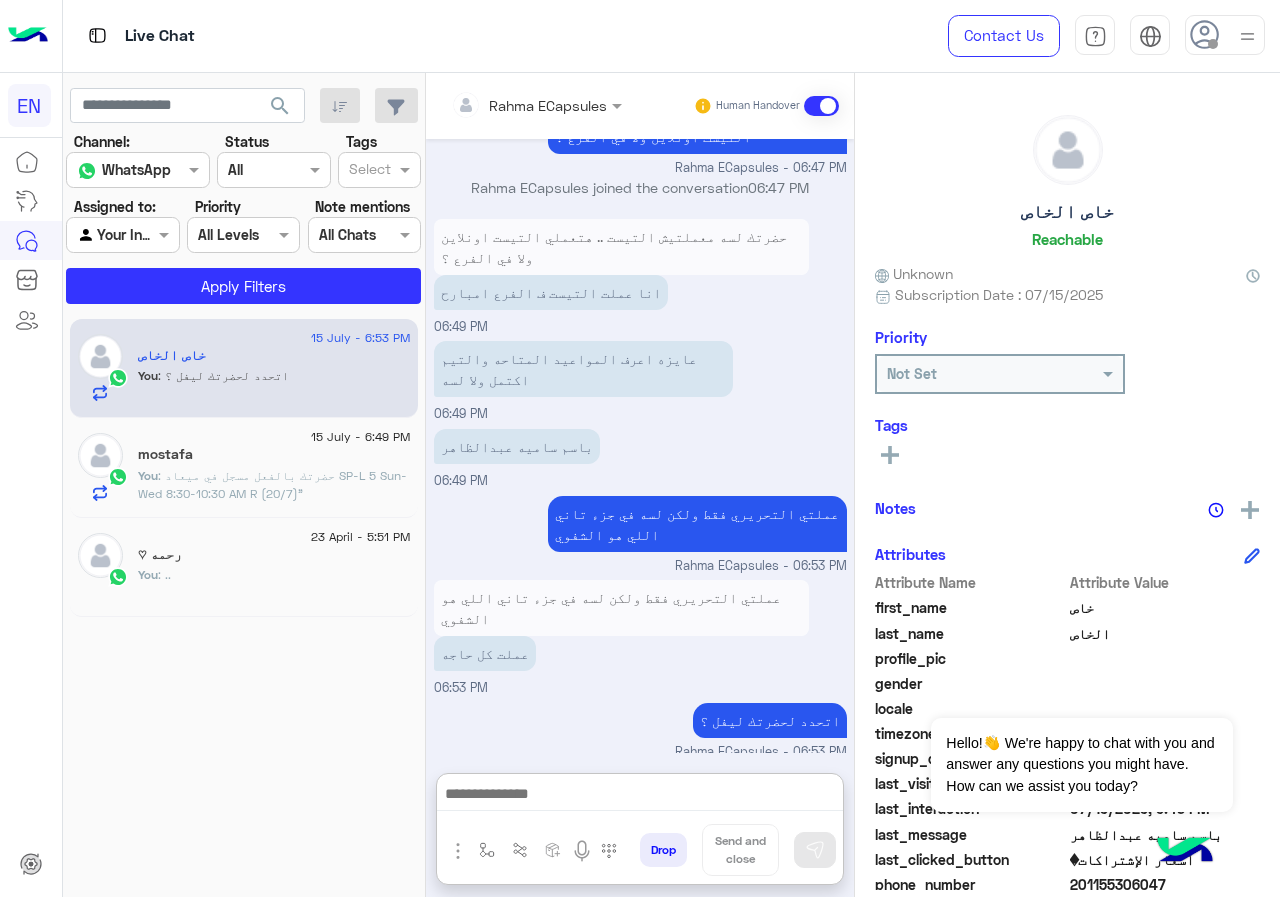 click at bounding box center (509, 105) 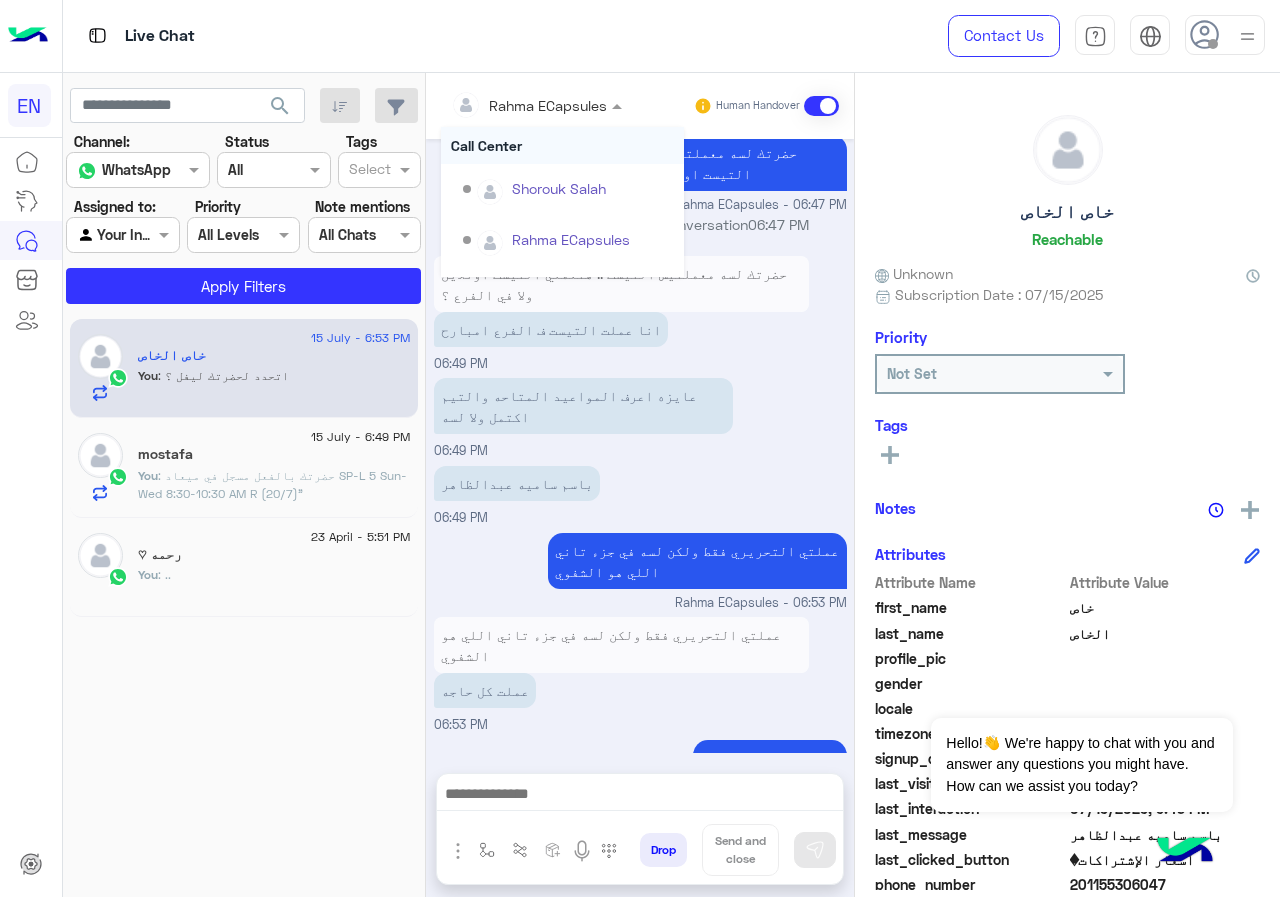 scroll, scrollTop: 2292, scrollLeft: 0, axis: vertical 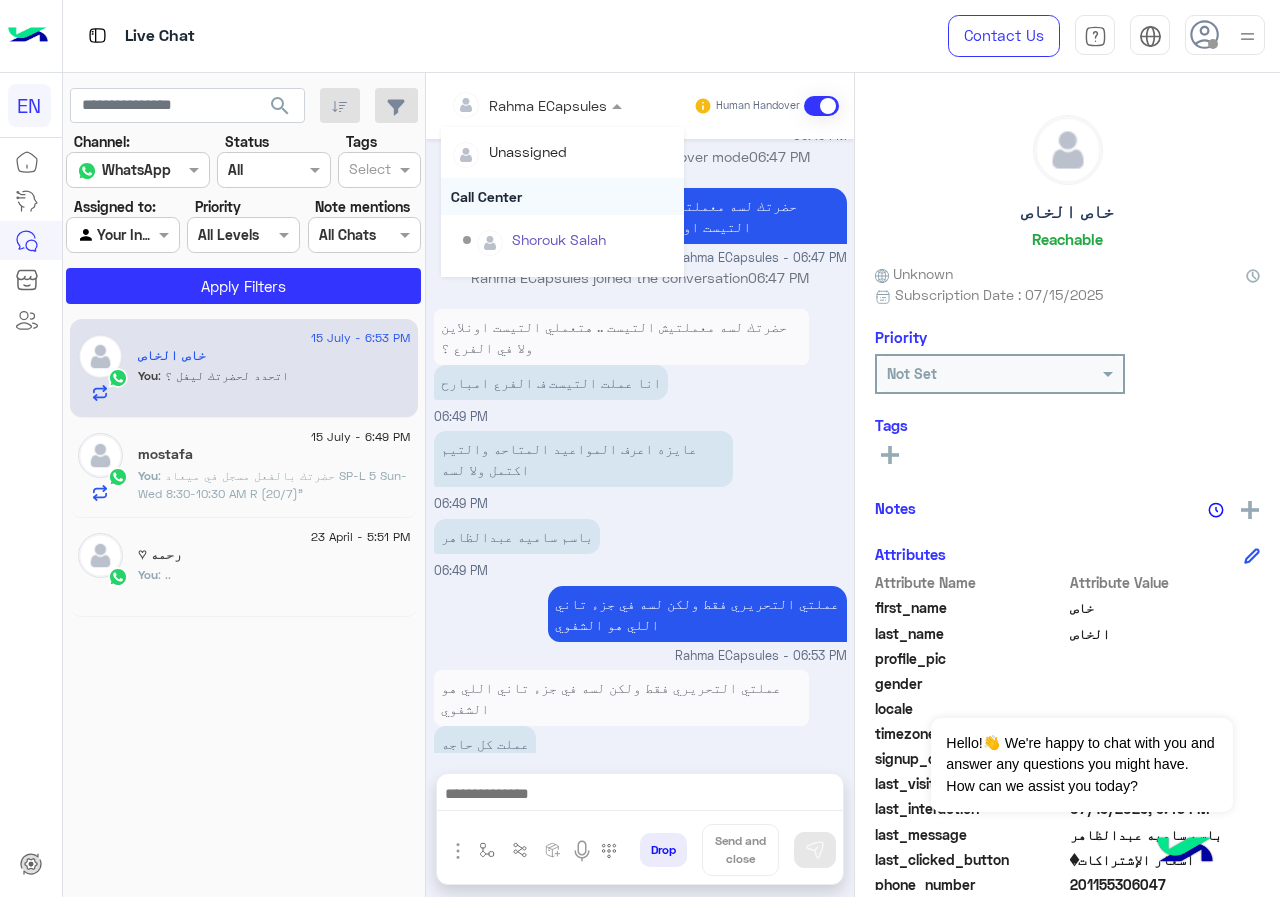 click on "Call Center" at bounding box center [562, 196] 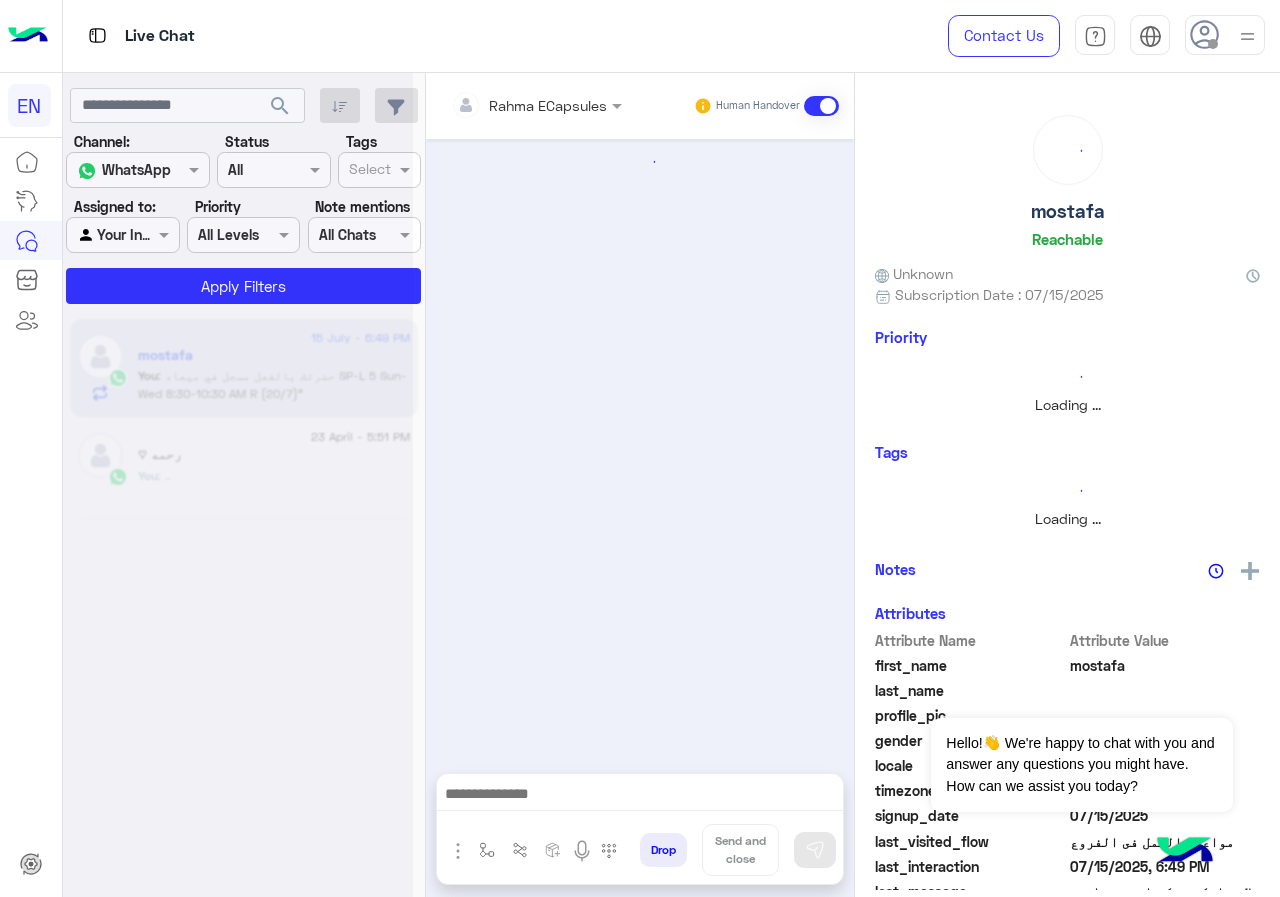 scroll, scrollTop: 0, scrollLeft: 0, axis: both 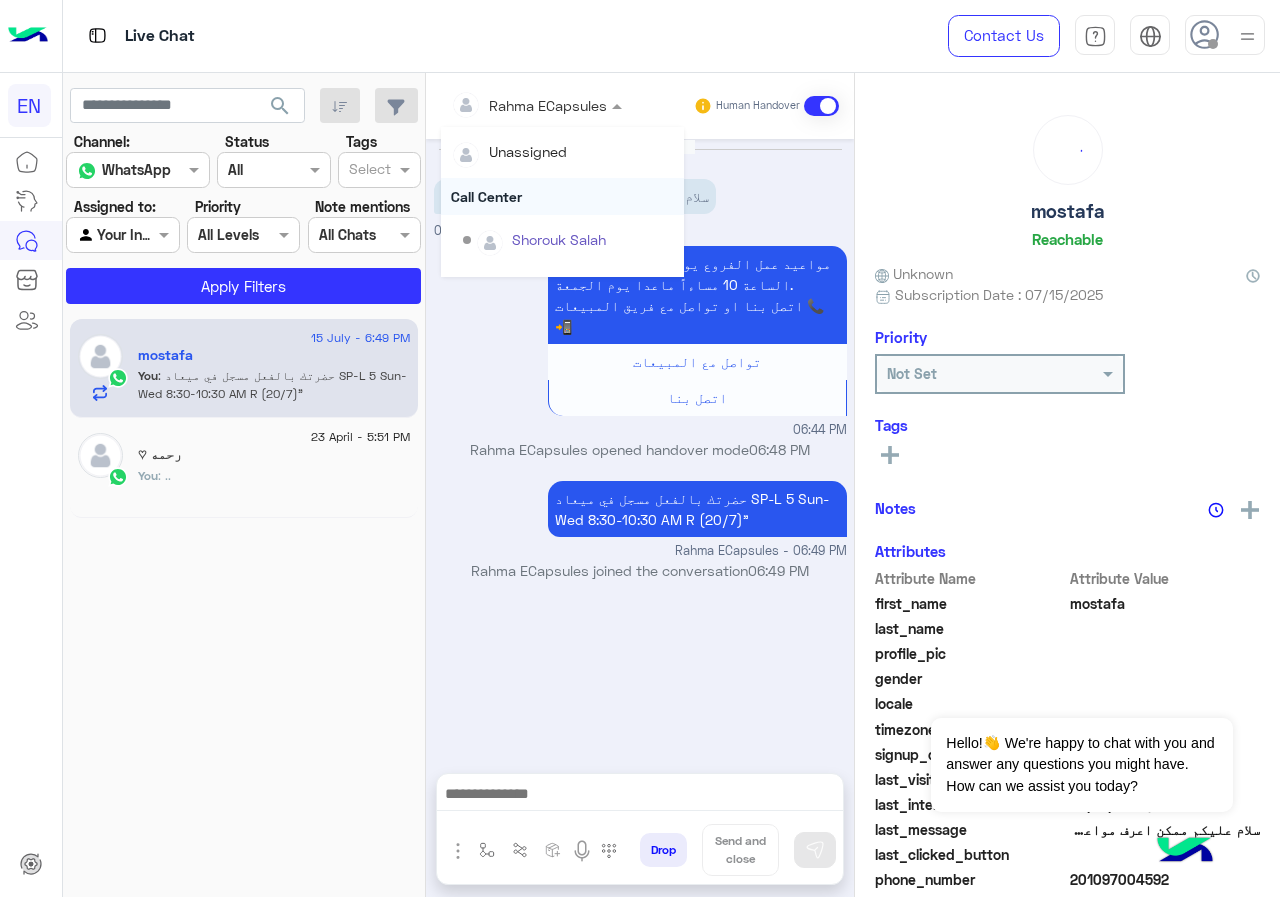 click on "Call Center" at bounding box center [562, 196] 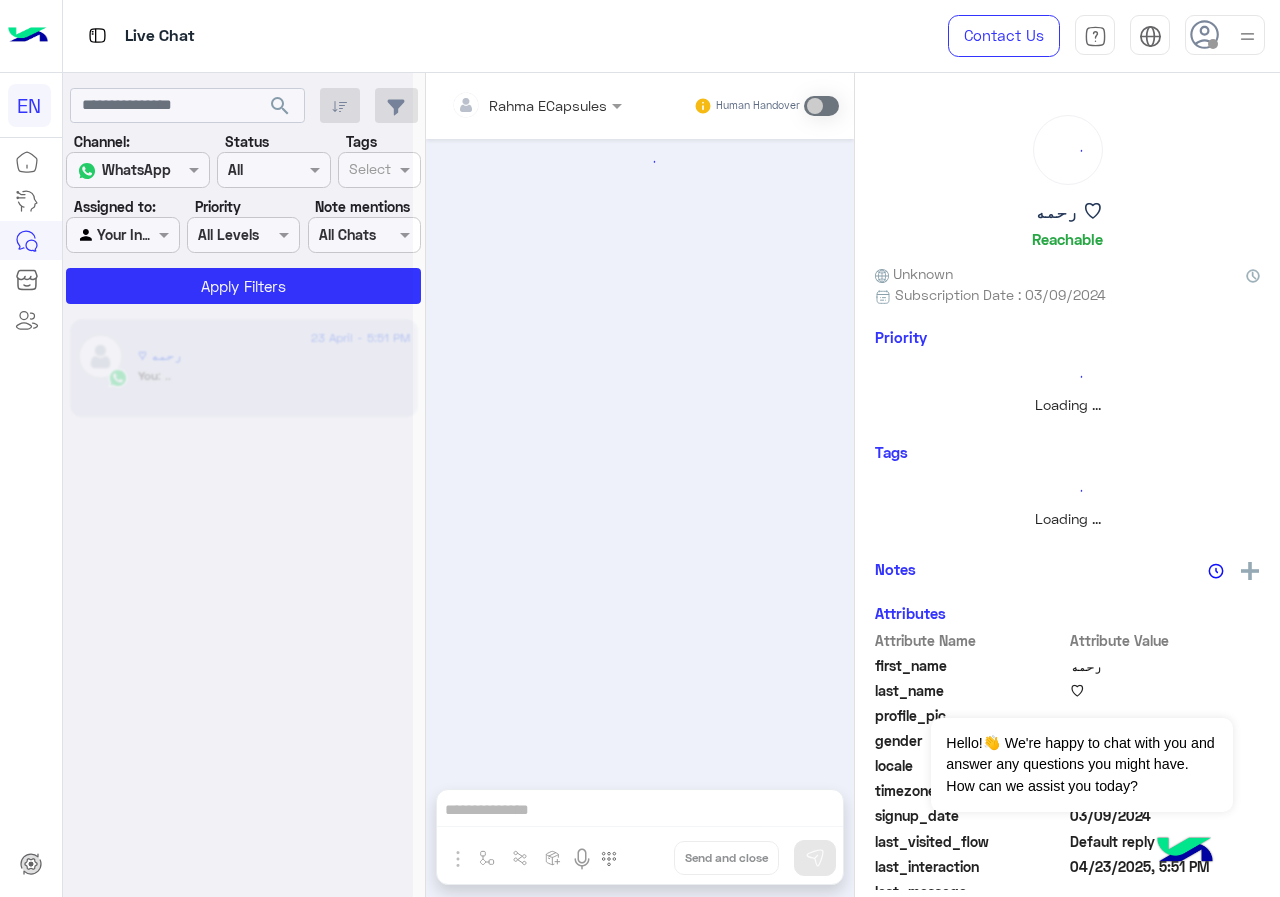 scroll, scrollTop: 741, scrollLeft: 0, axis: vertical 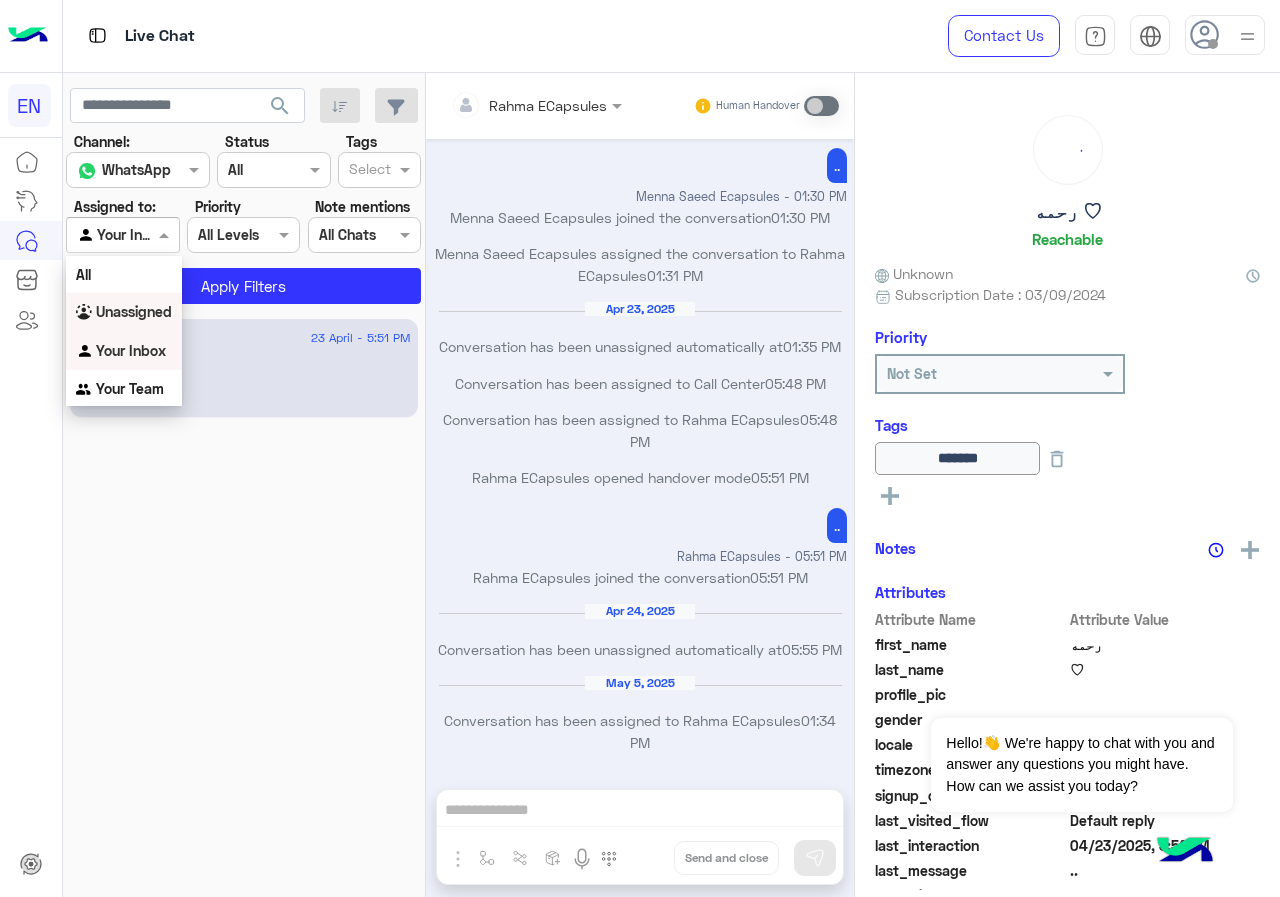 click on "Unassigned" at bounding box center [134, 311] 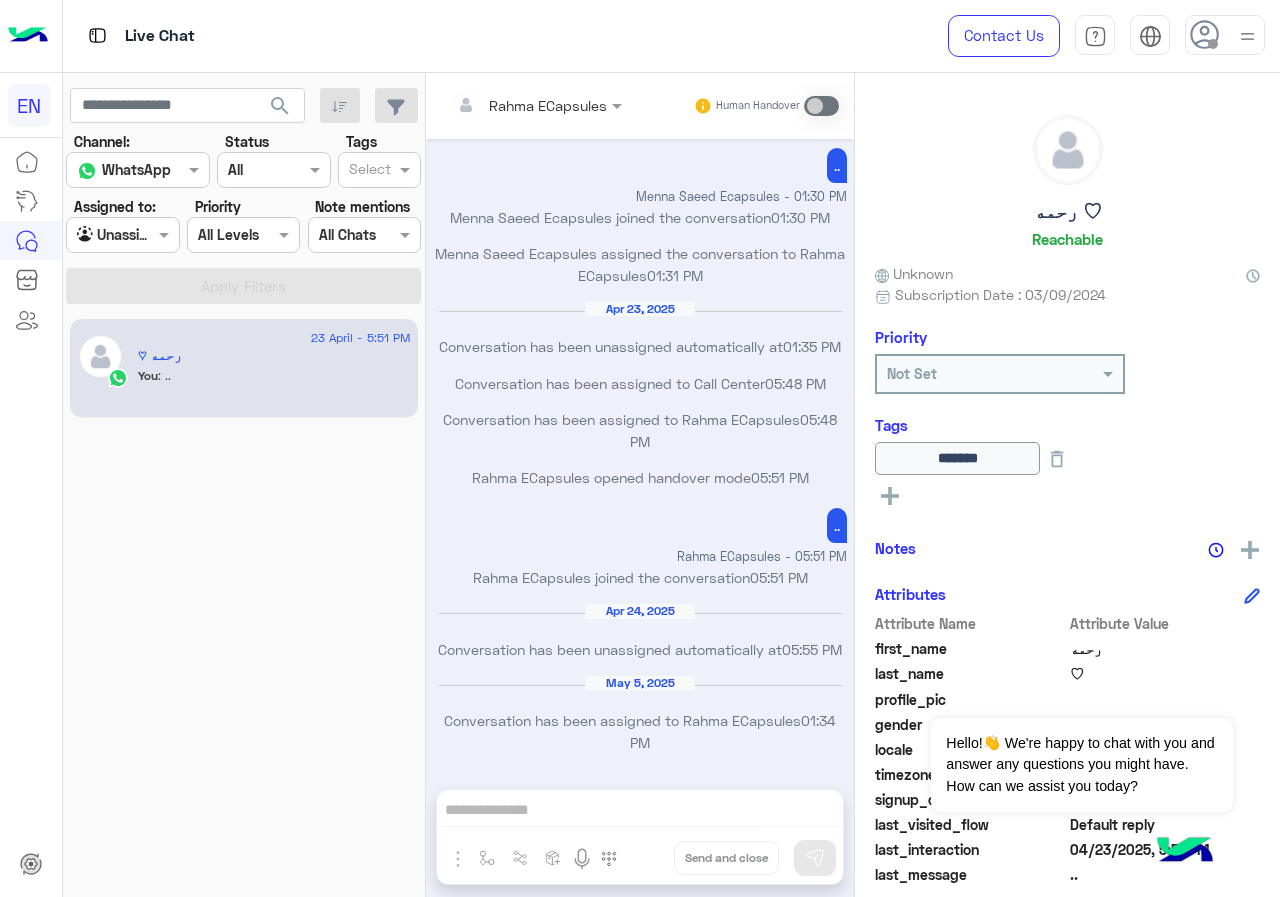 click on "search" 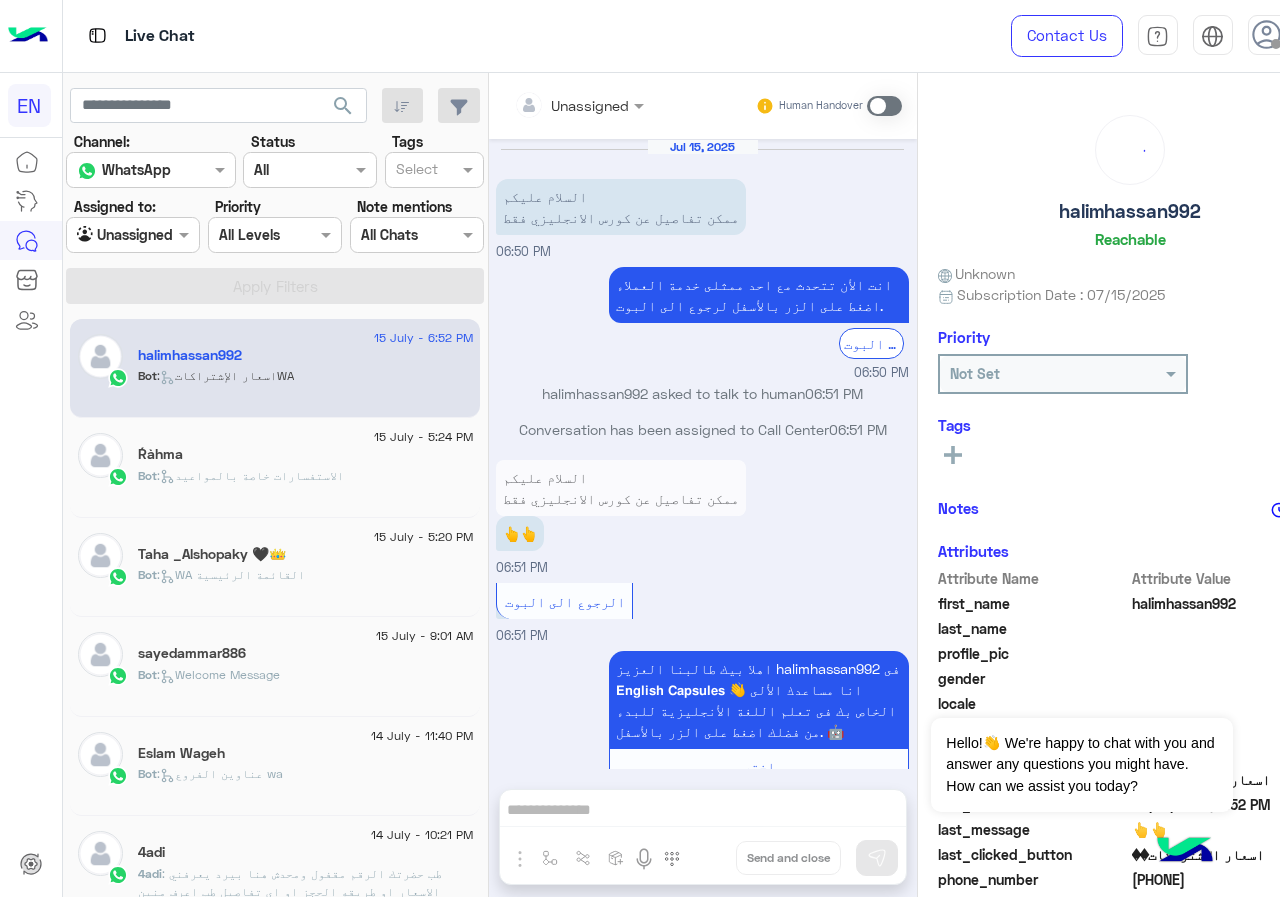 scroll, scrollTop: 1426, scrollLeft: 0, axis: vertical 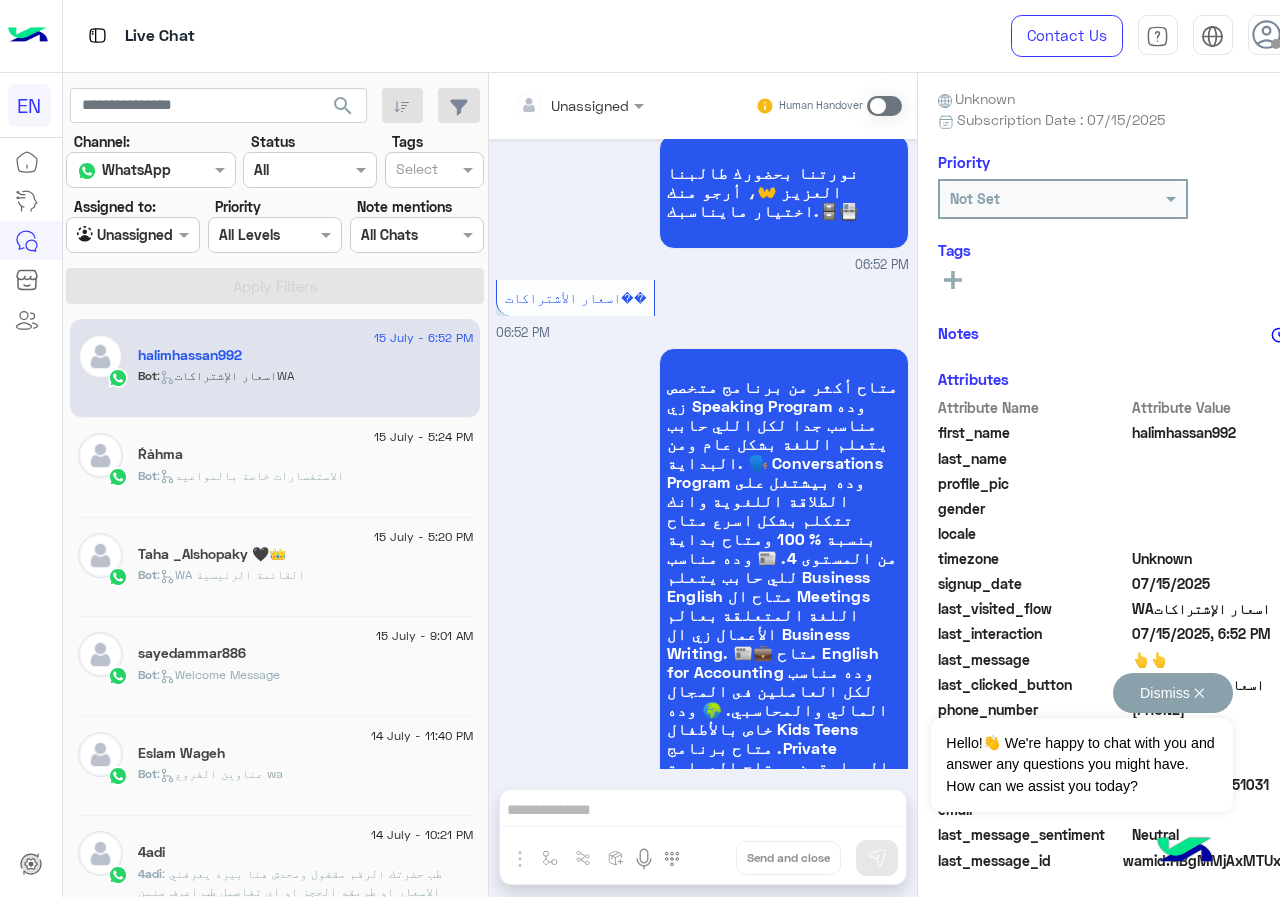 click on "Dismiss ✕" at bounding box center (1173, 693) 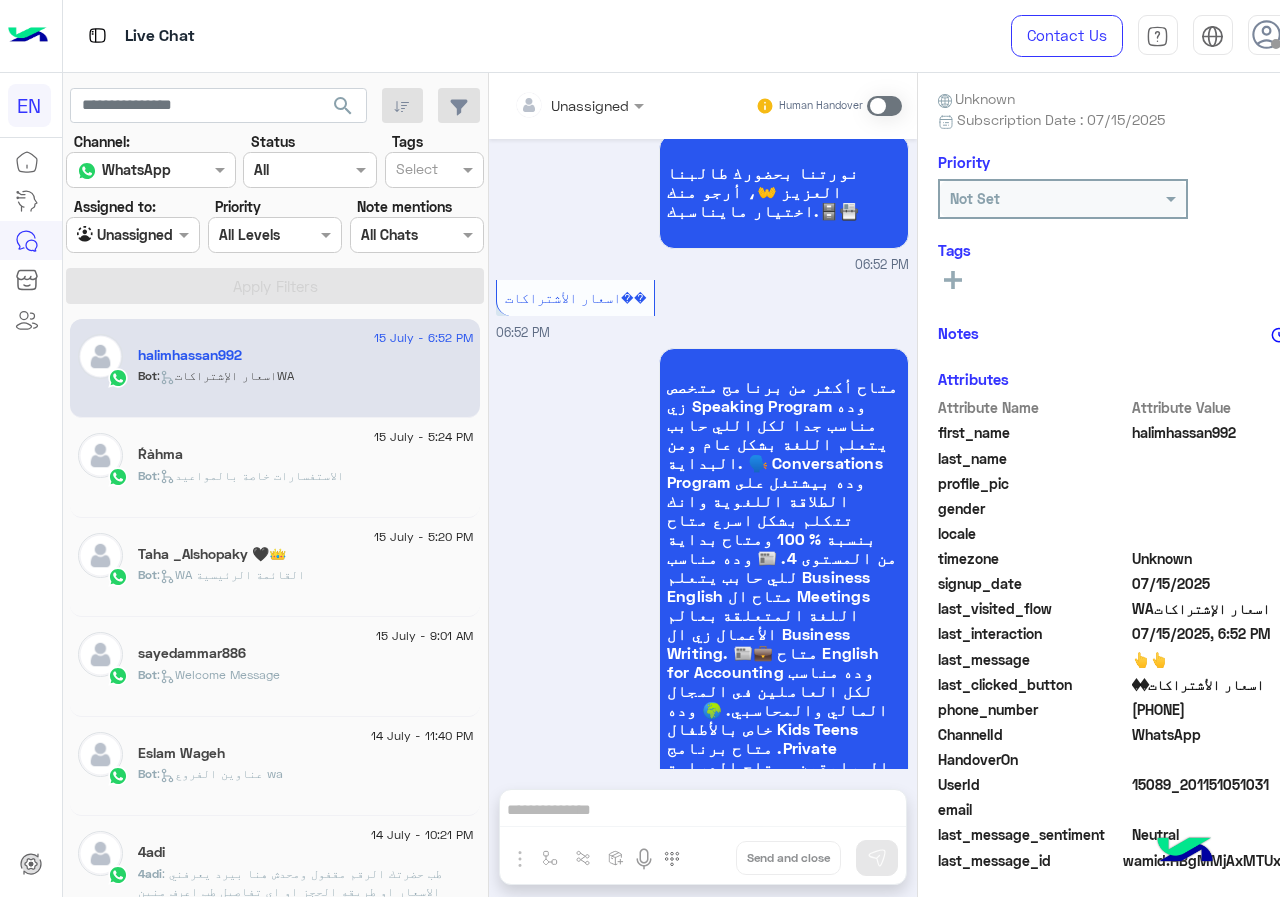 drag, startPoint x: 1137, startPoint y: 711, endPoint x: 1246, endPoint y: 707, distance: 109.07337 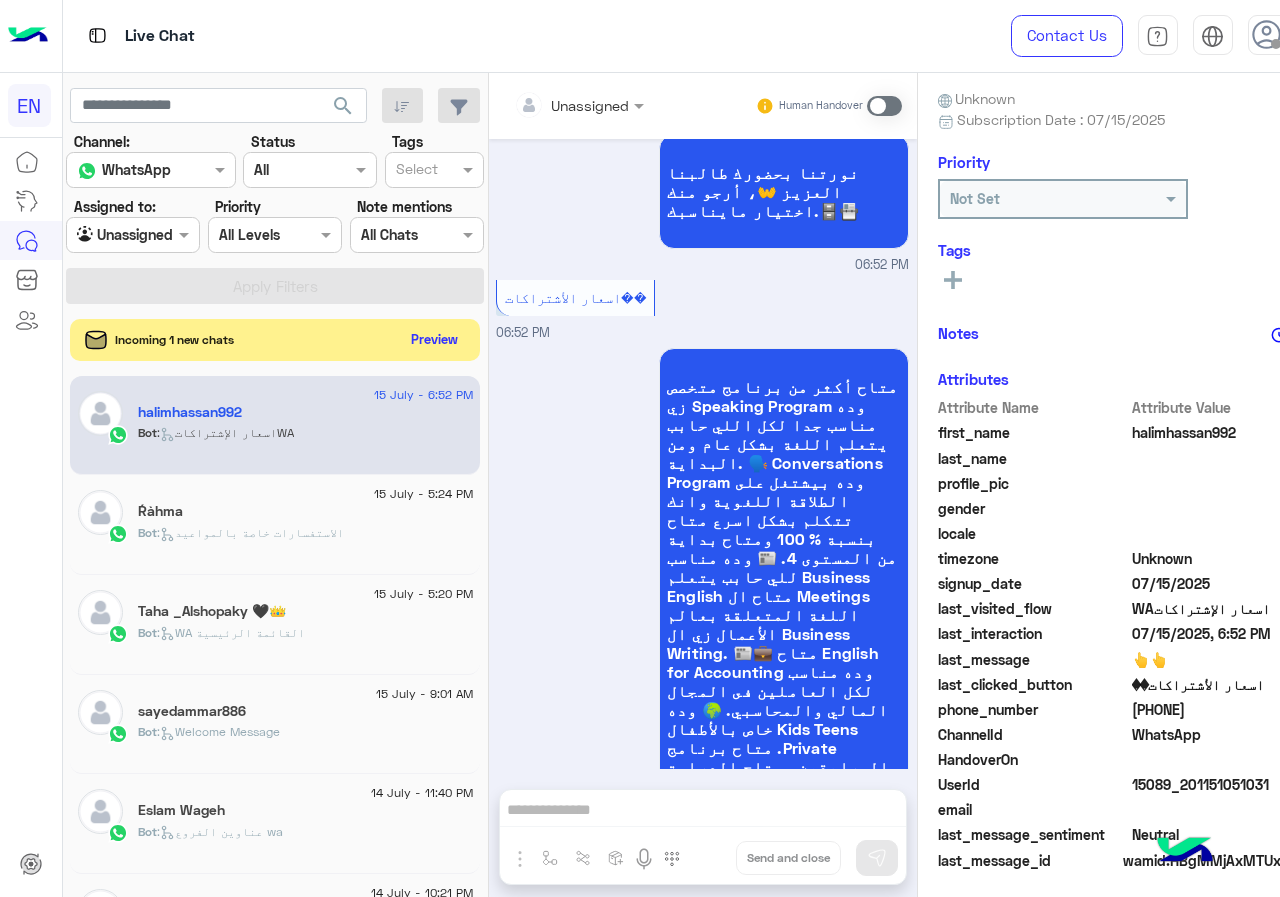 click on "Preview" 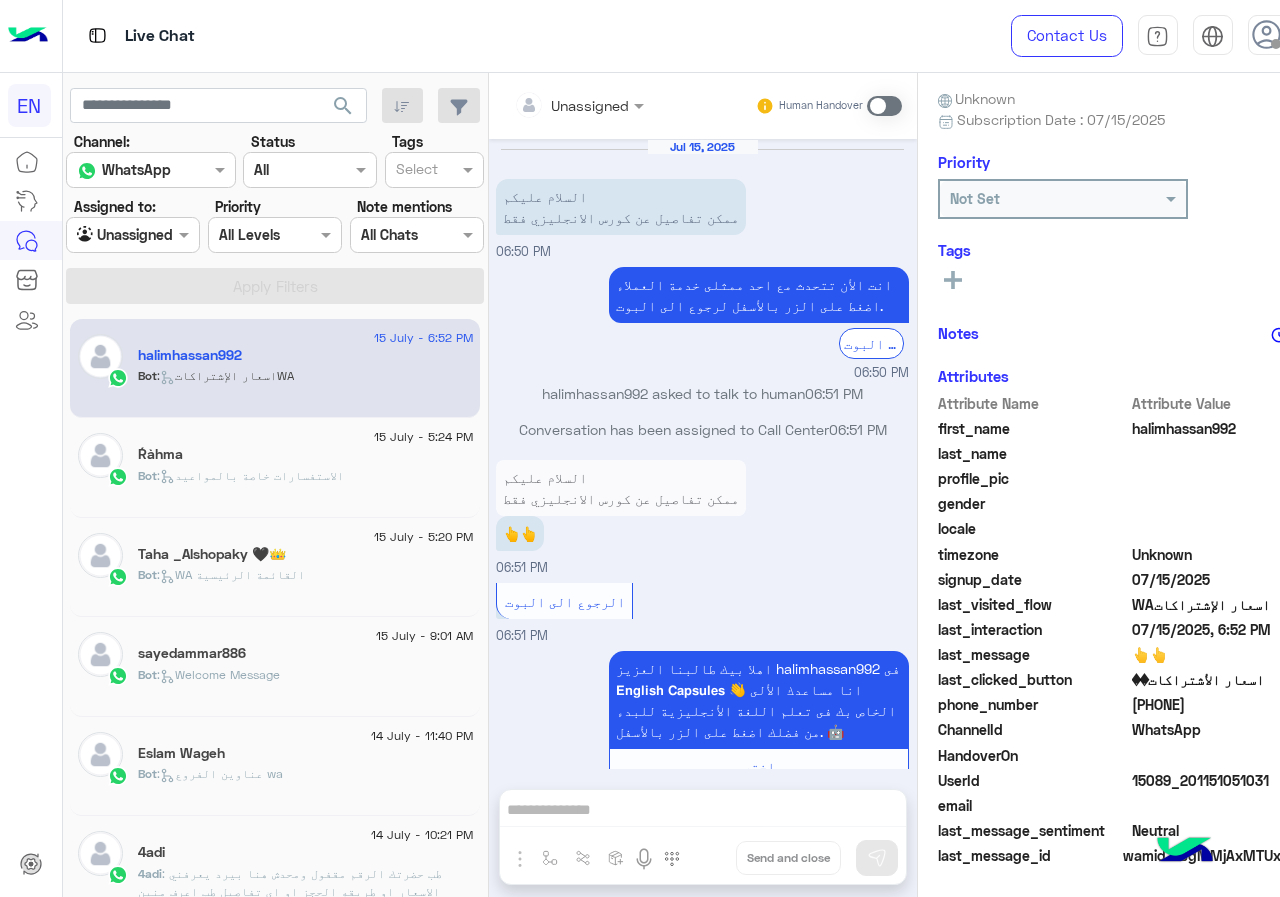 scroll, scrollTop: 1426, scrollLeft: 0, axis: vertical 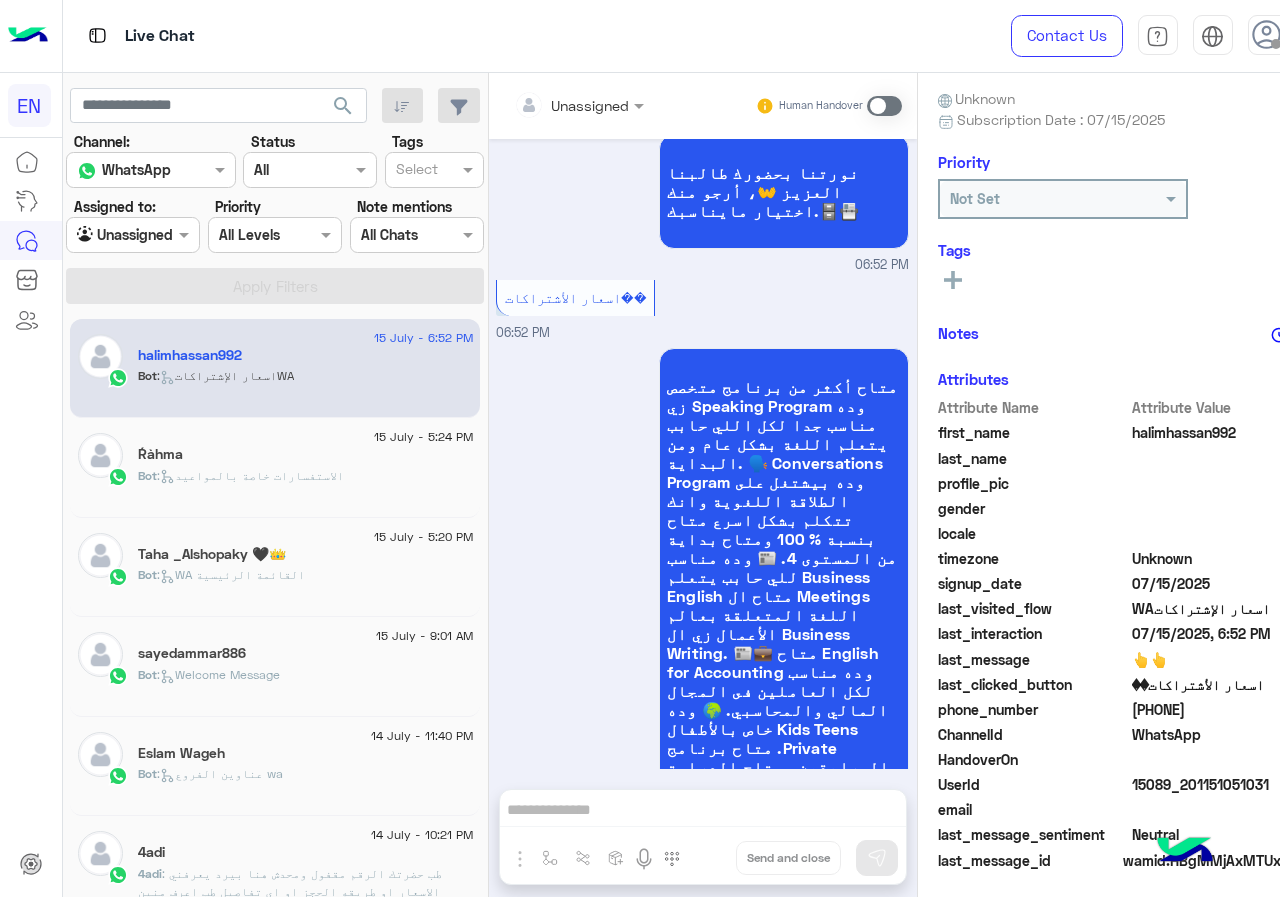 click at bounding box center (554, 105) 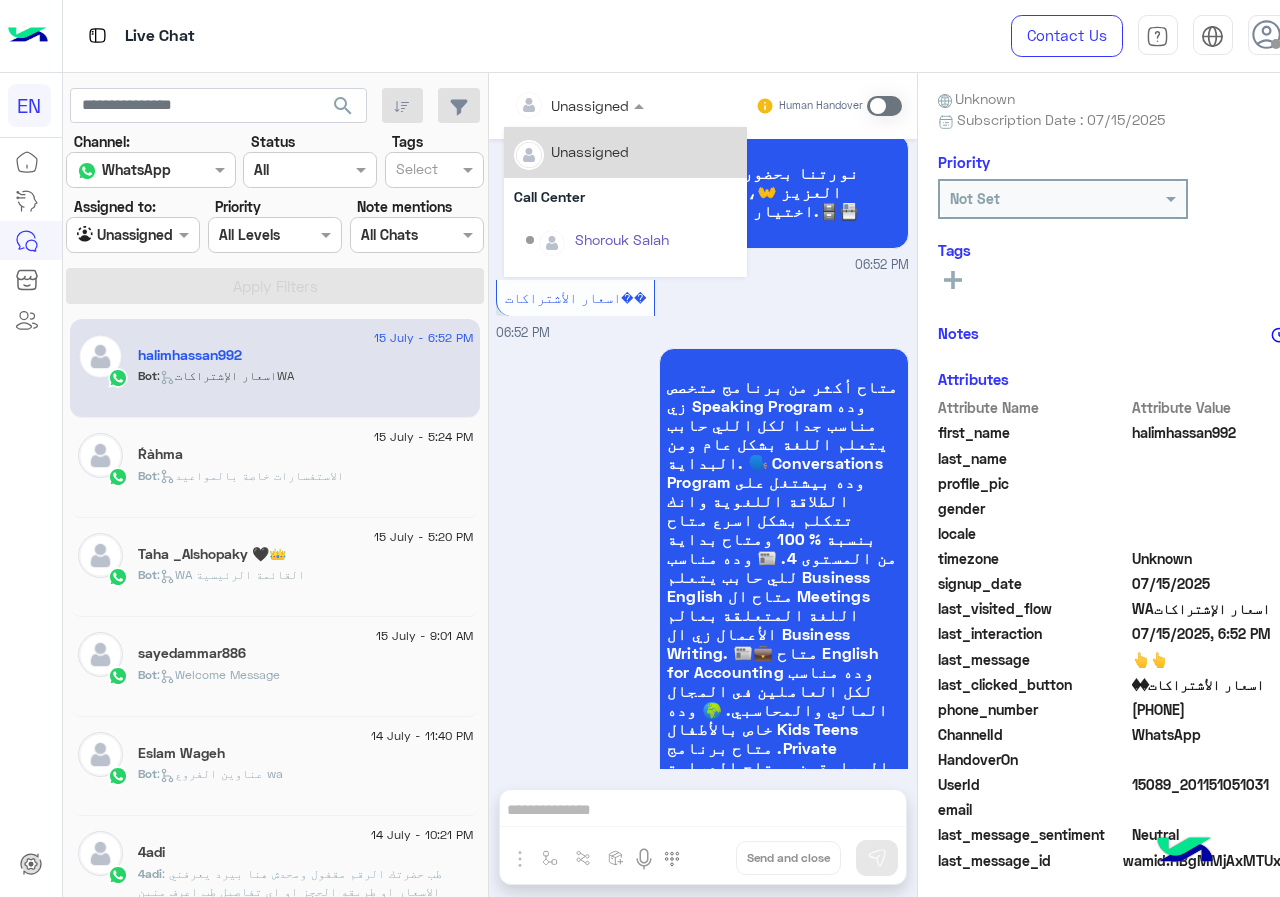scroll, scrollTop: 332, scrollLeft: 0, axis: vertical 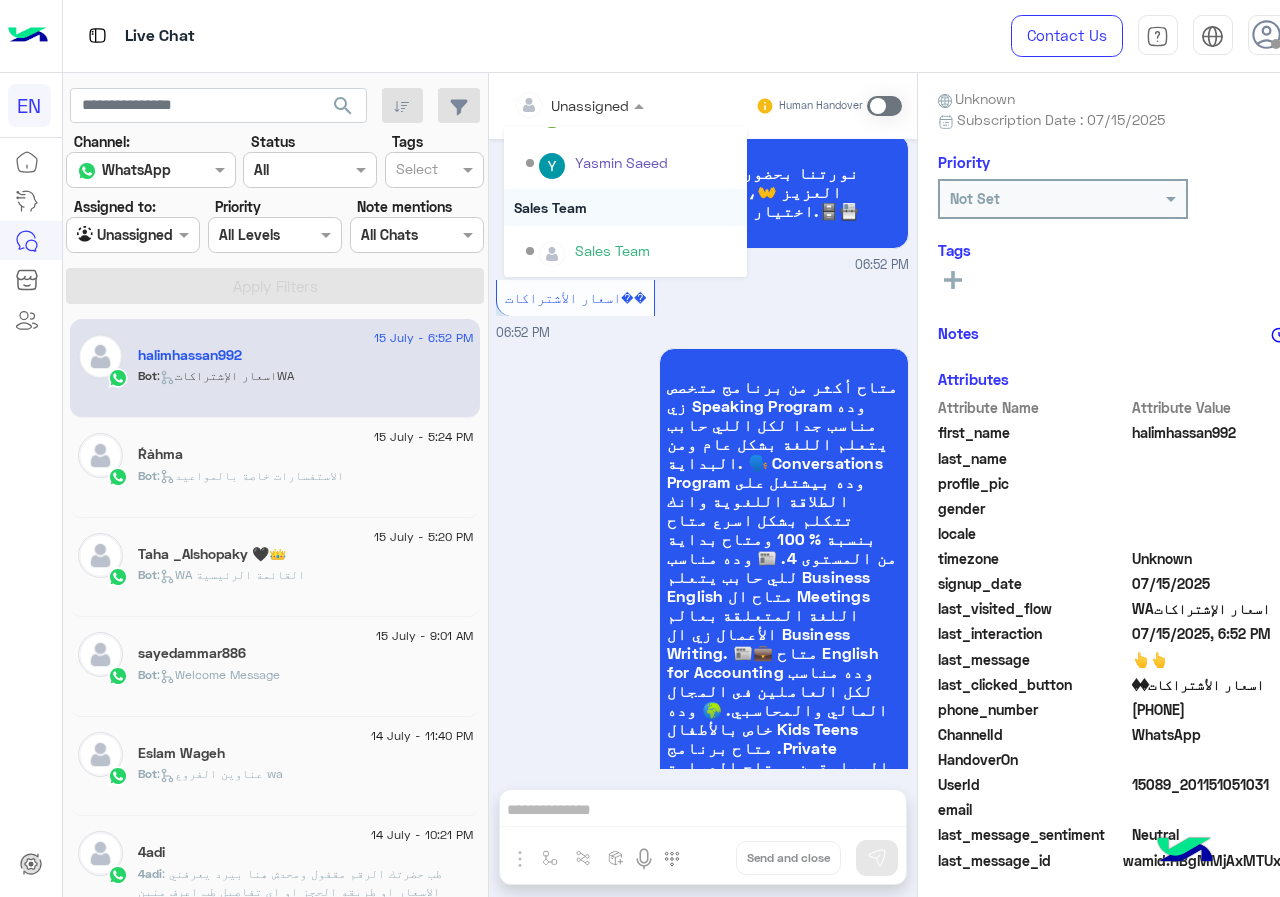 click on "Sales Team" at bounding box center (625, 207) 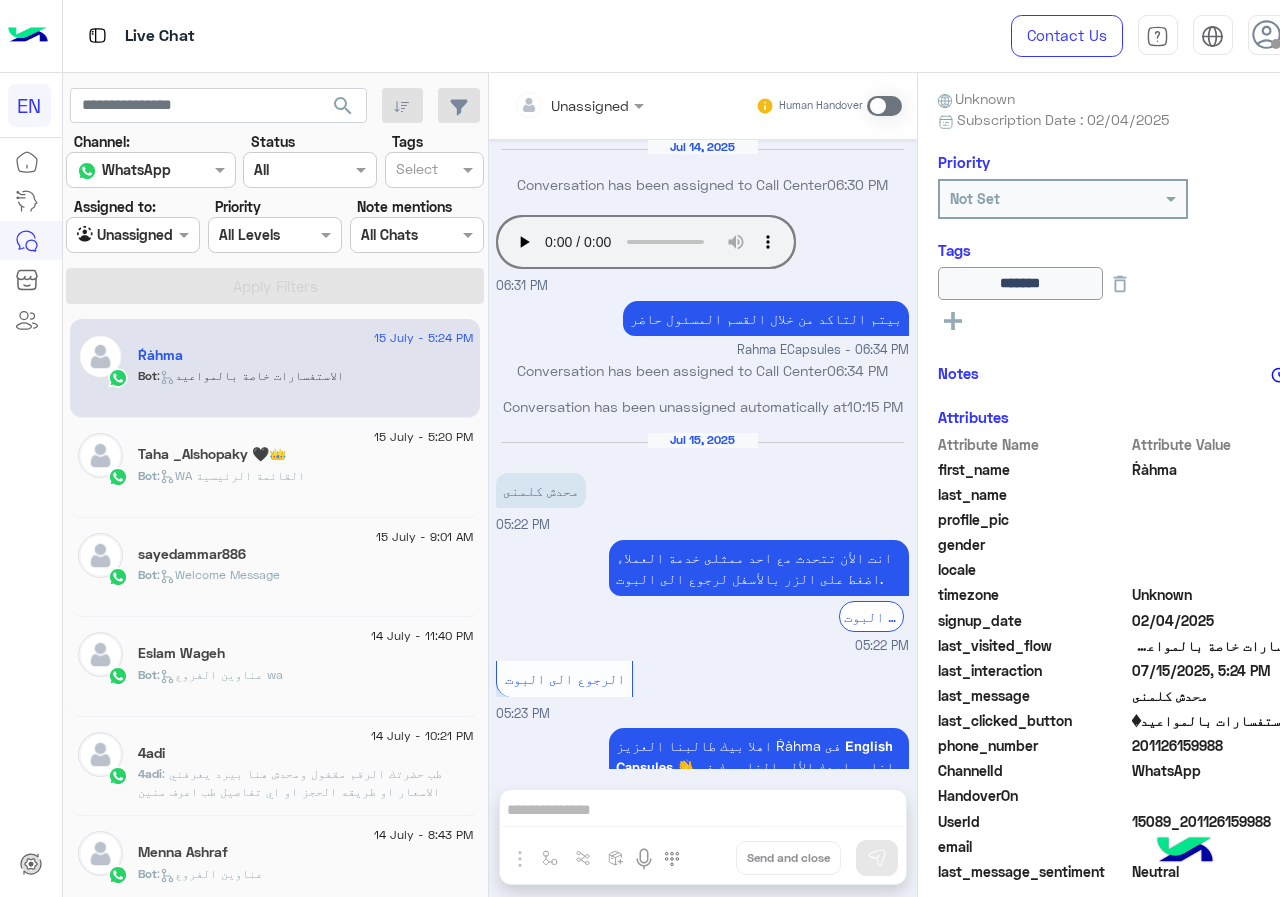 scroll, scrollTop: 1218, scrollLeft: 0, axis: vertical 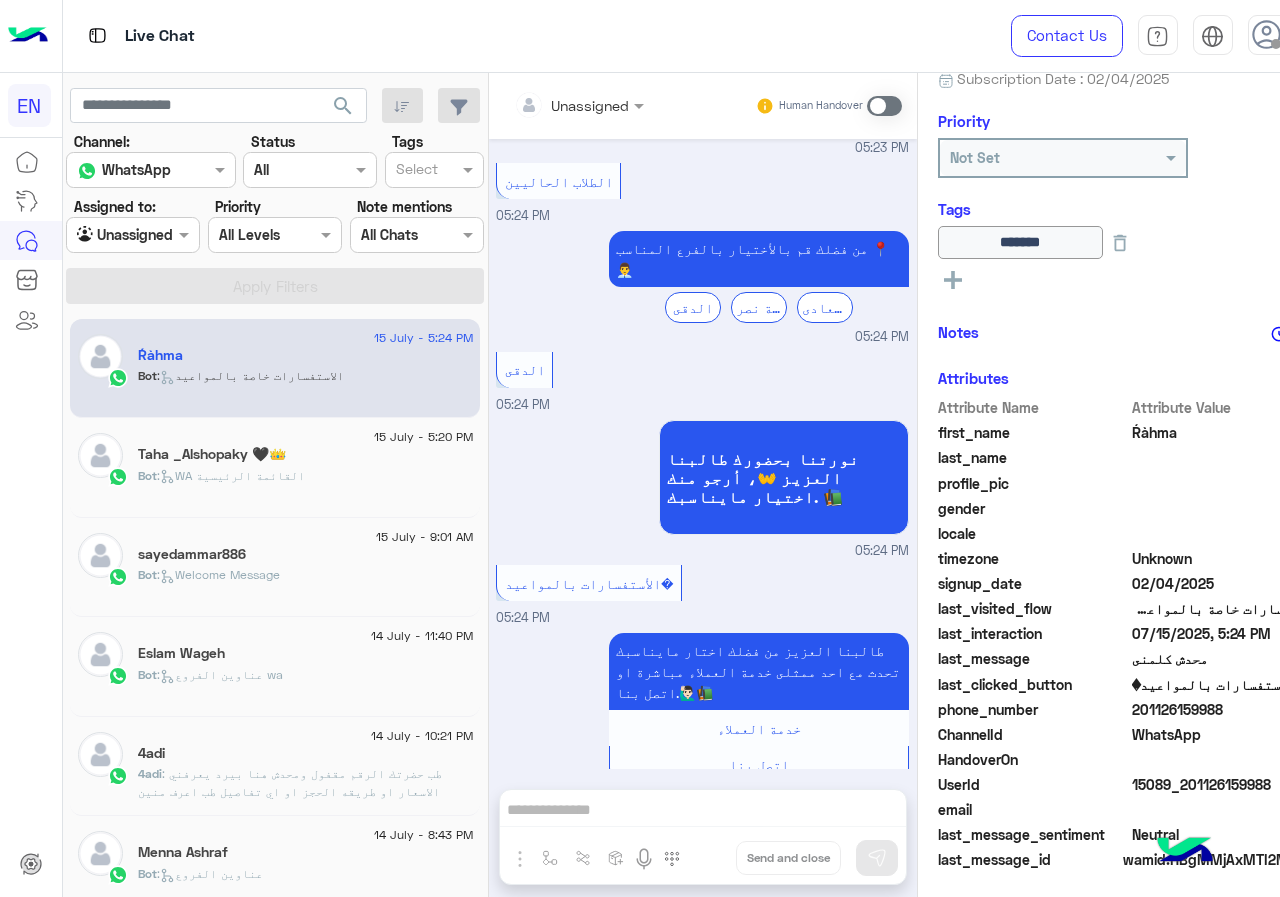 drag, startPoint x: 1140, startPoint y: 707, endPoint x: 1224, endPoint y: 699, distance: 84.38009 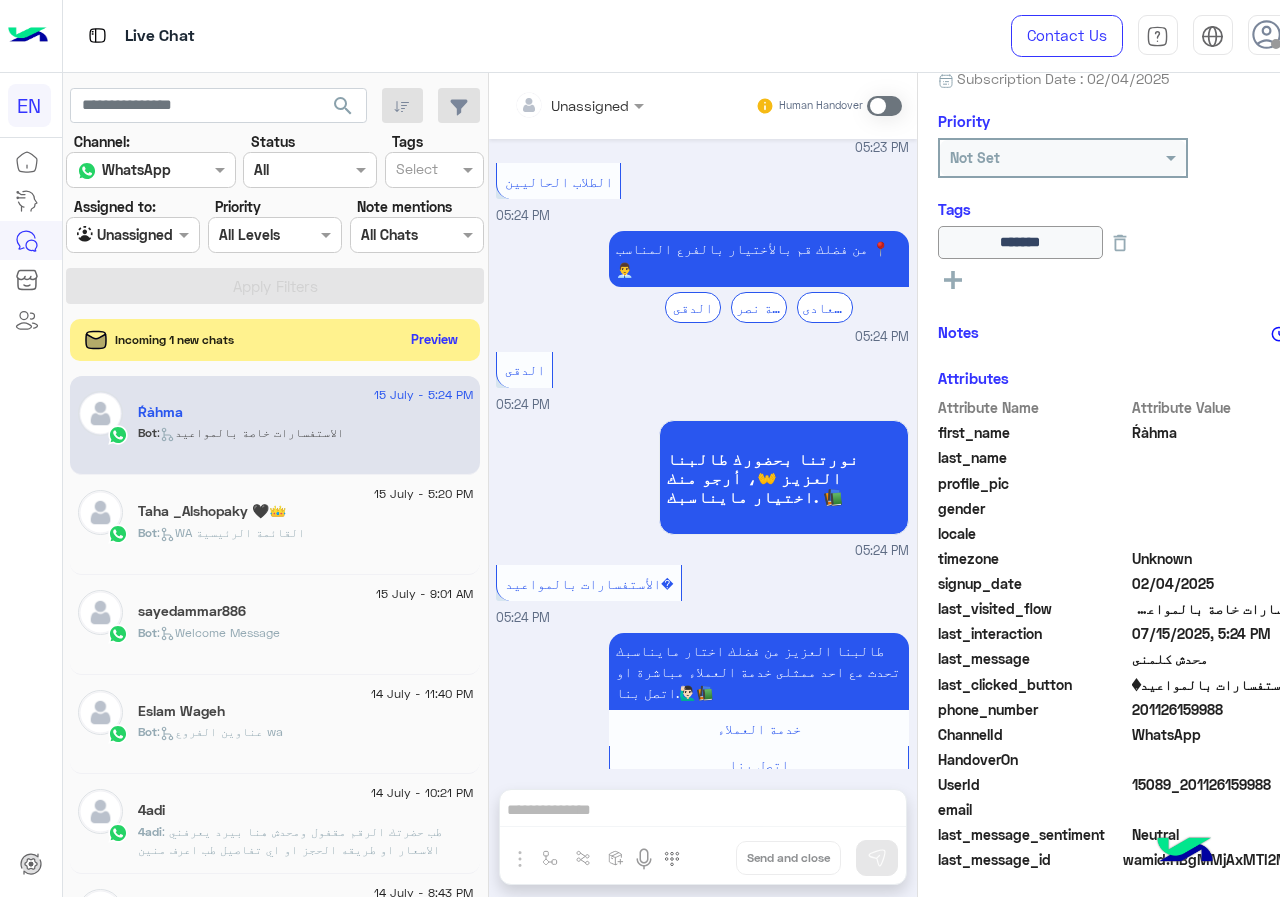 click on "Preview" 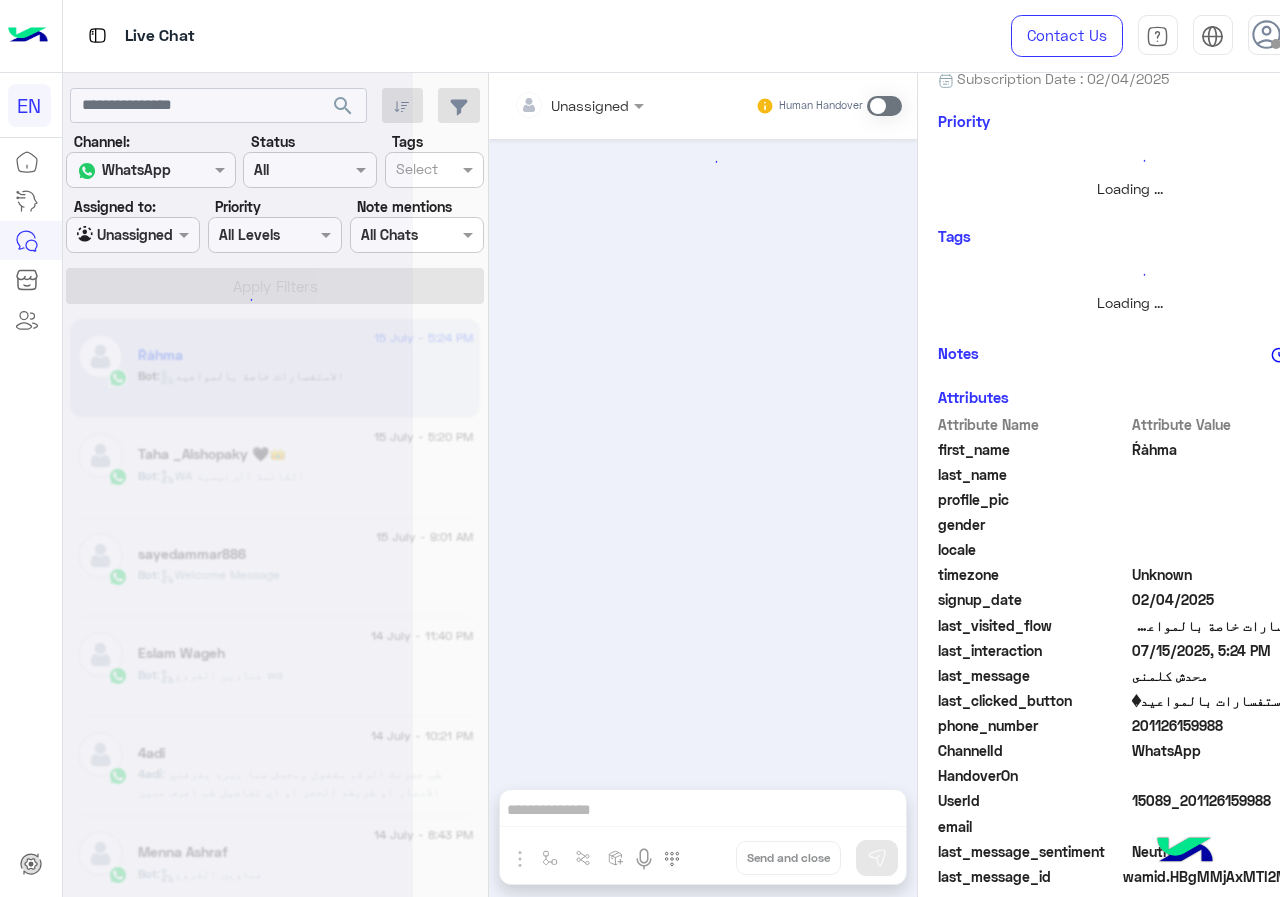 scroll, scrollTop: 0, scrollLeft: 0, axis: both 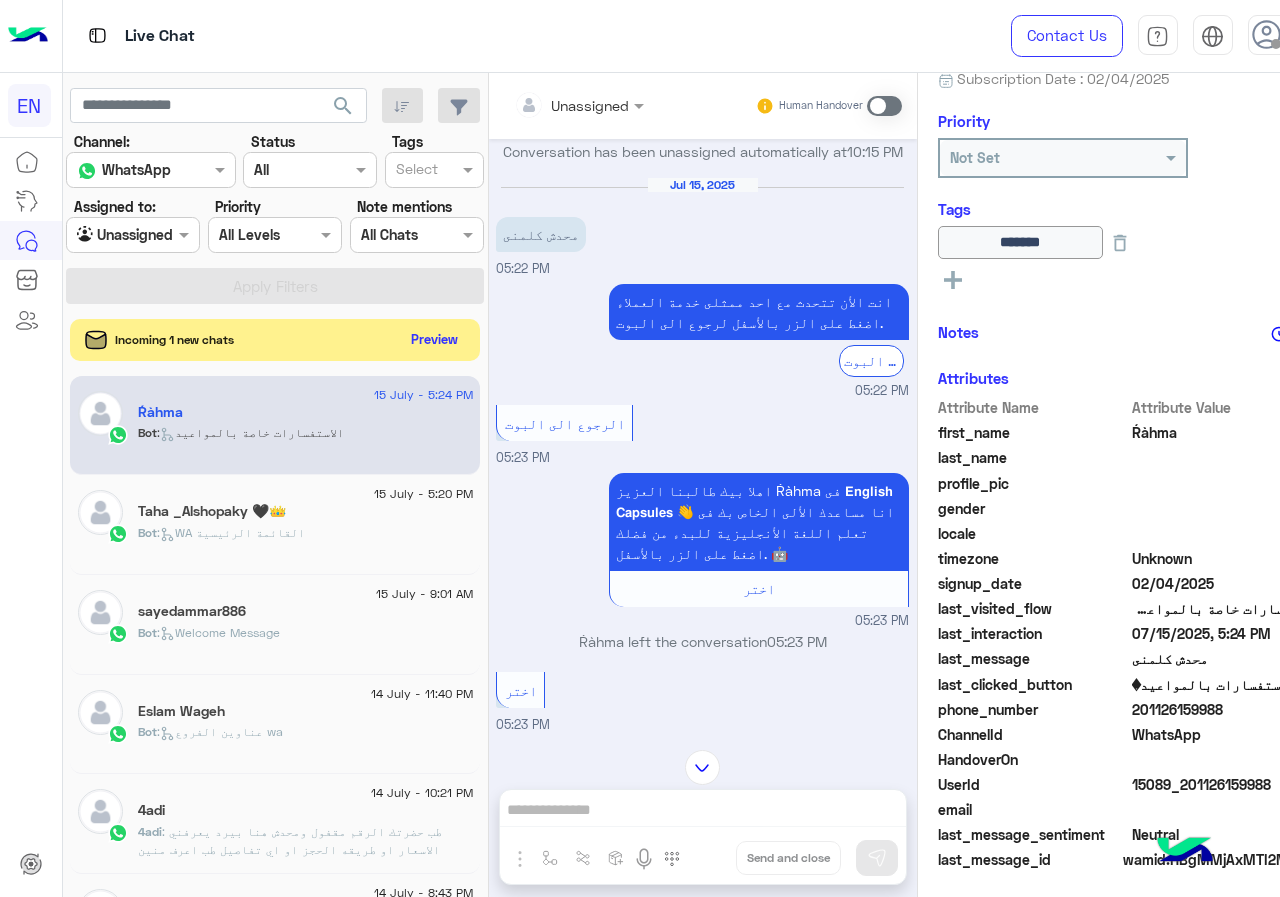 click on "Preview" 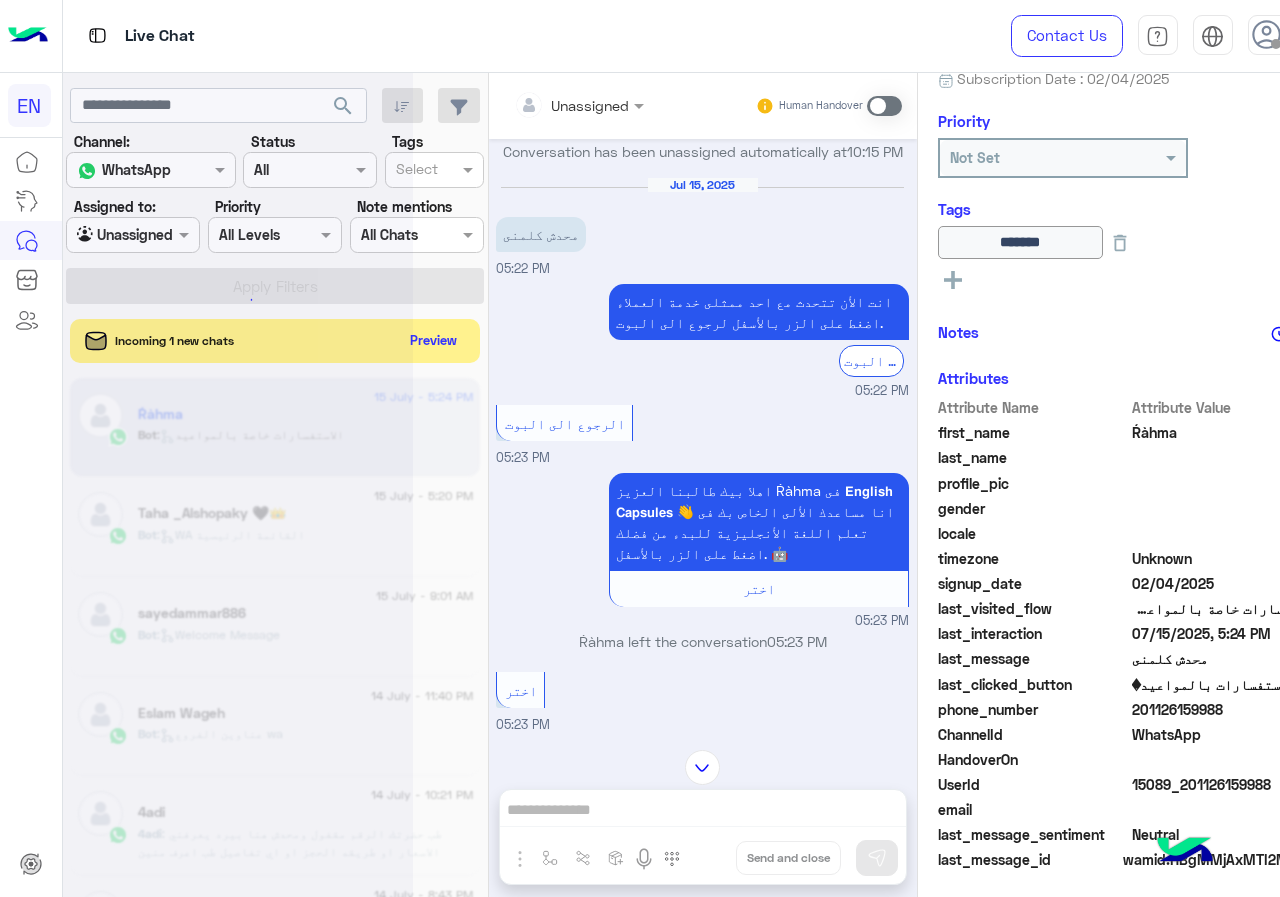scroll, scrollTop: 0, scrollLeft: 0, axis: both 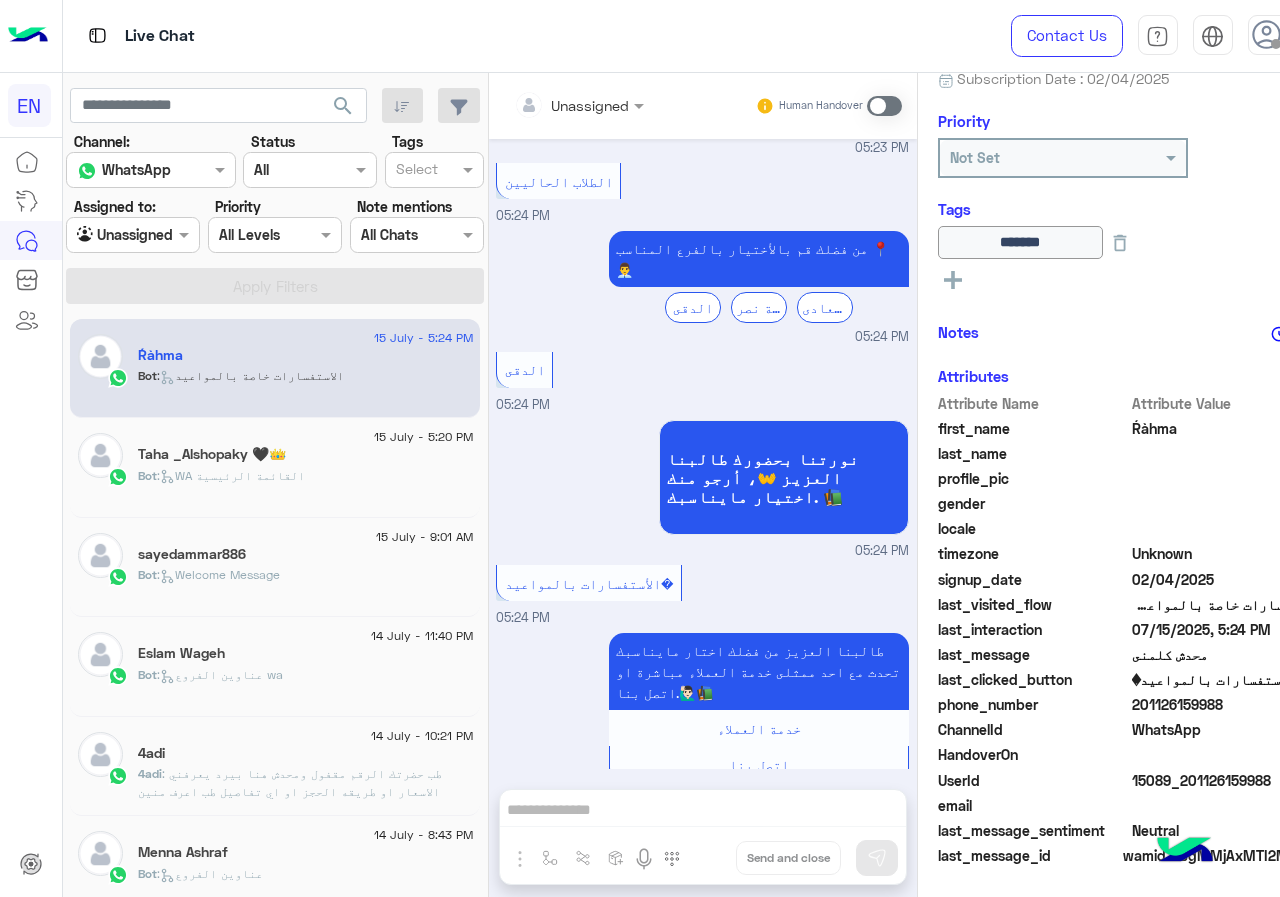 click on "Unassigned Human Handover     Jul 14, 2025   Conversation has been assigned to Call Center   06:30 PM       Your browser does not support the audio tag.
06:31 PM  بيتم التاكد من خلال القسم المسئول حاضر  Rahma ECapsules -  06:34 PM   Conversation has been assigned to Call Center   06:34 PM       Conversation has been unassigned automatically at   10:15 PM       Jul 15, 2025  محدش كلمنى   05:22 PM  انت الأن تتحدث مع احد ممثلى خدمة العملاء اضغط على الزر بالأسفل لرجوع الى البوت.  الرجوع الى البوت     05:22 PM   الرجوع الى البوت    05:23 PM  اهلا بيك طالبنا العزيز Ŕàhma فى 𝗘𝗻𝗴𝗹𝗶𝘀𝗵 𝗖𝗮𝗽𝘀𝘂𝗹𝗲𝘀 👋 انا مساعدك الألى الخاص بك فى تعلم اللغة الأنجليزية للبدء من فضلك اضغط على الزر بالأسفل. 🤖  اختر     05:23 PM   Ŕàhma  left the conversation" at bounding box center (703, 489) 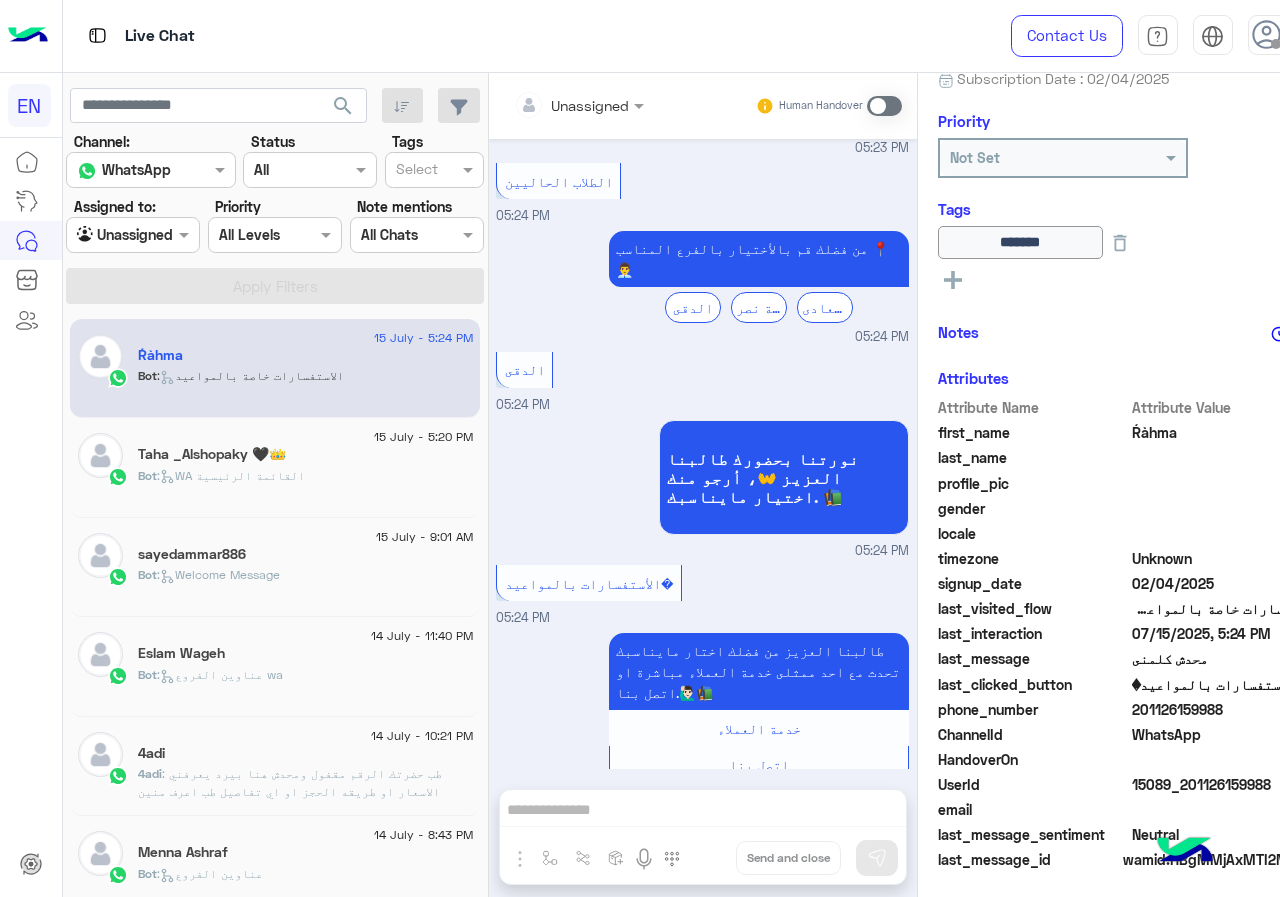 click at bounding box center (884, 106) 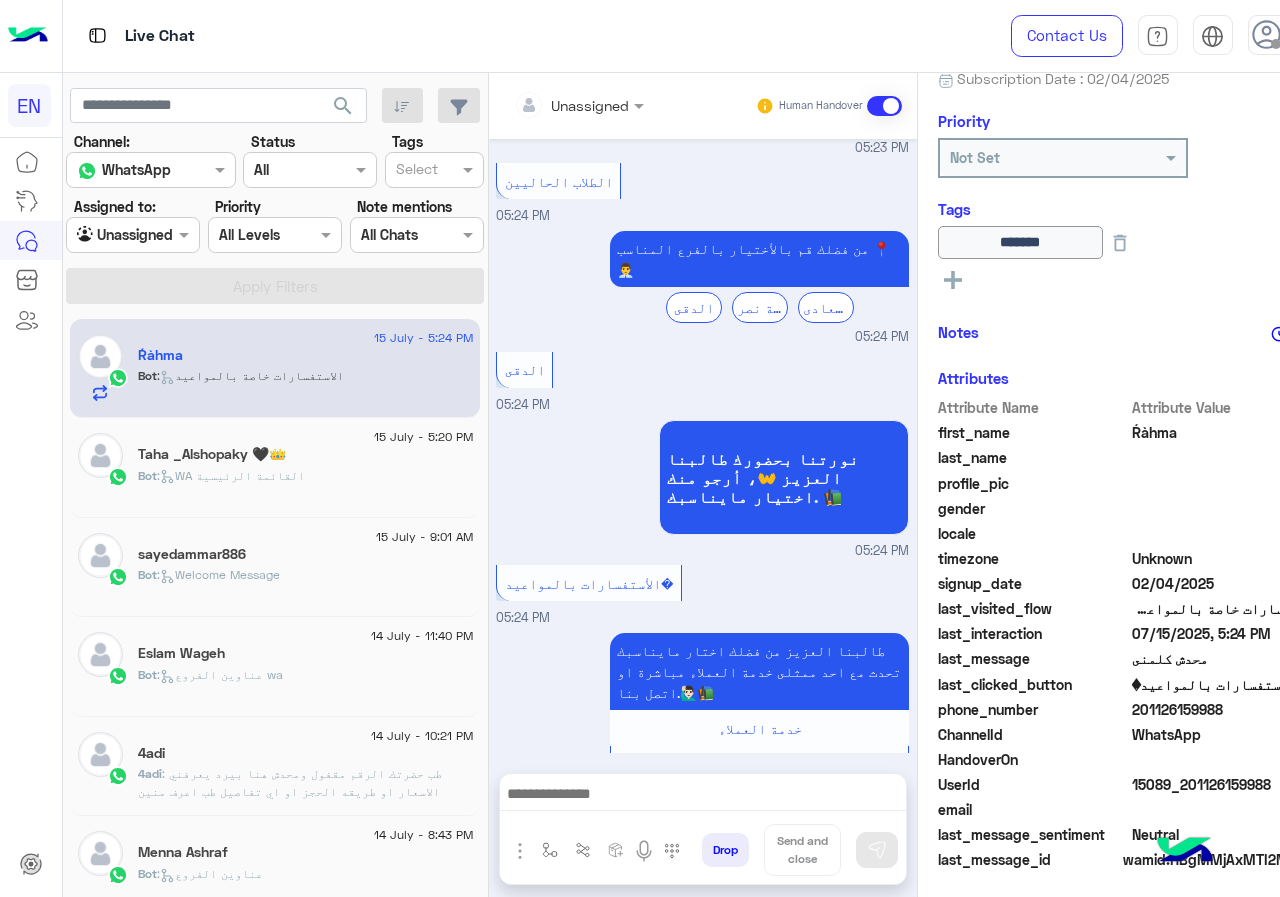 scroll, scrollTop: 1270, scrollLeft: 0, axis: vertical 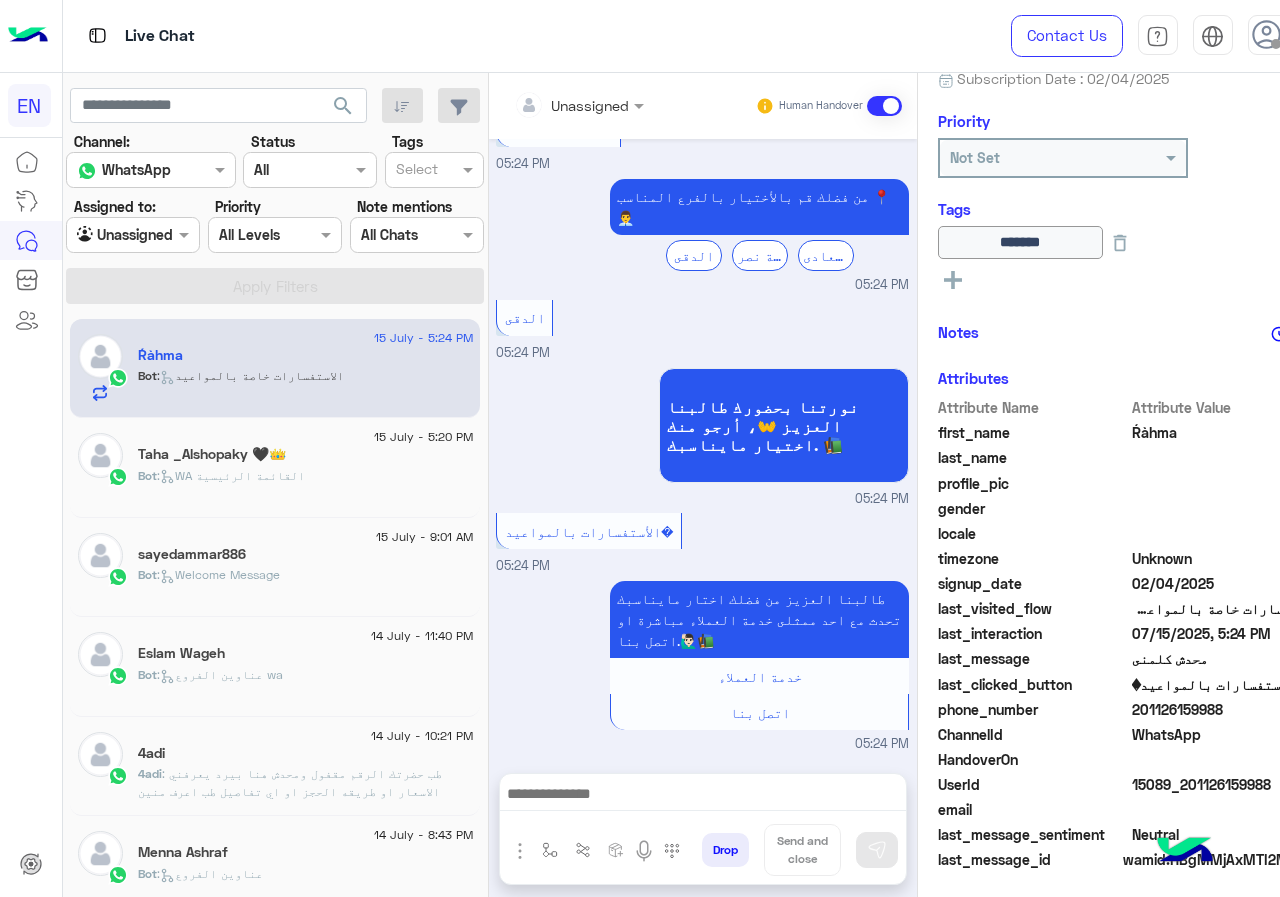 click at bounding box center (703, 799) 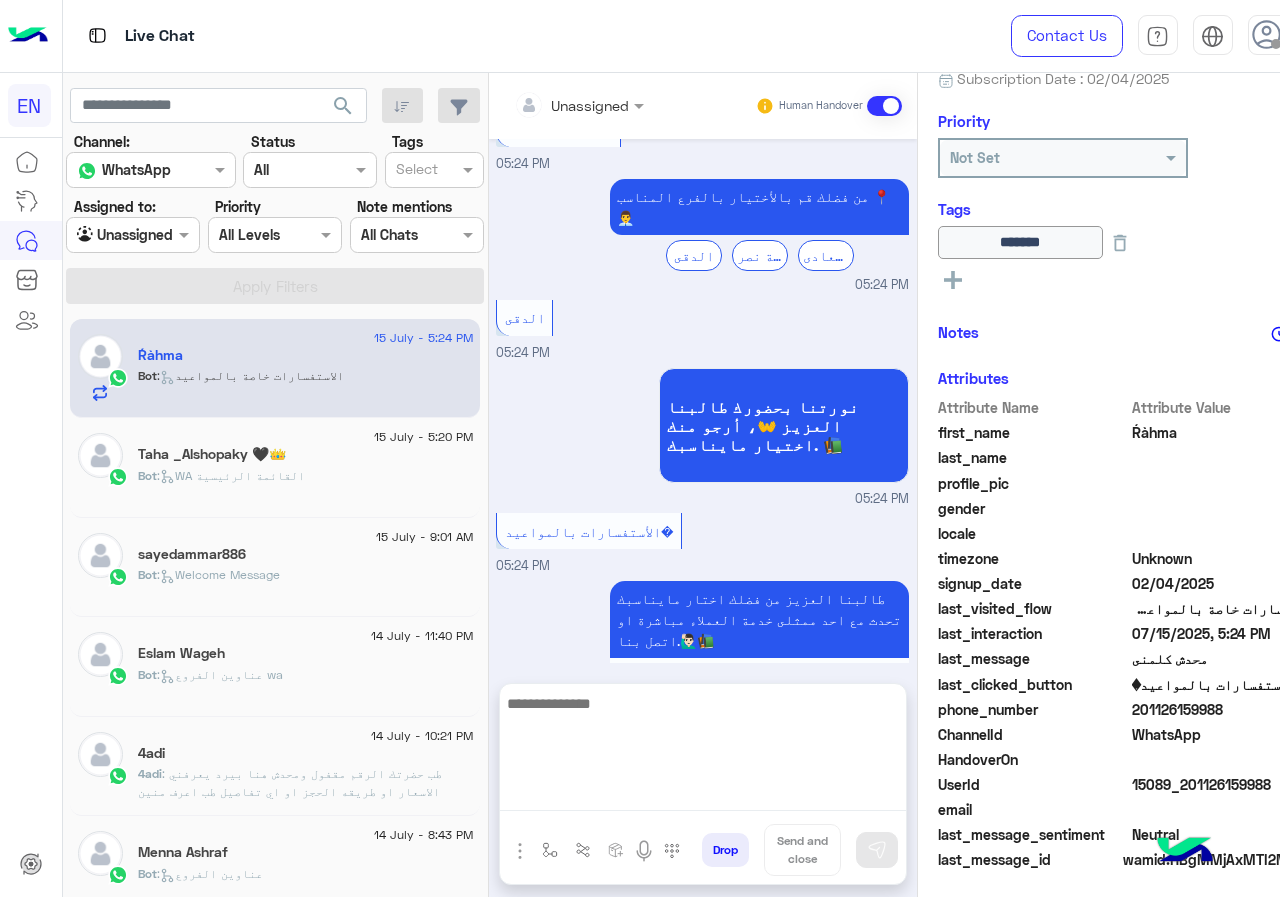 click at bounding box center [703, 751] 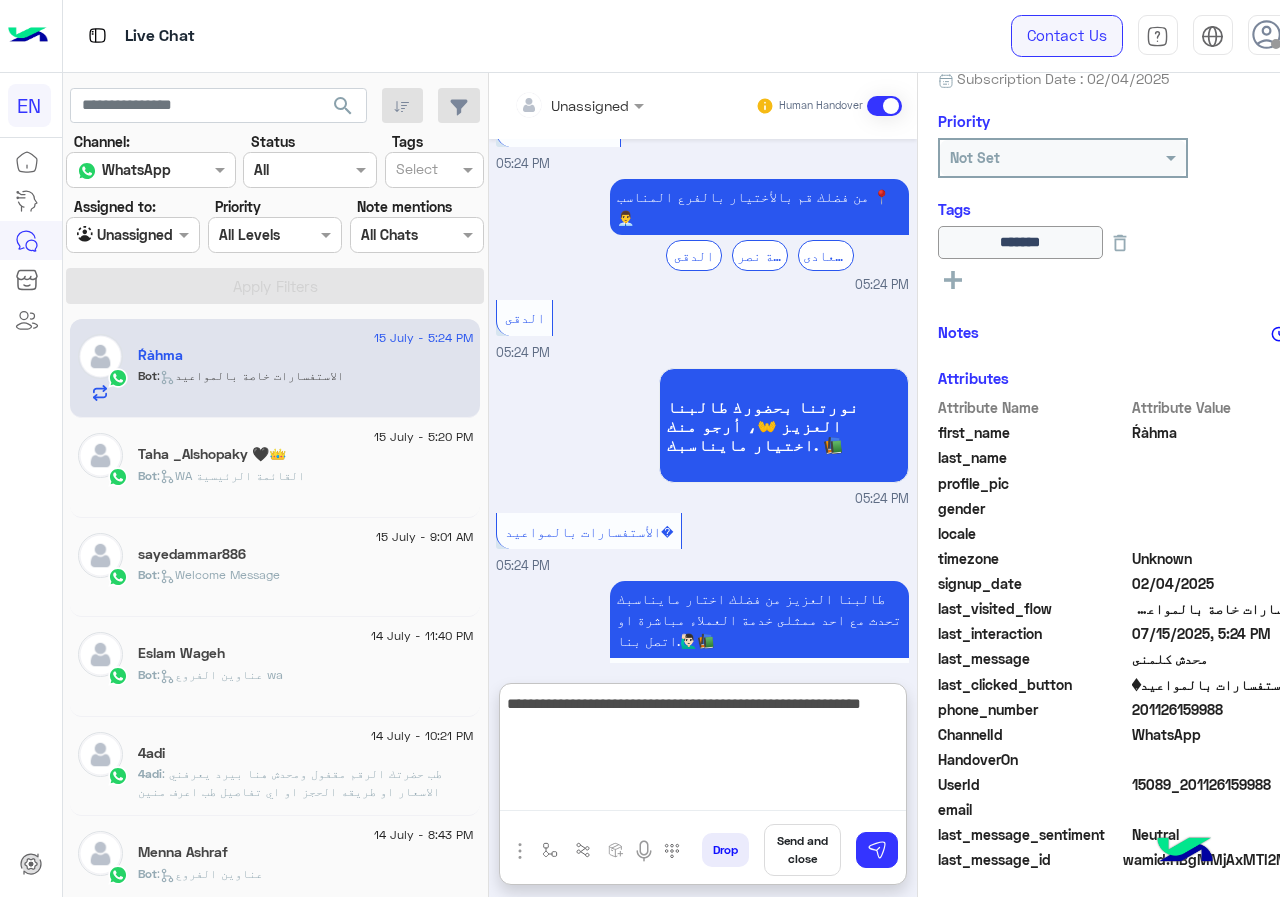 type on "**********" 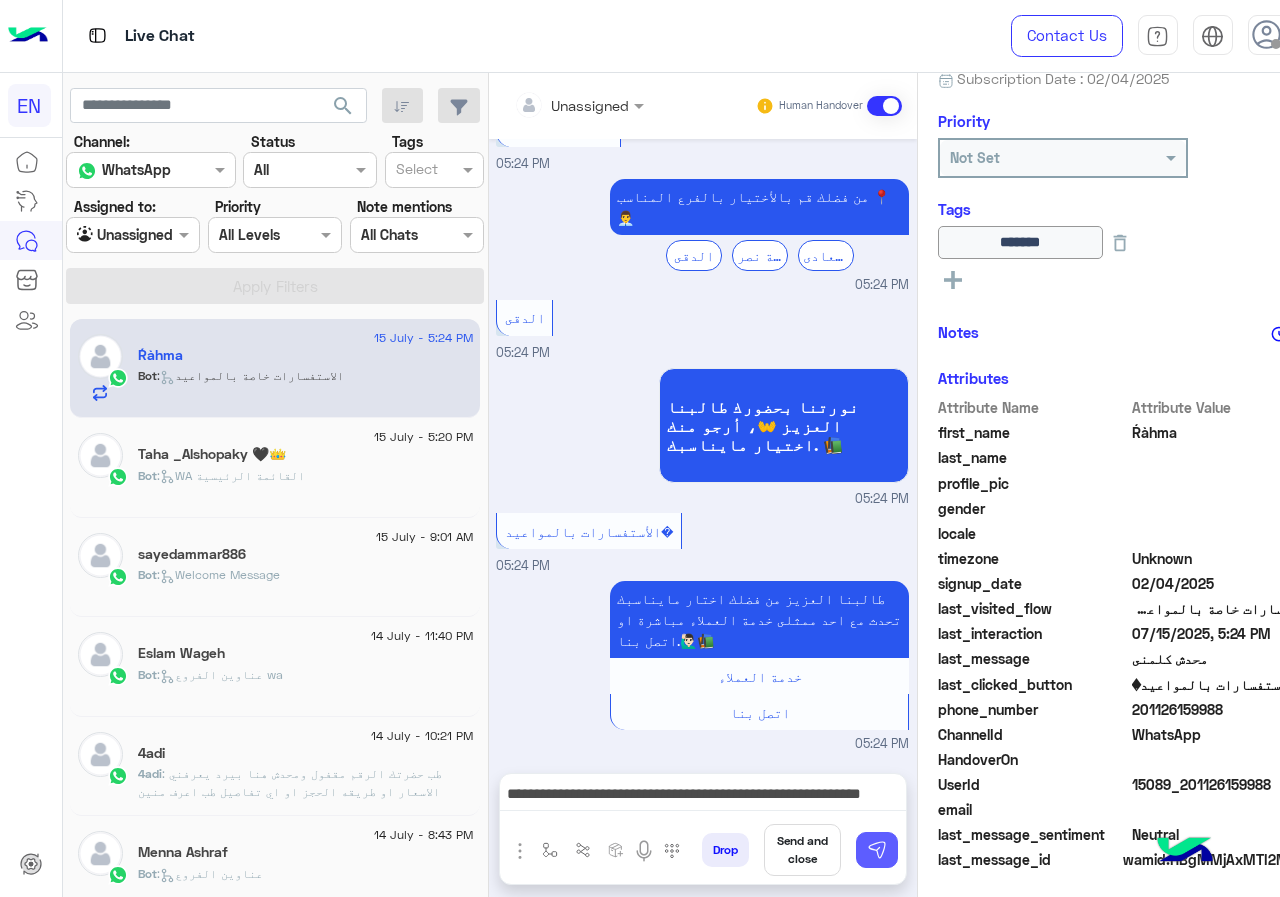 click at bounding box center [877, 850] 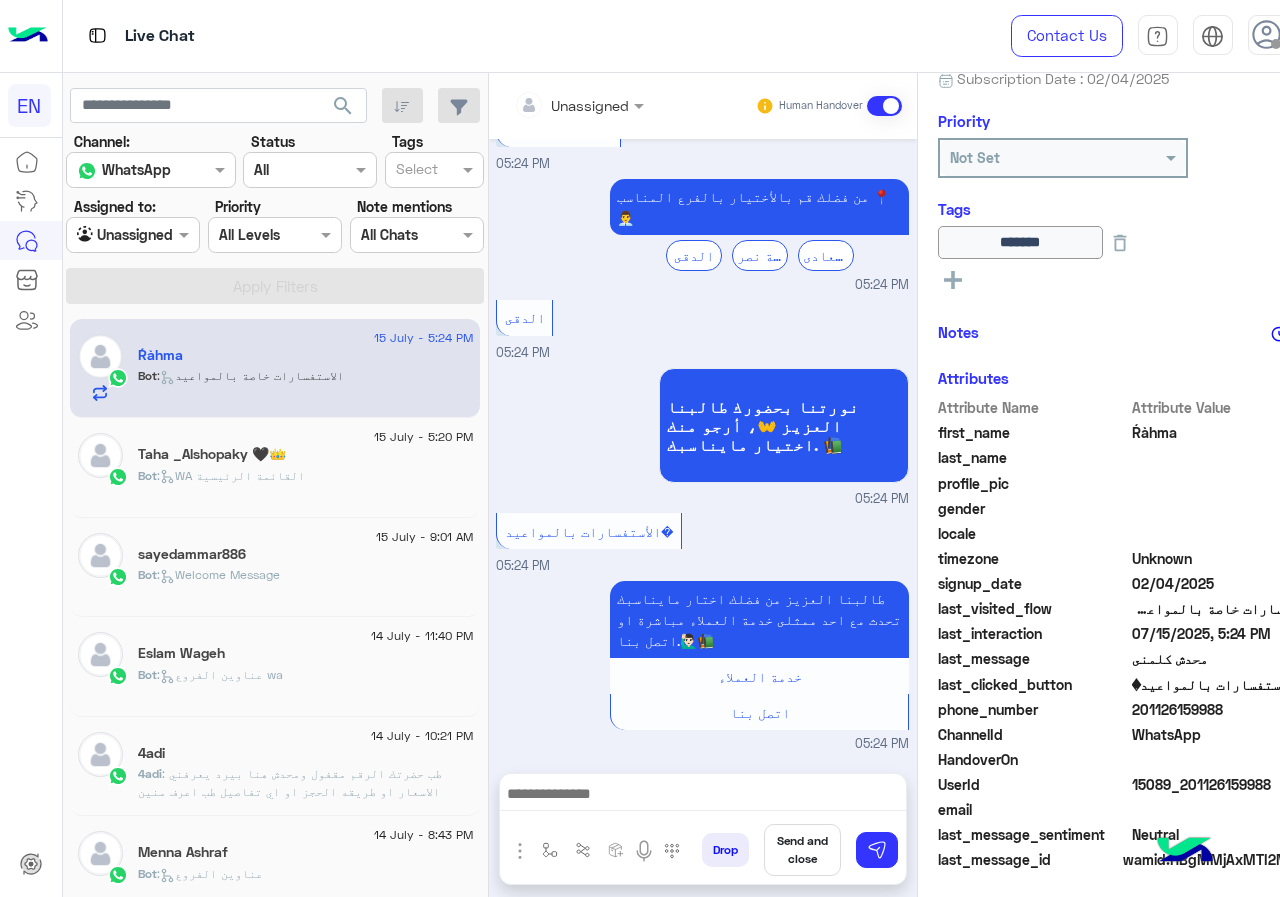 scroll, scrollTop: 1355, scrollLeft: 0, axis: vertical 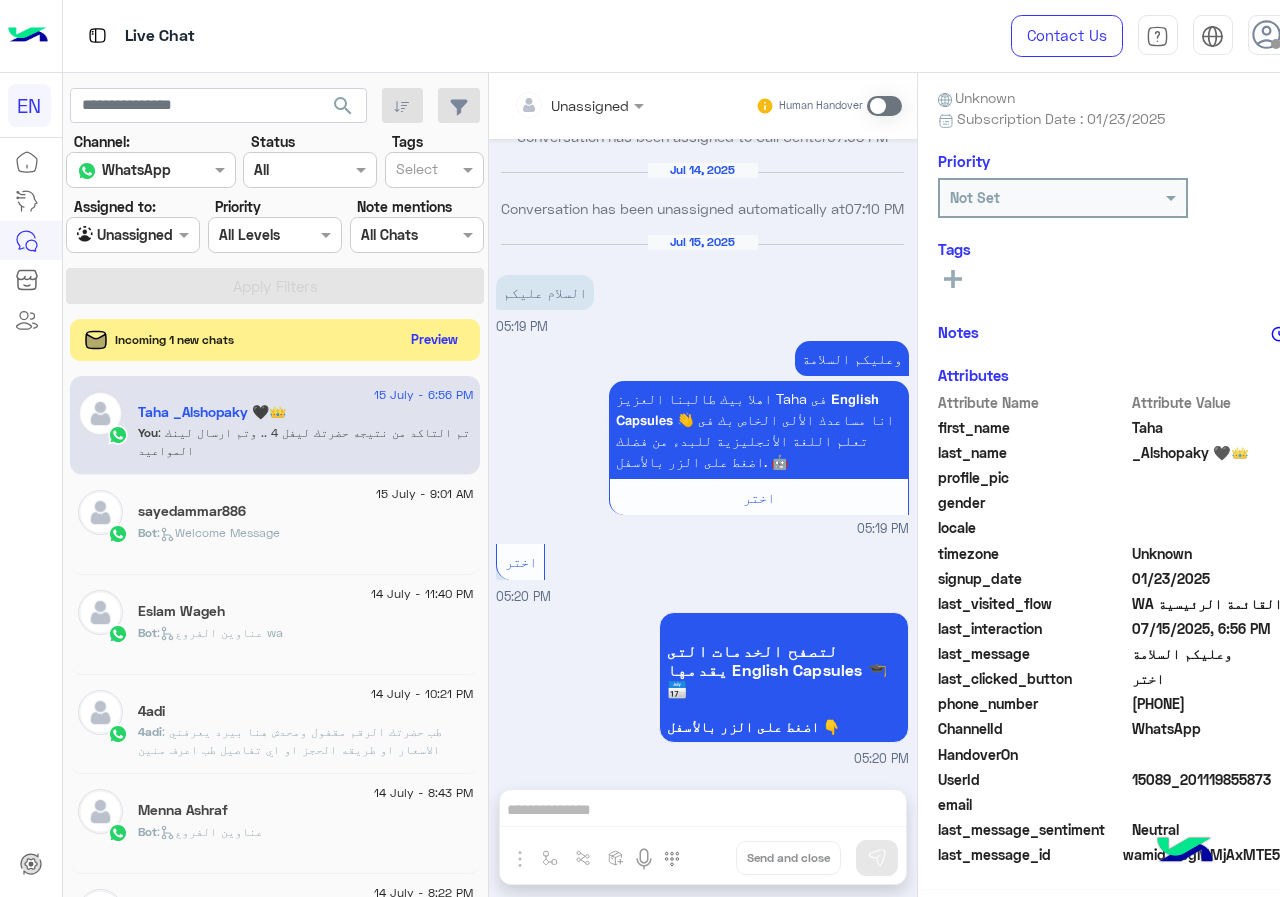 click on "Preview" 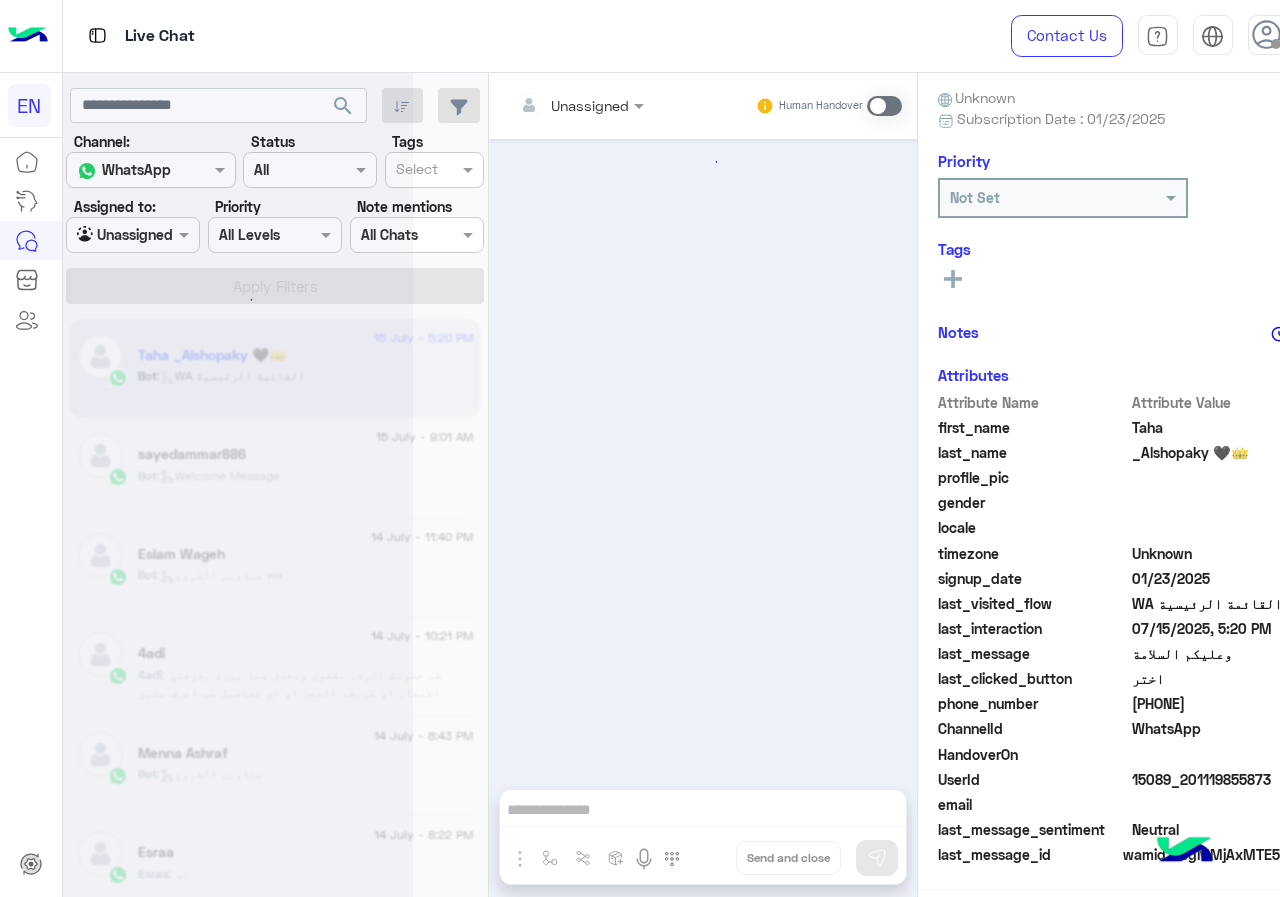 scroll, scrollTop: 176, scrollLeft: 0, axis: vertical 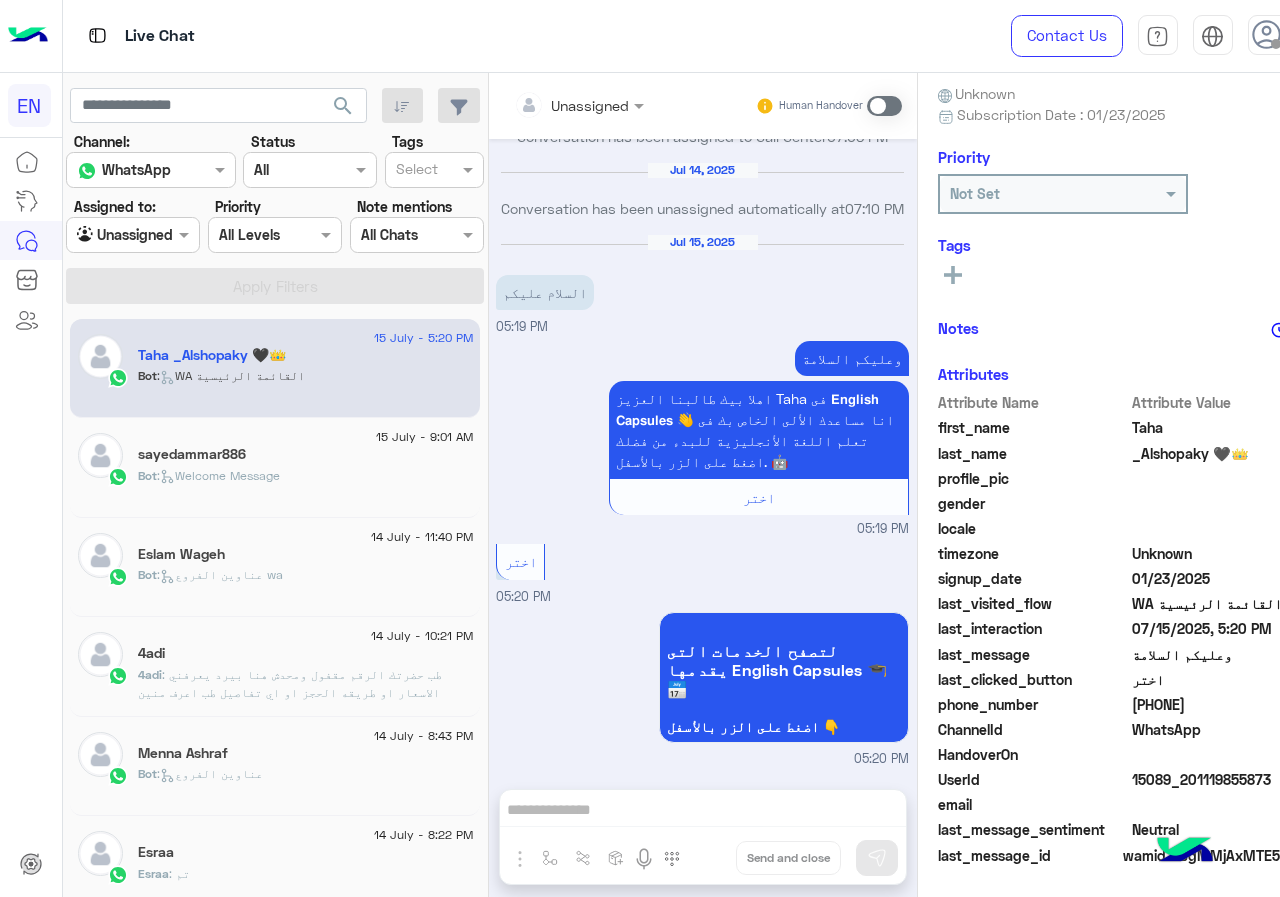 click on "phone_number  201119855873" 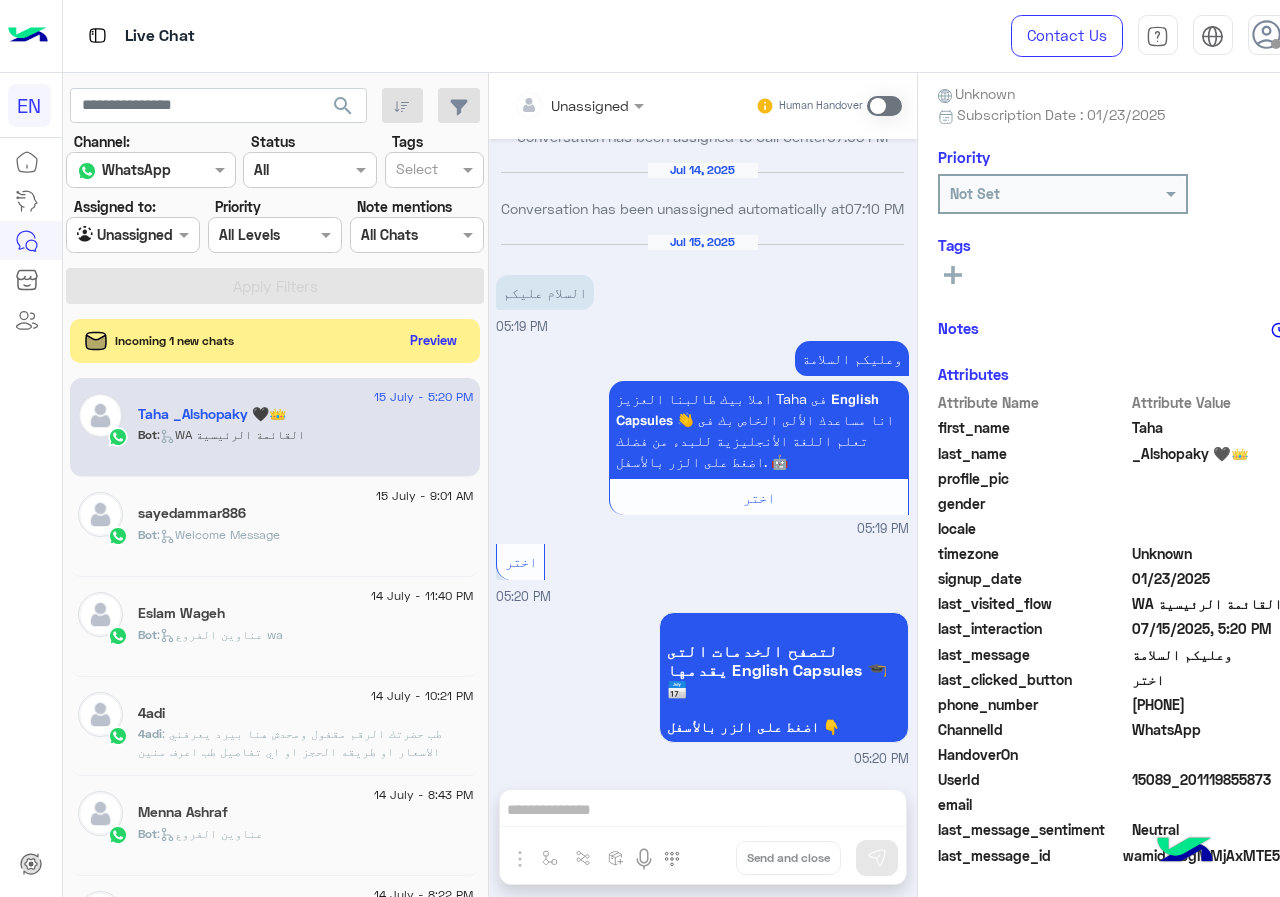 click at bounding box center (884, 106) 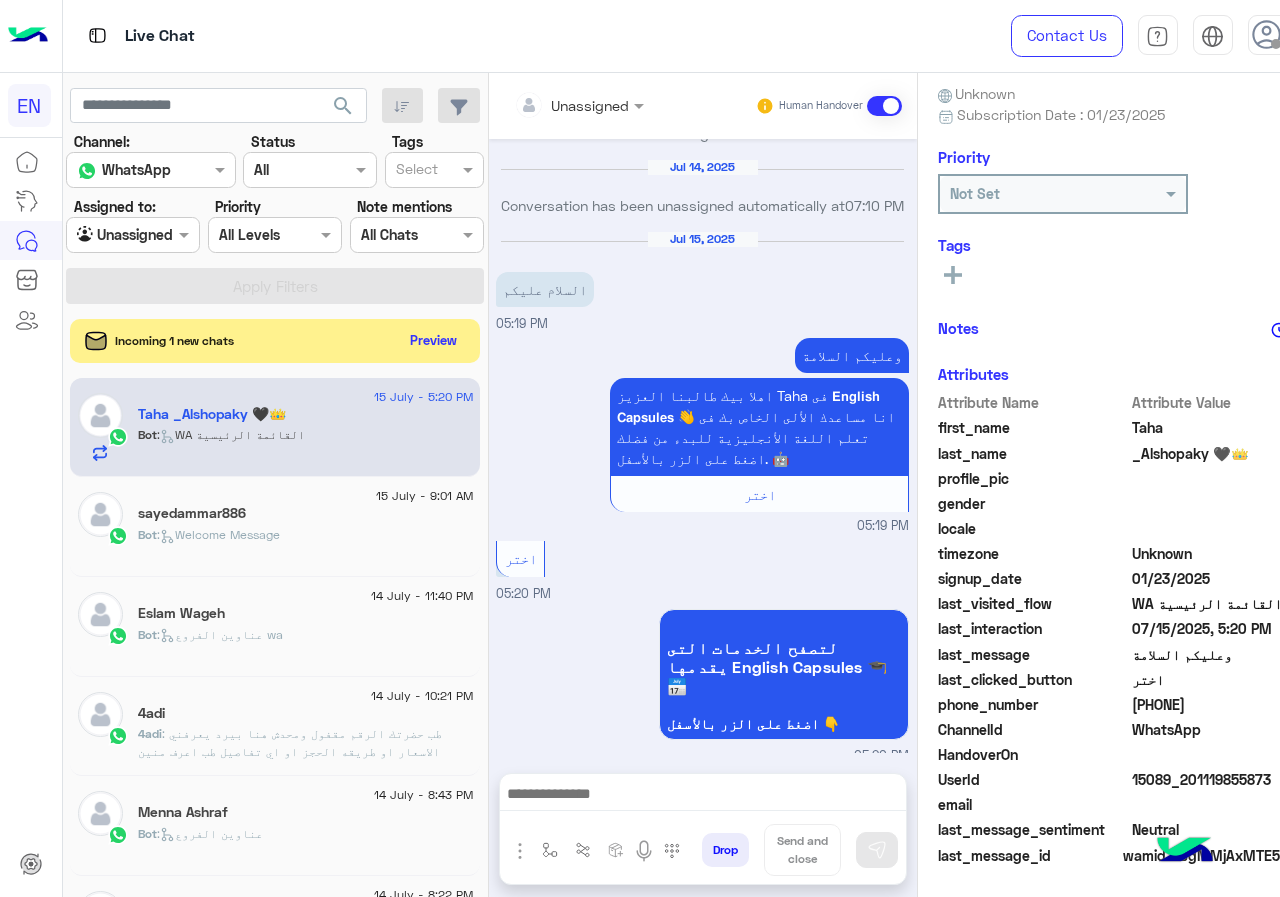scroll, scrollTop: 1332, scrollLeft: 0, axis: vertical 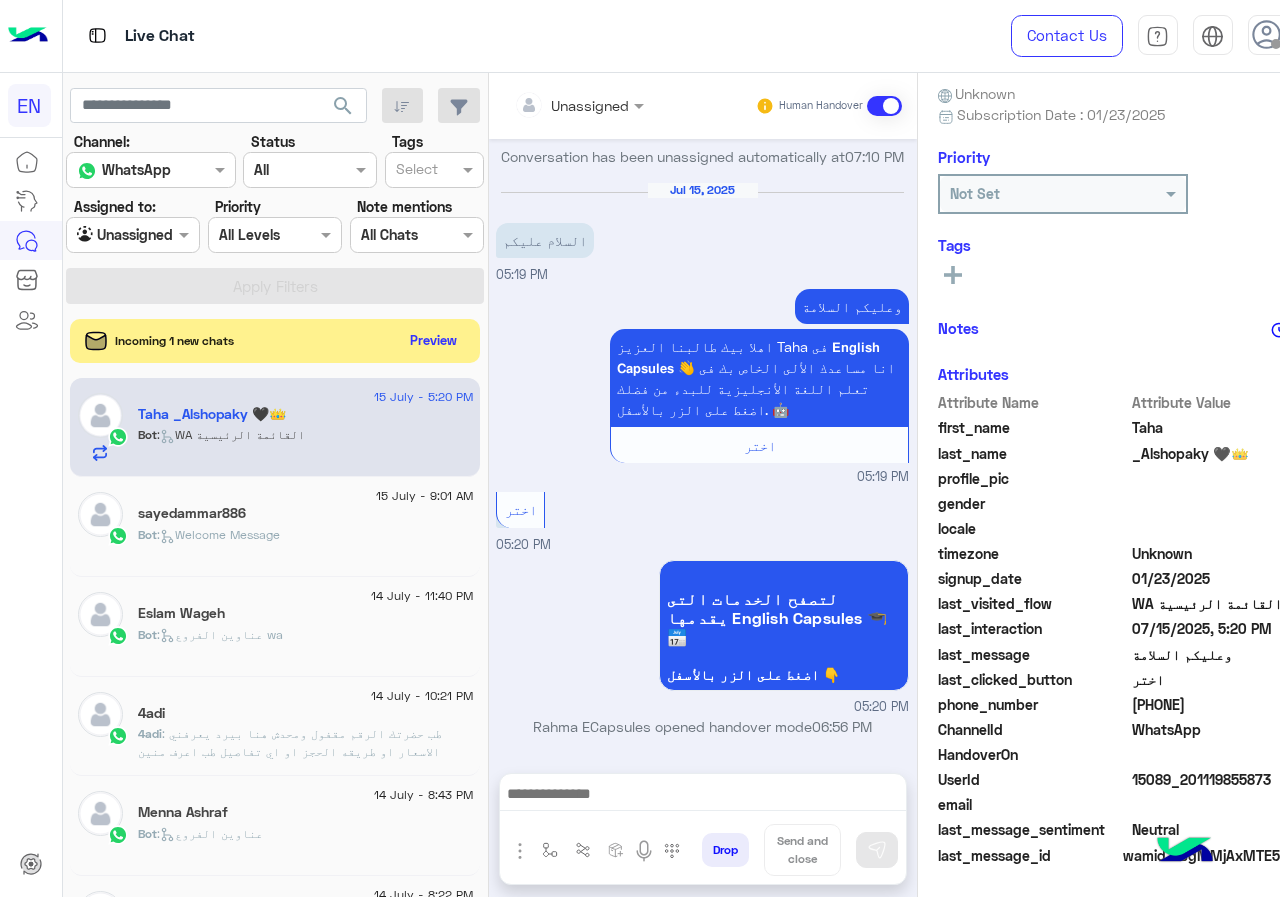 click at bounding box center (703, 799) 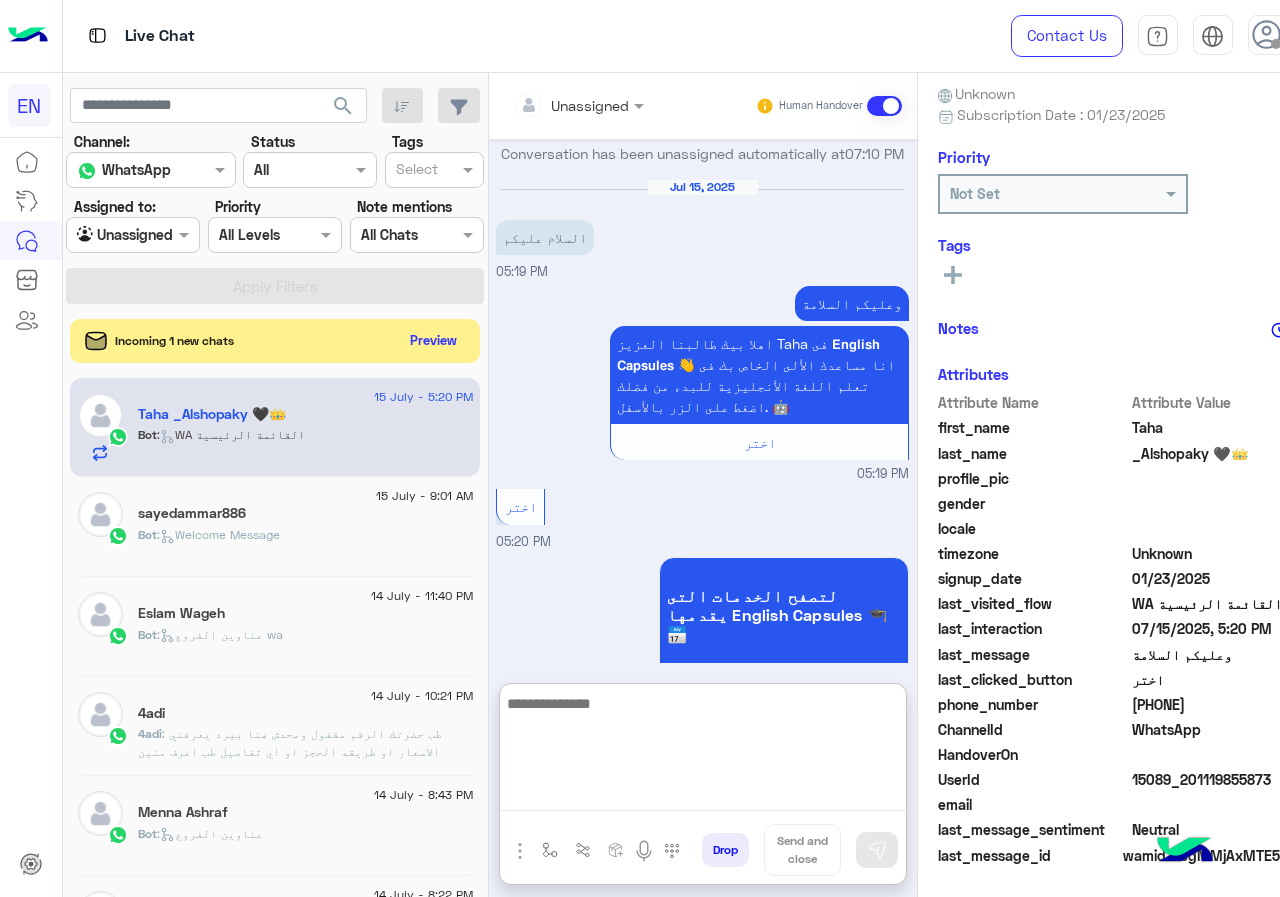 click at bounding box center [703, 751] 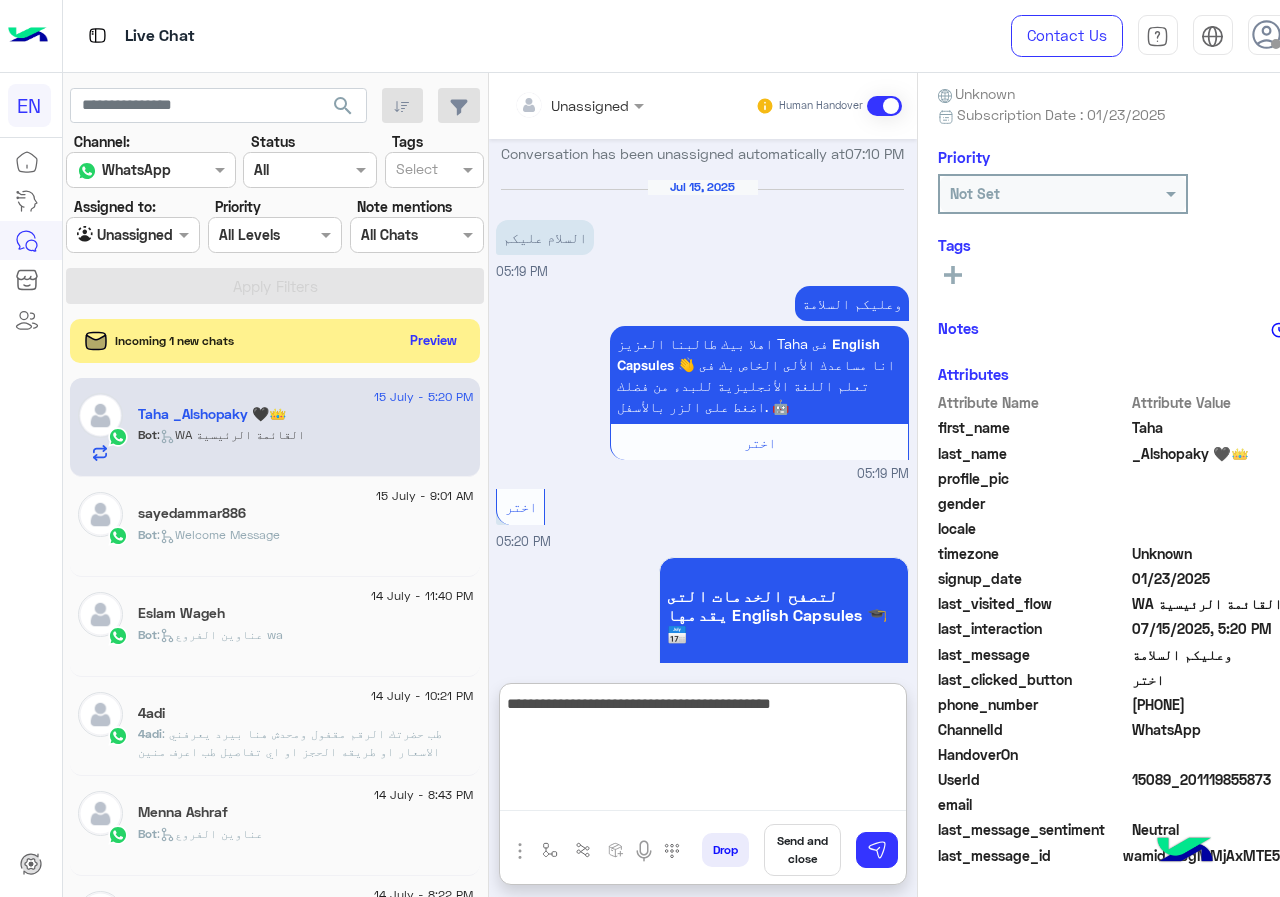 type on "**********" 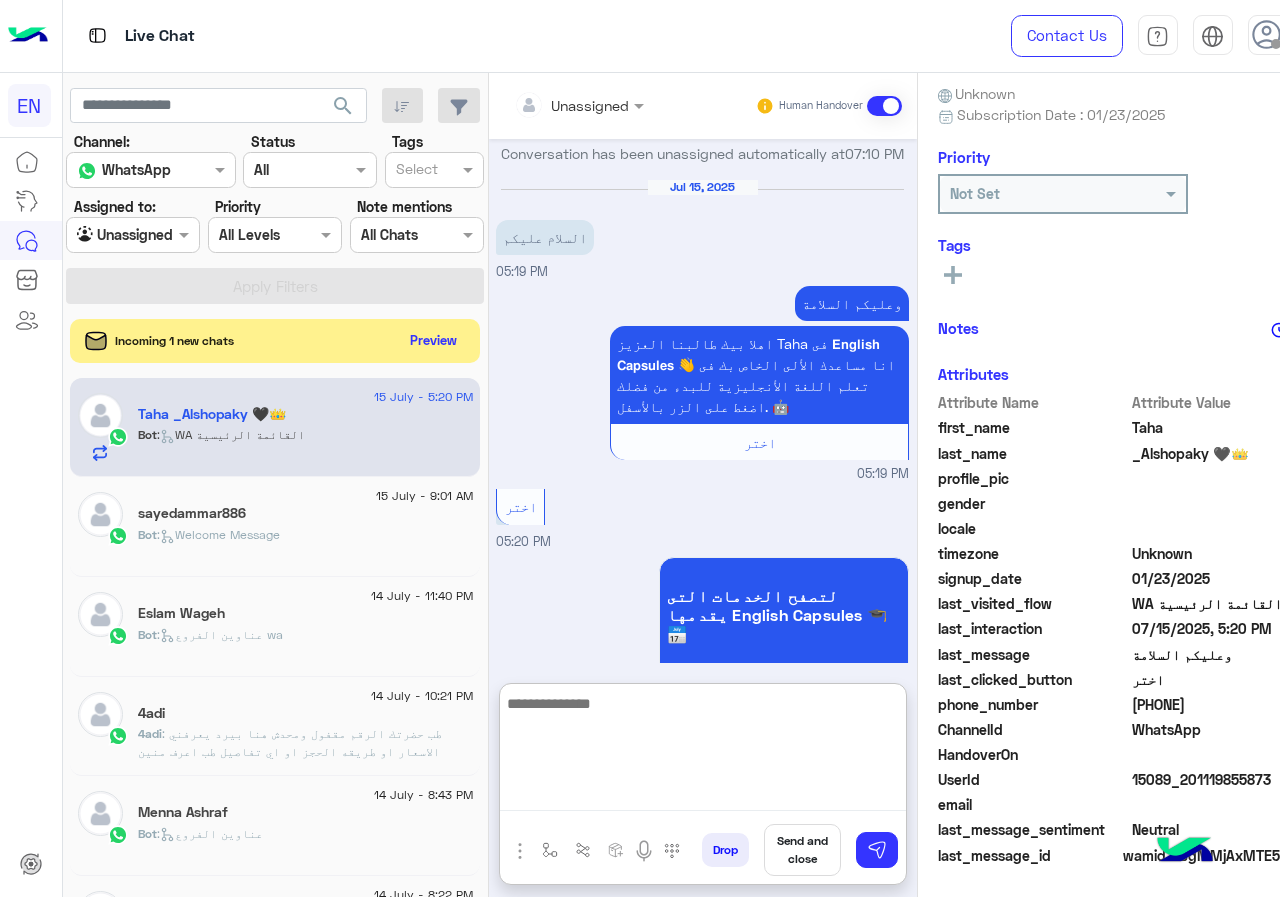 scroll, scrollTop: 1486, scrollLeft: 0, axis: vertical 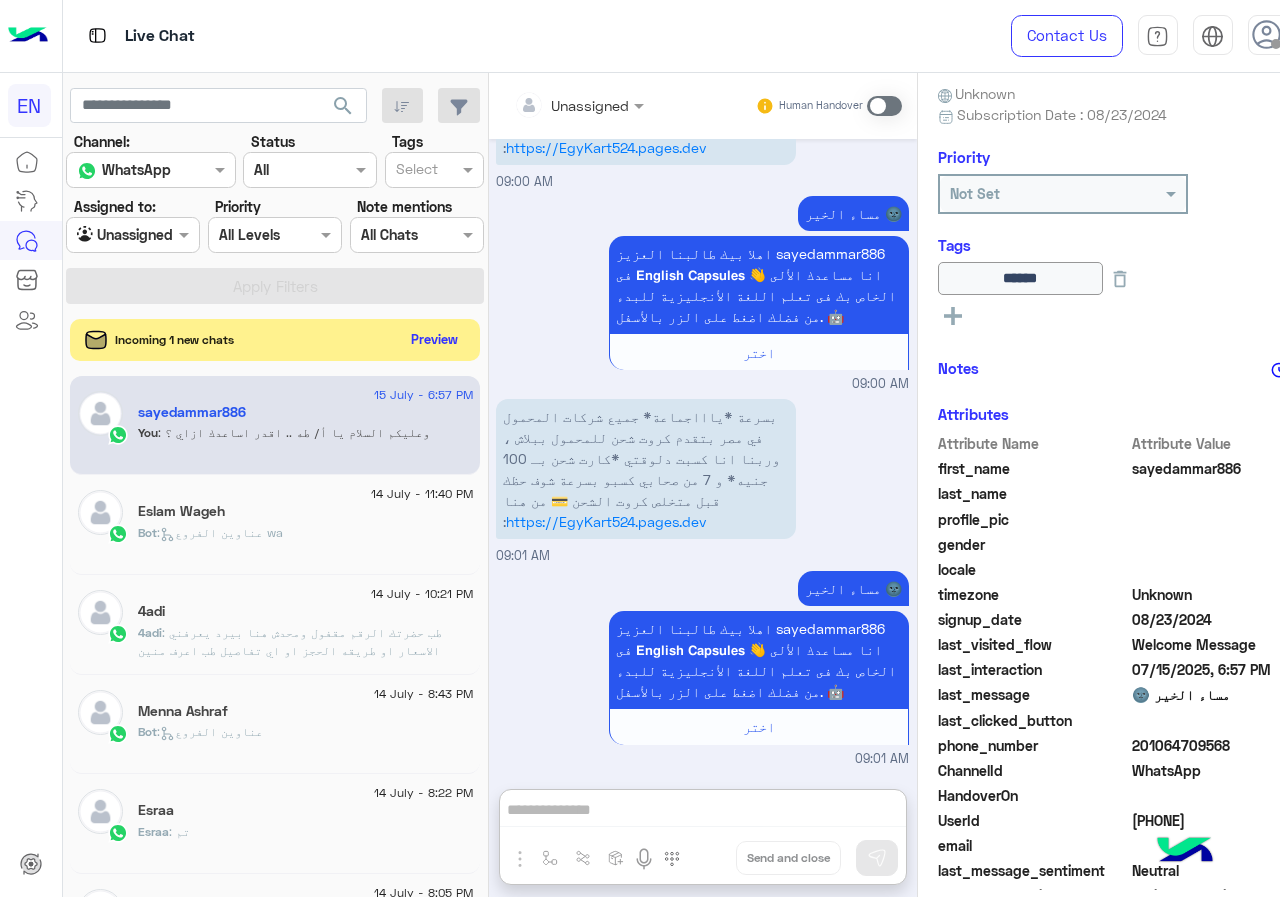 click on "Preview" 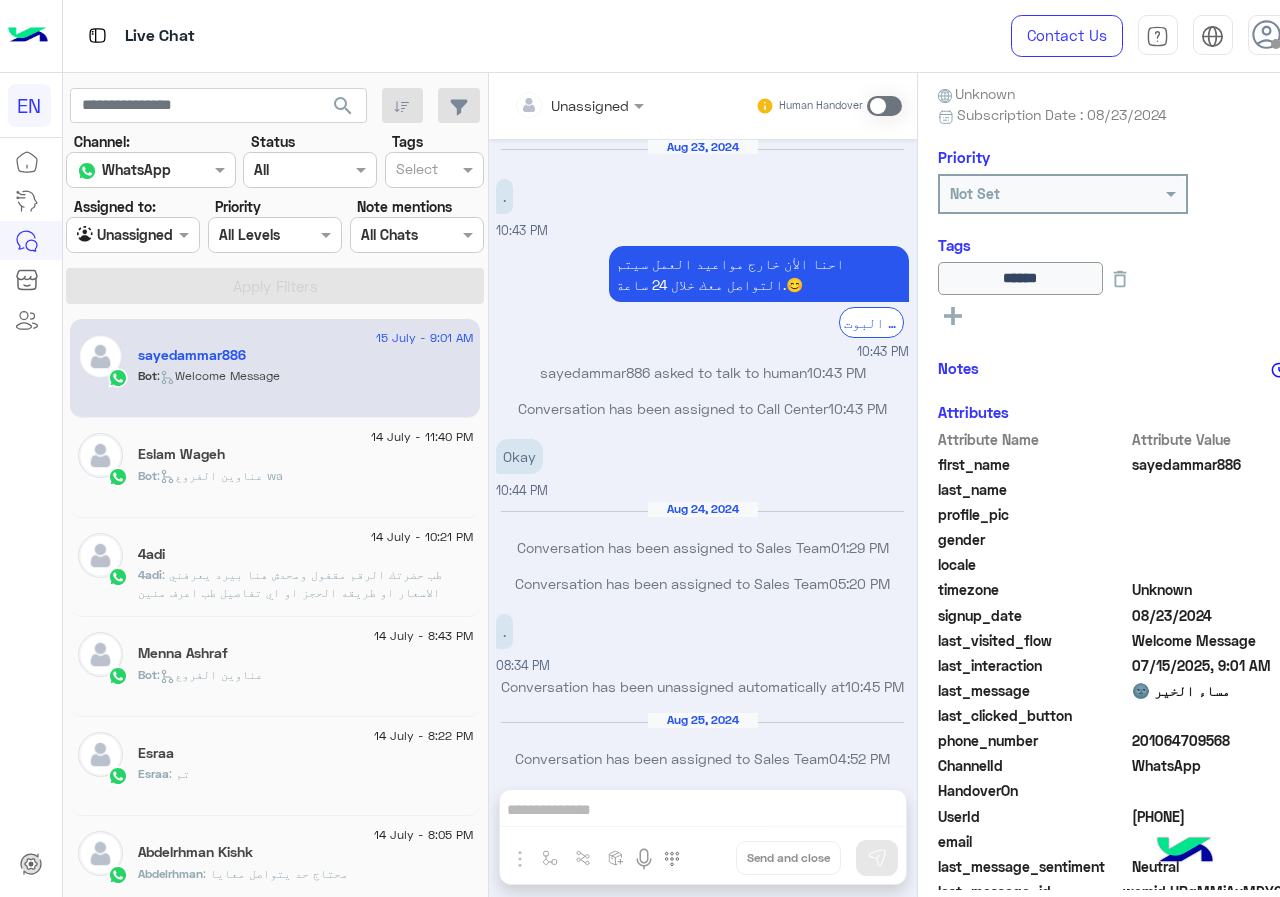 scroll, scrollTop: 821, scrollLeft: 0, axis: vertical 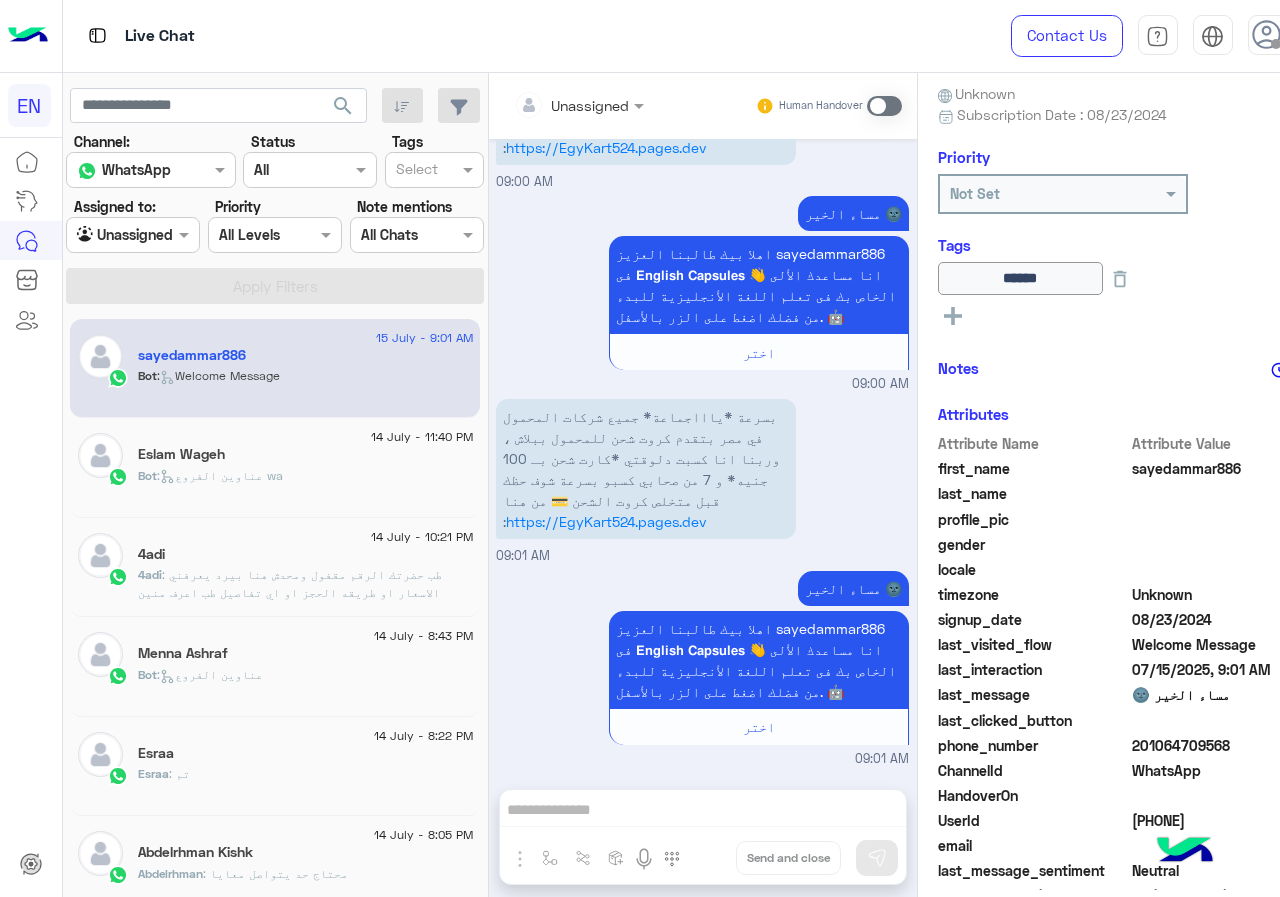 drag, startPoint x: 1139, startPoint y: 742, endPoint x: 1245, endPoint y: 738, distance: 106.07545 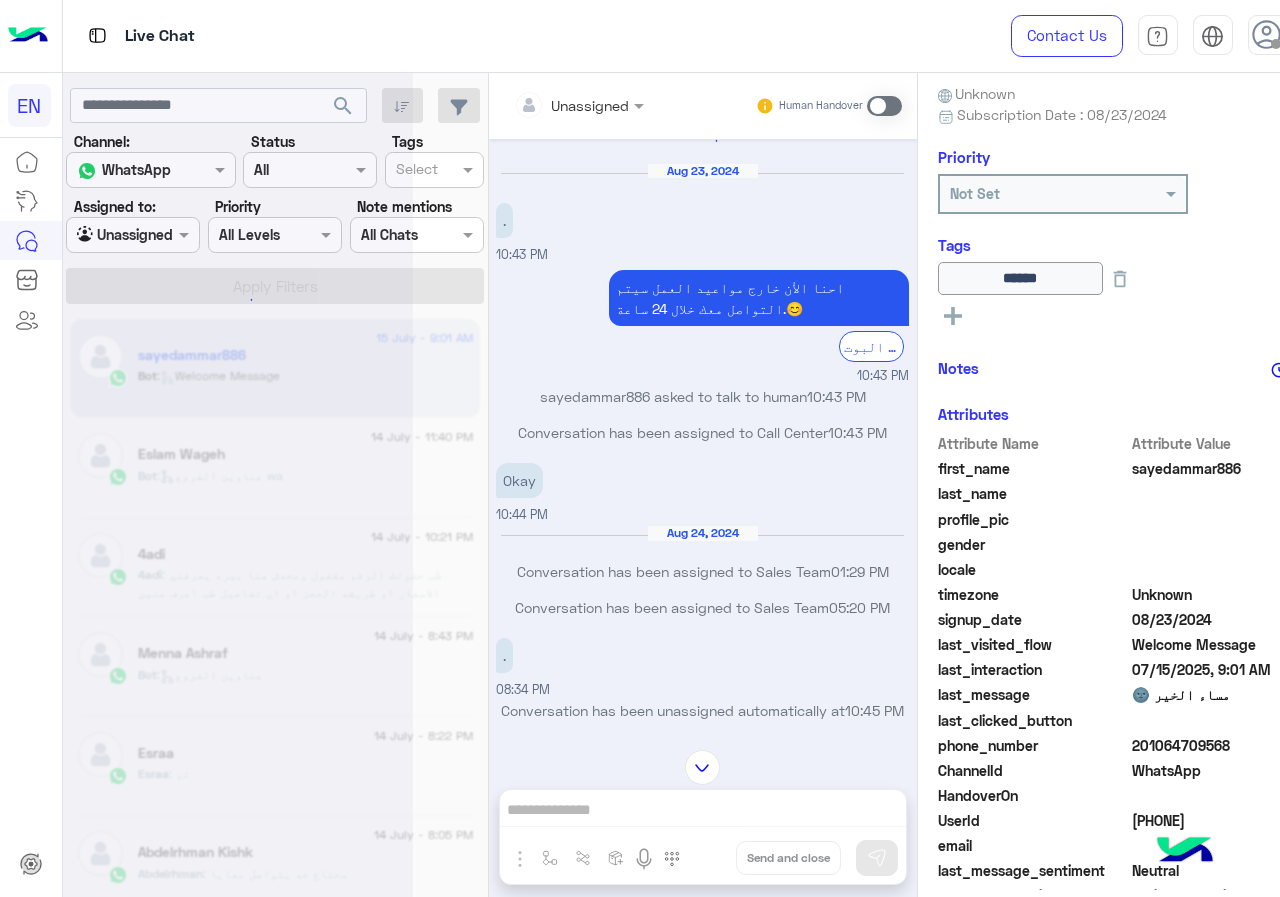 scroll, scrollTop: 0, scrollLeft: 0, axis: both 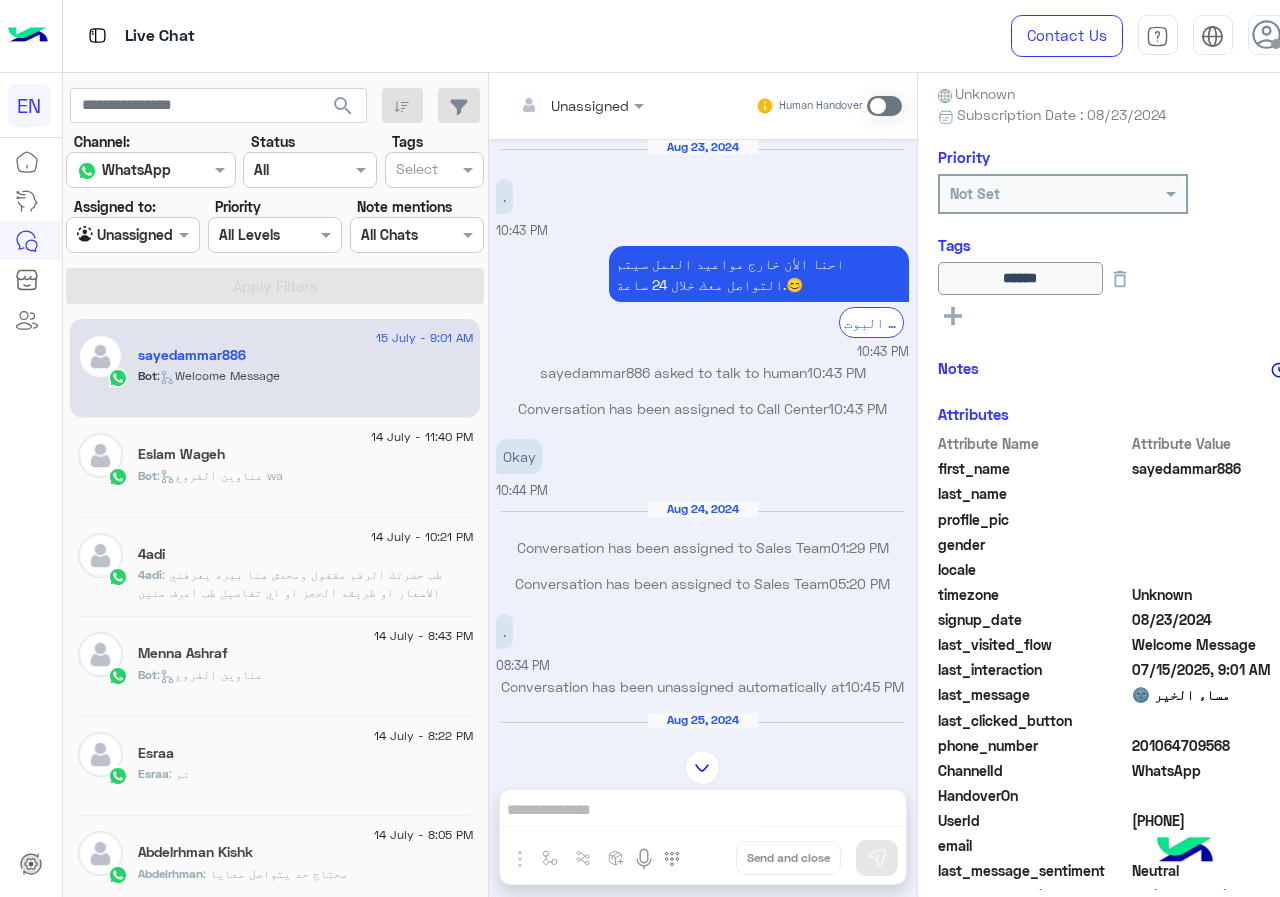 click on "Live Chat" at bounding box center (489, 36) 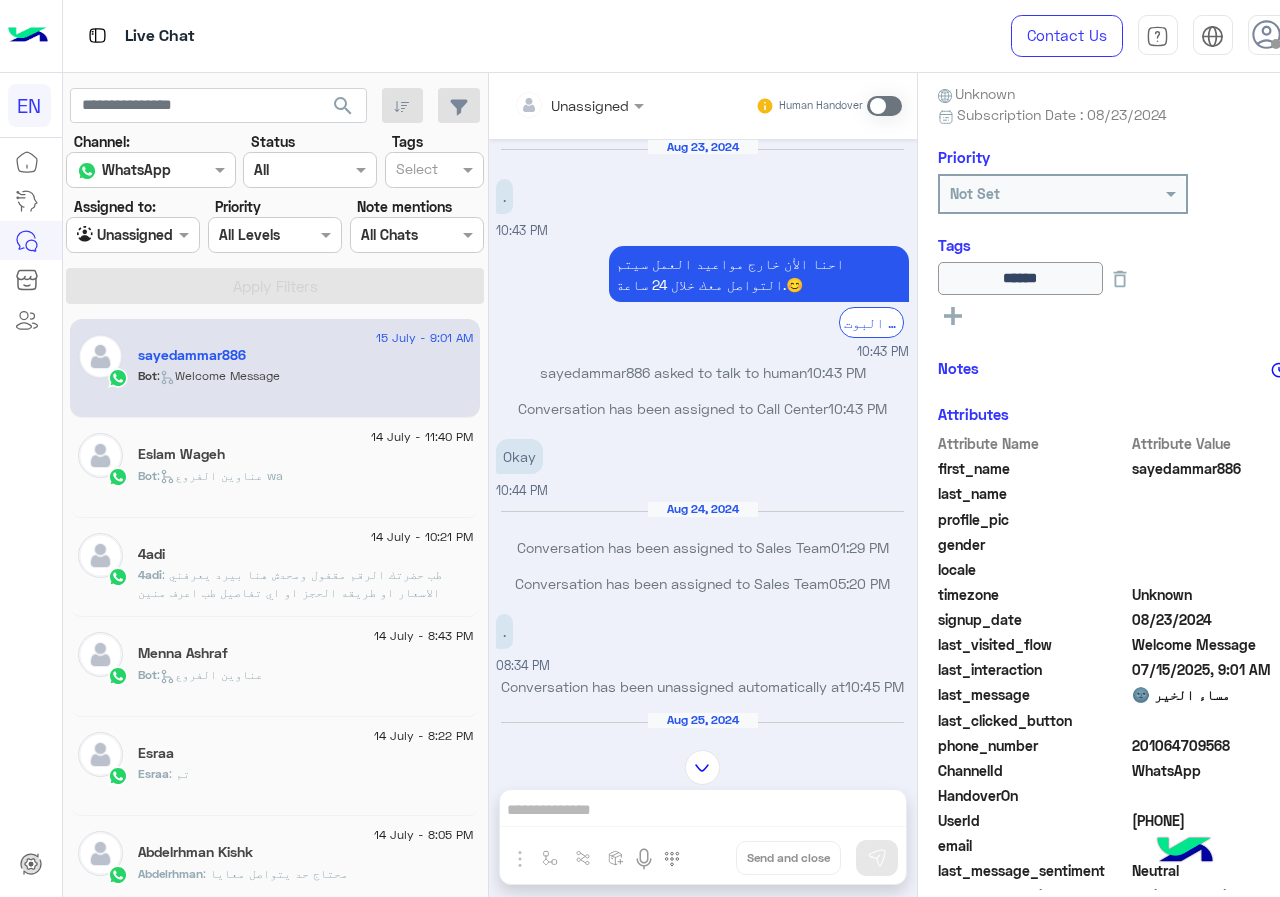click at bounding box center [554, 105] 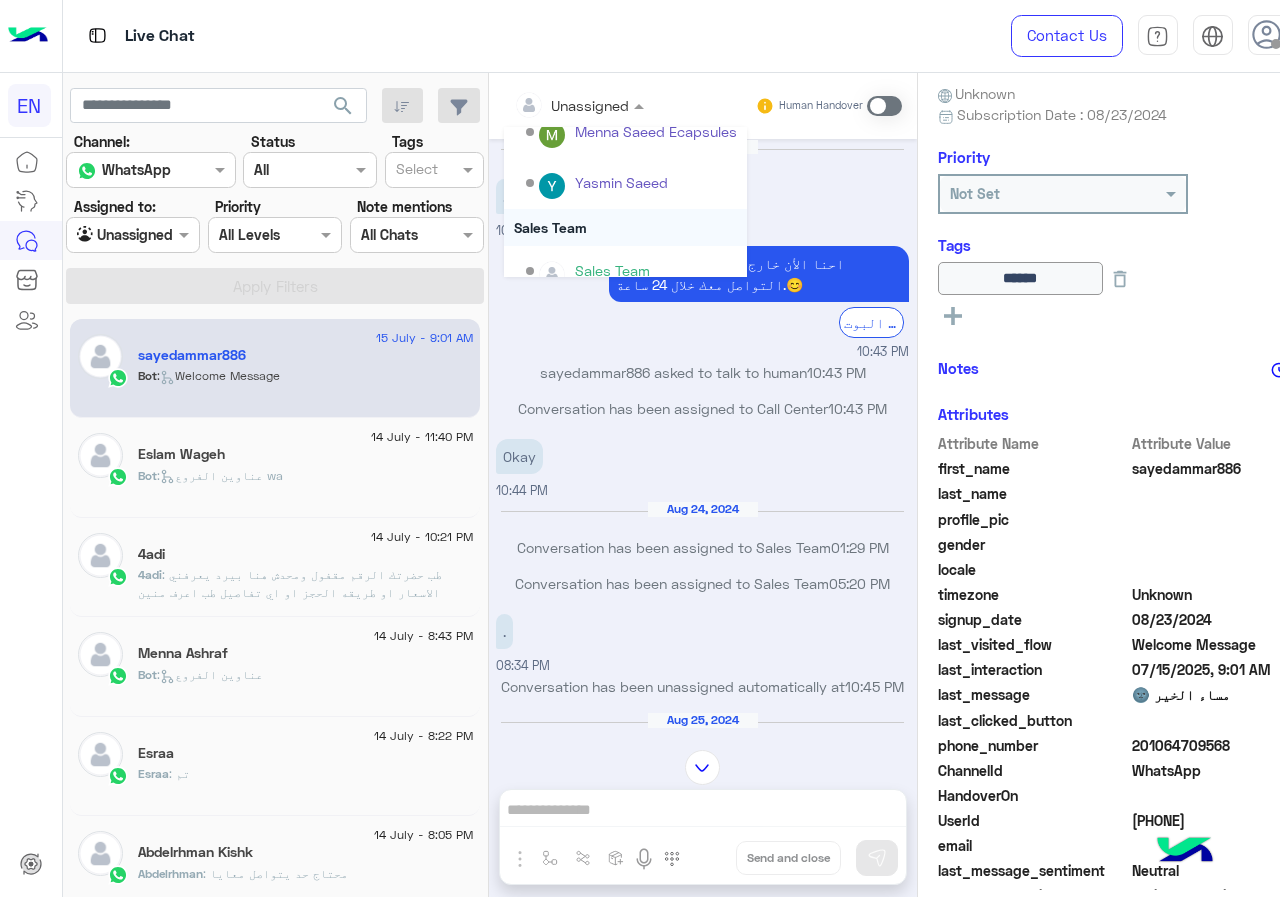 scroll, scrollTop: 332, scrollLeft: 0, axis: vertical 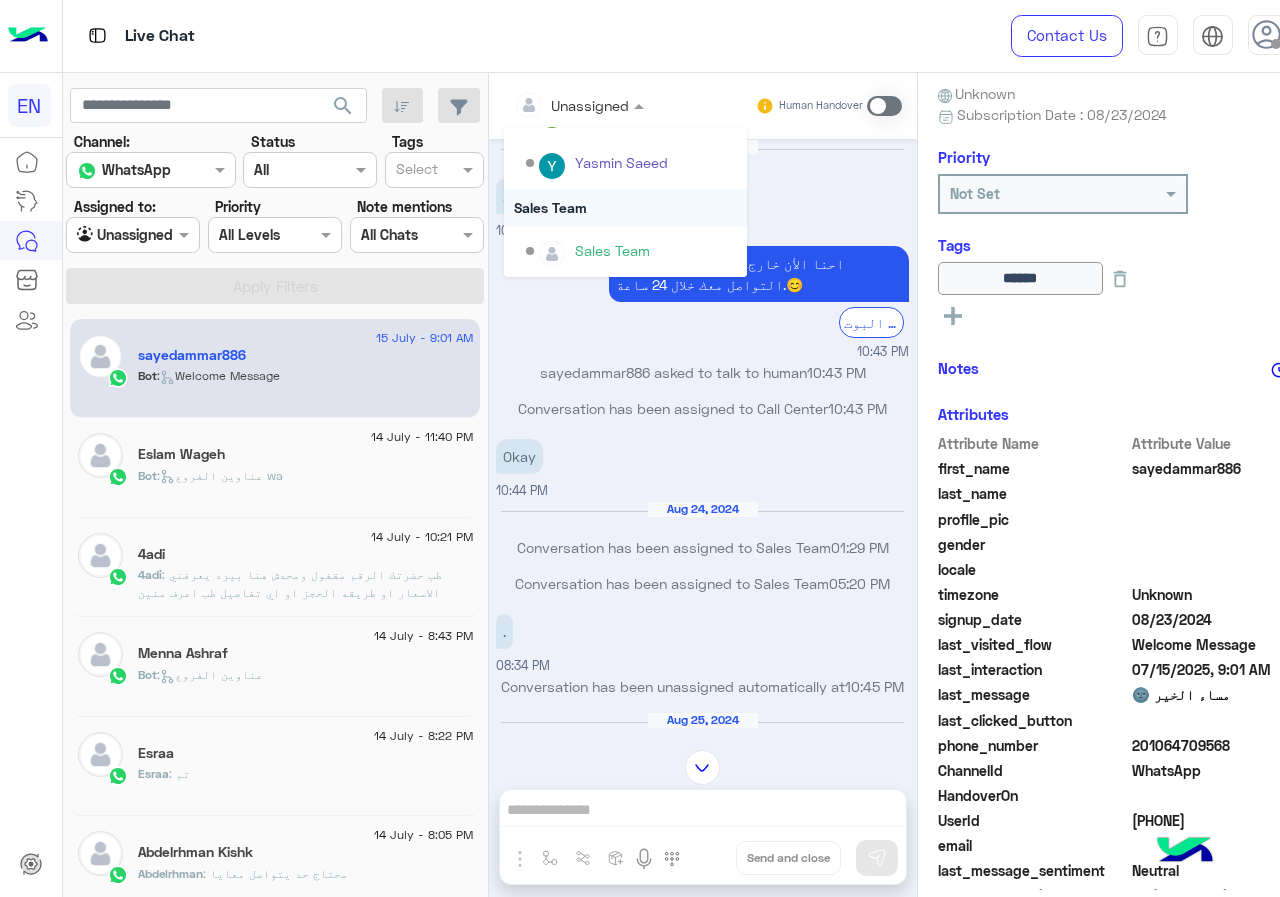 click on "Sales Team" at bounding box center [625, 207] 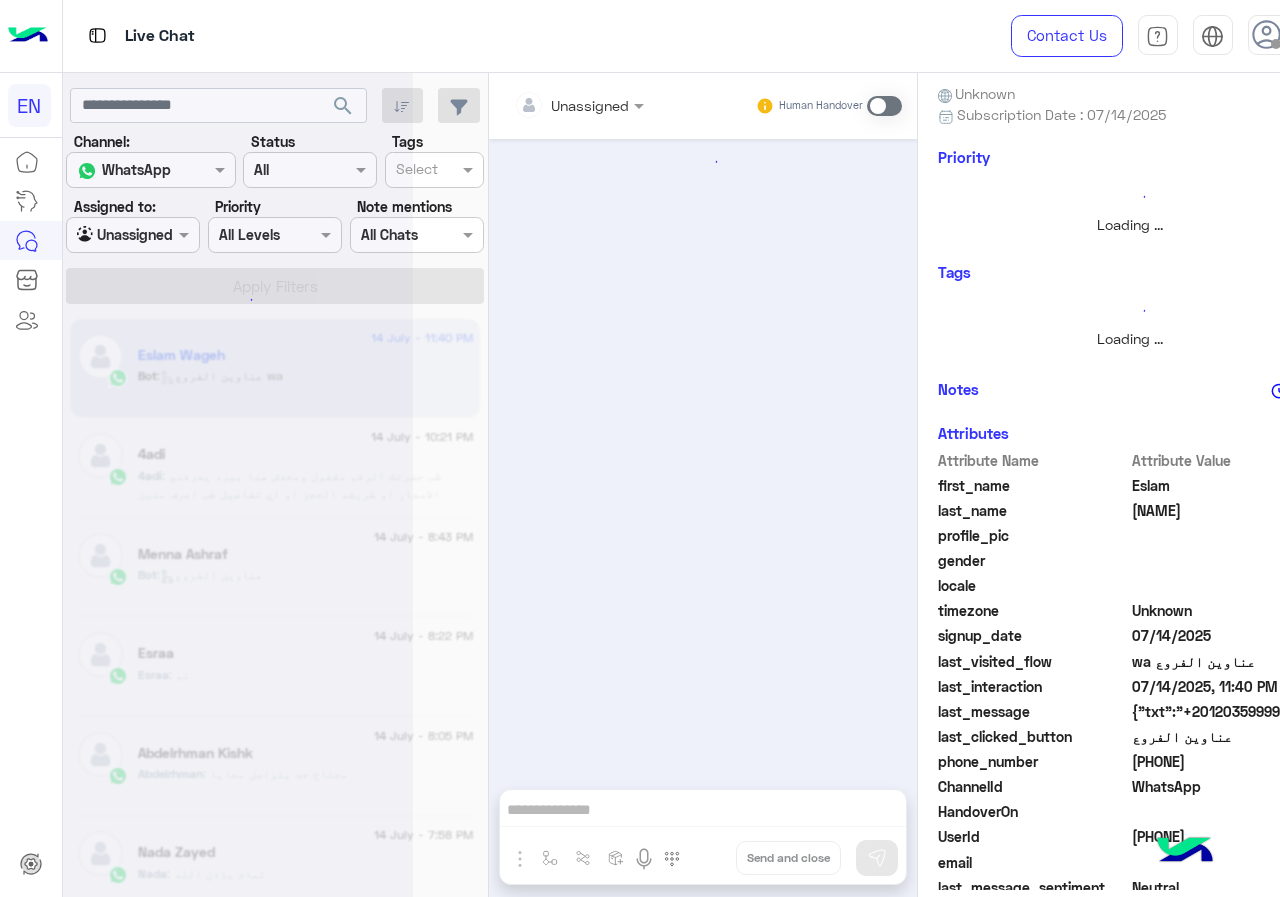 scroll, scrollTop: 176, scrollLeft: 0, axis: vertical 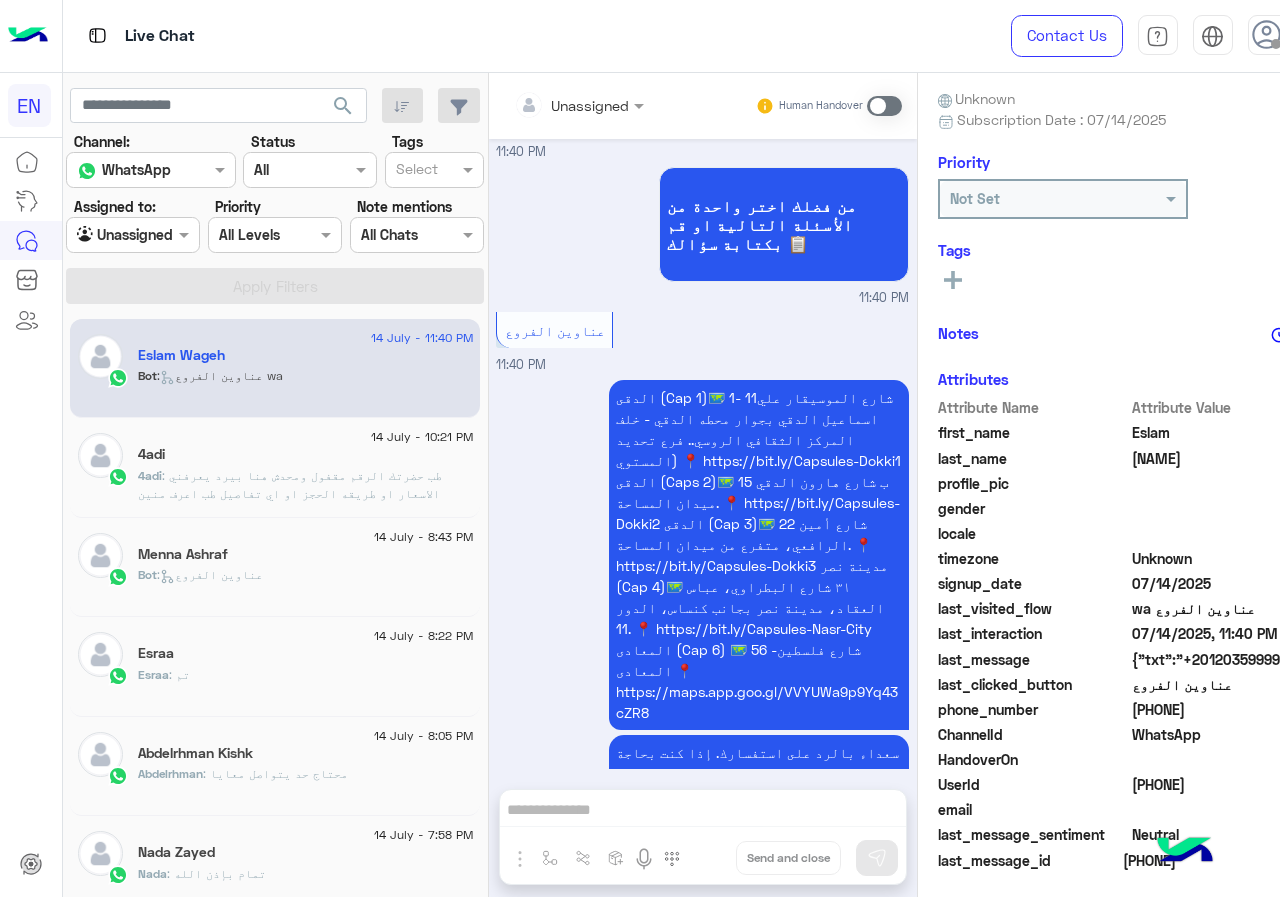 drag, startPoint x: 1136, startPoint y: 710, endPoint x: 1279, endPoint y: 717, distance: 143.17122 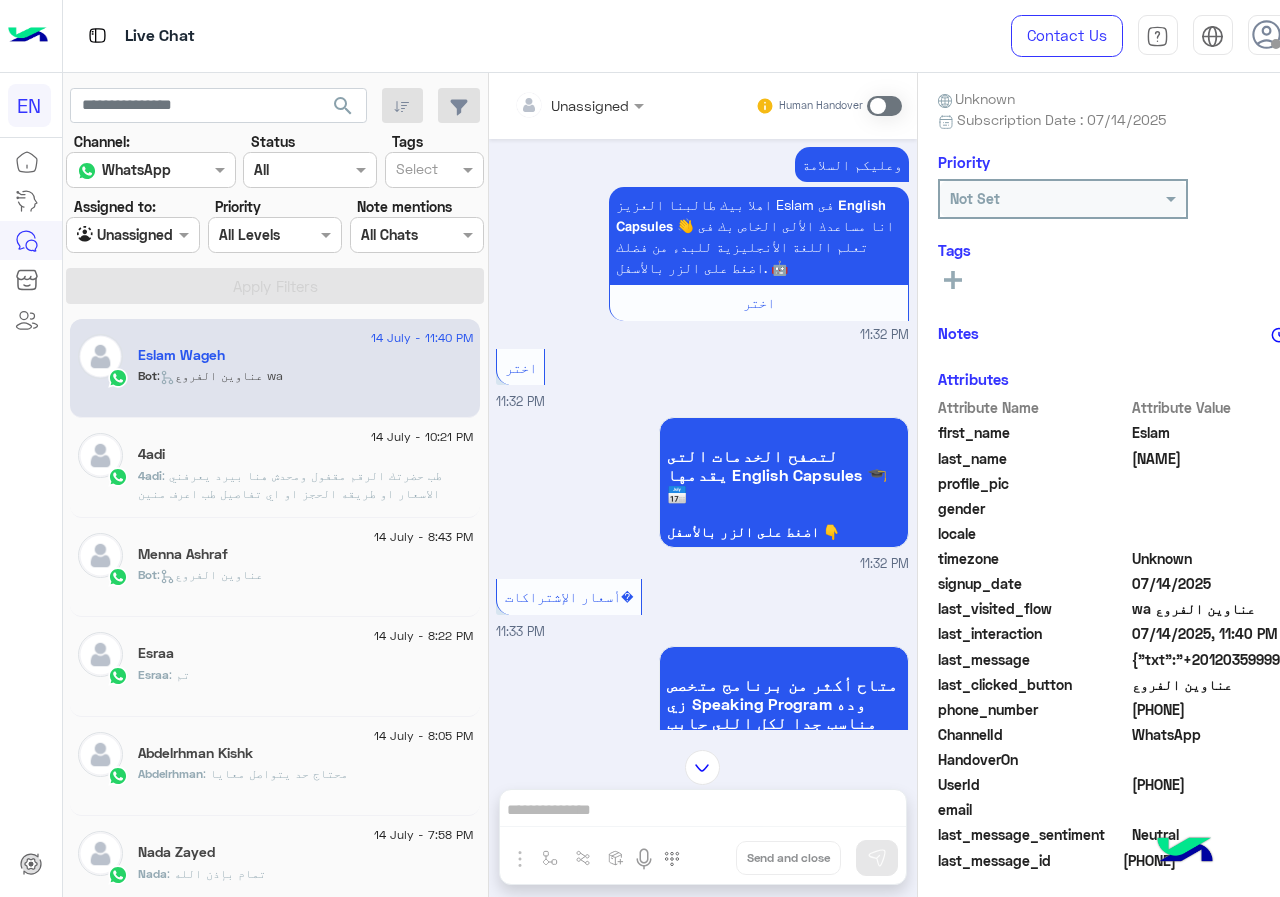 scroll, scrollTop: 0, scrollLeft: 0, axis: both 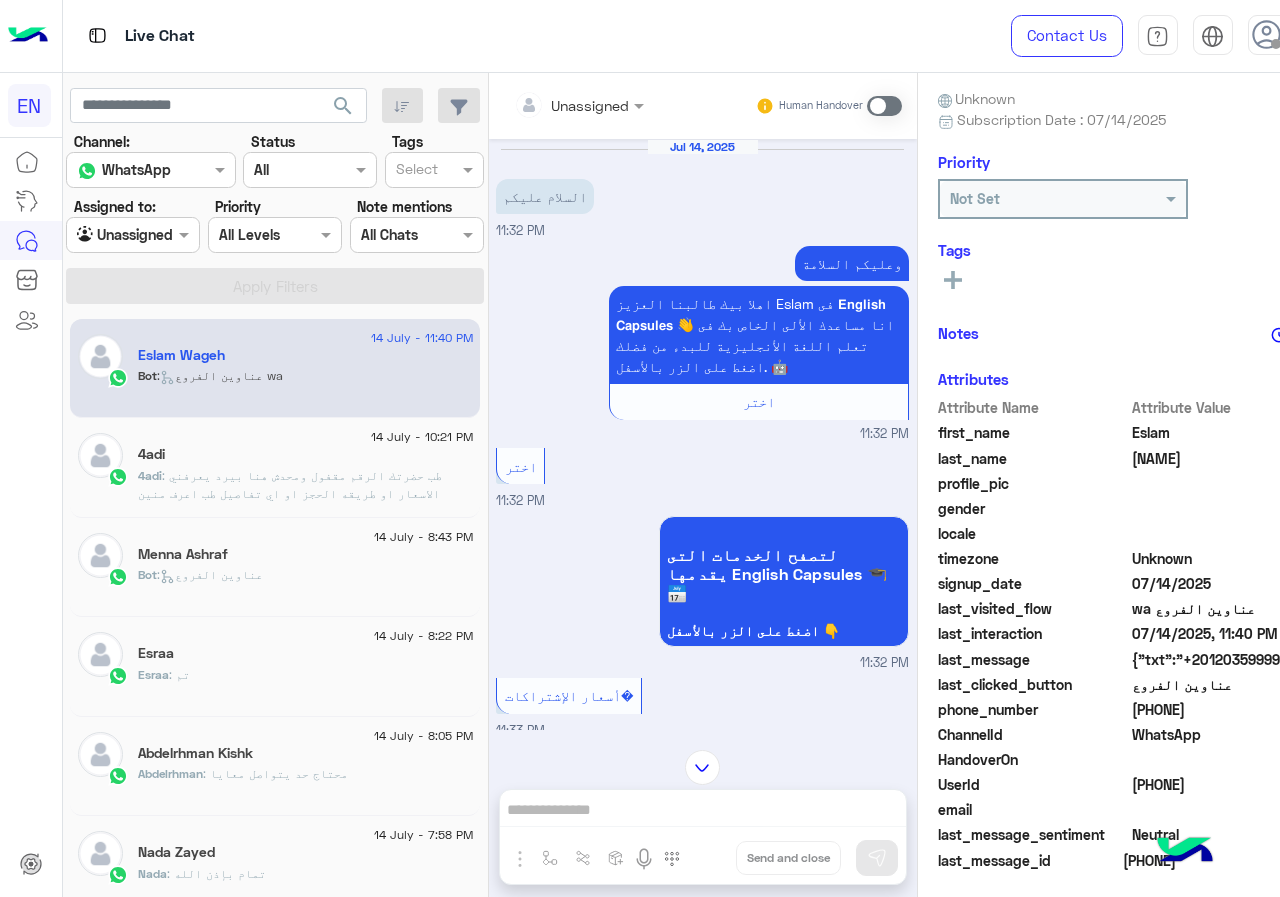 click at bounding box center (554, 105) 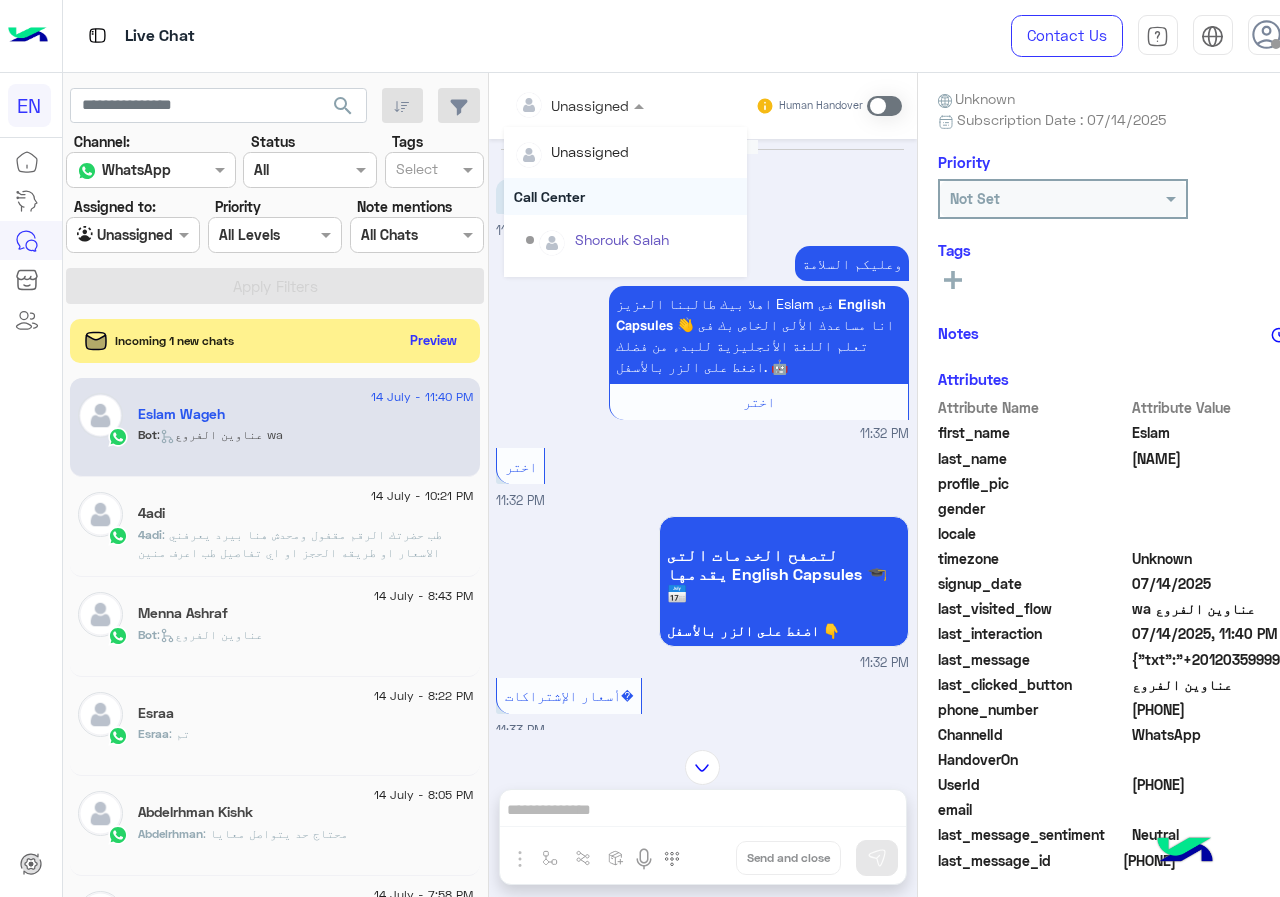 scroll, scrollTop: 332, scrollLeft: 0, axis: vertical 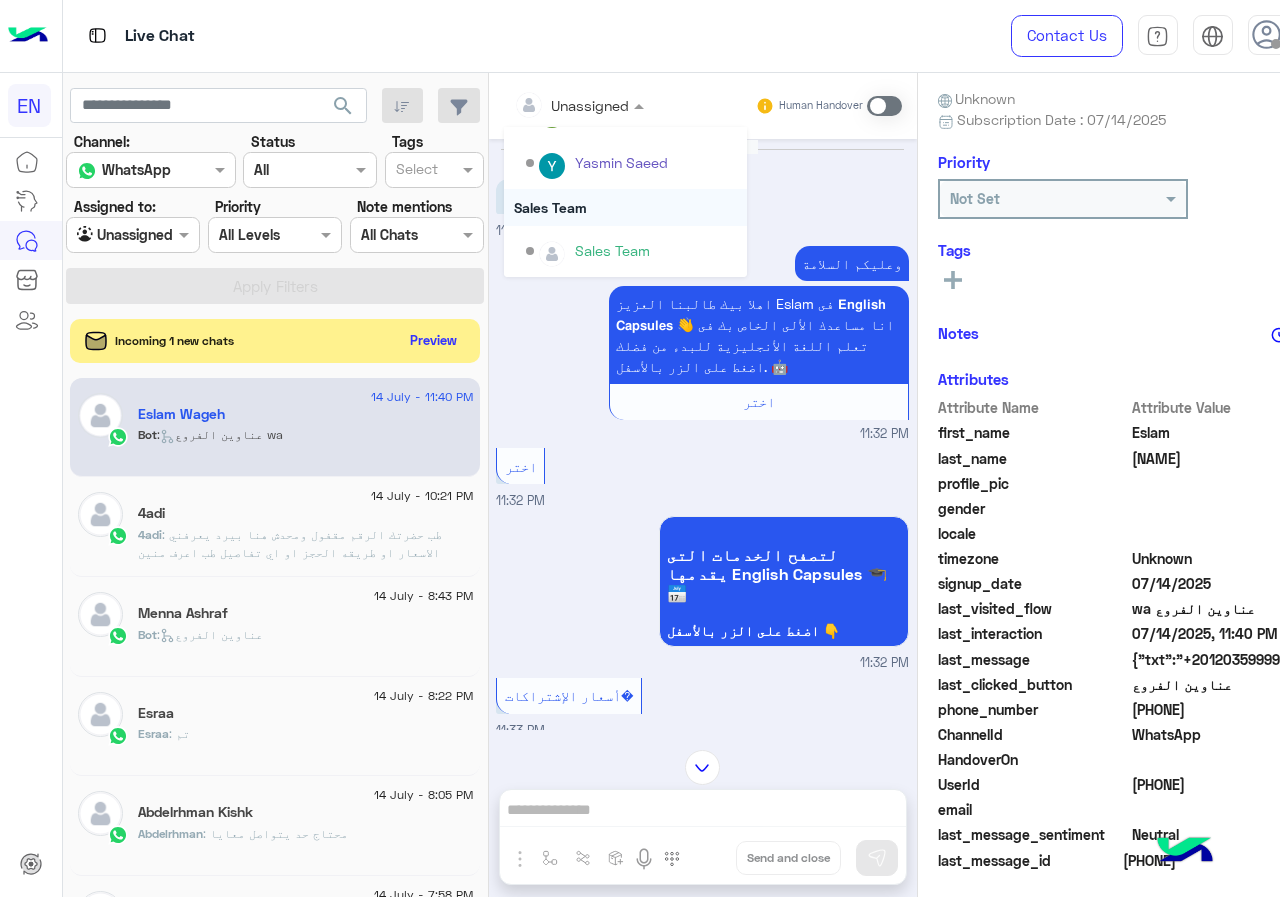click on "Sales Team" at bounding box center (625, 207) 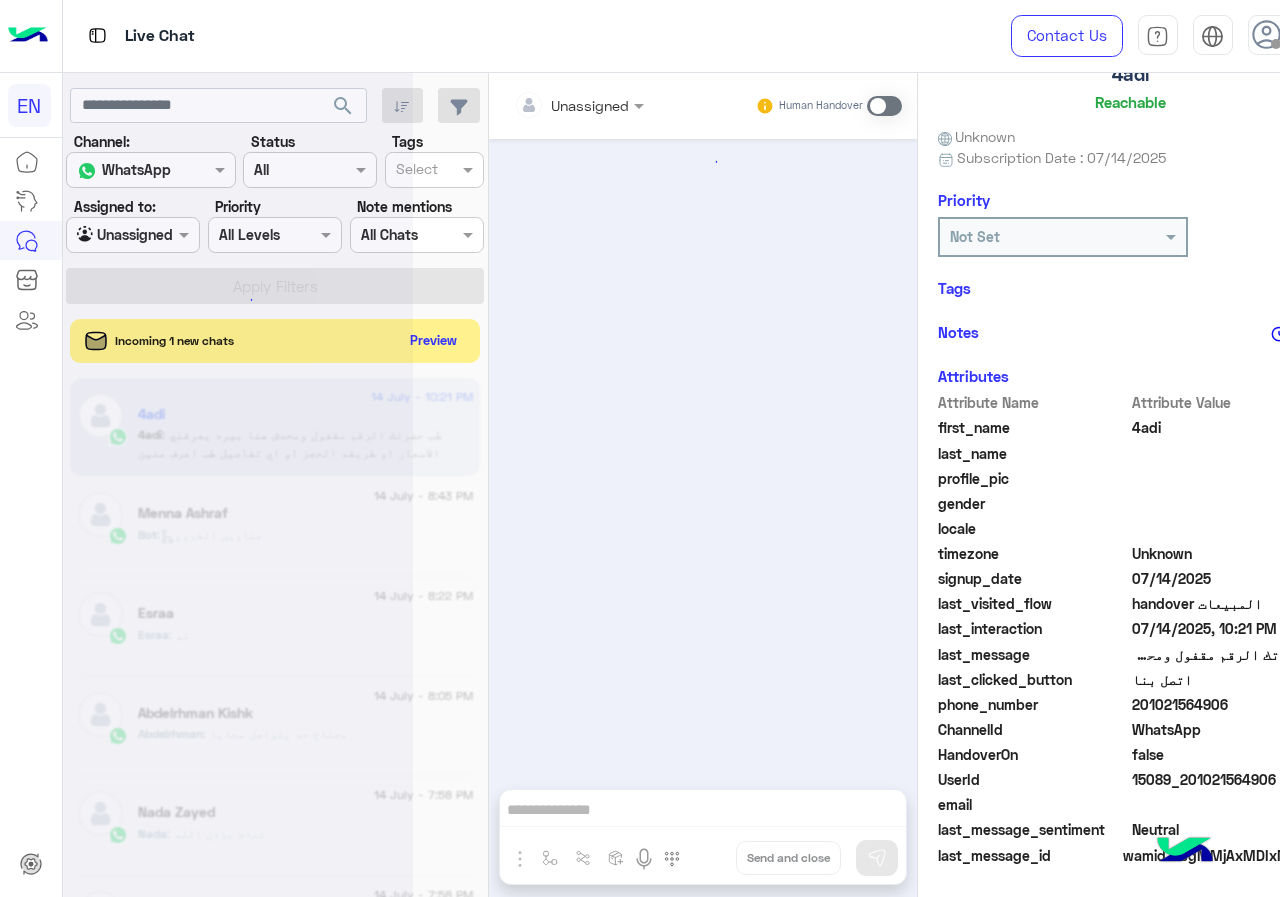 scroll, scrollTop: 137, scrollLeft: 0, axis: vertical 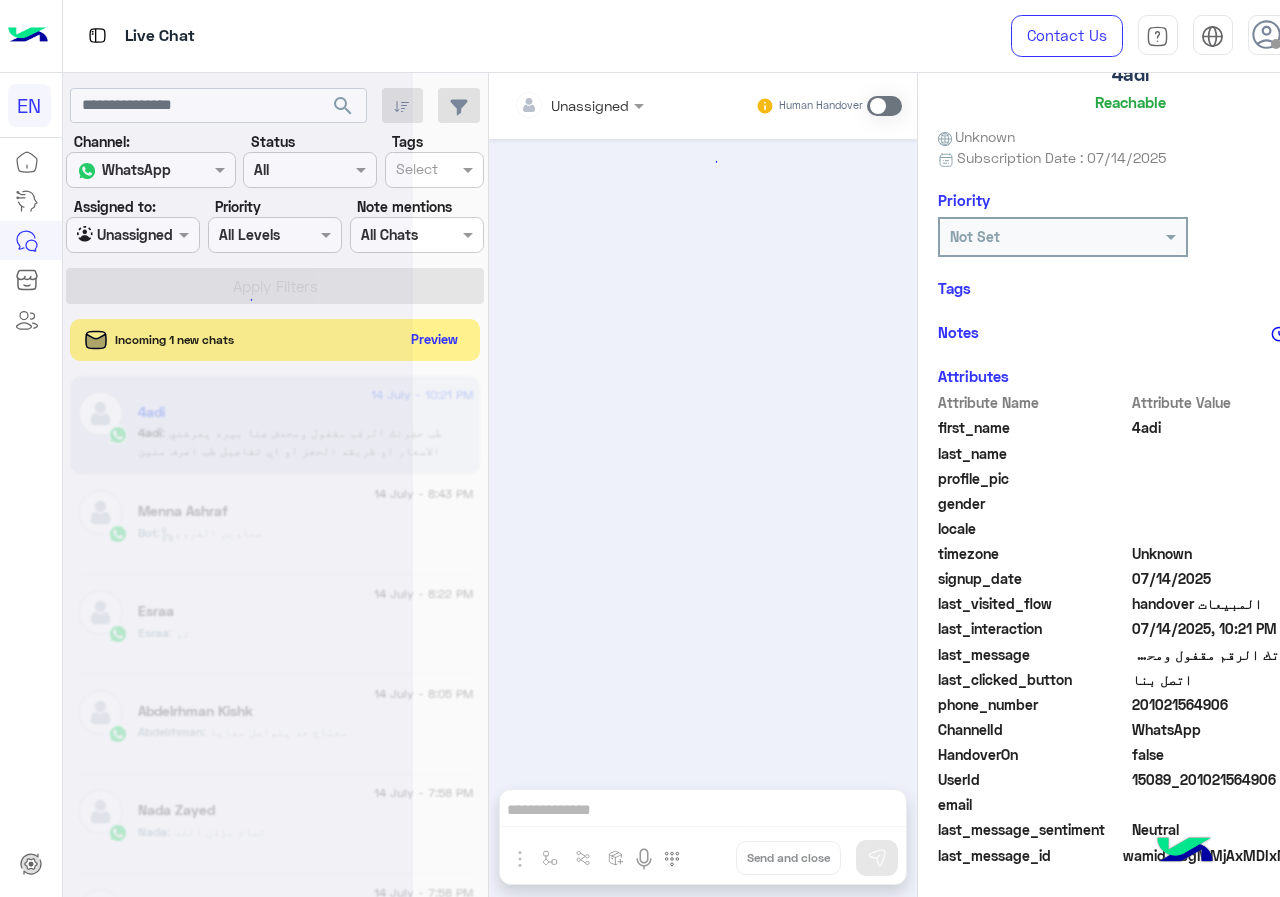 click on "Preview" 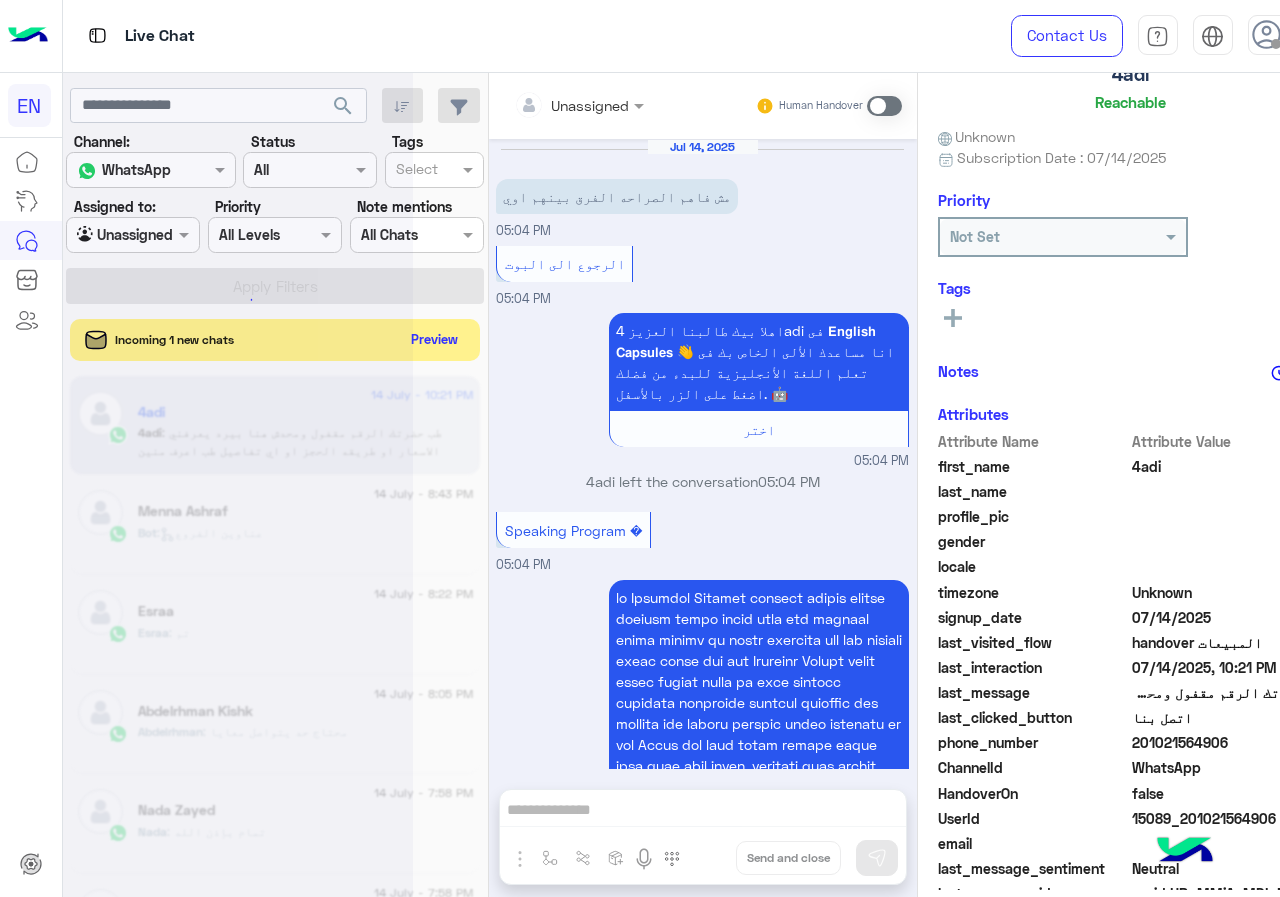 scroll, scrollTop: 4299, scrollLeft: 0, axis: vertical 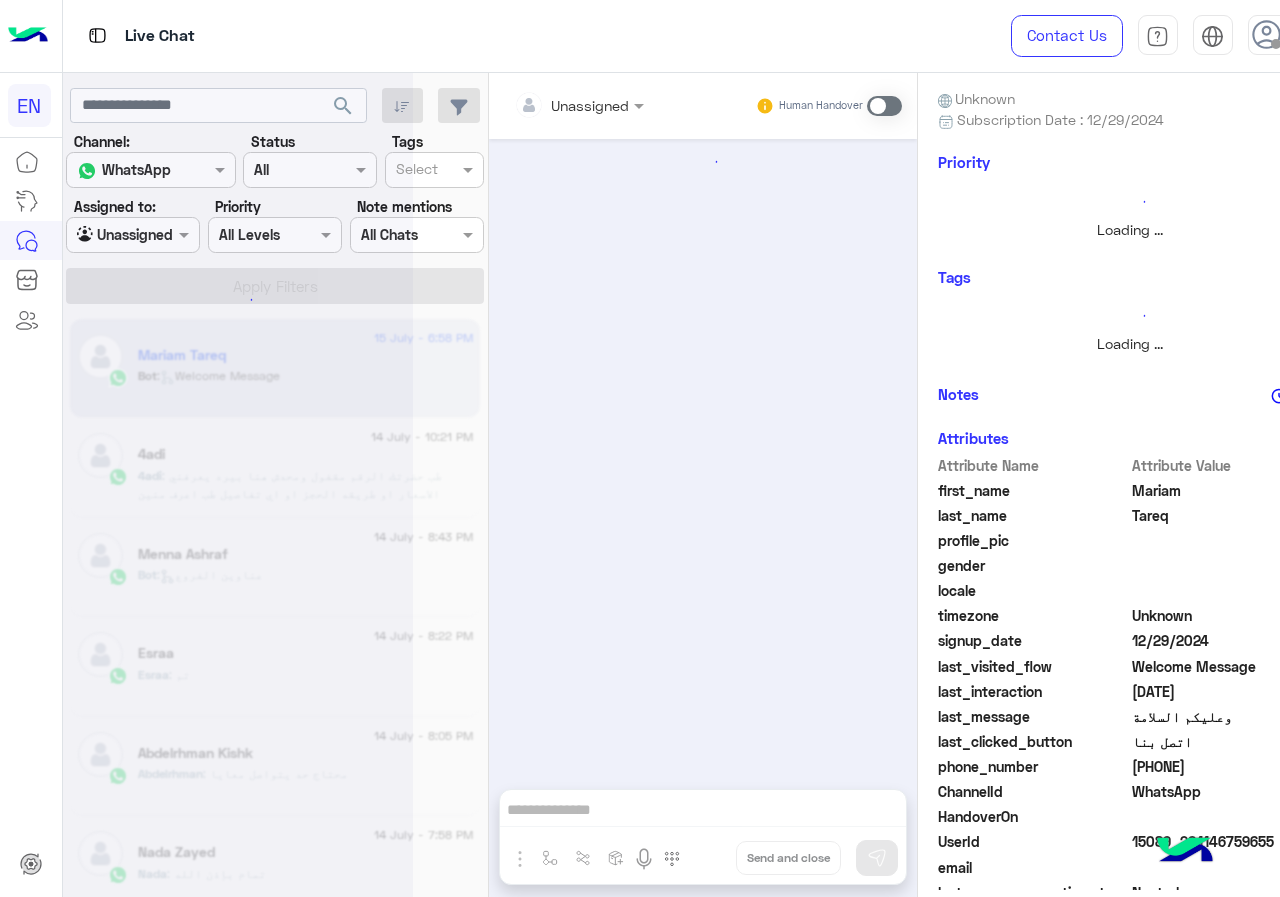 click on "search Channel: Channel WhatsApp Status Channel All Tags Select Assigned to: Agent Filter Unassigned Priority All Levels All Levels Note mentions Select All Chats Apply Filters 15 July - 6:58 PM  Mariam Tareq  Bot :   Welcome Message  14 July - 10:21 PM  4adi   4adi : طب حضرتك الرقم مقفول ومحدش هنا بيرد يعرفني الاسعار او طريقه الحجز او اي تفاصيل طب اعرف منين 14 July - 8:43 PM  Menna Ashraf  Bot :   عناوين الفروع   14 July - 8:22 PM  Esraa   Esraa : تم 14 July - 8:05 PM  Abdelrhman Kishk  Abdelrhman : محتاج حد يتواصل معايا 14 July - 7:58 PM  Nada Zayed  Nada : تمام بإذن الله 14 July - 7:58 PM  🐣    You  : متوضح علي السيستم الطلب اللي متقدم .. ولكن التواصل بيتم خلال 48 ساعه  14 July - 7:48 PM  ✨    You  : اخر 7 او اول 8 ..  14 July - 6:32 PM  Baraa El-Shafei   You  14 July - 6:28 PM  Sroo~    You  14 July - 6:27 PM  You   You  Bot" 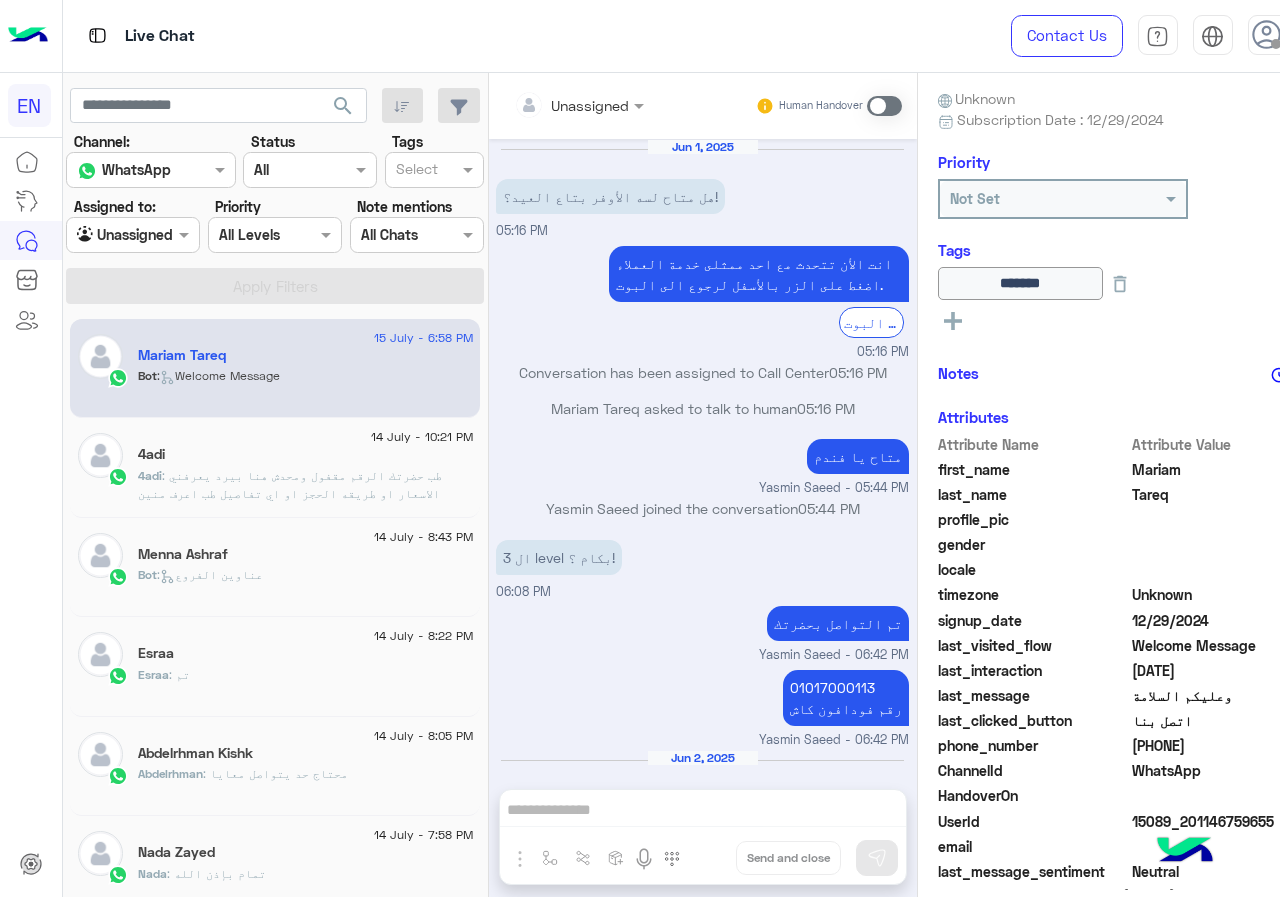 scroll, scrollTop: 1073, scrollLeft: 0, axis: vertical 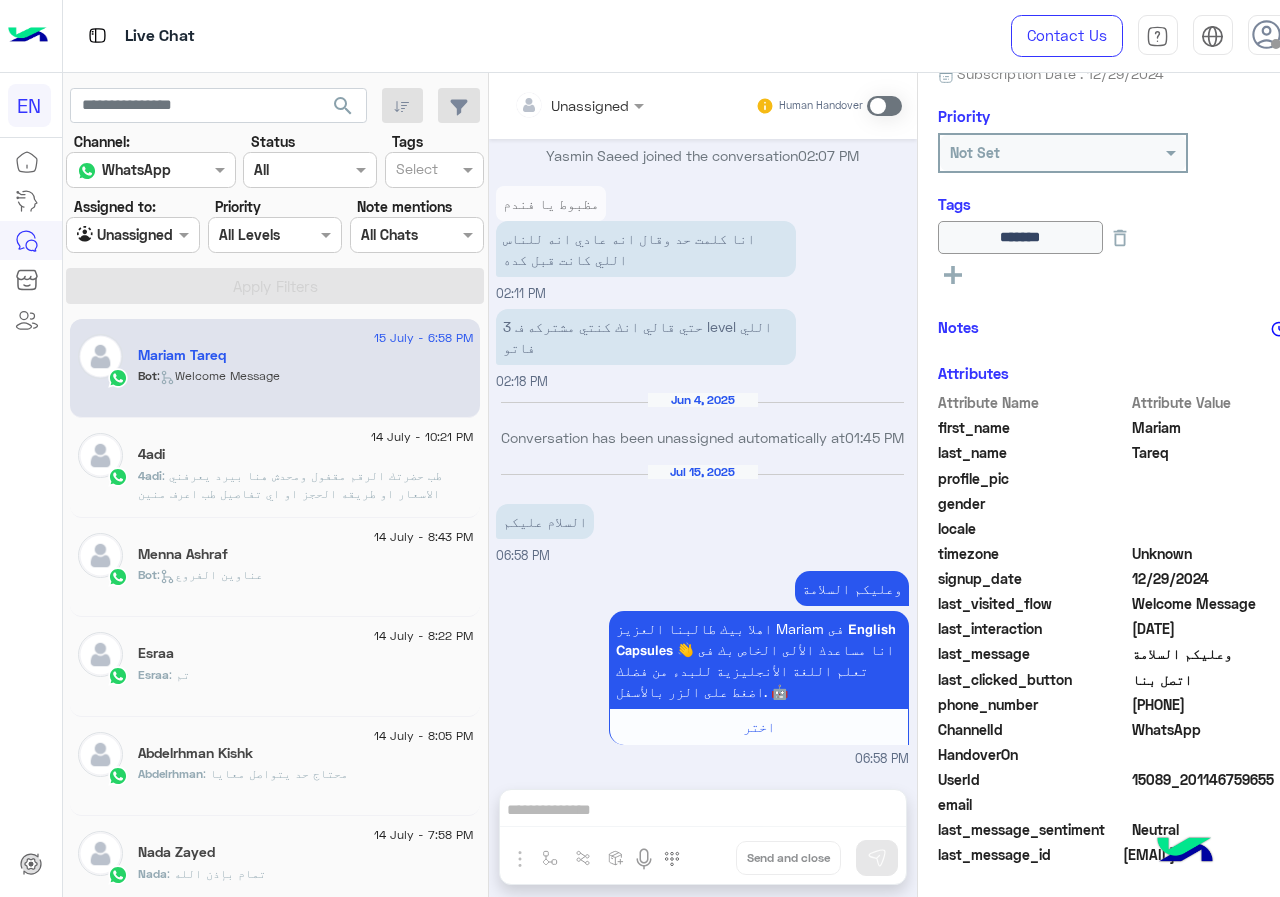 drag, startPoint x: 1135, startPoint y: 703, endPoint x: 1273, endPoint y: 704, distance: 138.00362 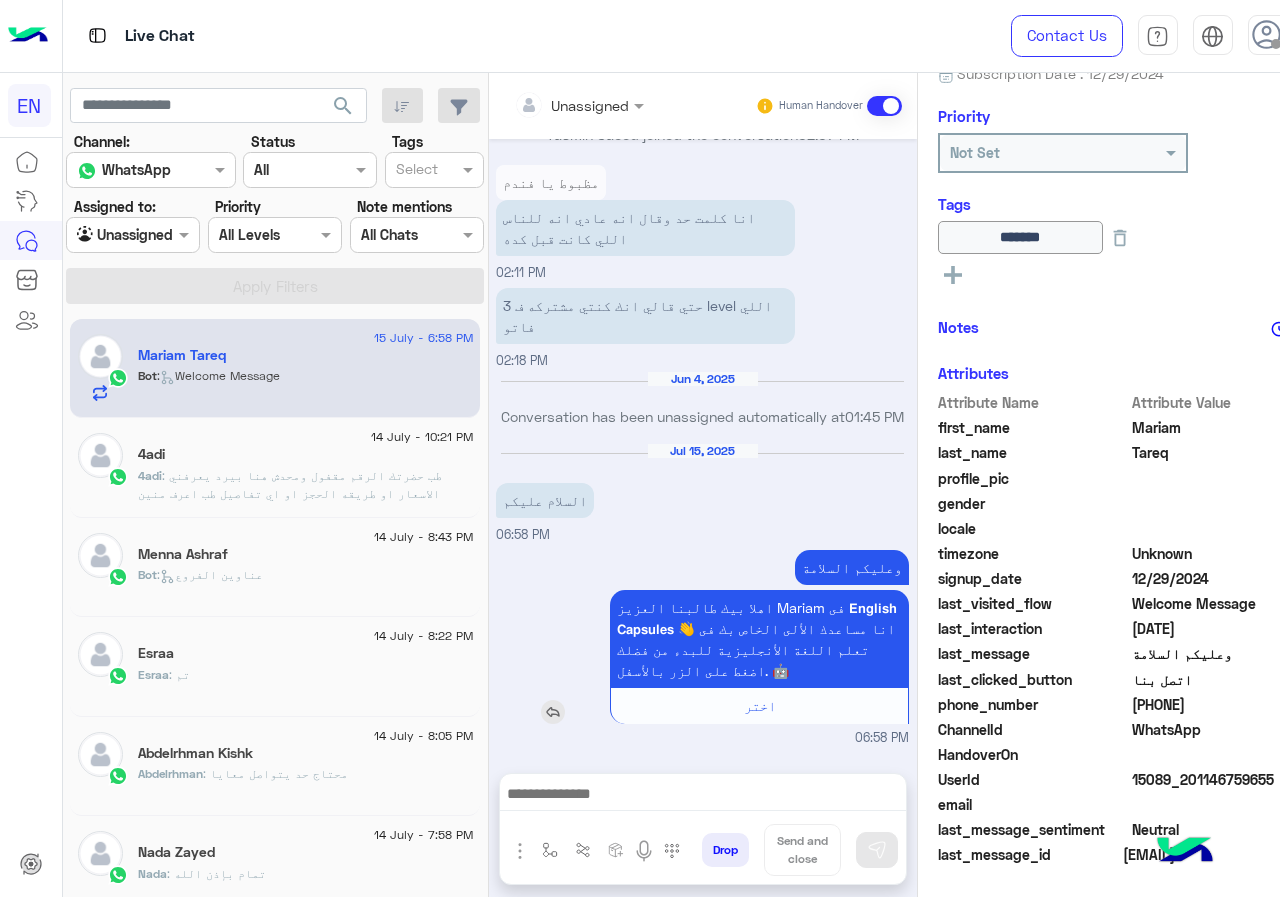 scroll, scrollTop: 1146, scrollLeft: 0, axis: vertical 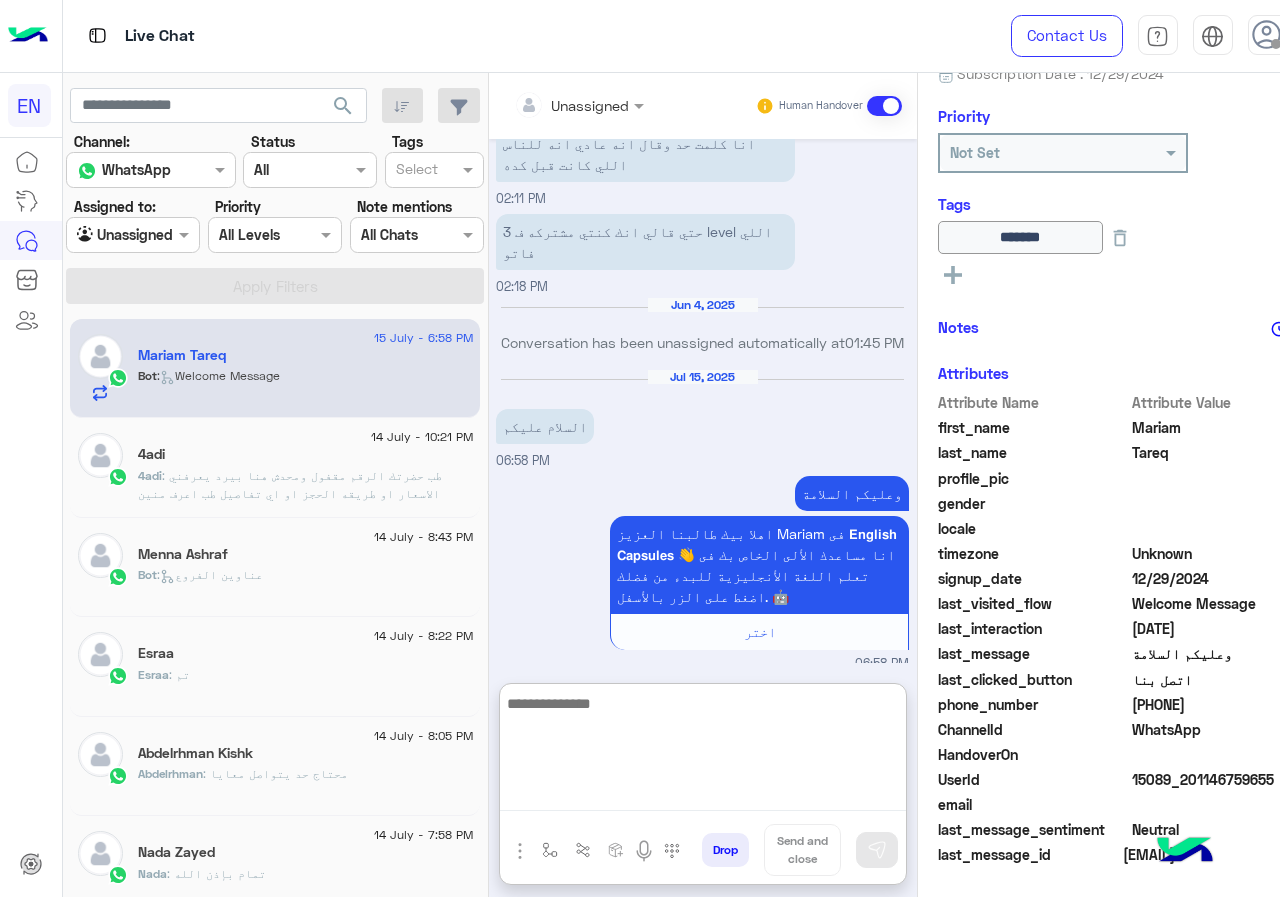 click at bounding box center [703, 751] 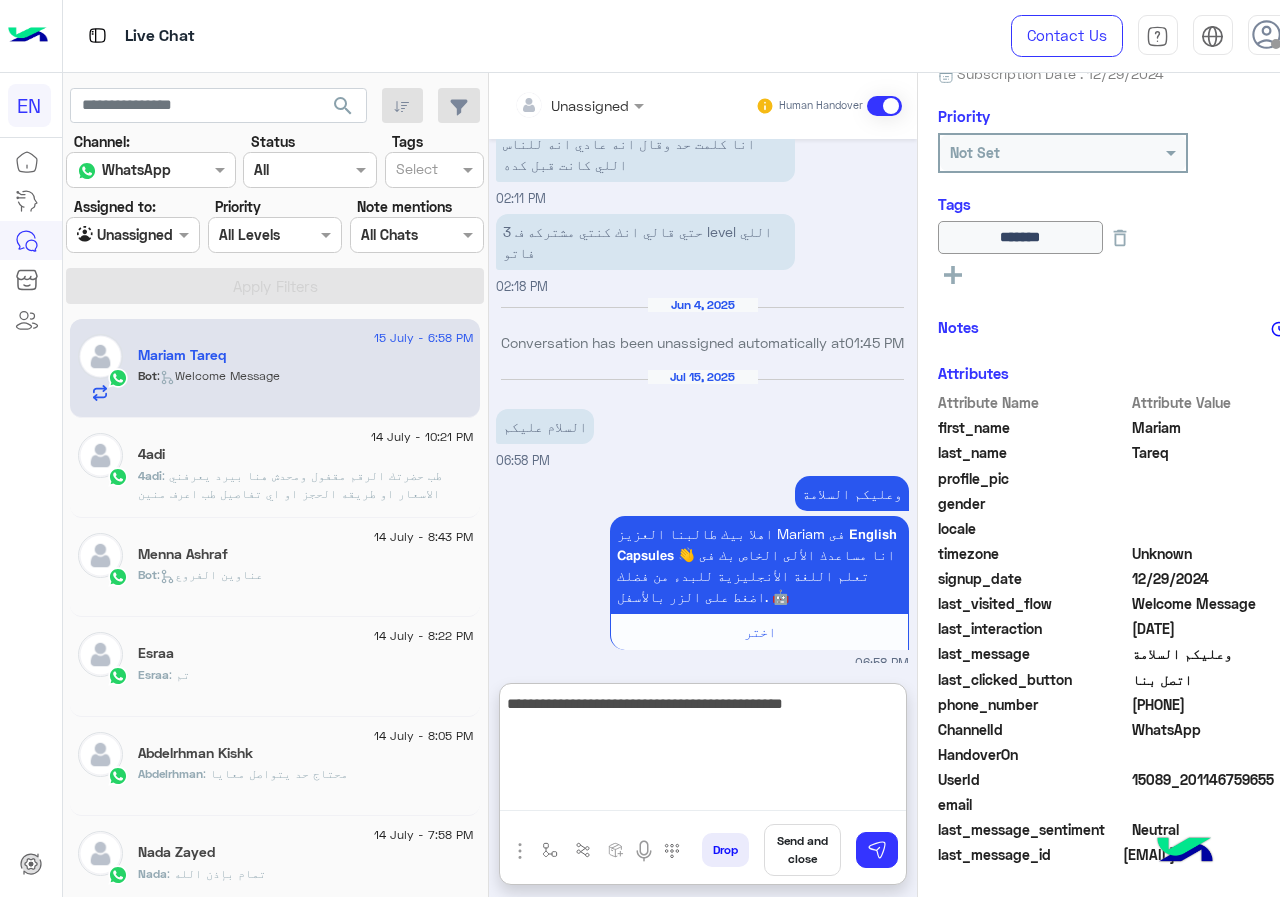 type on "**********" 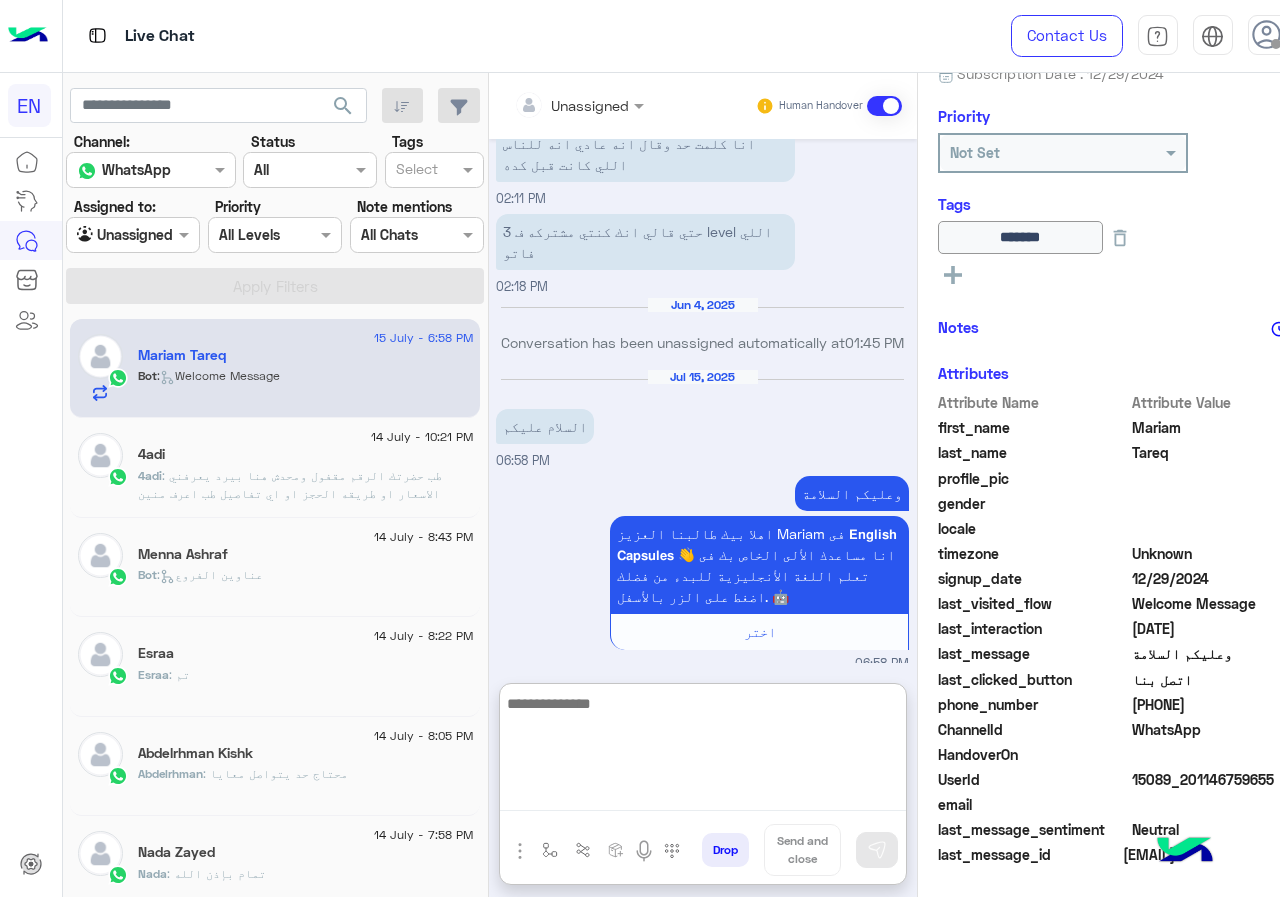 scroll, scrollTop: 1300, scrollLeft: 0, axis: vertical 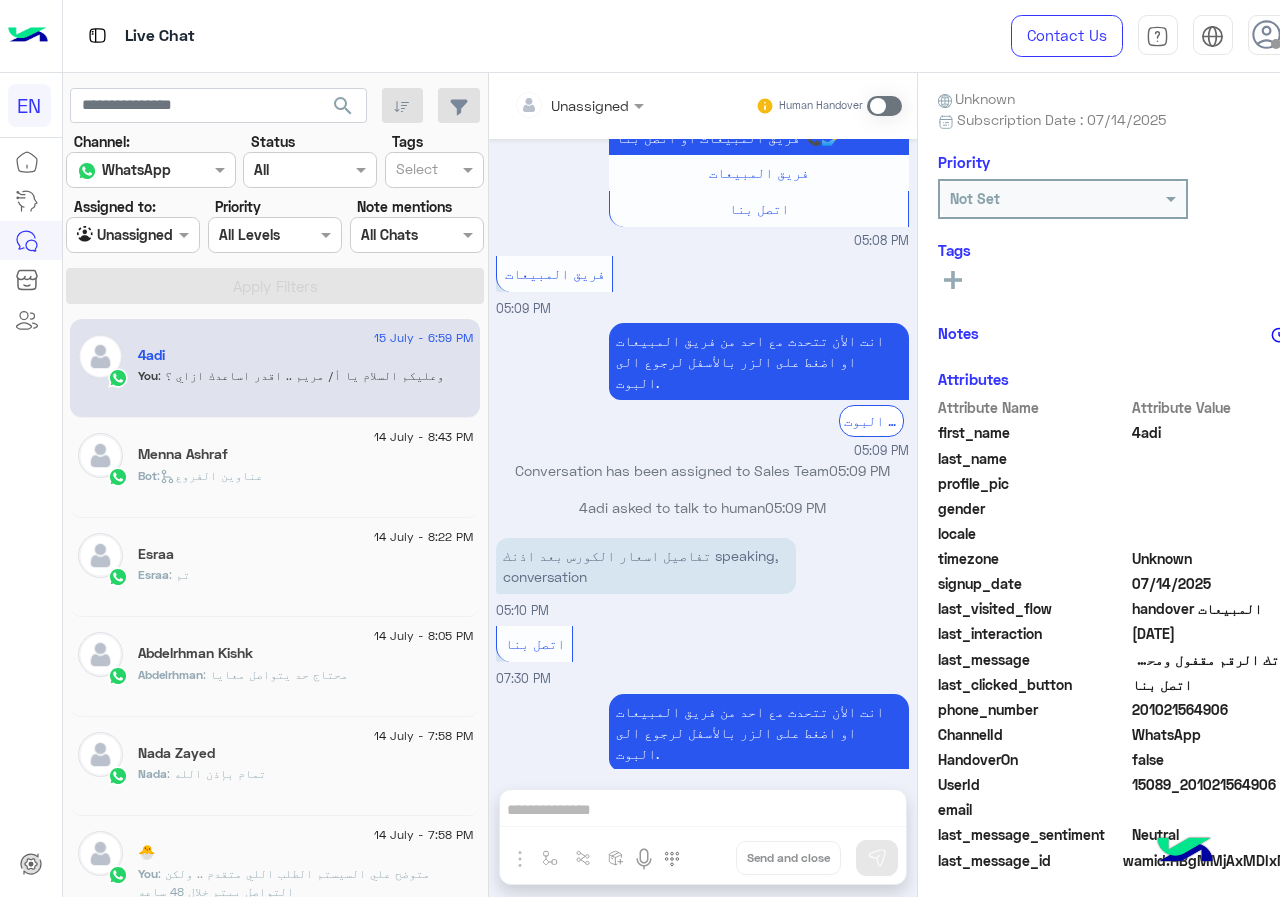 drag, startPoint x: 1134, startPoint y: 711, endPoint x: 1244, endPoint y: 709, distance: 110.01818 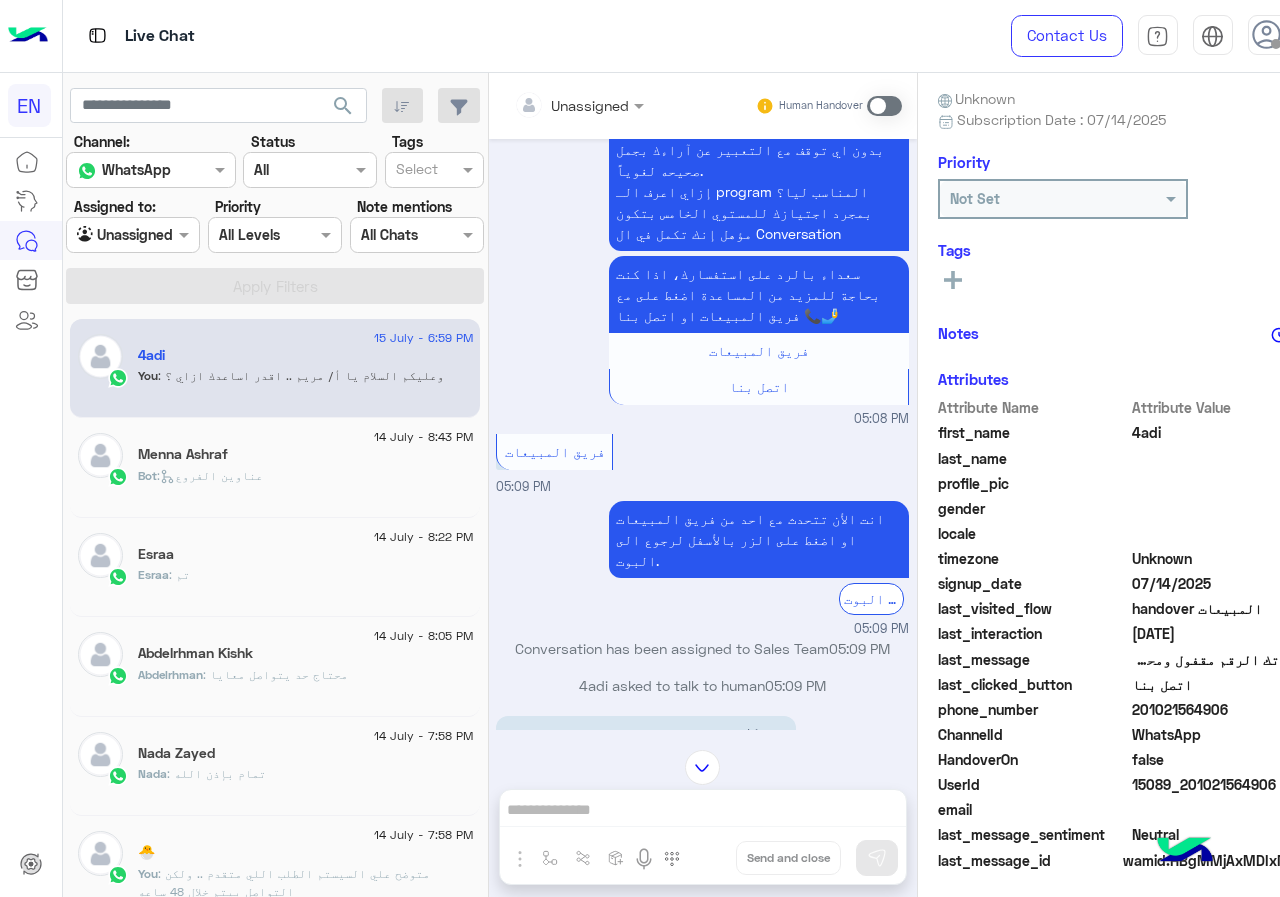 scroll, scrollTop: 4299, scrollLeft: 0, axis: vertical 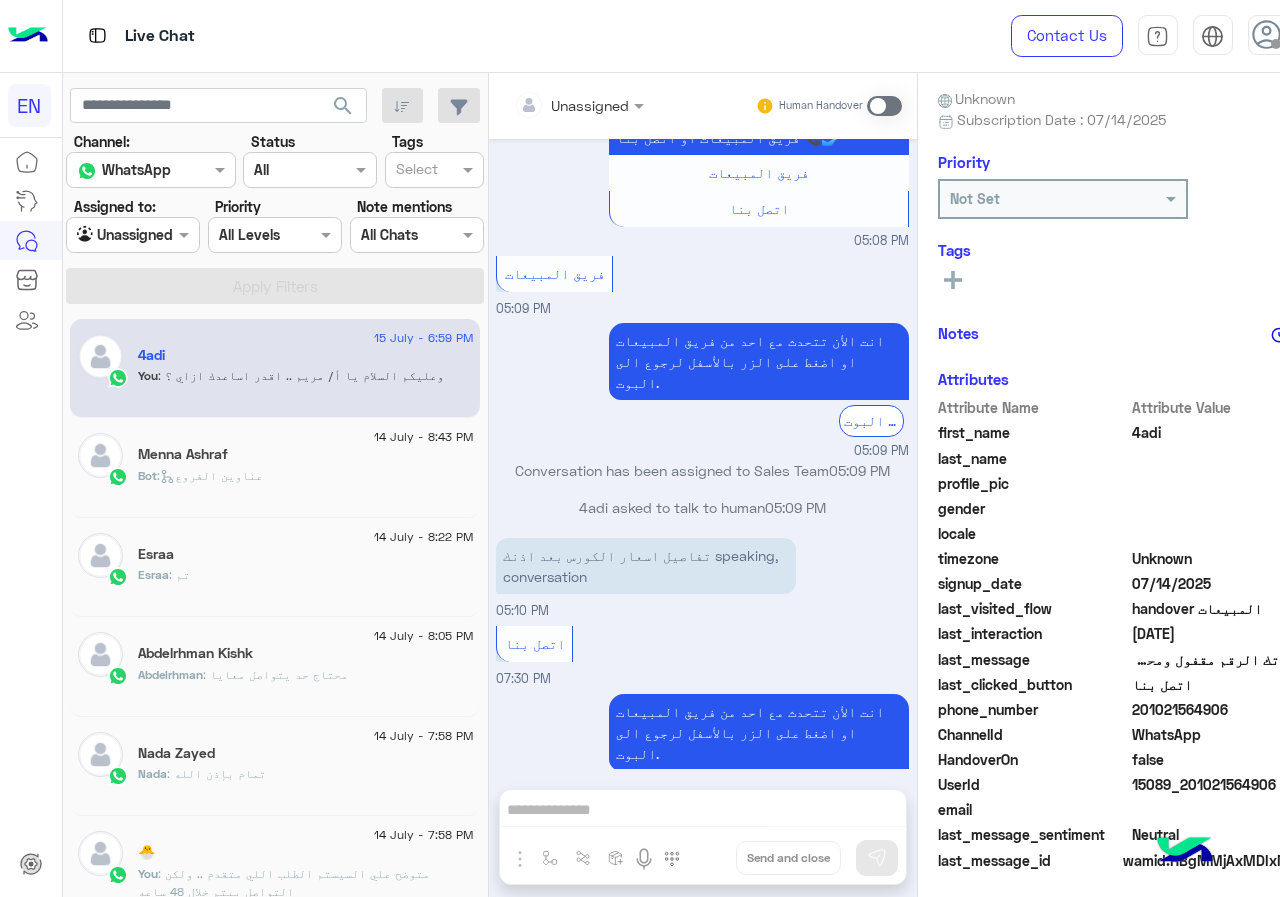 click at bounding box center (884, 106) 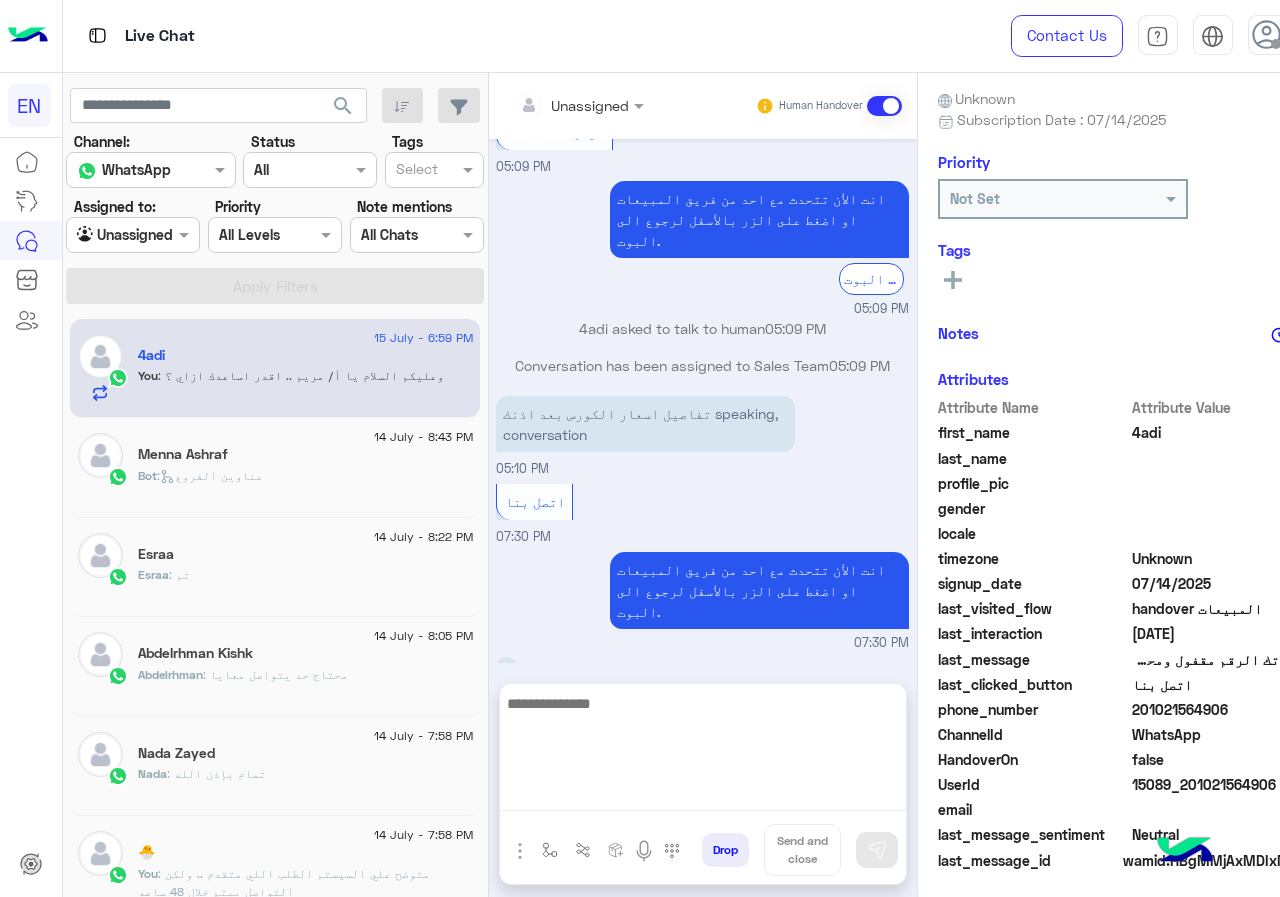 click at bounding box center [703, 751] 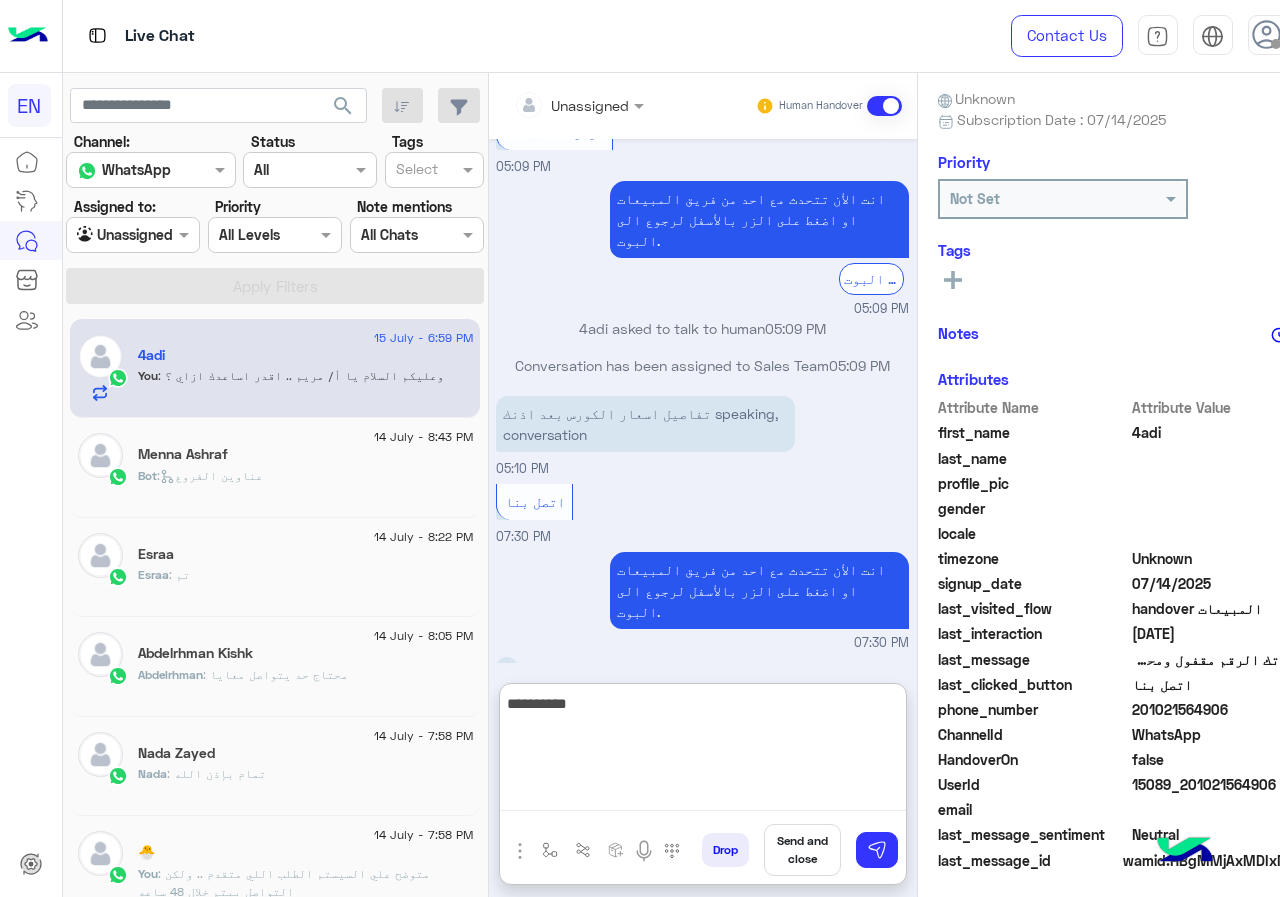type on "**********" 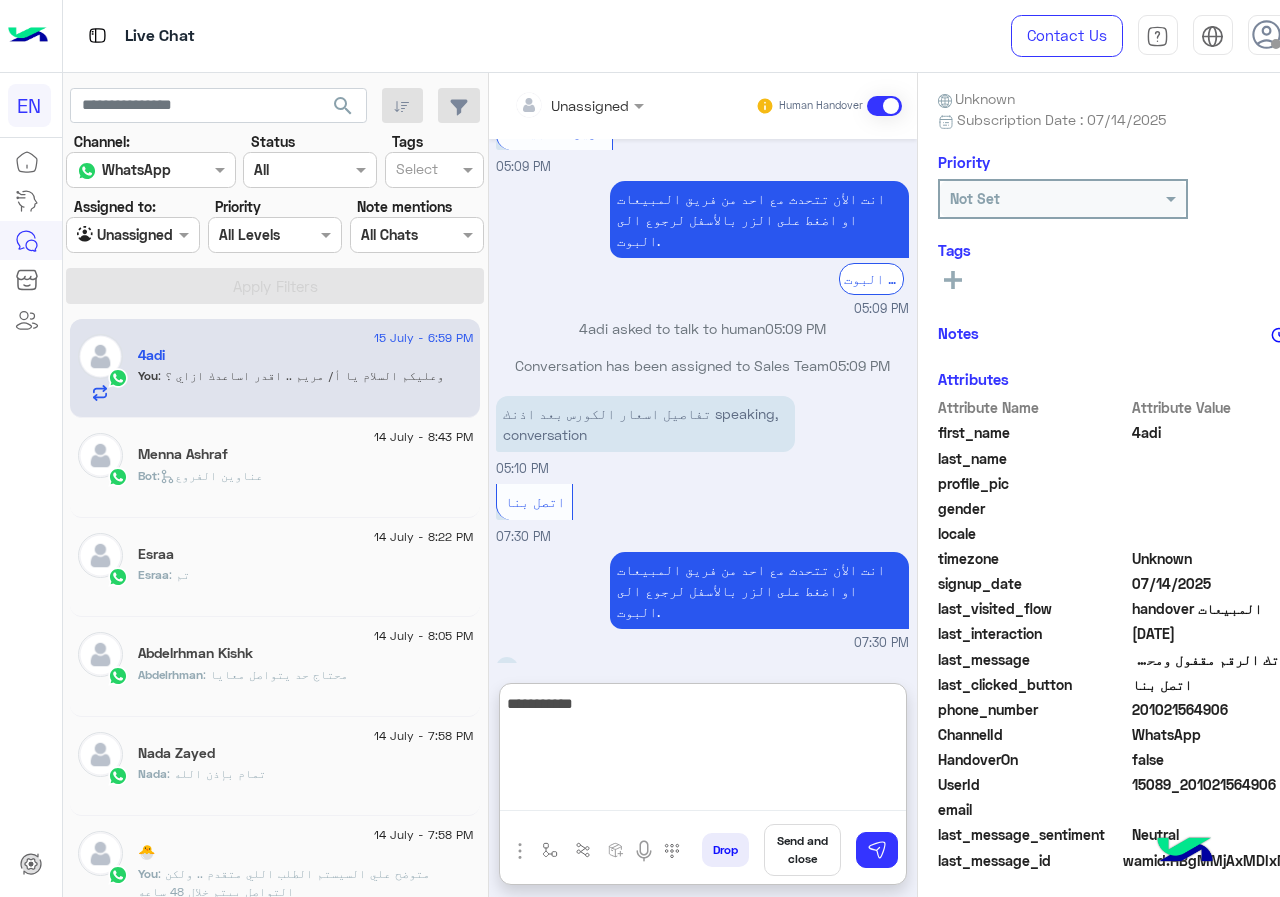 type 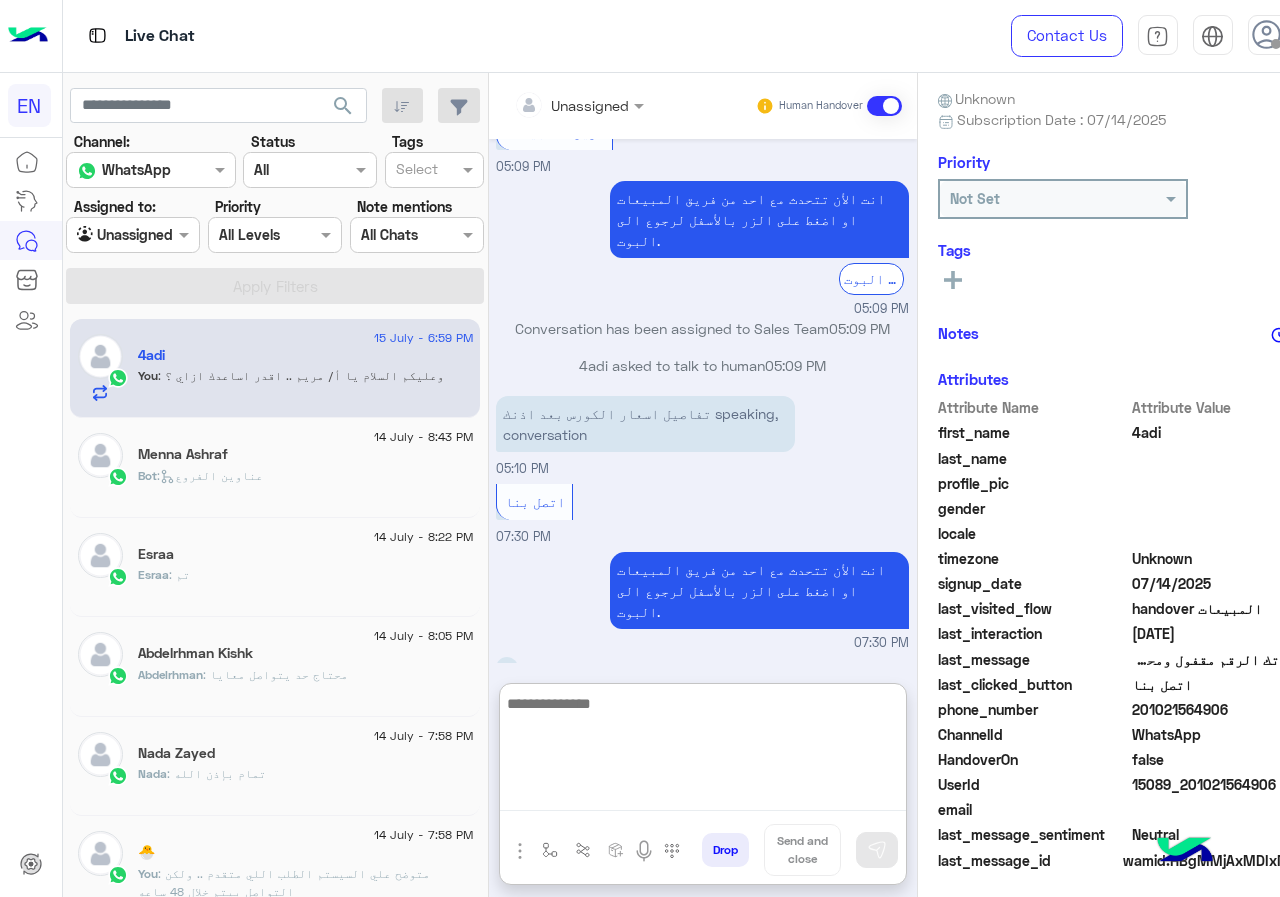 scroll, scrollTop: 4610, scrollLeft: 0, axis: vertical 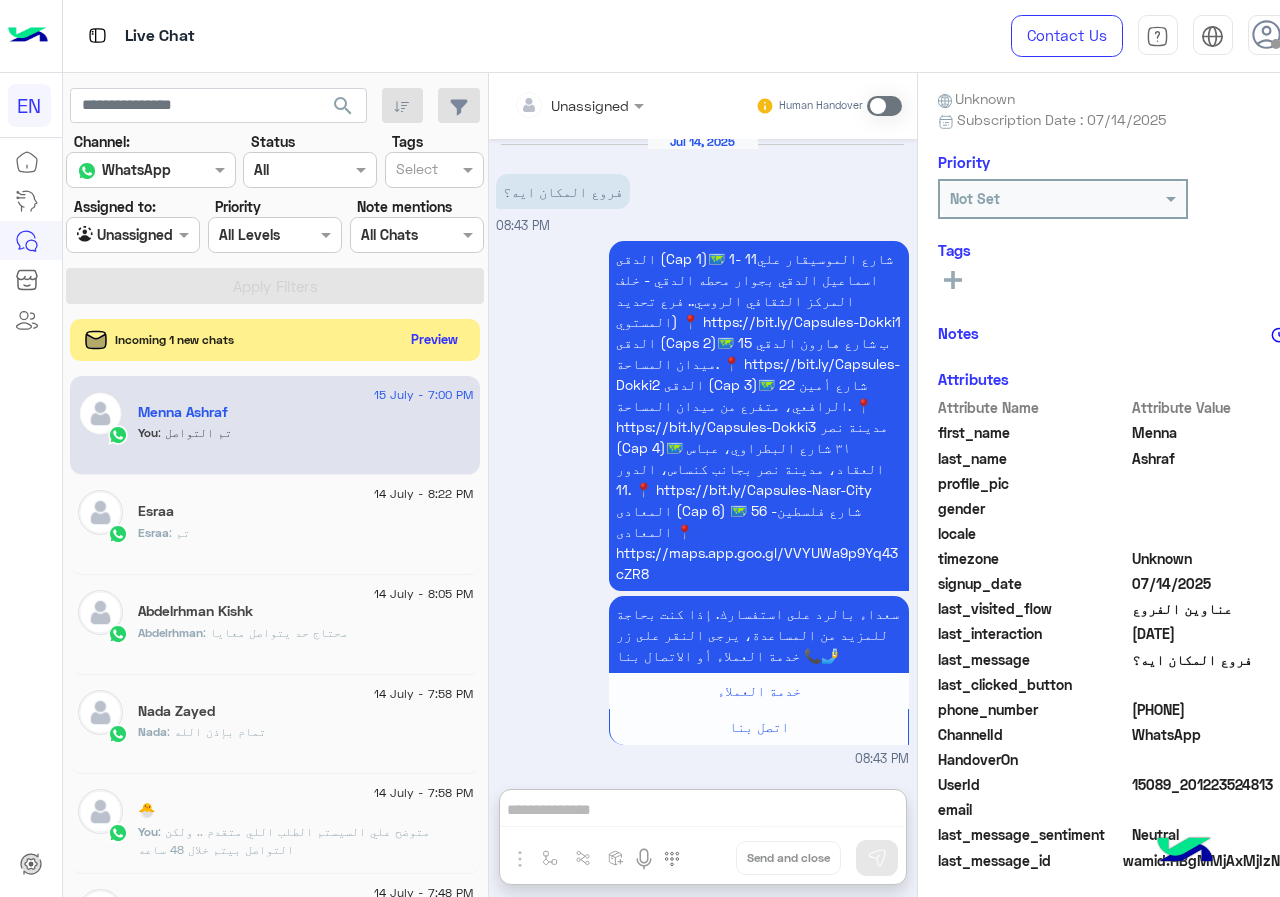 click on "Preview" 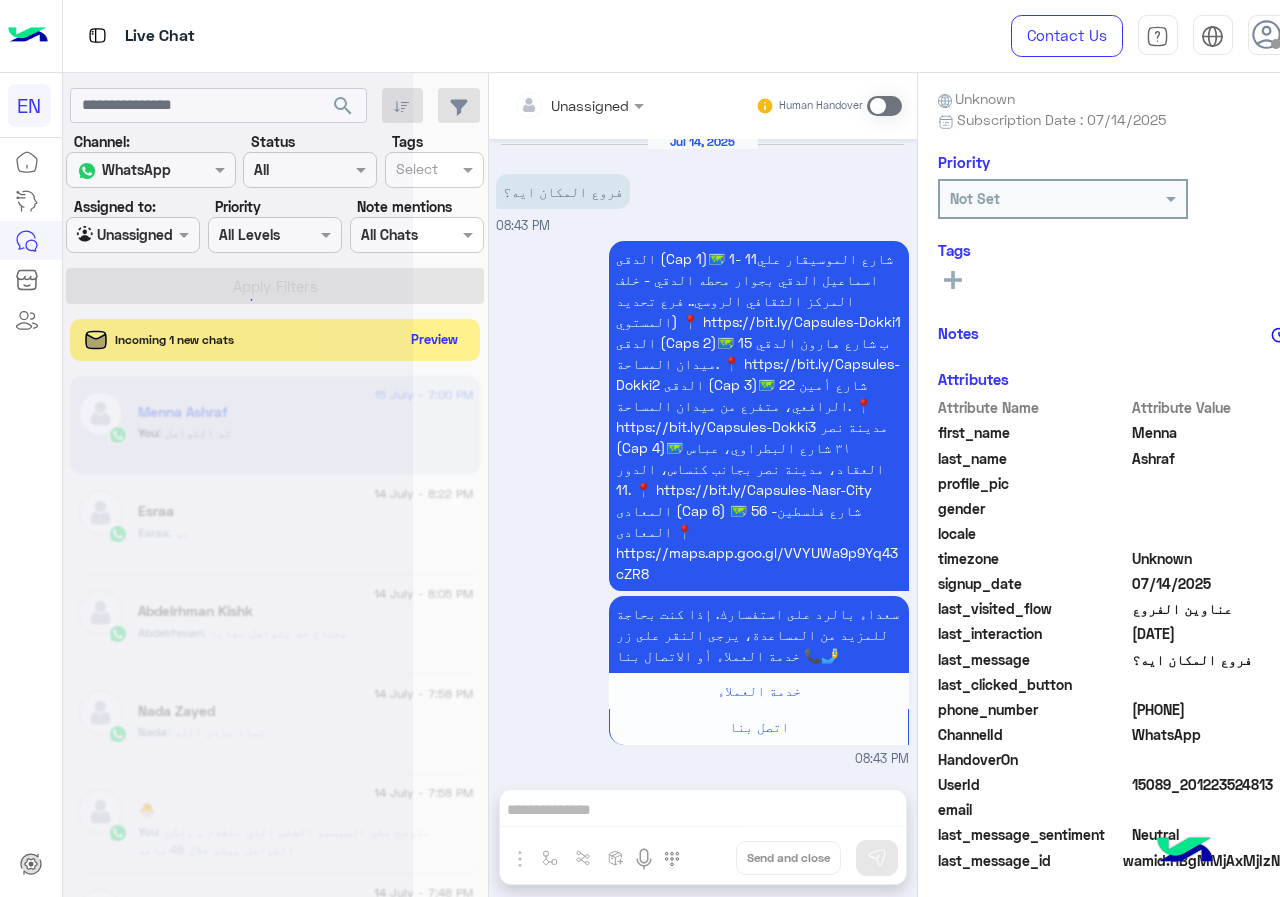scroll, scrollTop: 0, scrollLeft: 0, axis: both 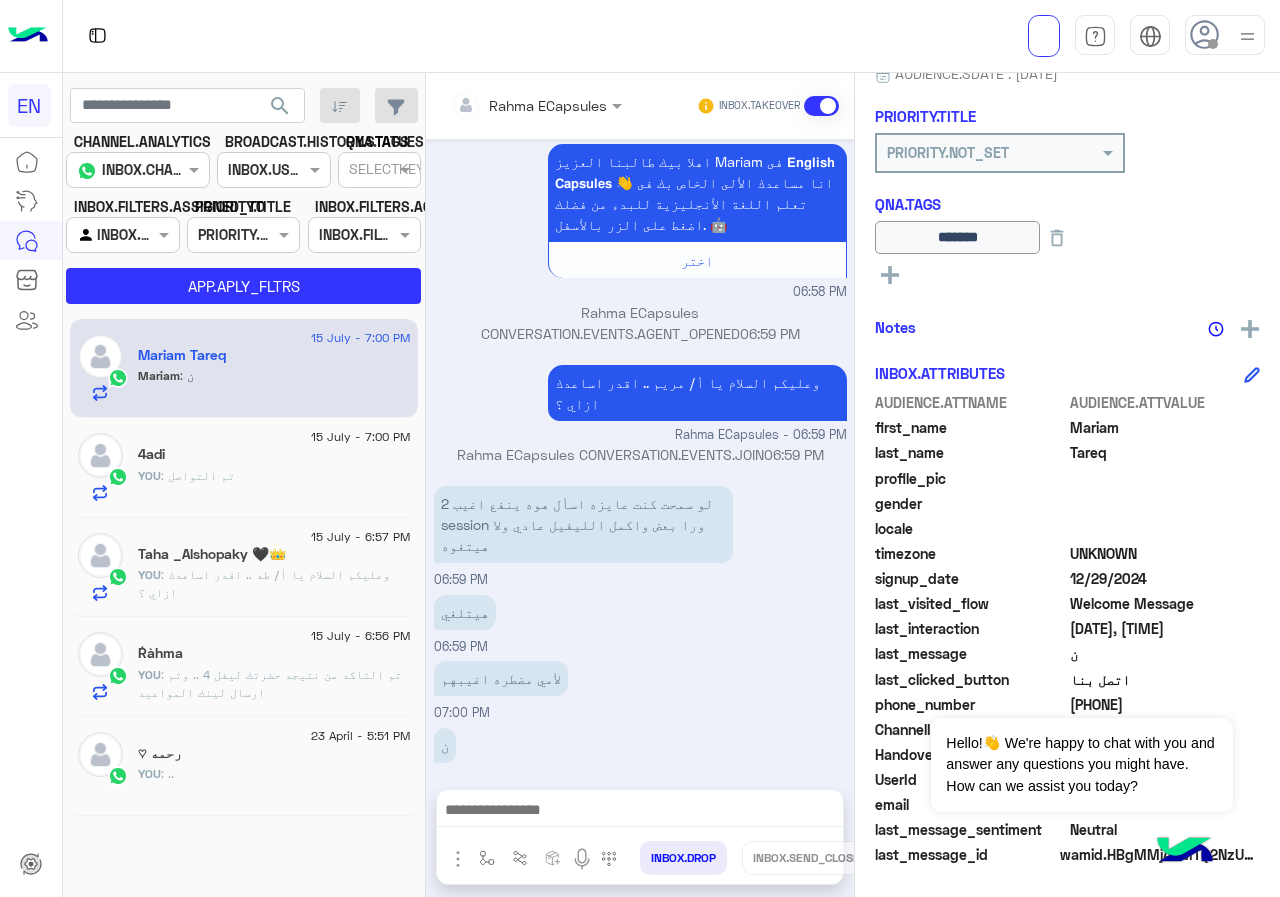click at bounding box center (509, 105) 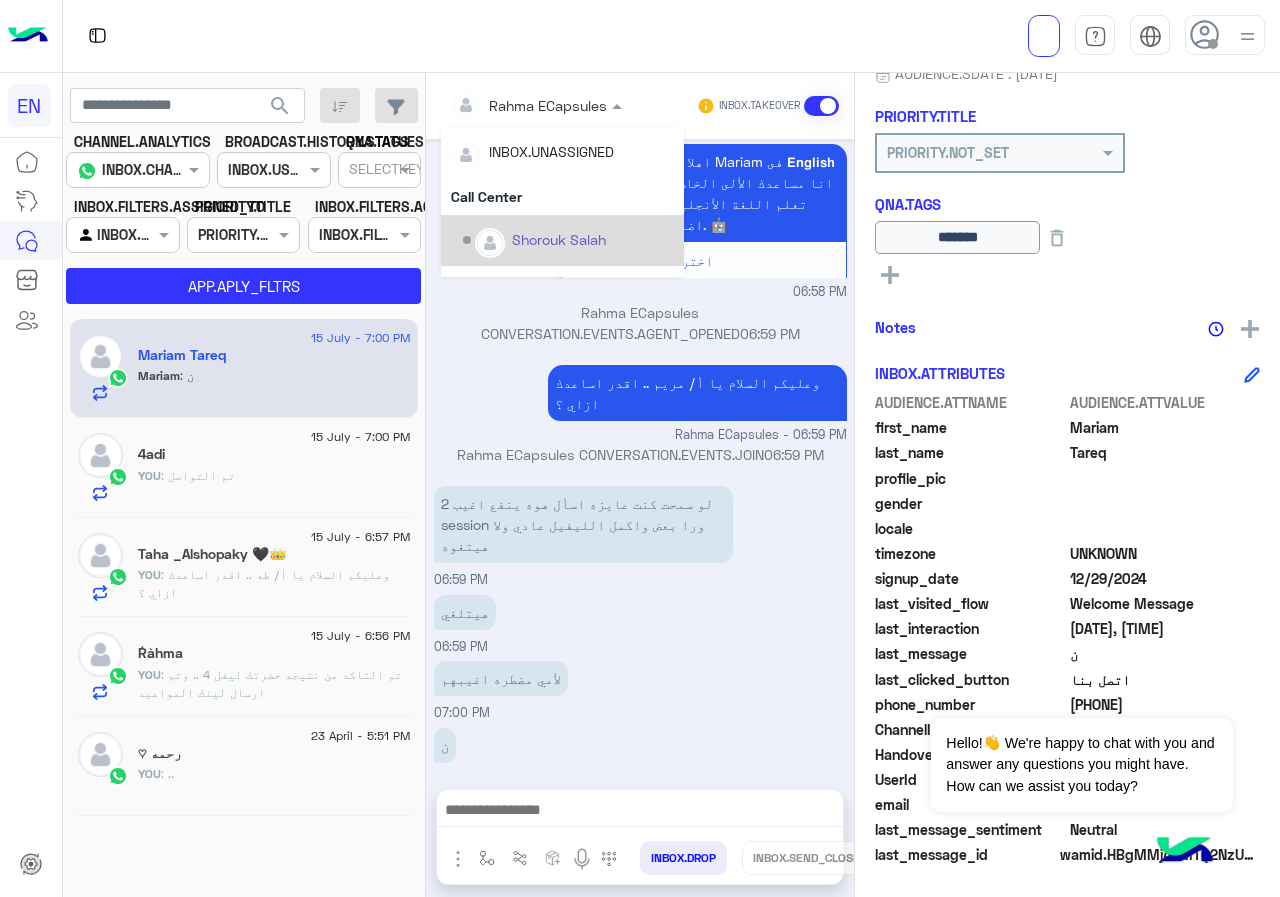 click on "ن   07:00 PM" at bounding box center (640, 756) 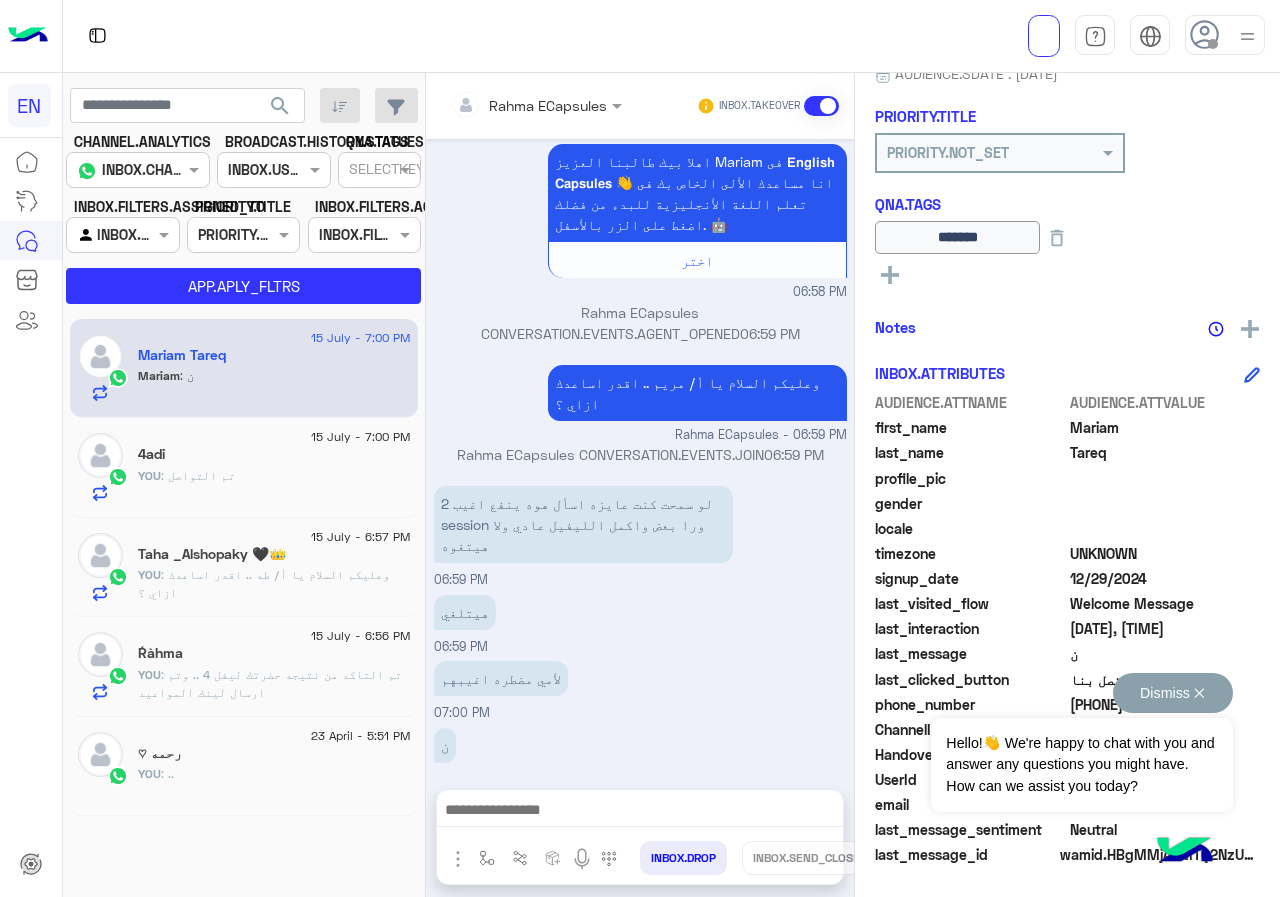 click on "Dismiss ✕" at bounding box center [1173, 693] 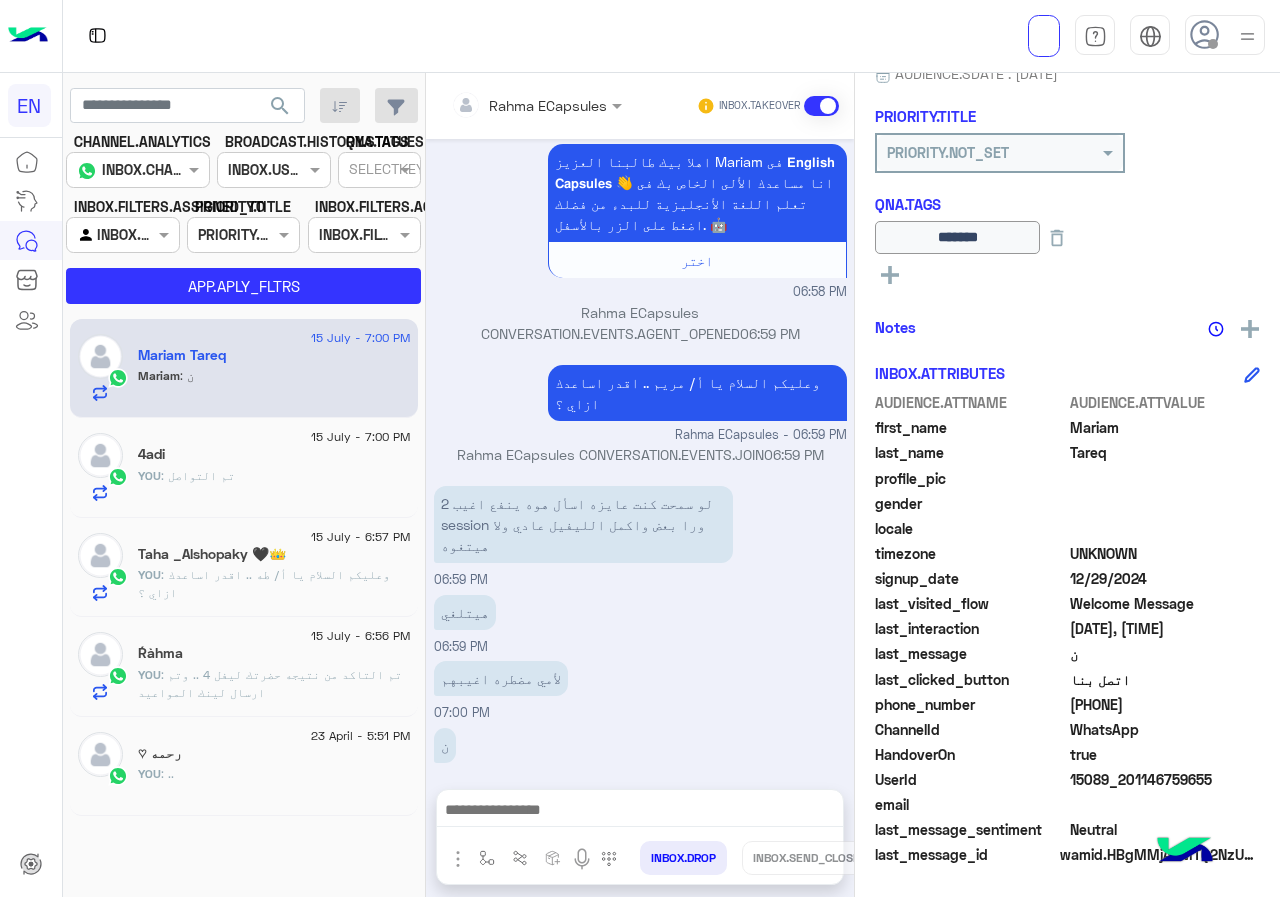 scroll, scrollTop: 0, scrollLeft: 0, axis: both 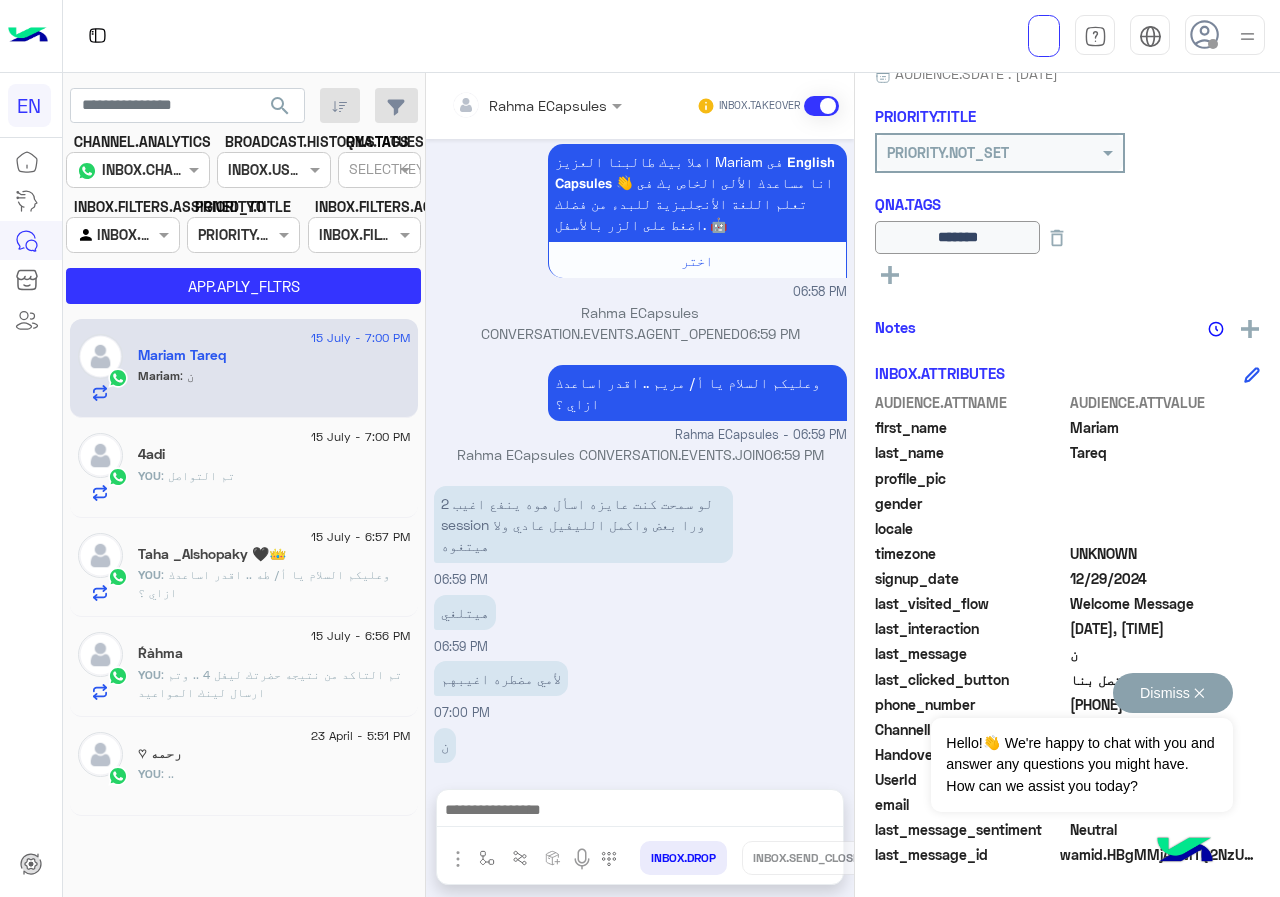 drag, startPoint x: 1171, startPoint y: 706, endPoint x: 1106, endPoint y: 791, distance: 107.00467 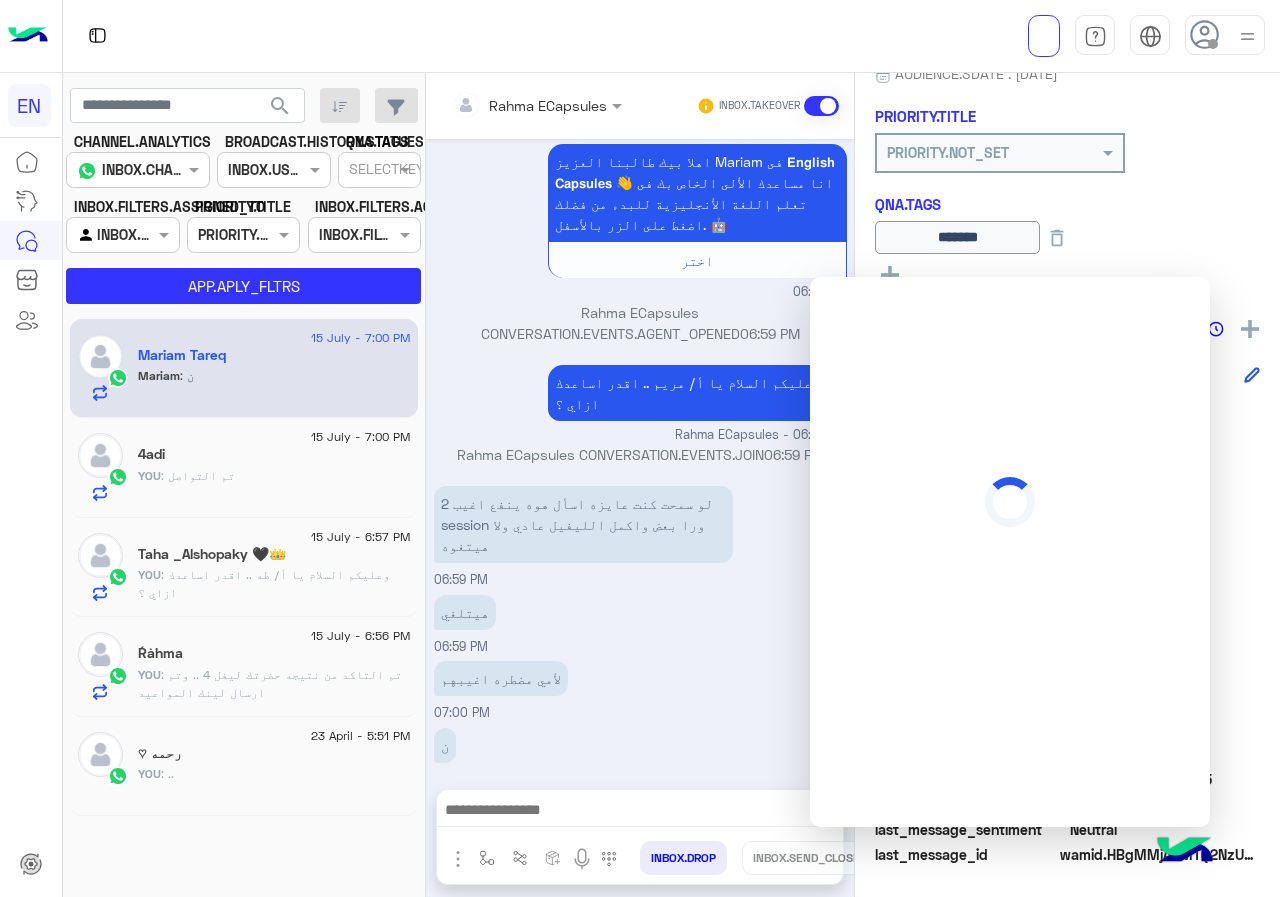 scroll, scrollTop: 1128, scrollLeft: 0, axis: vertical 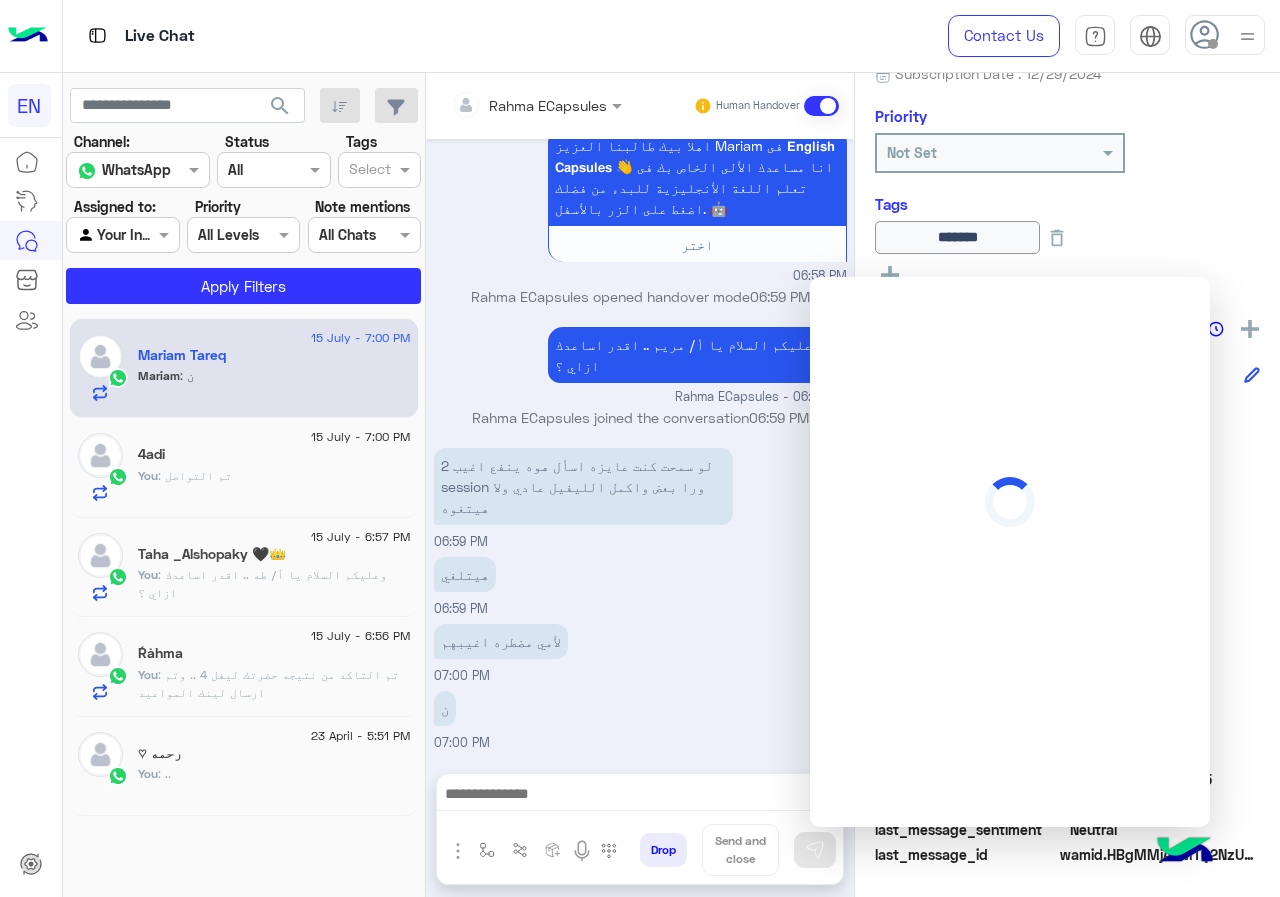 click on "Tags" 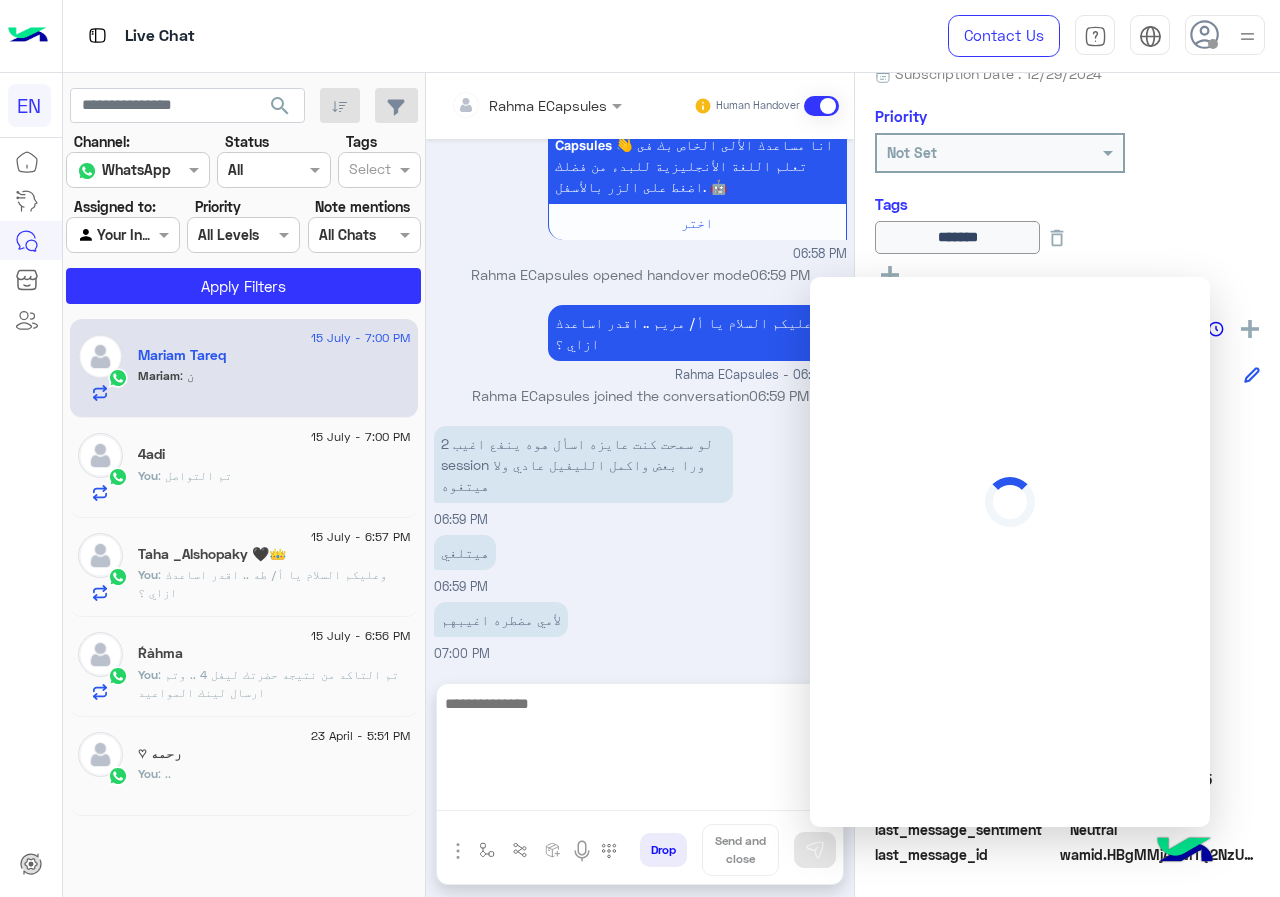 click at bounding box center [640, 751] 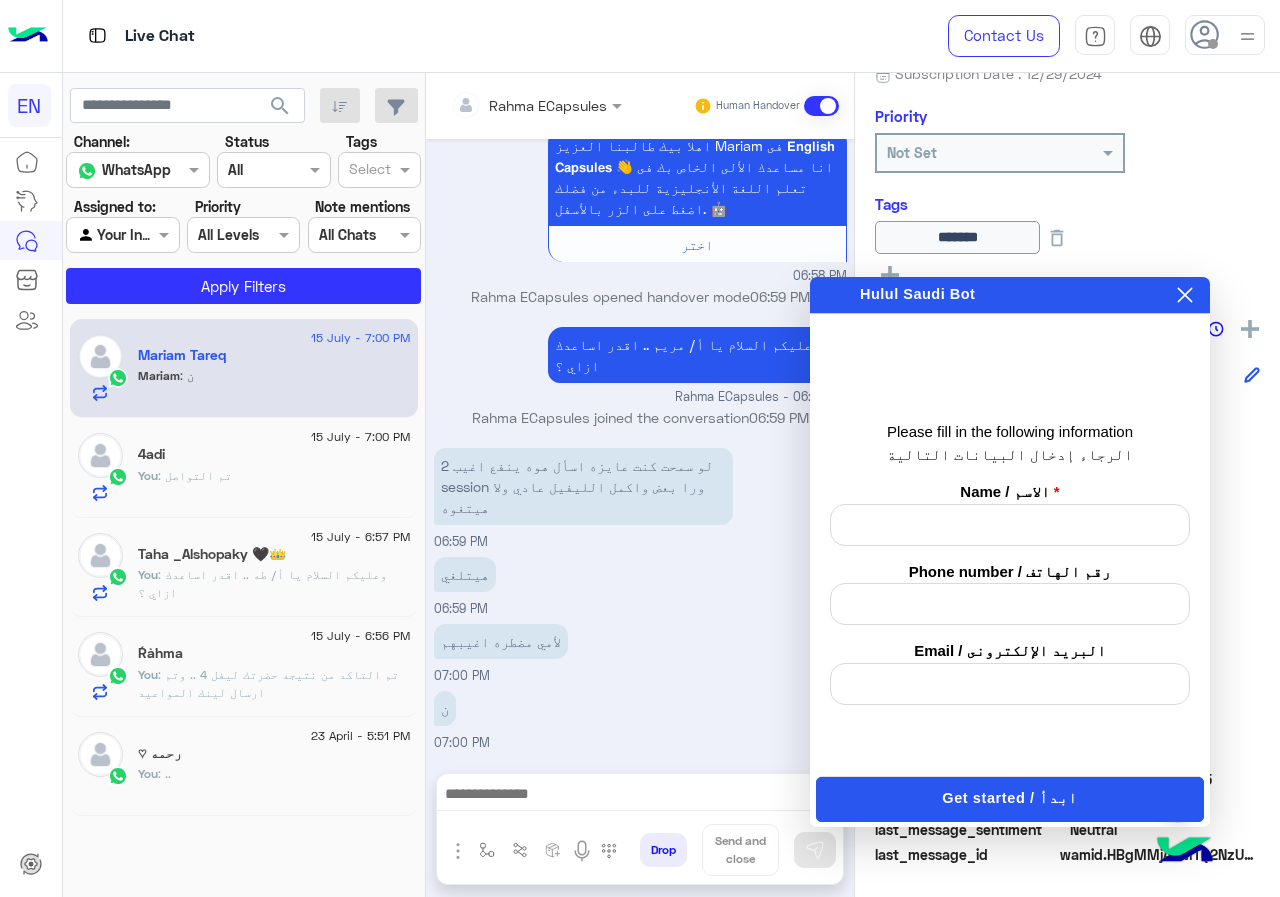scroll, scrollTop: 1128, scrollLeft: 0, axis: vertical 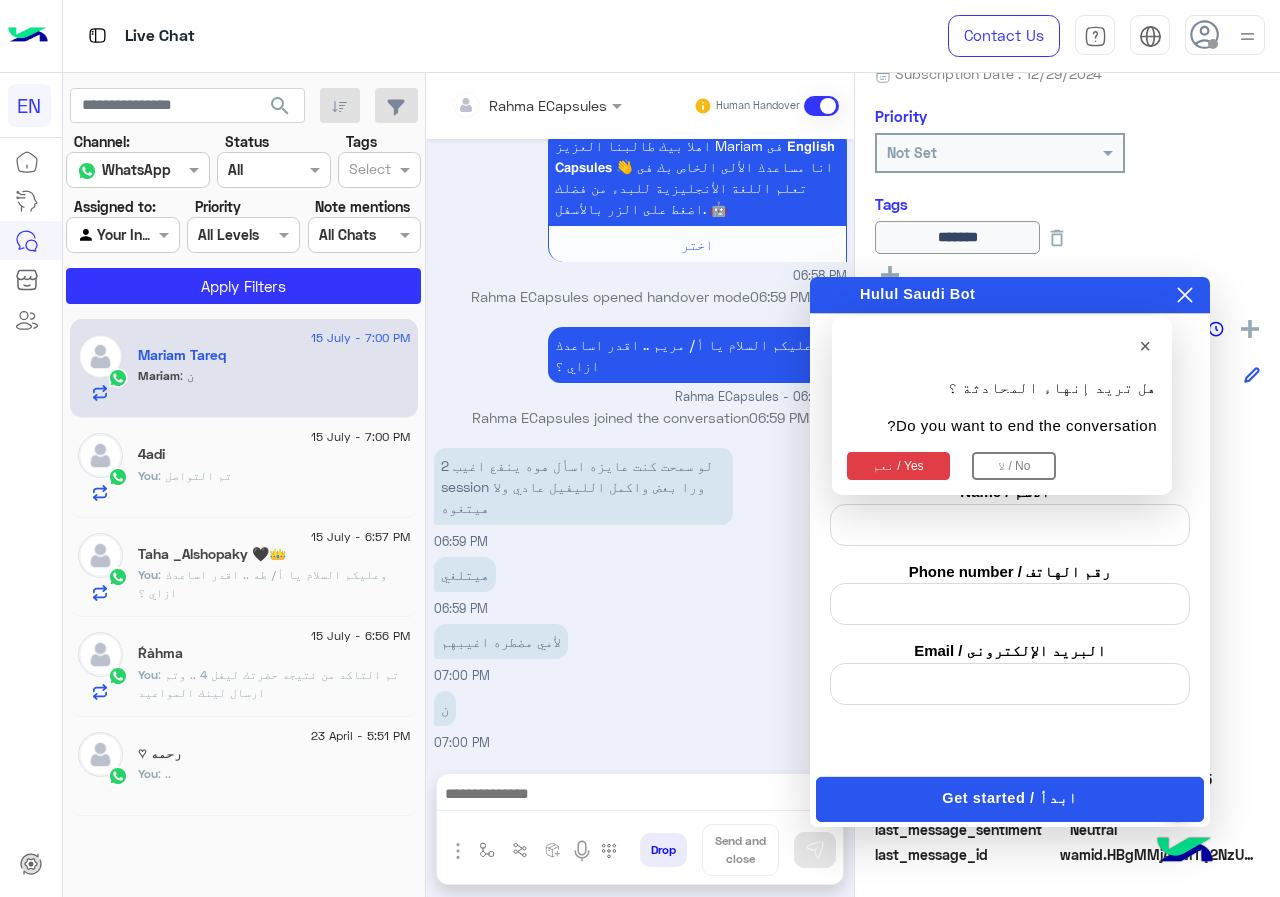 click on "×" at bounding box center [1002, 346] 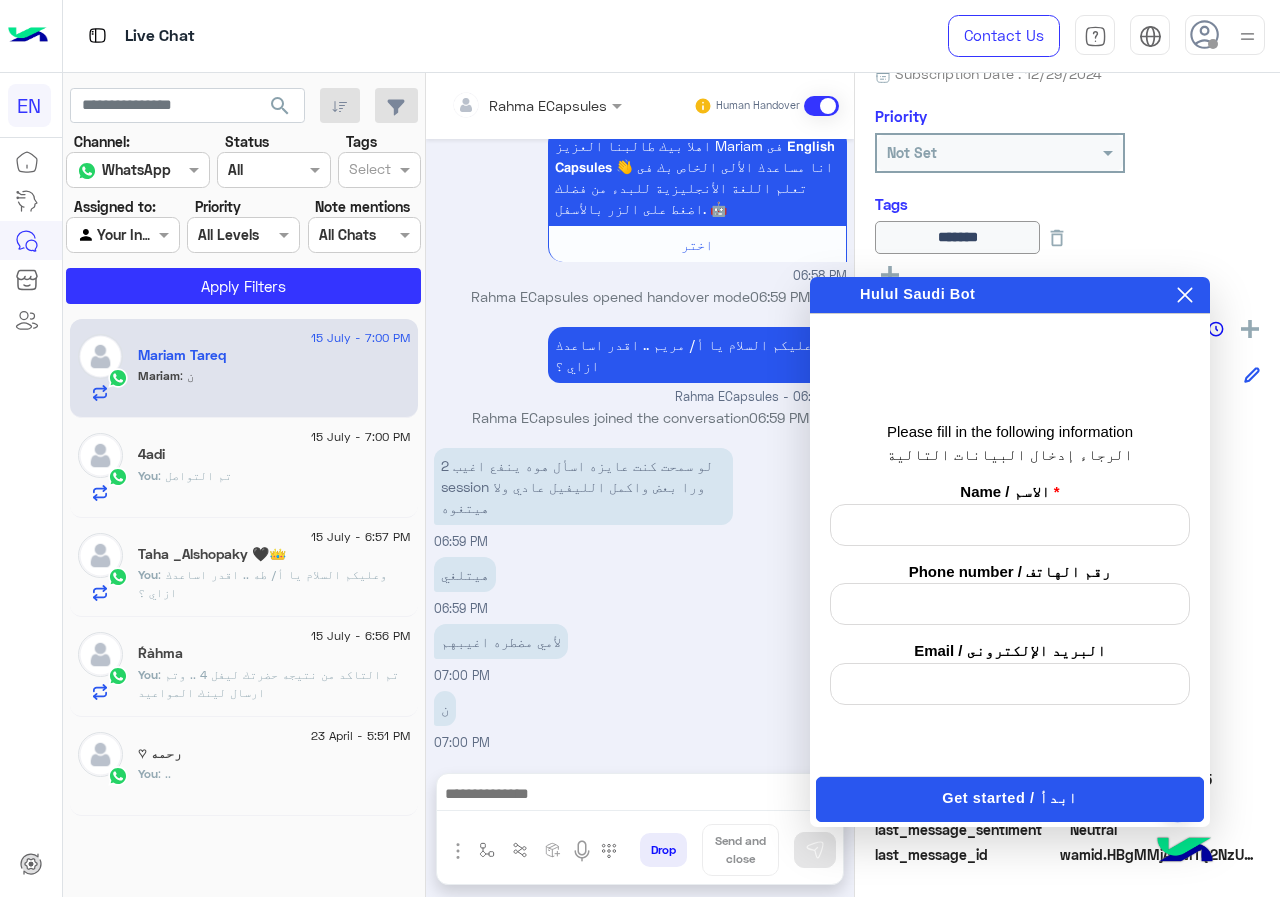 click 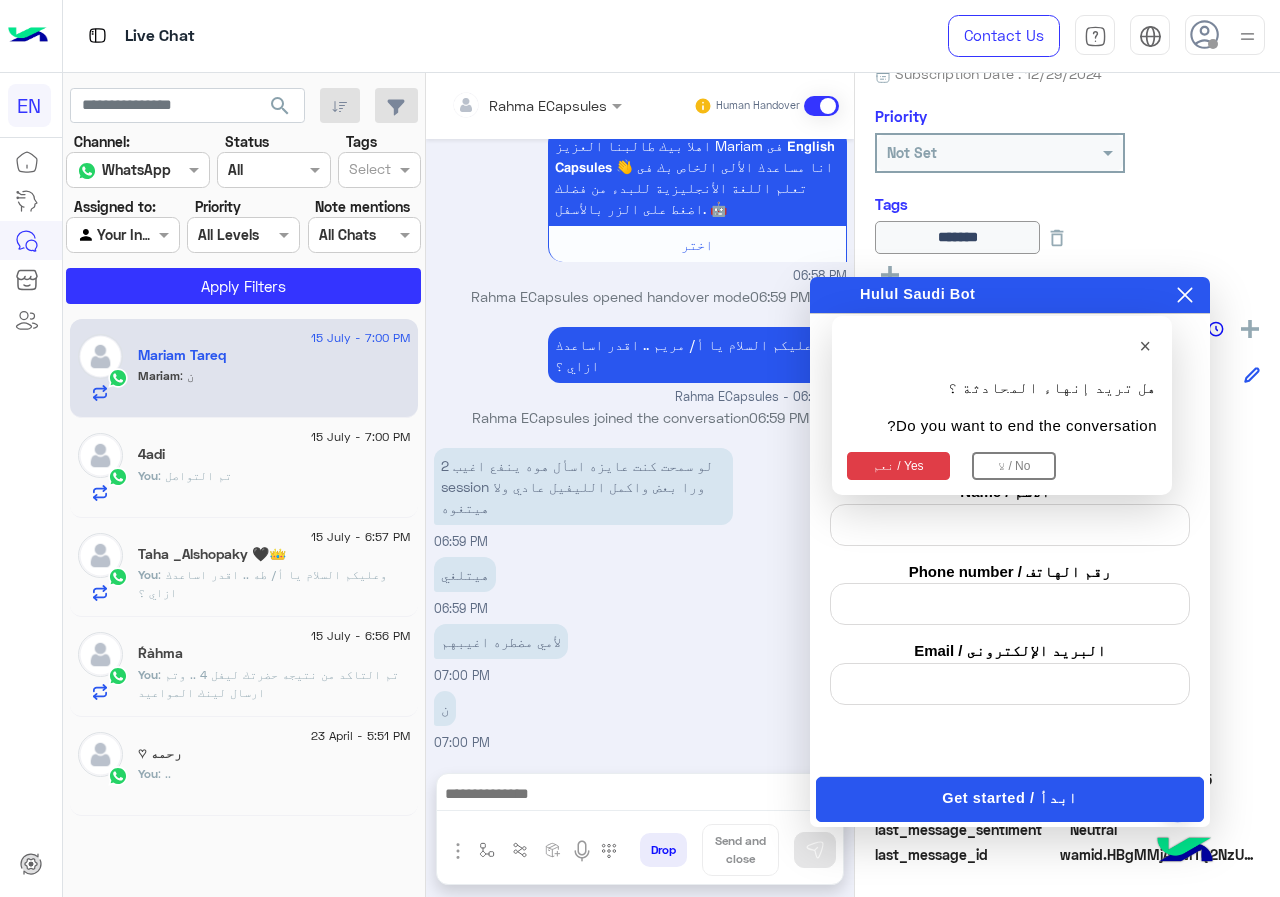 click 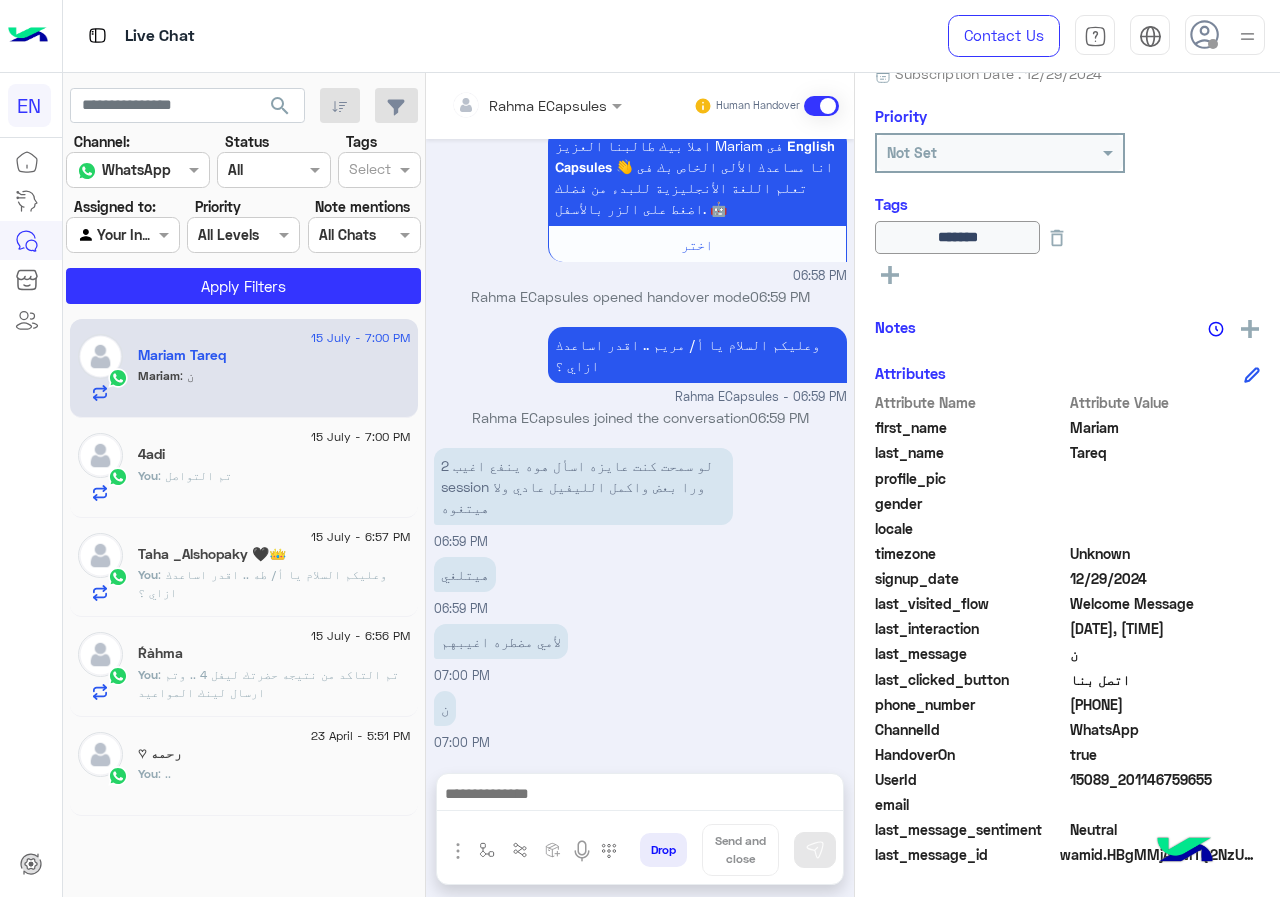 drag, startPoint x: 1075, startPoint y: 703, endPoint x: 1200, endPoint y: 703, distance: 125 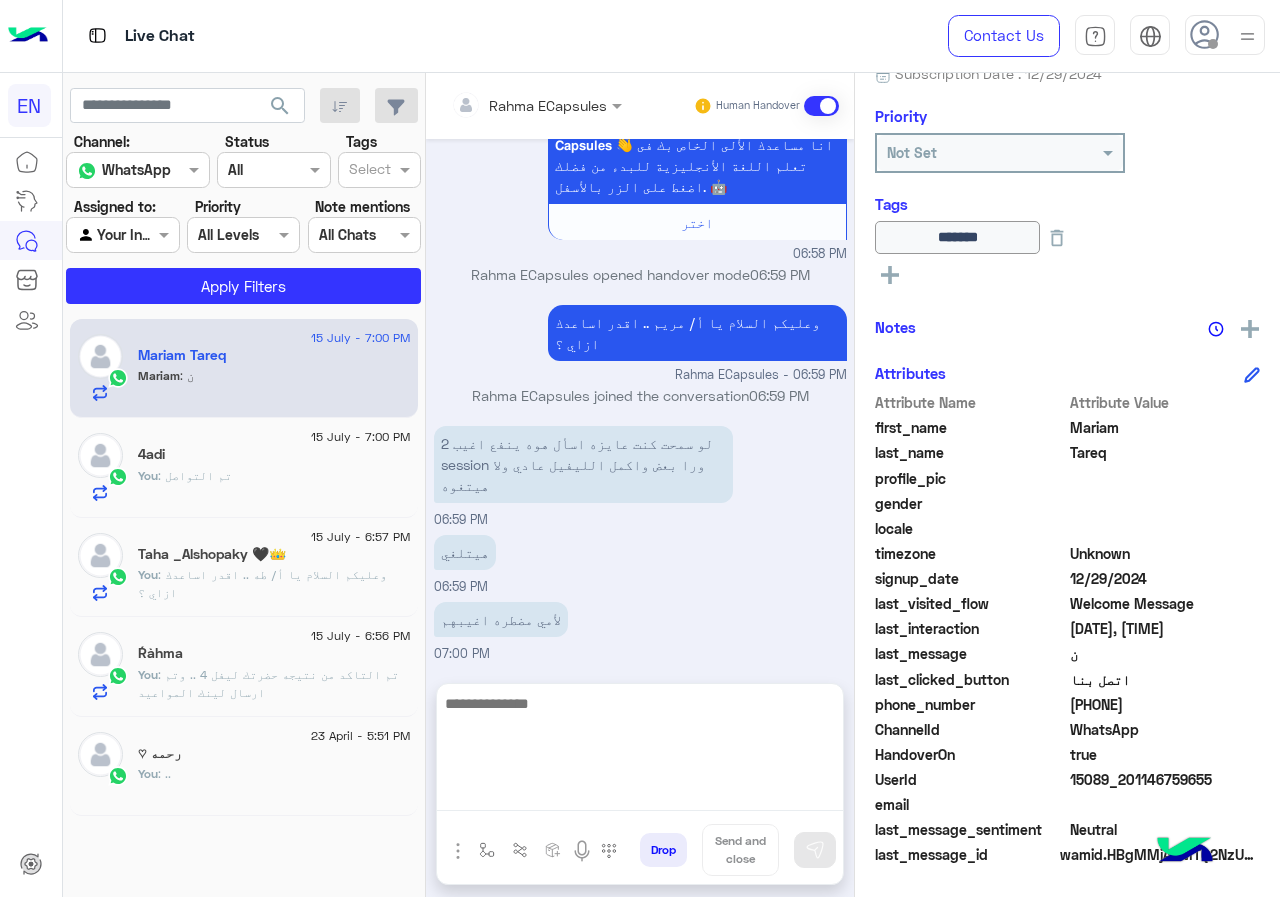 click at bounding box center [640, 751] 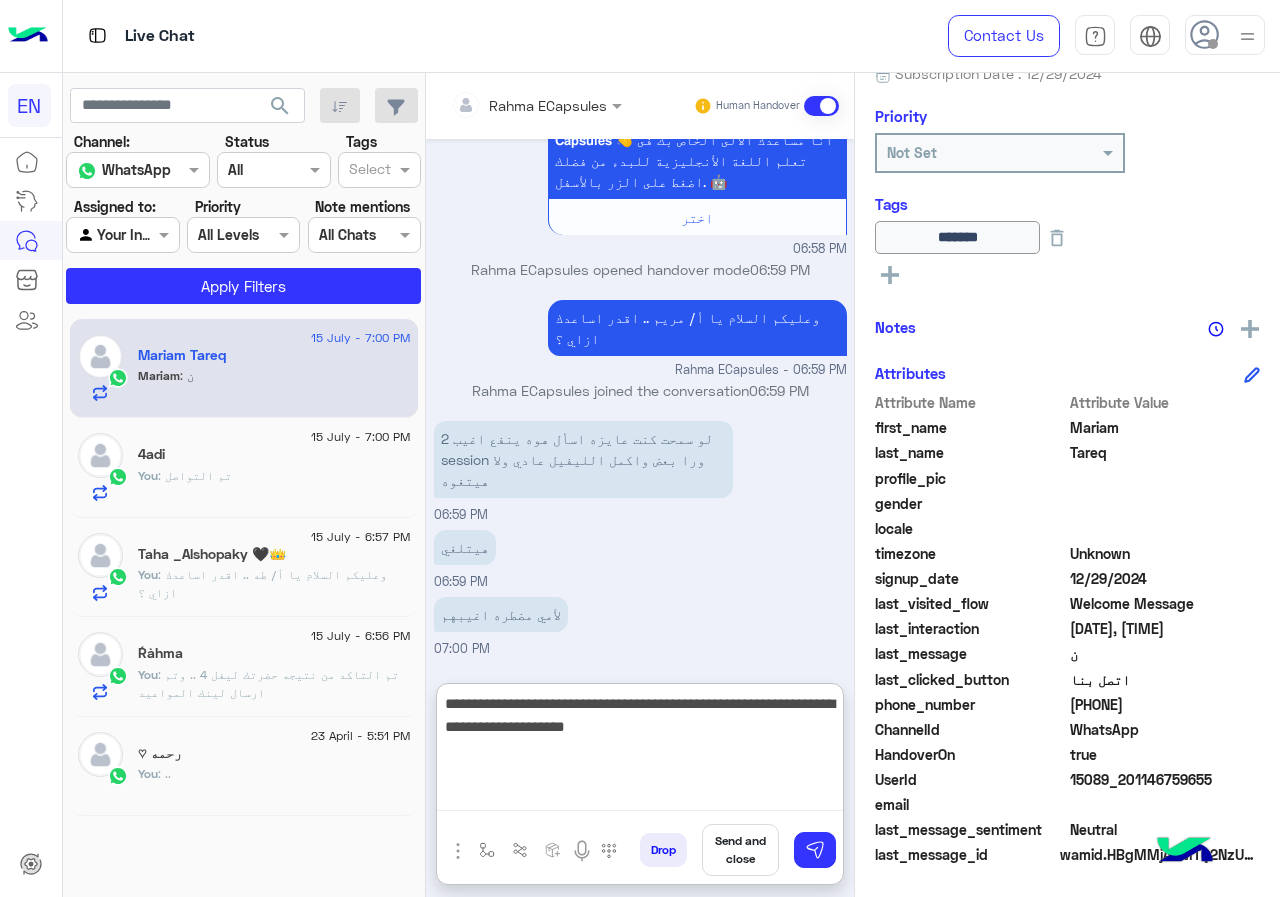 type on "**********" 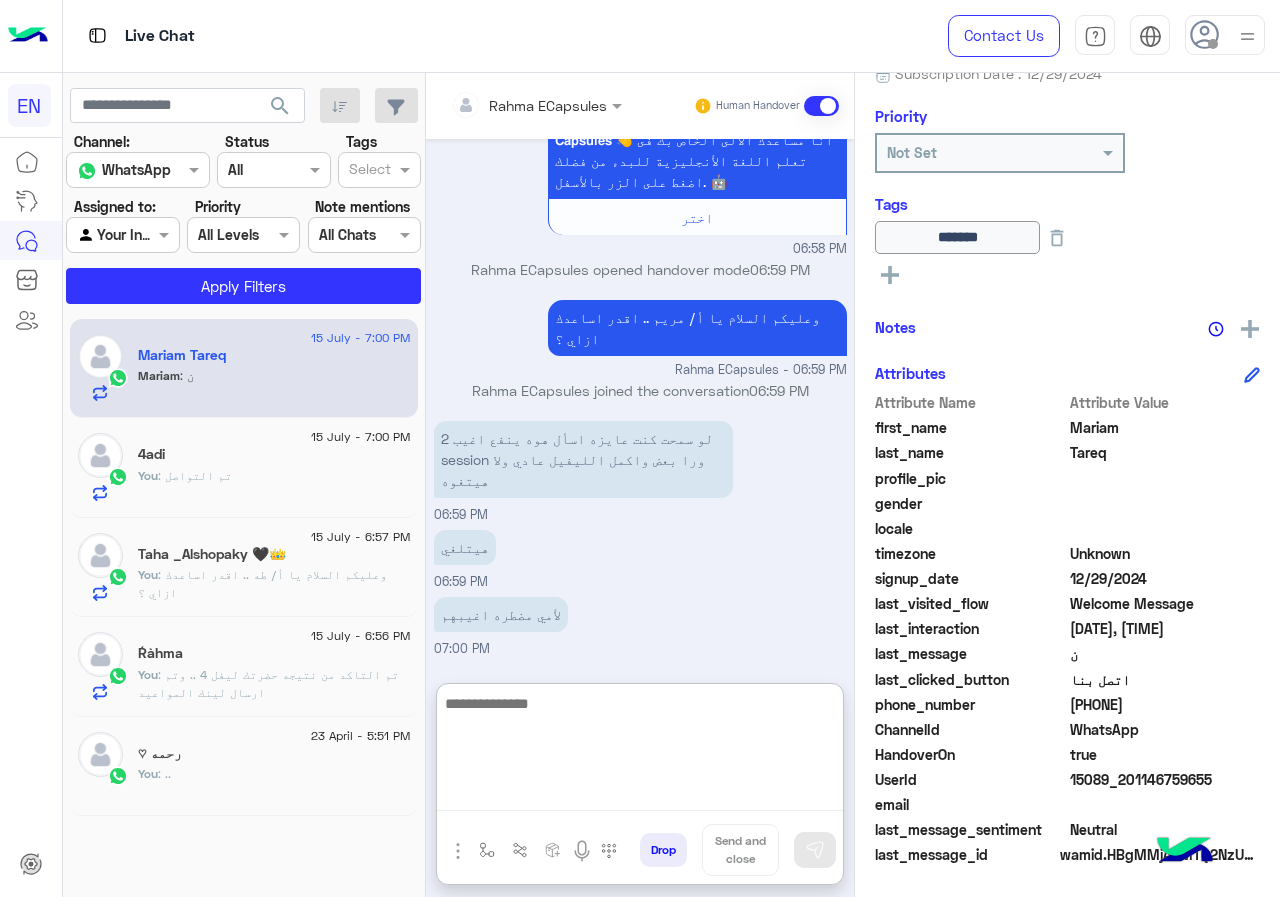 scroll, scrollTop: 1323, scrollLeft: 0, axis: vertical 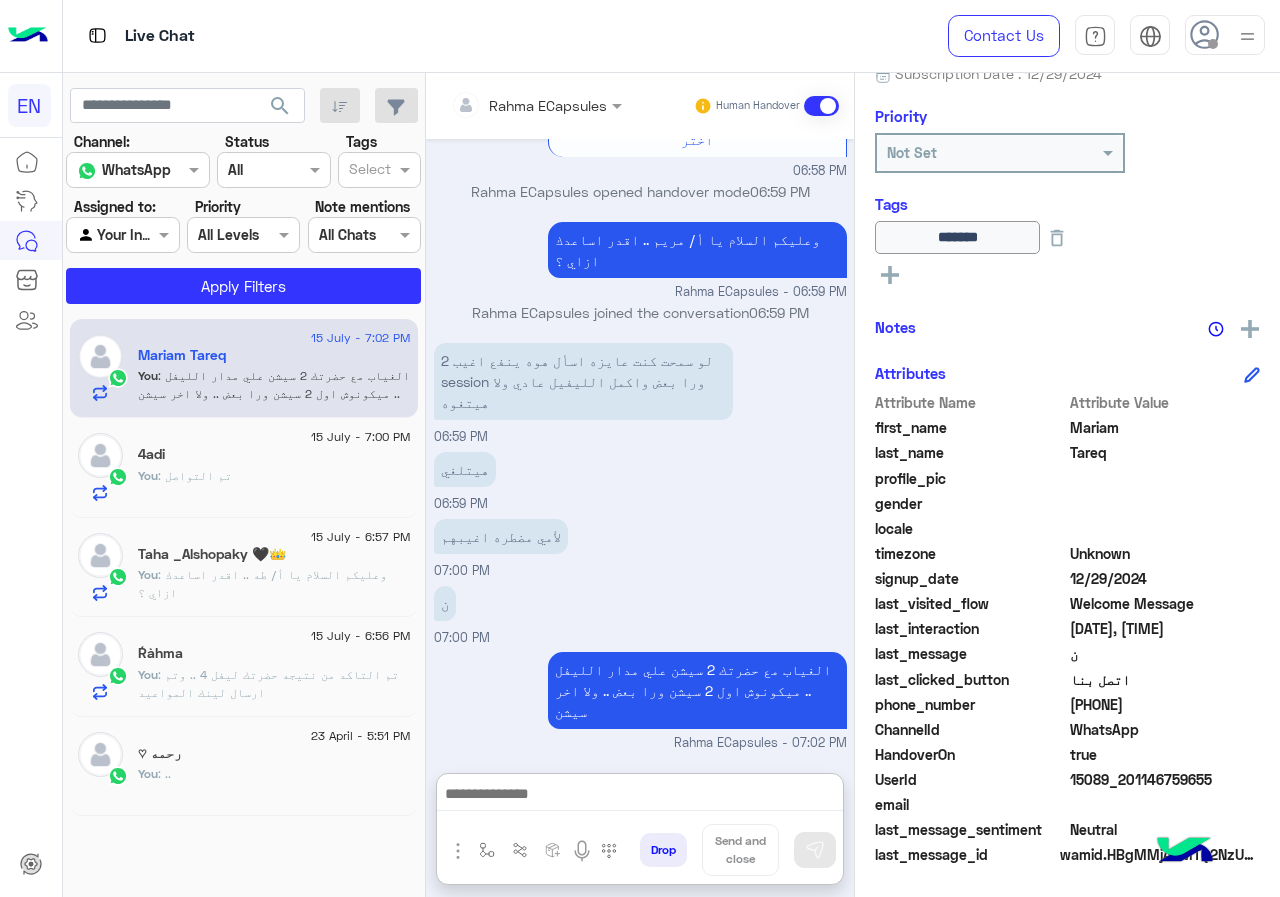 click at bounding box center [509, 105] 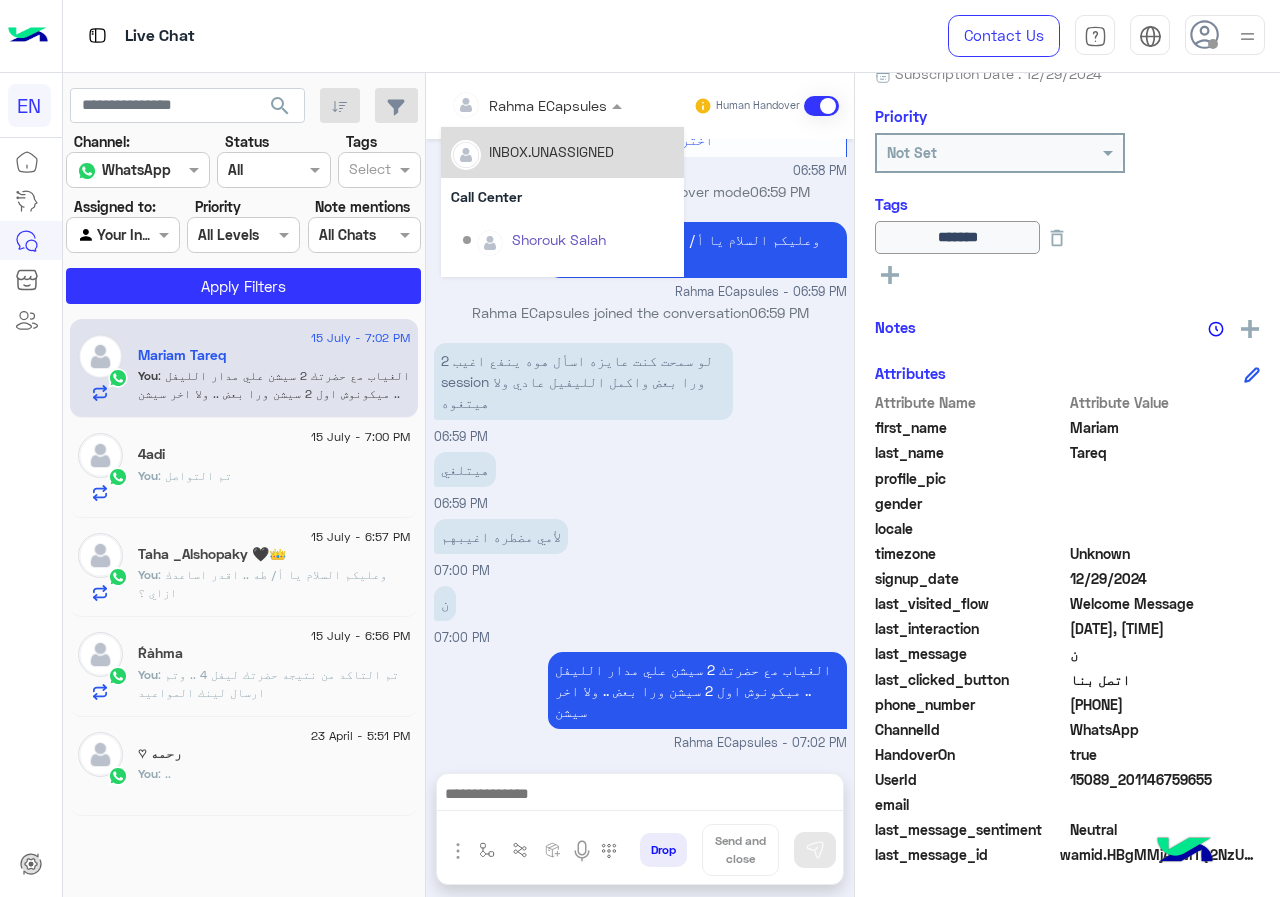 scroll, scrollTop: 1233, scrollLeft: 0, axis: vertical 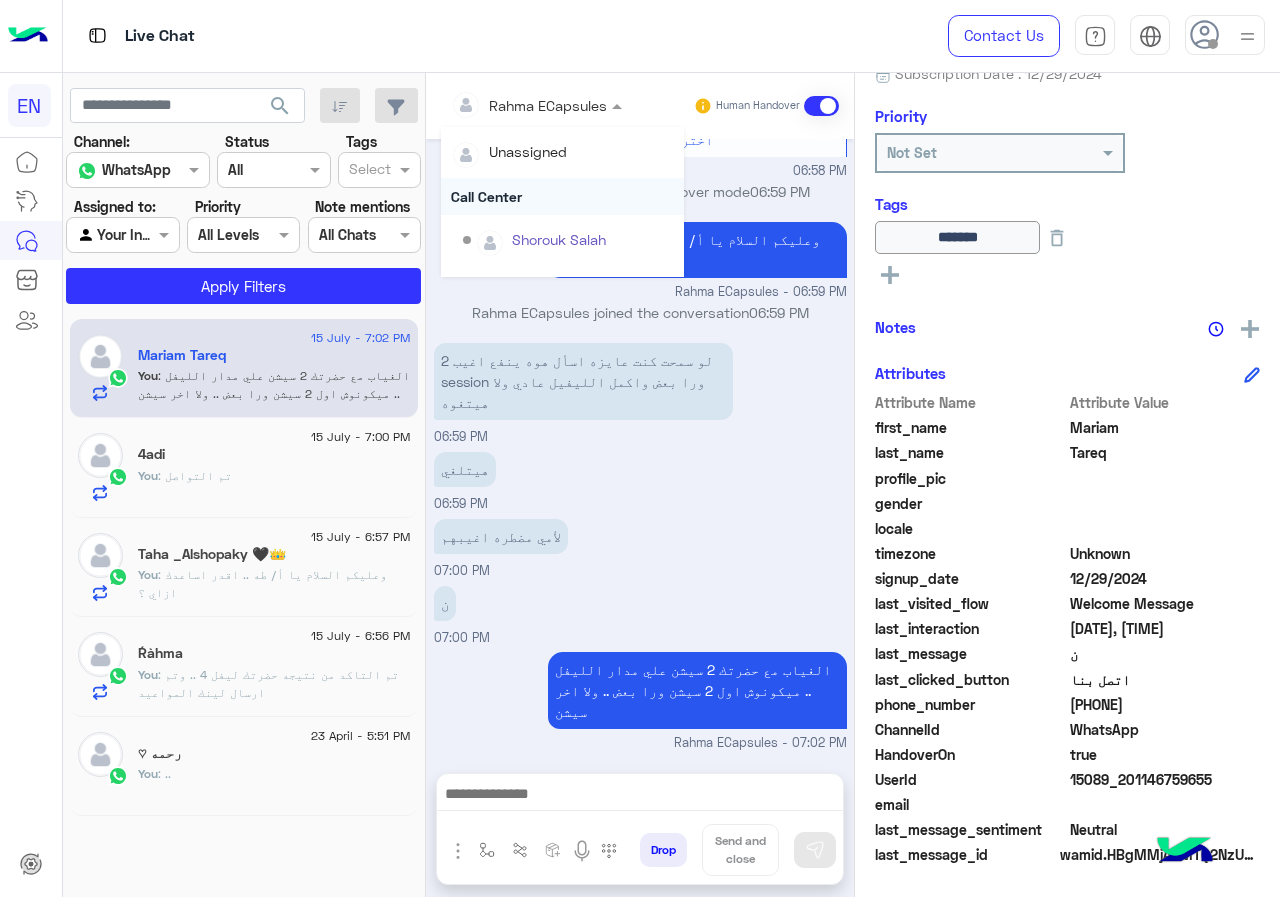 click on "Call Center" at bounding box center (562, 196) 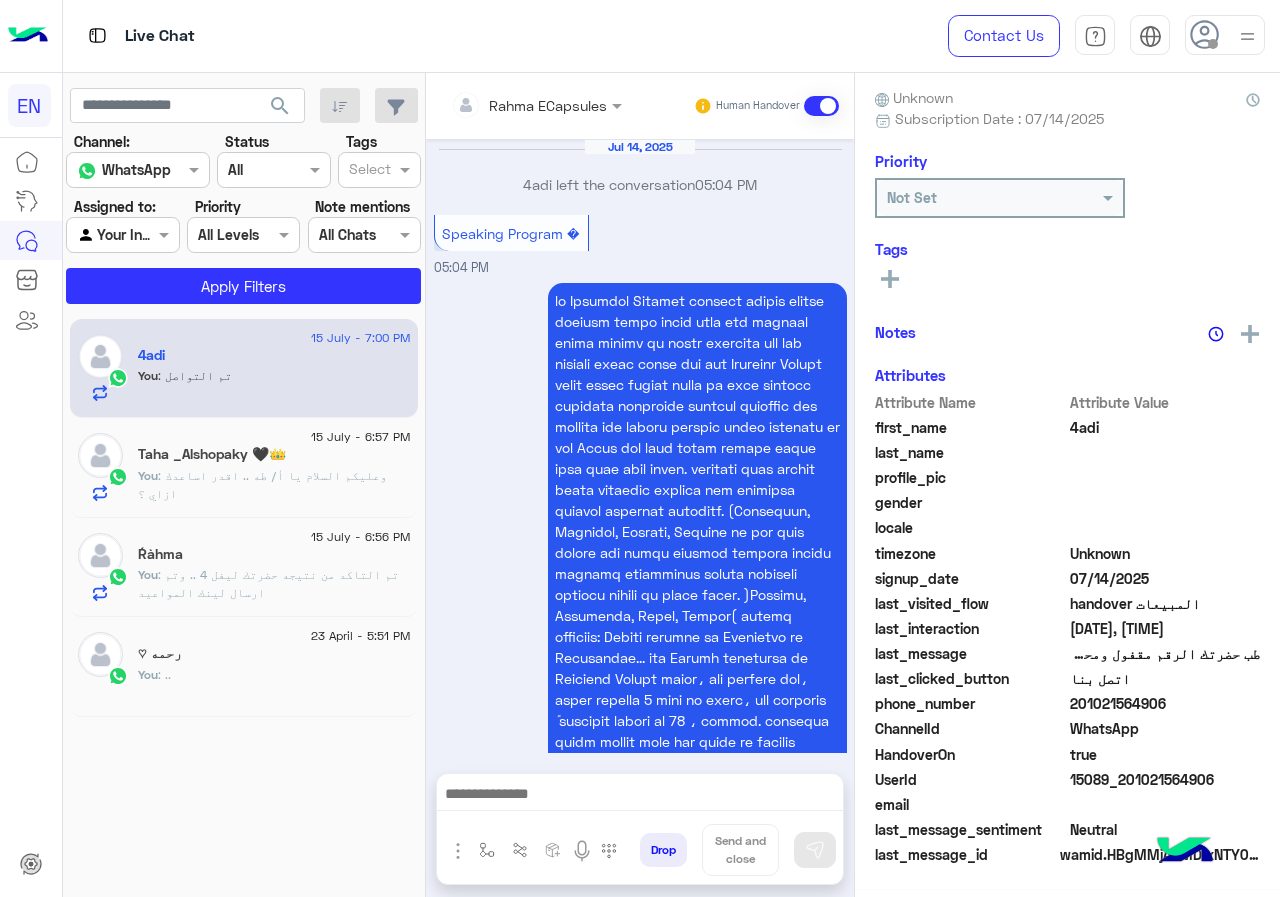 scroll, scrollTop: 4260, scrollLeft: 0, axis: vertical 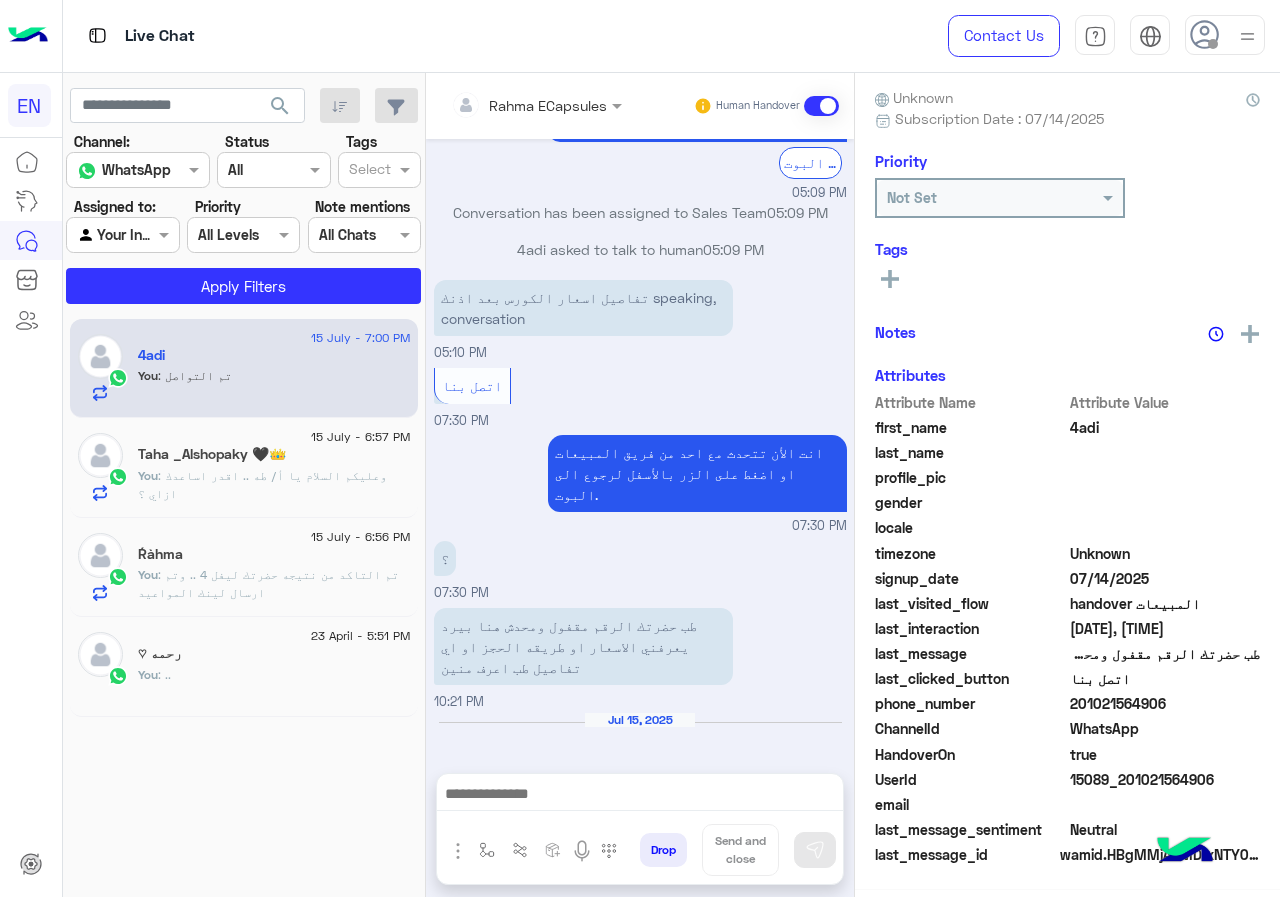 click on "Rahma ECapsules" at bounding box center (548, 105) 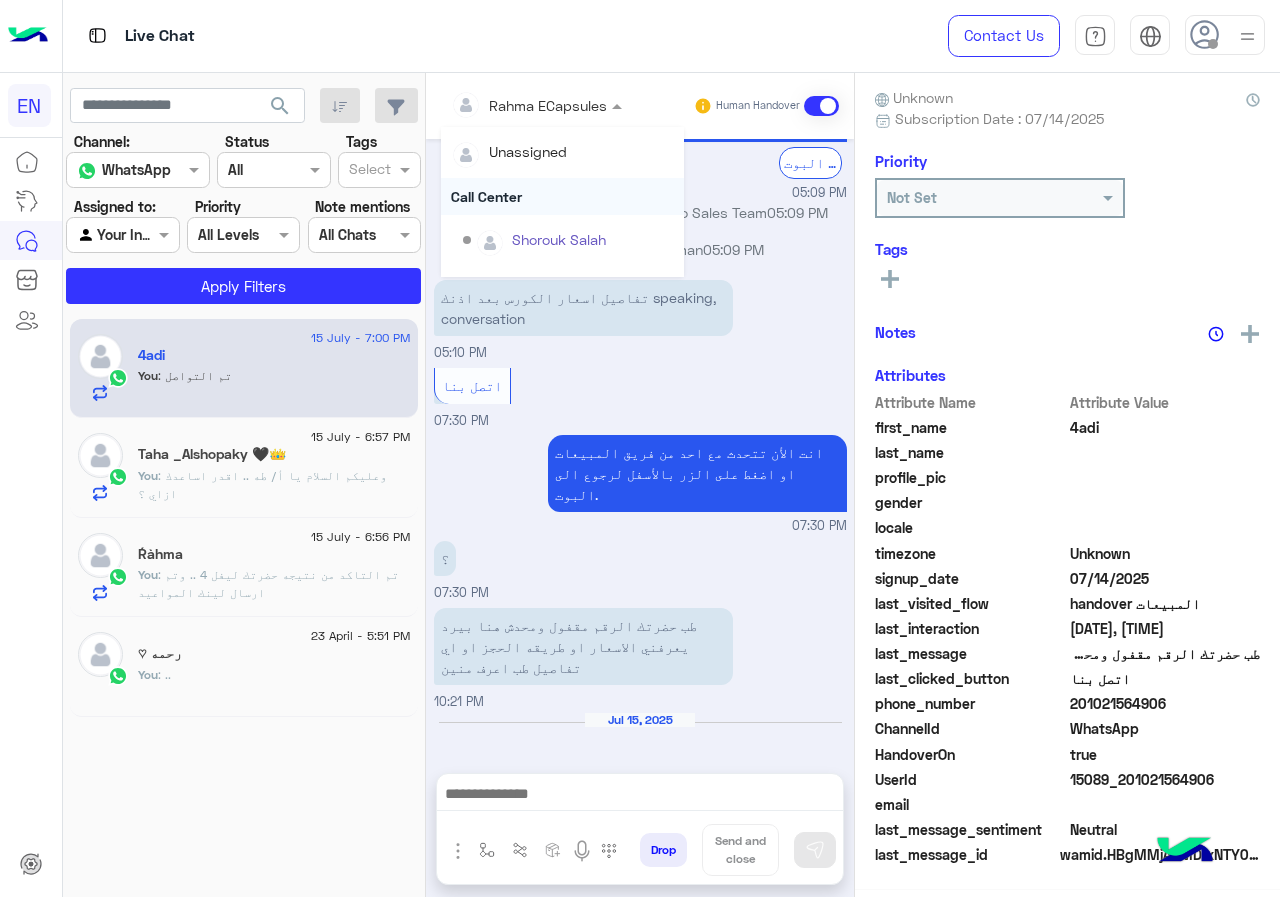 click on "Call Center" at bounding box center [562, 196] 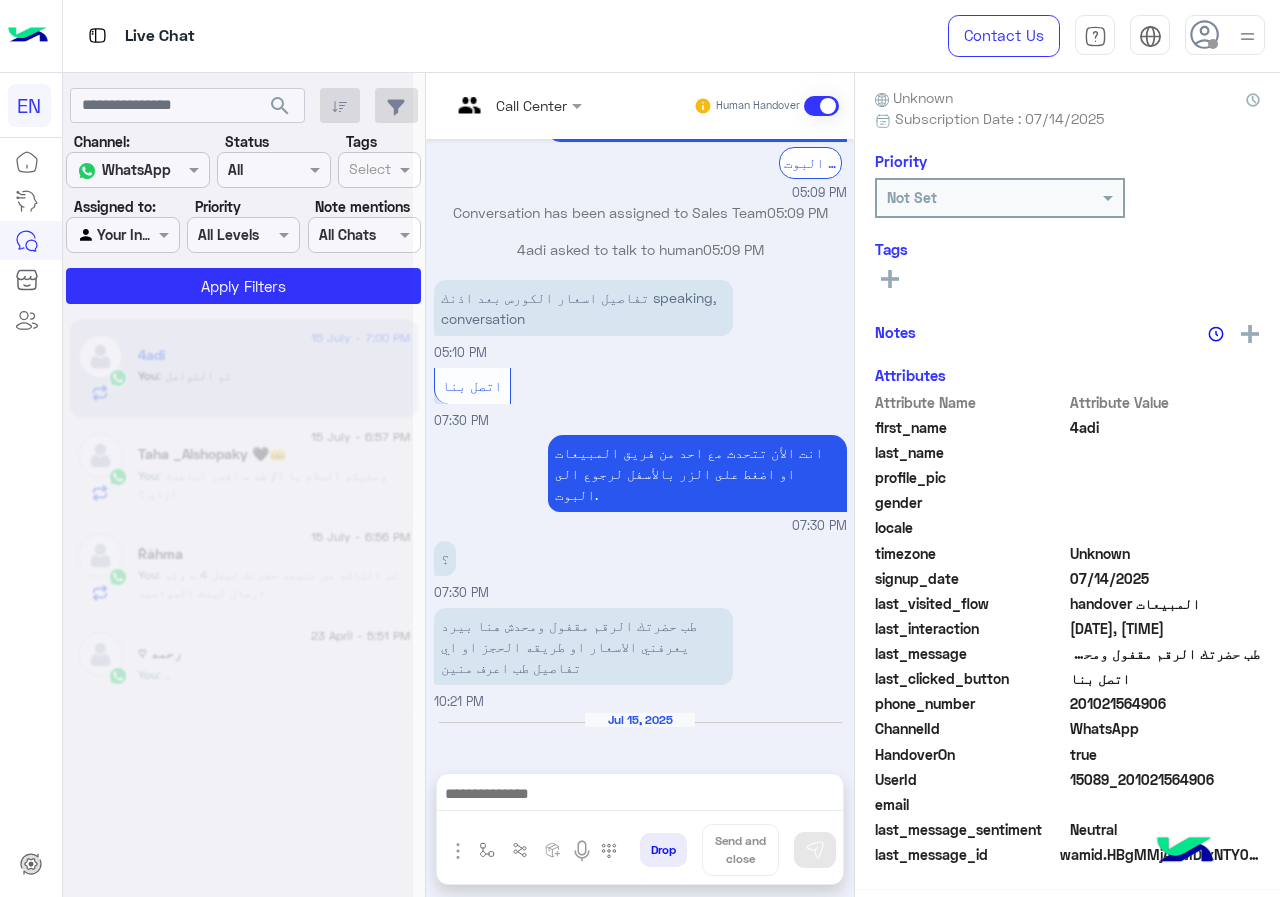 scroll, scrollTop: 221, scrollLeft: 0, axis: vertical 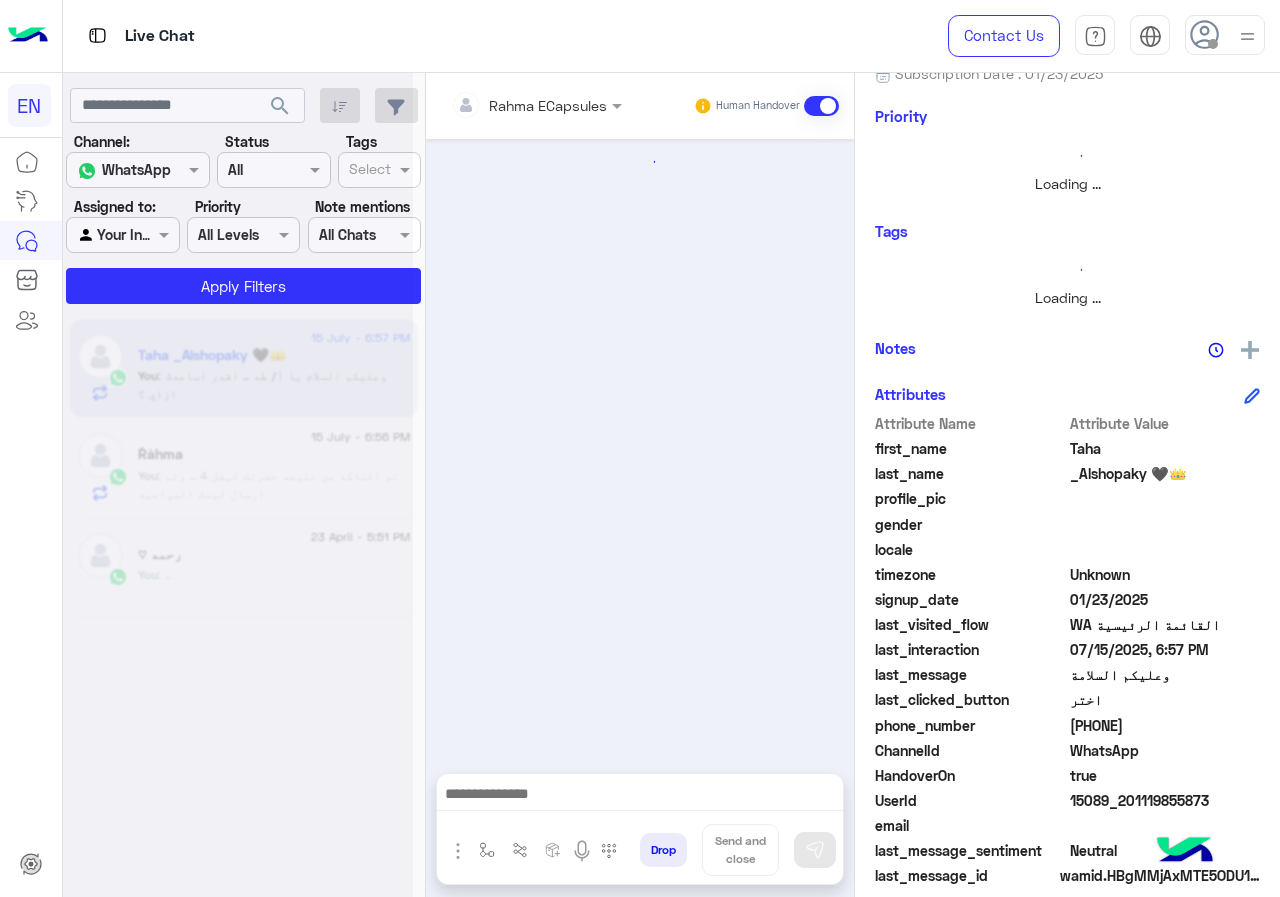 click at bounding box center [509, 105] 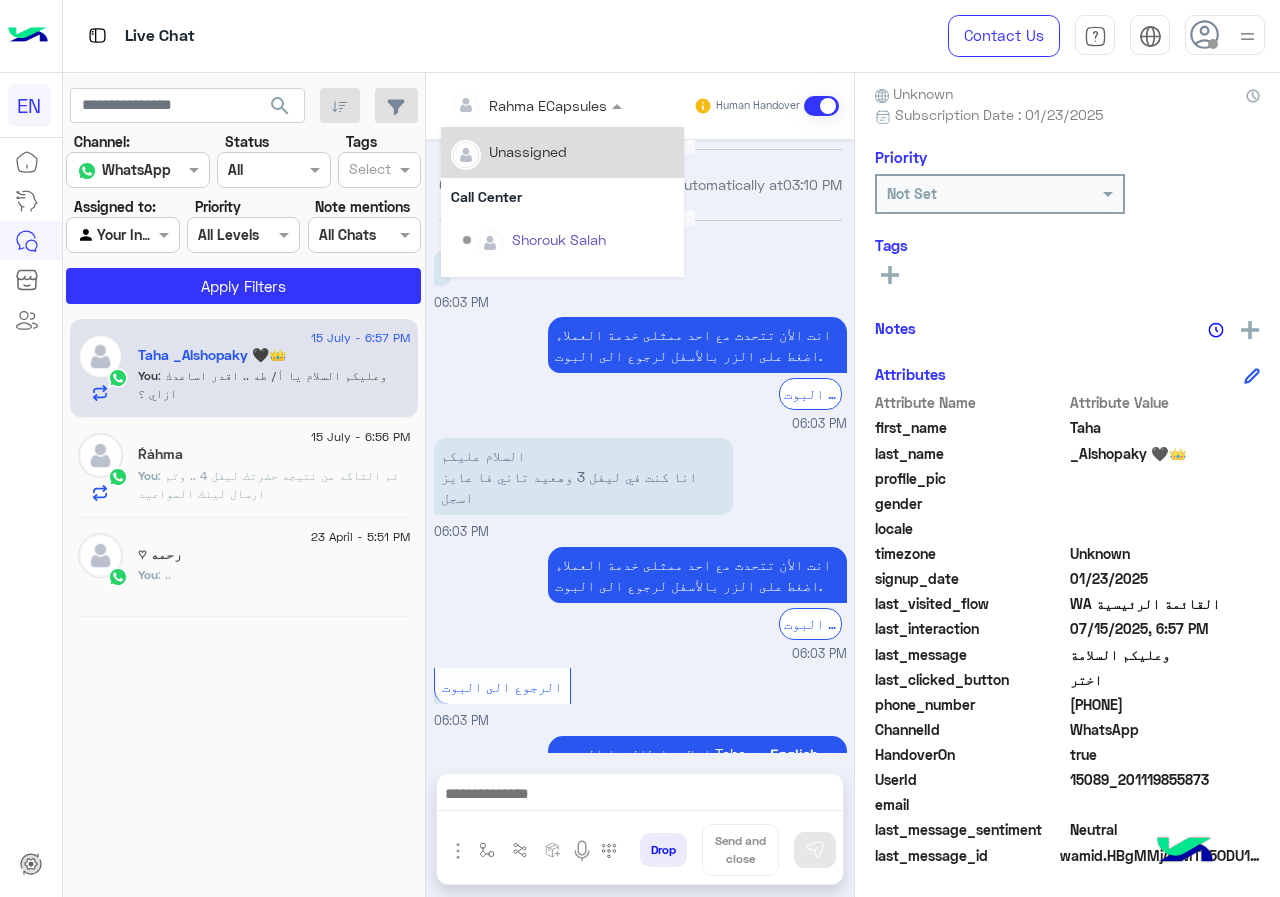 scroll, scrollTop: 180, scrollLeft: 0, axis: vertical 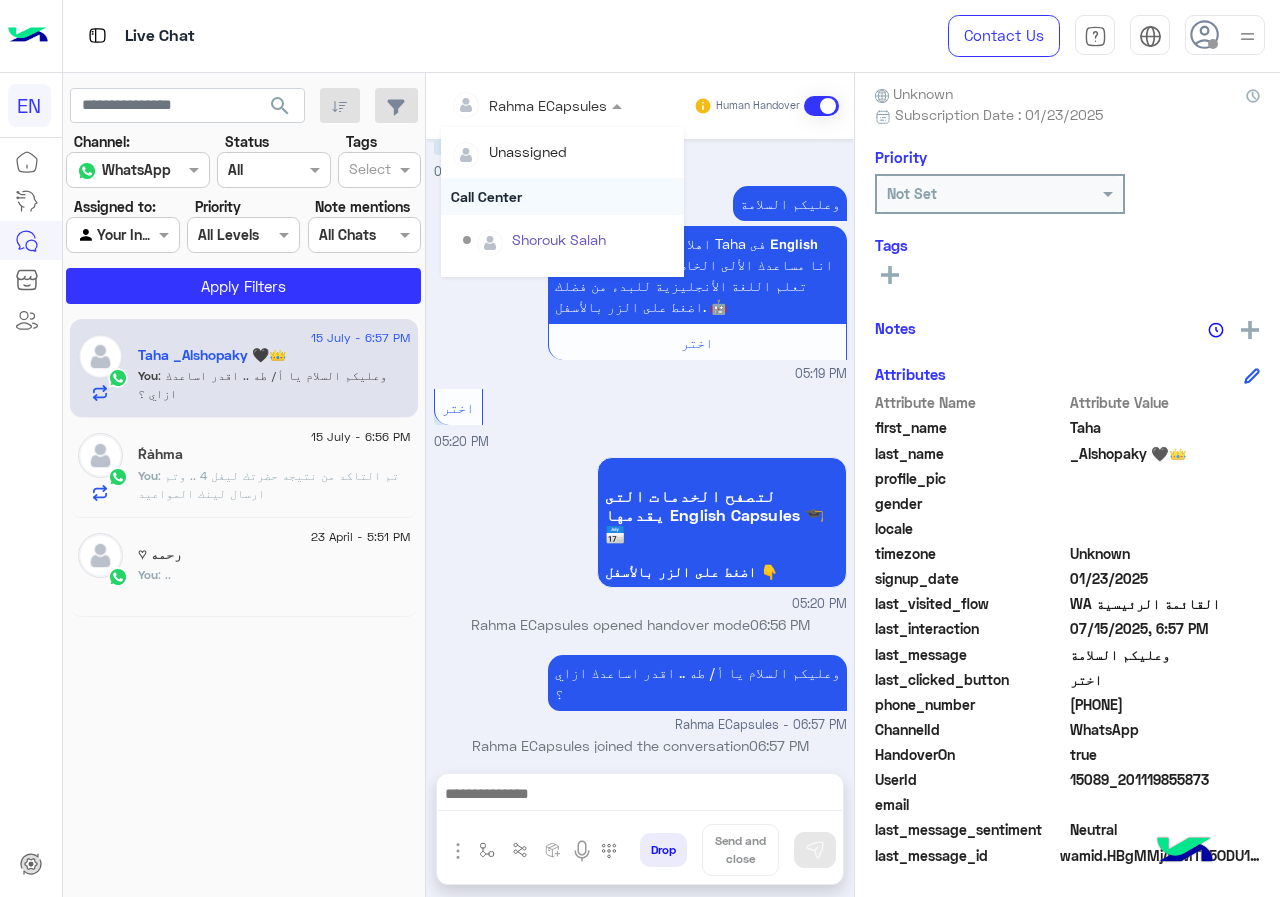click on "Call Center" at bounding box center (562, 196) 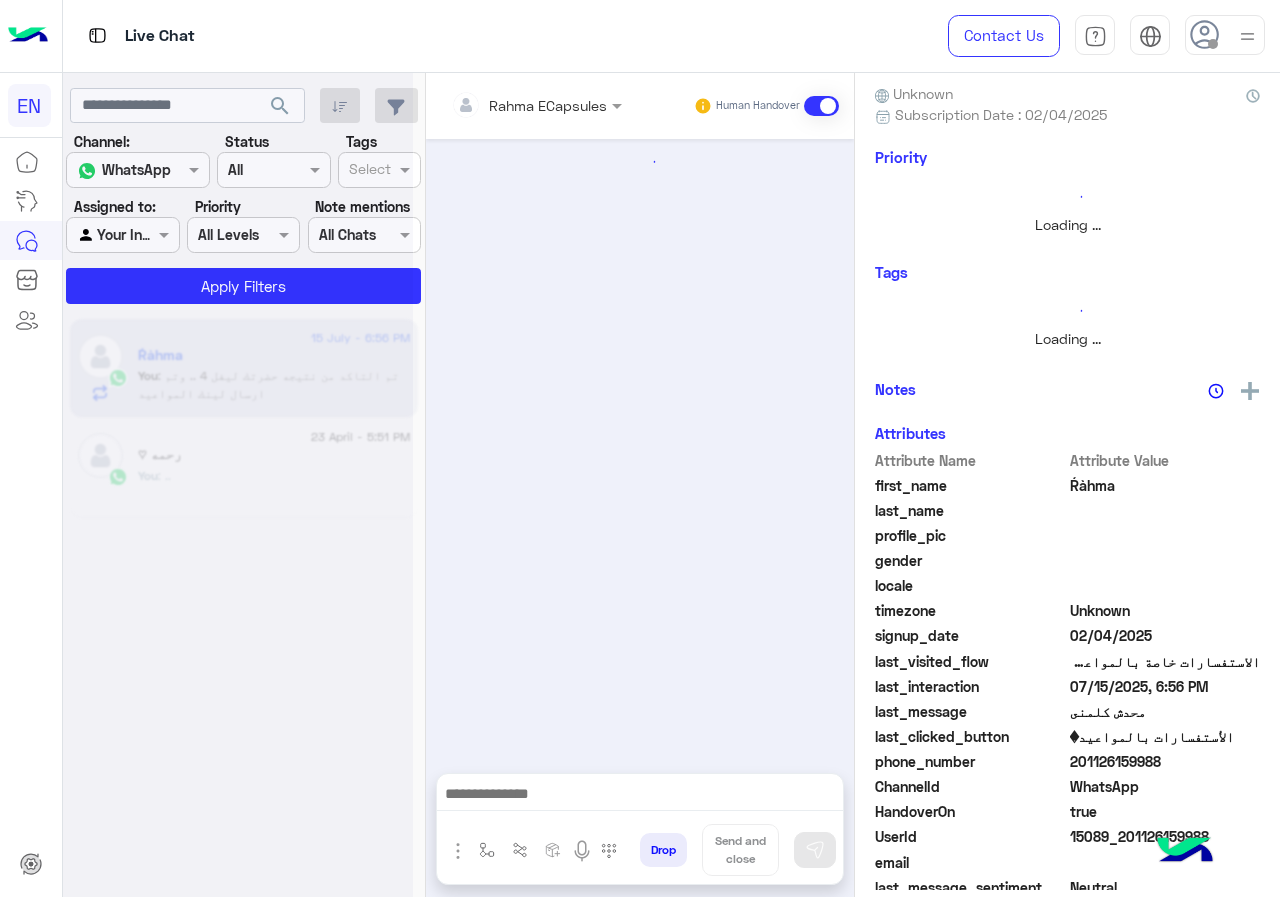 scroll, scrollTop: 221, scrollLeft: 0, axis: vertical 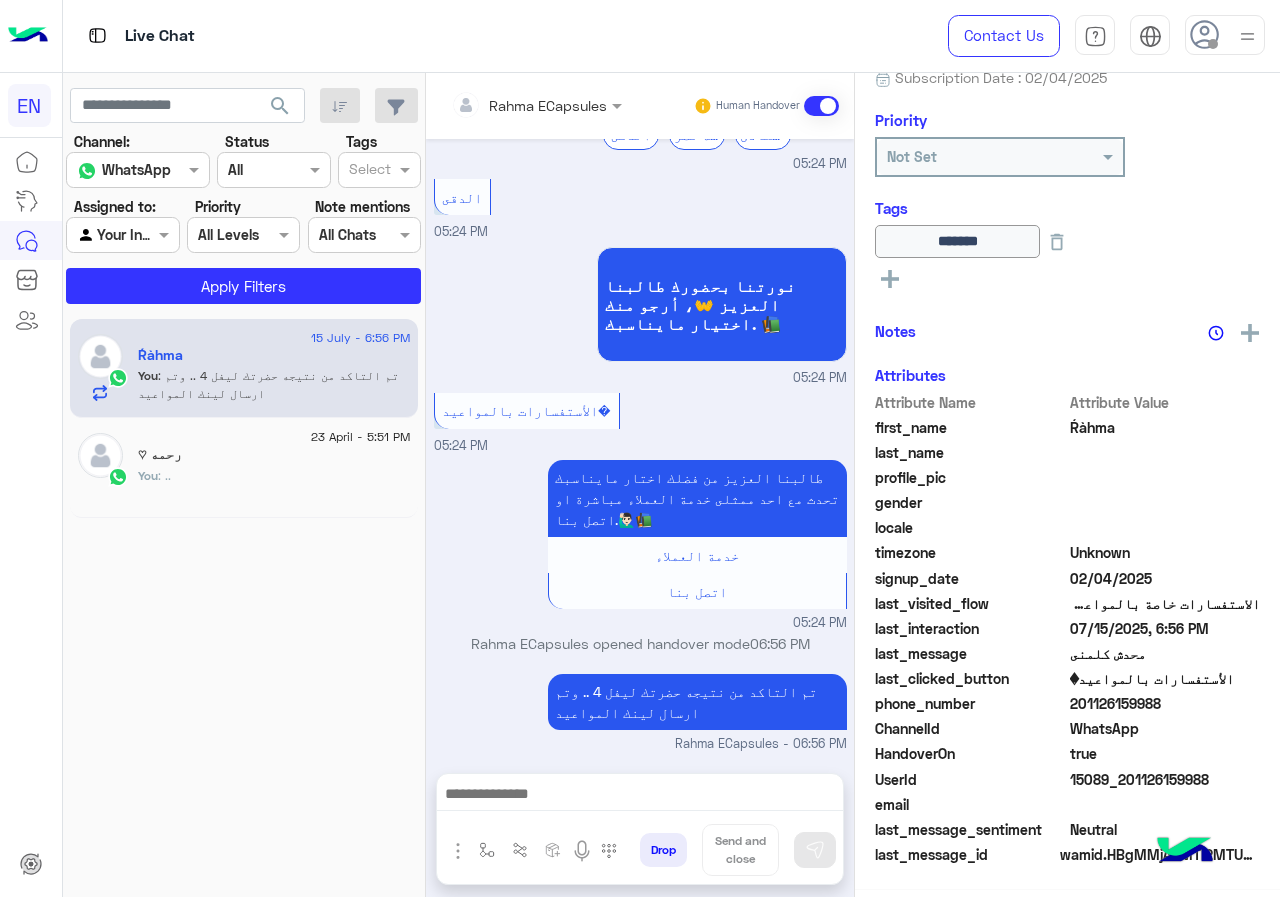 click on "Rahma ECapsules Human Handover" at bounding box center [640, 106] 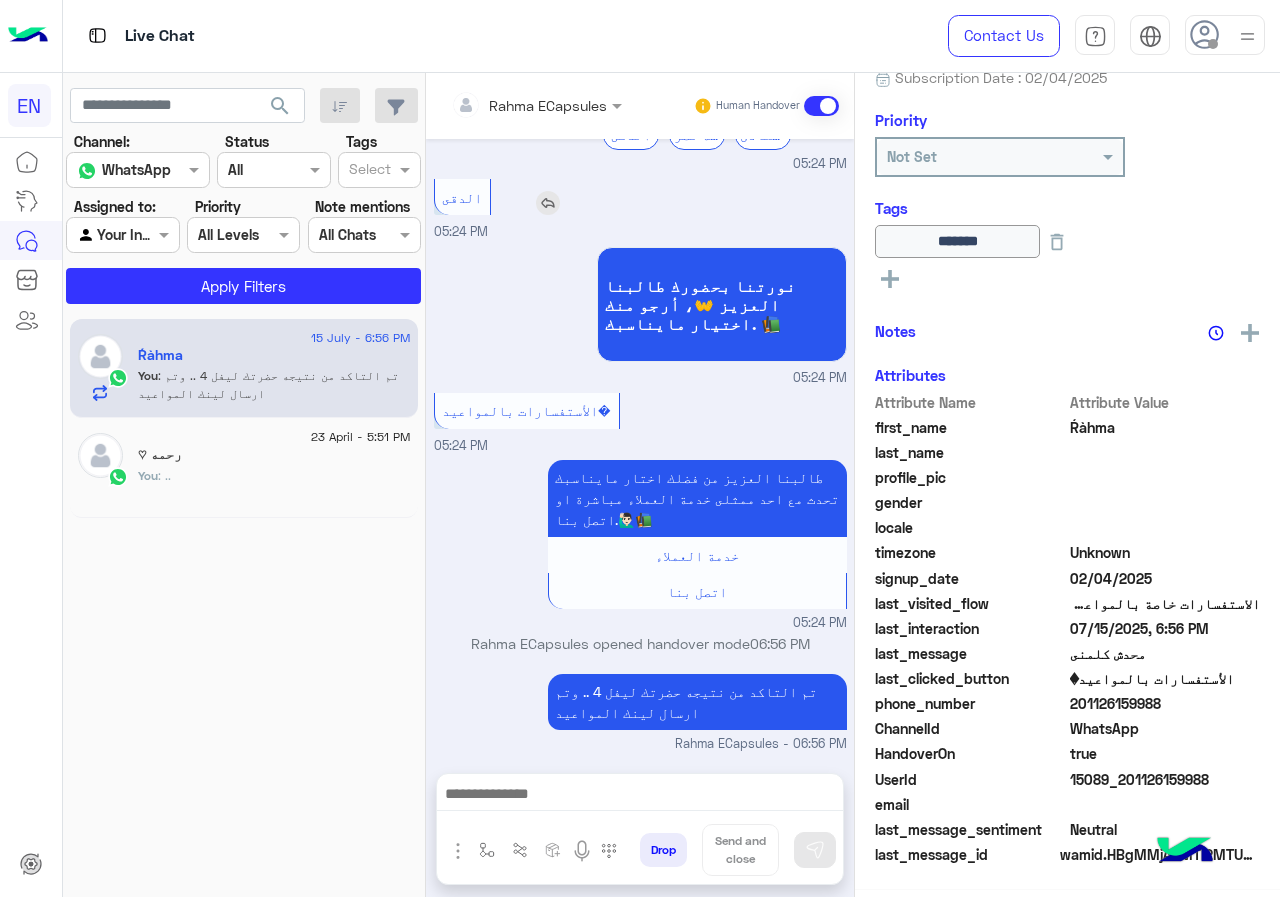 scroll, scrollTop: 221, scrollLeft: 0, axis: vertical 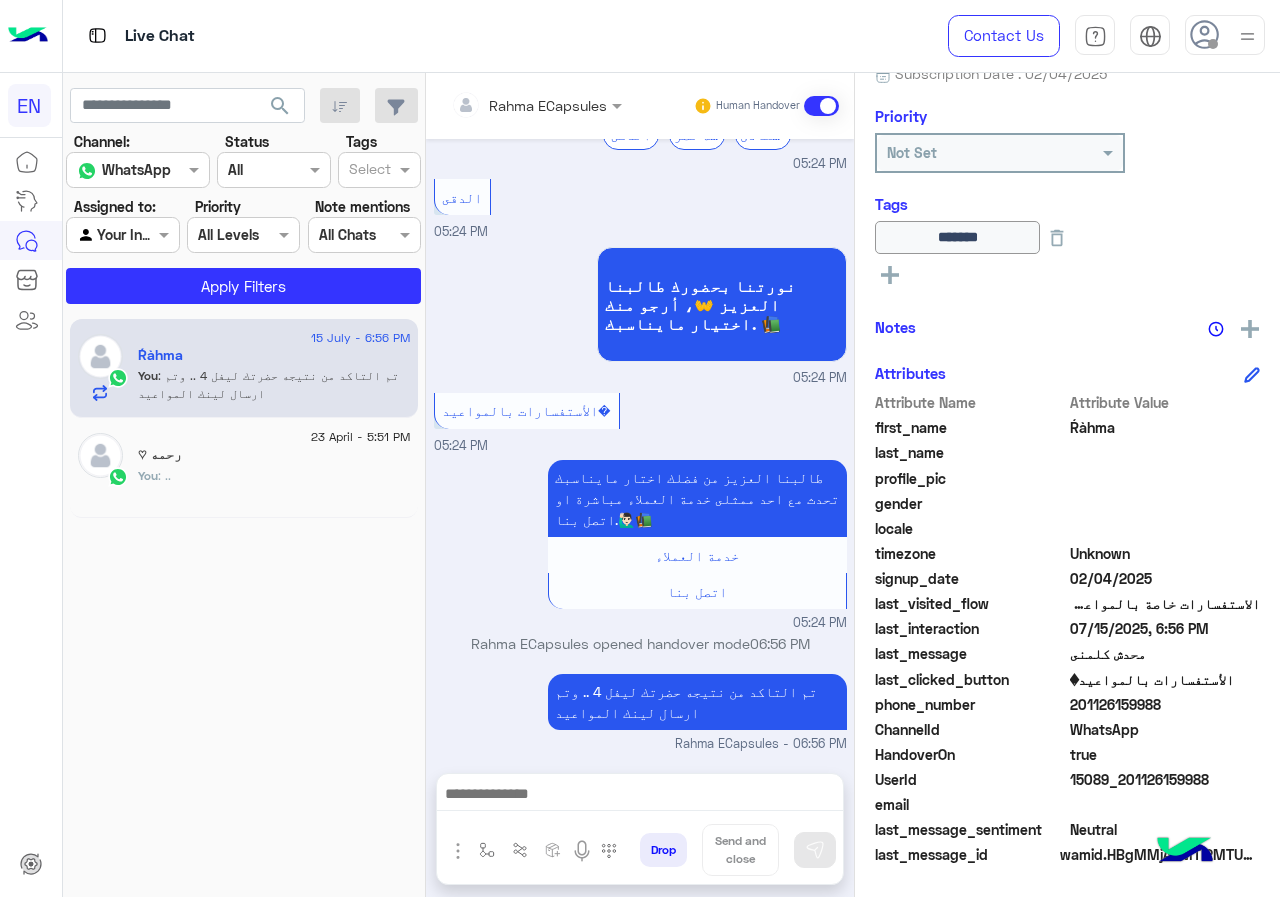 click at bounding box center [509, 105] 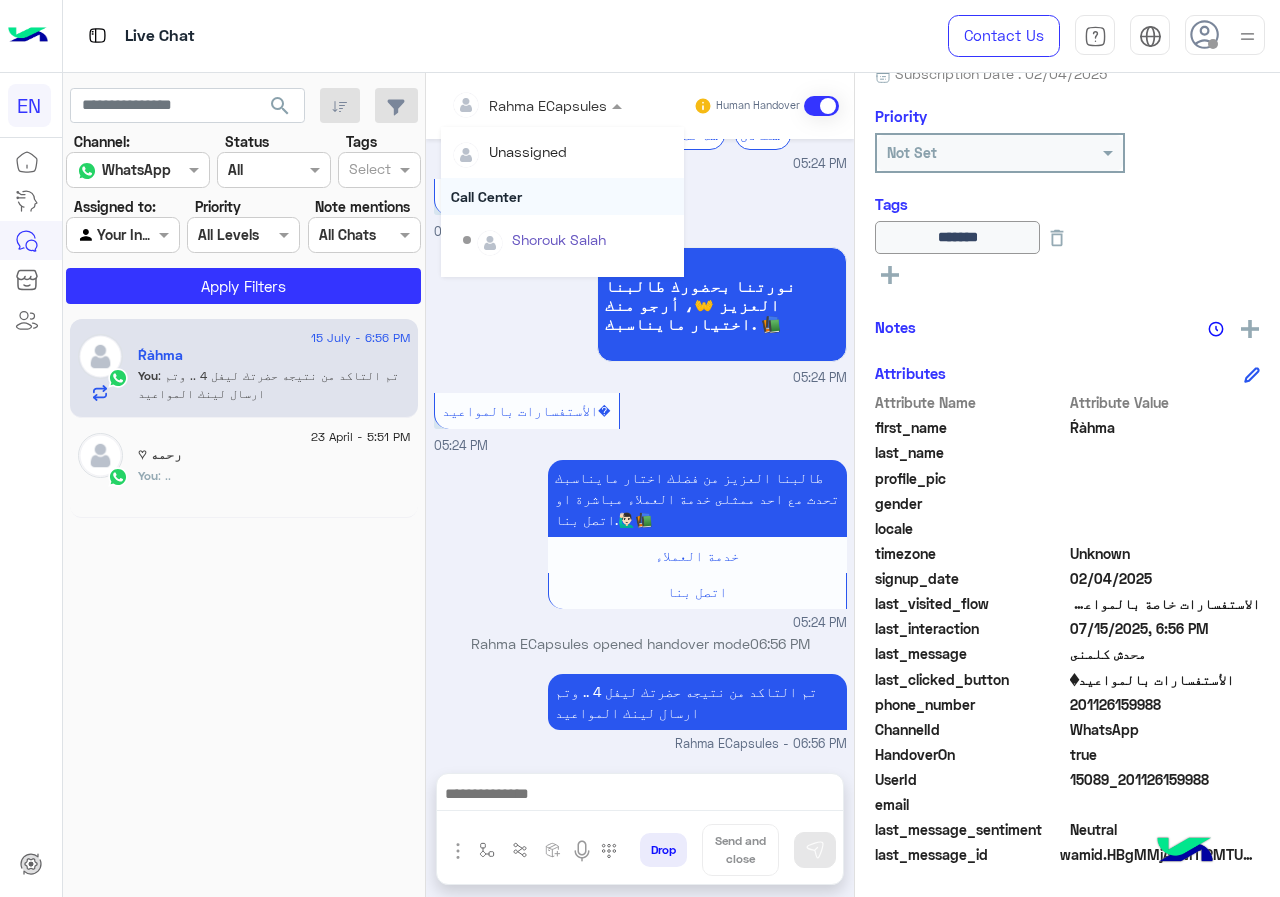 click on "Call Center" at bounding box center (562, 196) 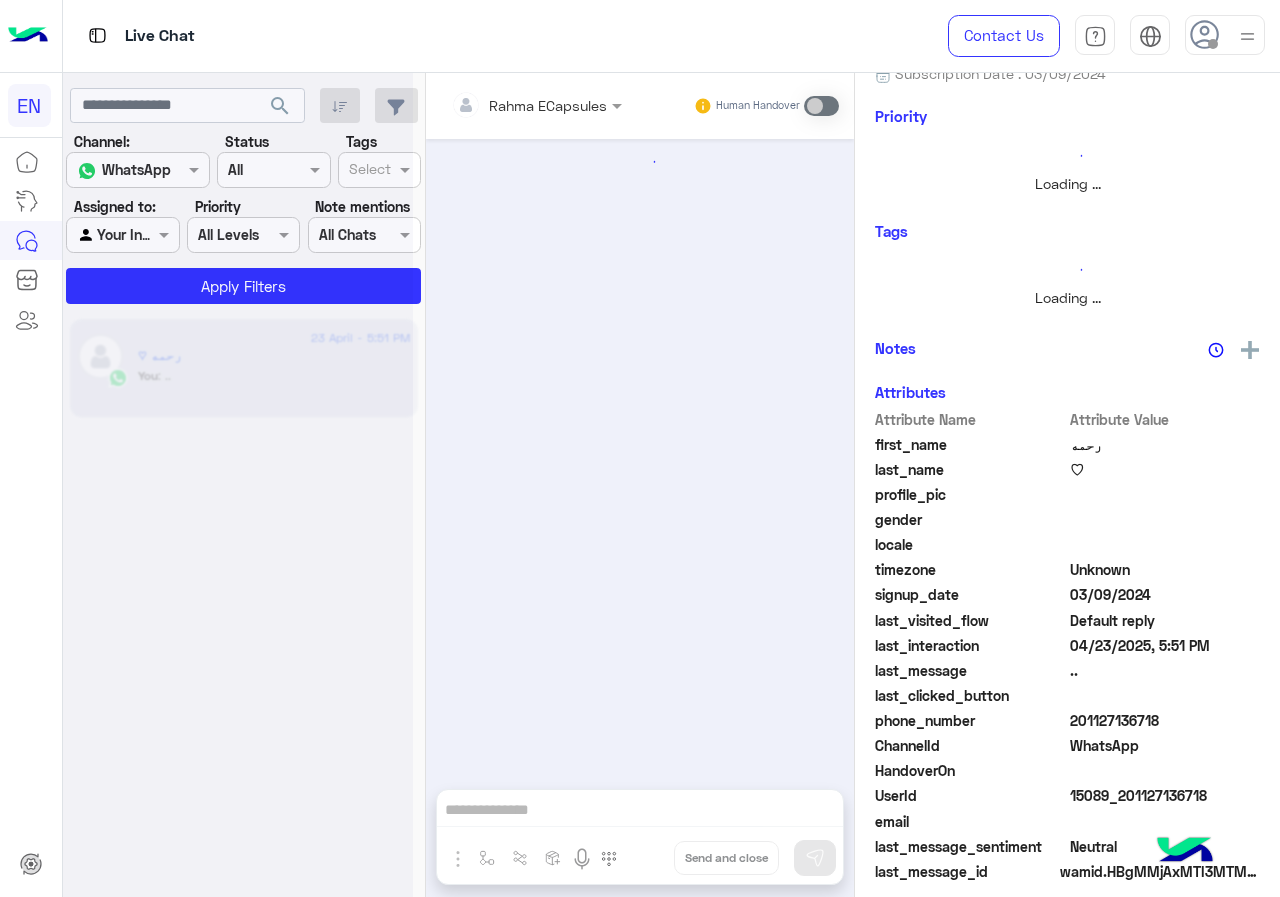 scroll, scrollTop: 0, scrollLeft: 0, axis: both 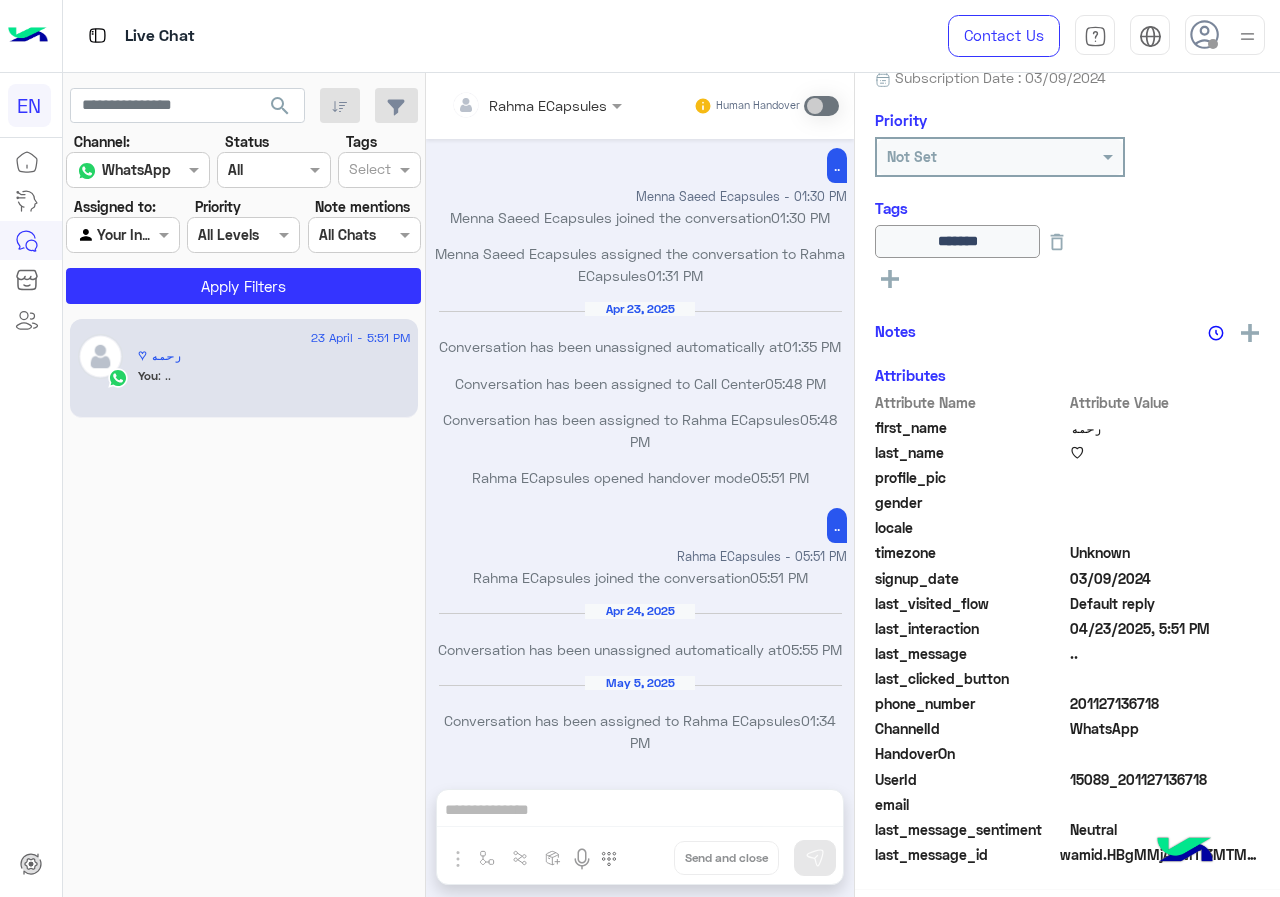 click on "Agent Filter Your Inbox" at bounding box center (122, 235) 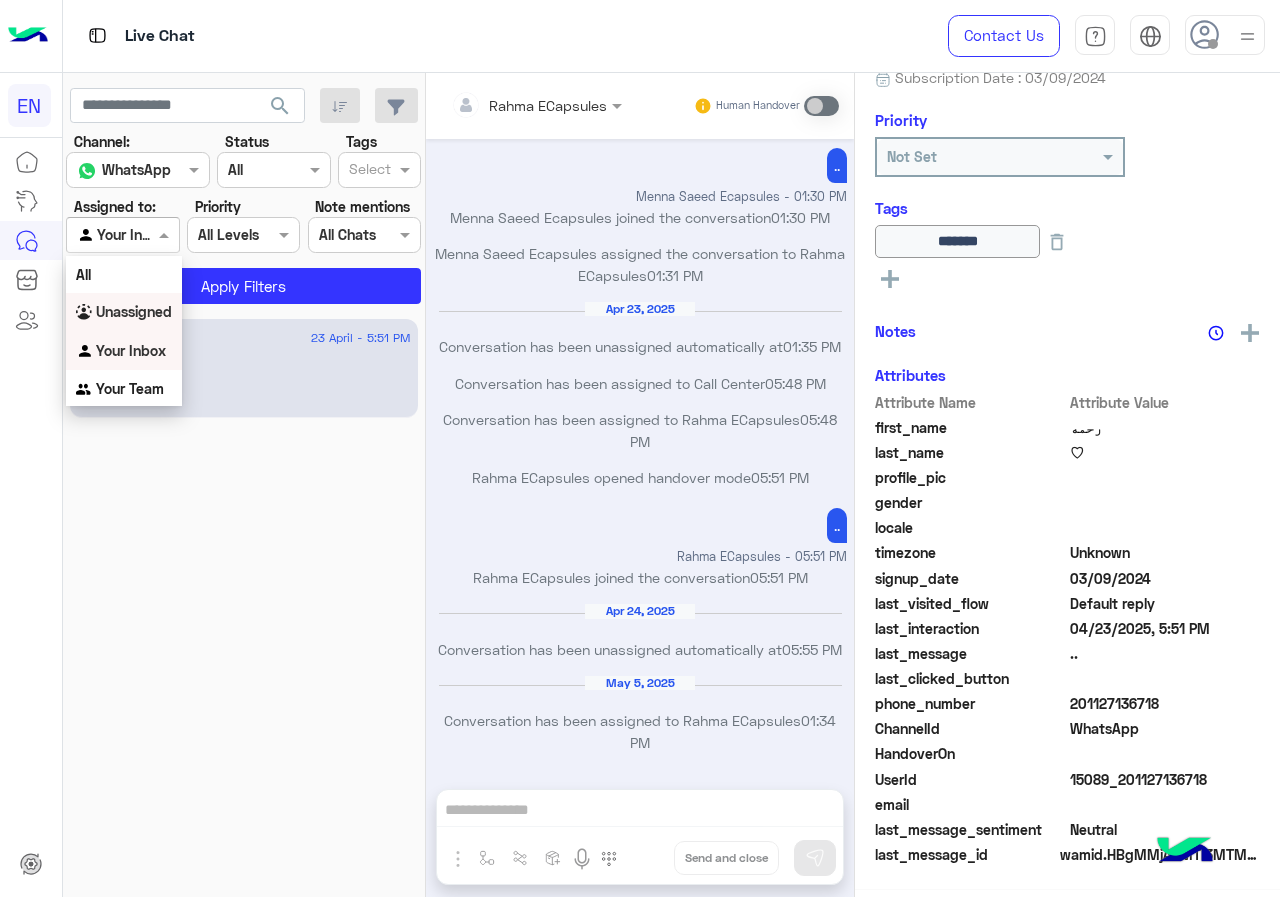 click on "Unassigned" at bounding box center (134, 311) 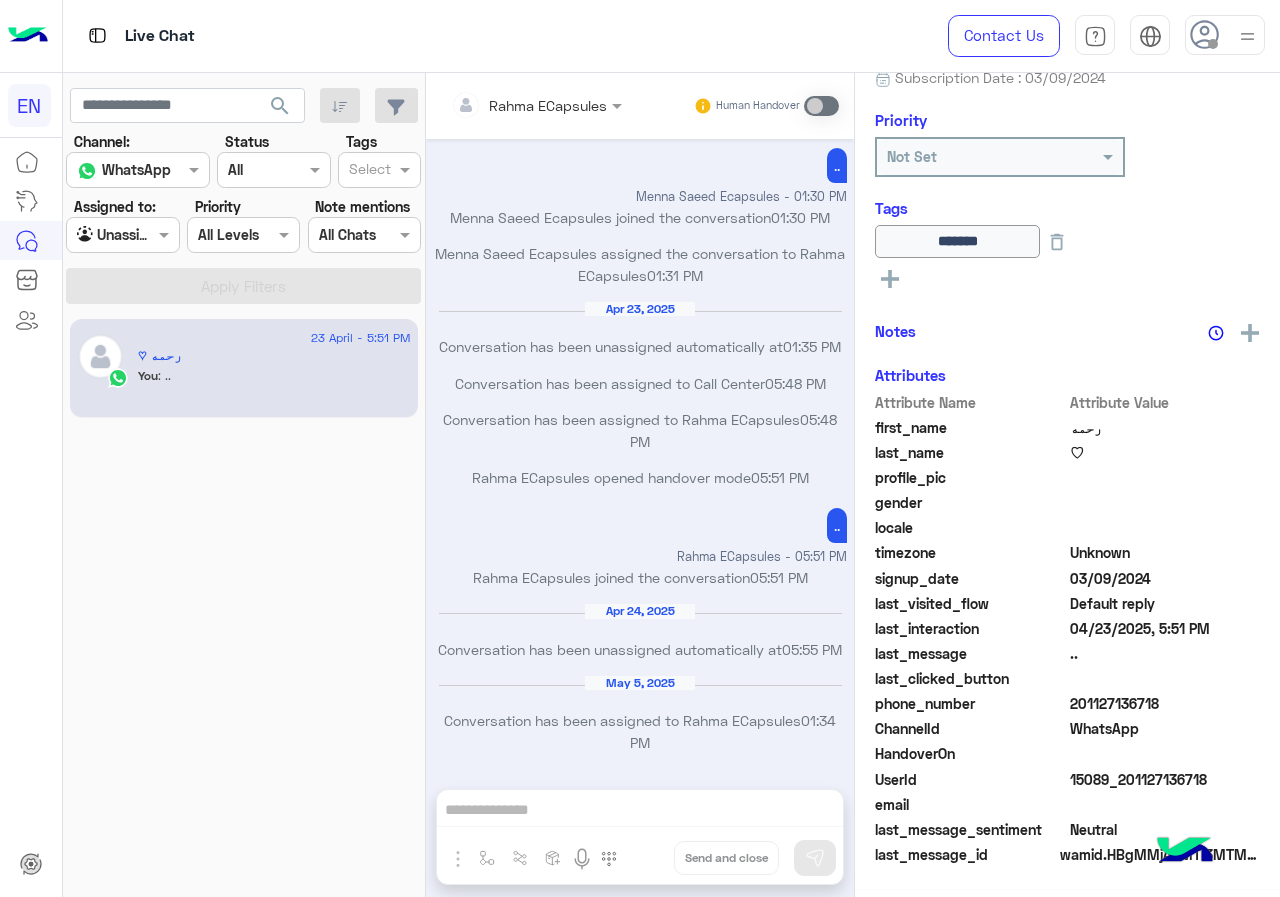 click at bounding box center [122, 234] 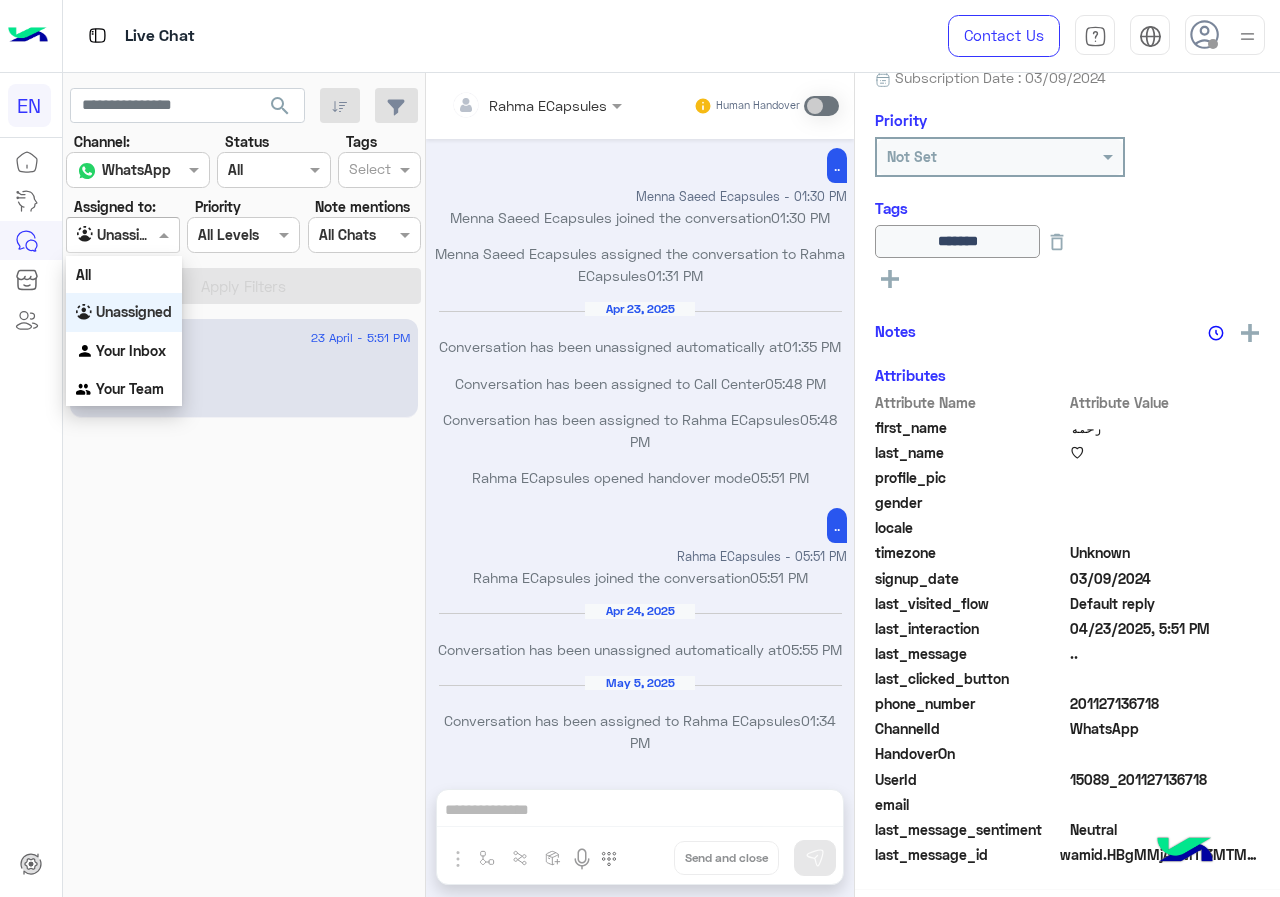 scroll, scrollTop: 221, scrollLeft: 0, axis: vertical 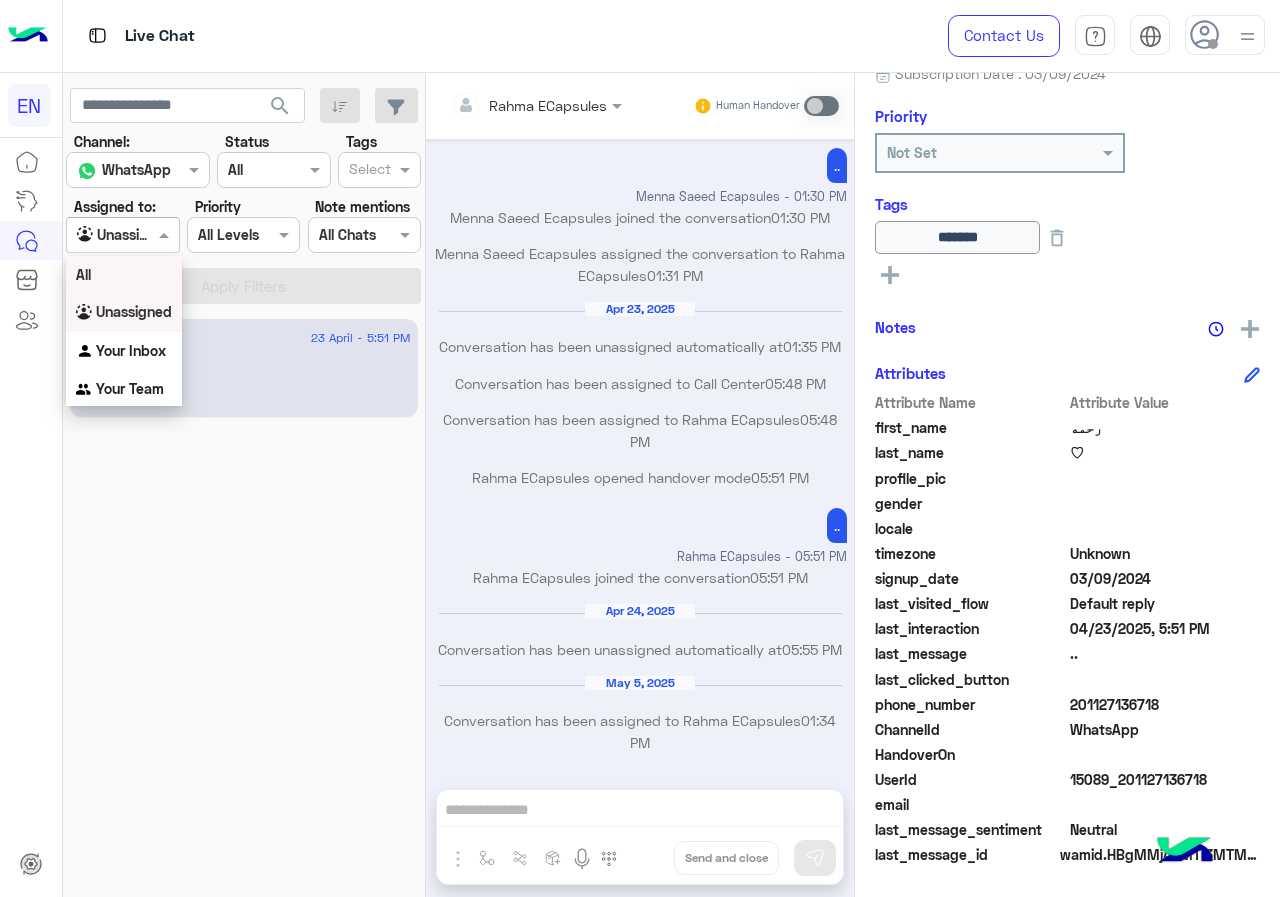 click on "All" at bounding box center (124, 274) 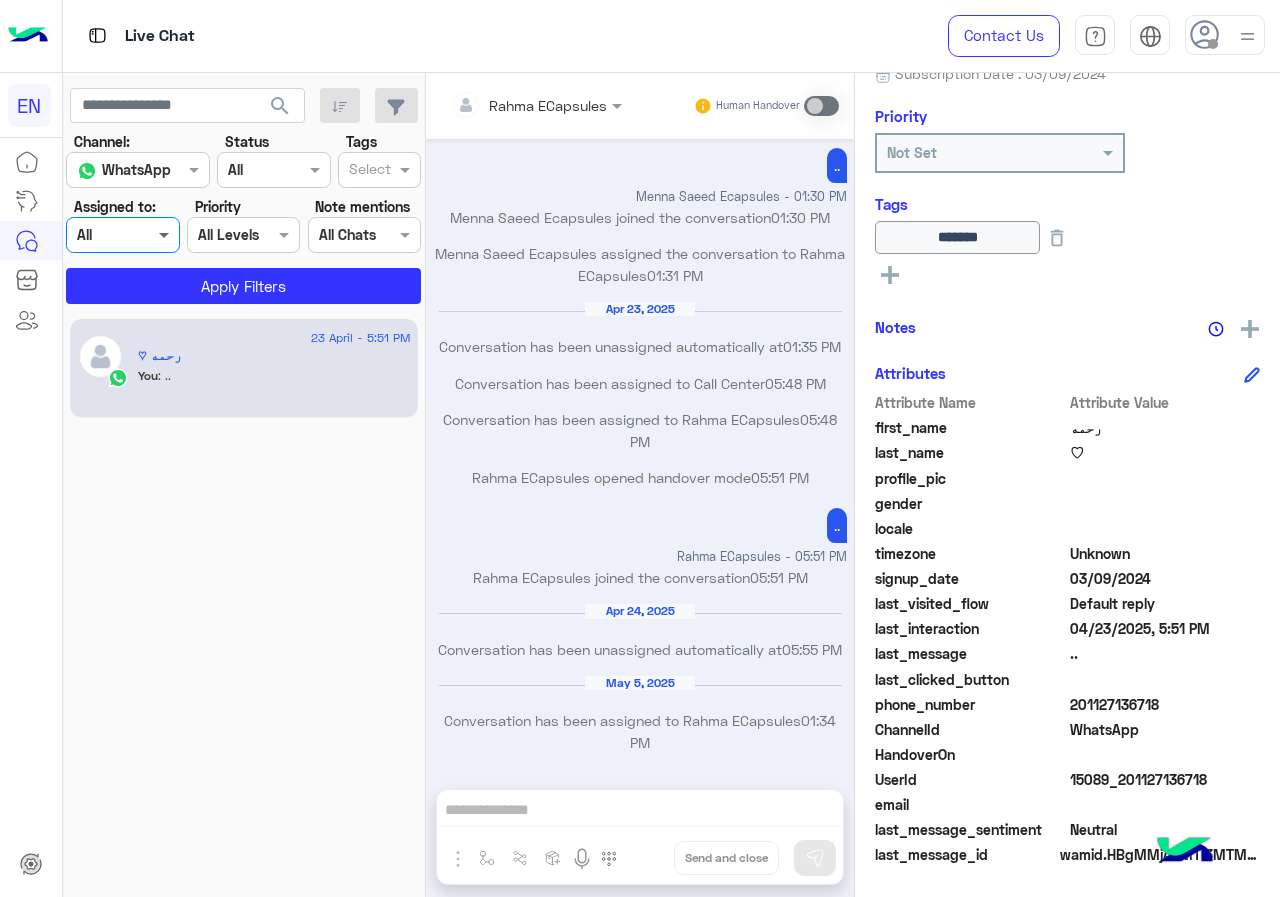 click at bounding box center [166, 234] 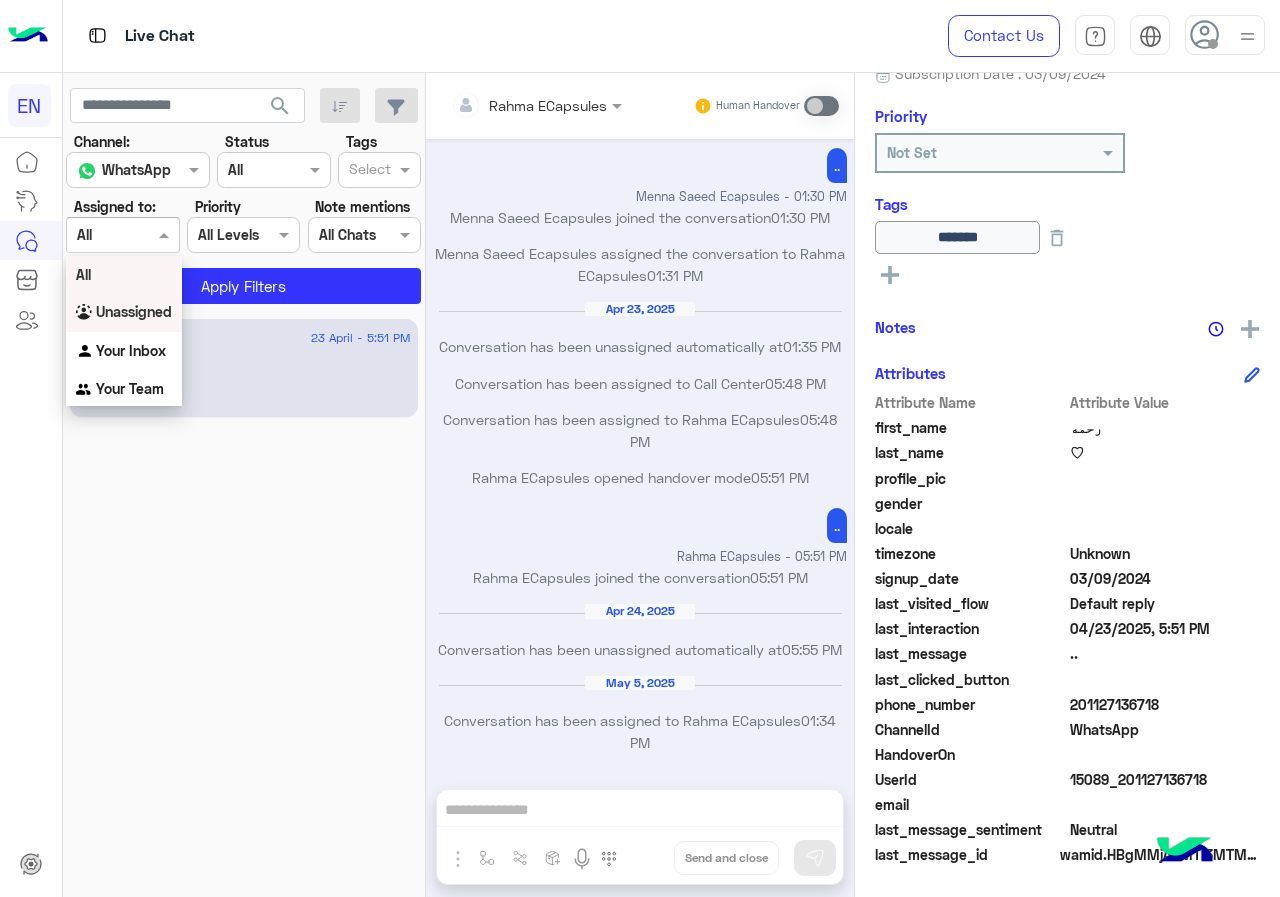 click on "Unassigned" at bounding box center [124, 312] 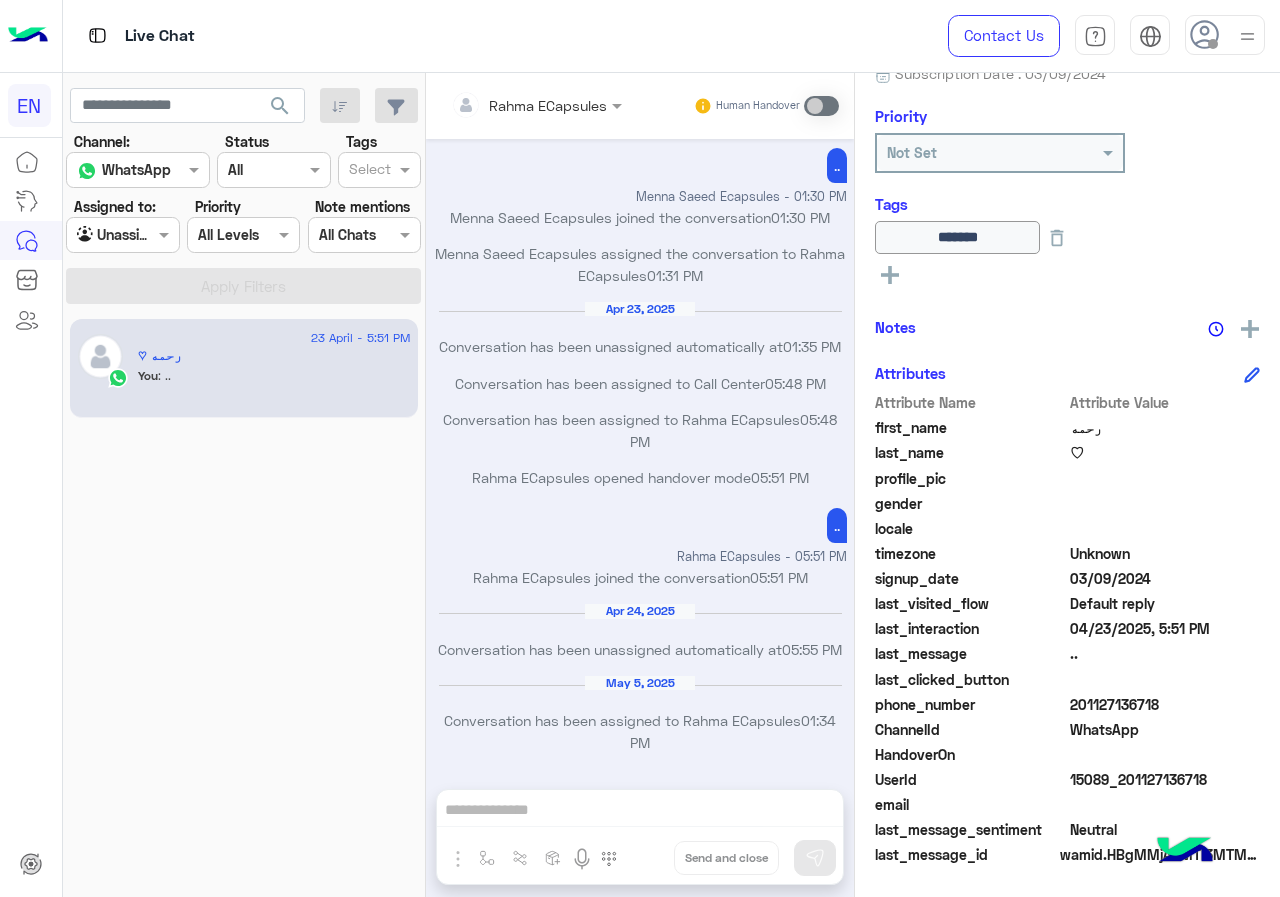 click on "search" 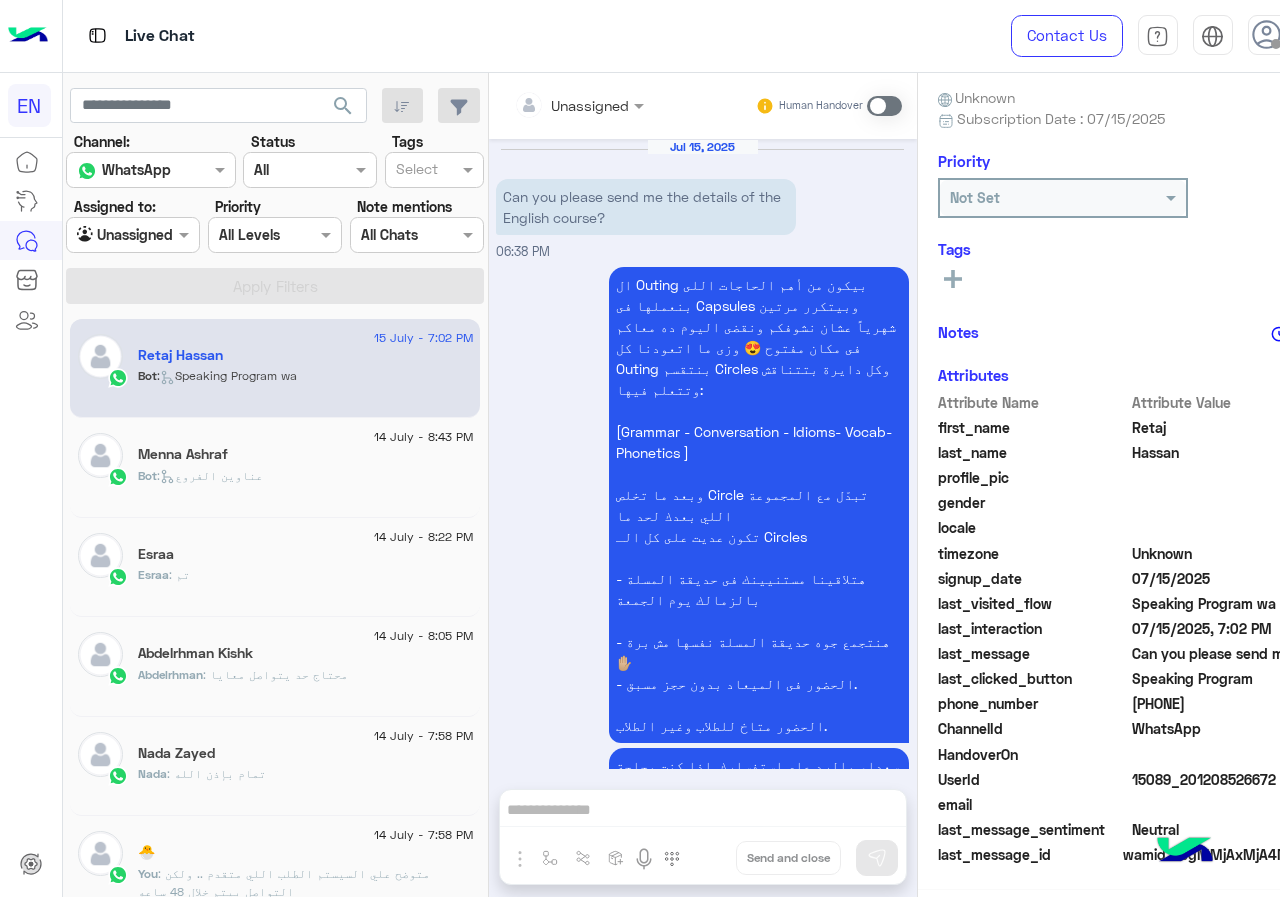 scroll, scrollTop: 3121, scrollLeft: 0, axis: vertical 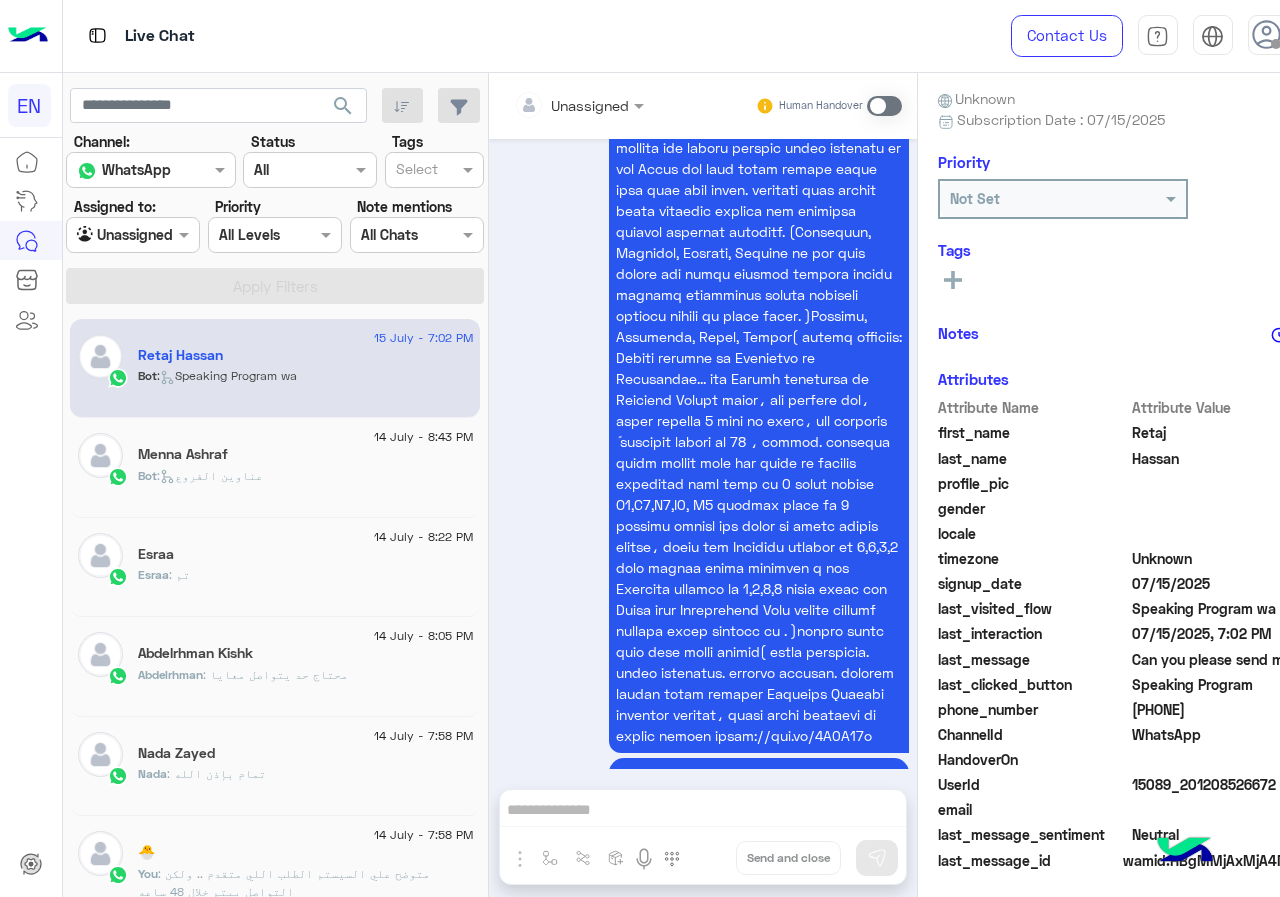click on "201208526672" 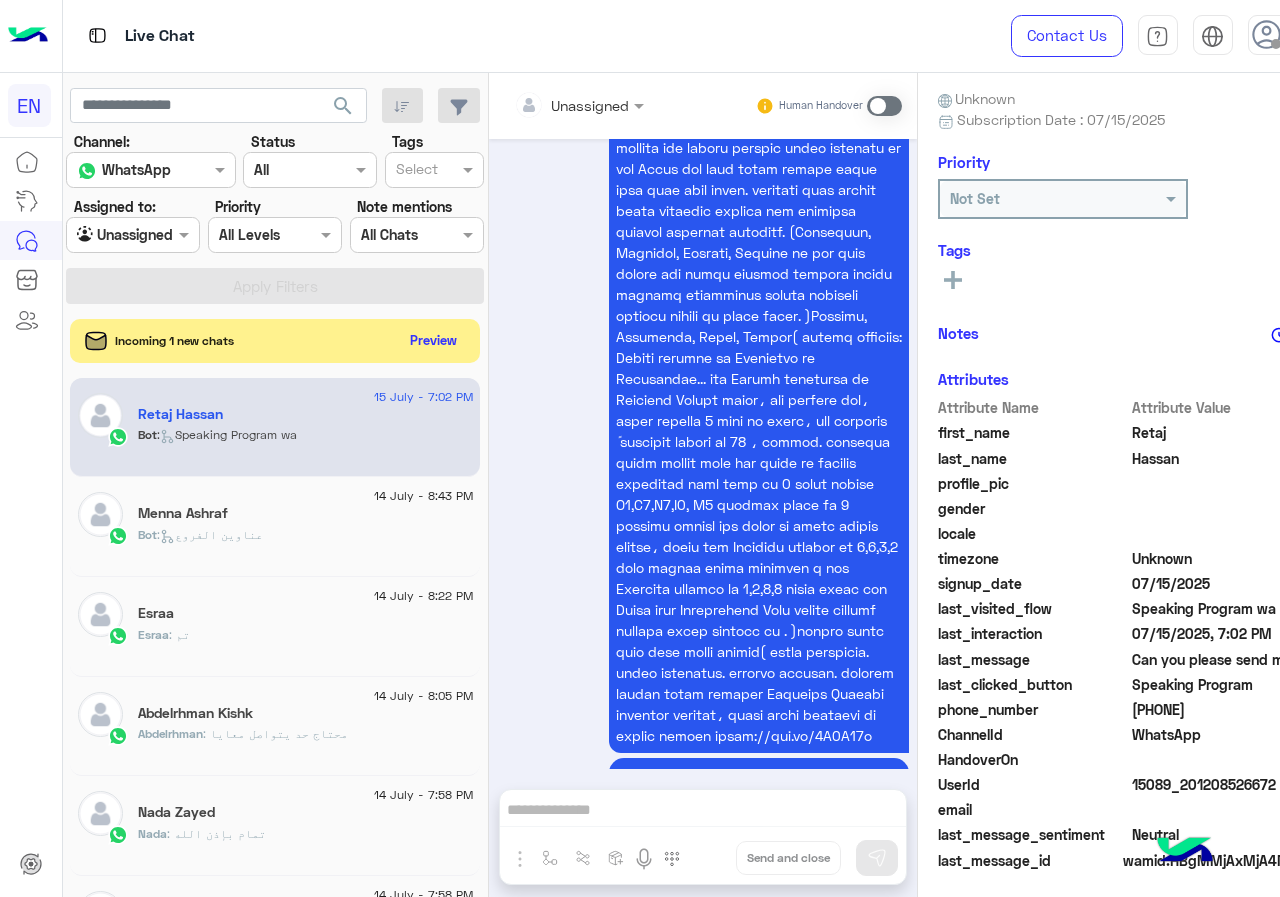 scroll, scrollTop: 0, scrollLeft: 0, axis: both 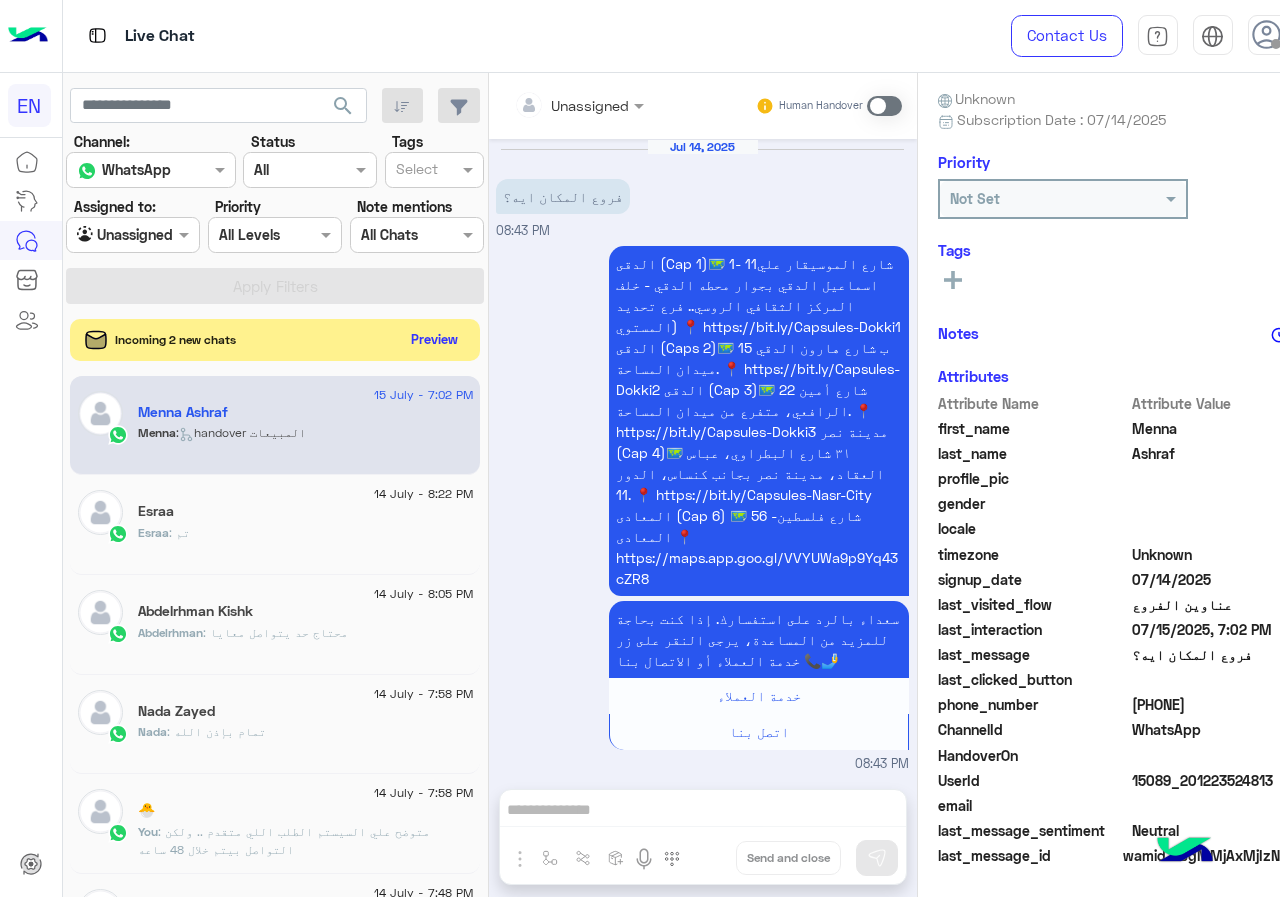 click on "Preview" 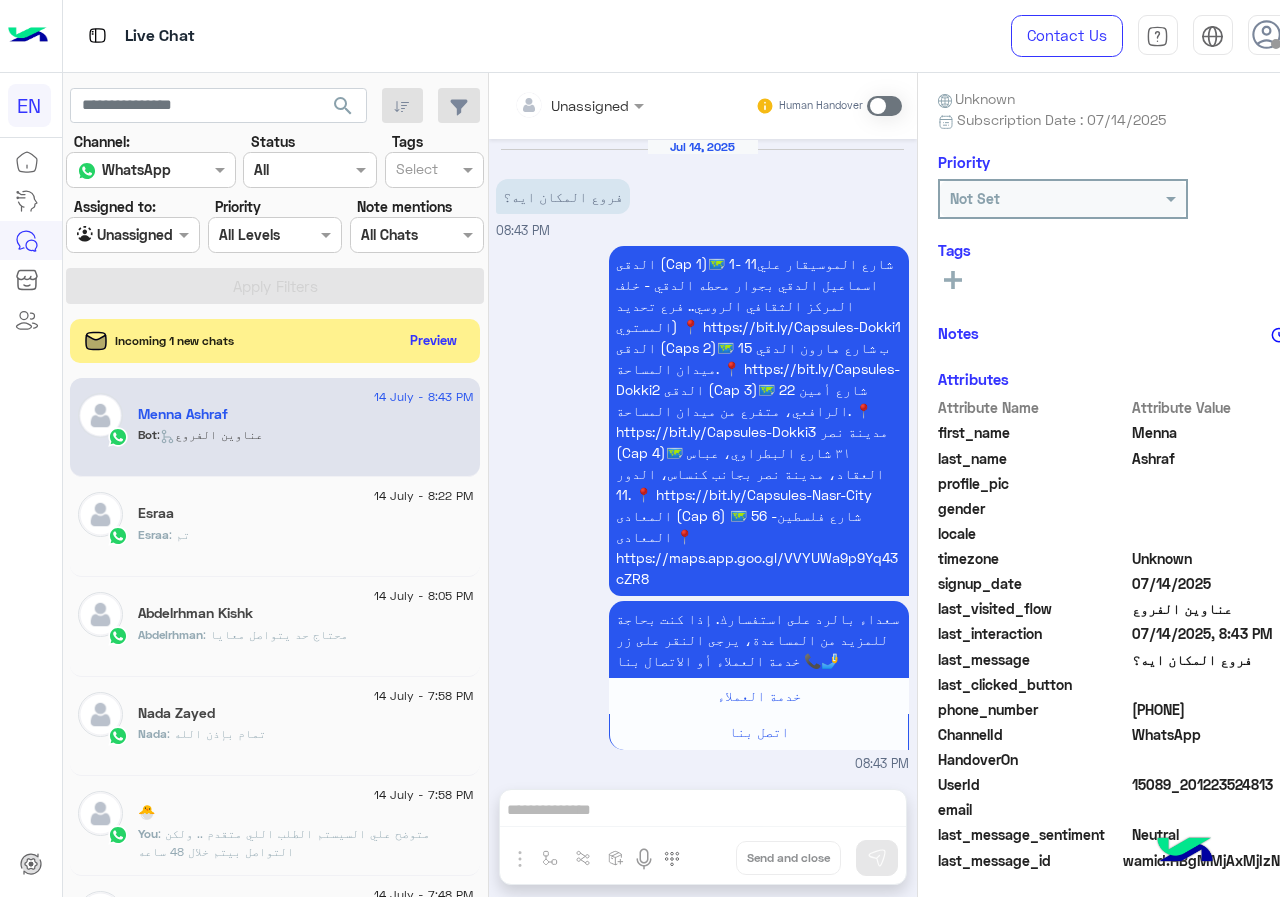 click at bounding box center (554, 105) 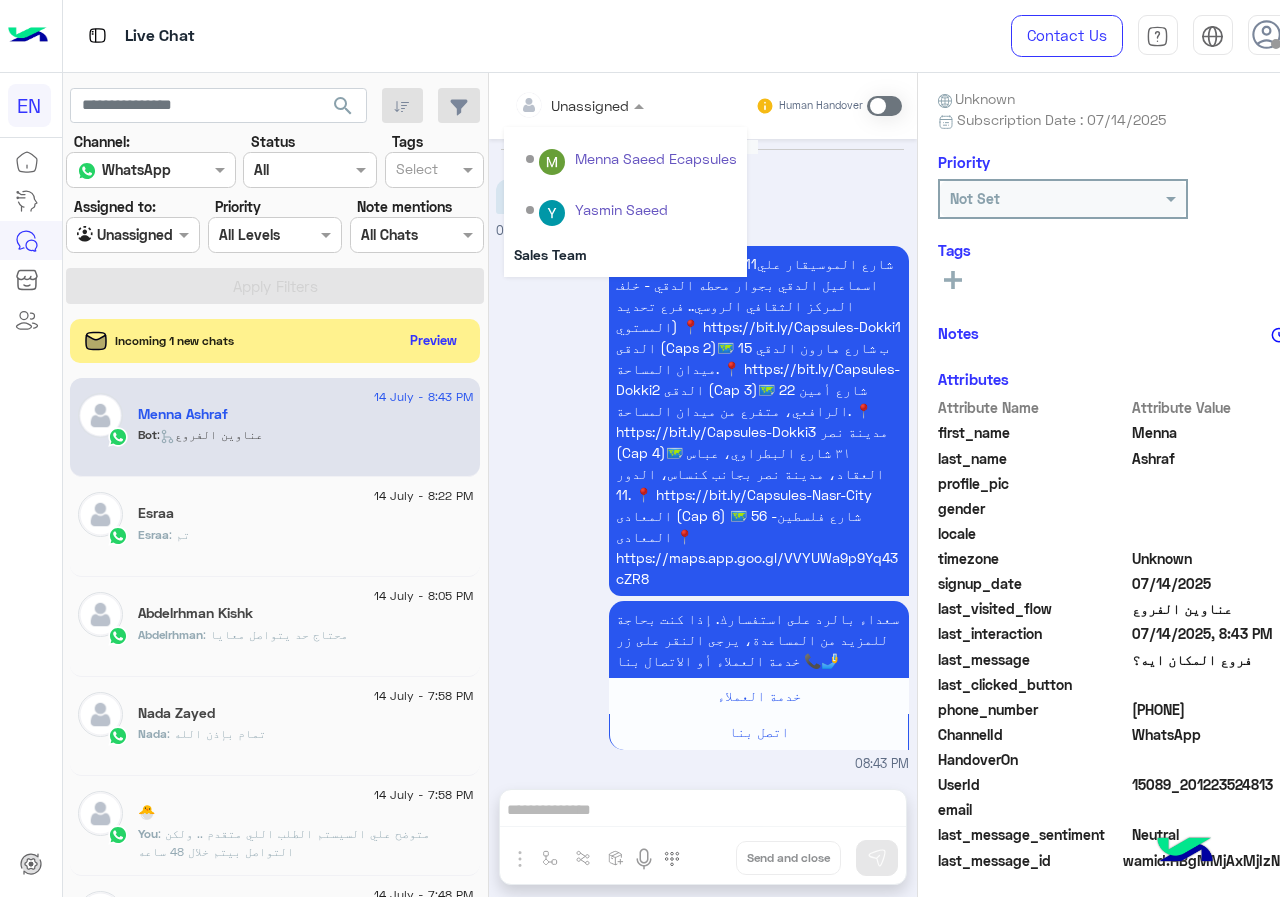 scroll, scrollTop: 332, scrollLeft: 0, axis: vertical 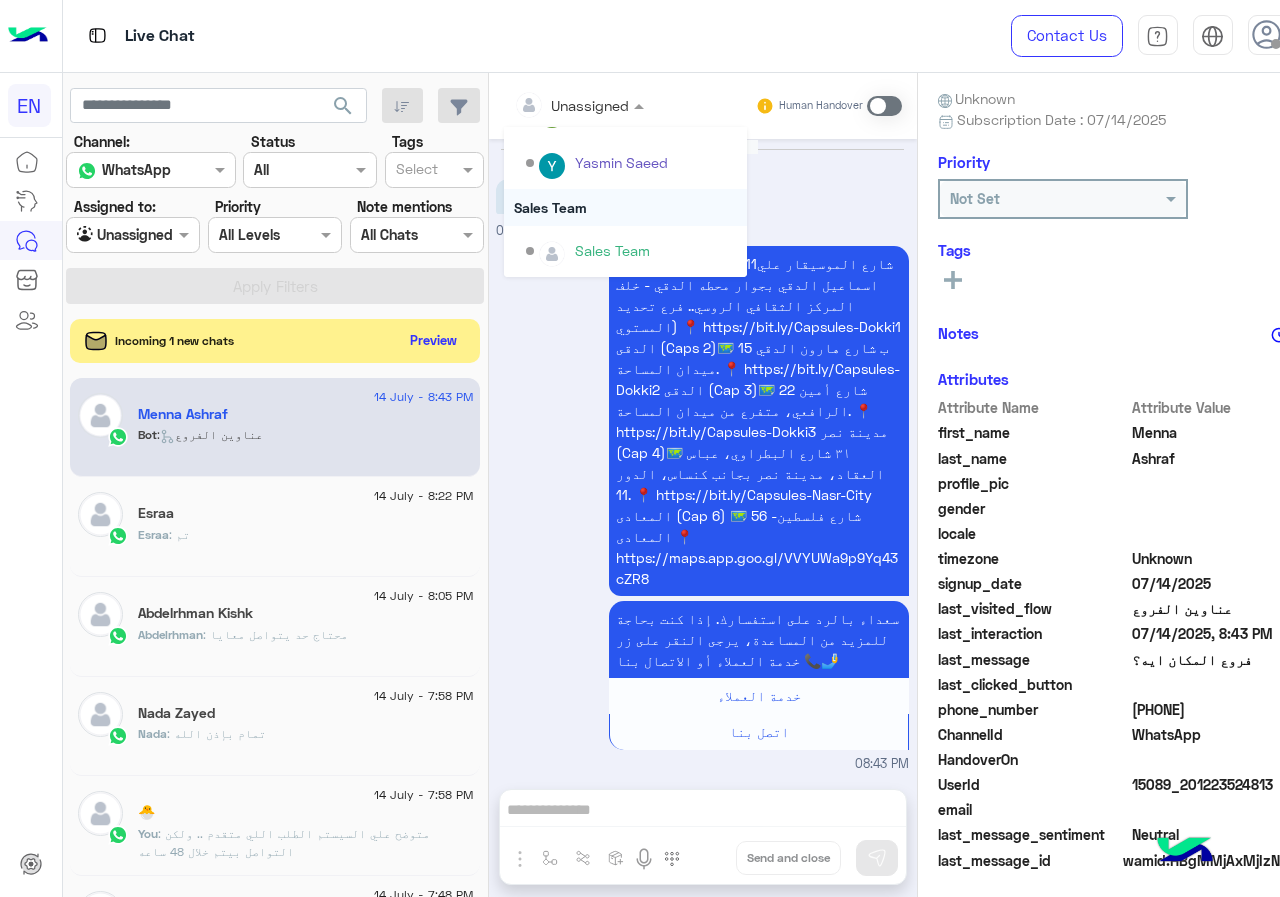 click on "Sales Team" at bounding box center (625, 207) 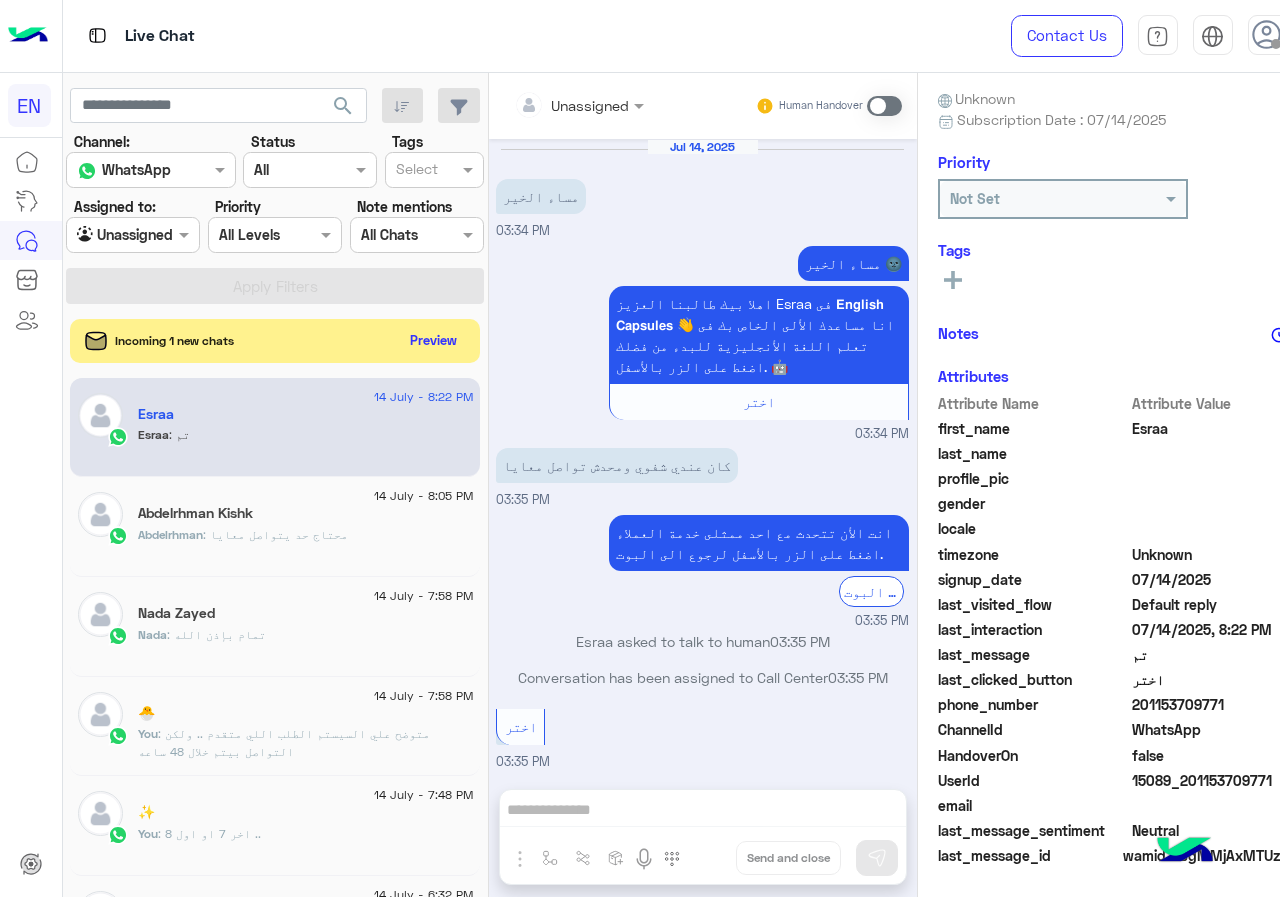 scroll, scrollTop: 486, scrollLeft: 0, axis: vertical 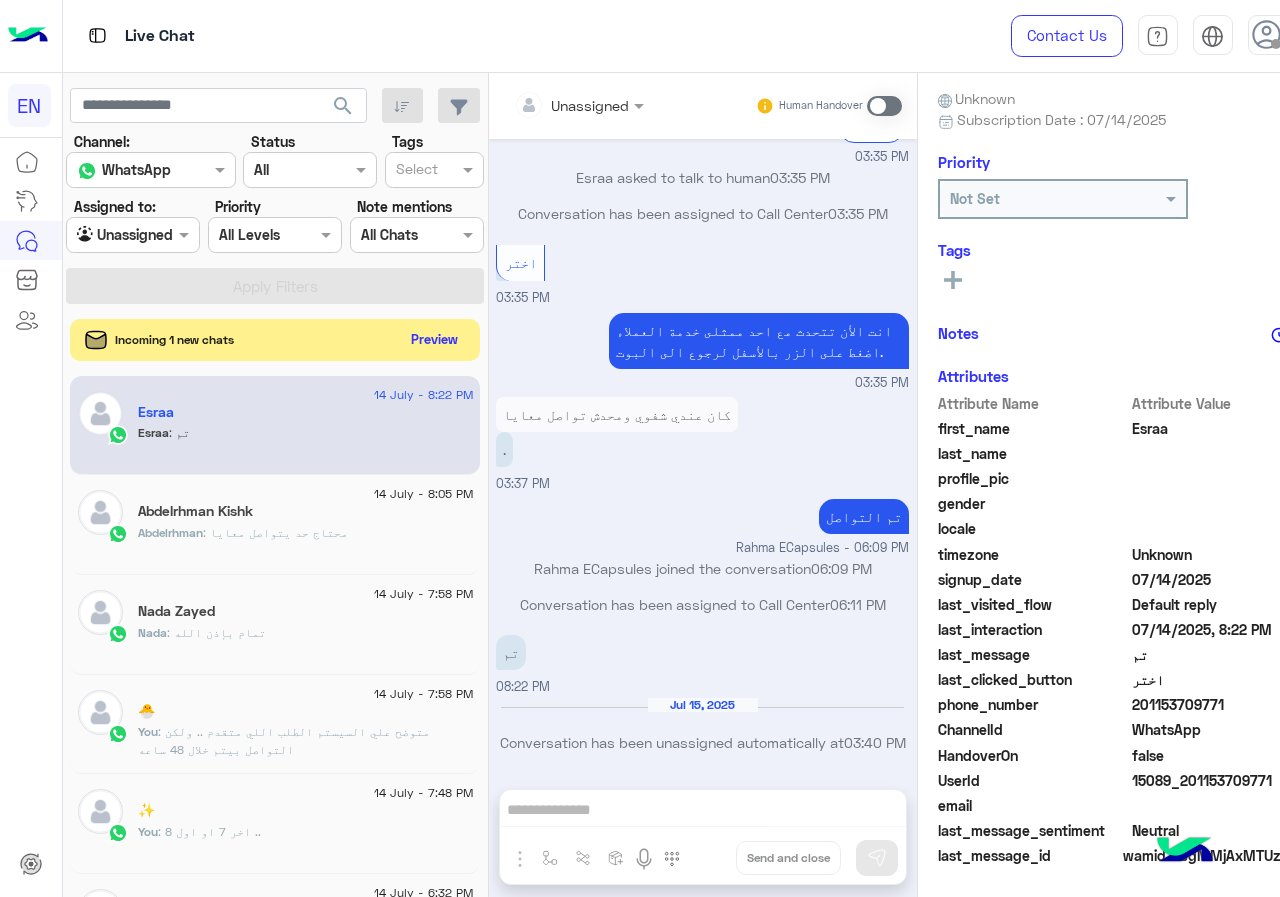 click on "Preview" 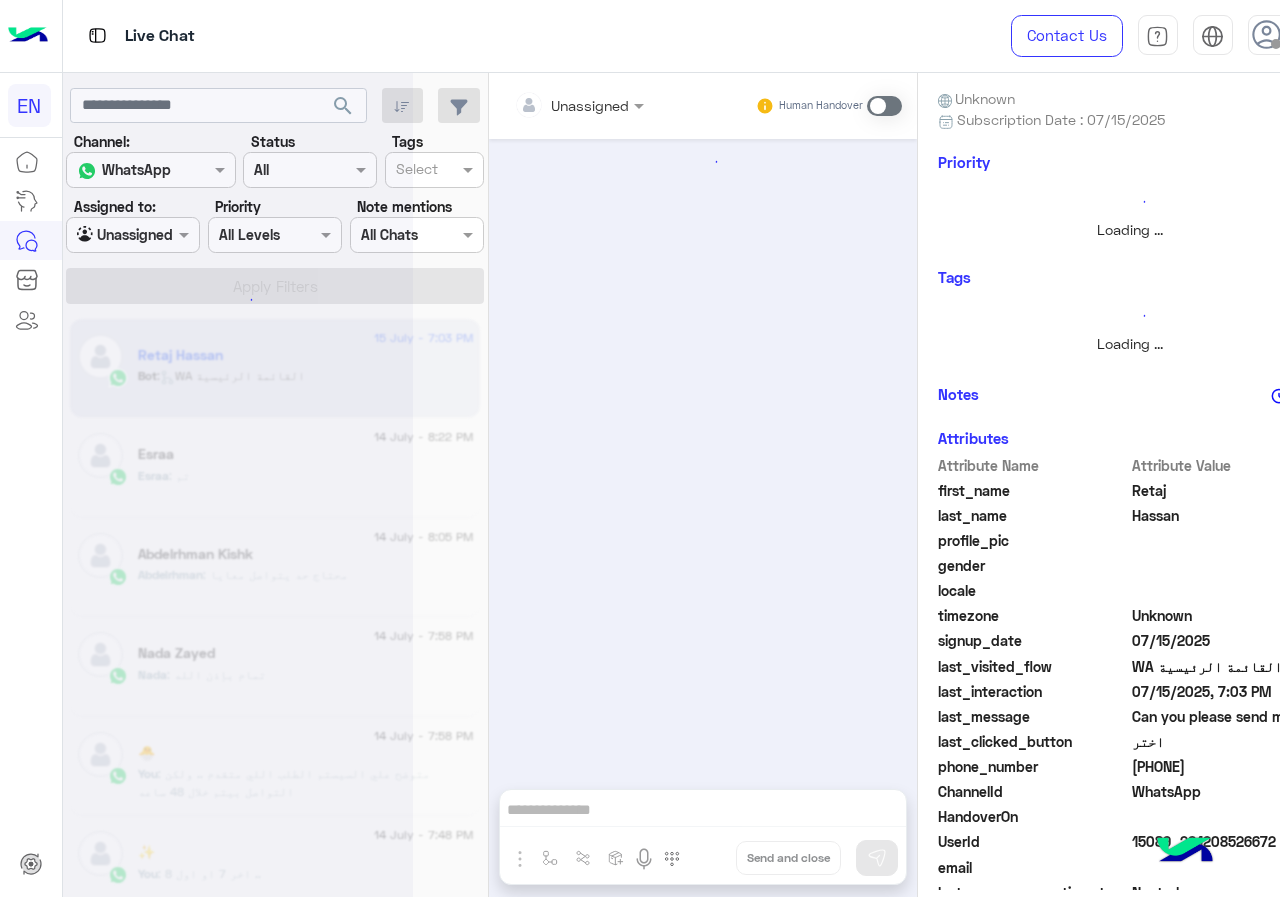 scroll, scrollTop: 2700, scrollLeft: 0, axis: vertical 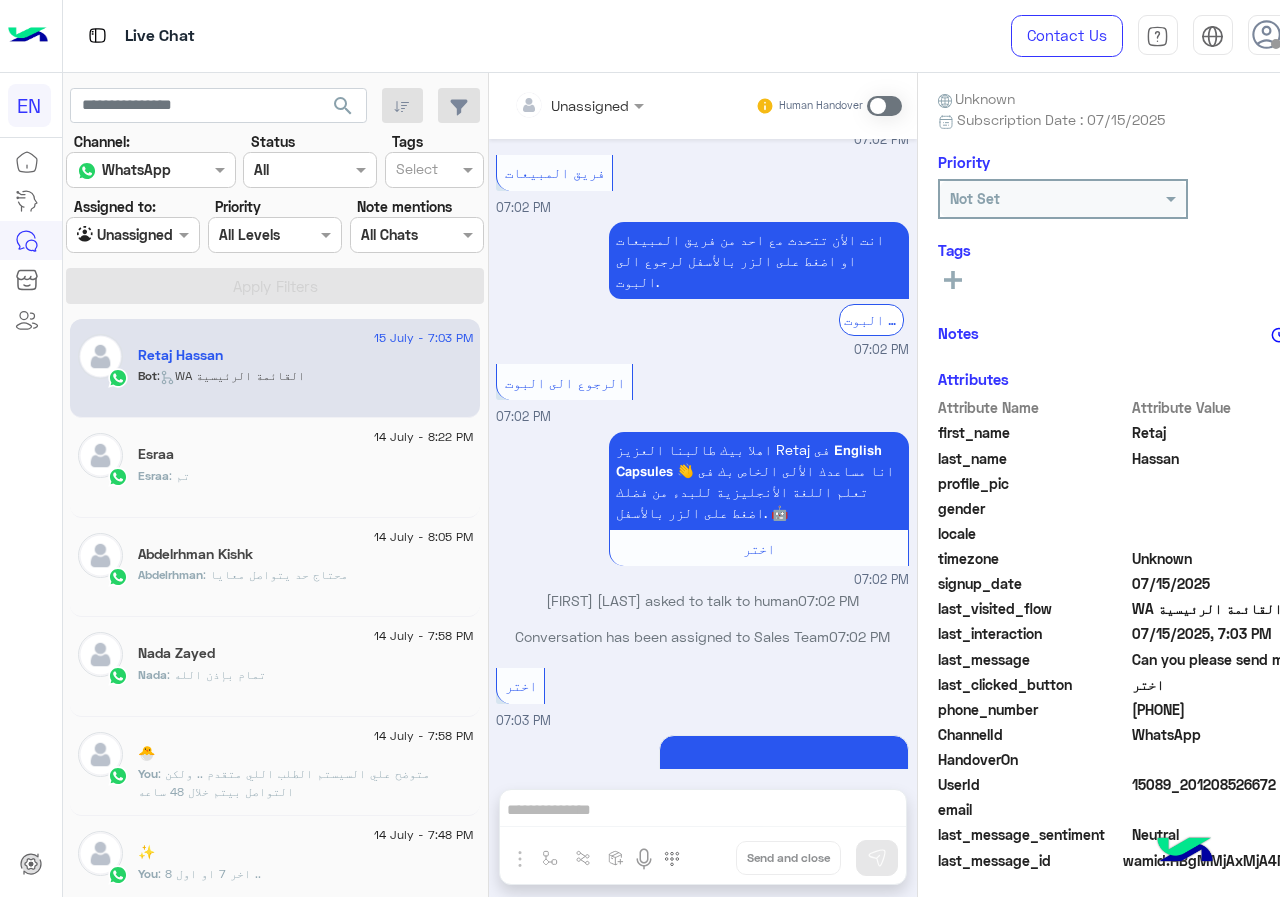 drag, startPoint x: 1132, startPoint y: 711, endPoint x: 1279, endPoint y: 711, distance: 147 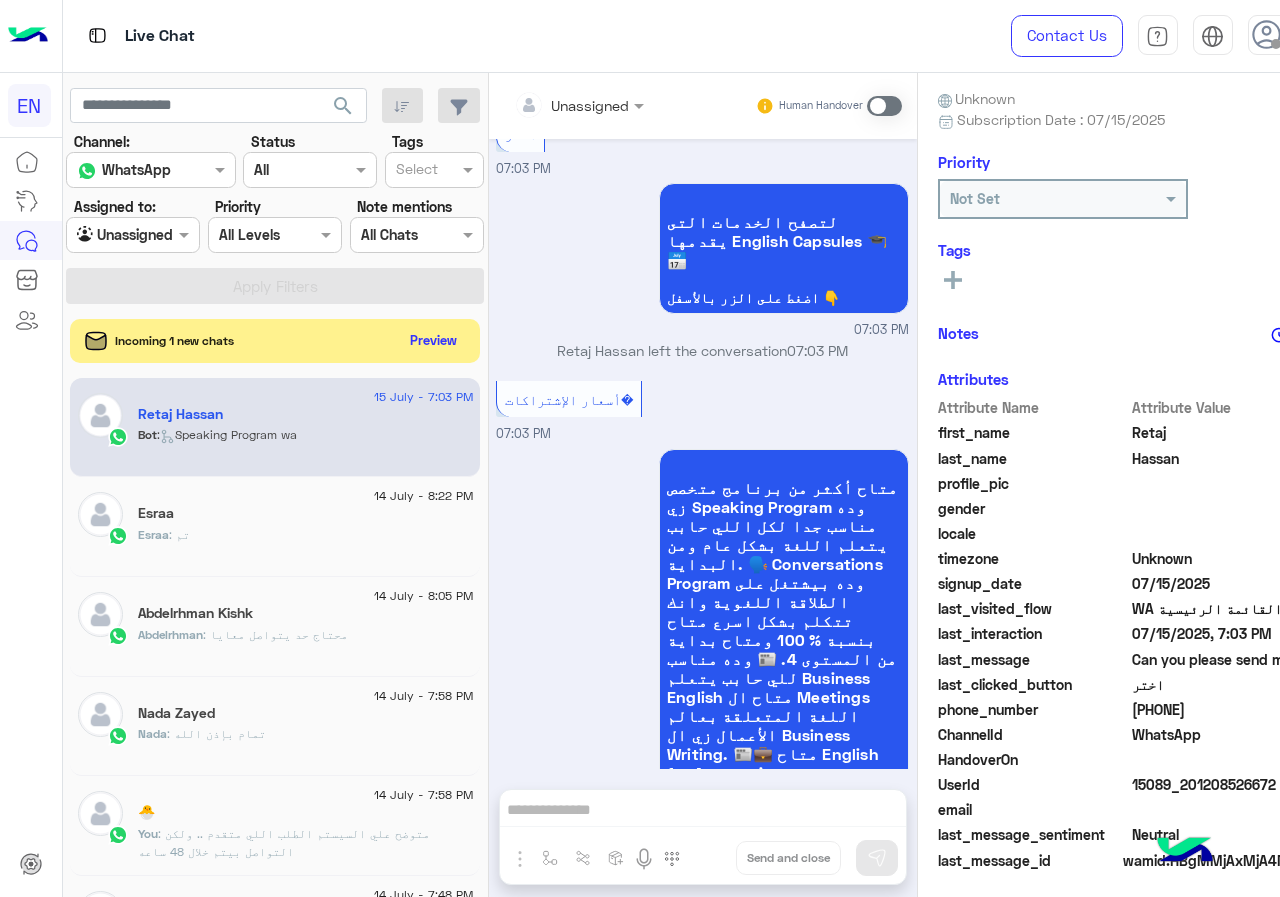 scroll, scrollTop: 4210, scrollLeft: 0, axis: vertical 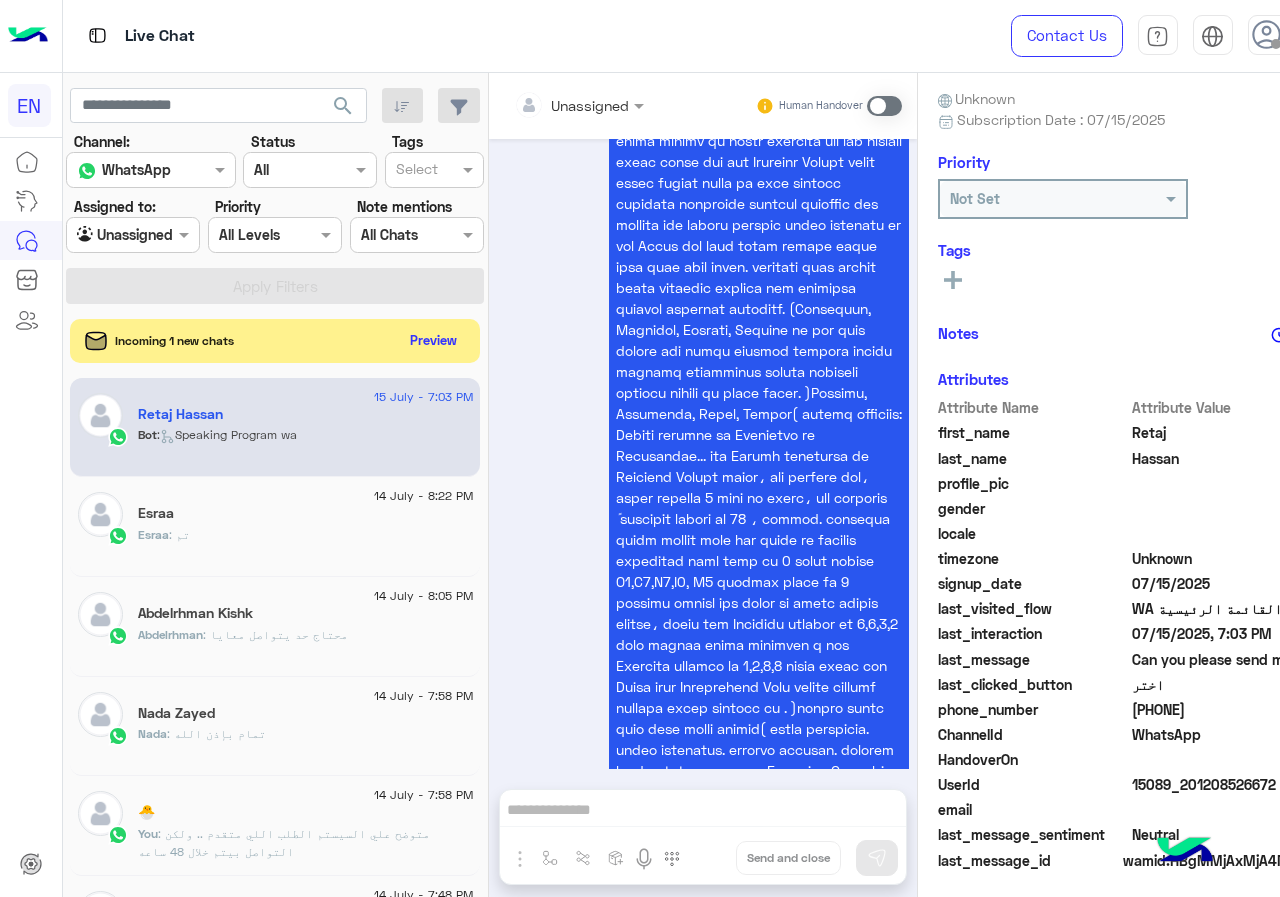 copy on "01208526672" 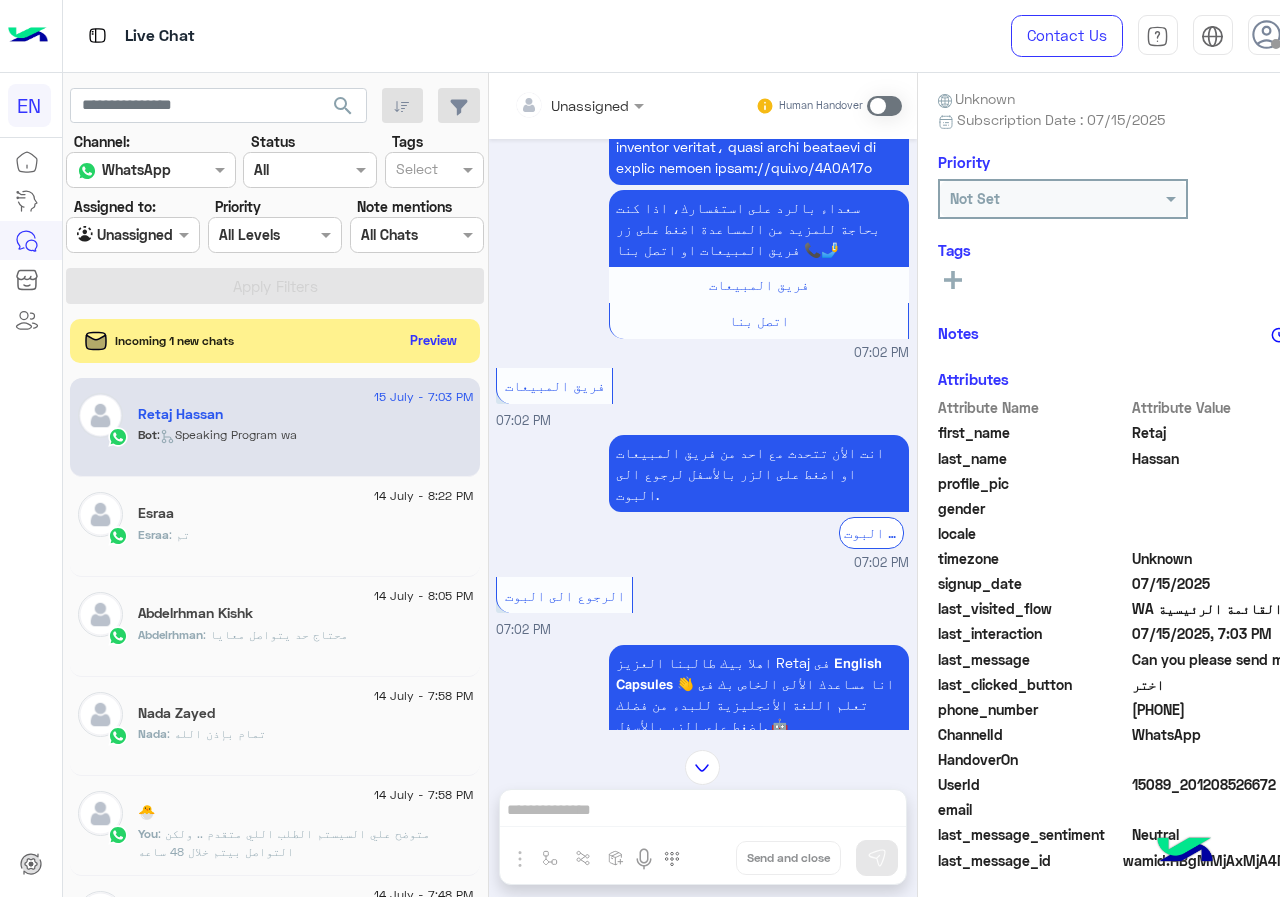 scroll, scrollTop: 2310, scrollLeft: 0, axis: vertical 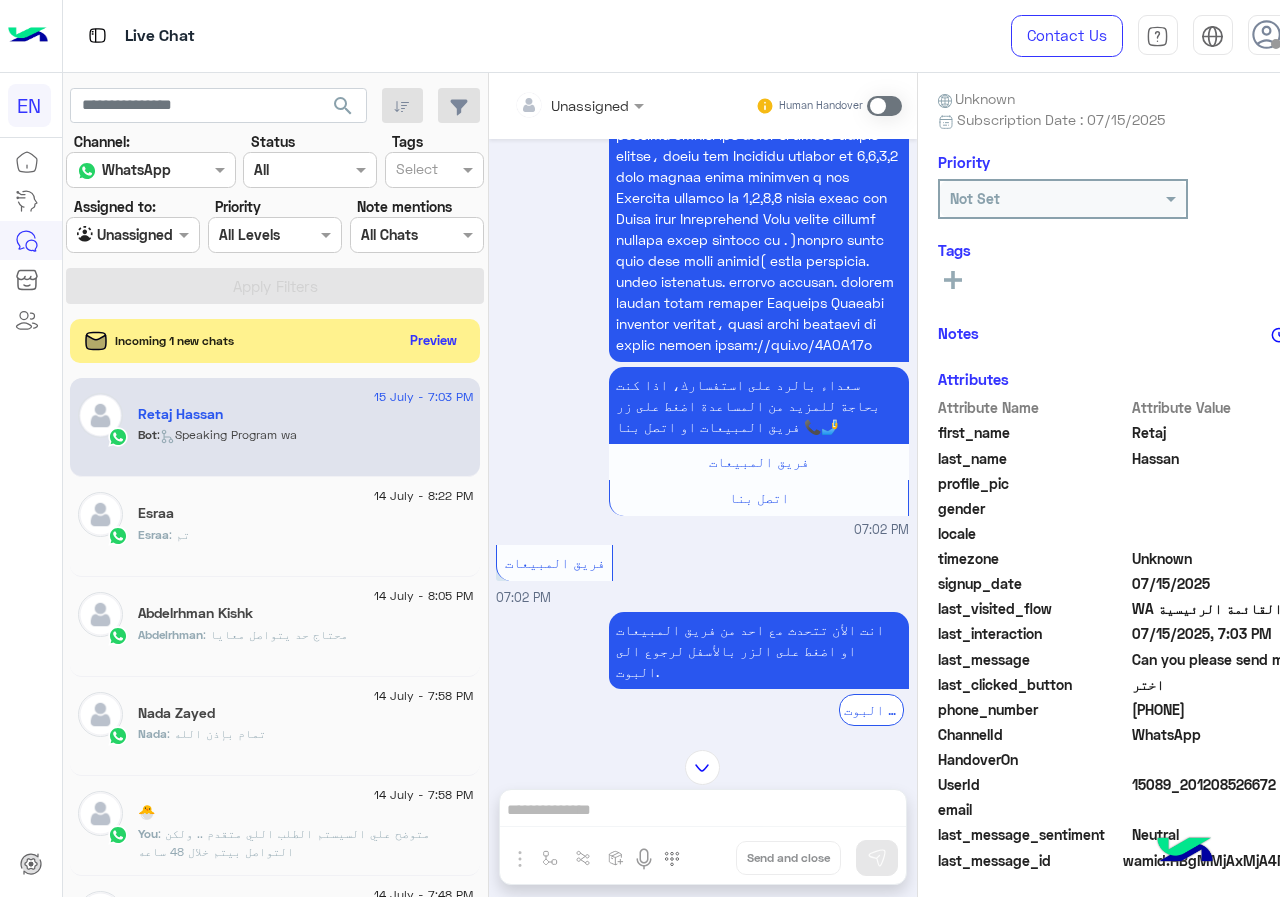 click at bounding box center (579, 104) 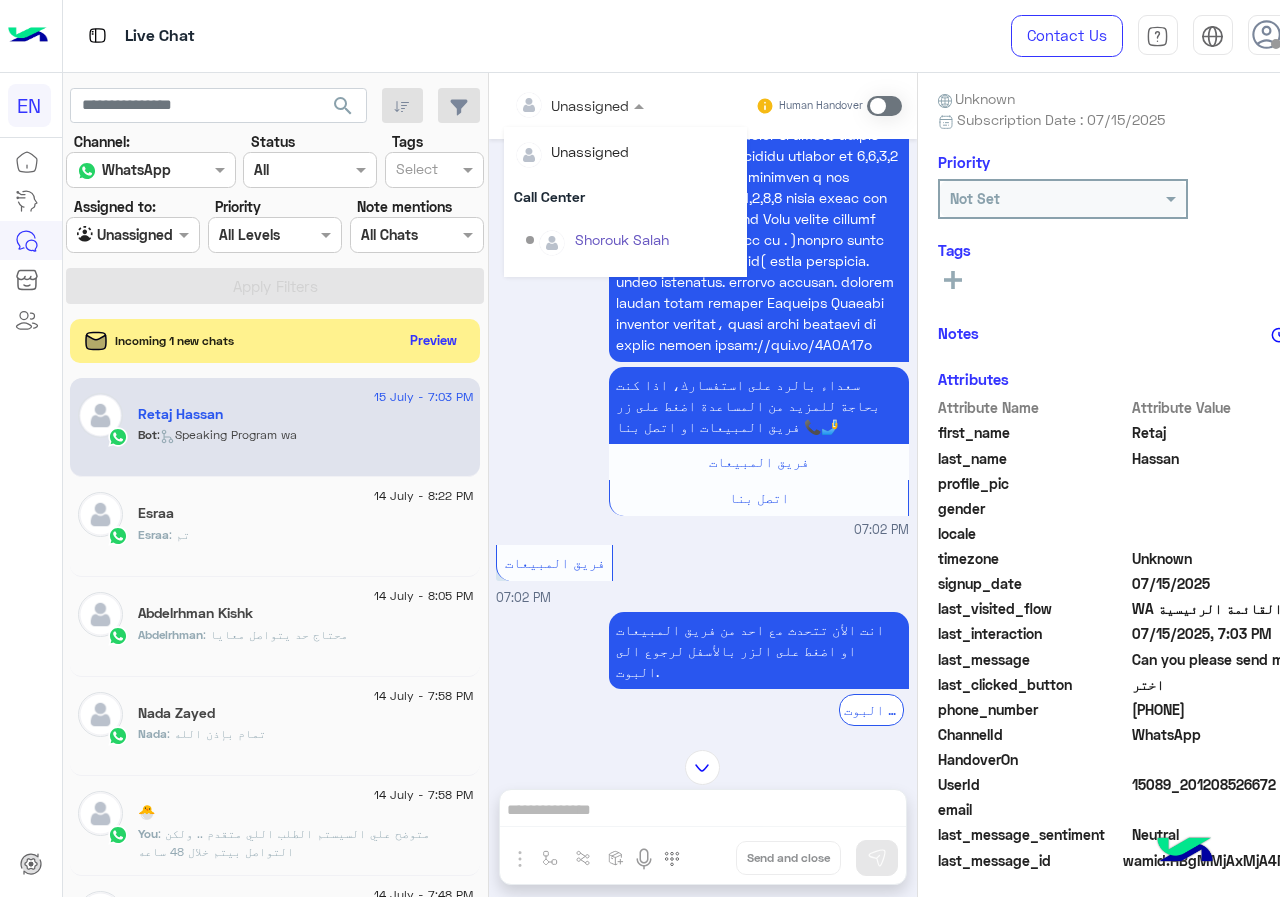 scroll 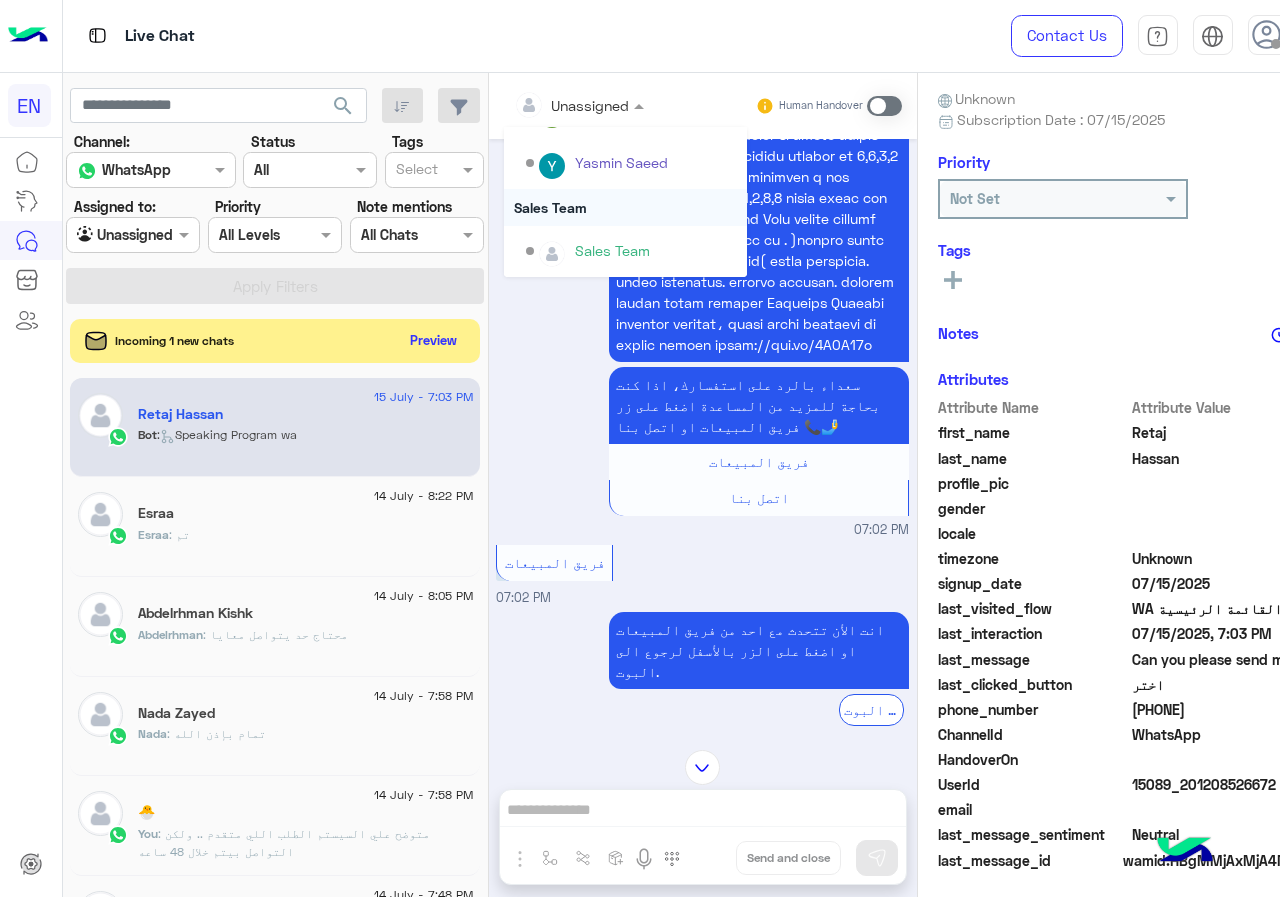 click on "Sales Team" at bounding box center (625, 207) 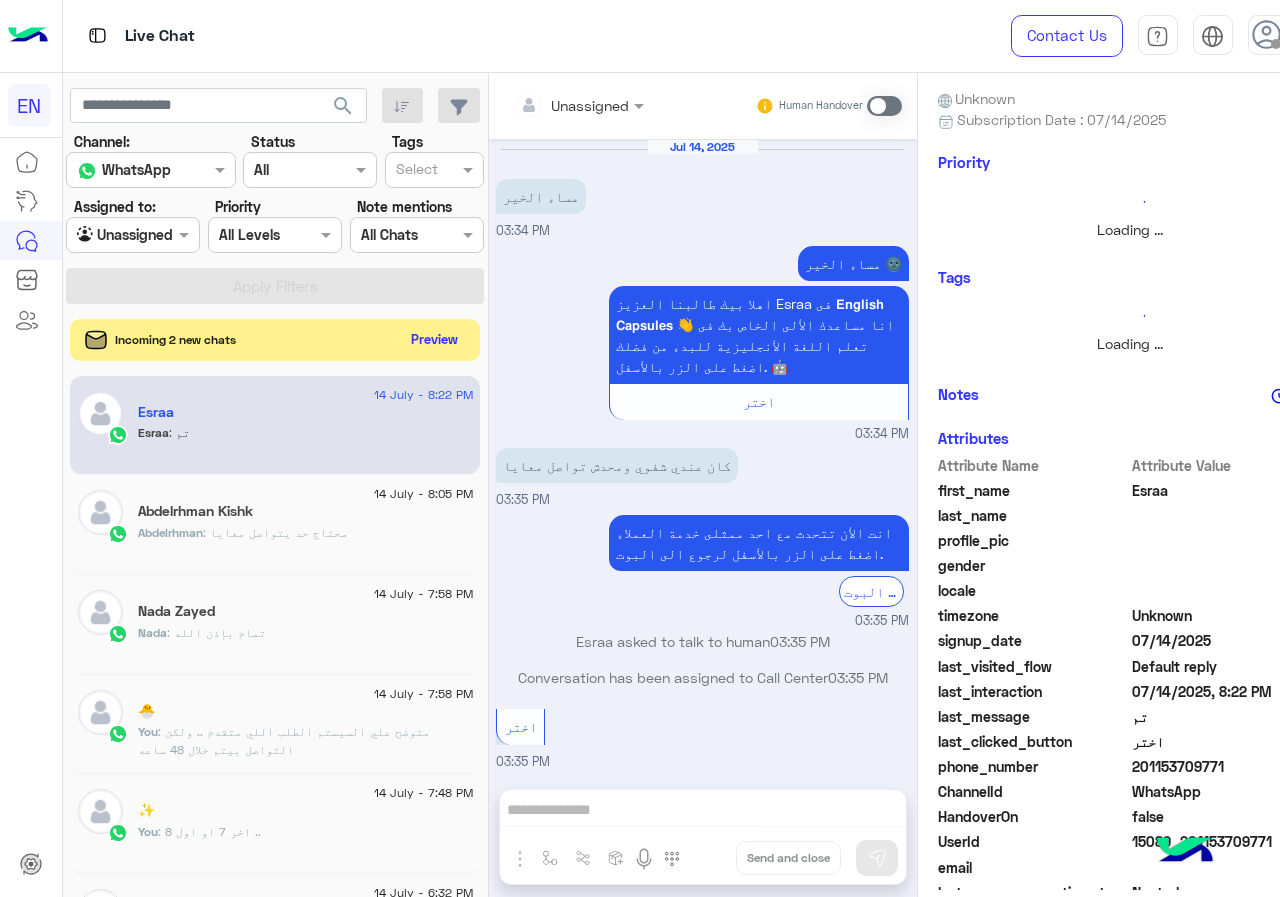 click on "Preview" 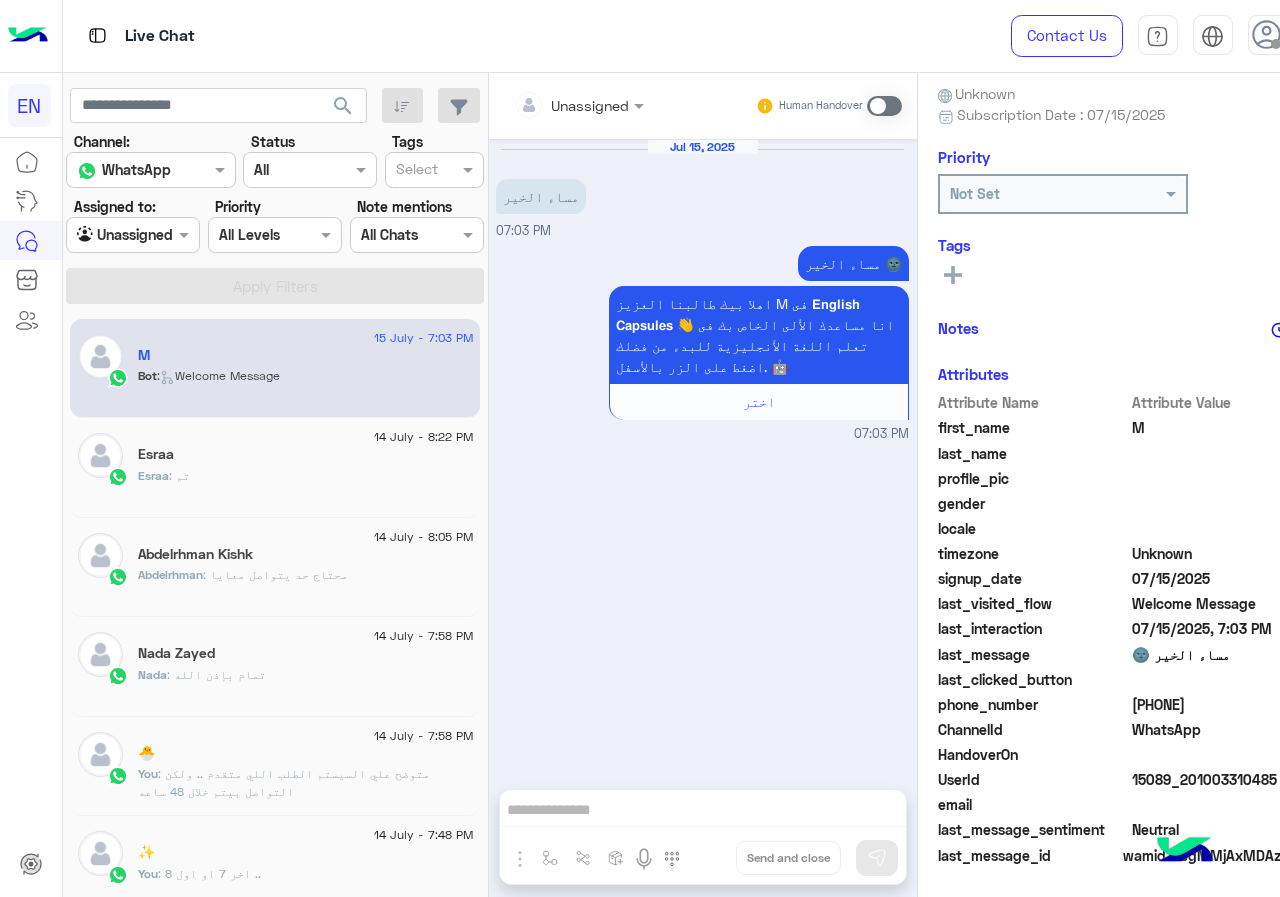 drag, startPoint x: 1135, startPoint y: 713, endPoint x: 1249, endPoint y: 704, distance: 114.35471 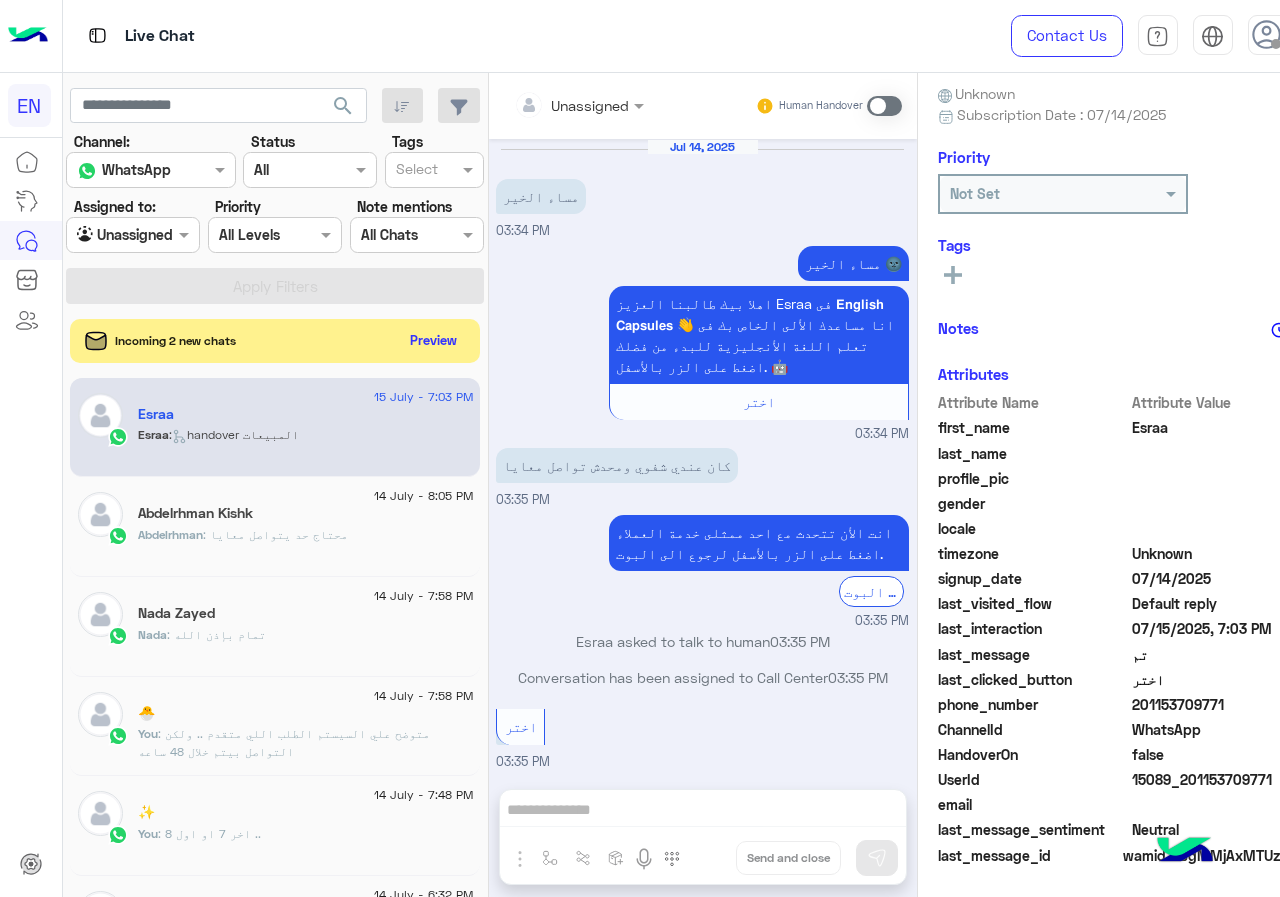 scroll, scrollTop: 486, scrollLeft: 0, axis: vertical 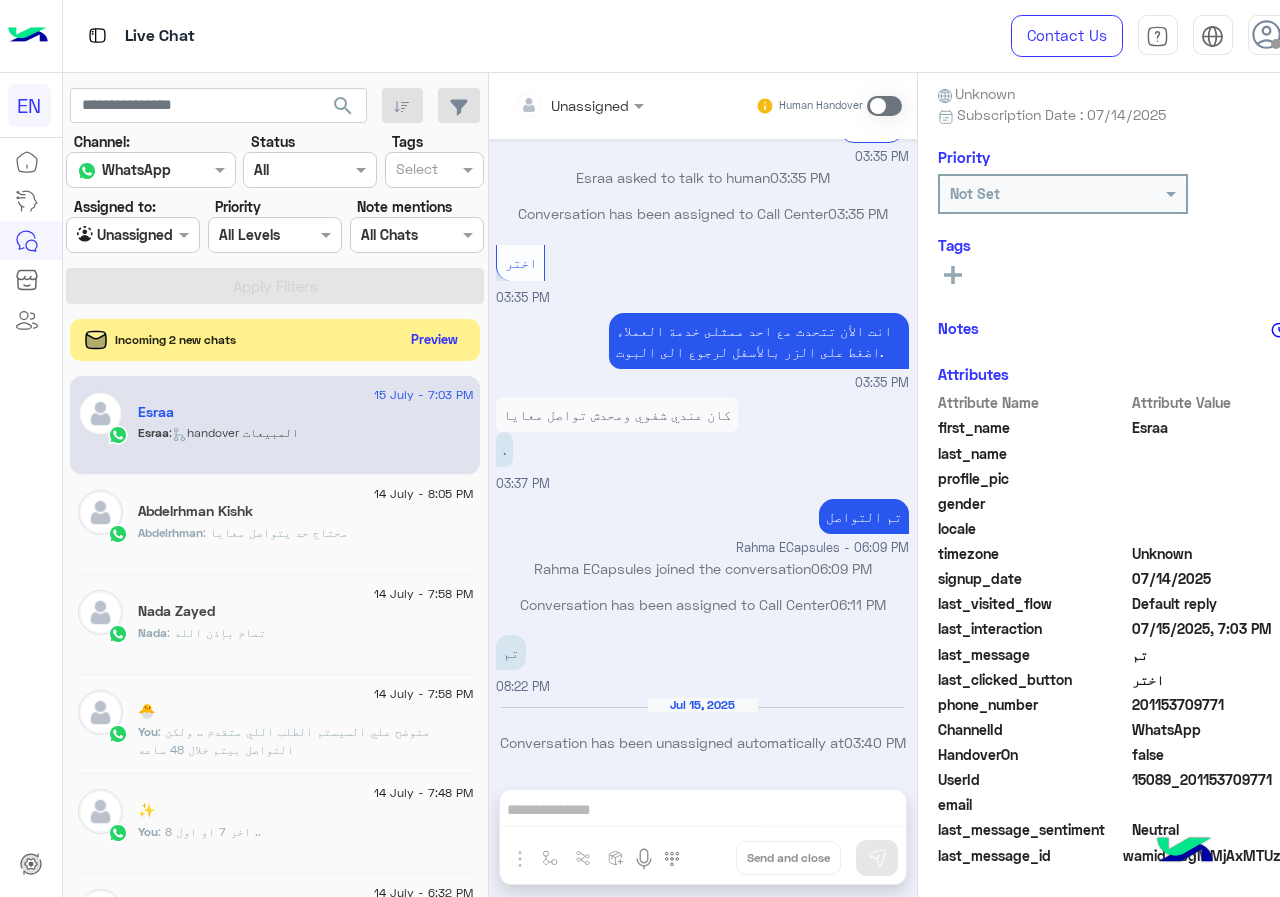 click on "Preview" 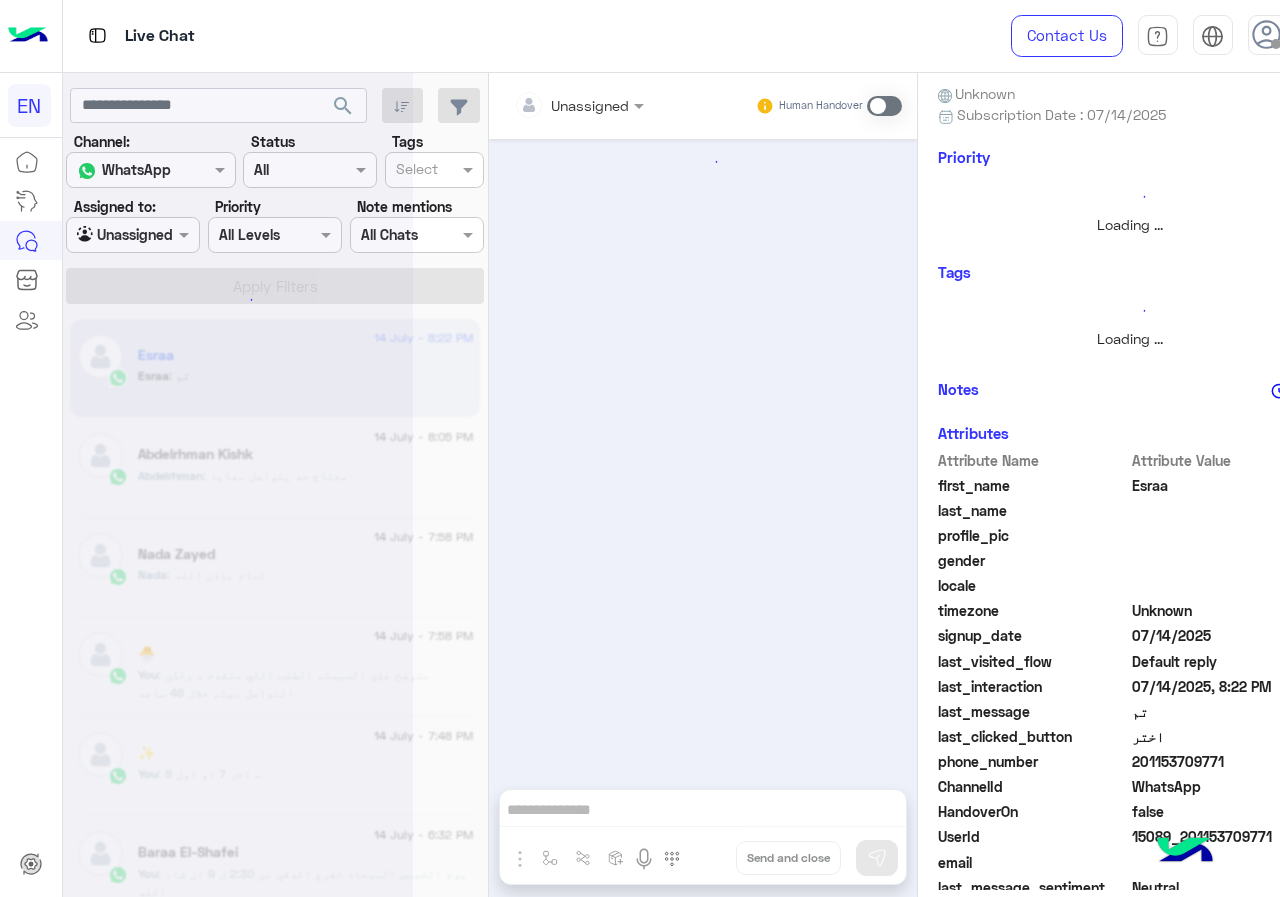 scroll, scrollTop: 0, scrollLeft: 0, axis: both 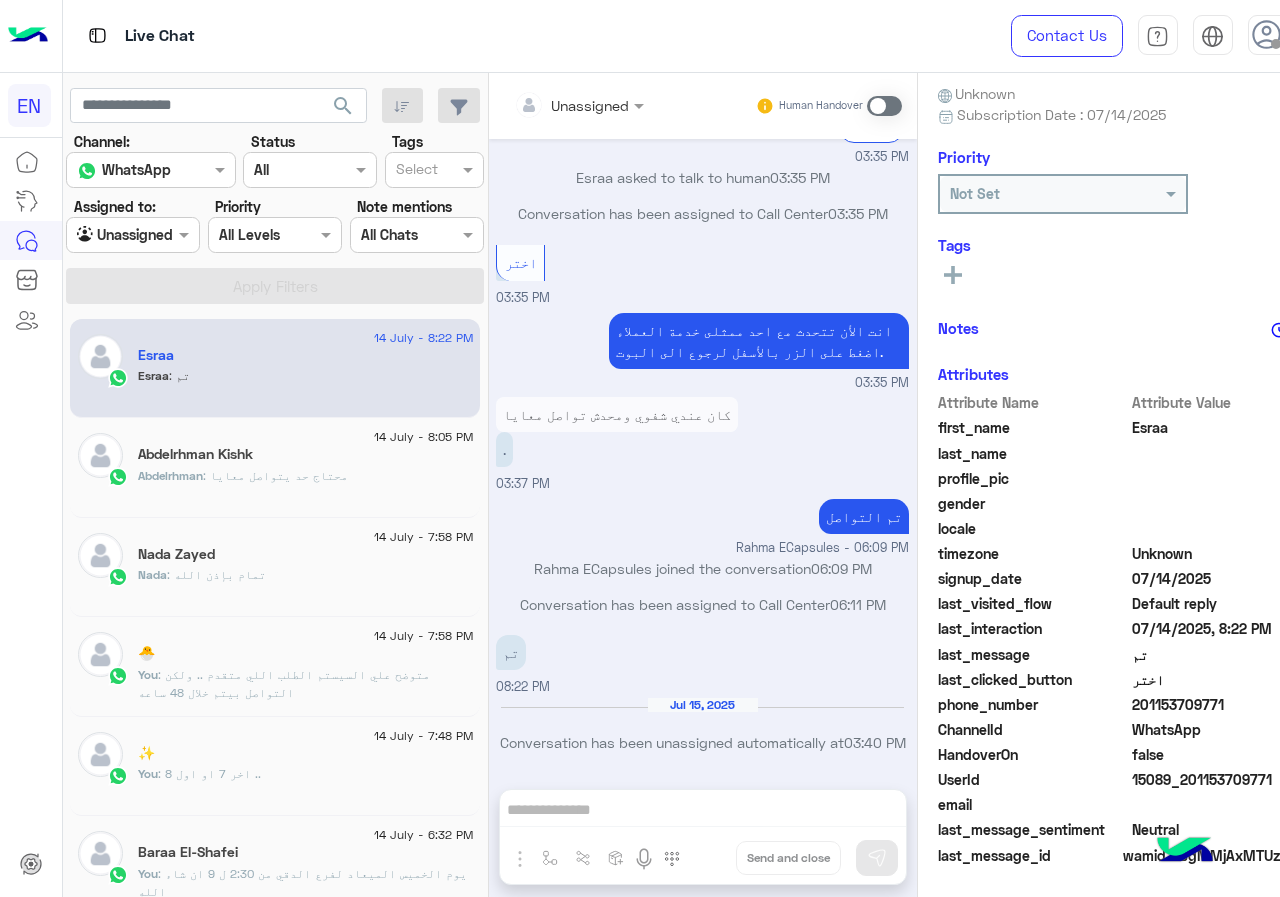 drag, startPoint x: 1137, startPoint y: 705, endPoint x: 1267, endPoint y: 700, distance: 130.09612 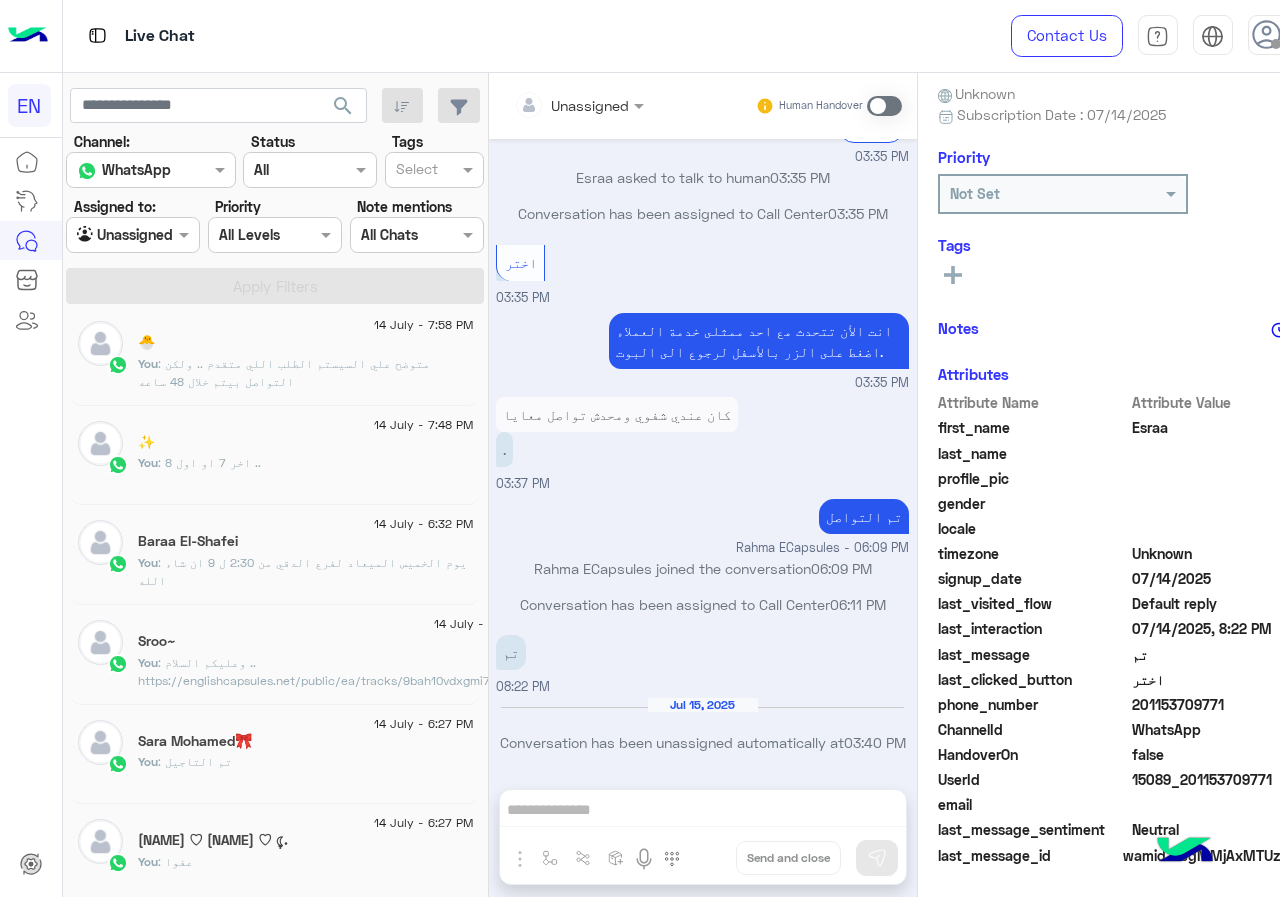 scroll, scrollTop: 0, scrollLeft: 0, axis: both 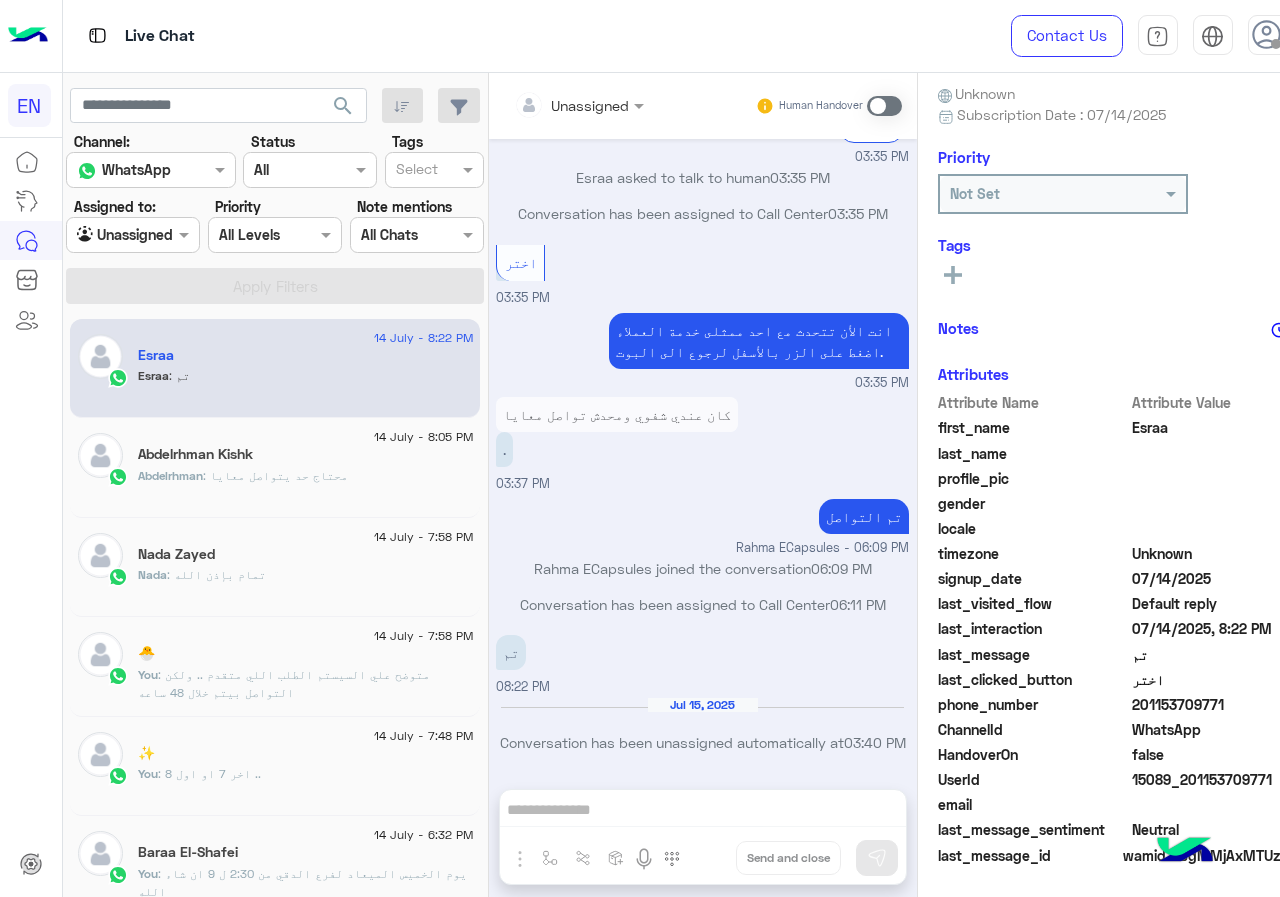 copy on "01153709771" 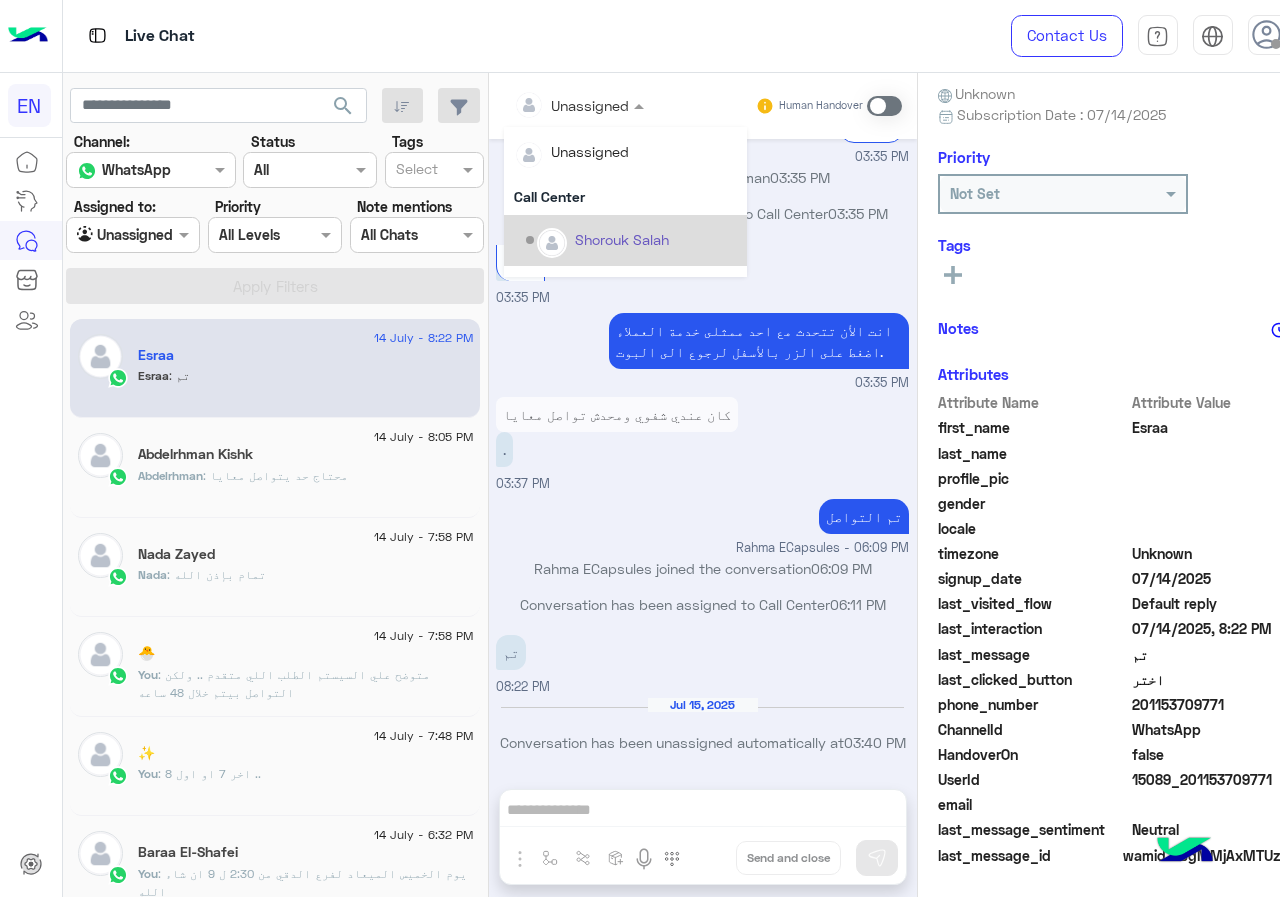 click on "See All" 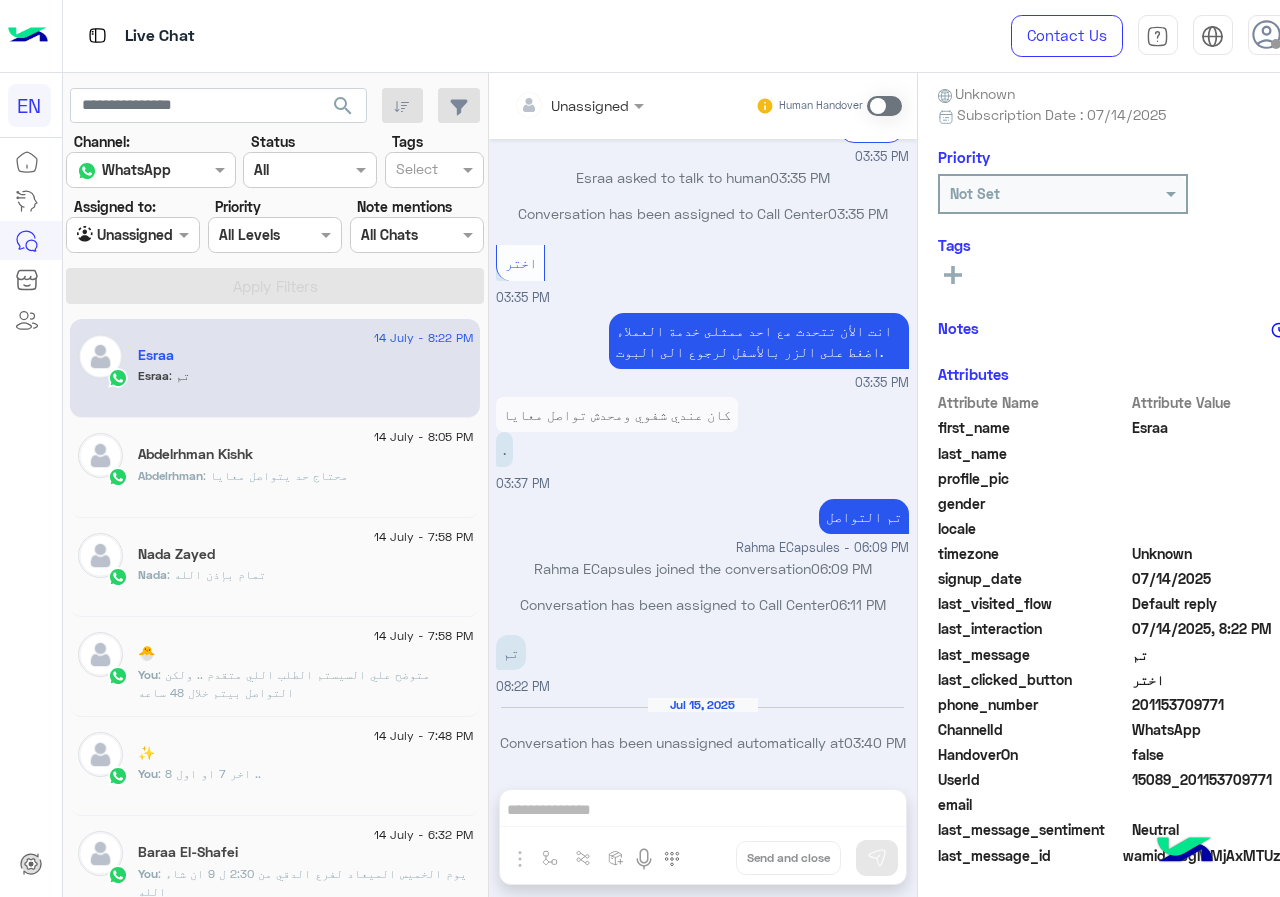 click 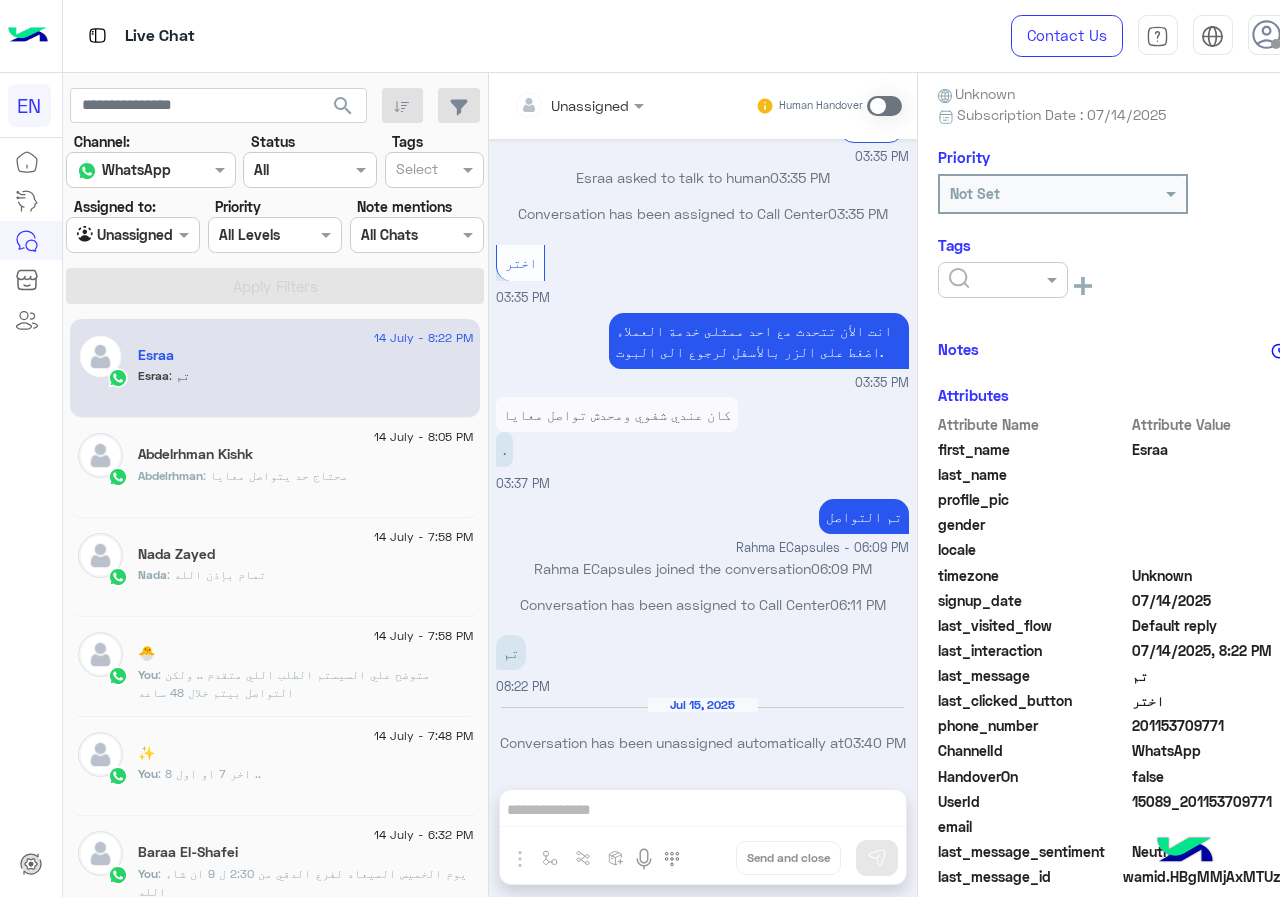 click 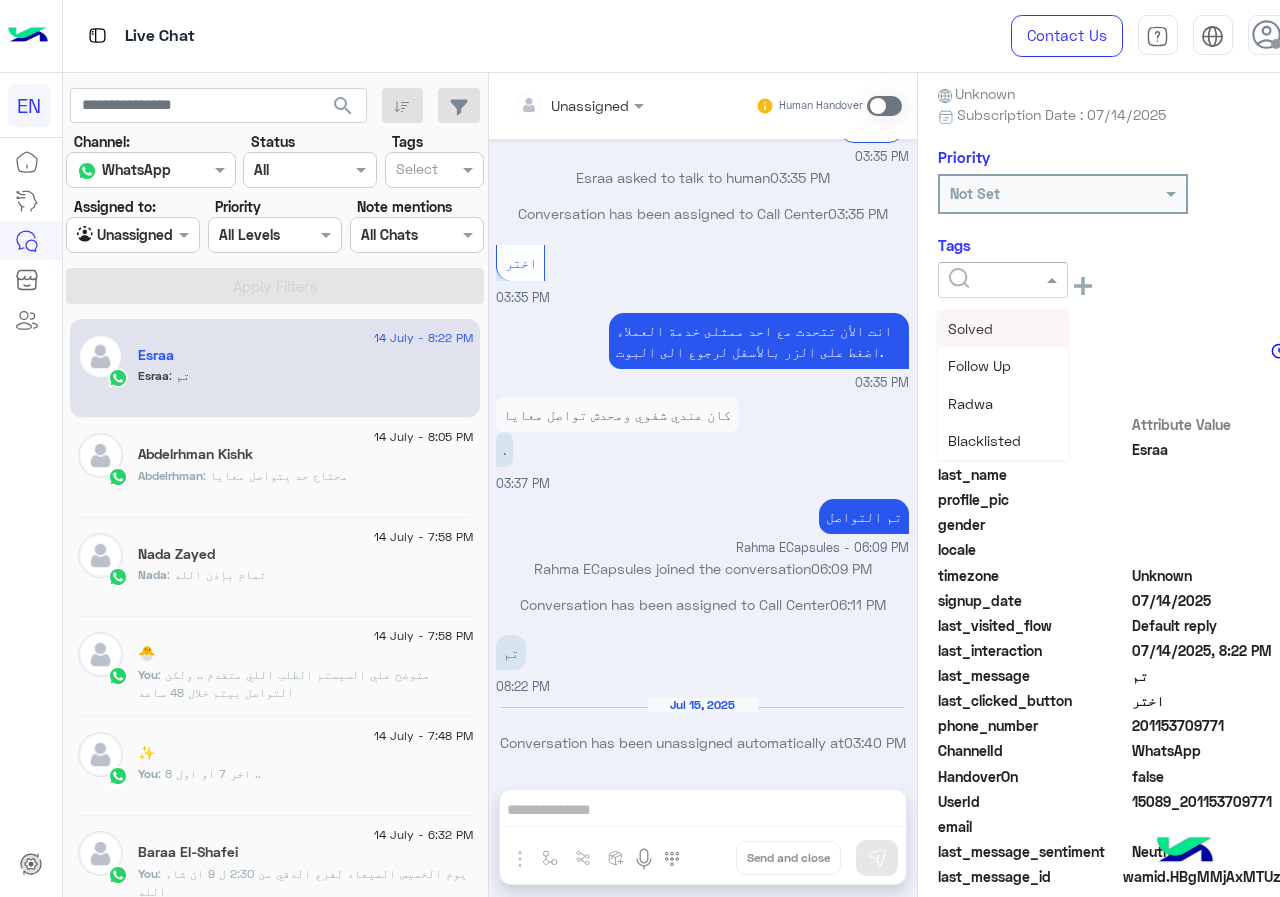 click 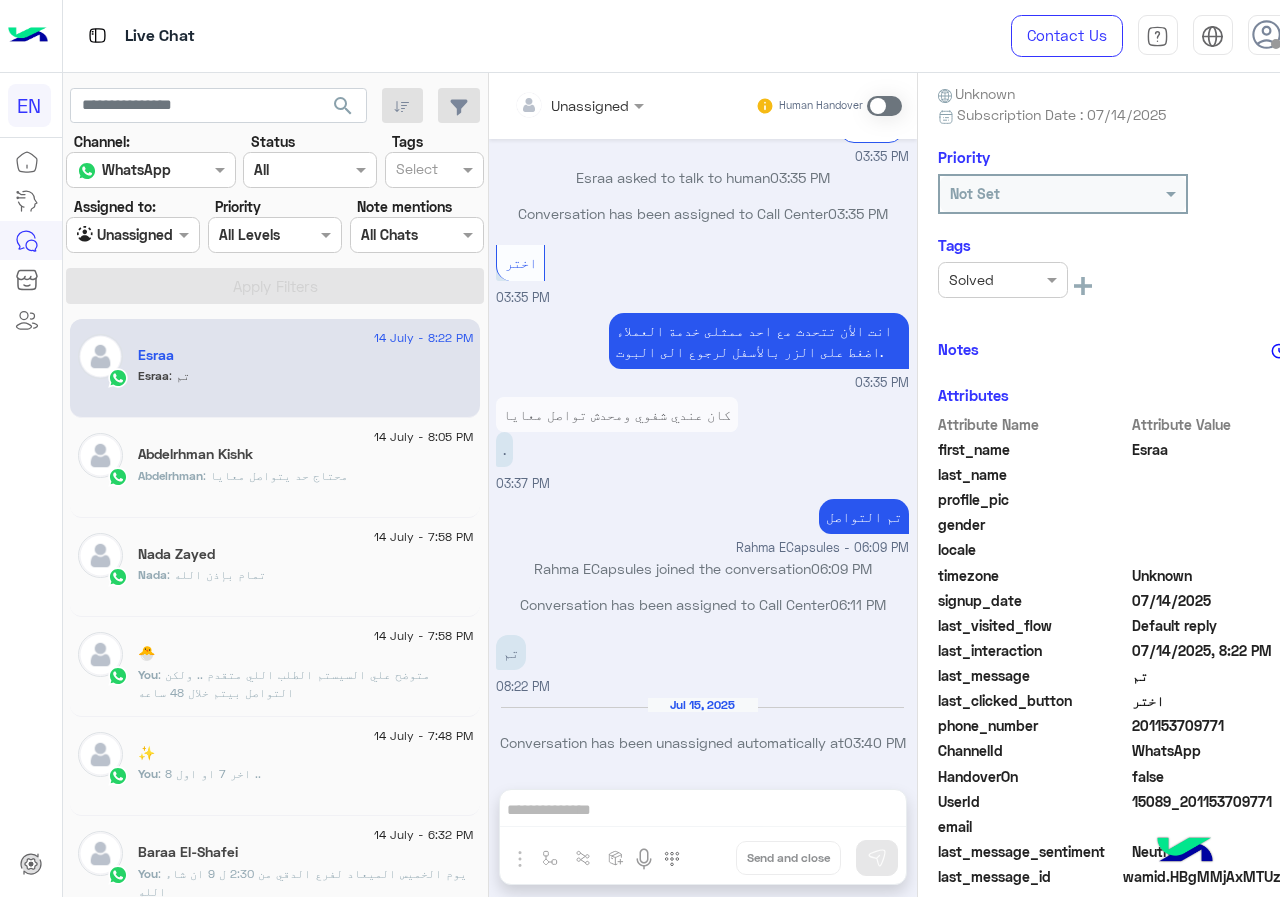 drag, startPoint x: 1000, startPoint y: 326, endPoint x: 955, endPoint y: 334, distance: 45.705578 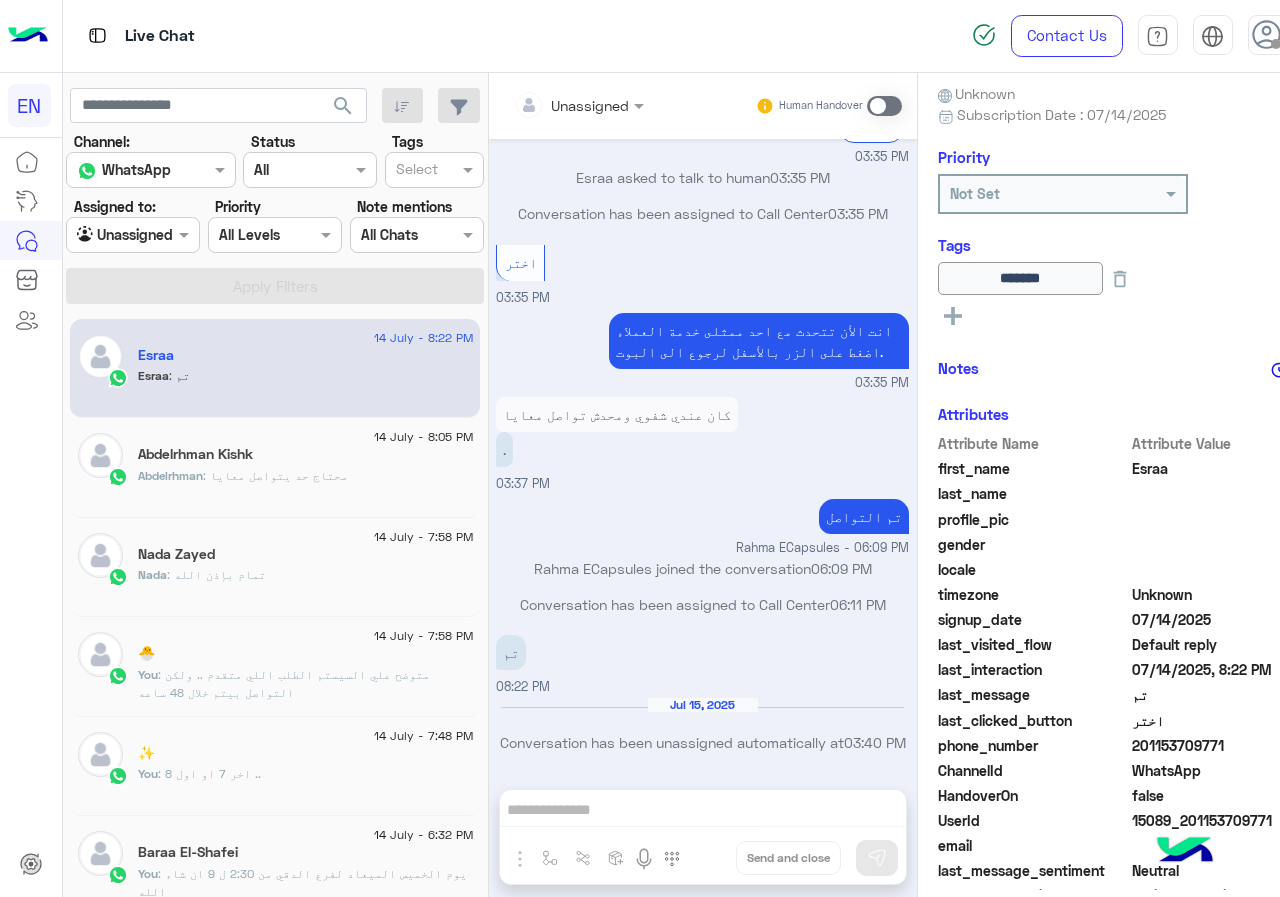 click at bounding box center [554, 105] 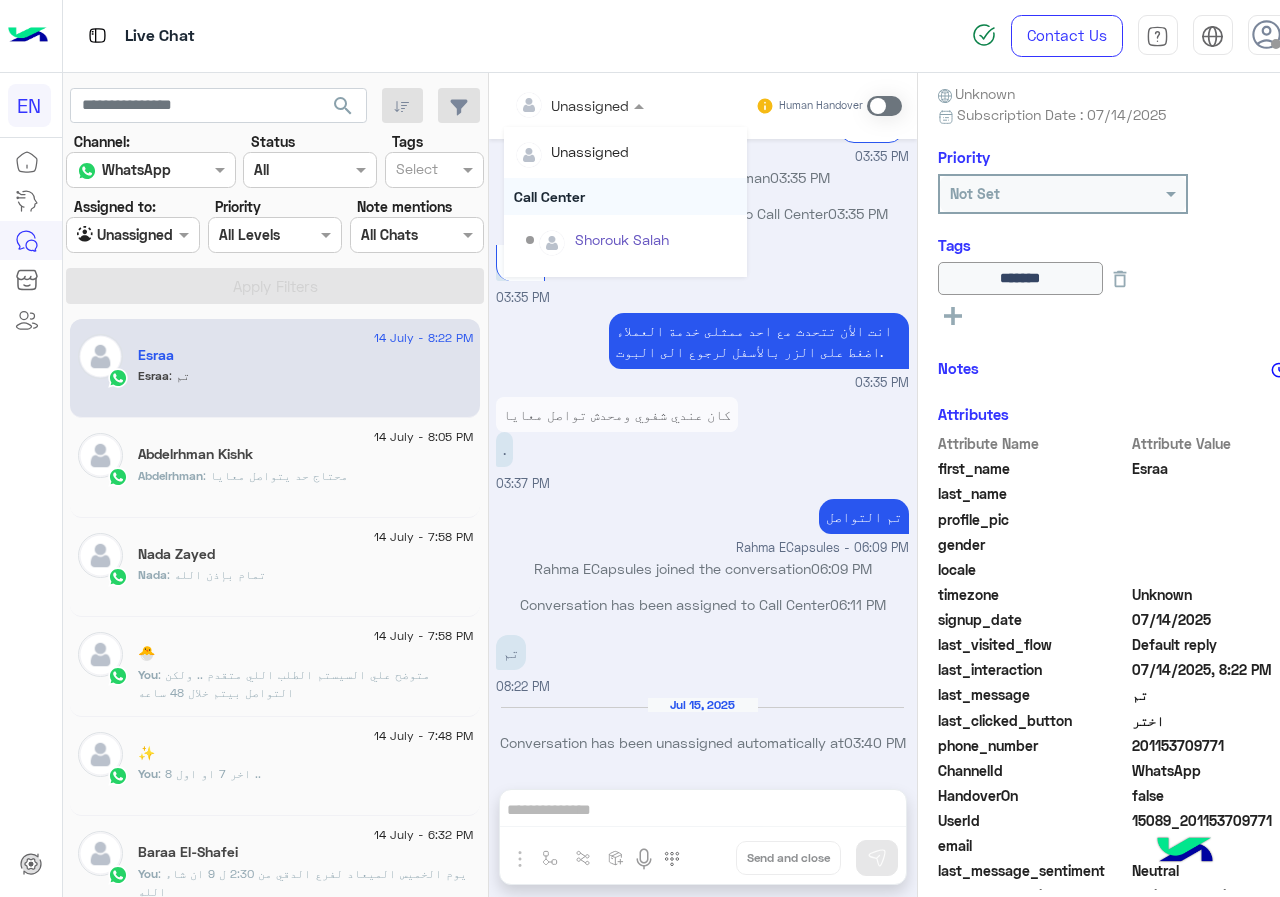 click on "Call Center" at bounding box center [625, 196] 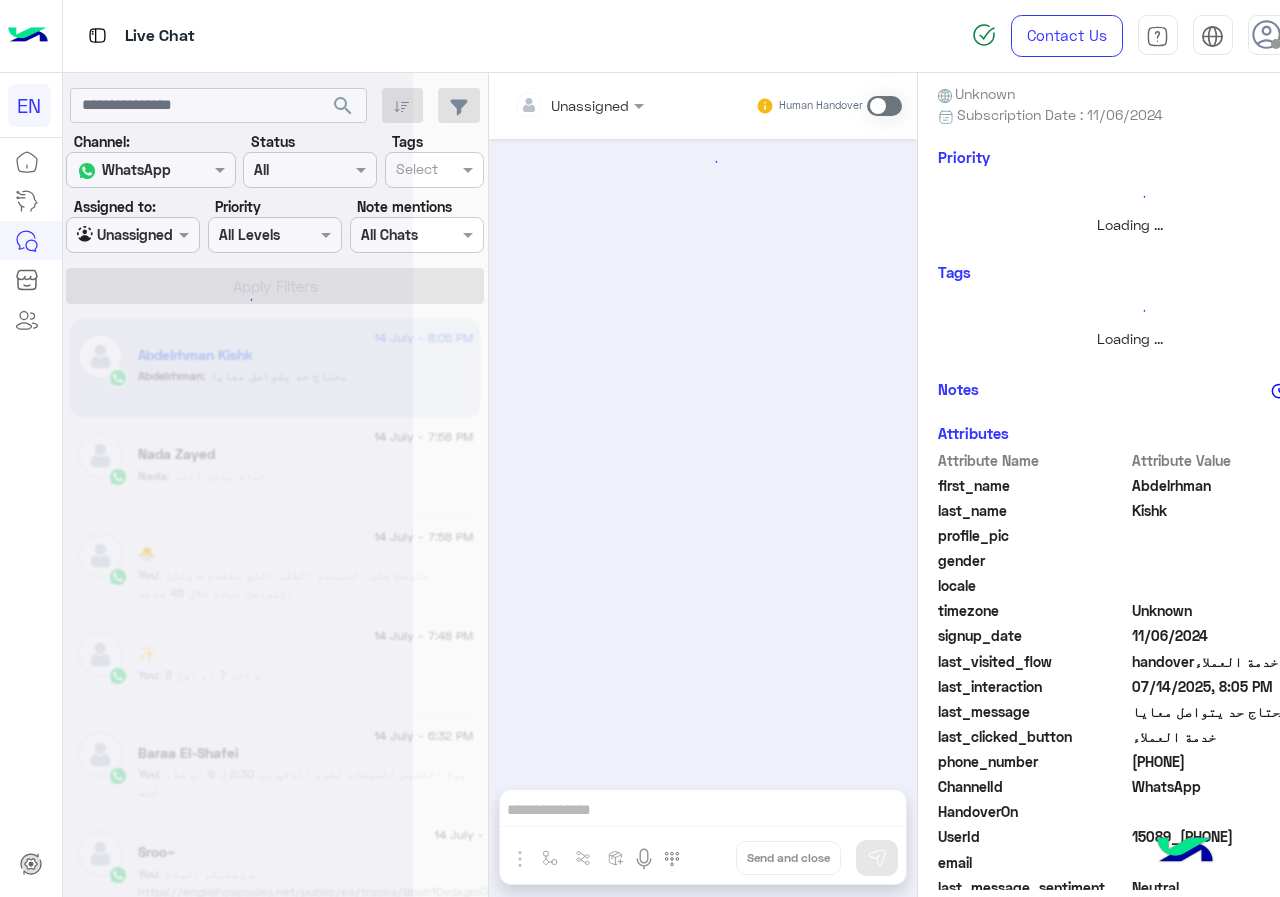 scroll, scrollTop: 0, scrollLeft: 0, axis: both 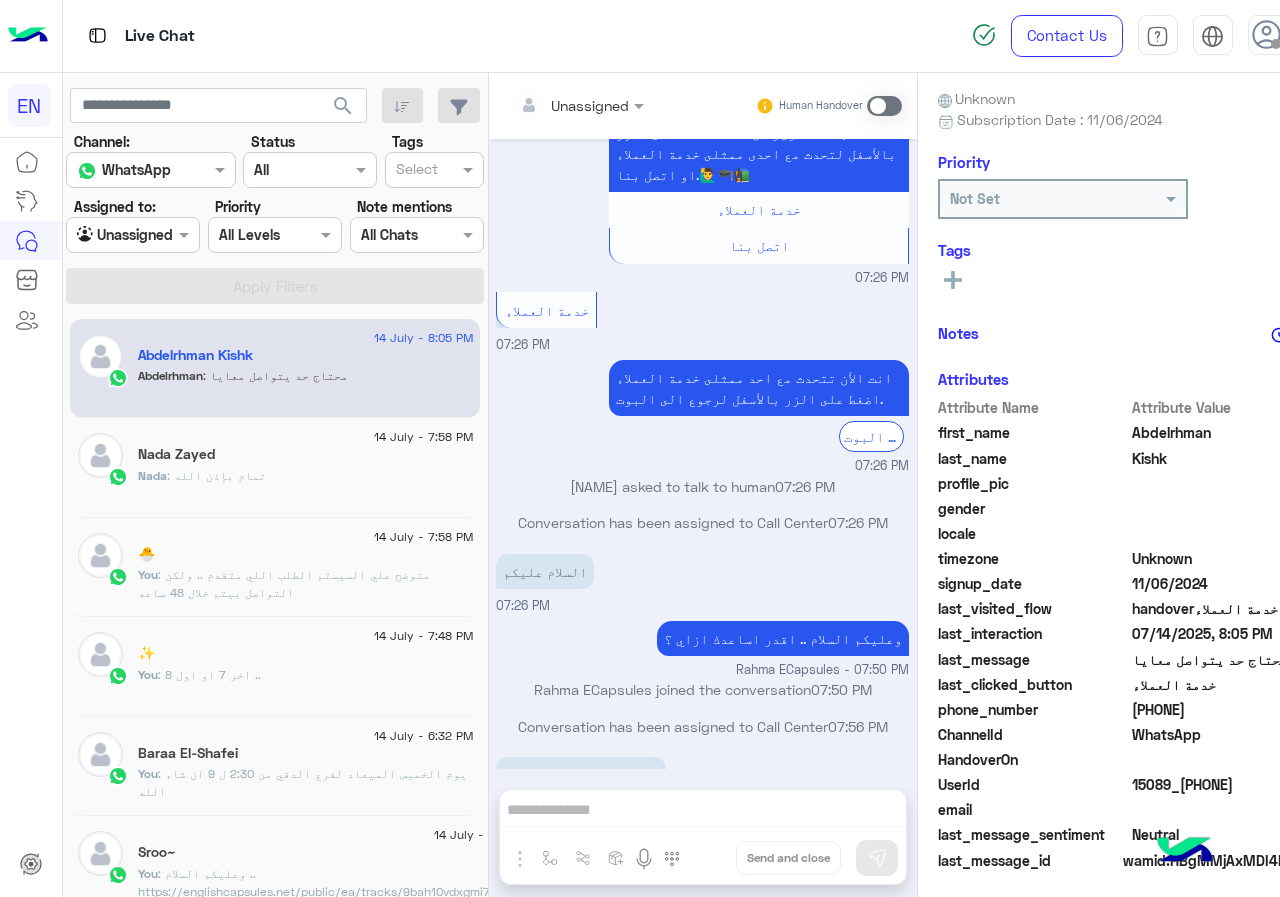 drag, startPoint x: 1139, startPoint y: 711, endPoint x: 1279, endPoint y: 711, distance: 140 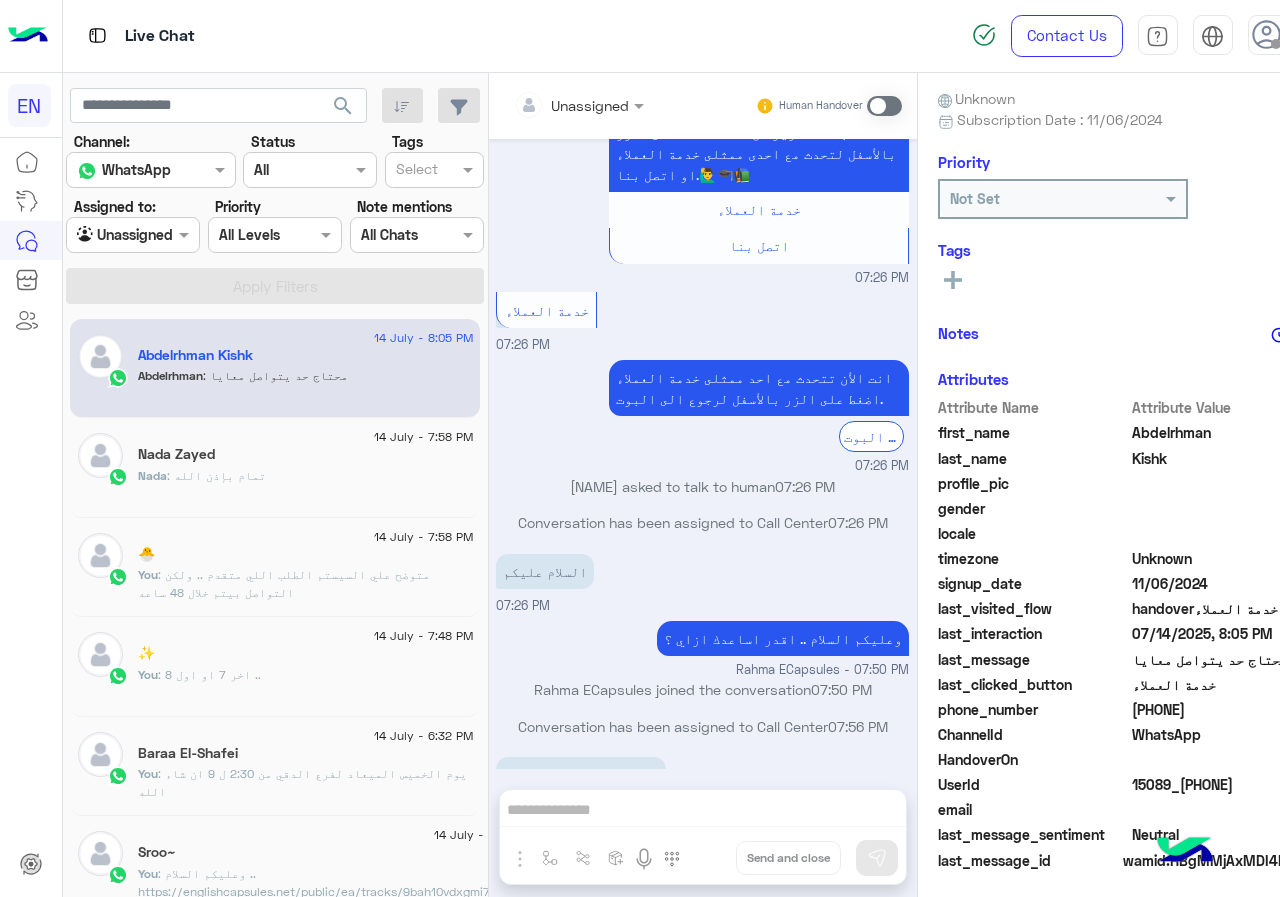 click 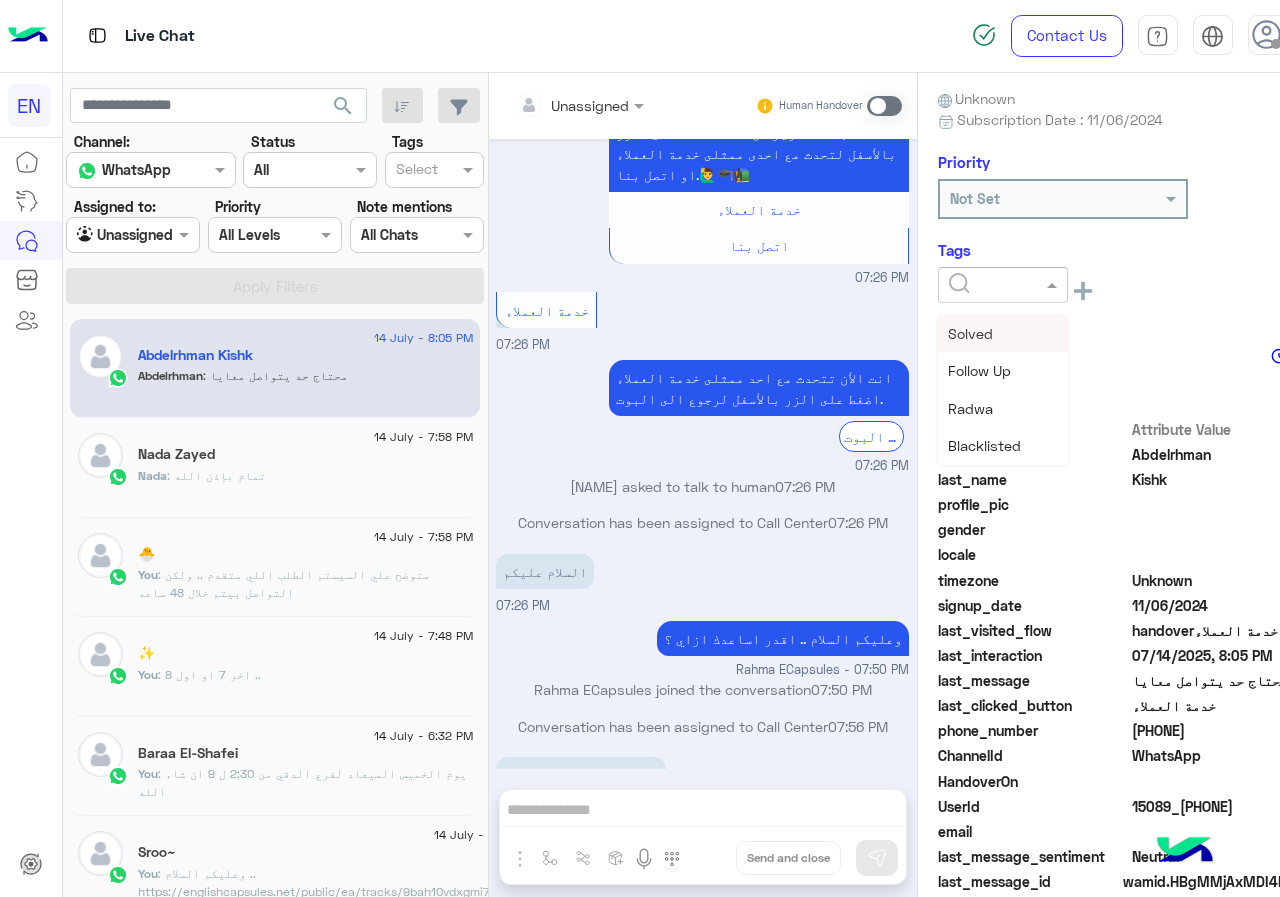 click on "Solved" at bounding box center [1003, 333] 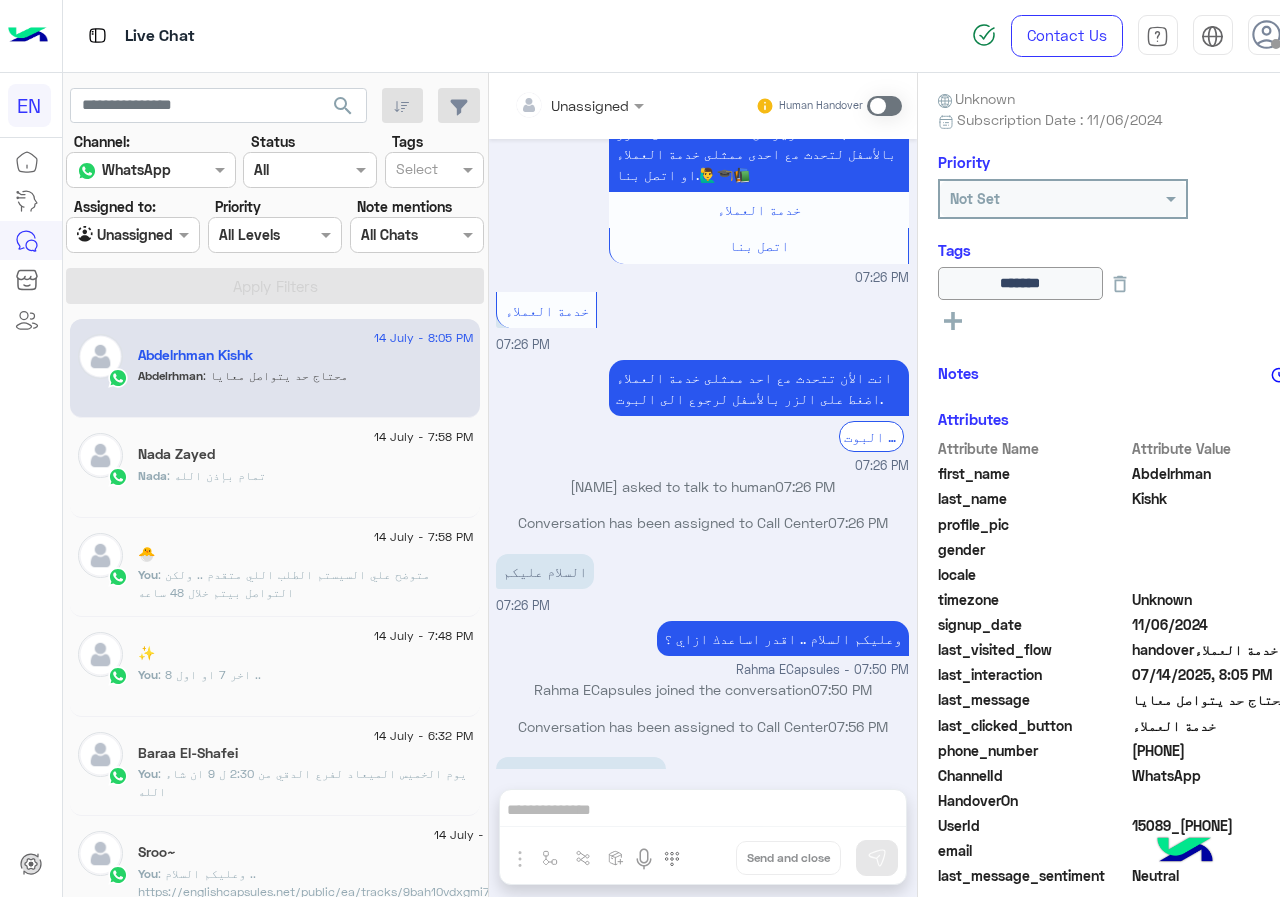 scroll, scrollTop: 221, scrollLeft: 0, axis: vertical 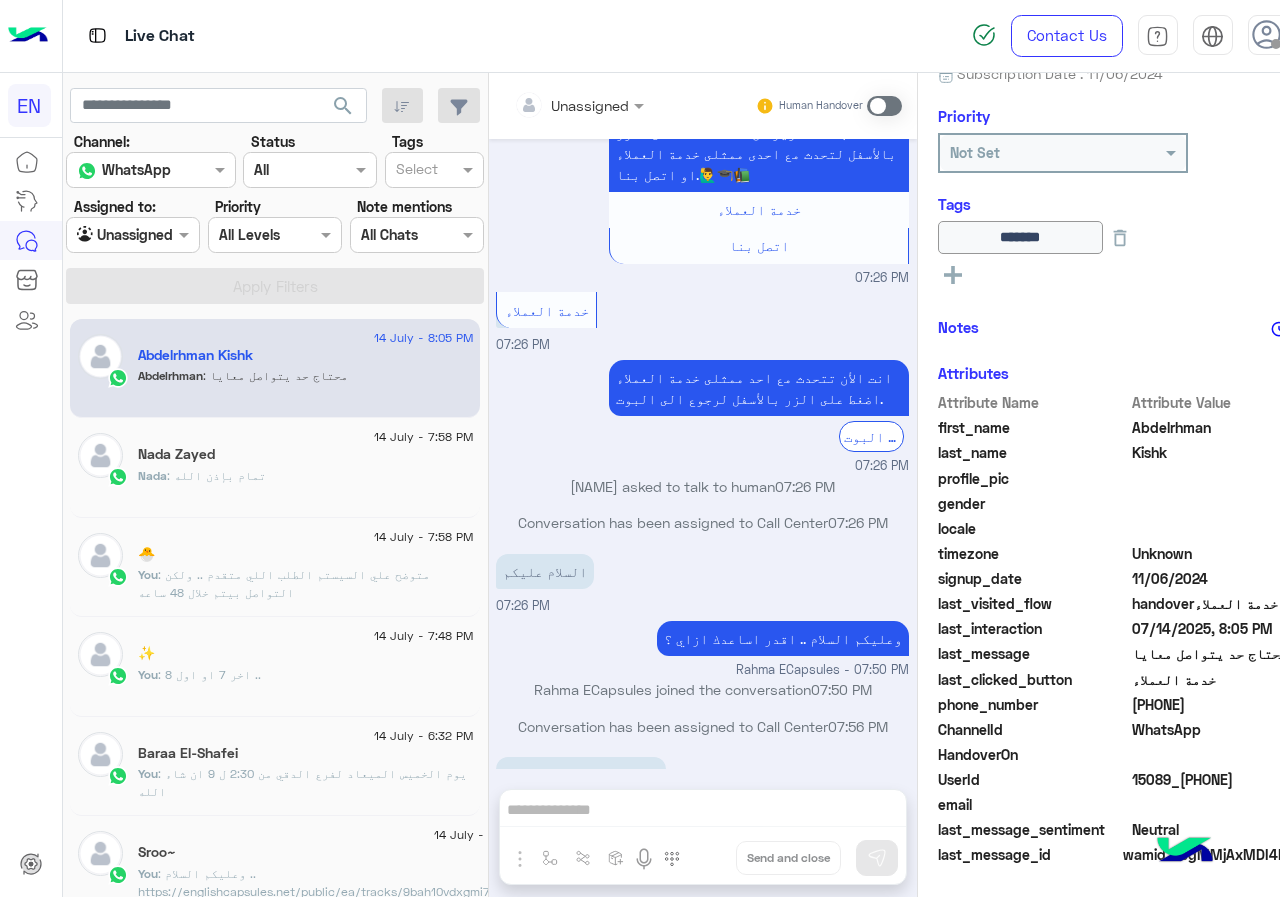 click on "Nada : تمام بإذن الله" 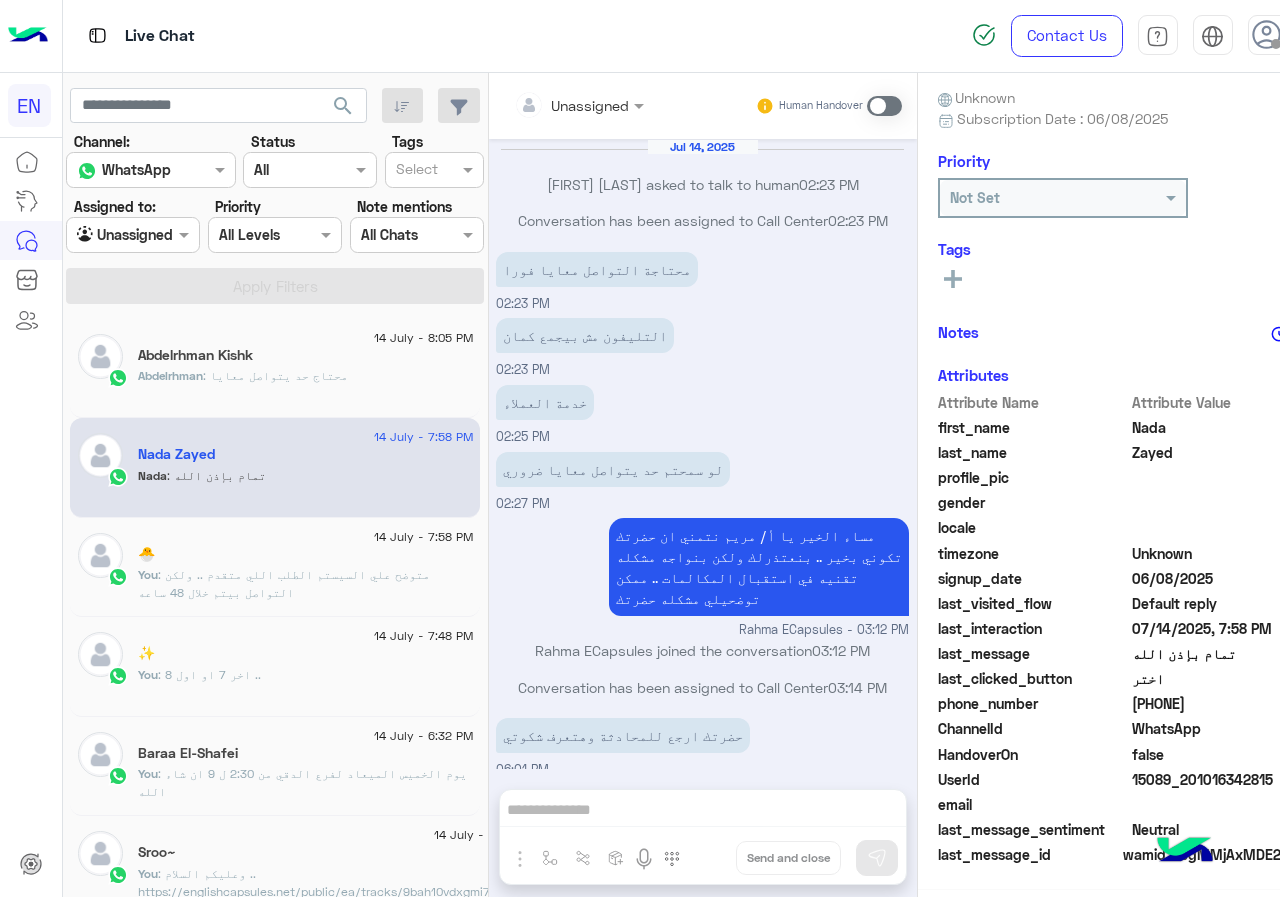 scroll, scrollTop: 974, scrollLeft: 0, axis: vertical 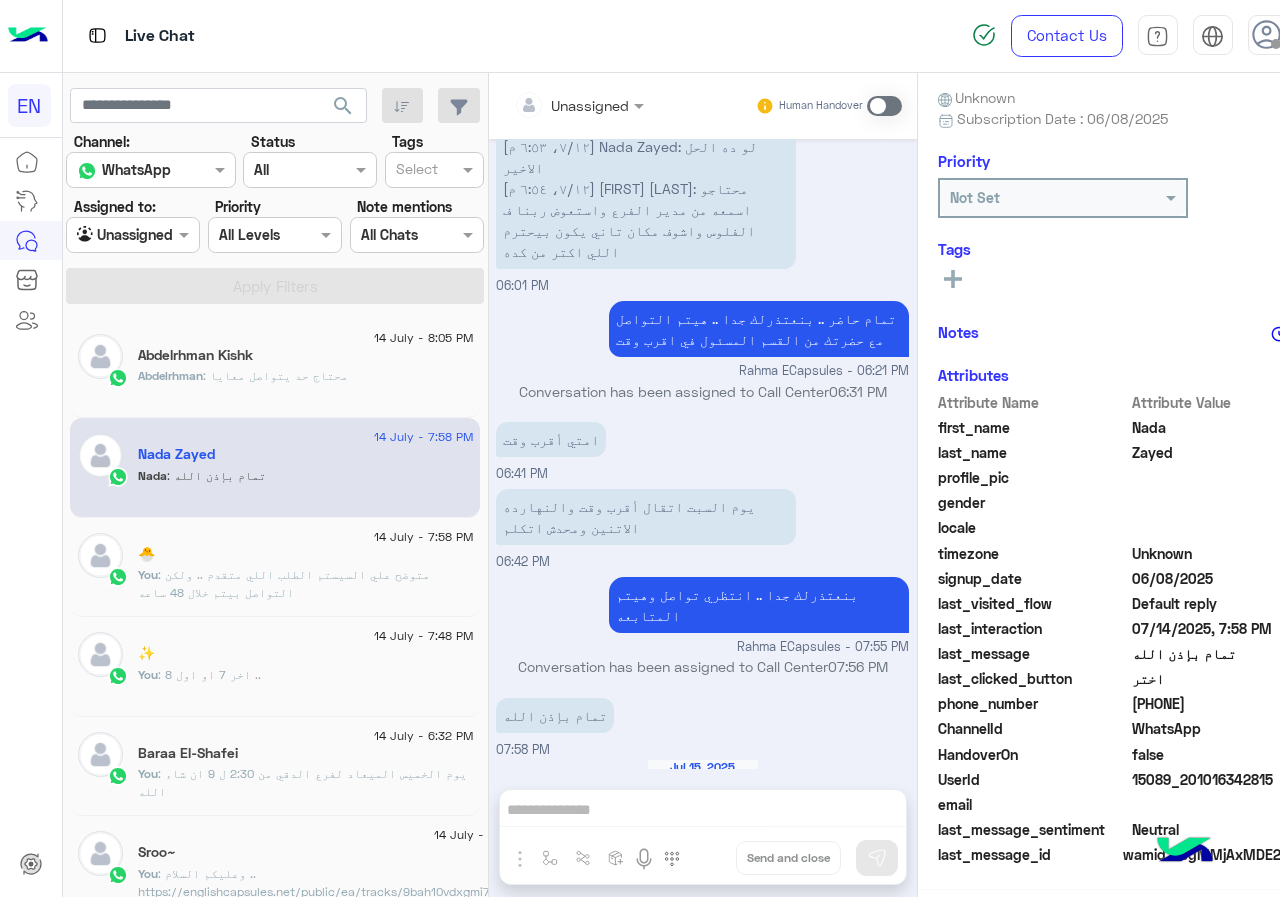 click on "Abdelrhman : محتاج حد يتواصل معايا" 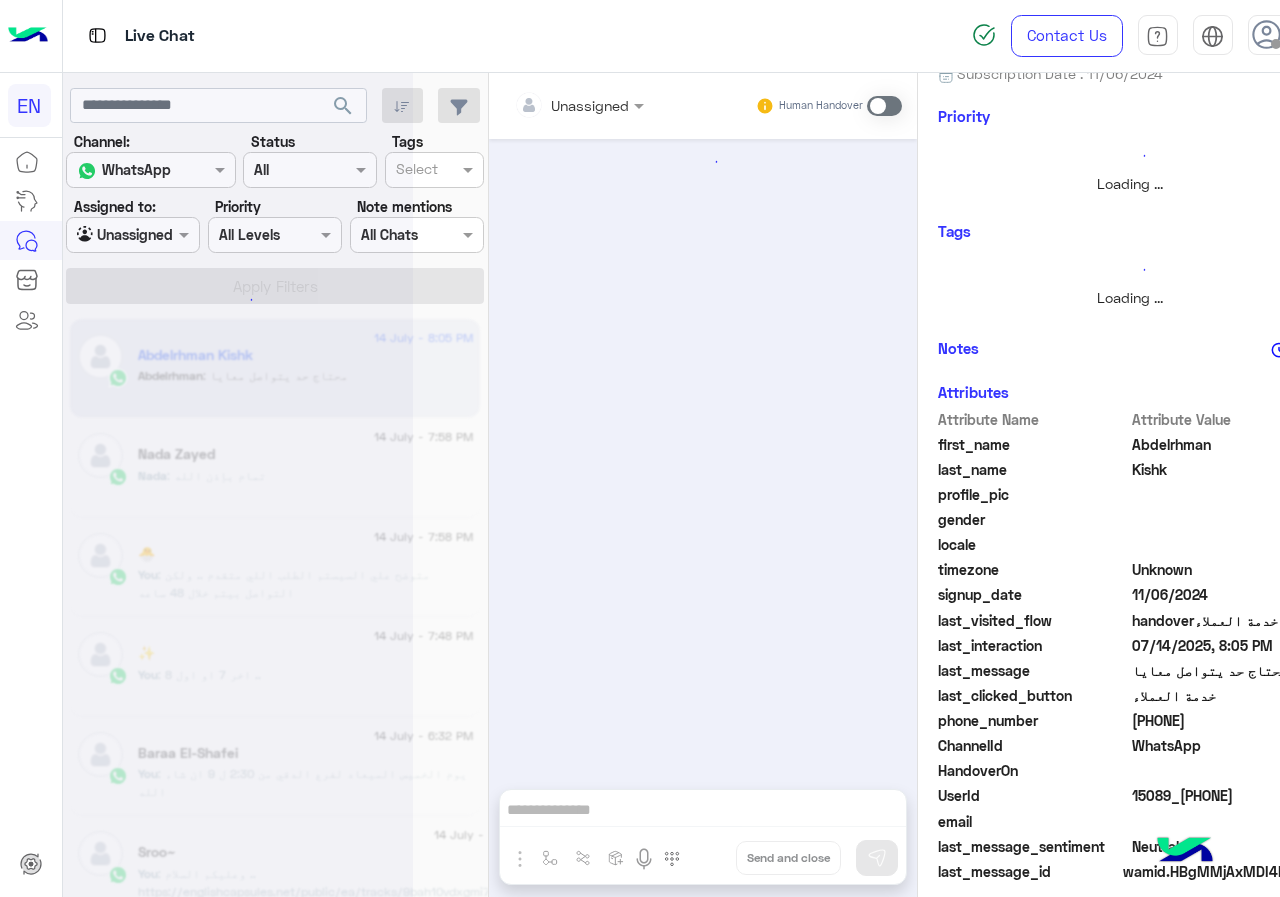 scroll, scrollTop: 217, scrollLeft: 0, axis: vertical 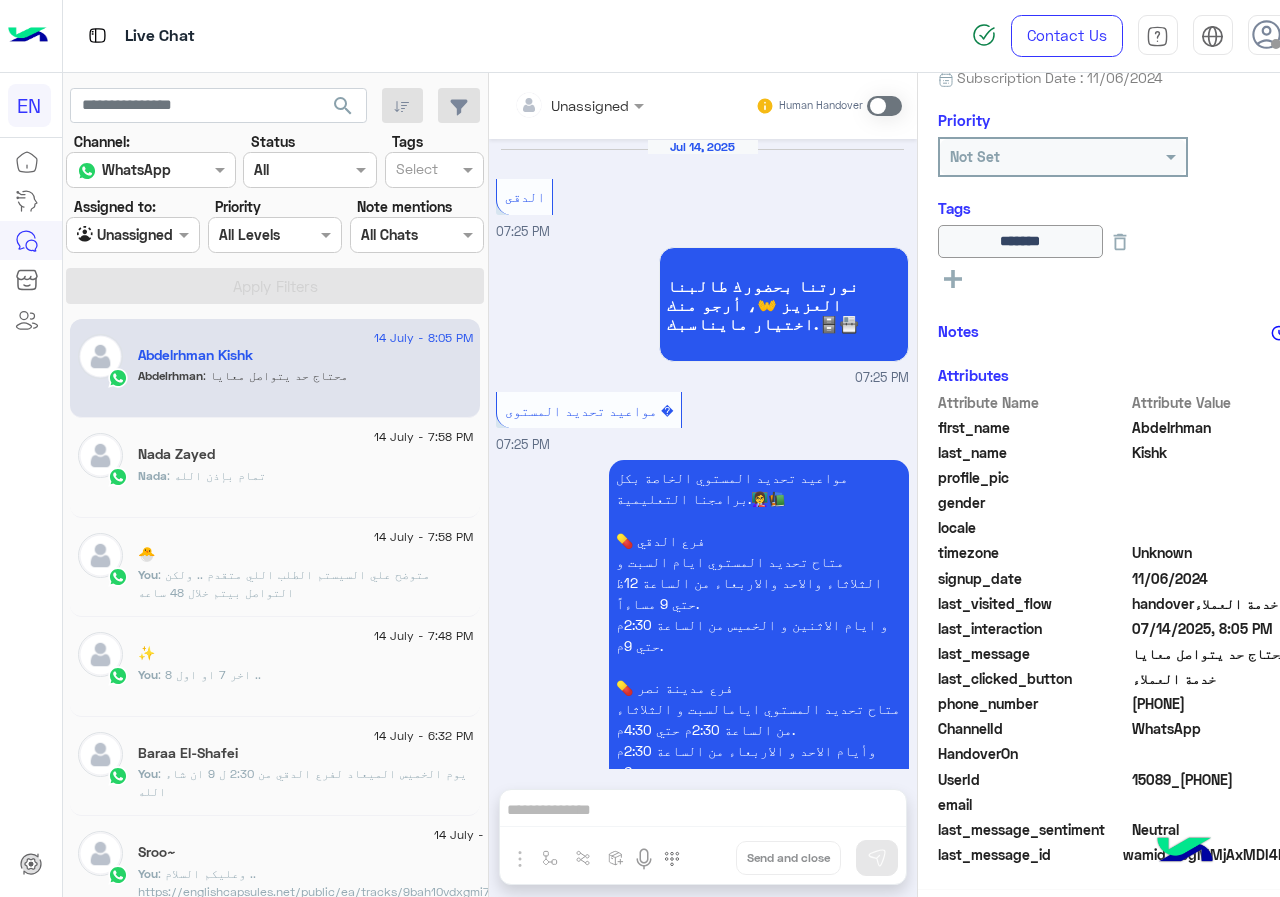 click on "Unassigned Human Handover" at bounding box center [703, 106] 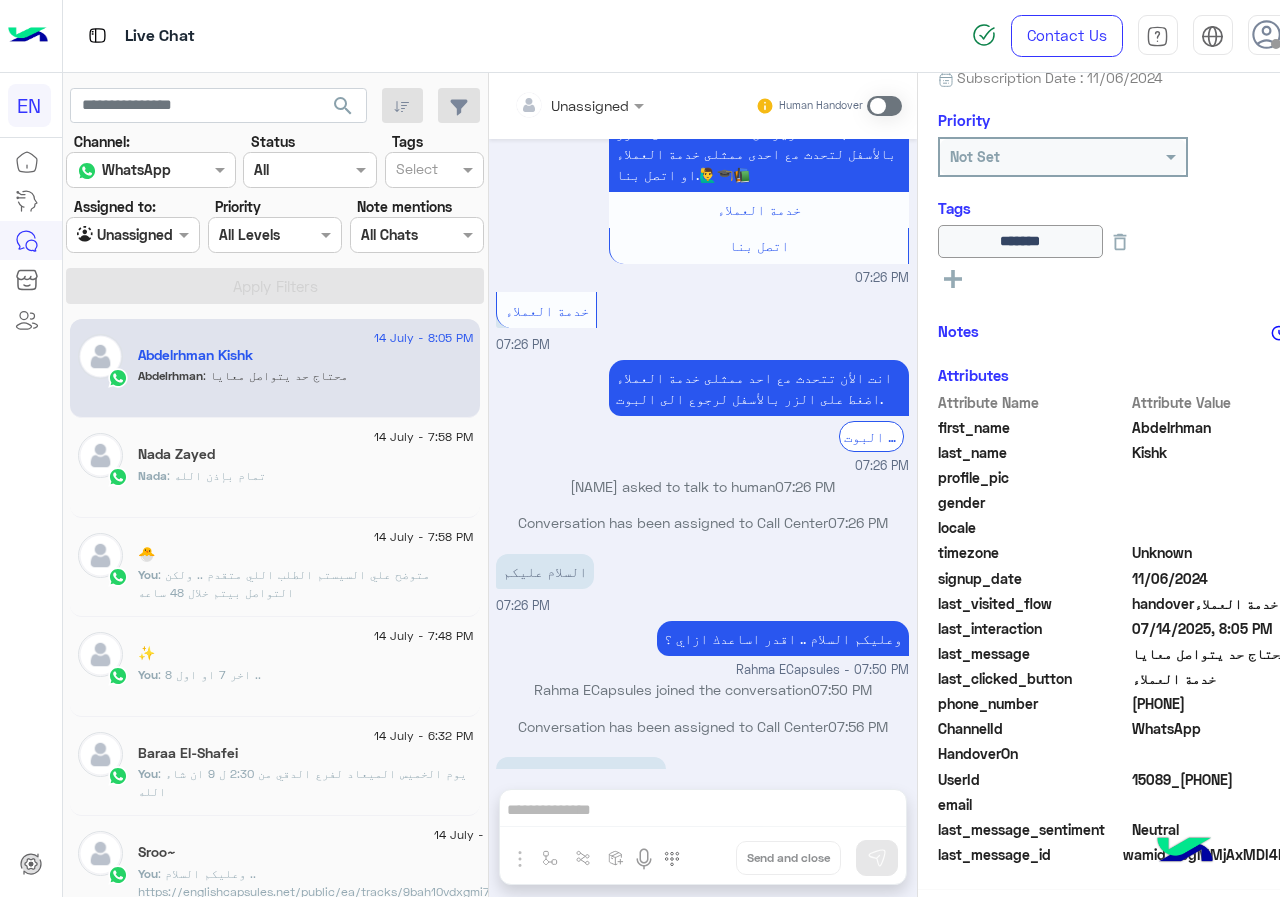 click at bounding box center [579, 104] 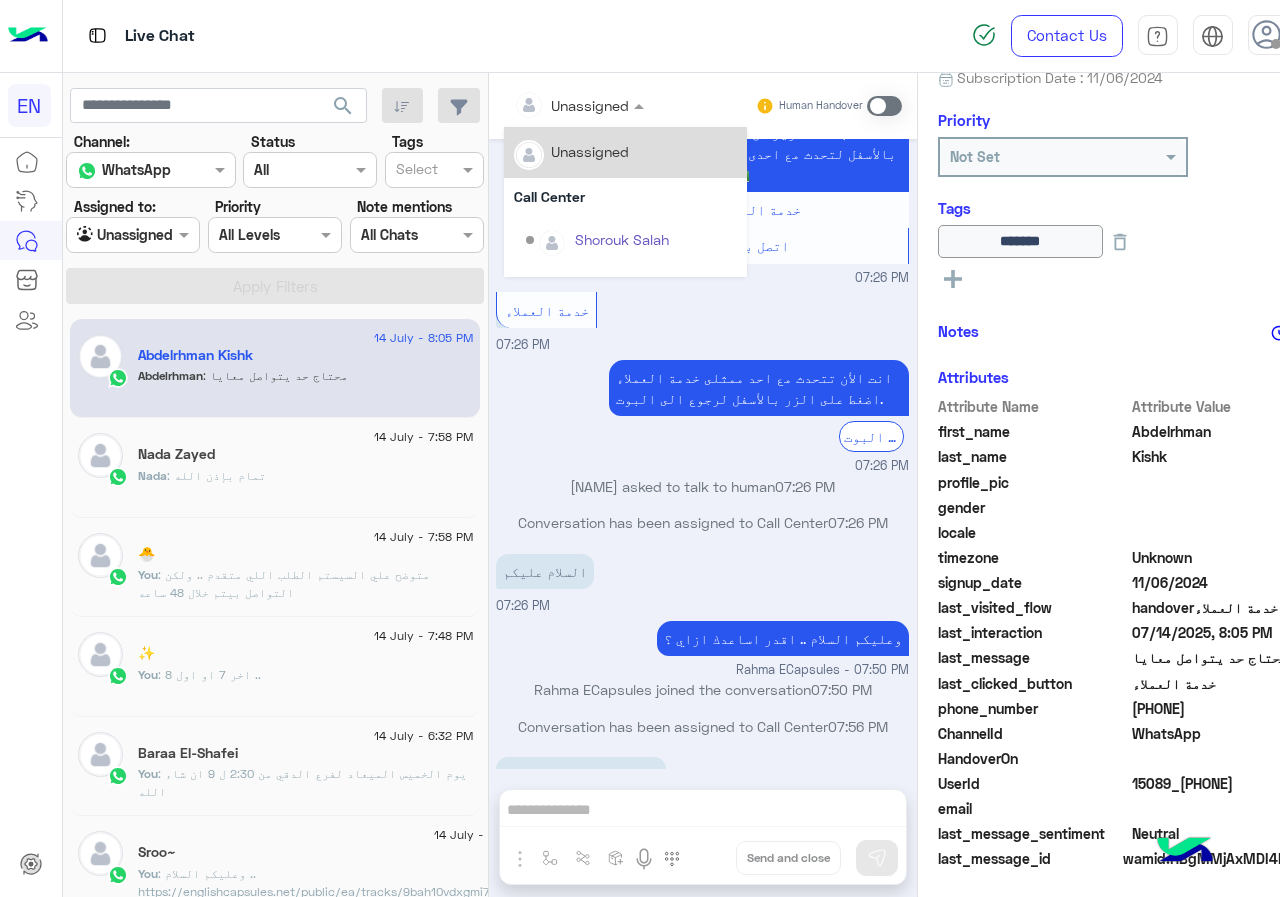 scroll, scrollTop: 221, scrollLeft: 0, axis: vertical 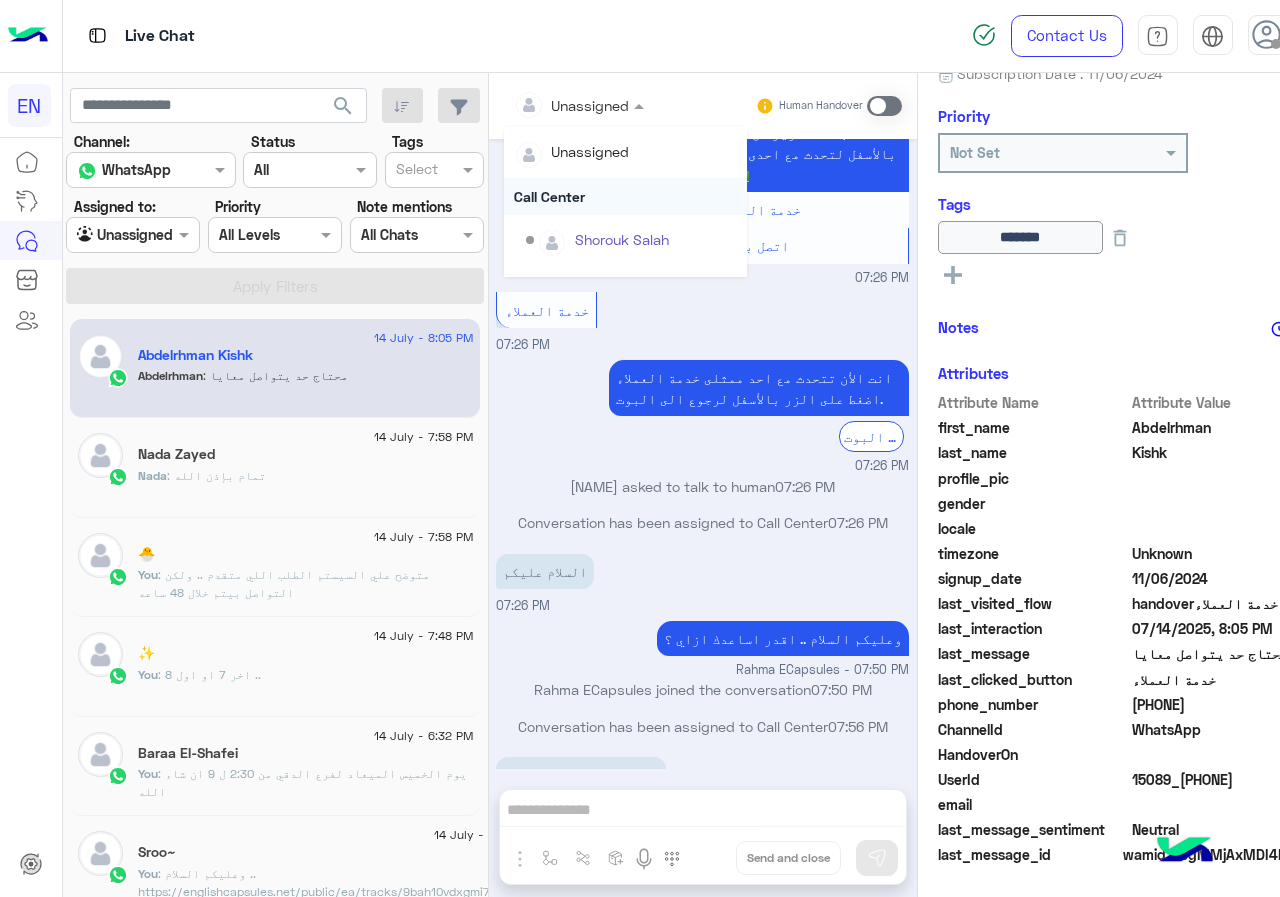 click on "Call Center" at bounding box center [625, 196] 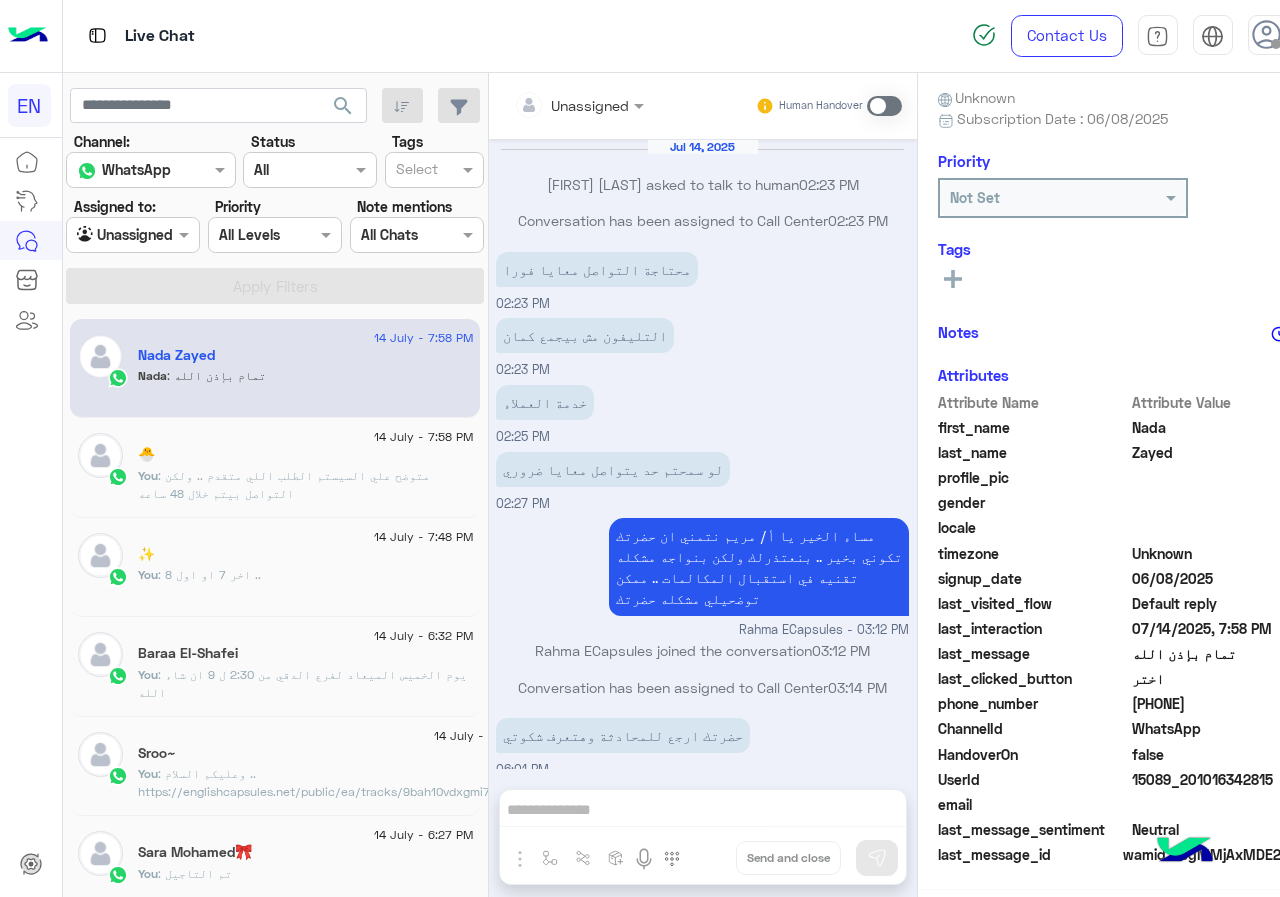 scroll, scrollTop: 974, scrollLeft: 0, axis: vertical 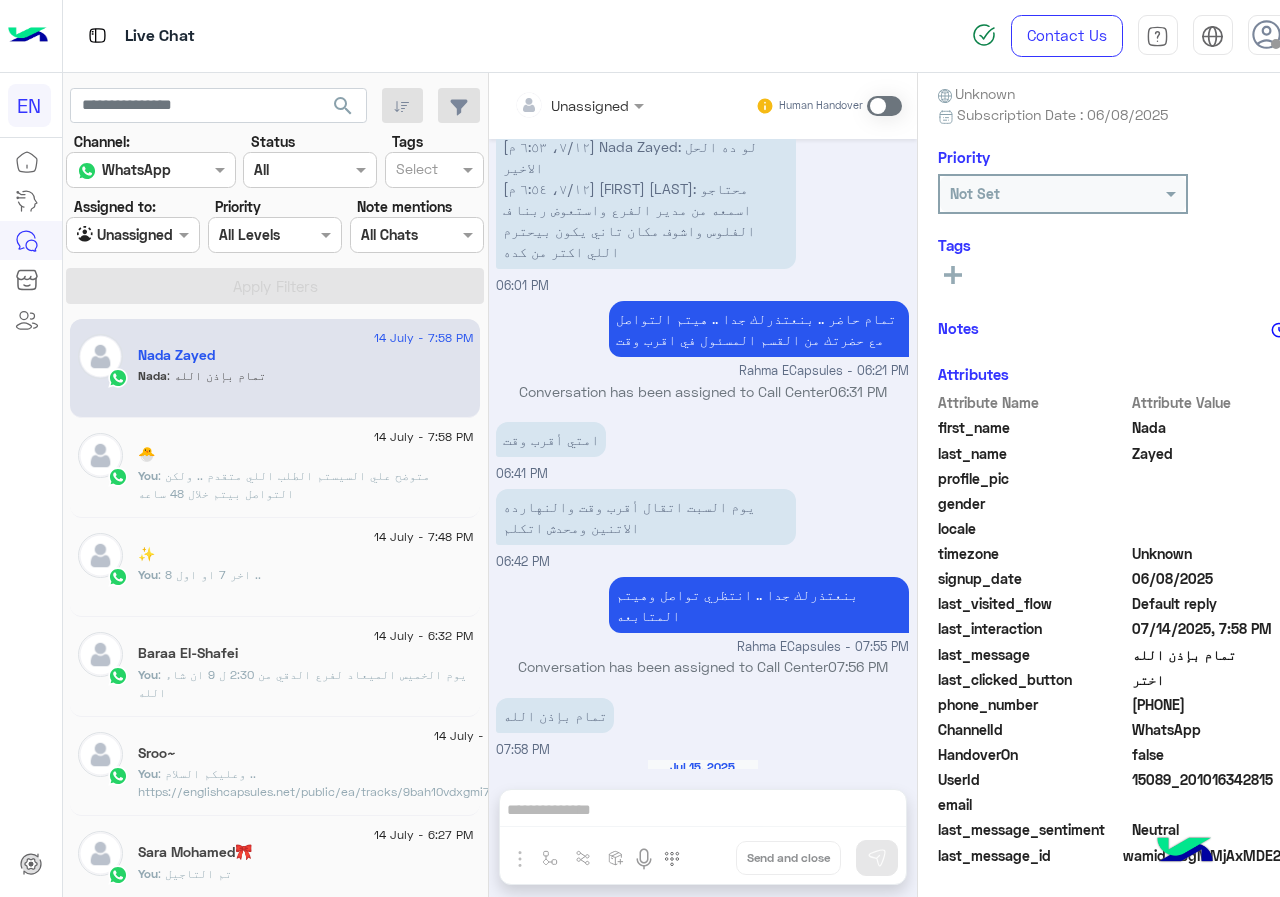 drag, startPoint x: 1133, startPoint y: 703, endPoint x: 1279, endPoint y: 714, distance: 146.4138 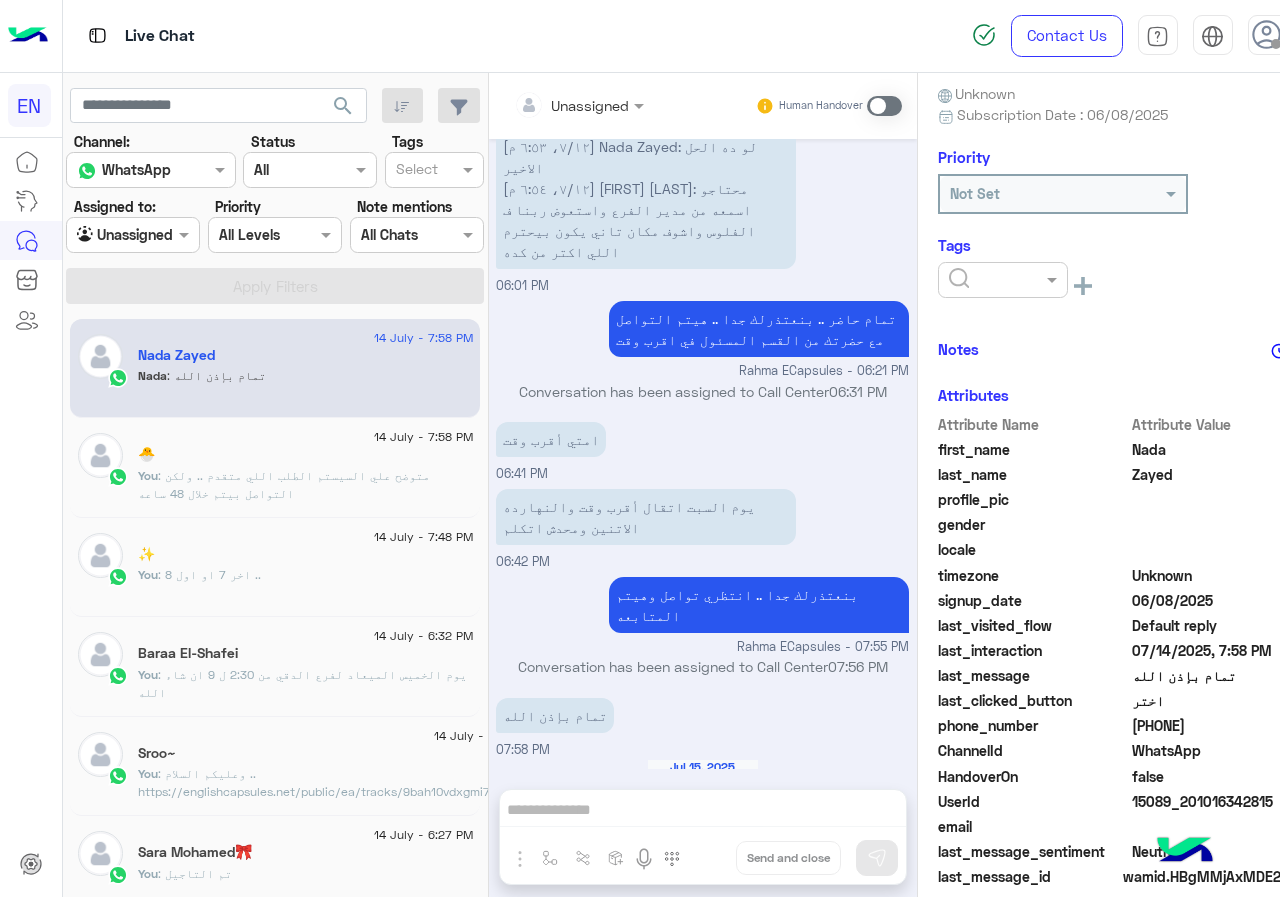 click 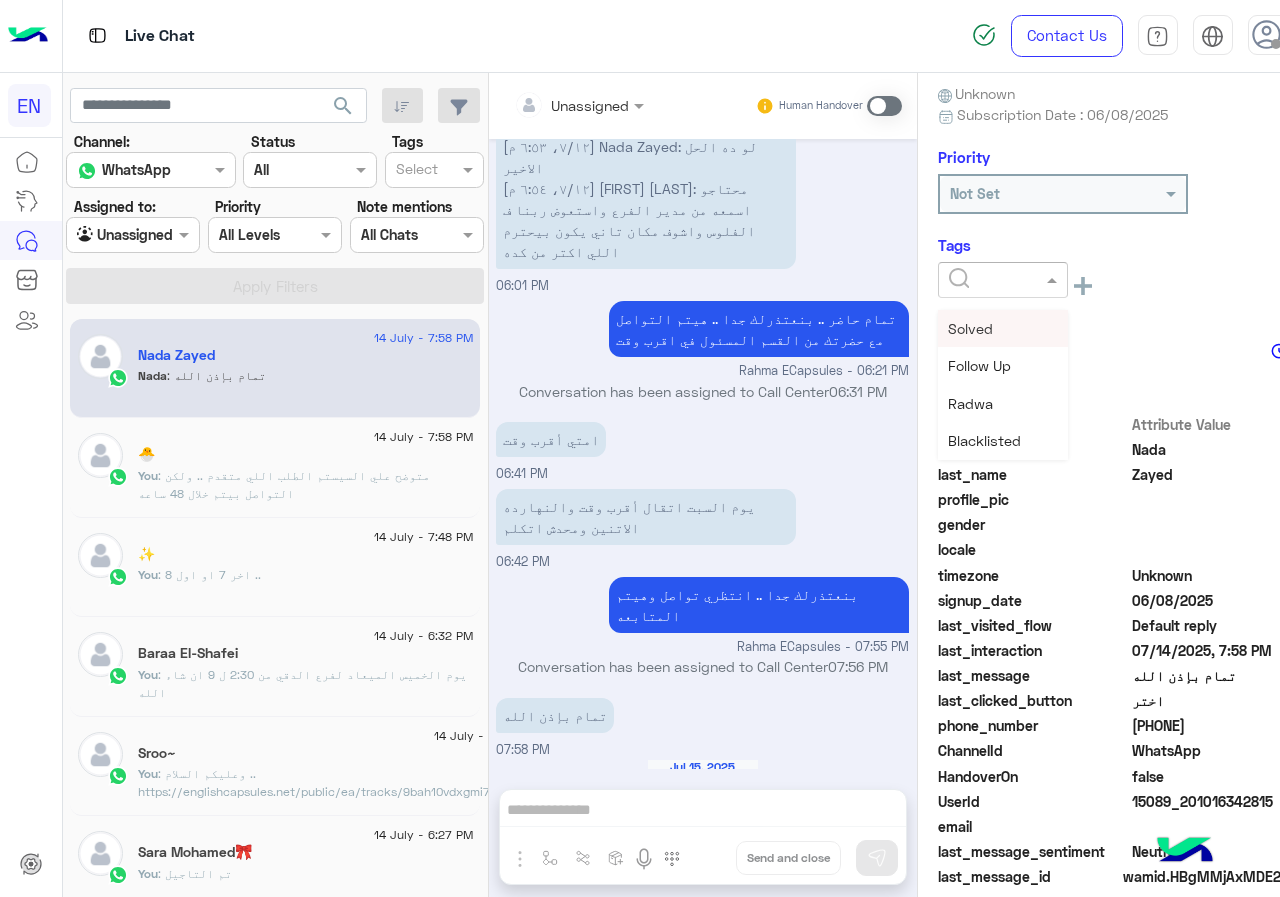 click on "Solved" at bounding box center [1003, 328] 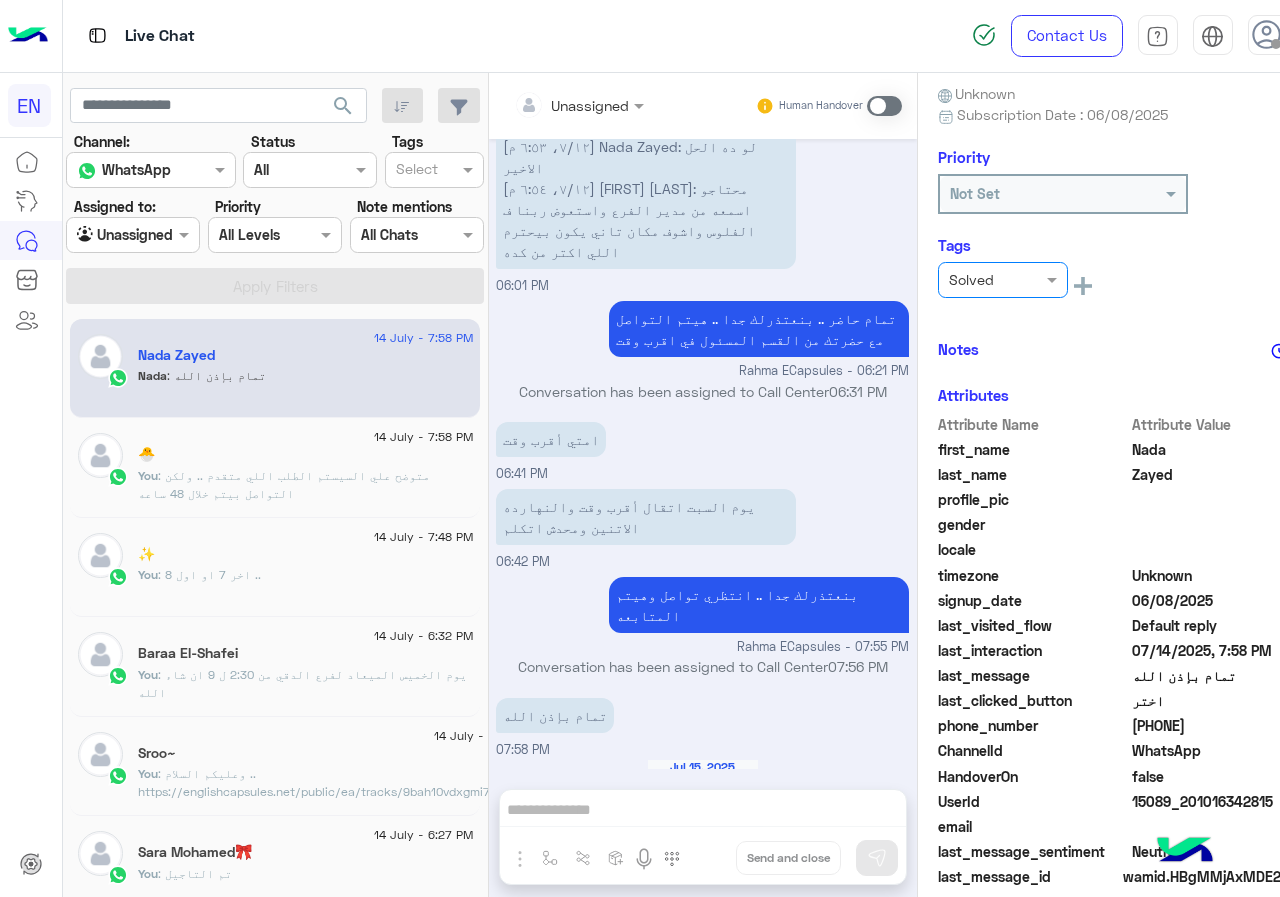 click on "Nada Zayed   Reachable   Unknown      Subscription Date : 06/08/2025  Priority Not Set  Tags  × Solved   See All   Notes  Notes History No notes added yet.  Add note   Attributes  Attribute Name Attribute Value first_name  Nada  last_name  Zayed  profile_pic gender    locale    timezone  Unknown signup_date  06/08/2025  last_visited_flow  Default reply  last_interaction  07/14/2025, 7:58 PM  last_message  تمام بإذن الله  last_clicked_button  اختر  phone_number  201016342815  ChannelId  WhatsApp  HandoverOn  false  UserId  15089_201016342815  email    last_message_sentiment  Neutral  last_message_id  wamid.HBgMMjAxMDE2MzQyODE1FQIAEhggMzE3RDEyNTYzMjg1MzNCRTJEMjQwMTdGMjIzRkU4NTQA" 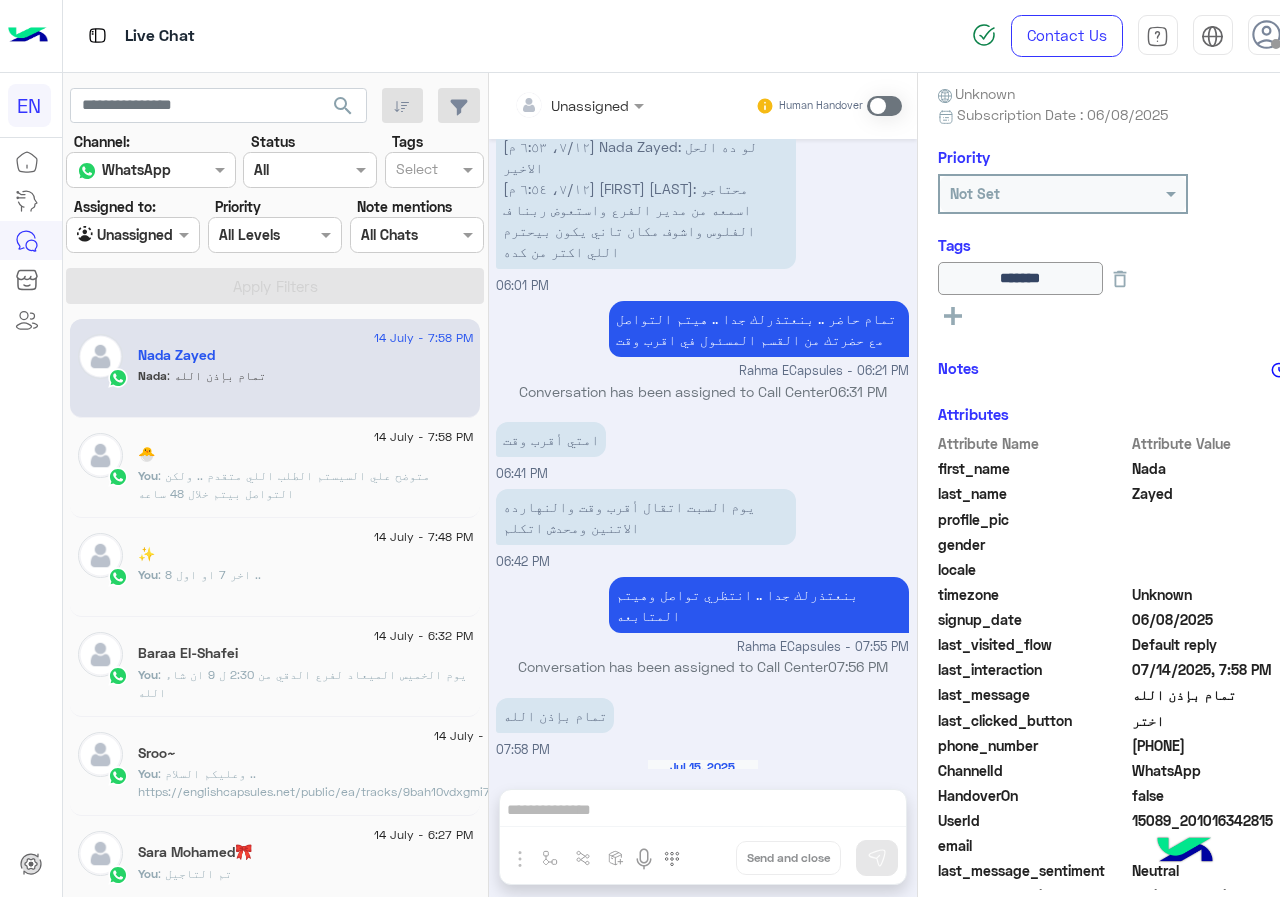 click on "Unassigned" at bounding box center (572, 105) 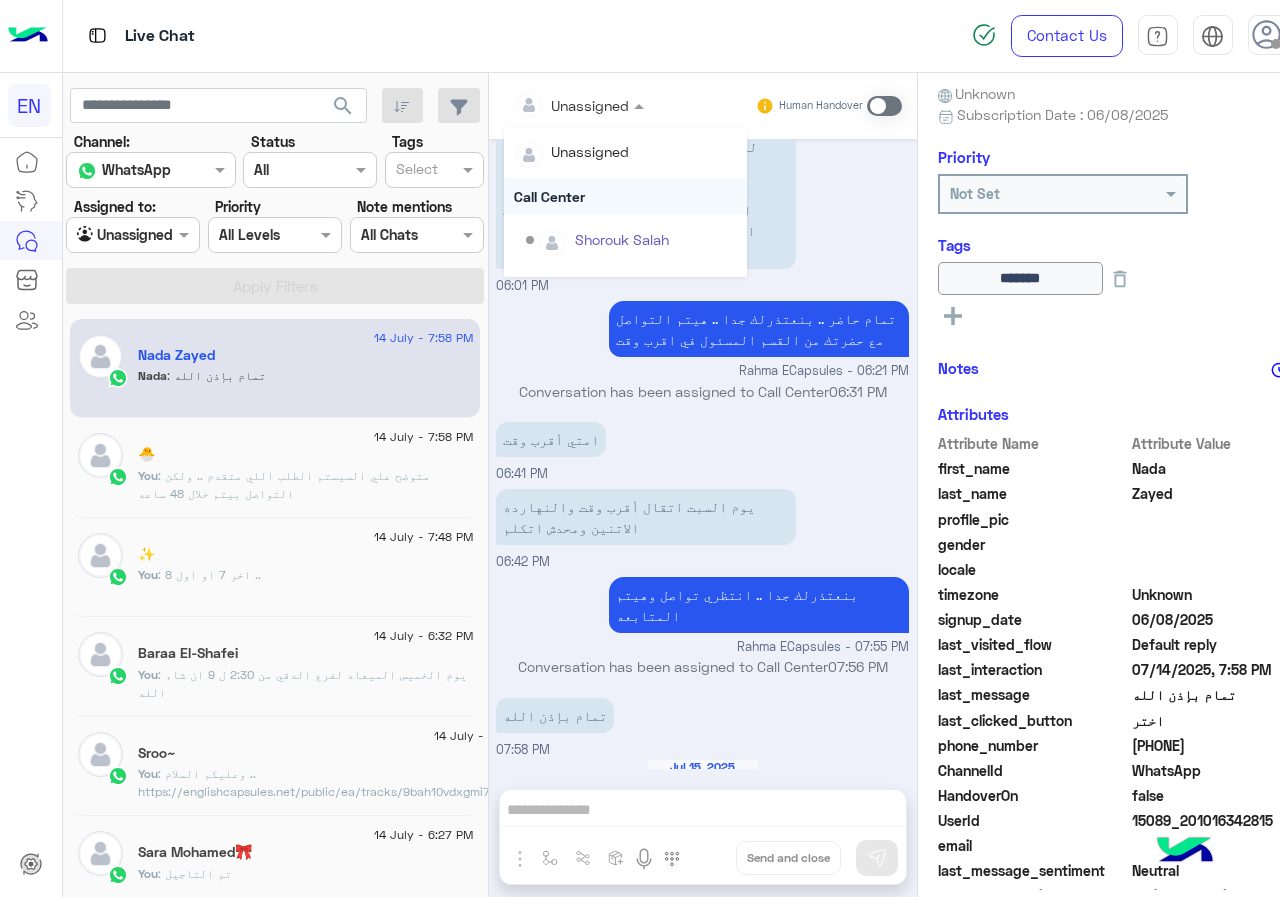 click on "Call Center" at bounding box center [625, 196] 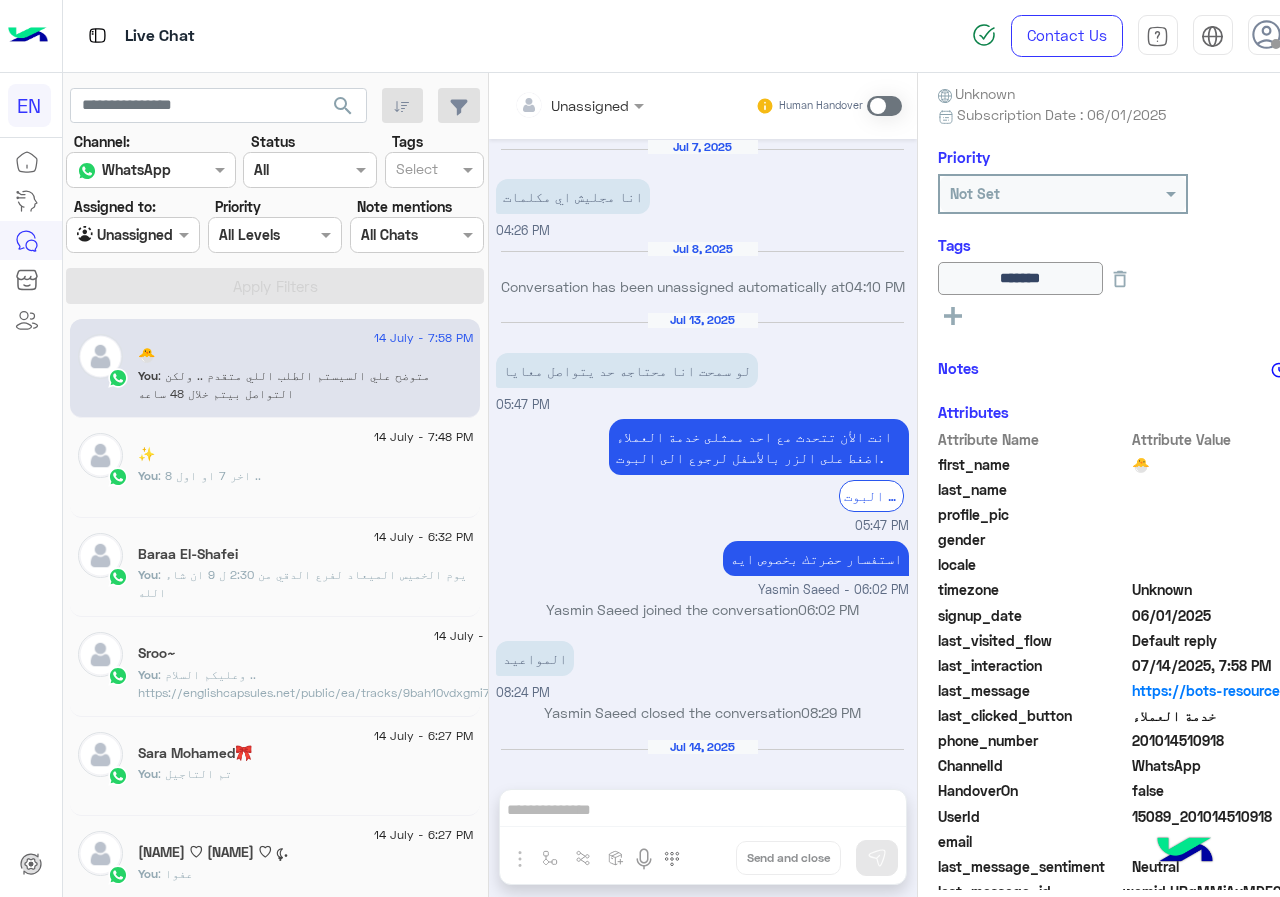 scroll, scrollTop: 795, scrollLeft: 0, axis: vertical 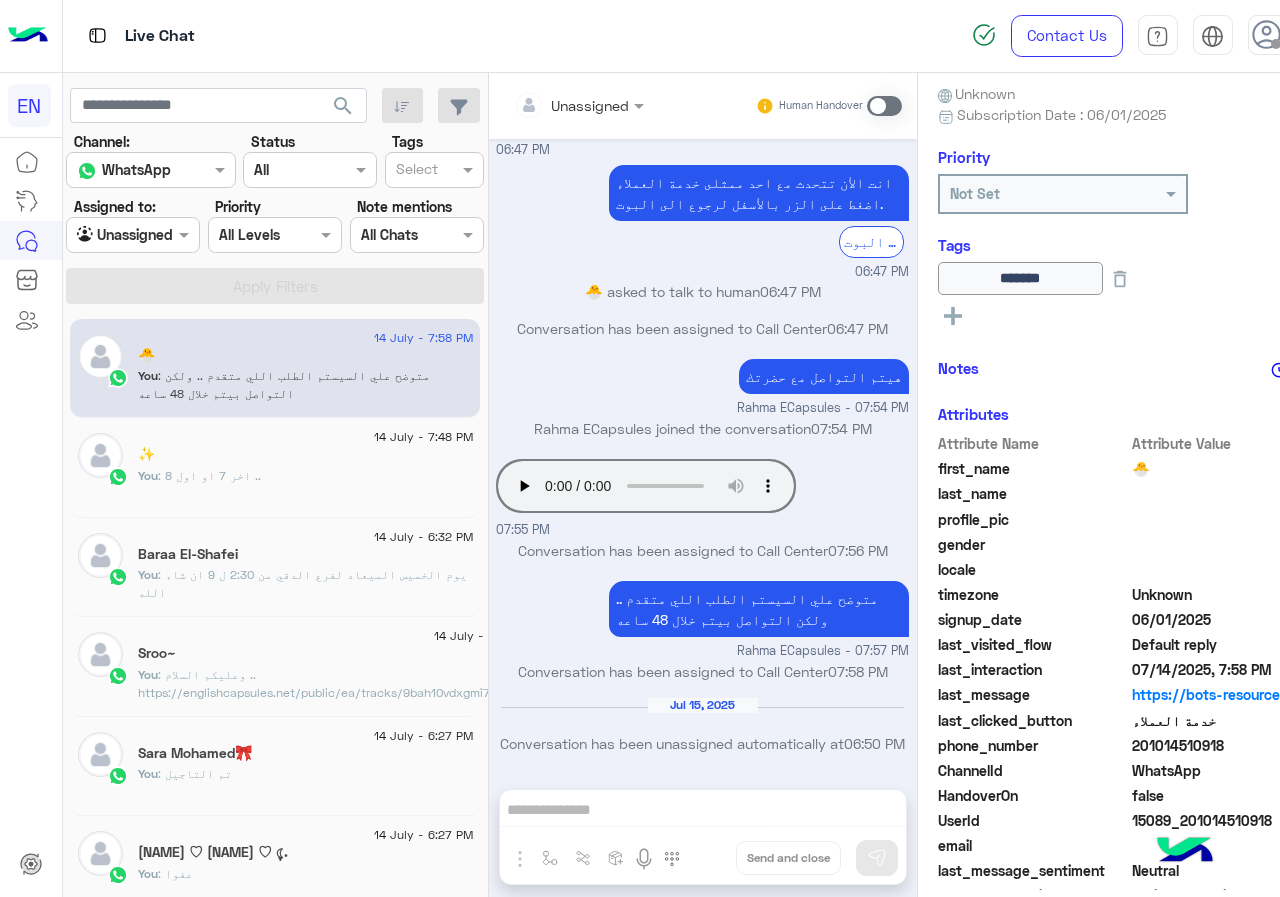 click at bounding box center (133, 234) 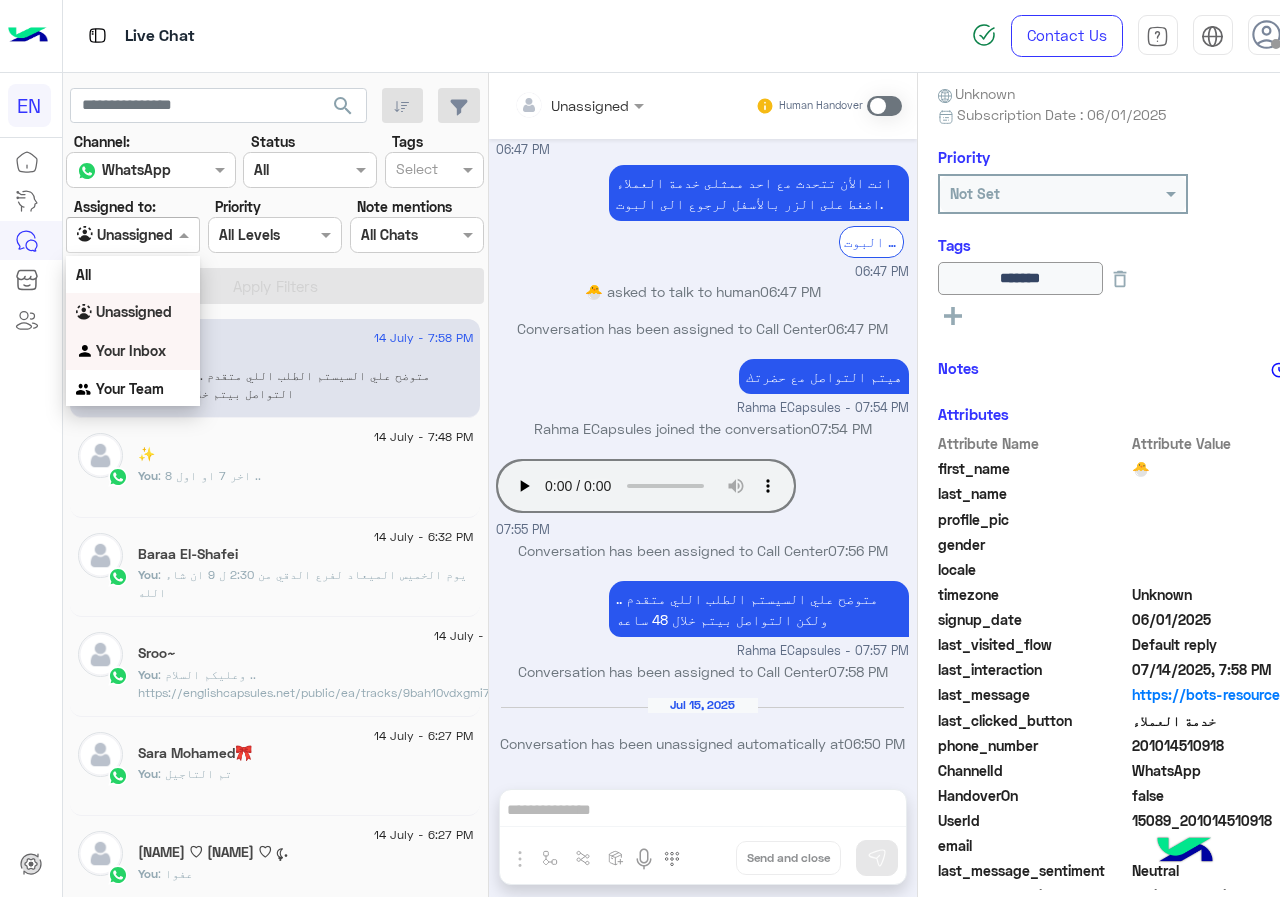 click on "Your Inbox" at bounding box center [131, 350] 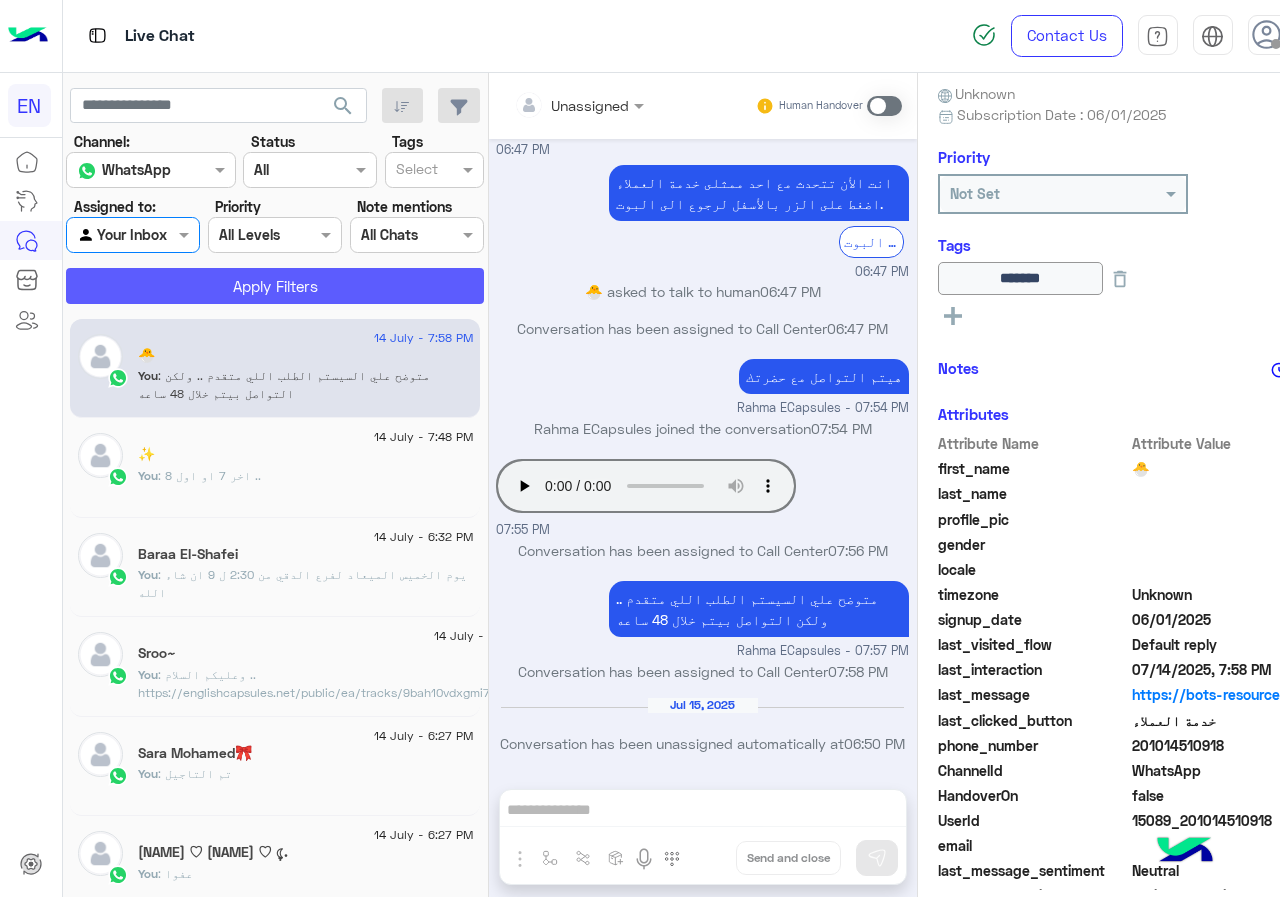 click on "Apply Filters" 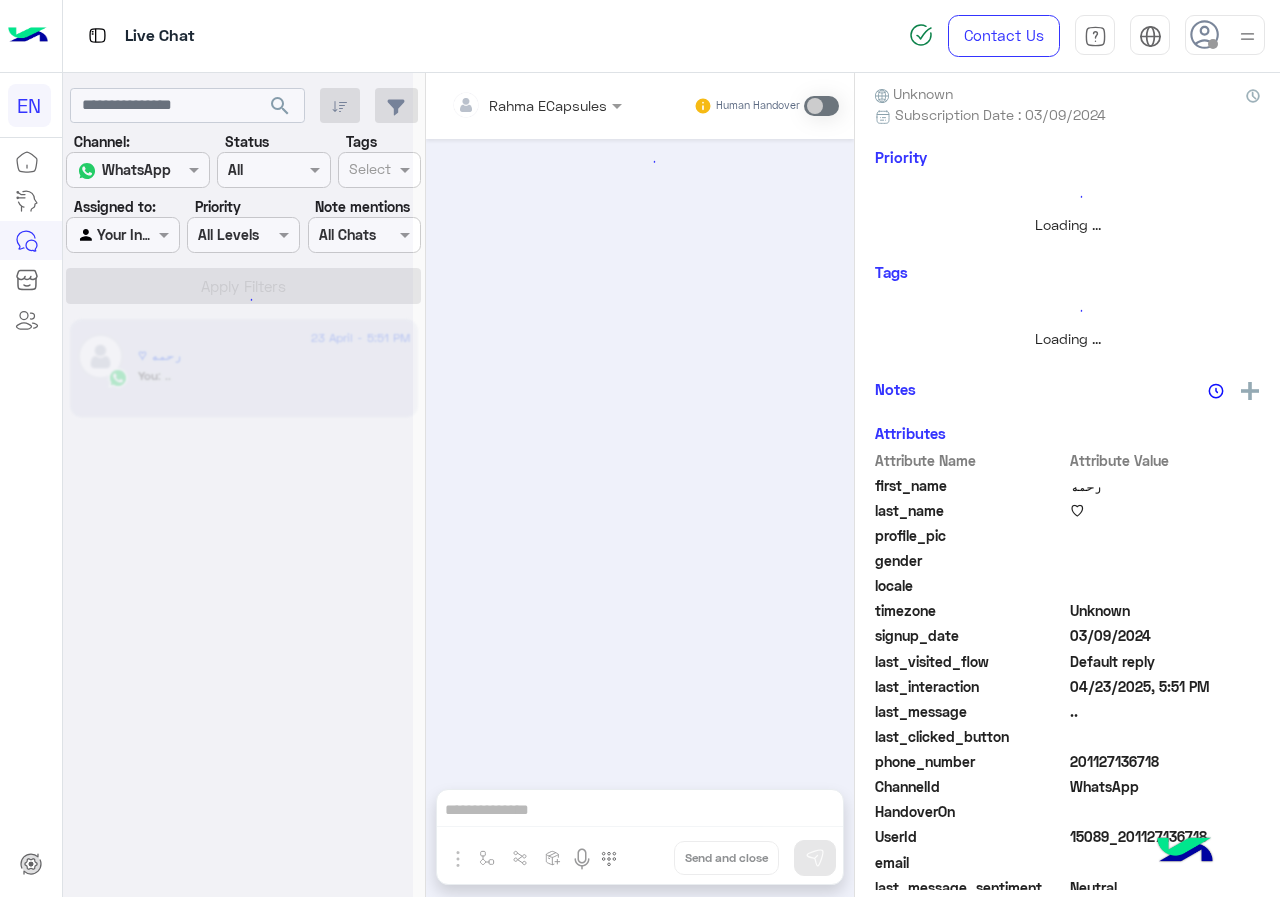 scroll, scrollTop: 741, scrollLeft: 0, axis: vertical 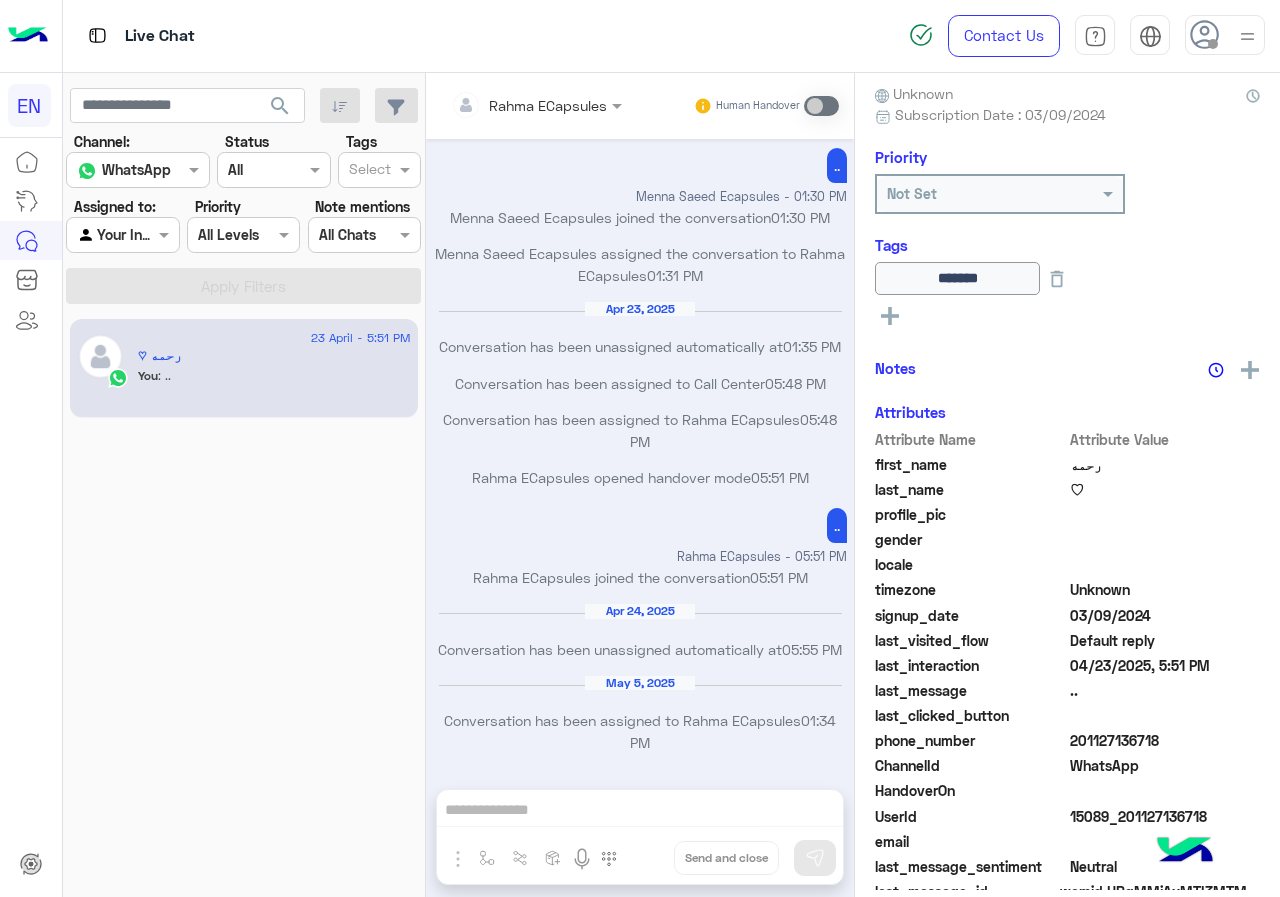 click at bounding box center (122, 234) 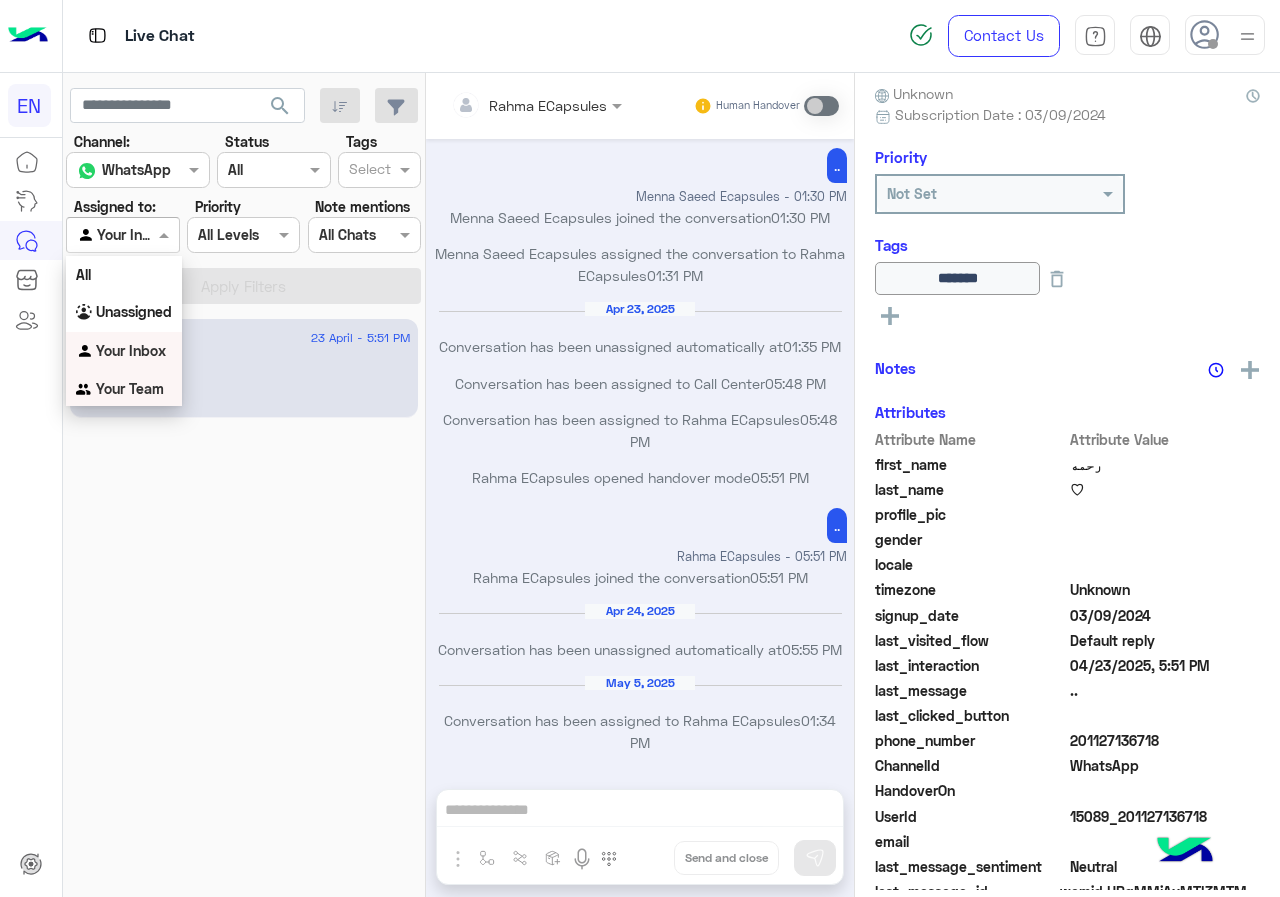 click on "Your Team" at bounding box center (124, 389) 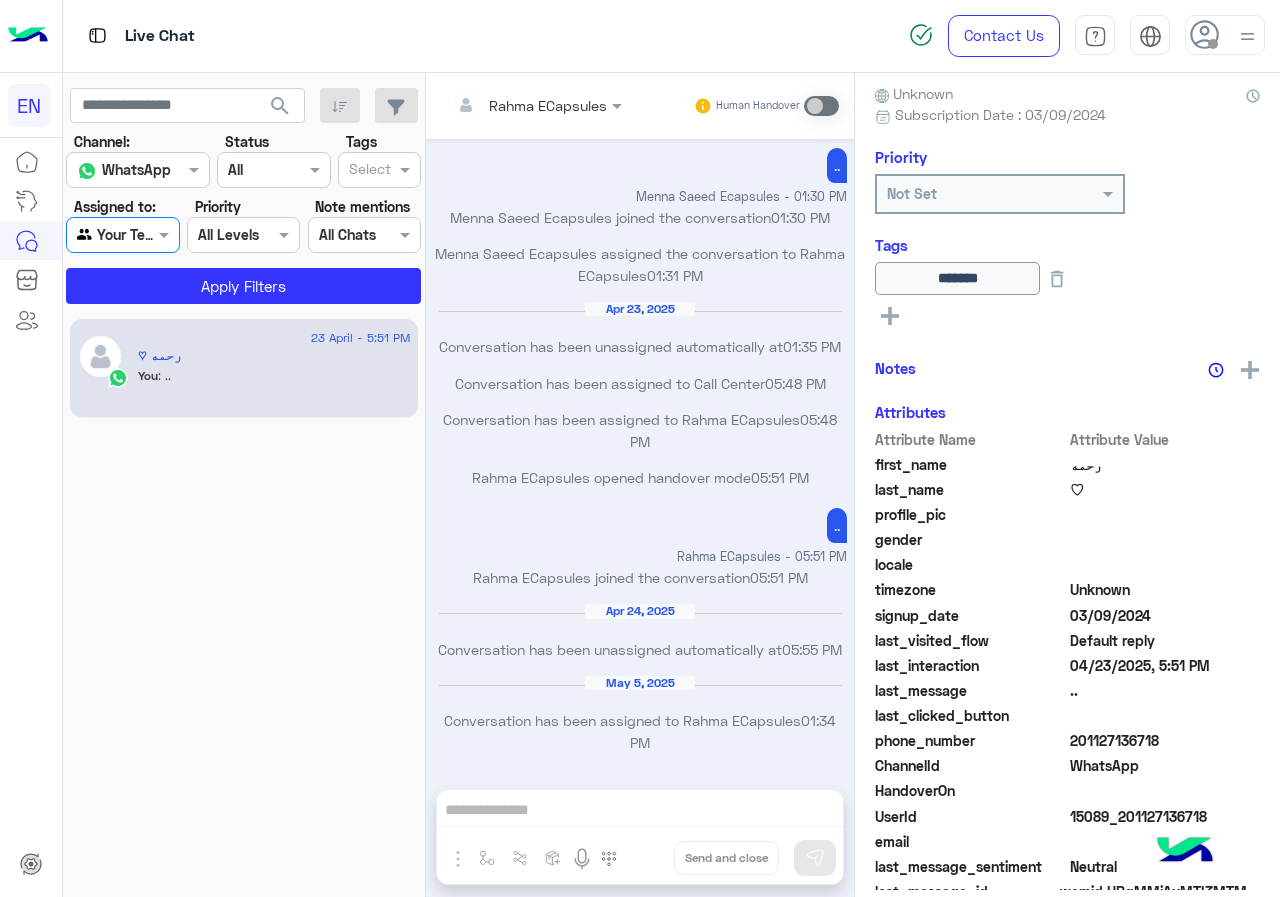 click on "search Channel: Channel WhatsApp Status Channel All Tags Select Assigned to: Agent Filter Your Team Priority All Levels All Levels Note mentions Select All Chats Apply Filters" 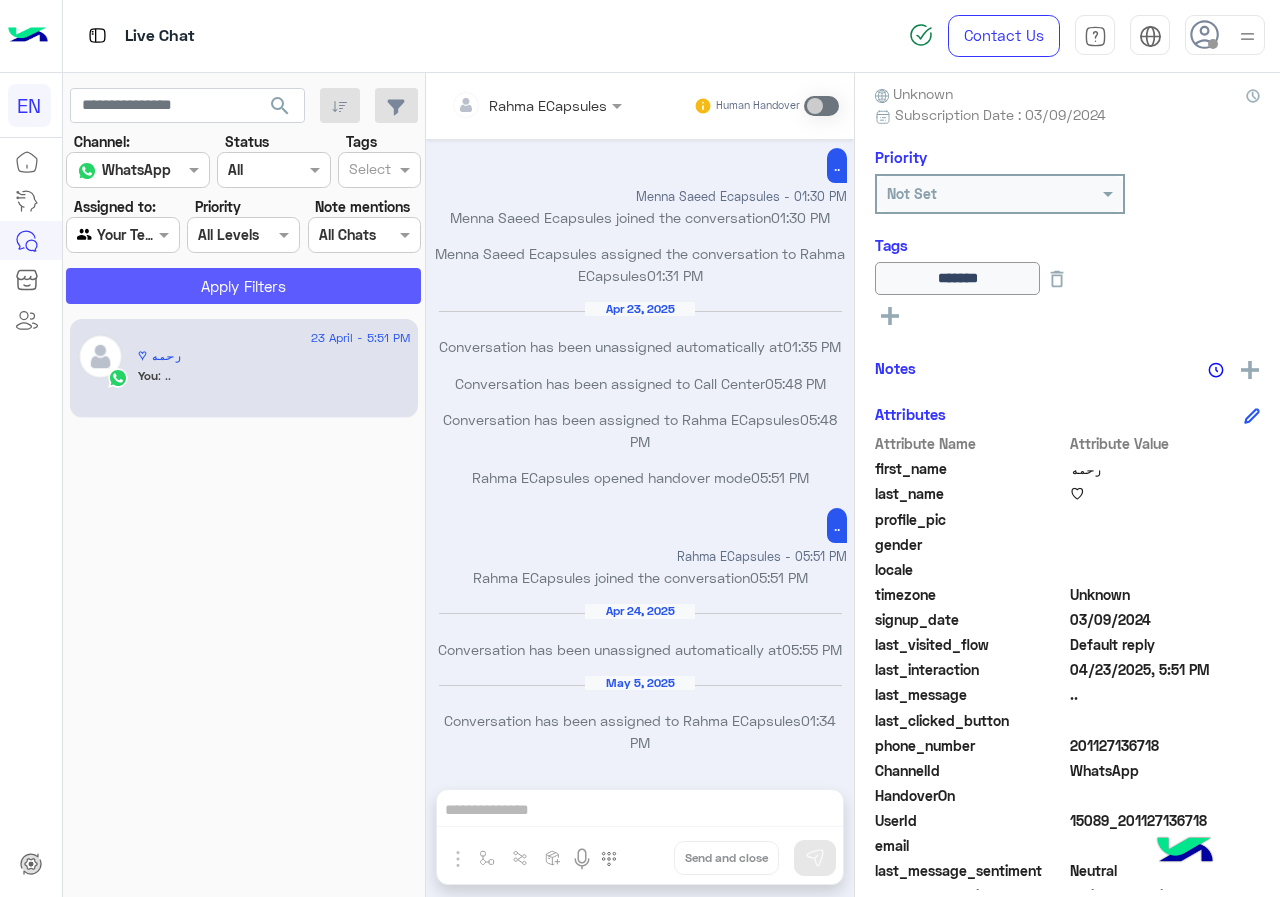 click on "Apply Filters" 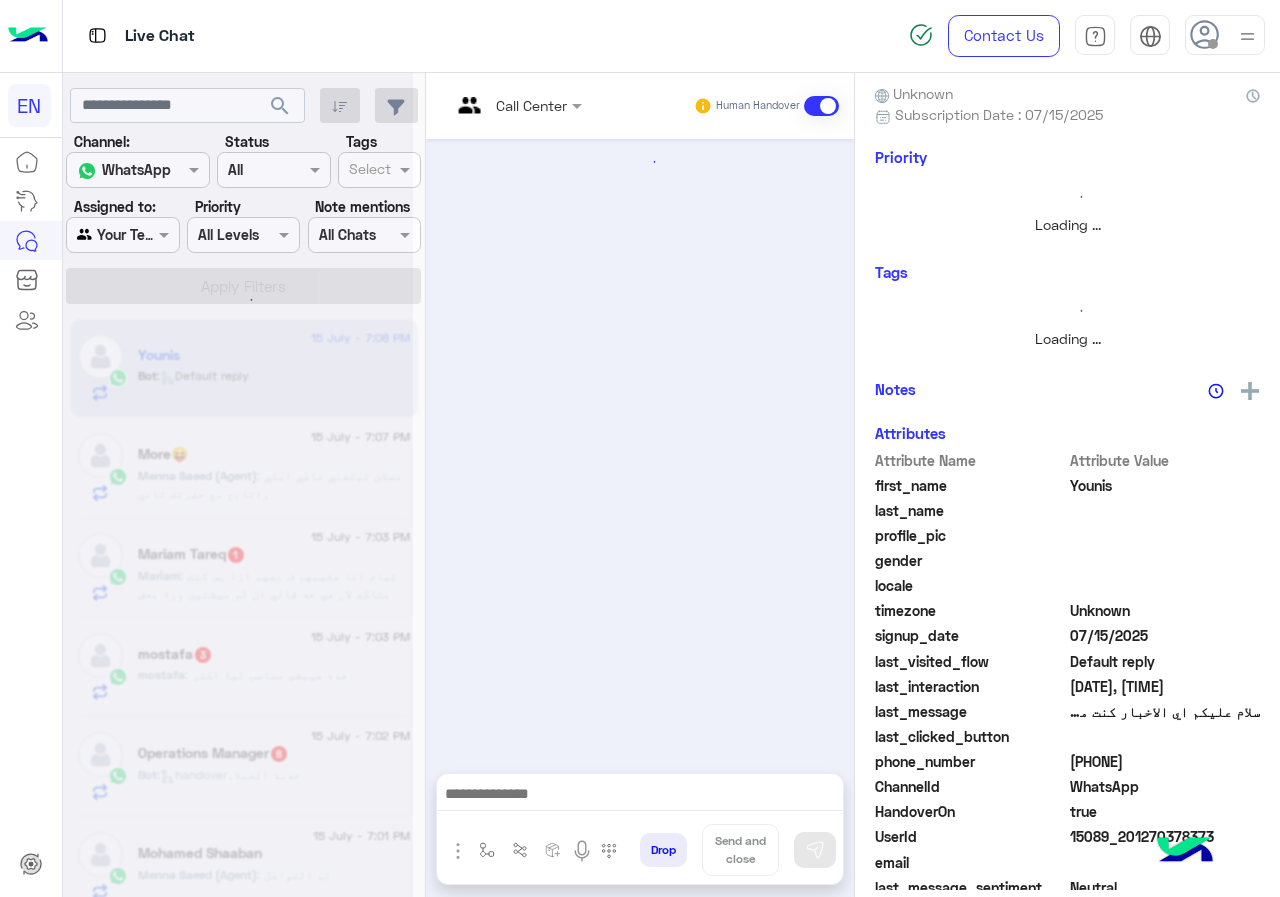 scroll, scrollTop: 0, scrollLeft: 0, axis: both 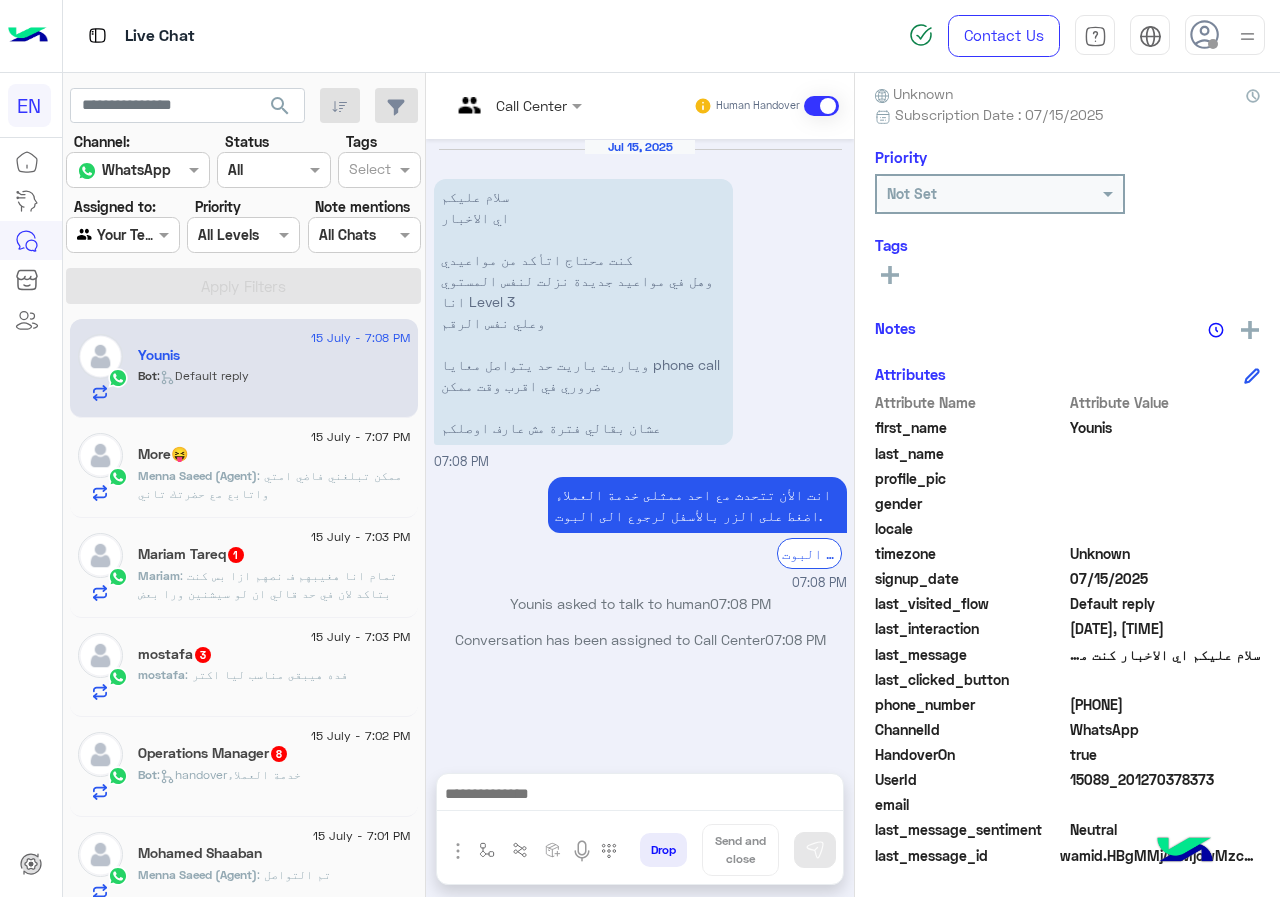 drag, startPoint x: 1073, startPoint y: 701, endPoint x: 1226, endPoint y: 713, distance: 153.46986 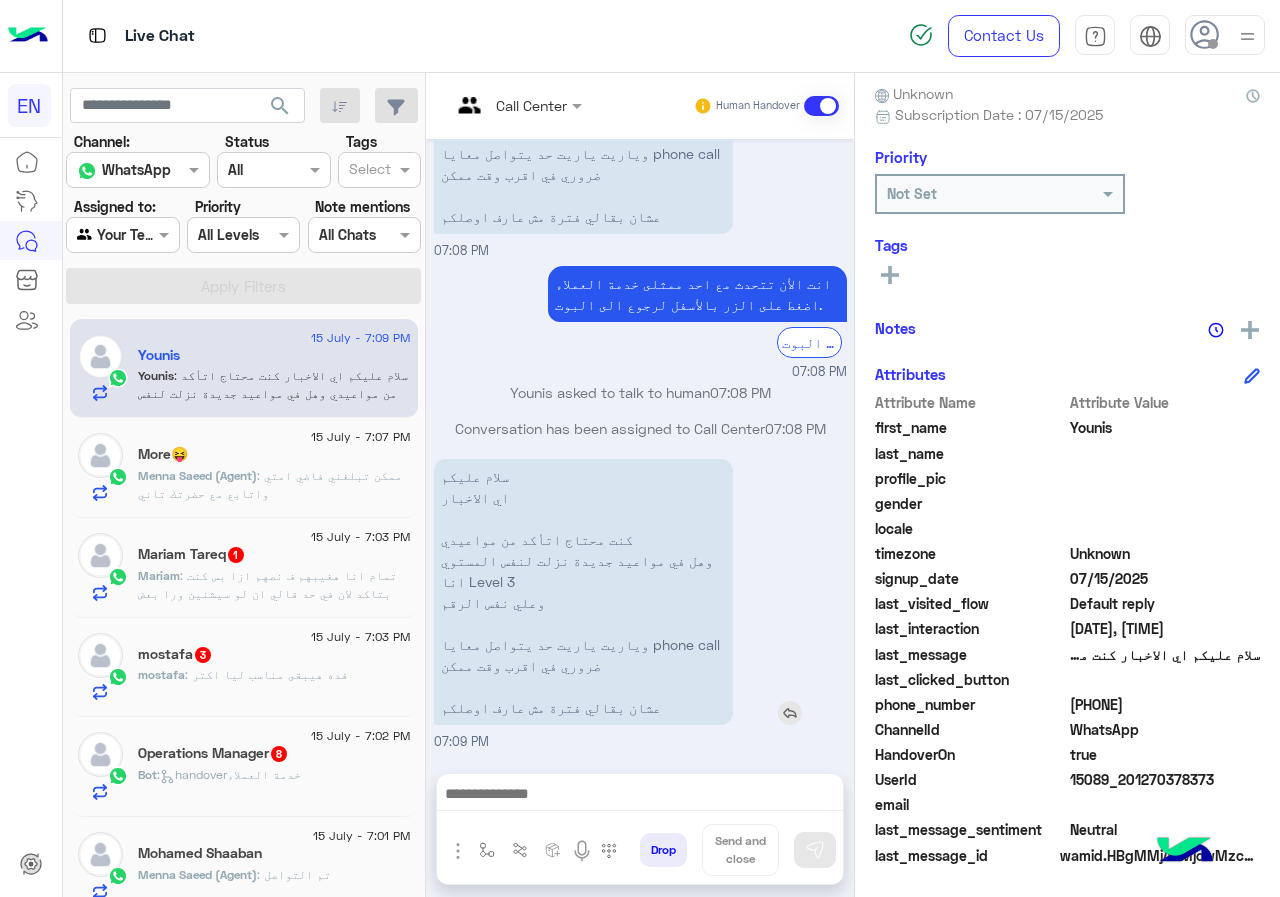 scroll, scrollTop: 210, scrollLeft: 0, axis: vertical 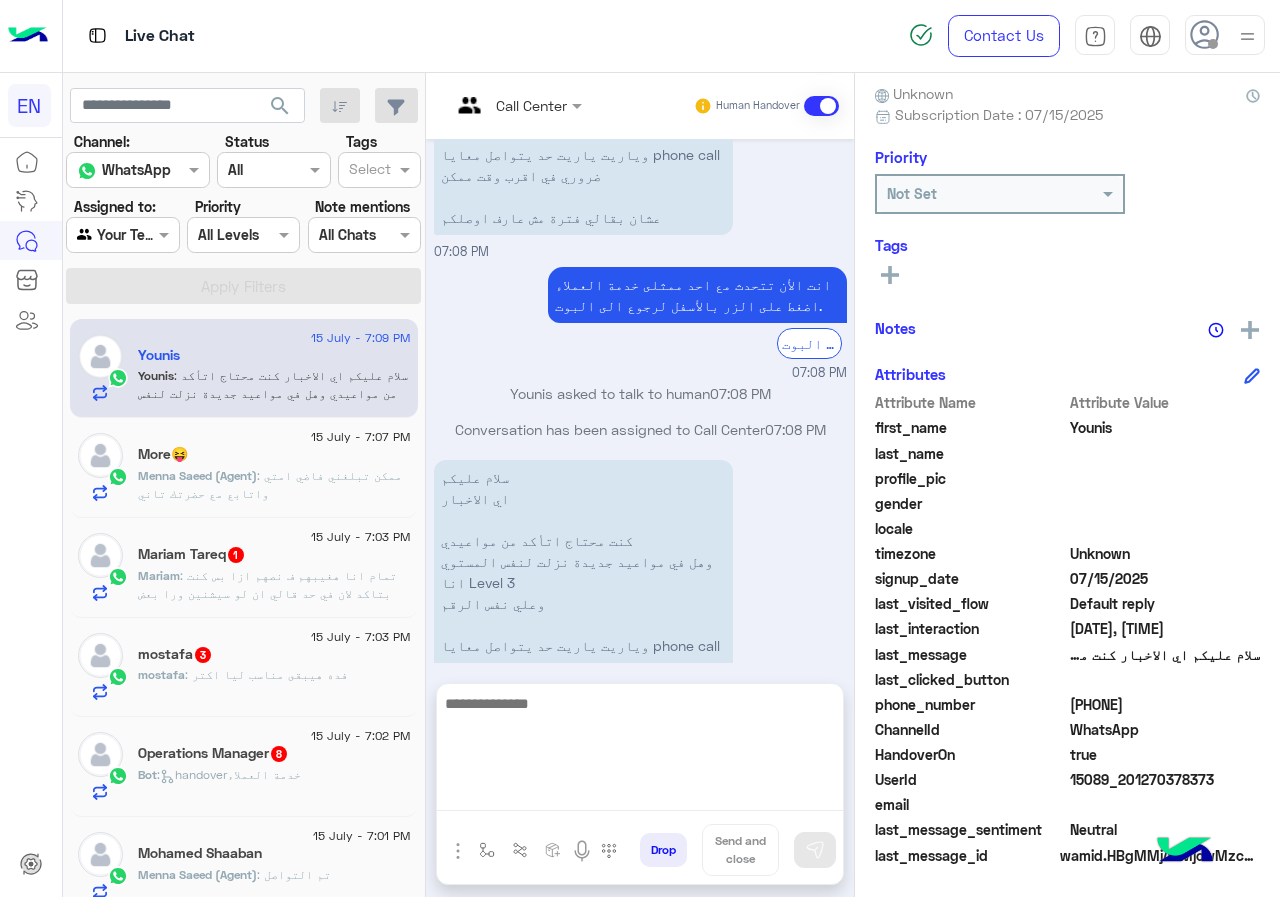 click at bounding box center [640, 751] 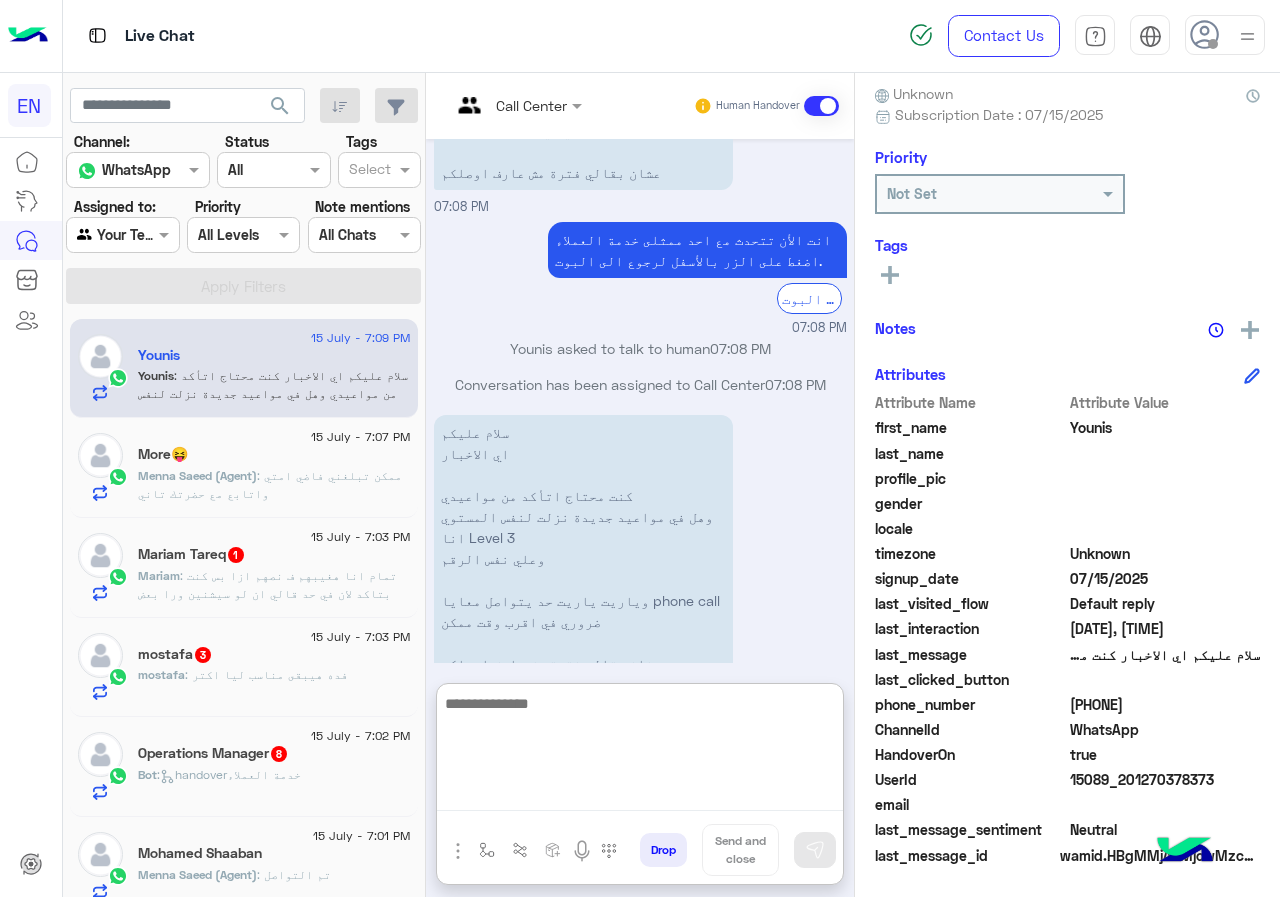 scroll, scrollTop: 300, scrollLeft: 0, axis: vertical 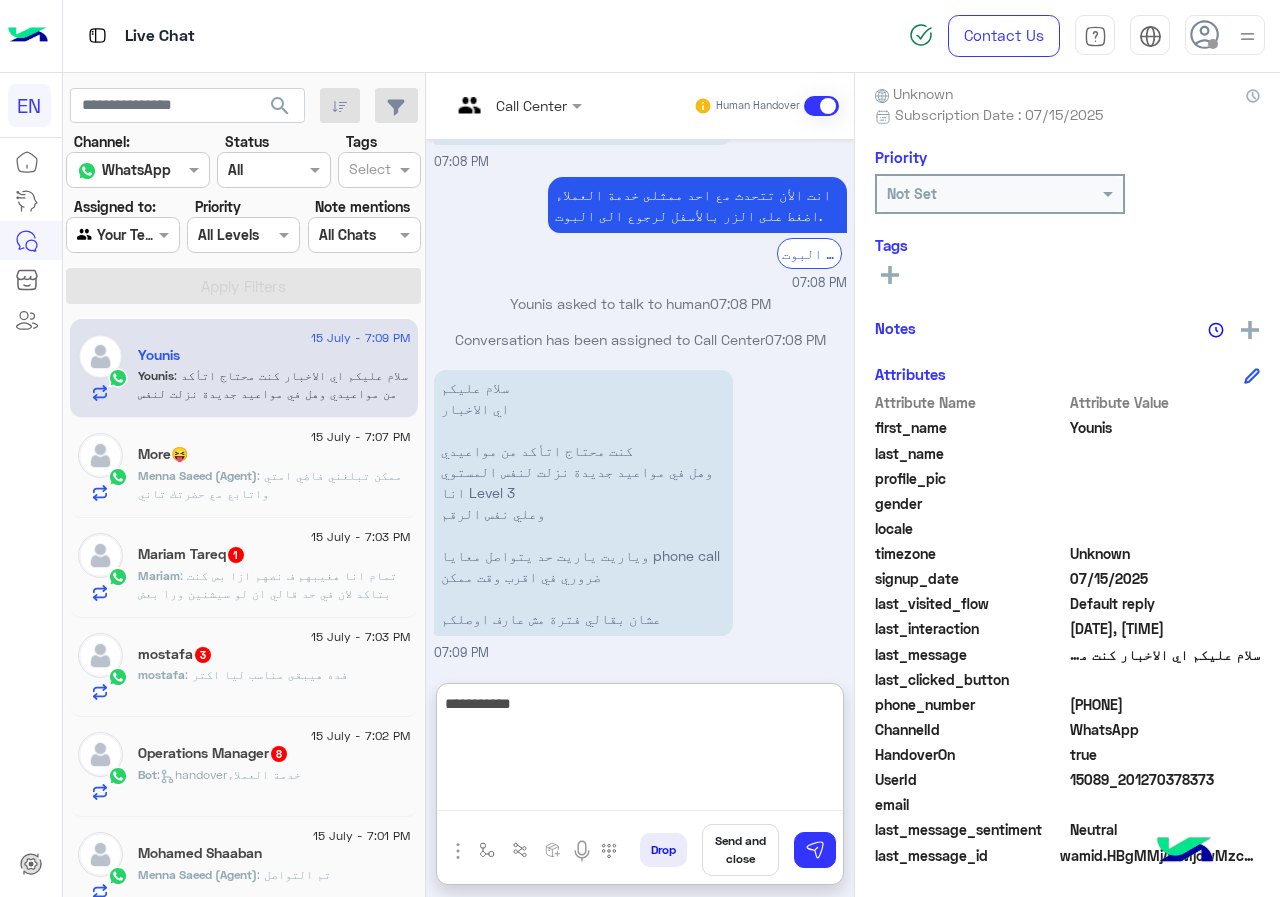 type on "**********" 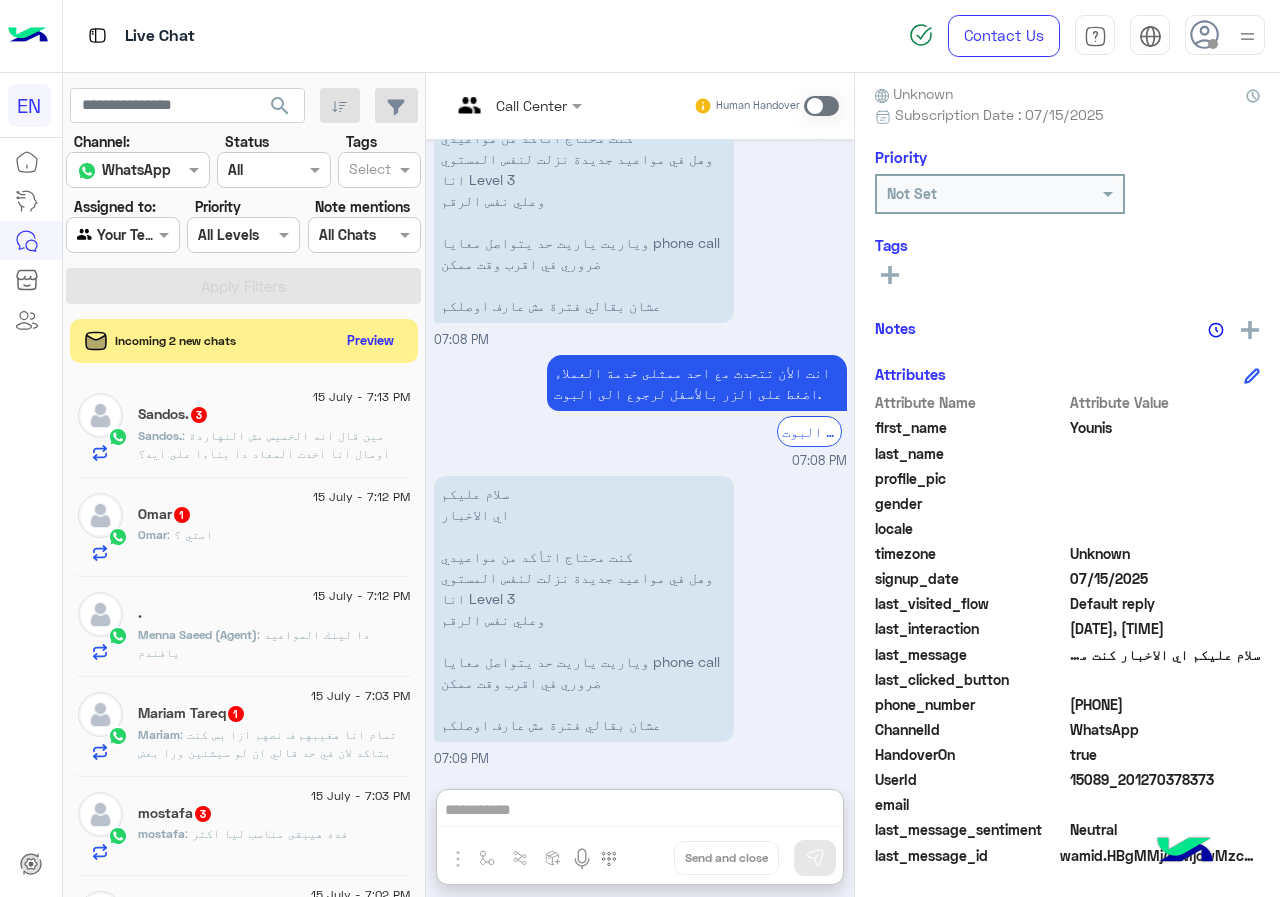 click on "**********" at bounding box center (640, 489) 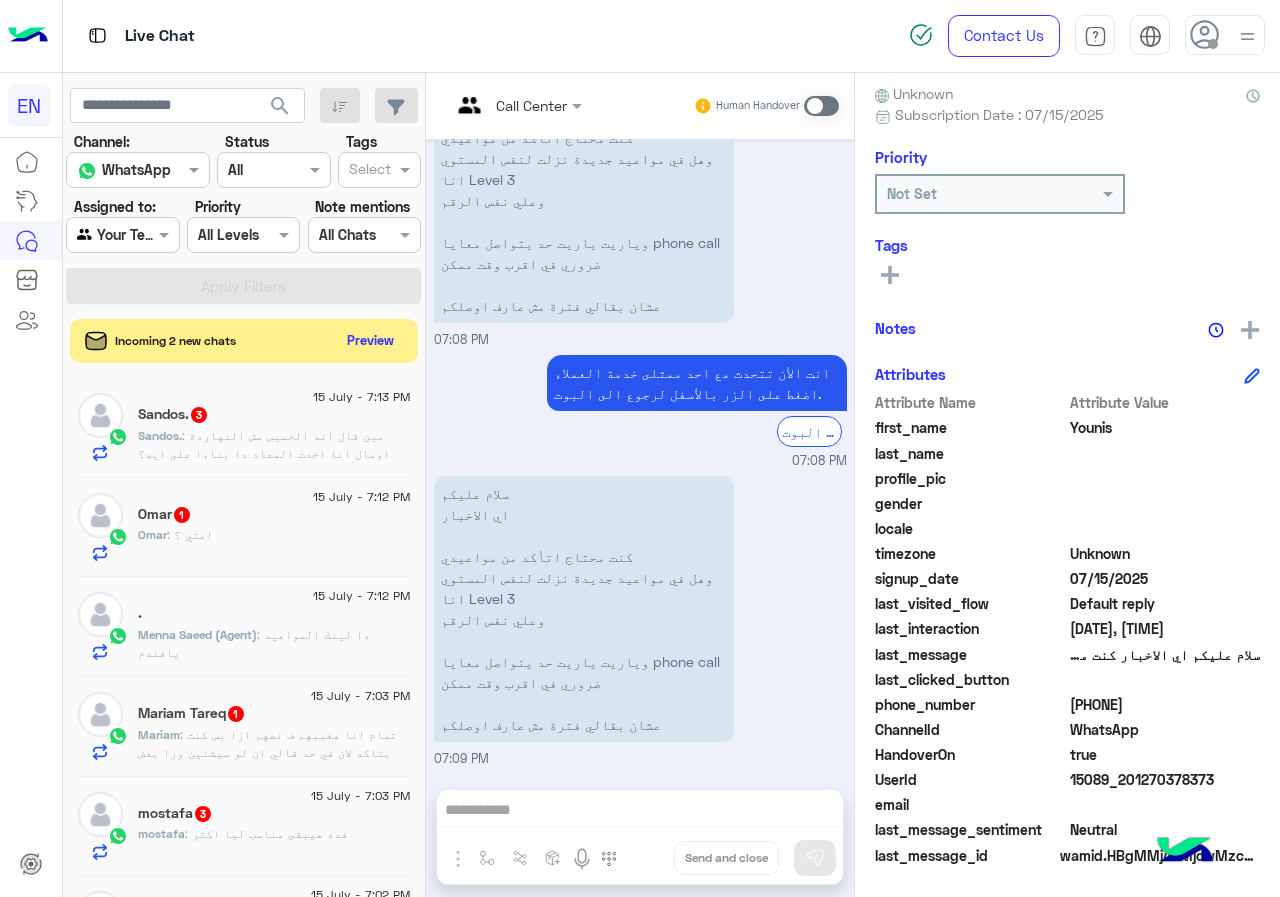 scroll, scrollTop: 122, scrollLeft: 0, axis: vertical 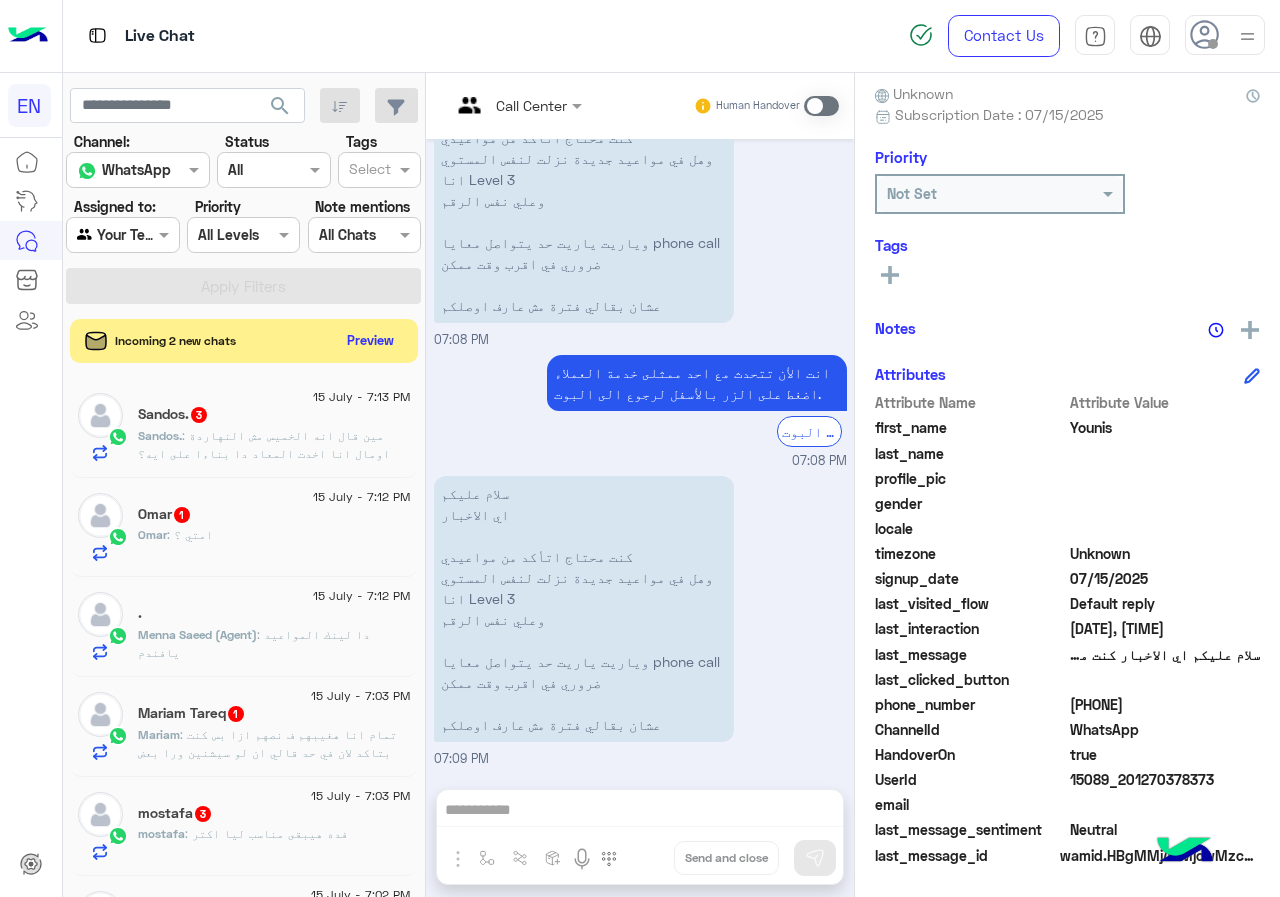 click at bounding box center (821, 106) 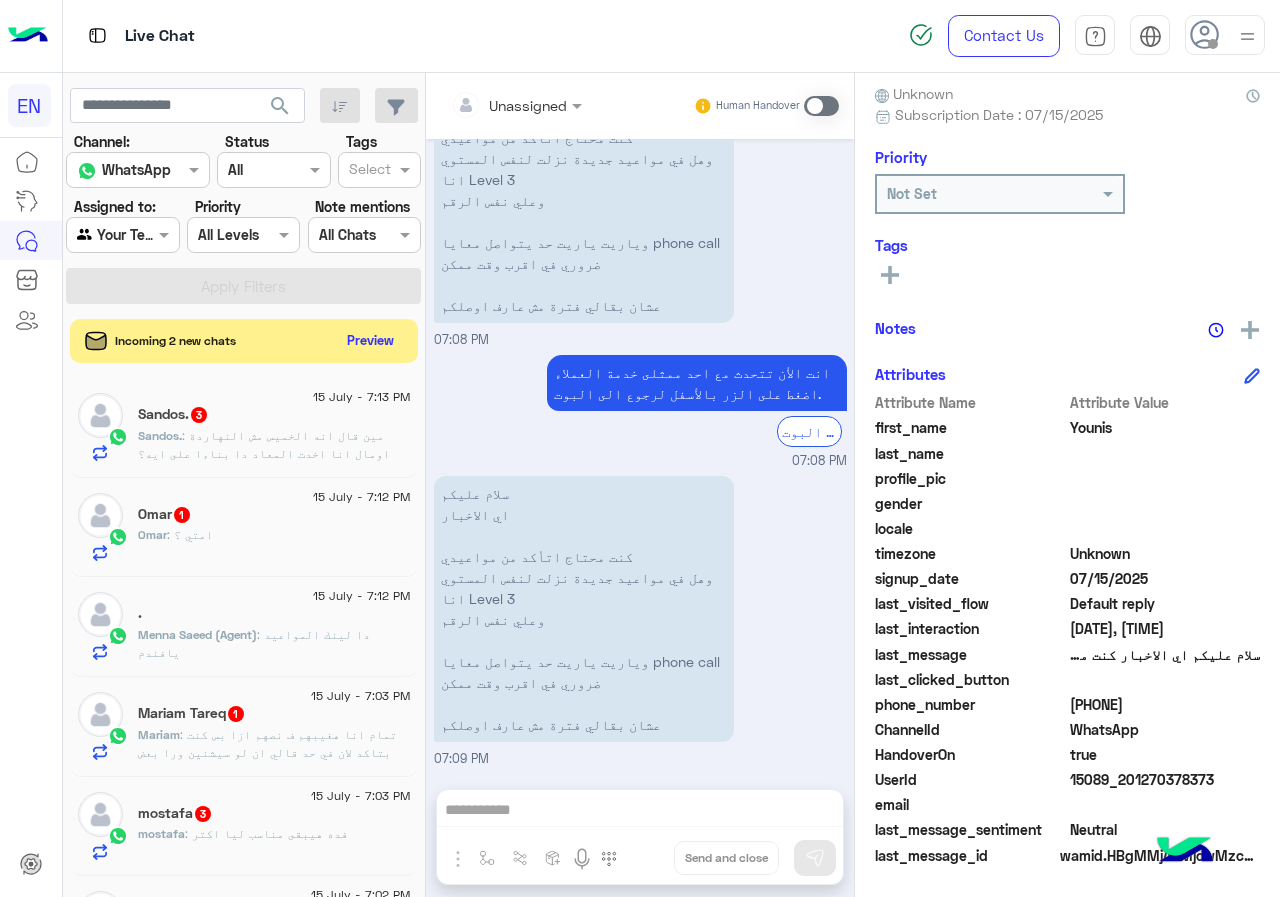 click at bounding box center [821, 106] 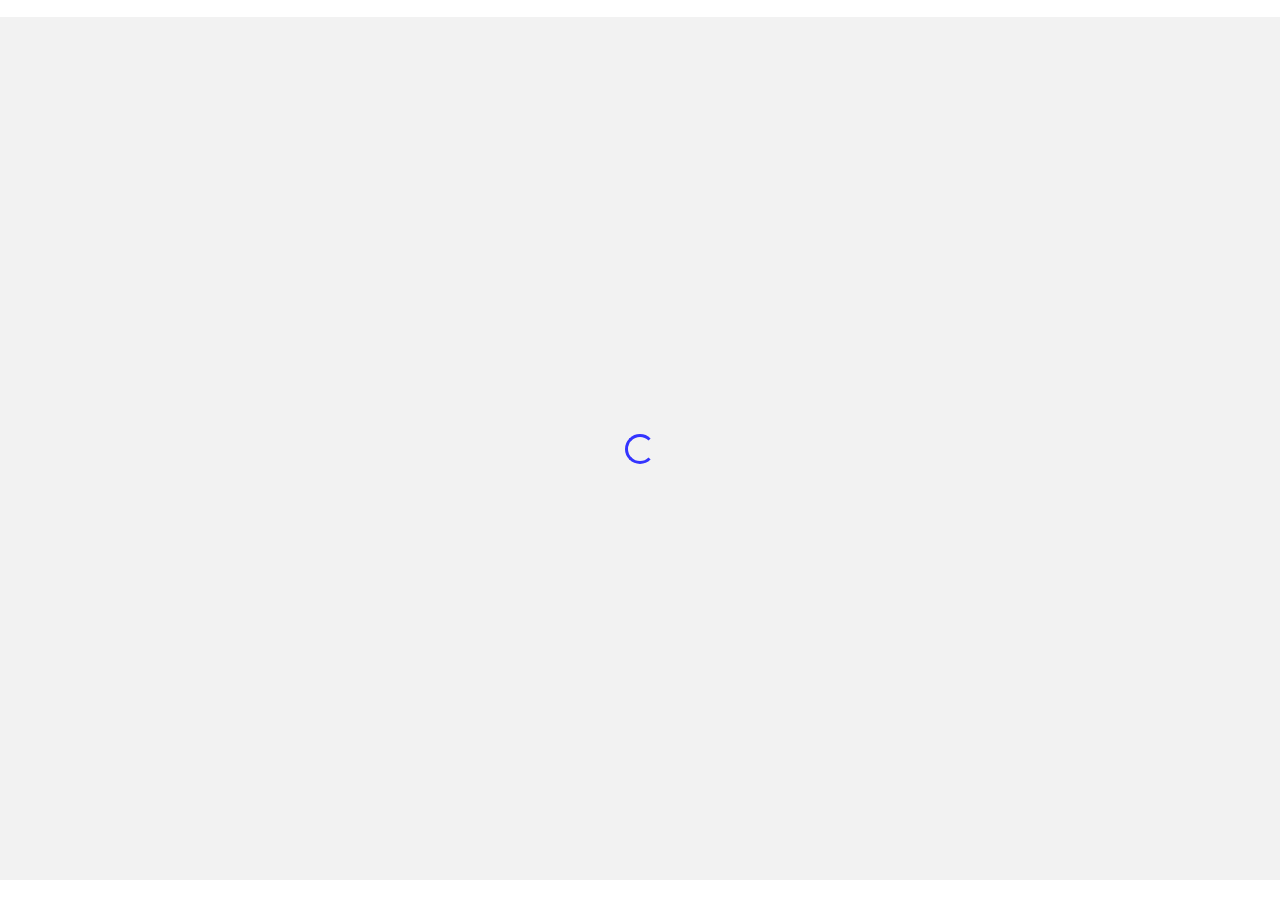 scroll, scrollTop: 0, scrollLeft: 0, axis: both 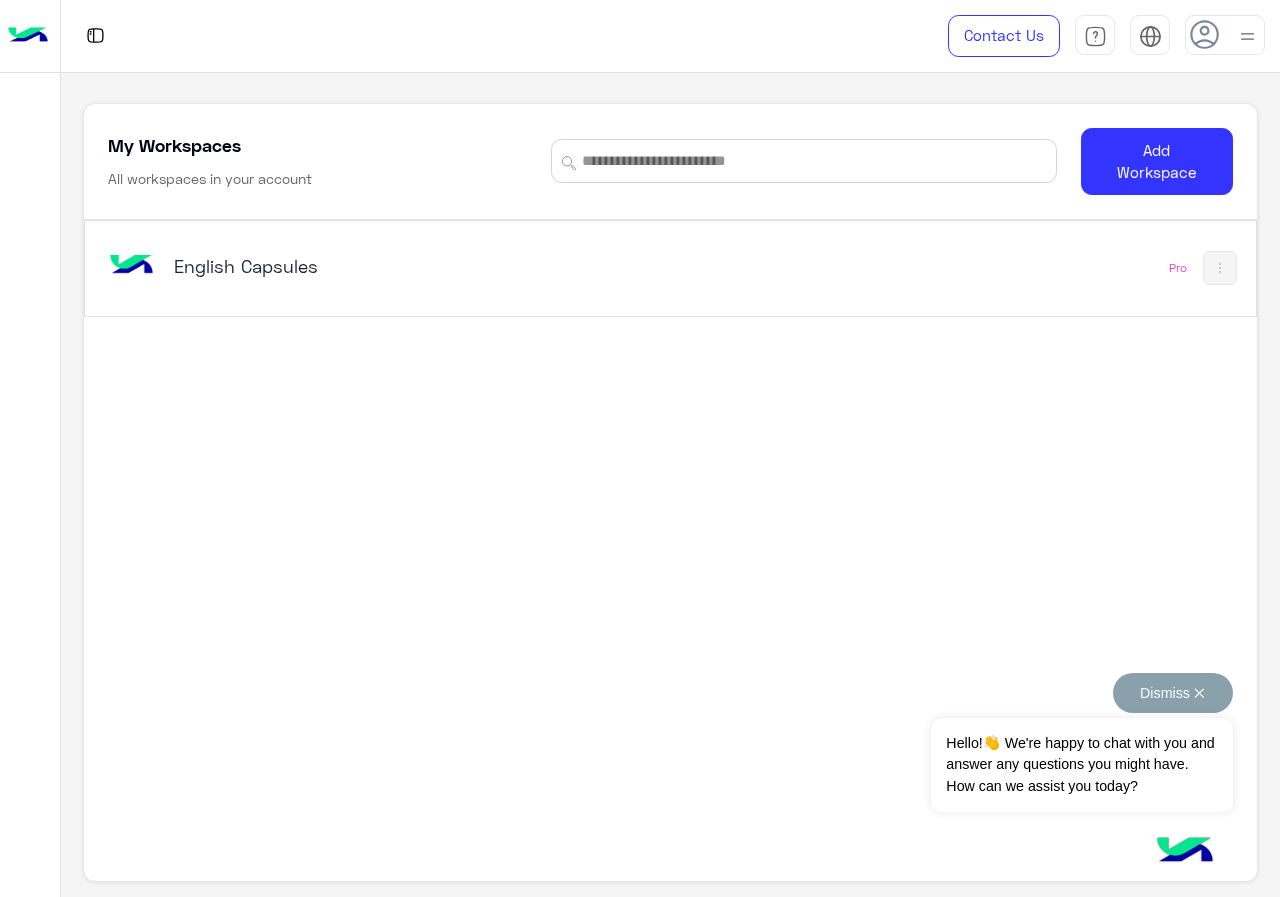 click on "Dismiss ✕" at bounding box center [1173, 693] 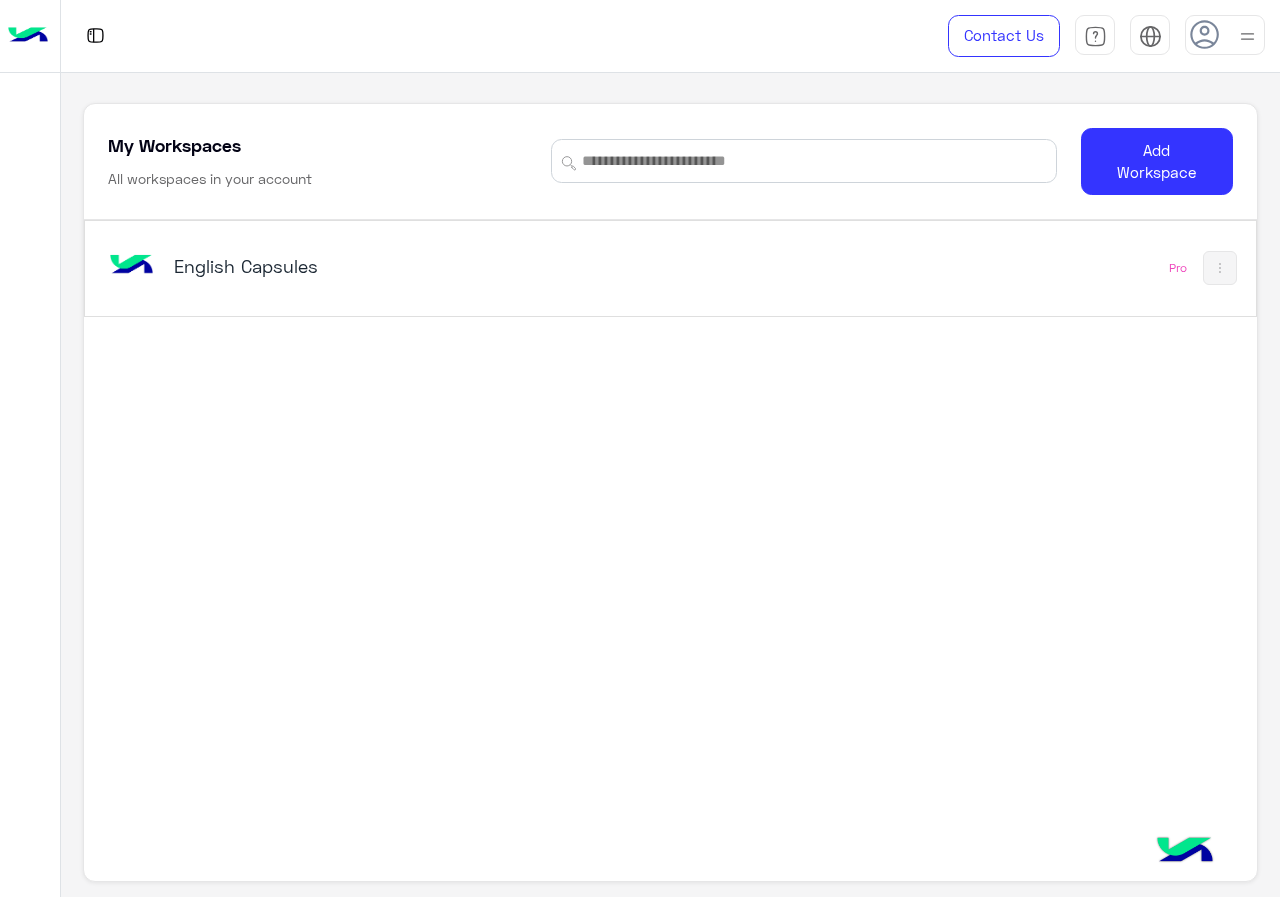 click on "English Capsules" at bounding box center (378, 266) 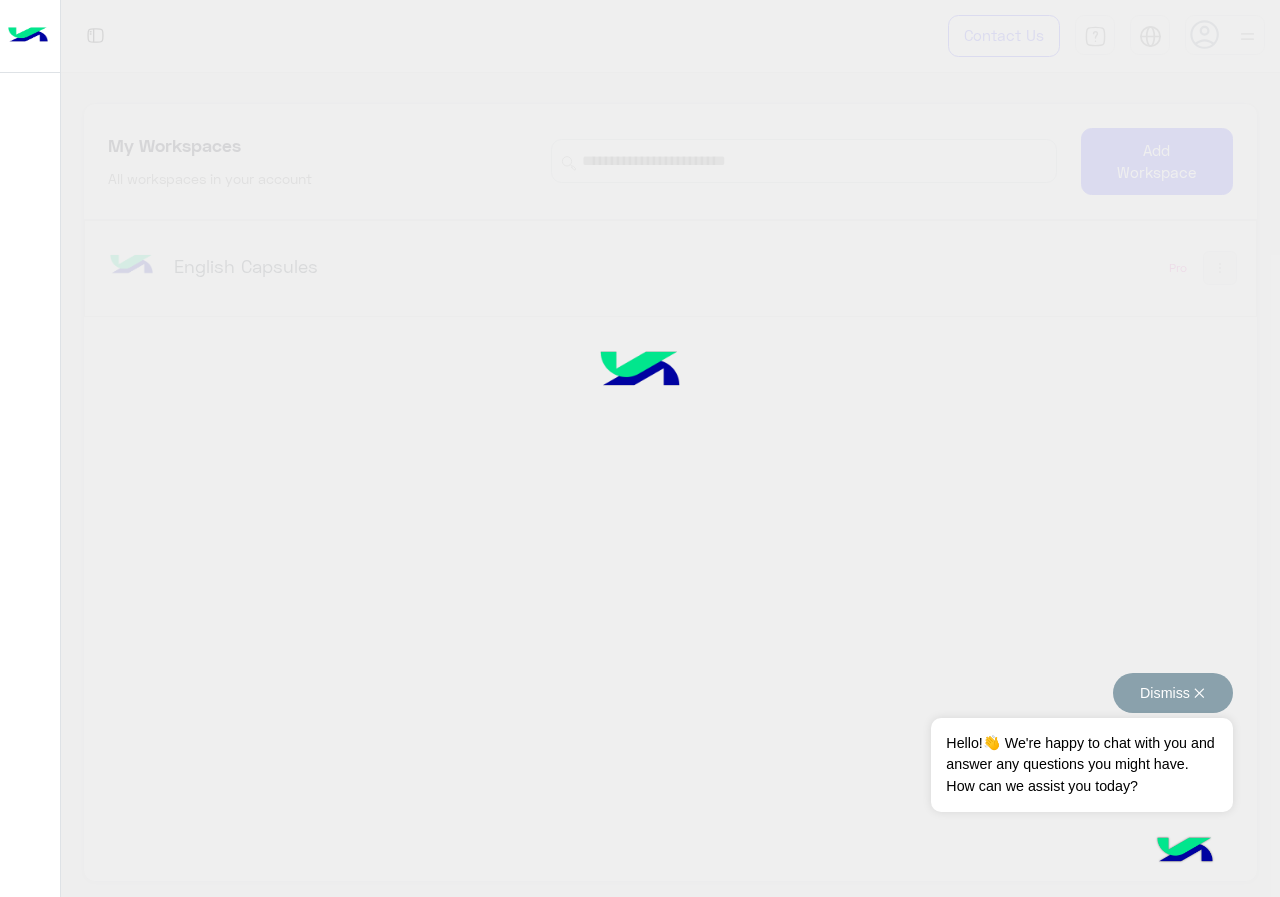 click on "Dismiss ✕" at bounding box center [1173, 693] 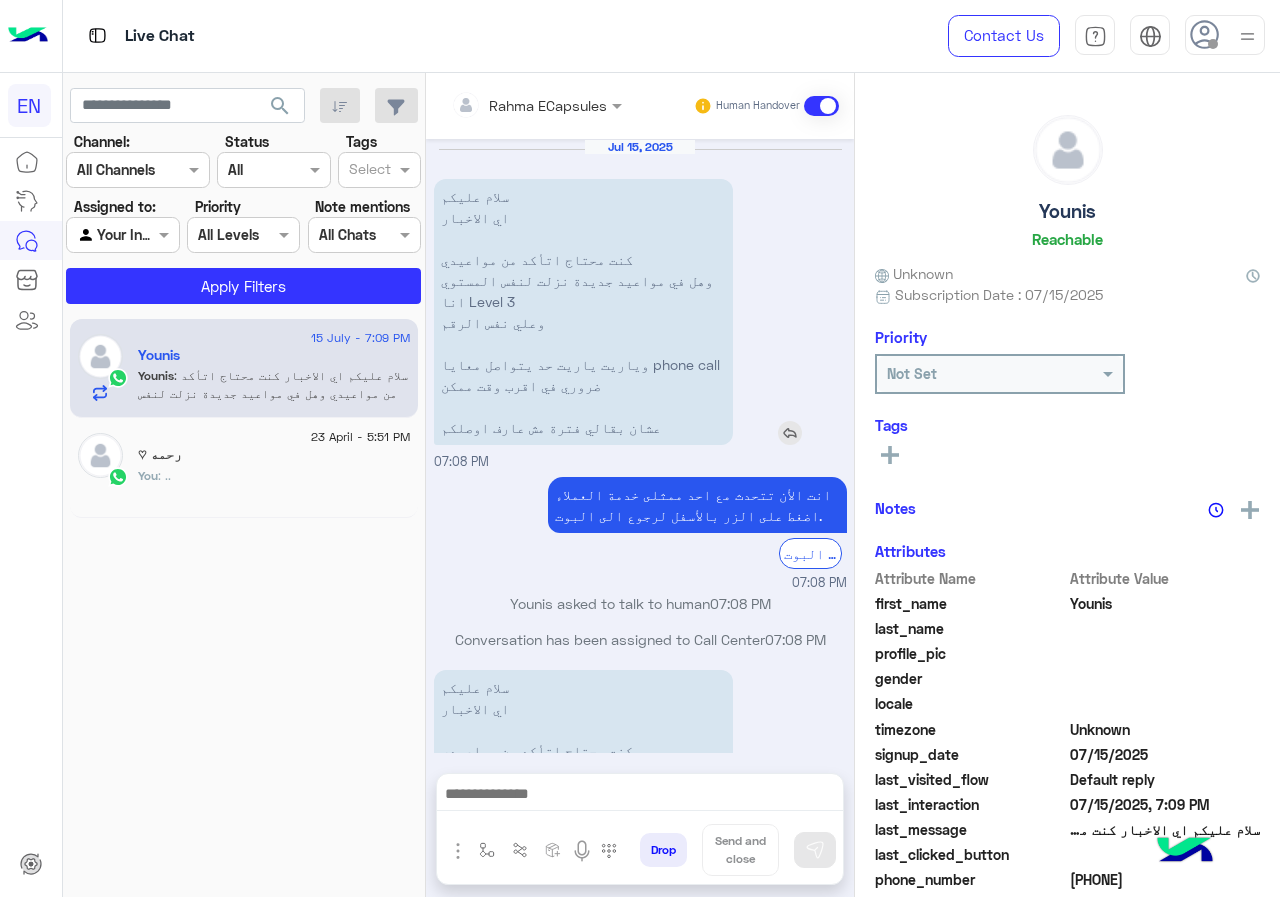 scroll, scrollTop: 283, scrollLeft: 0, axis: vertical 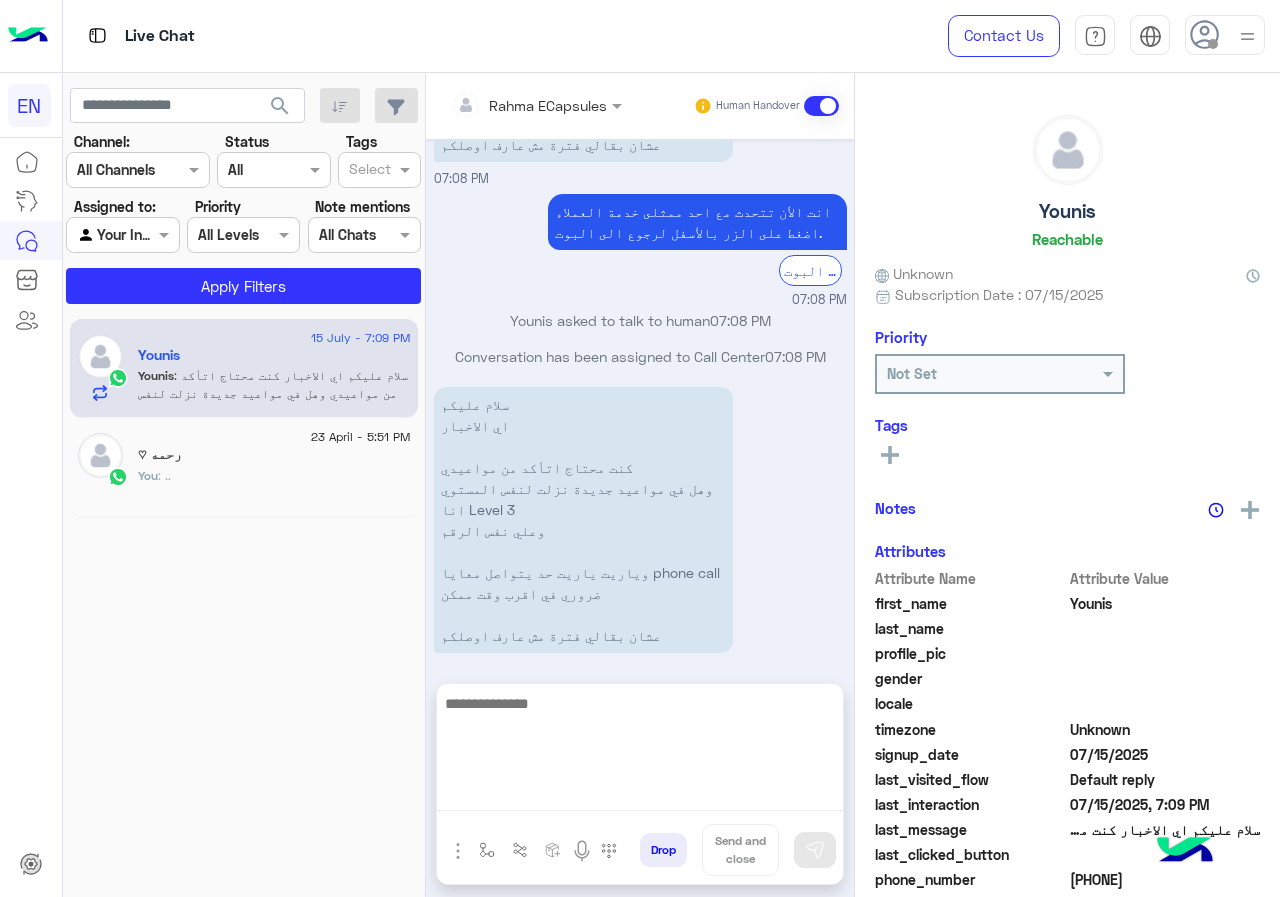 click at bounding box center [640, 751] 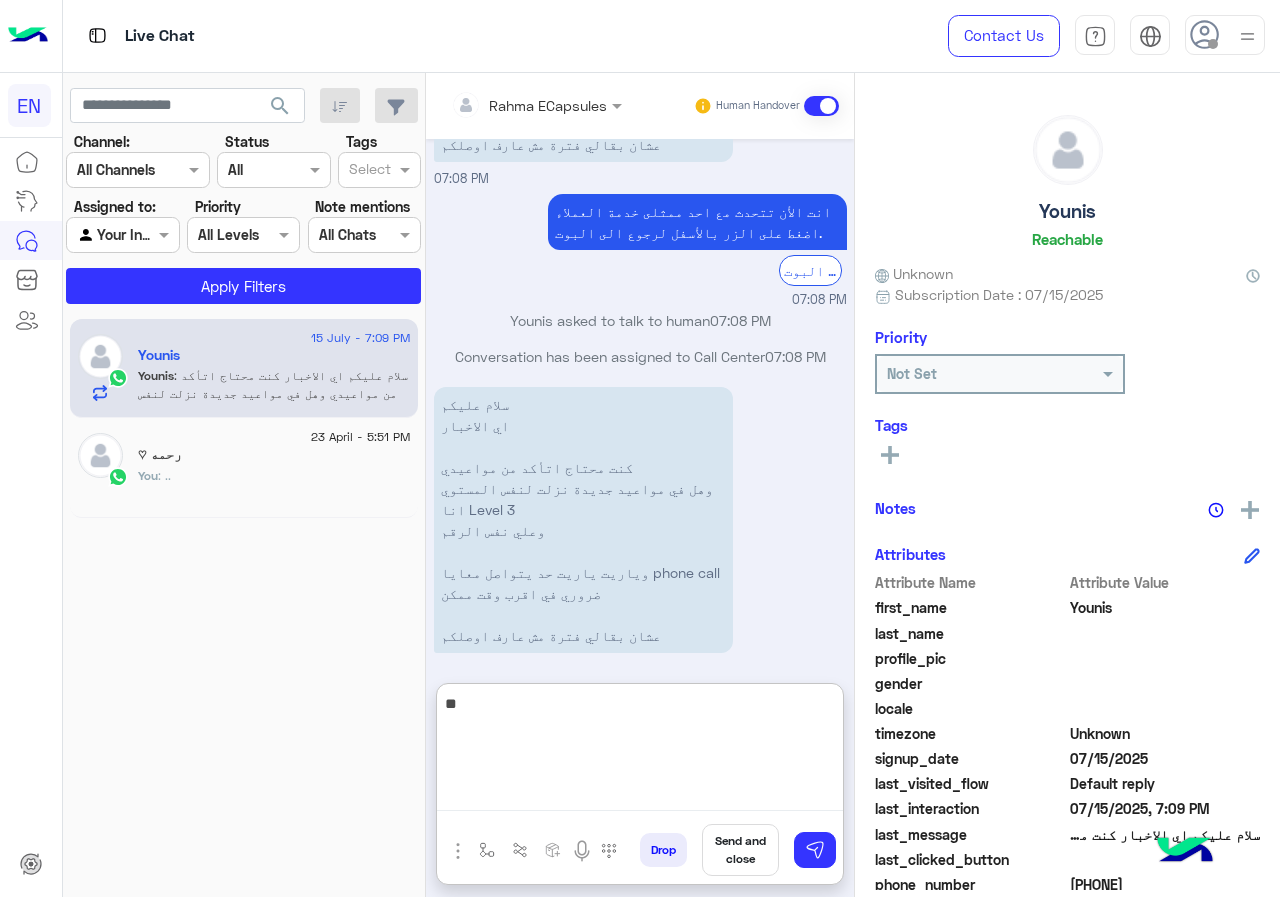 type on "*" 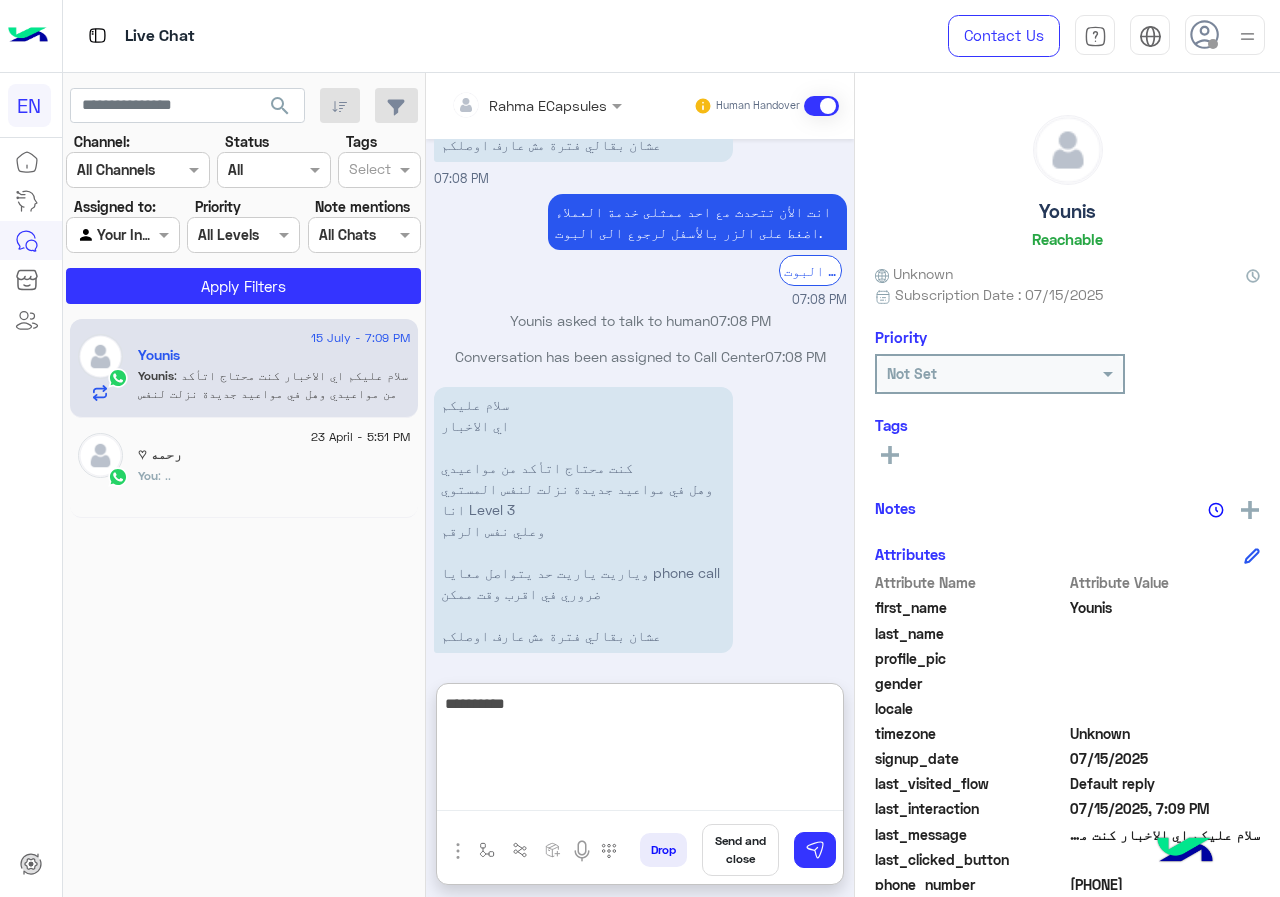 type on "**********" 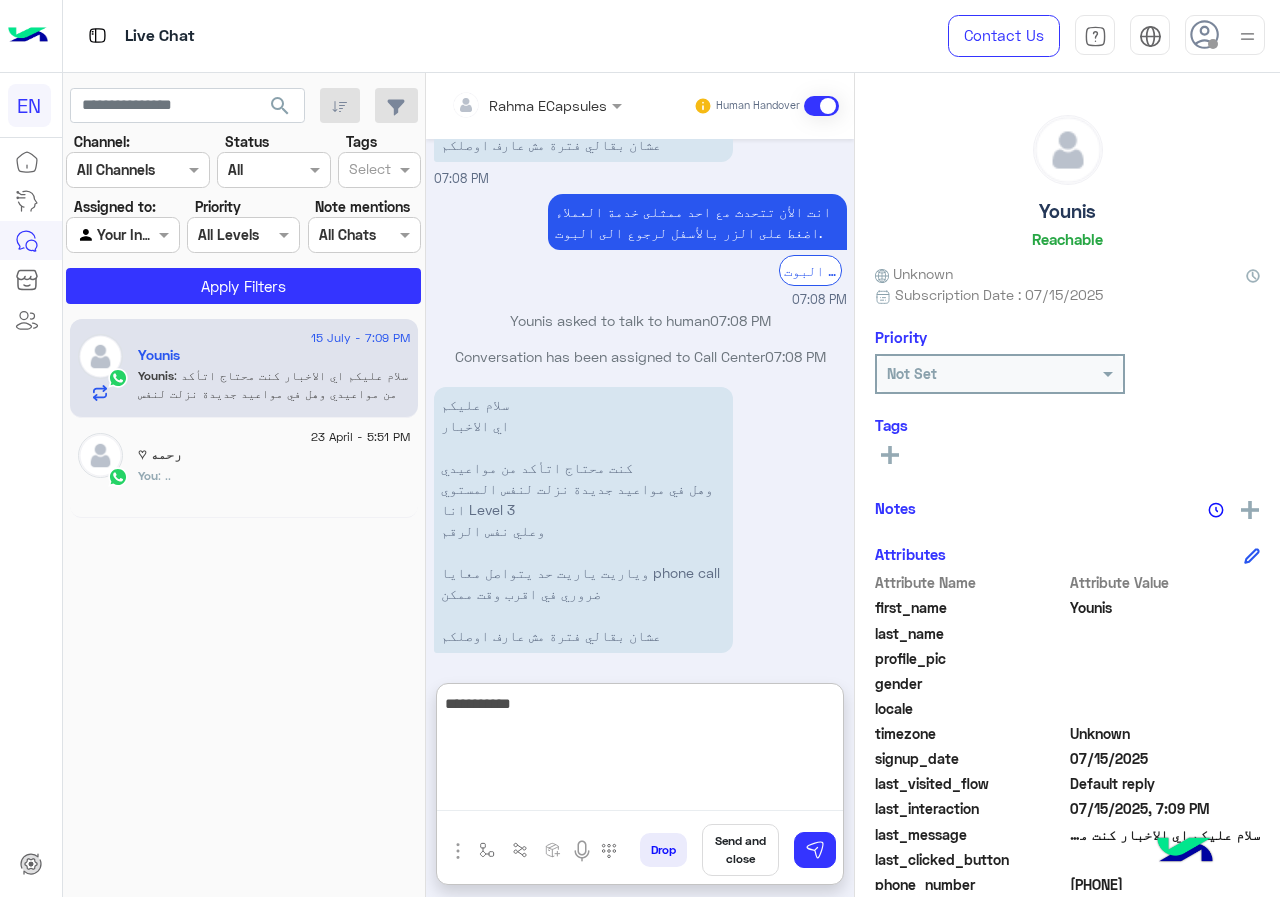 type 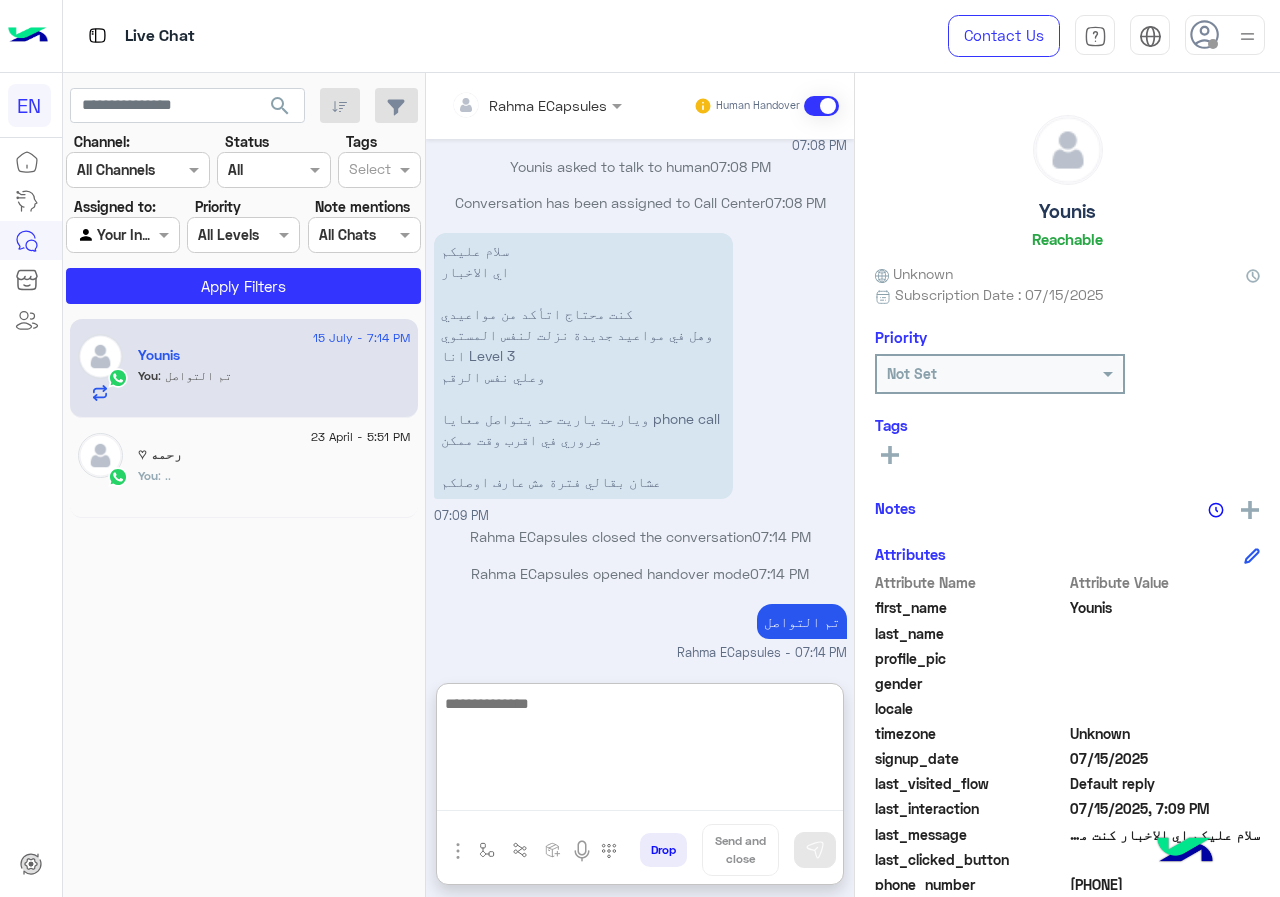 scroll, scrollTop: 473, scrollLeft: 0, axis: vertical 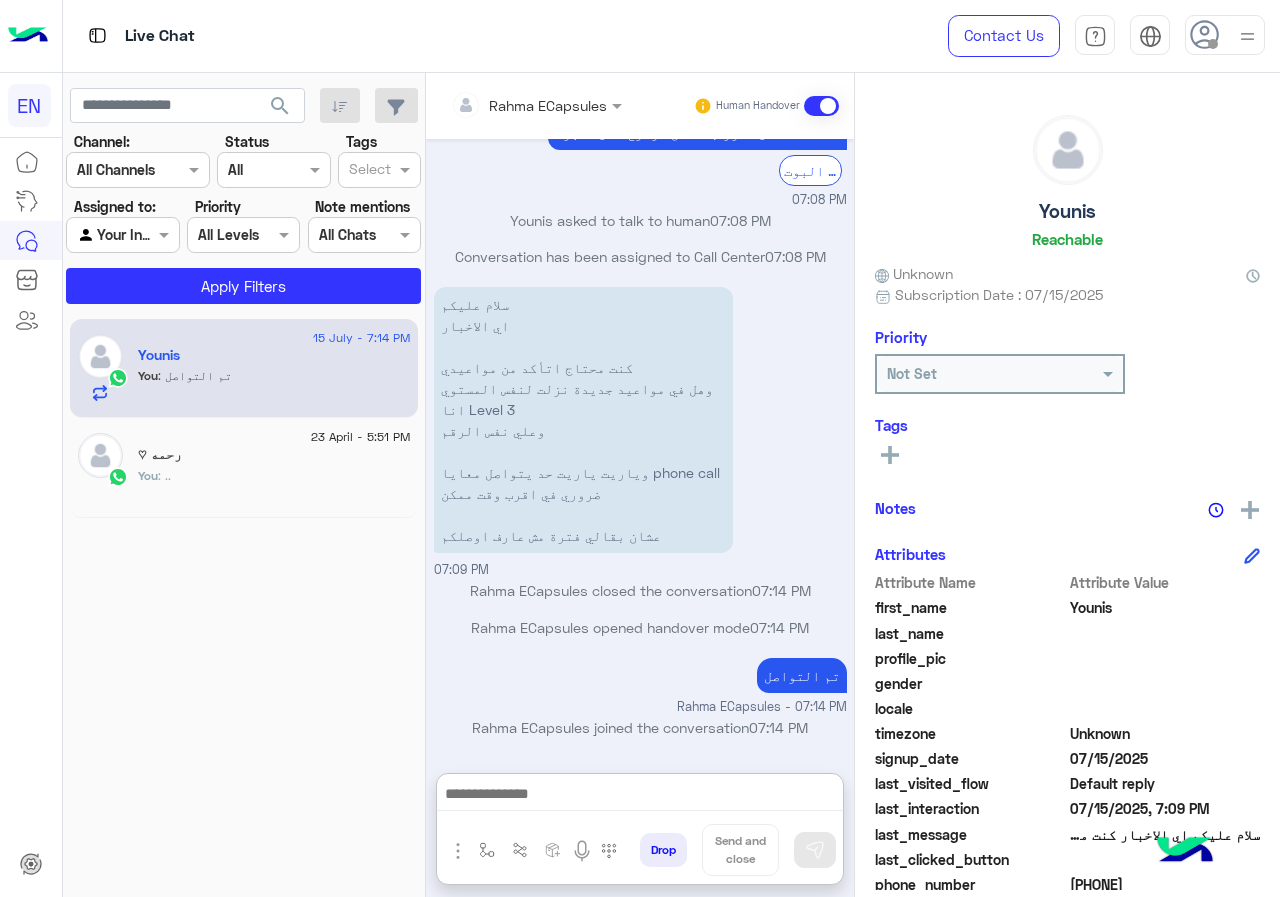 click at bounding box center (536, 104) 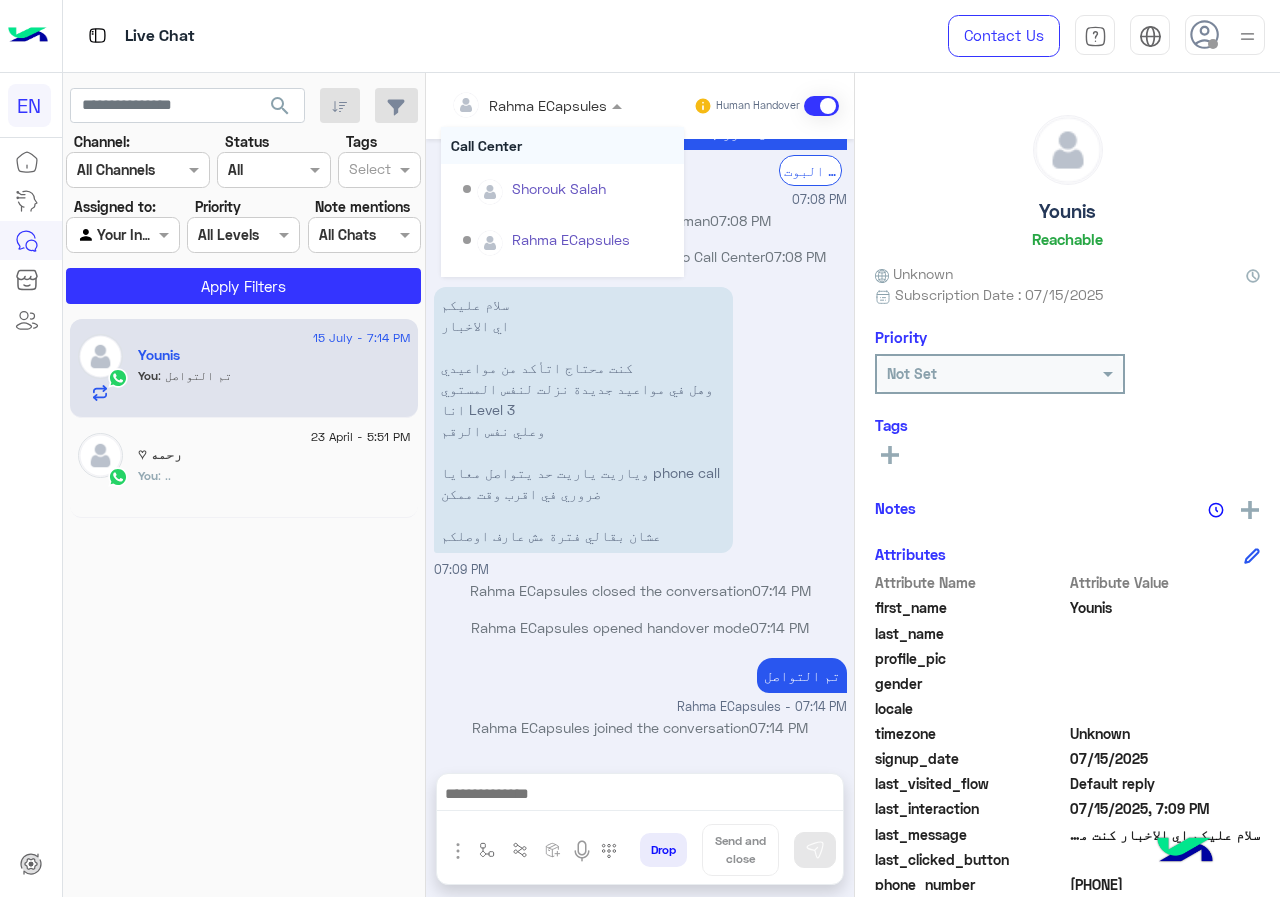 scroll, scrollTop: 383, scrollLeft: 0, axis: vertical 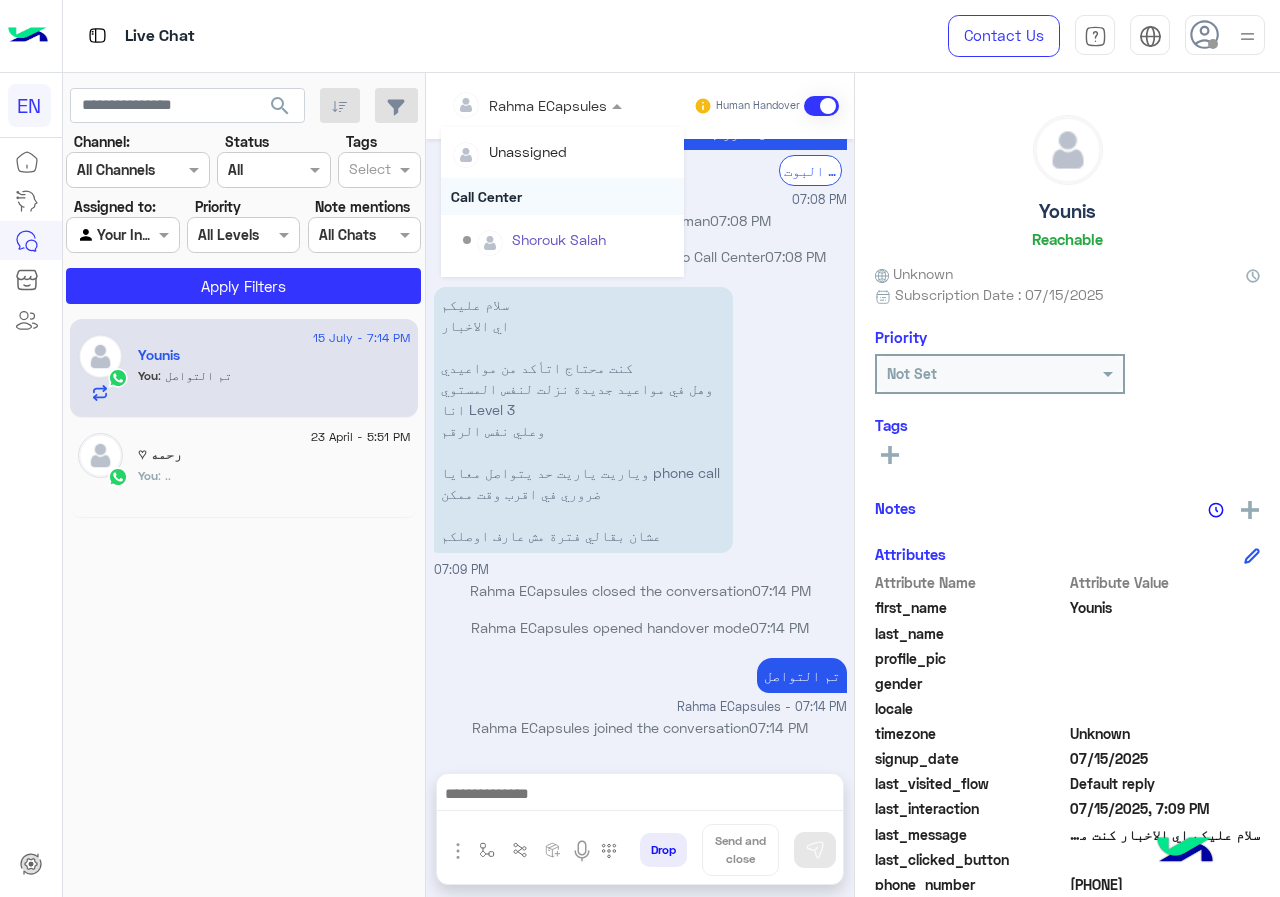 click on "Call Center" at bounding box center (562, 196) 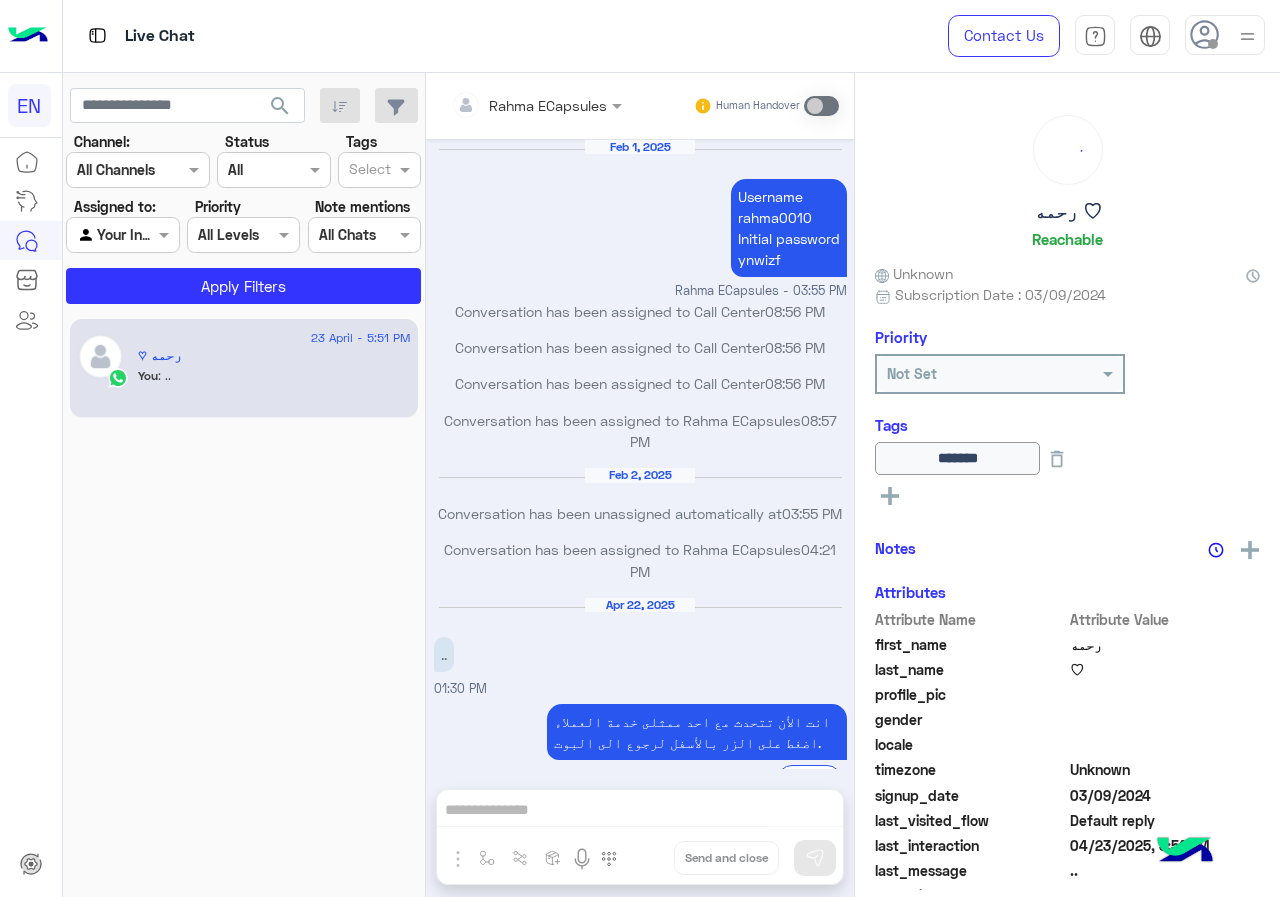 scroll, scrollTop: 741, scrollLeft: 0, axis: vertical 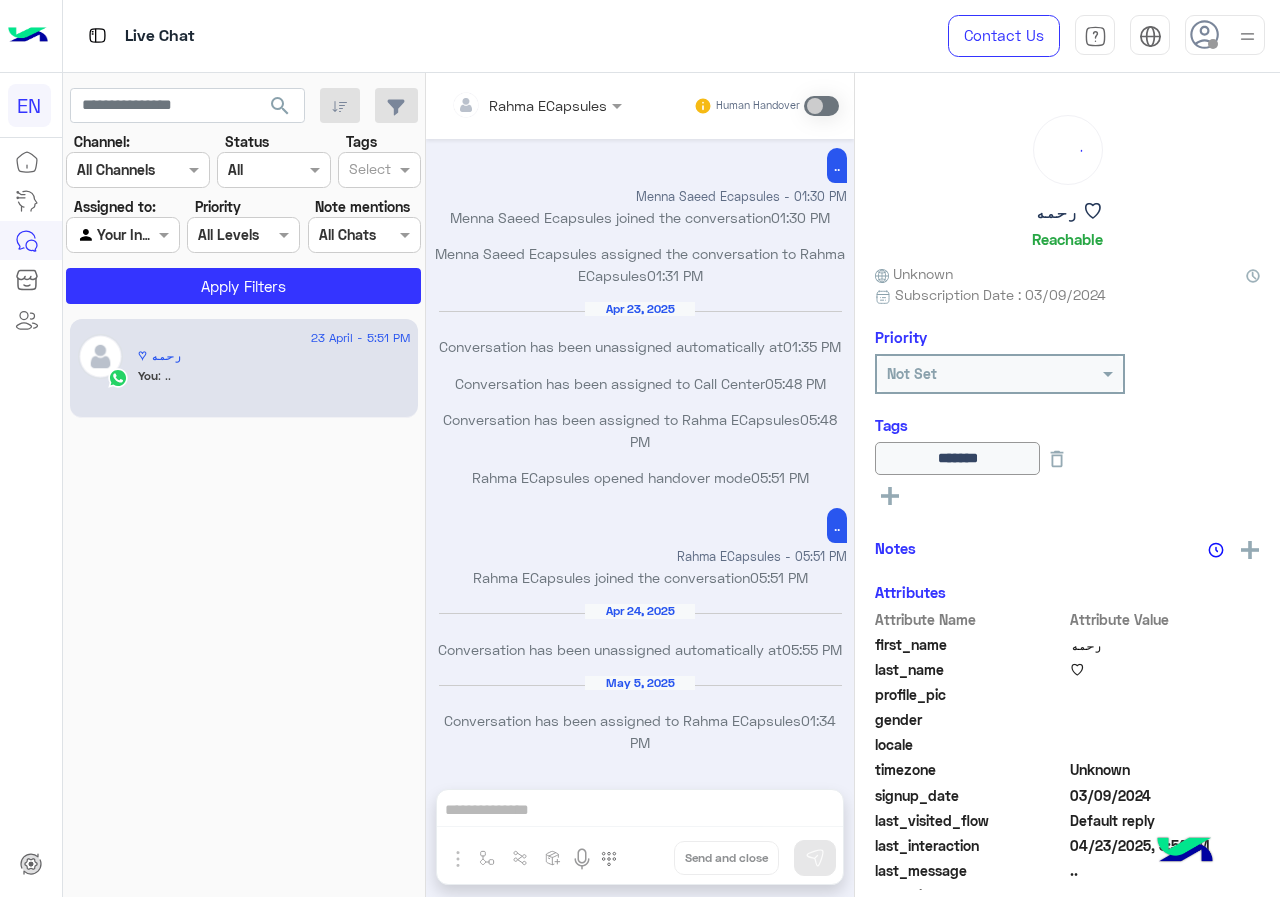 click at bounding box center [113, 170] 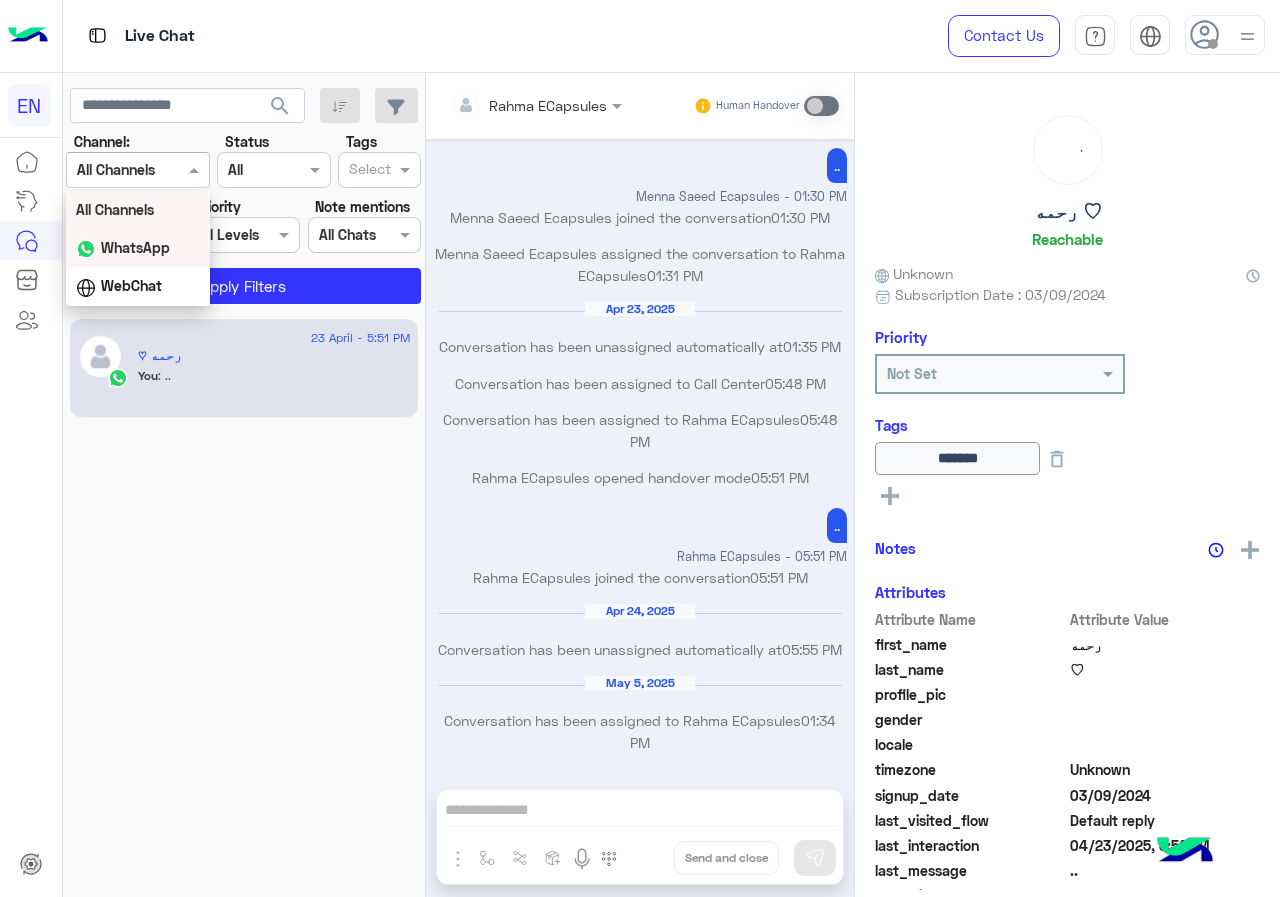 click on "WhatsApp" at bounding box center [135, 247] 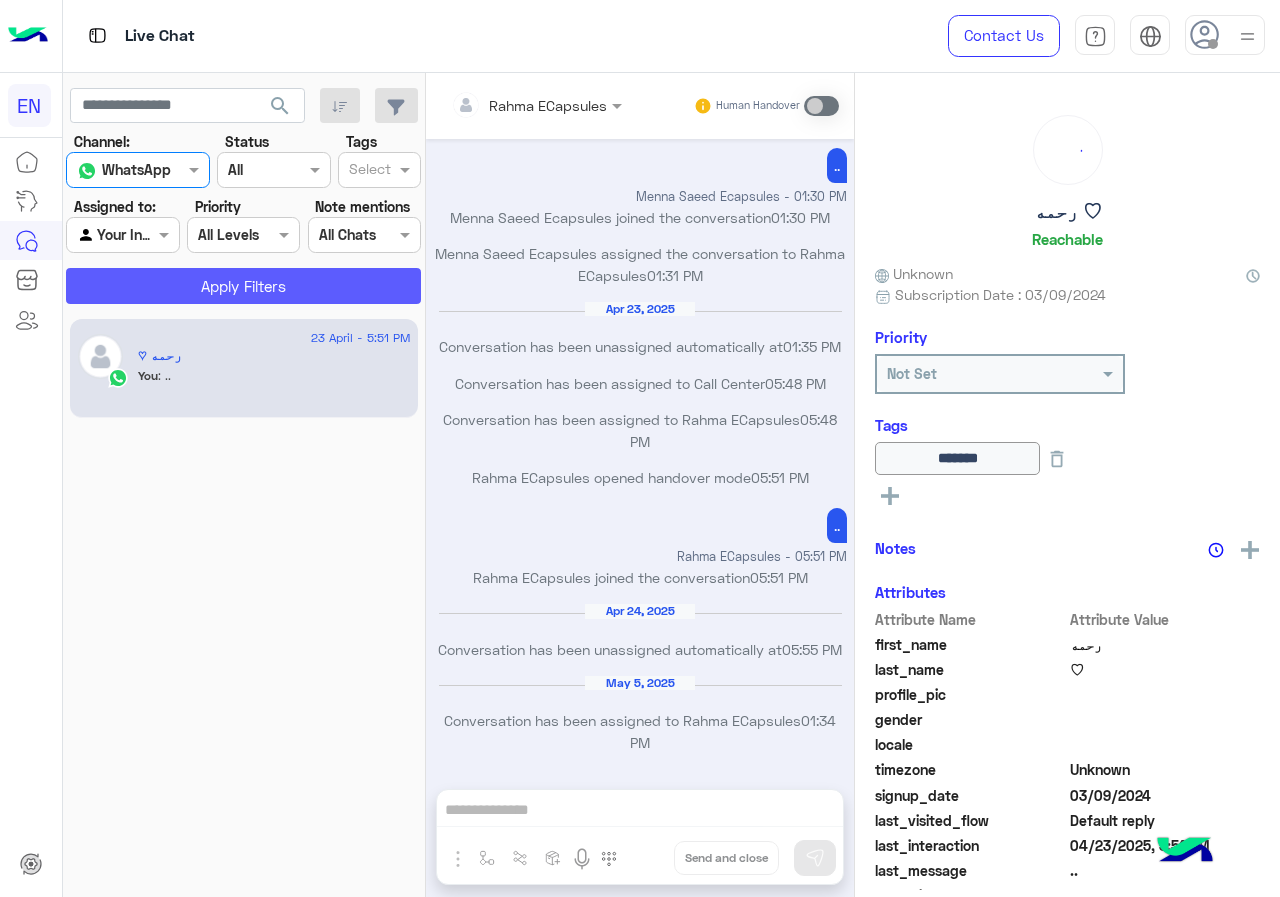 click on "Apply Filters" 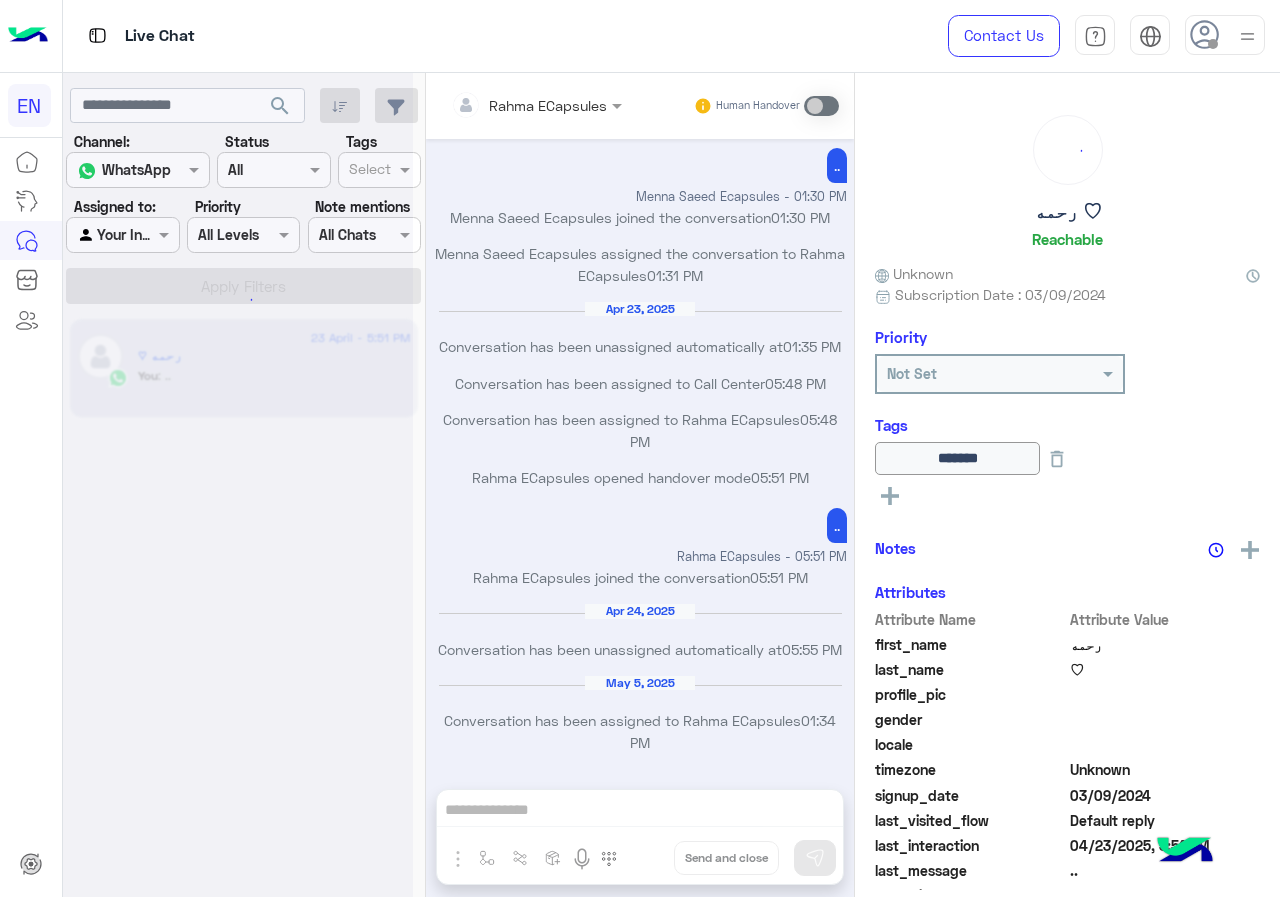 scroll, scrollTop: 0, scrollLeft: 0, axis: both 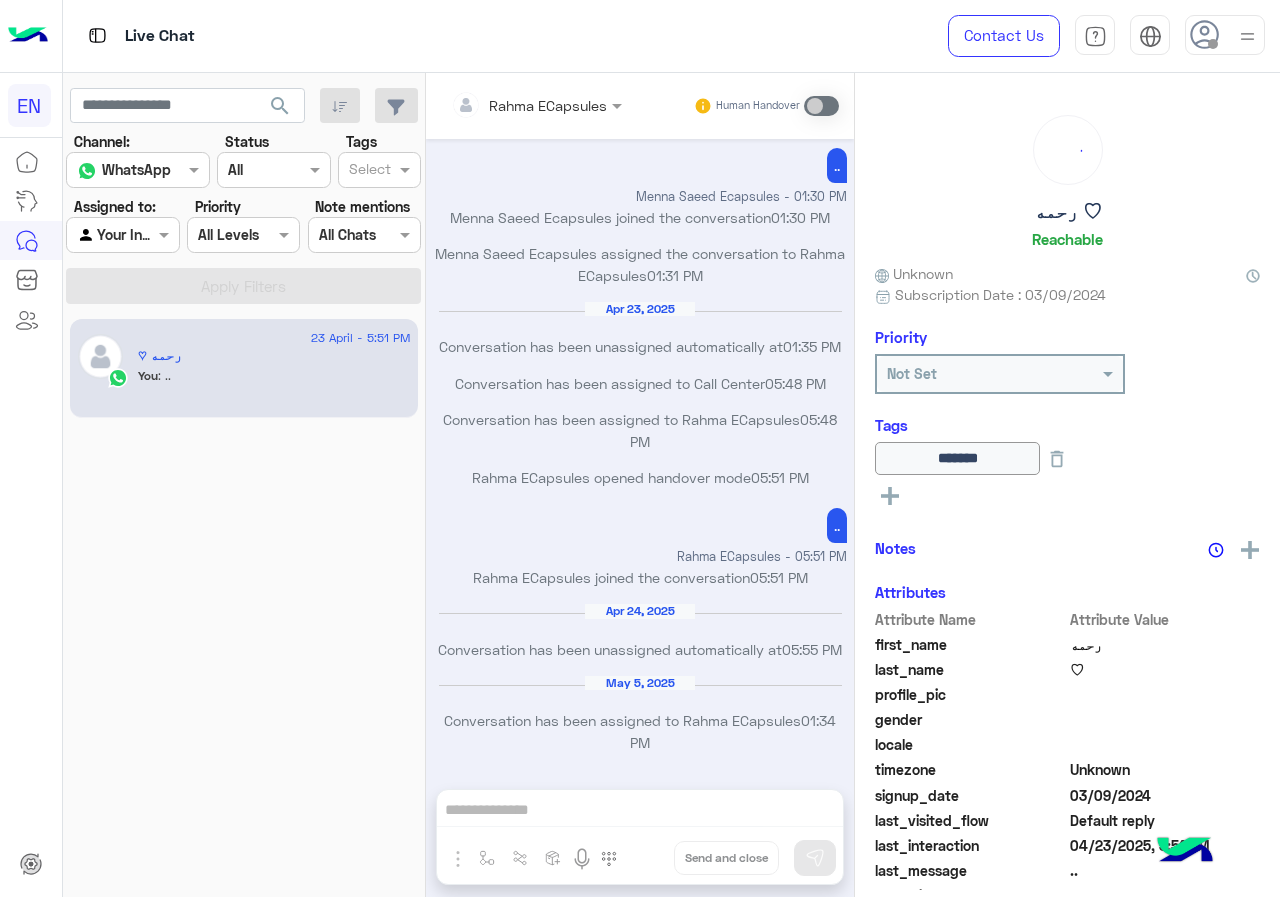 click at bounding box center [122, 234] 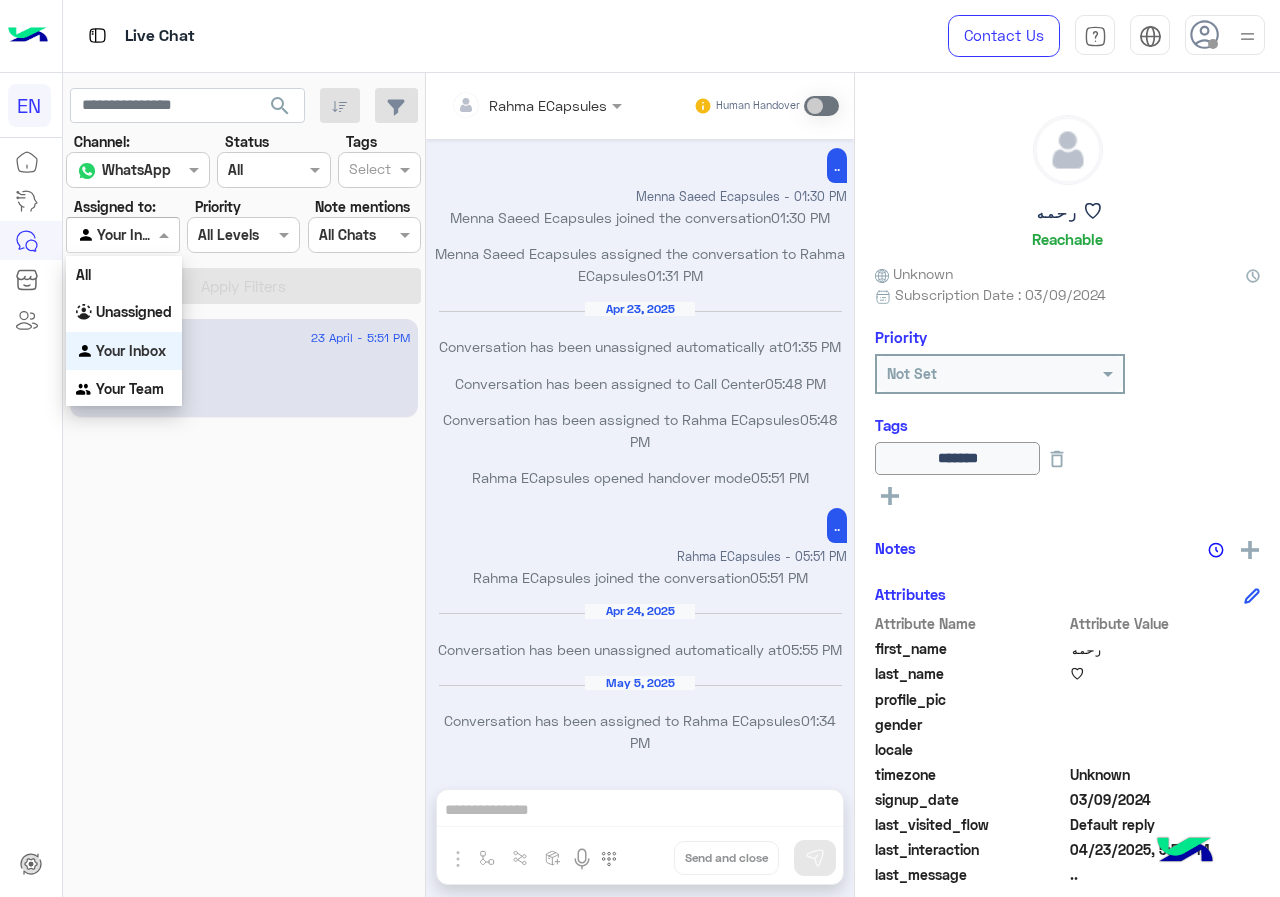 click on "Unassigned" at bounding box center (124, 312) 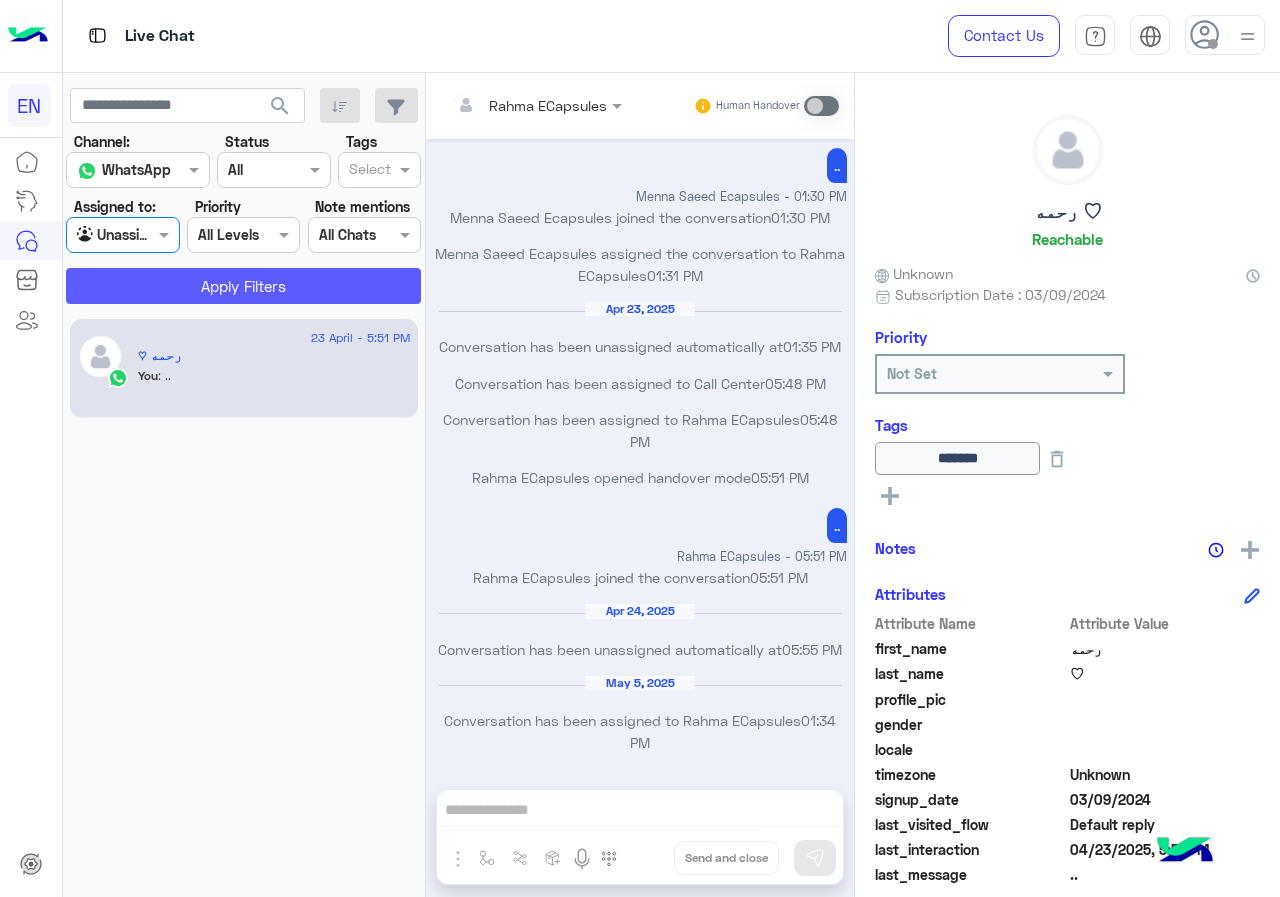 click on "Apply Filters" 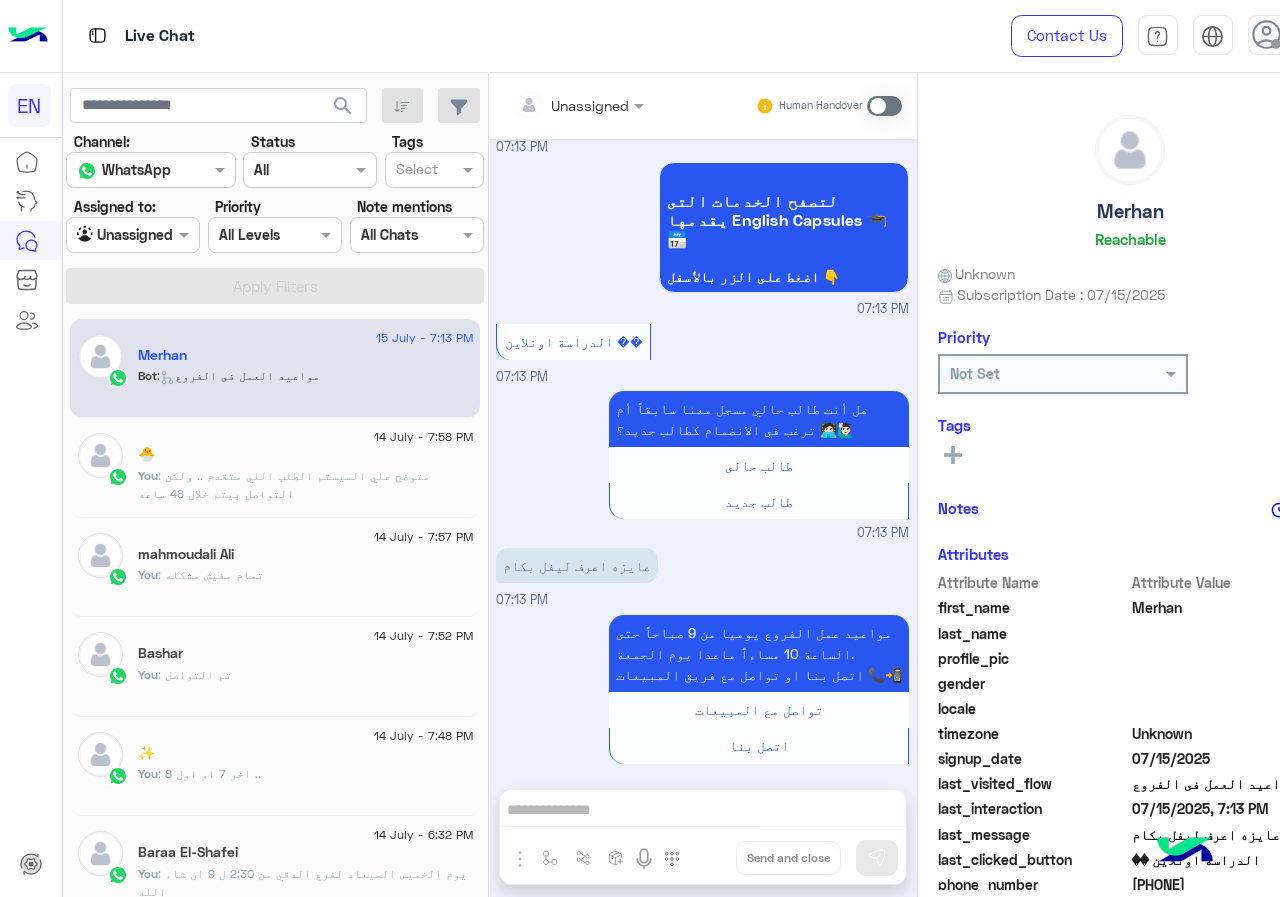 scroll, scrollTop: 654, scrollLeft: 0, axis: vertical 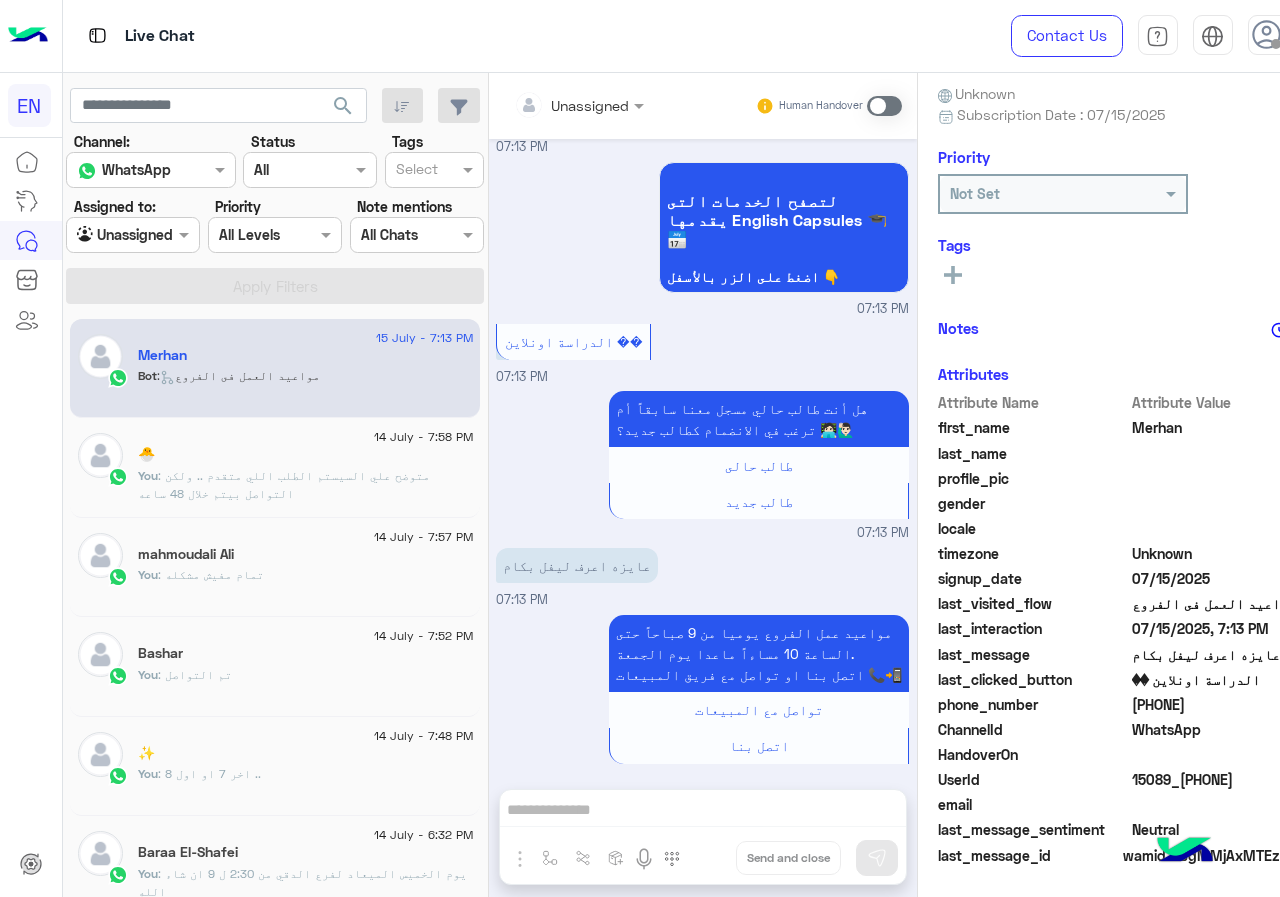 drag, startPoint x: 1135, startPoint y: 703, endPoint x: 1279, endPoint y: 726, distance: 145.82524 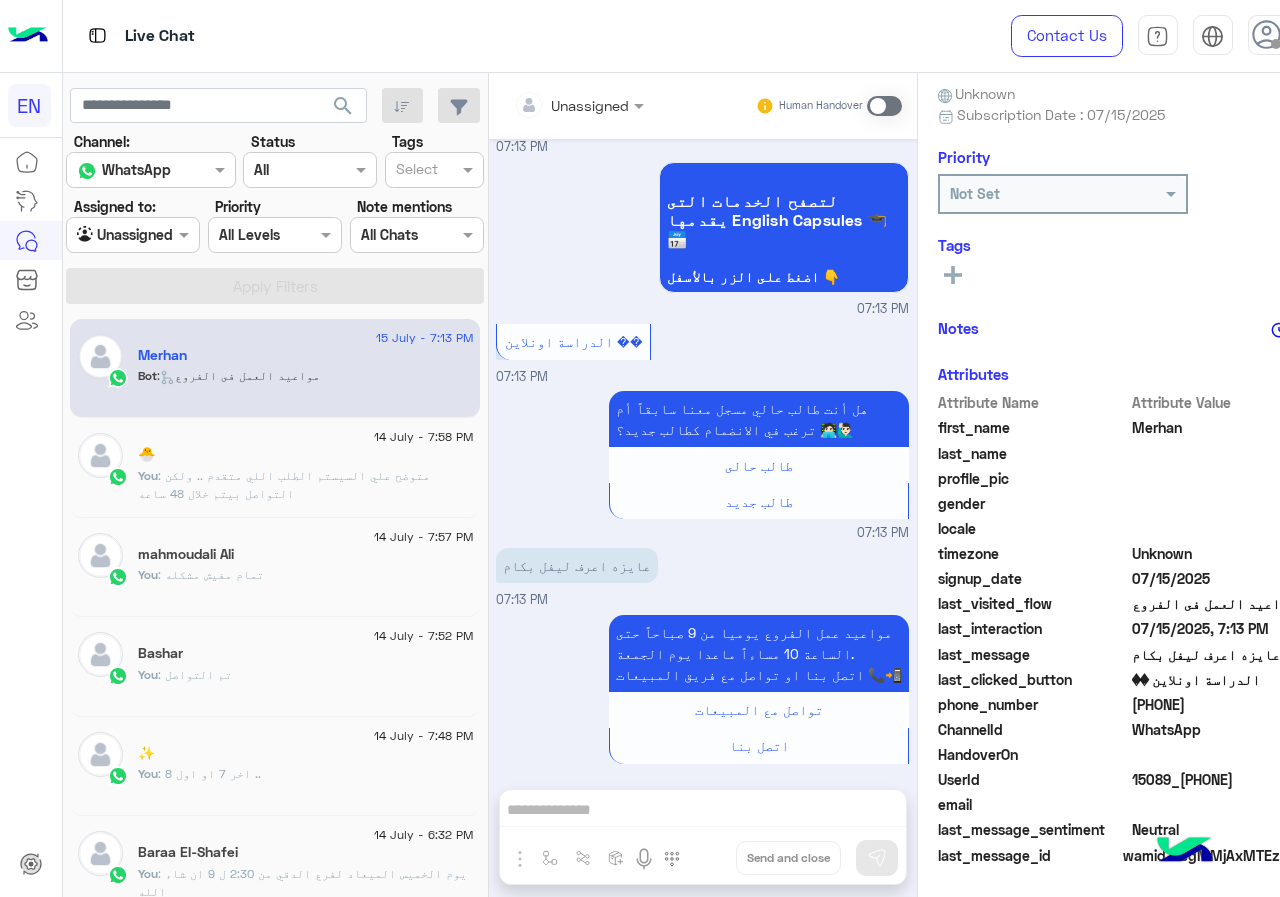 copy on "01113767406" 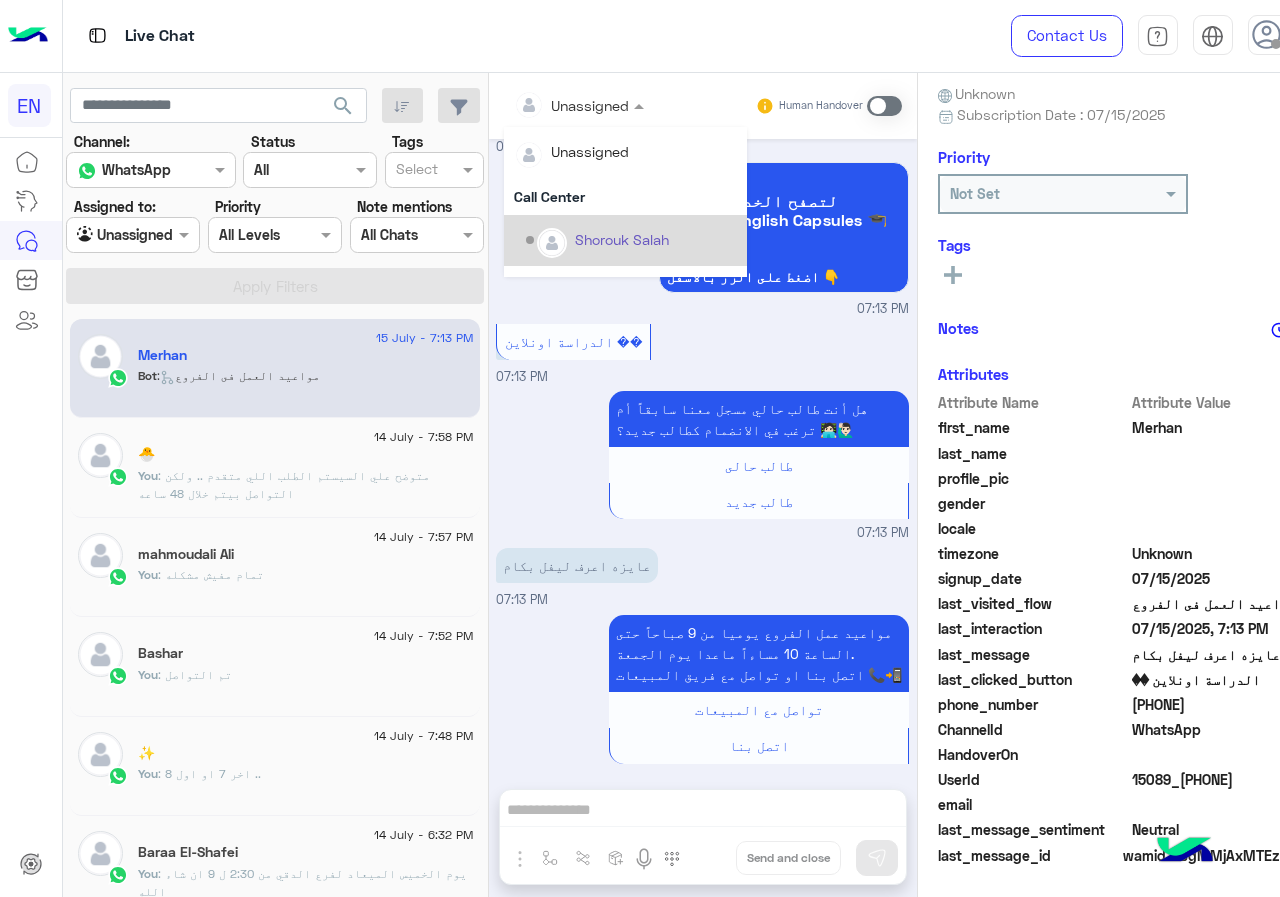 scroll, scrollTop: 332, scrollLeft: 0, axis: vertical 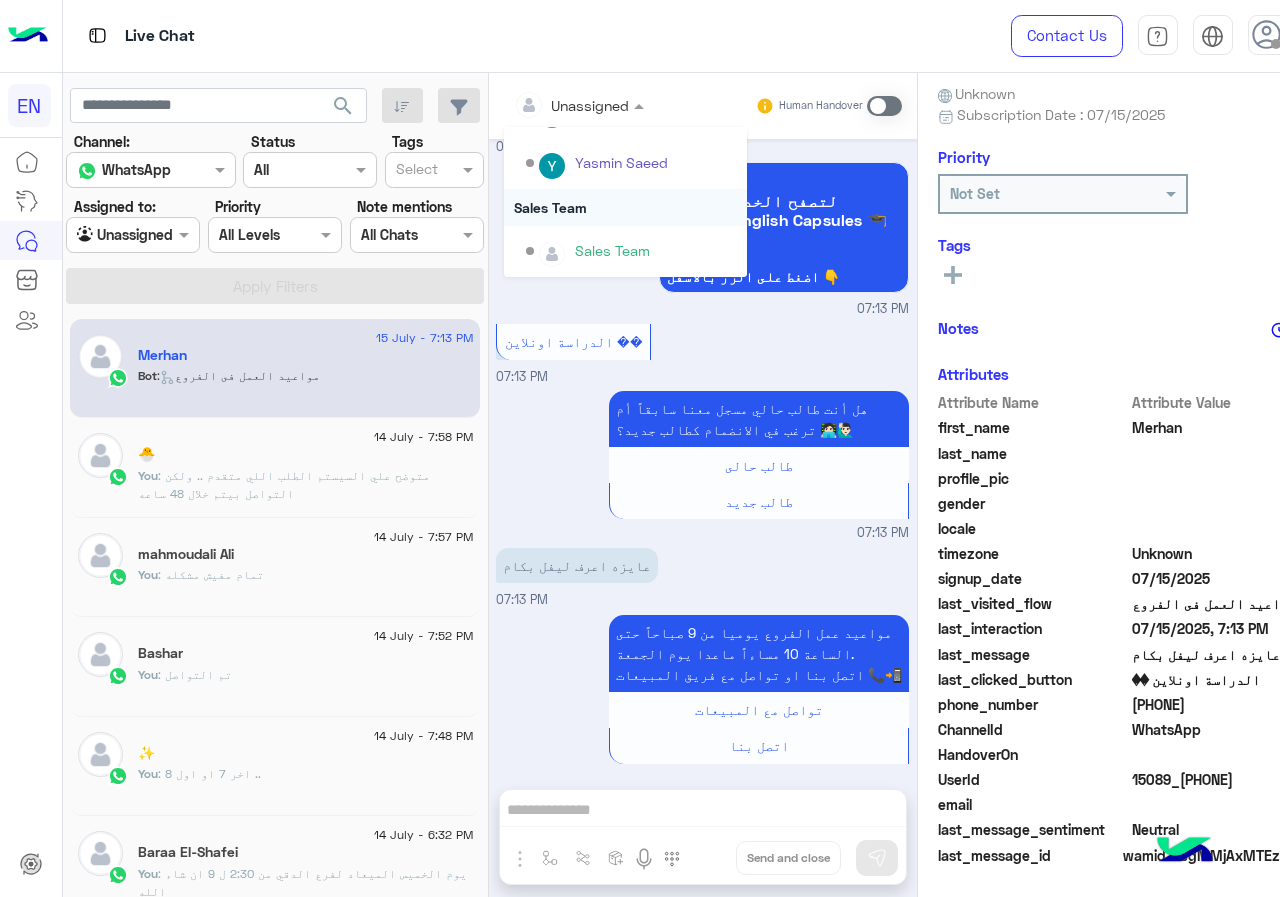 click on "Sales Team" at bounding box center (625, 207) 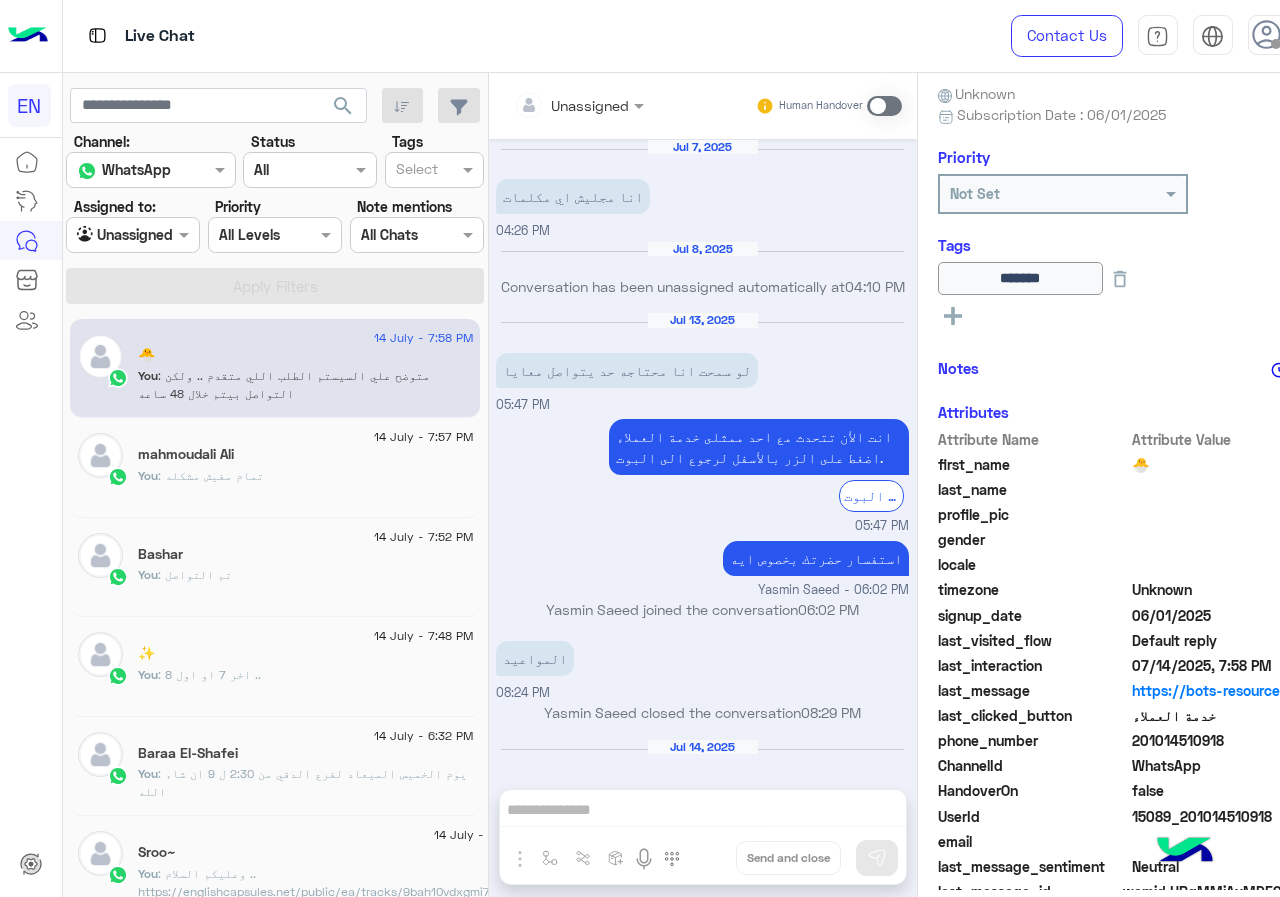 scroll, scrollTop: 795, scrollLeft: 0, axis: vertical 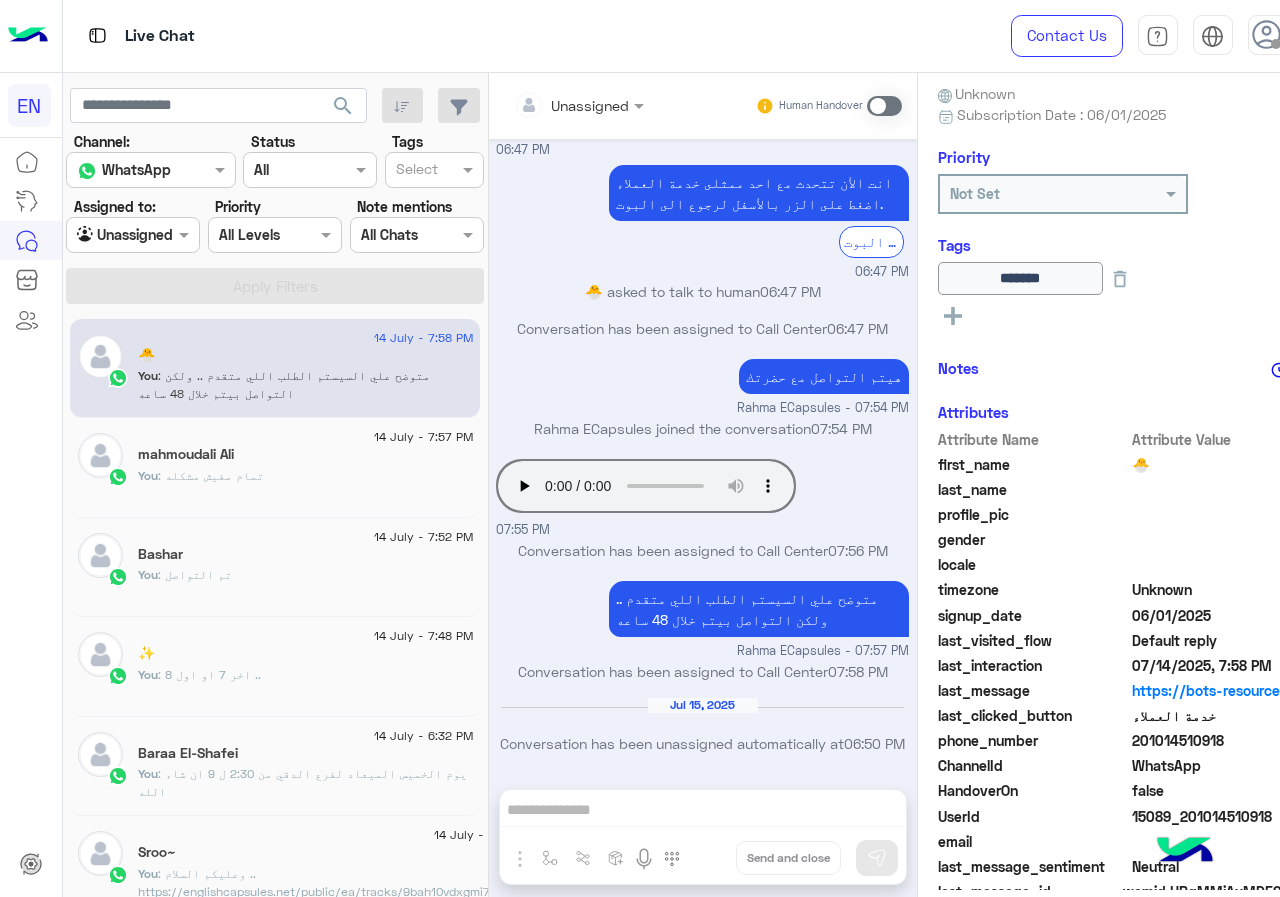 click at bounding box center (109, 235) 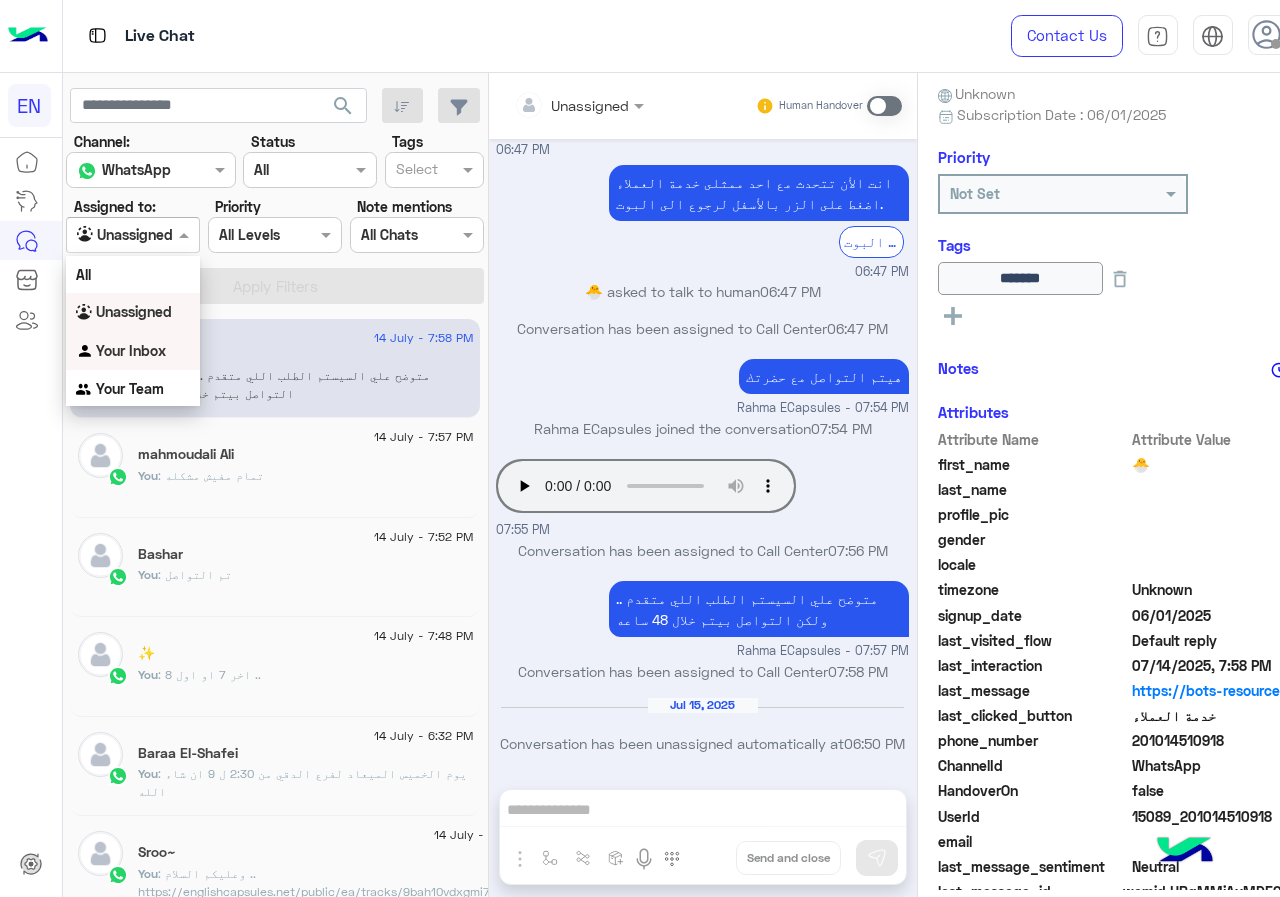click on "Your Inbox" at bounding box center (131, 350) 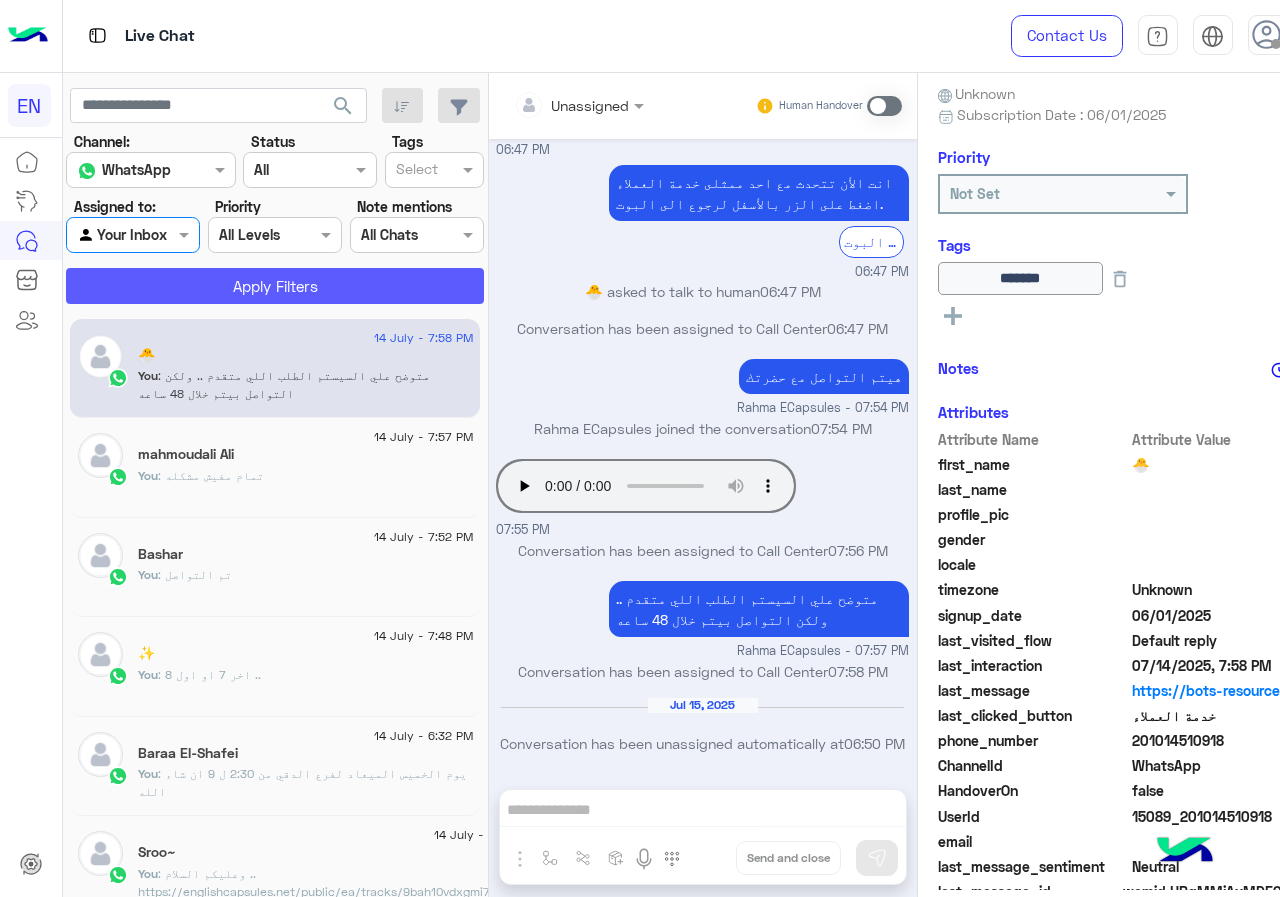 click on "Apply Filters" 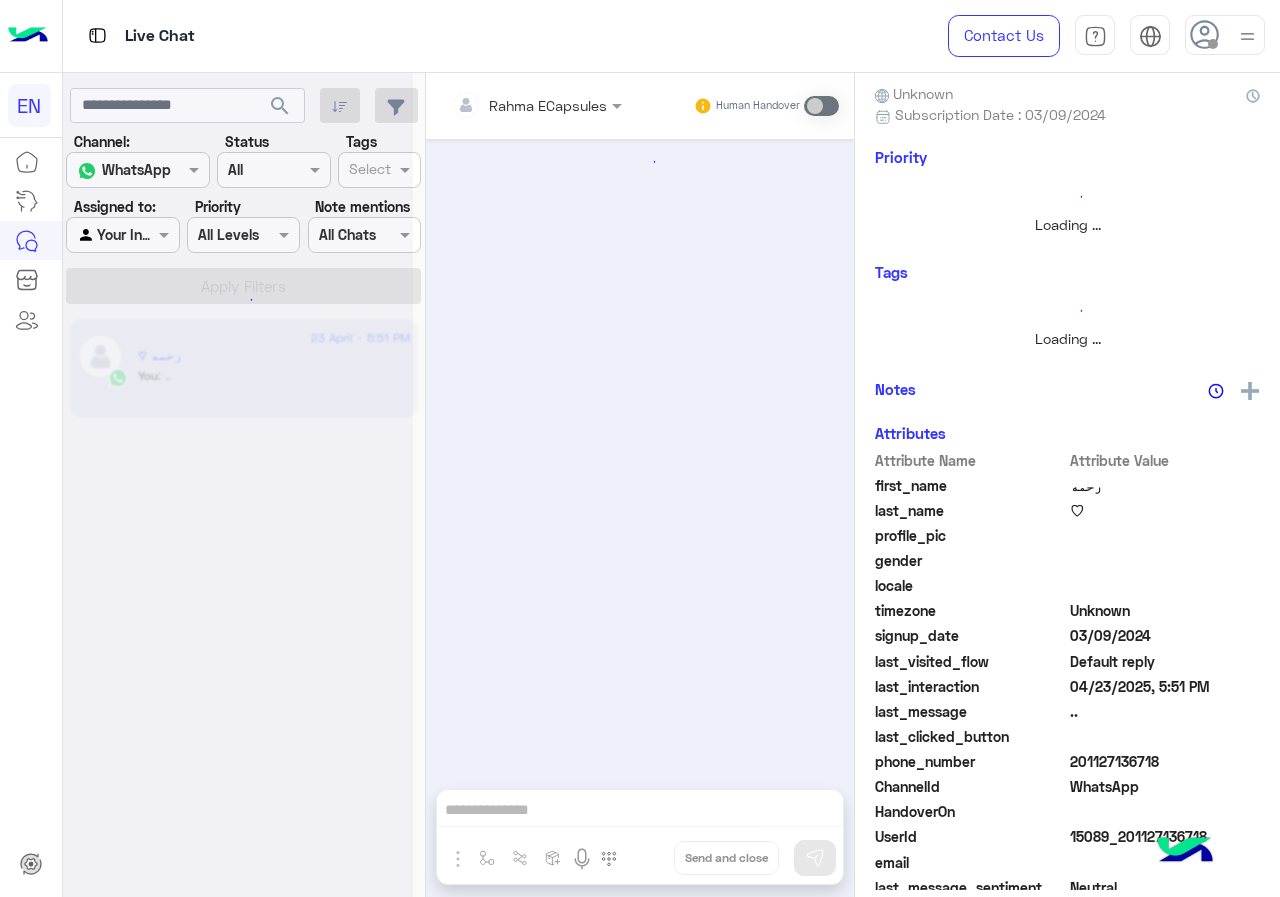 scroll, scrollTop: 0, scrollLeft: 0, axis: both 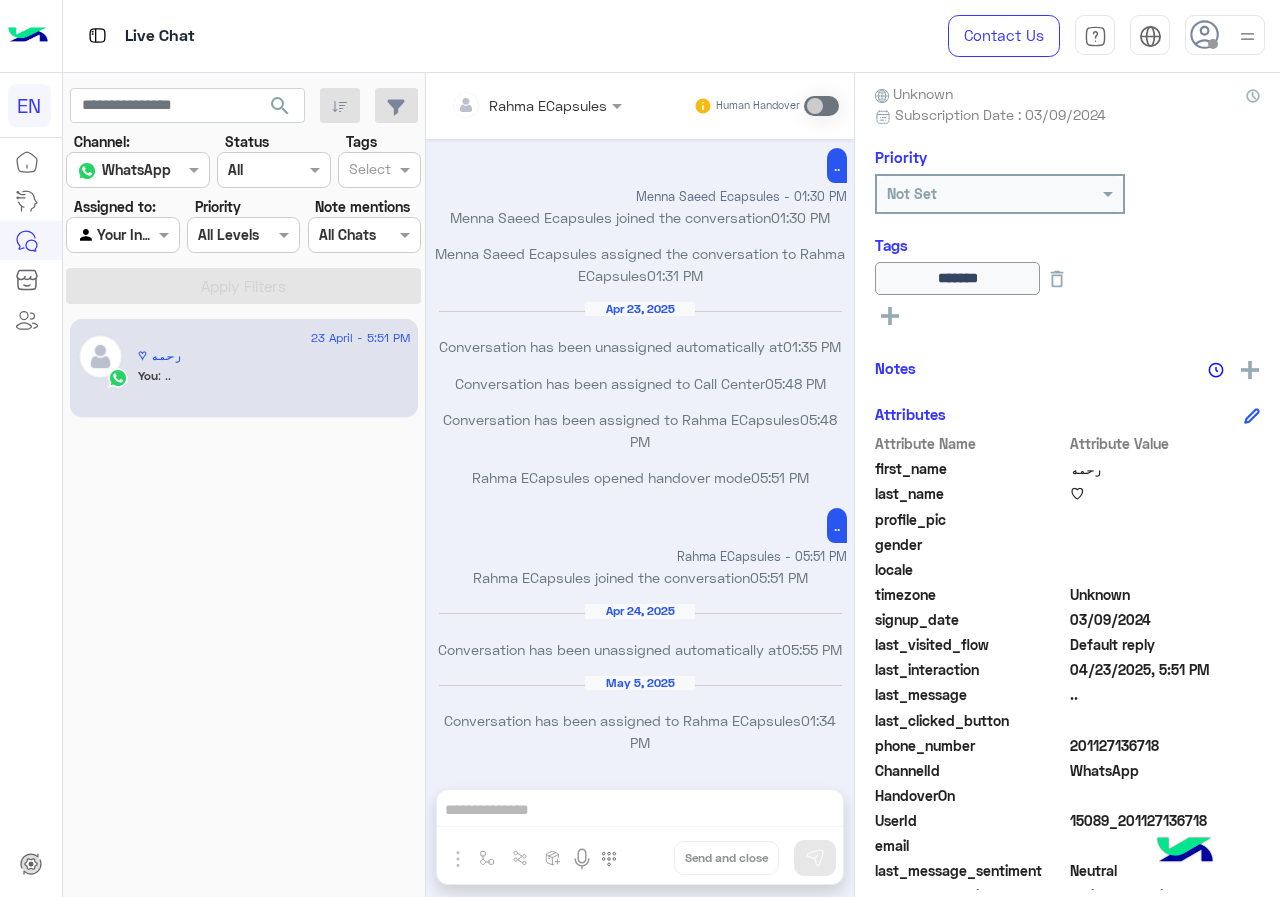 click at bounding box center [122, 234] 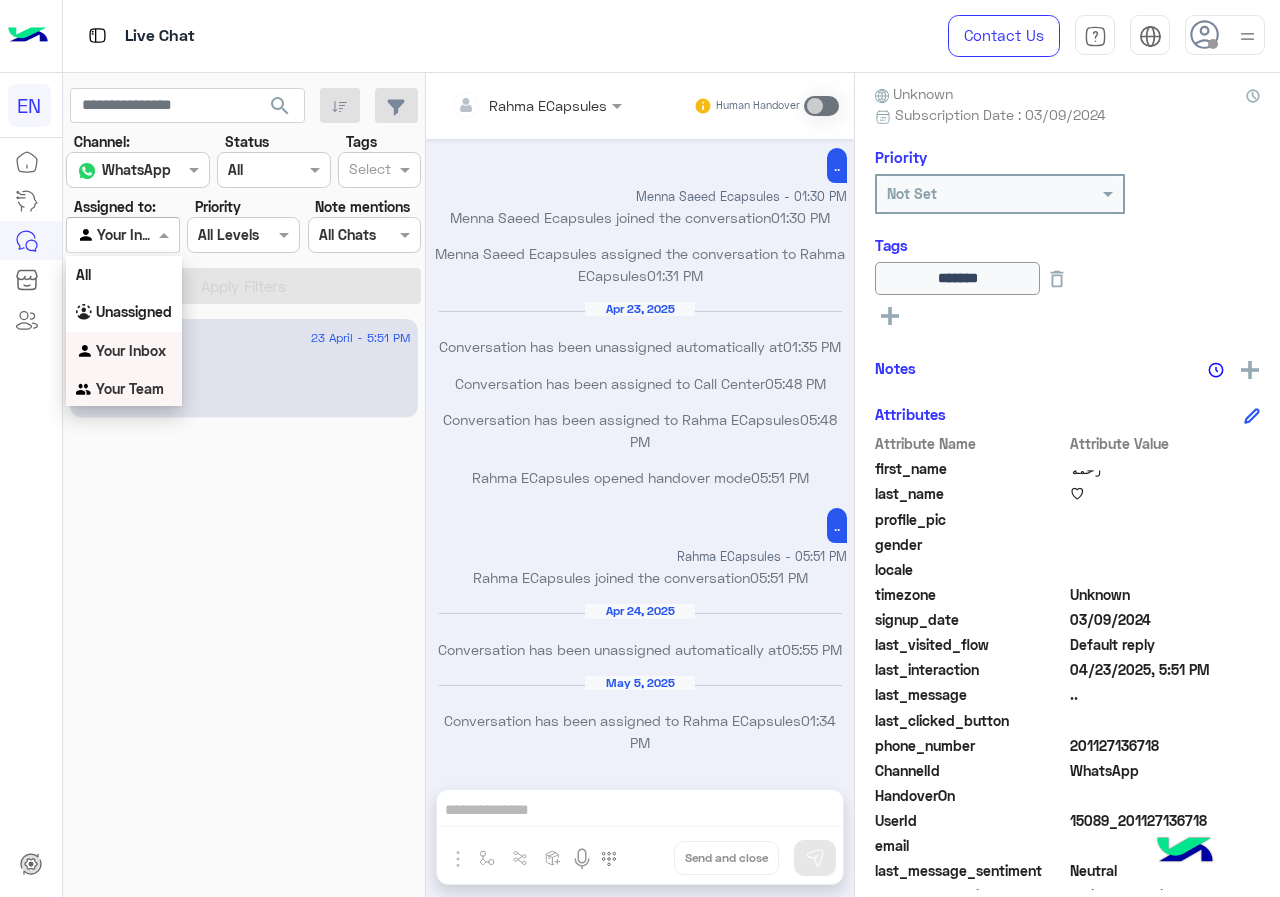 click on "Your Team" at bounding box center (130, 388) 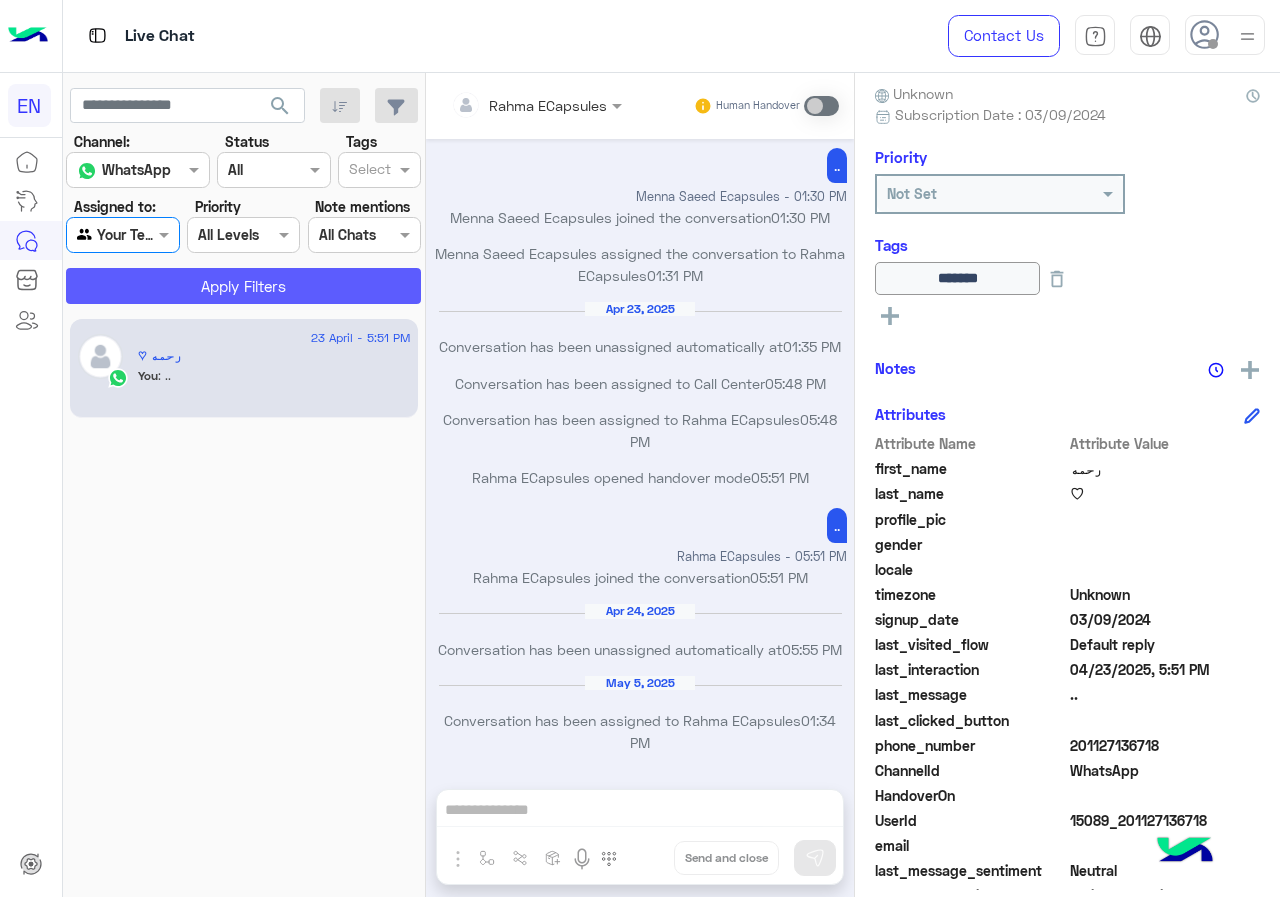 click on "Apply Filters" 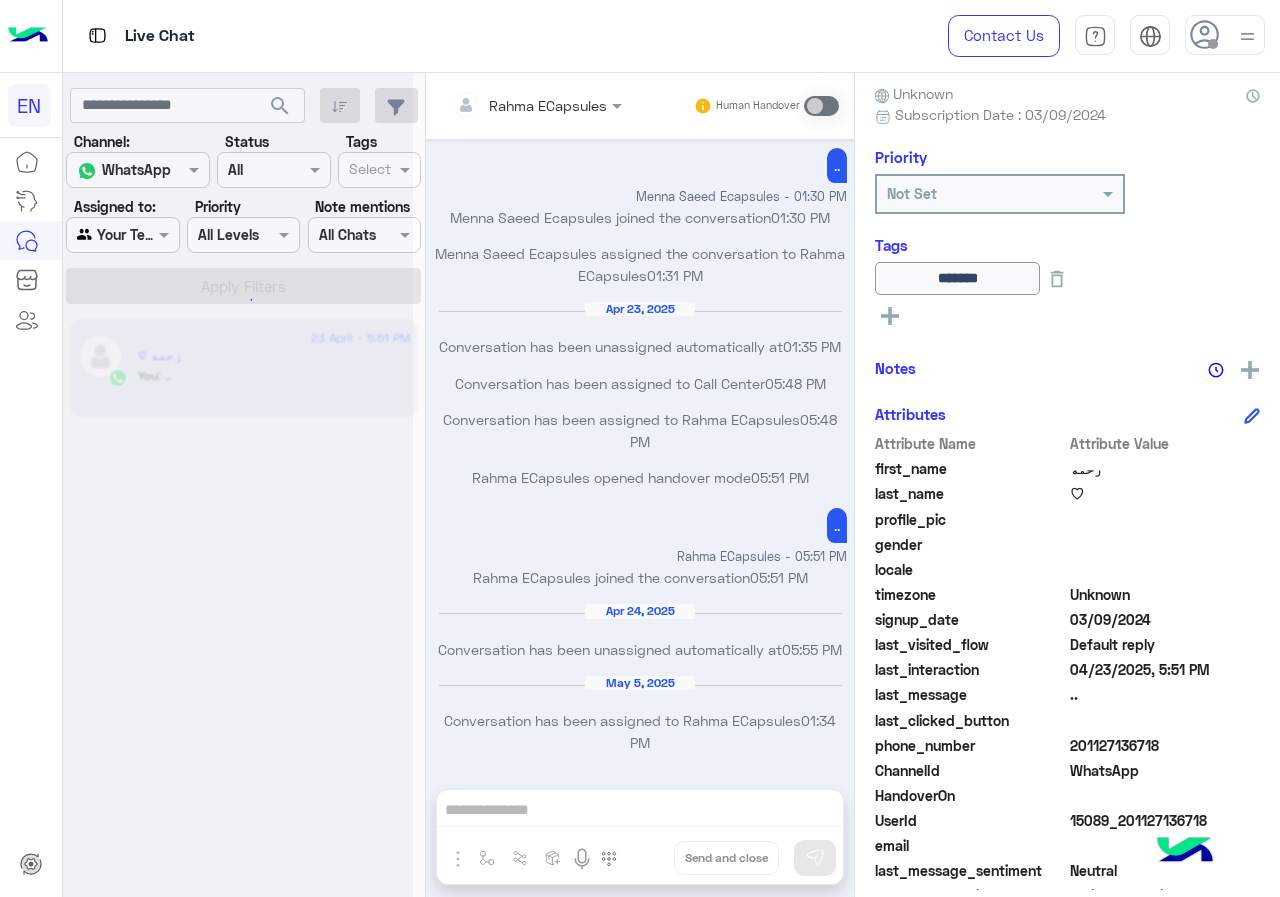 scroll, scrollTop: 0, scrollLeft: 0, axis: both 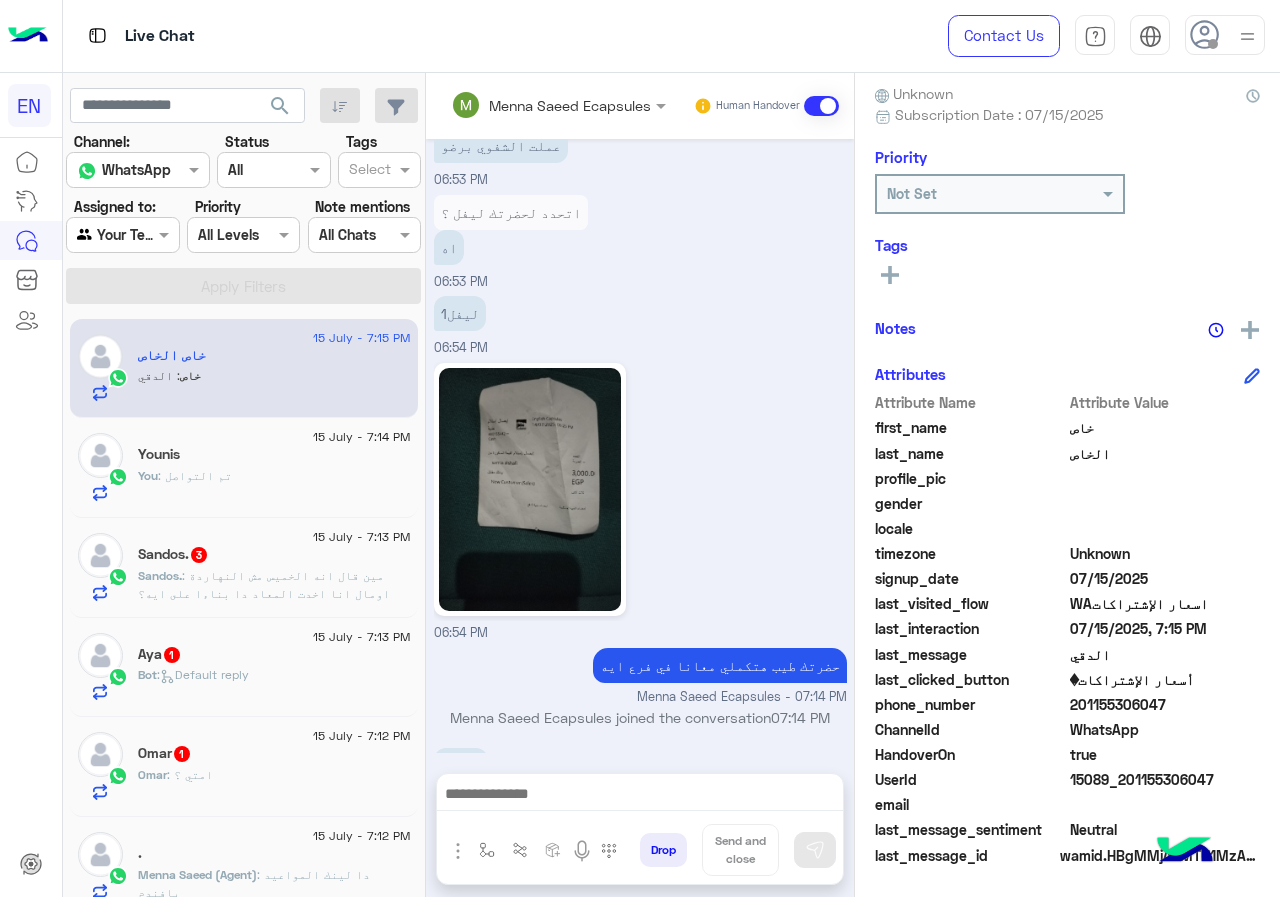 drag, startPoint x: 1073, startPoint y: 707, endPoint x: 1197, endPoint y: 713, distance: 124.14507 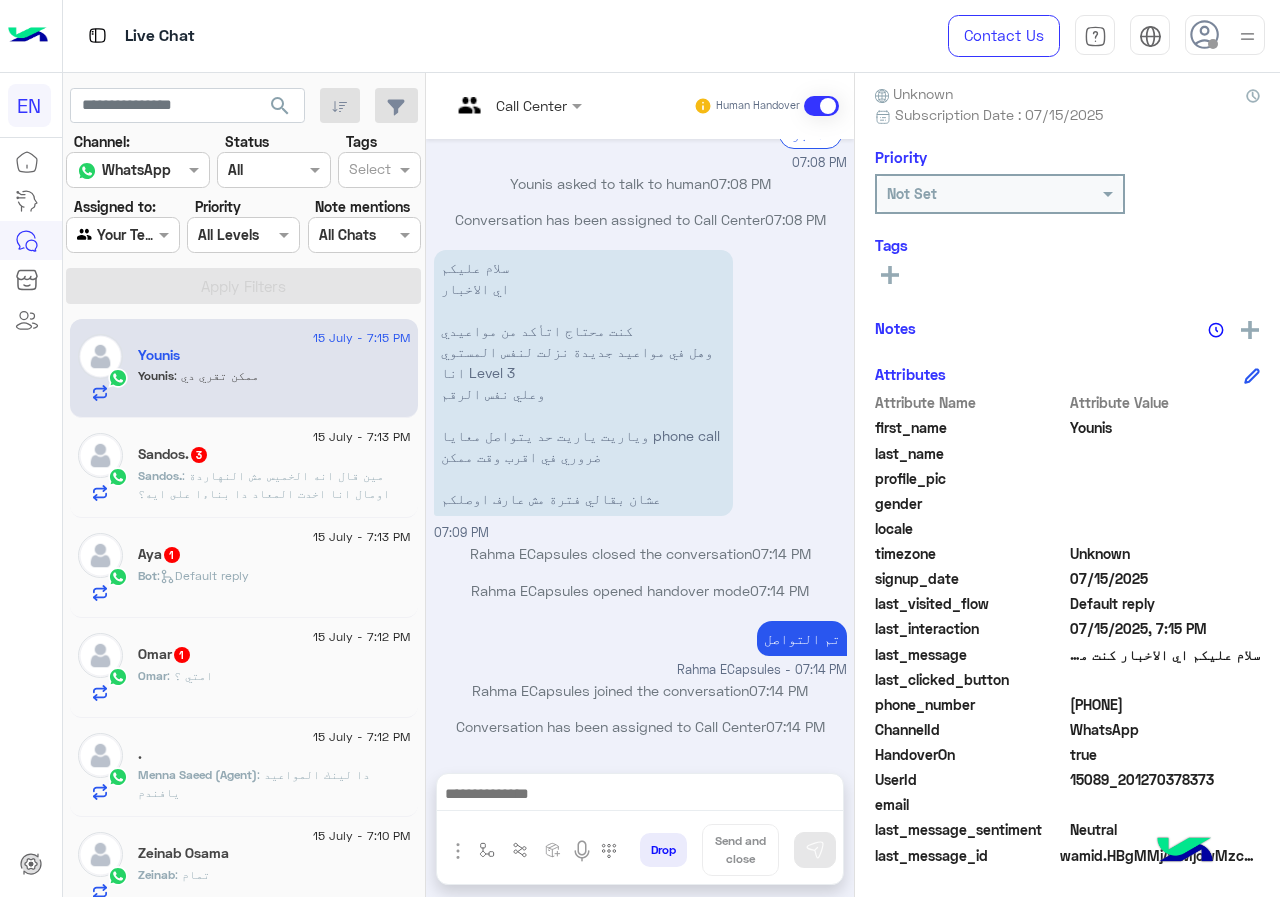 scroll, scrollTop: 420, scrollLeft: 0, axis: vertical 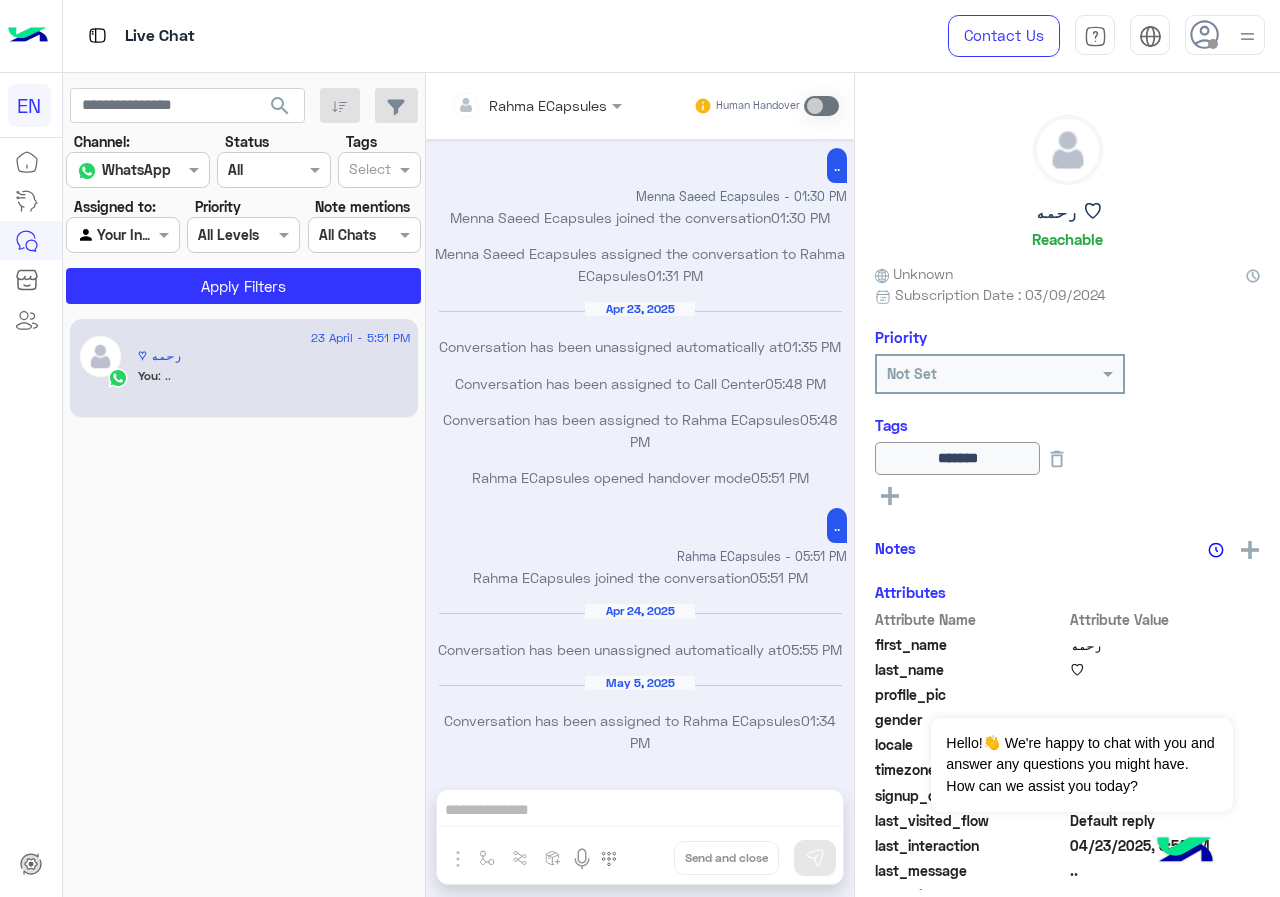 click on "Assigned to:" 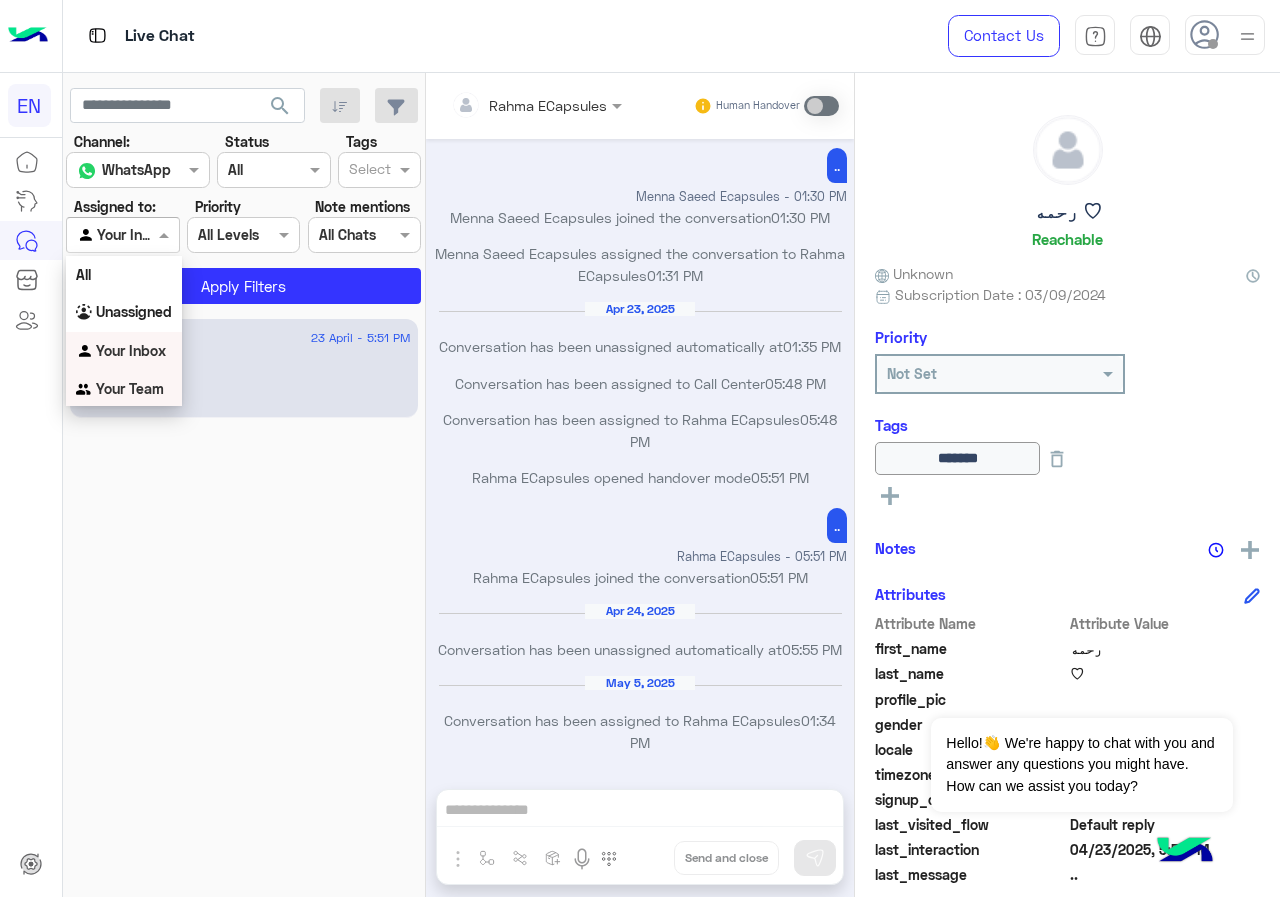 click on "Your Team" at bounding box center [130, 388] 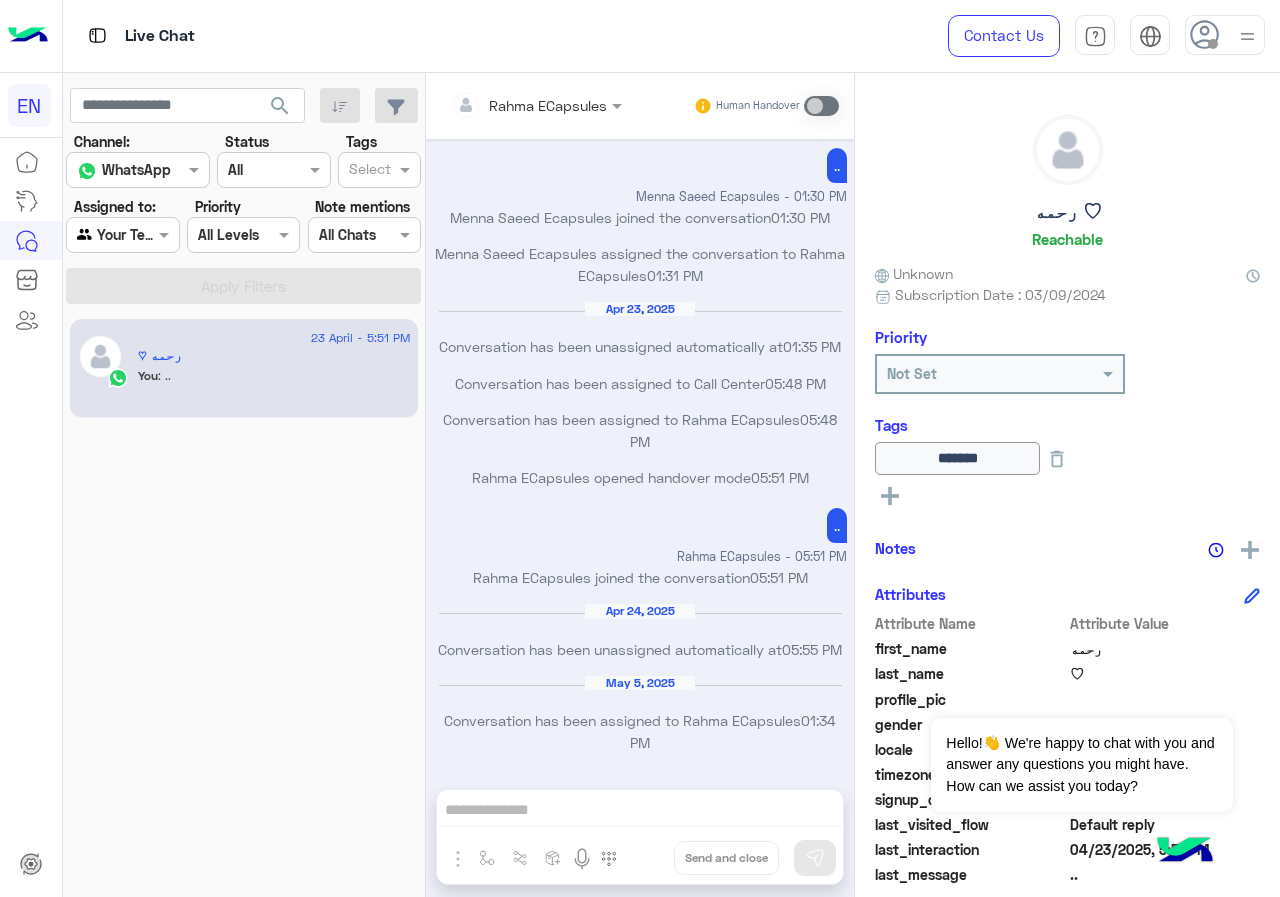 click on "search" 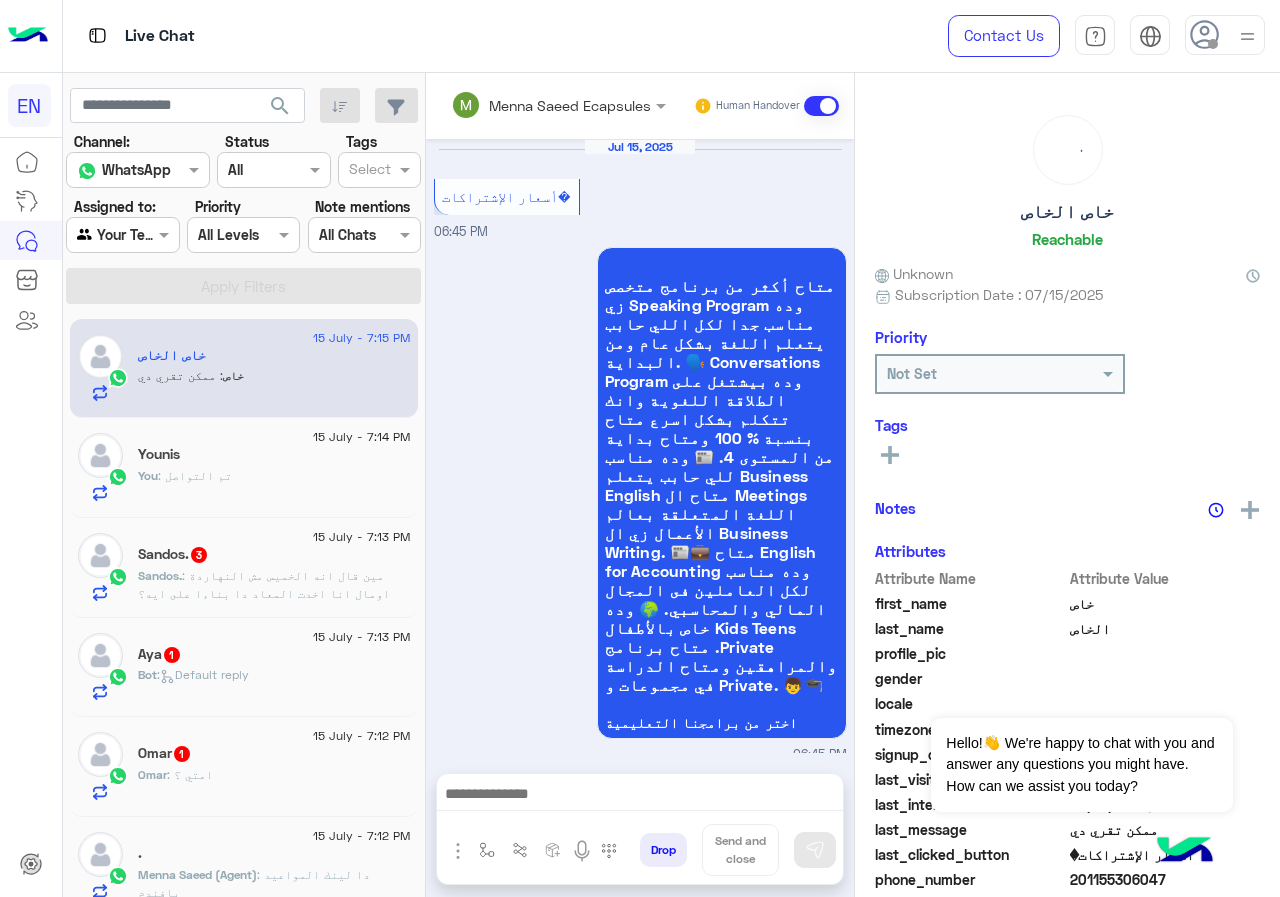 scroll, scrollTop: 1525, scrollLeft: 0, axis: vertical 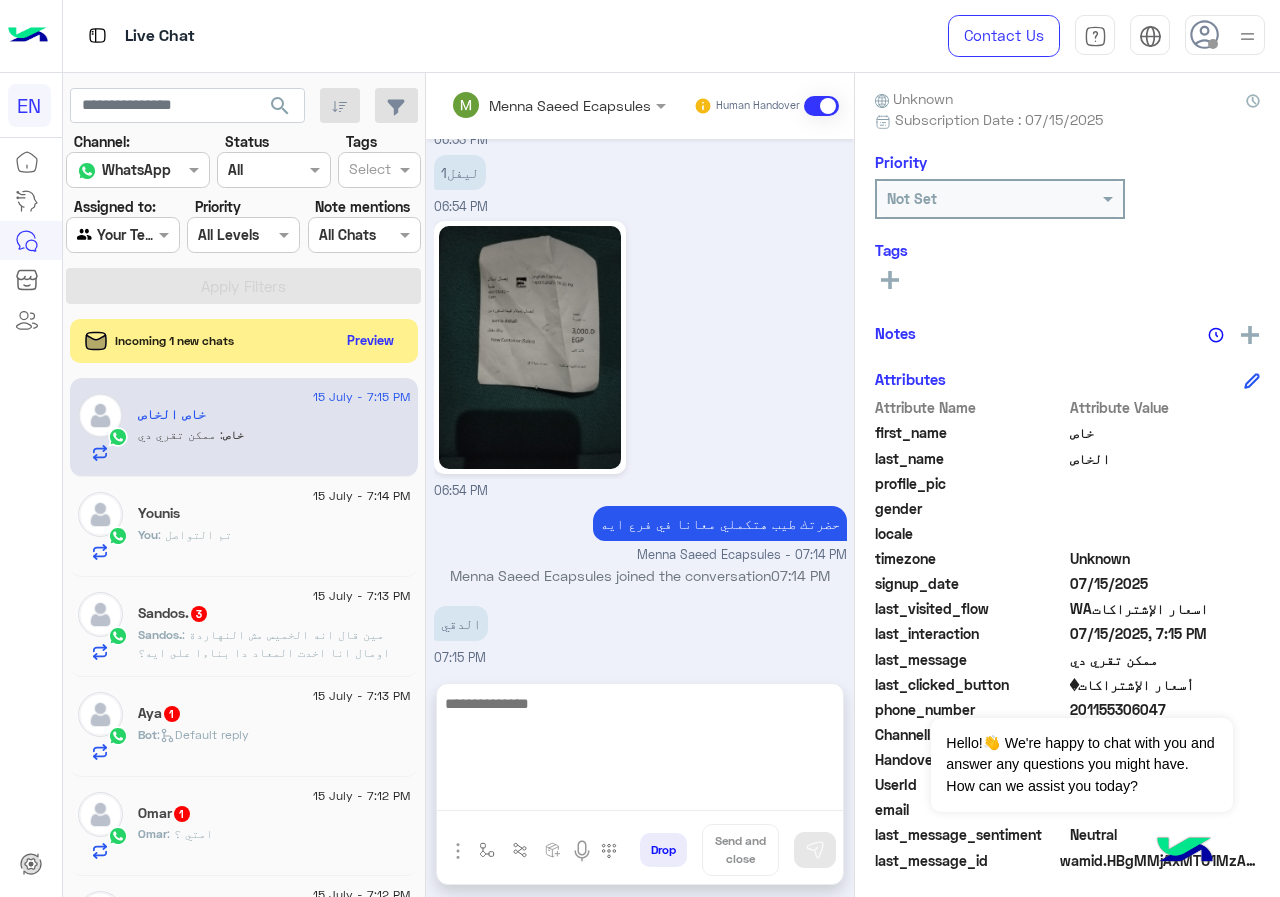 click at bounding box center [640, 751] 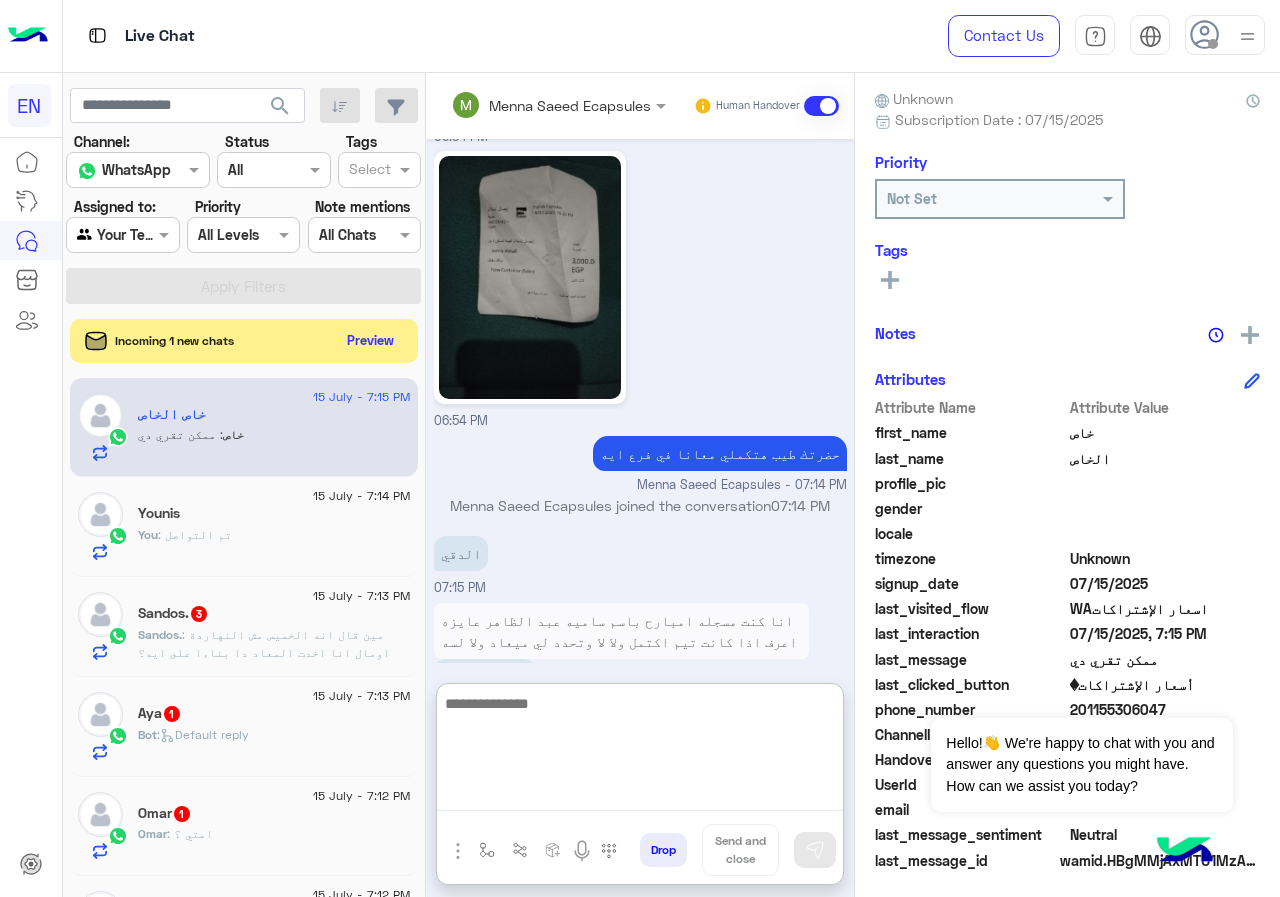 scroll, scrollTop: 1615, scrollLeft: 0, axis: vertical 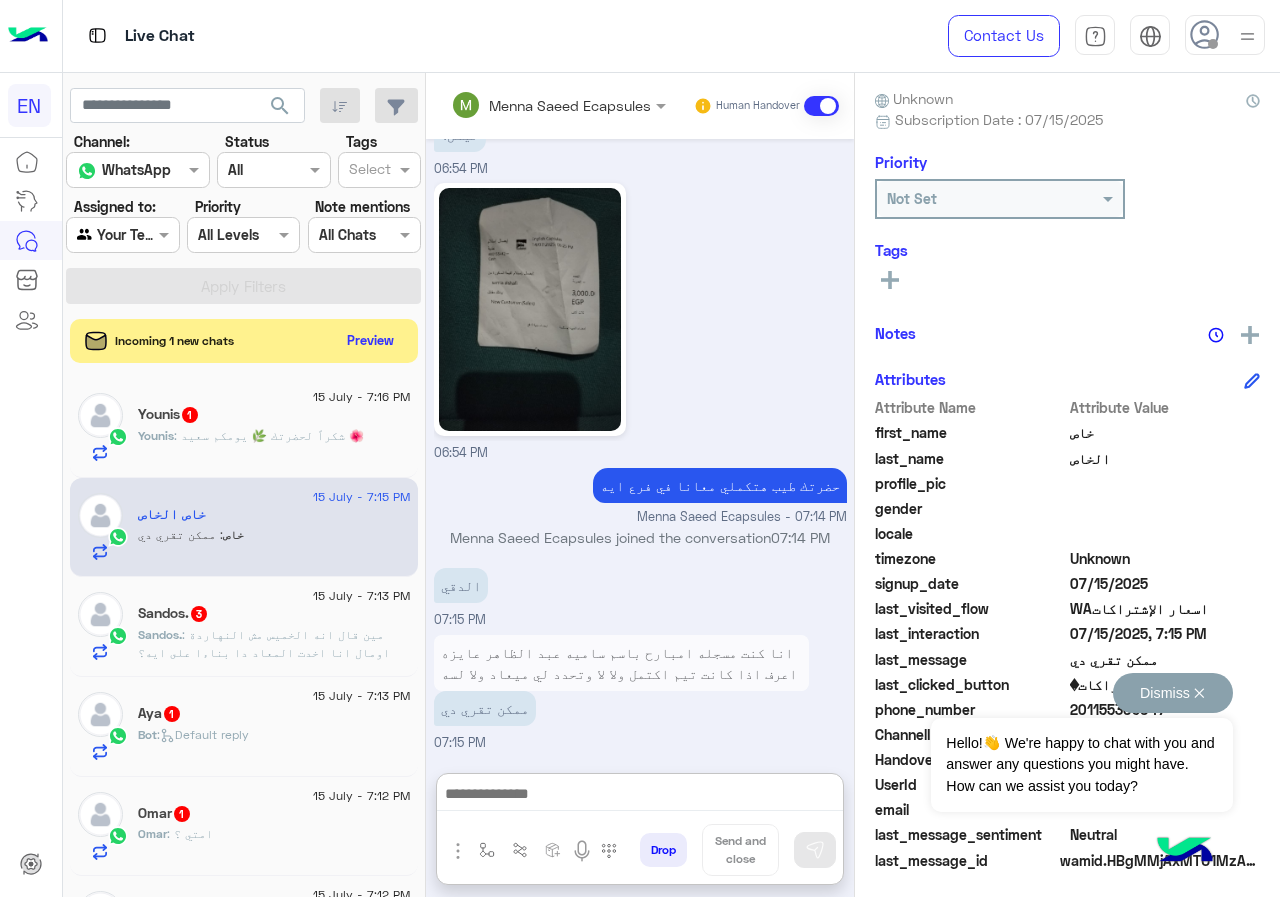 click on "Dismiss ✕" at bounding box center [1173, 693] 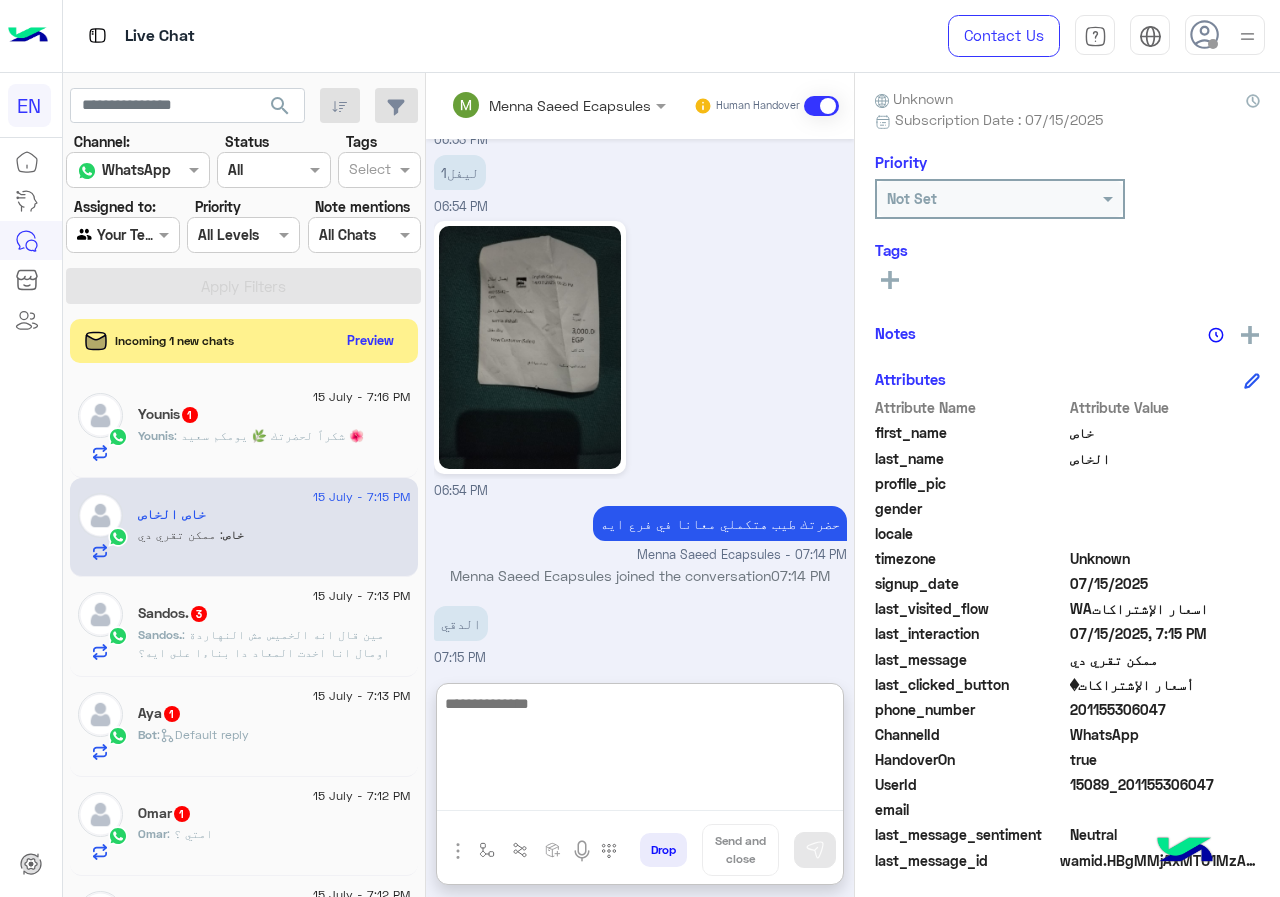 click at bounding box center (640, 751) 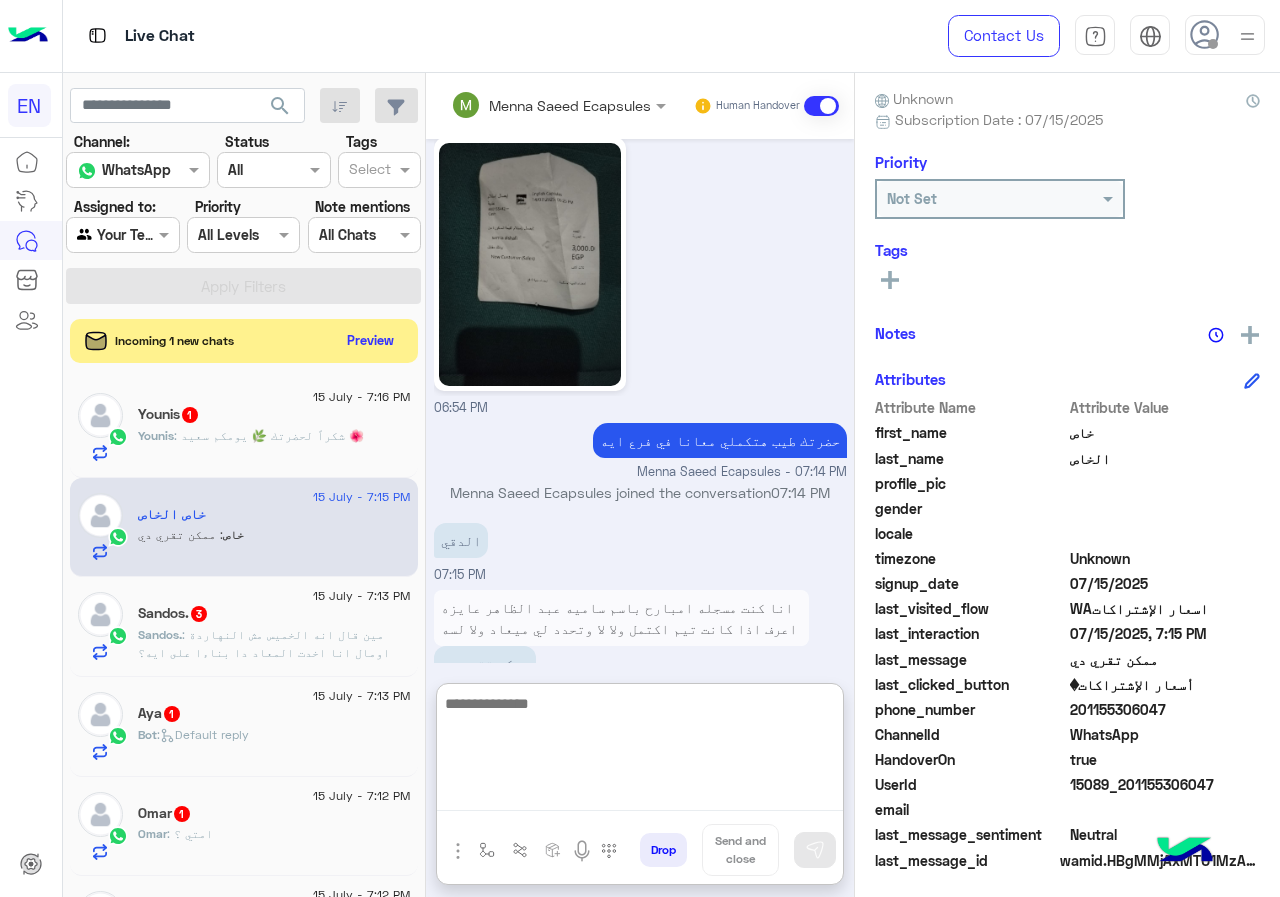scroll, scrollTop: 1615, scrollLeft: 0, axis: vertical 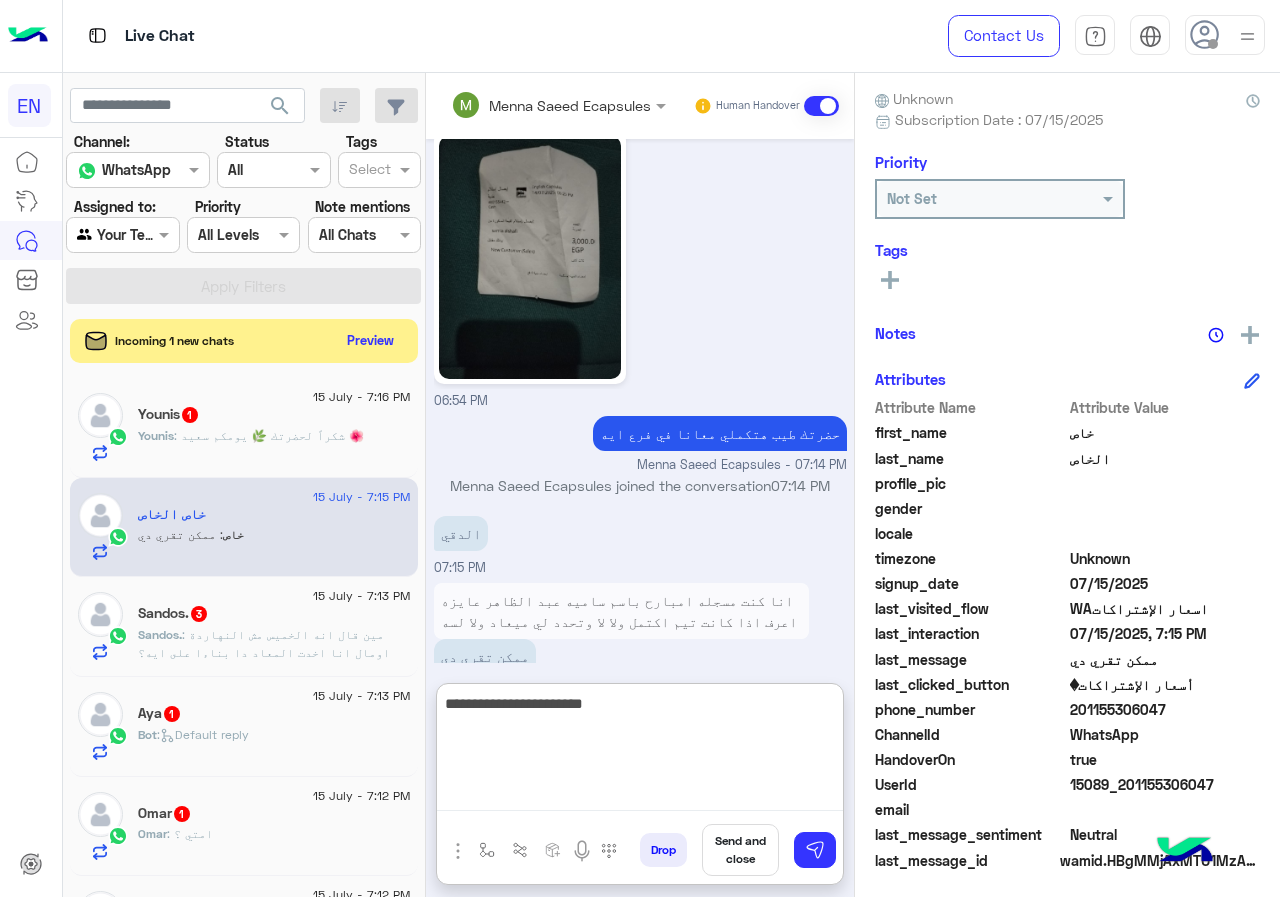 click on "**********" at bounding box center [640, 751] 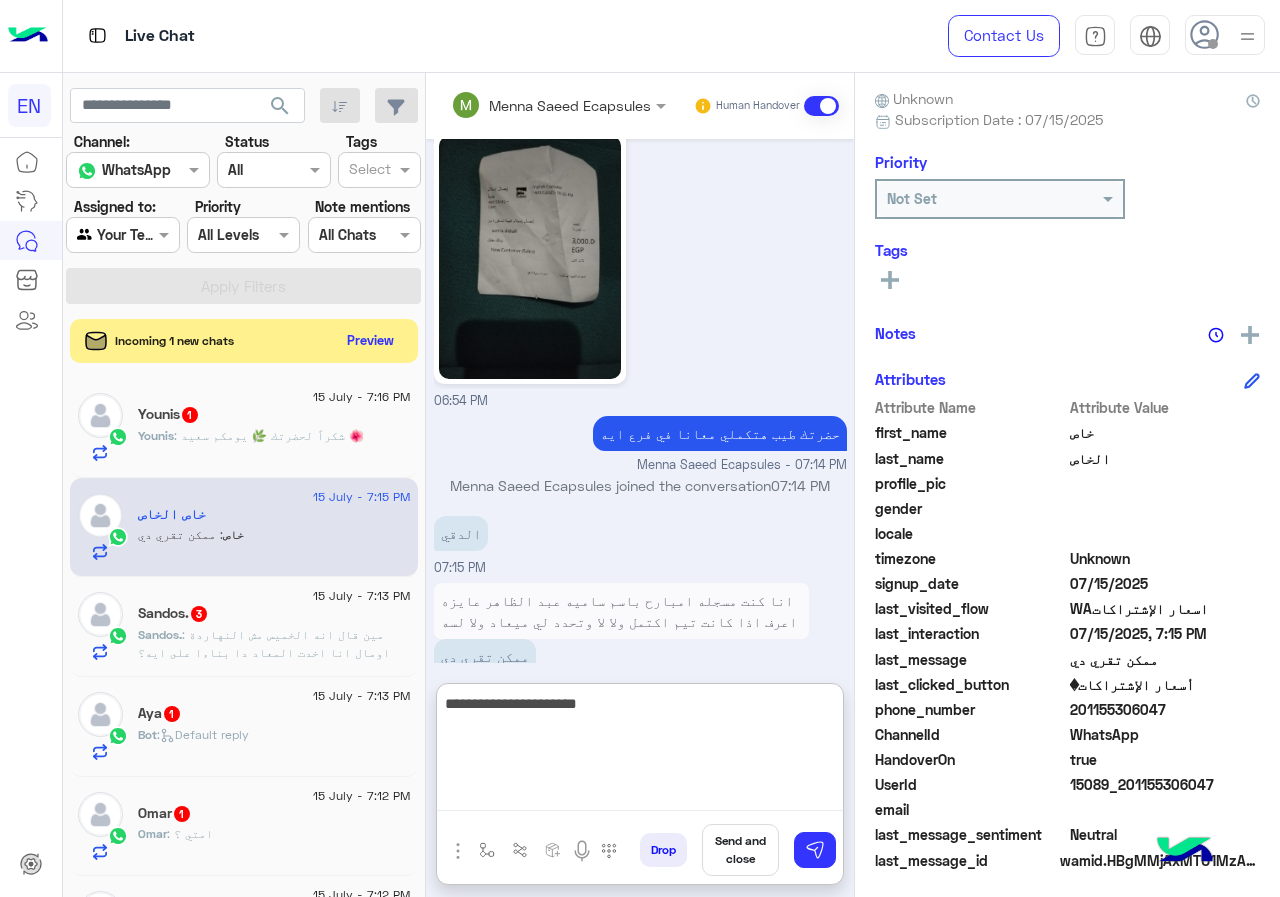 click on "**********" at bounding box center [640, 751] 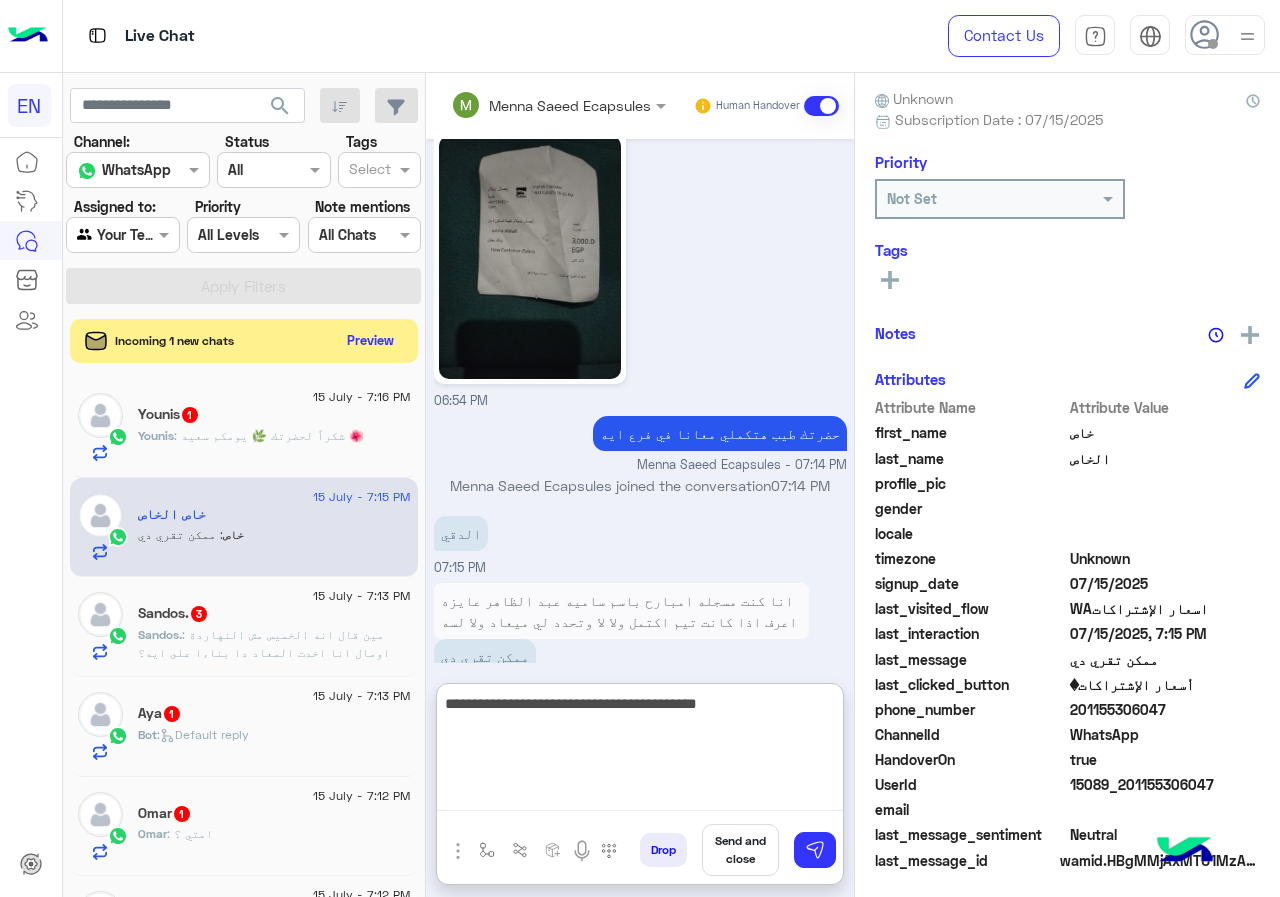 type on "**********" 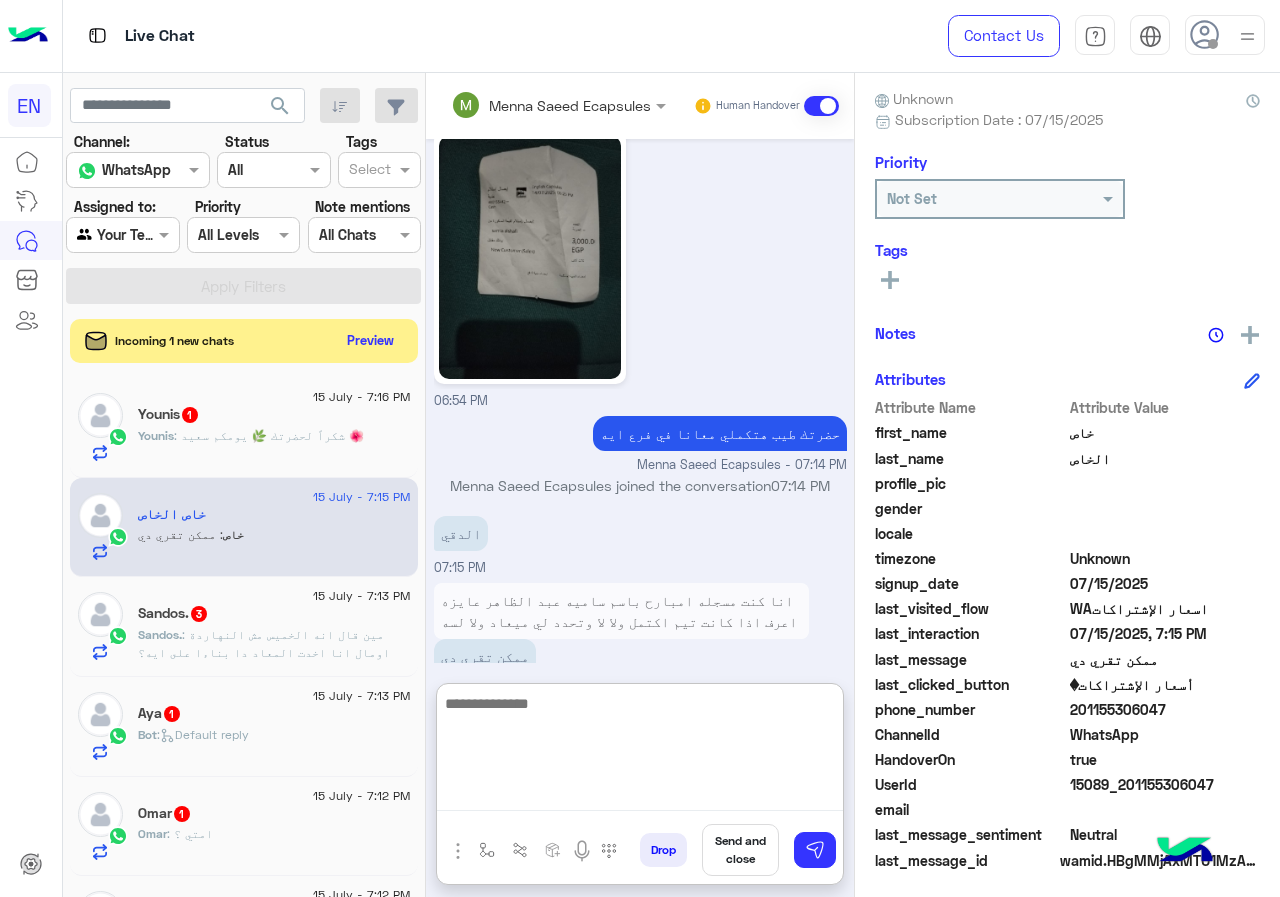 scroll, scrollTop: 1679, scrollLeft: 0, axis: vertical 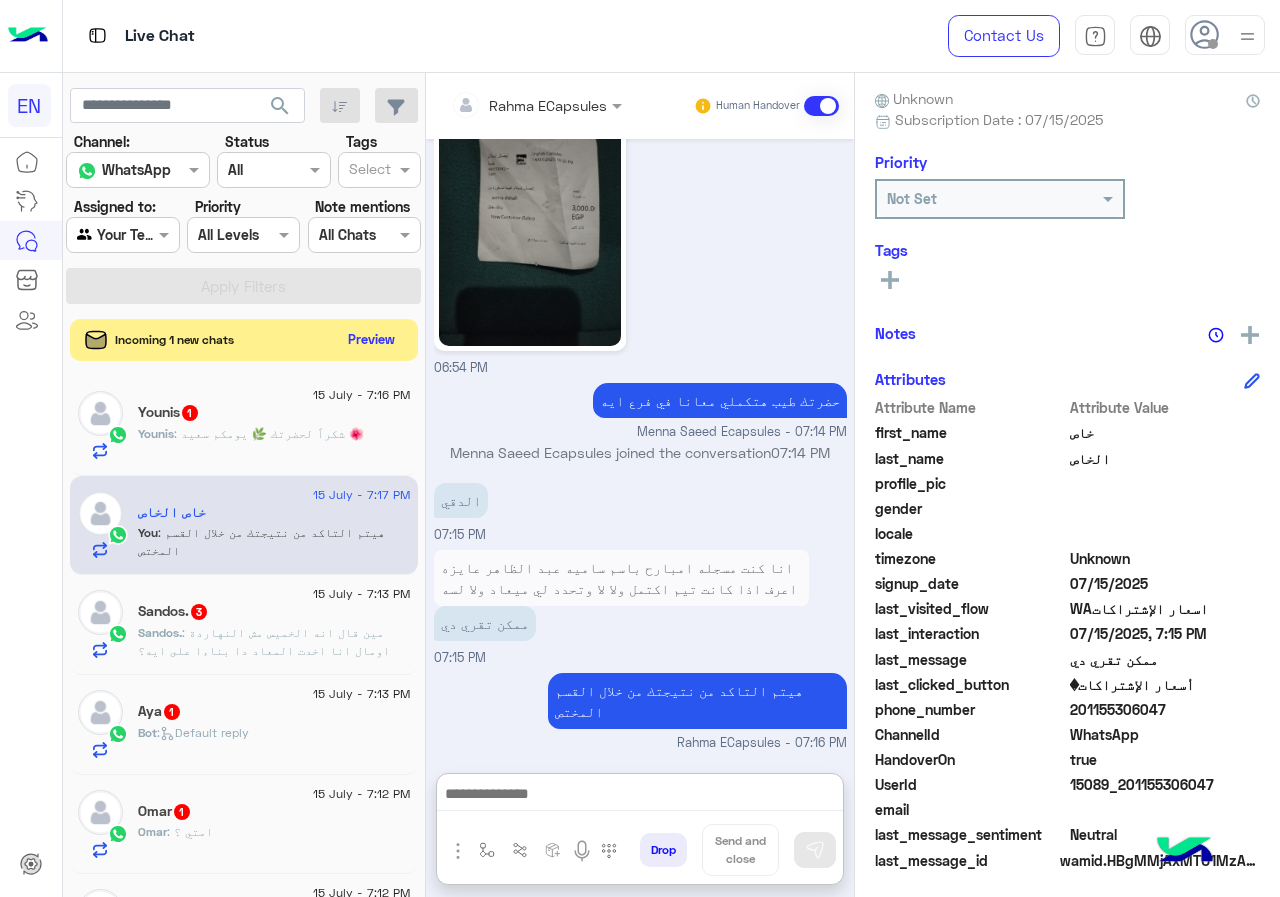 click on "Preview" 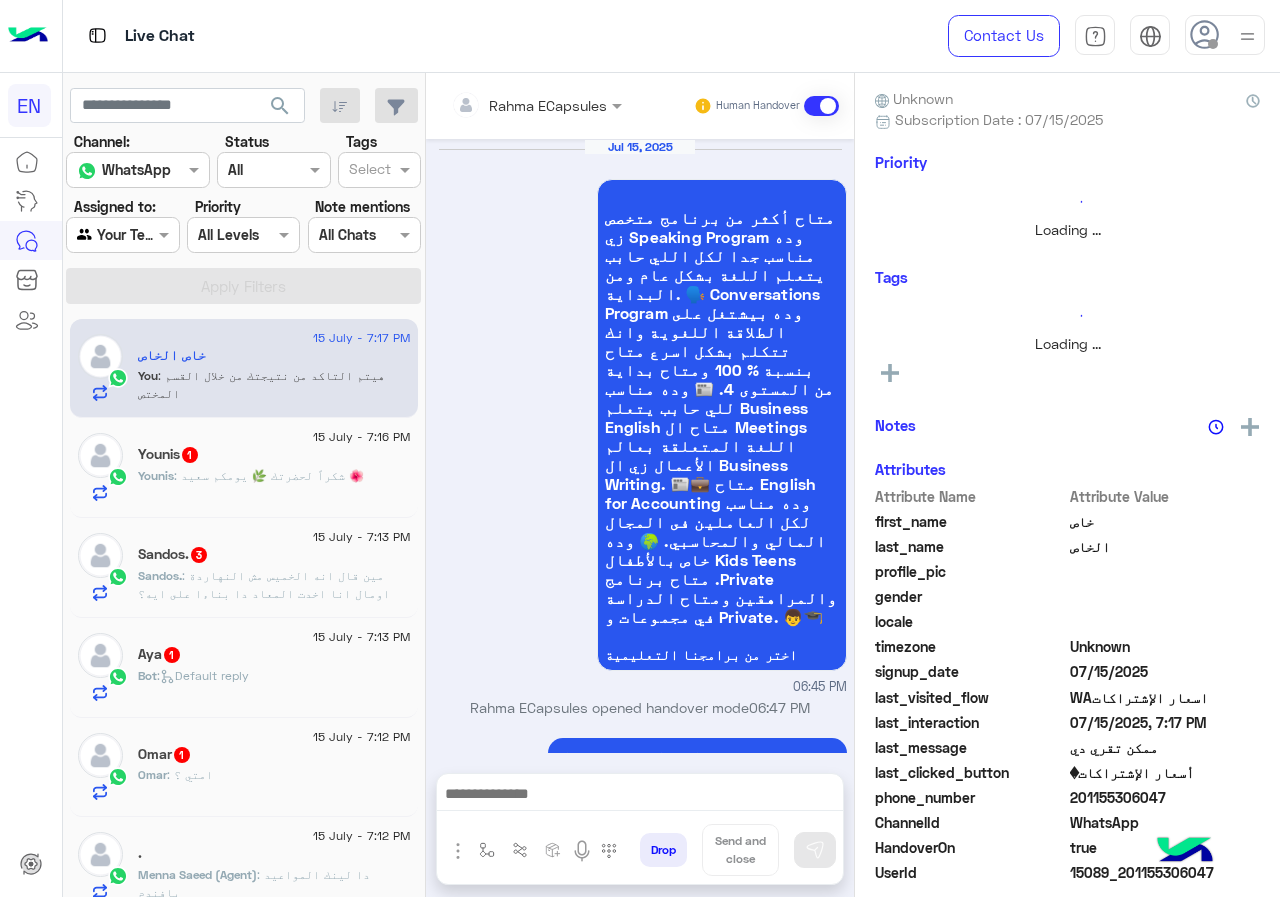 scroll, scrollTop: 1521, scrollLeft: 0, axis: vertical 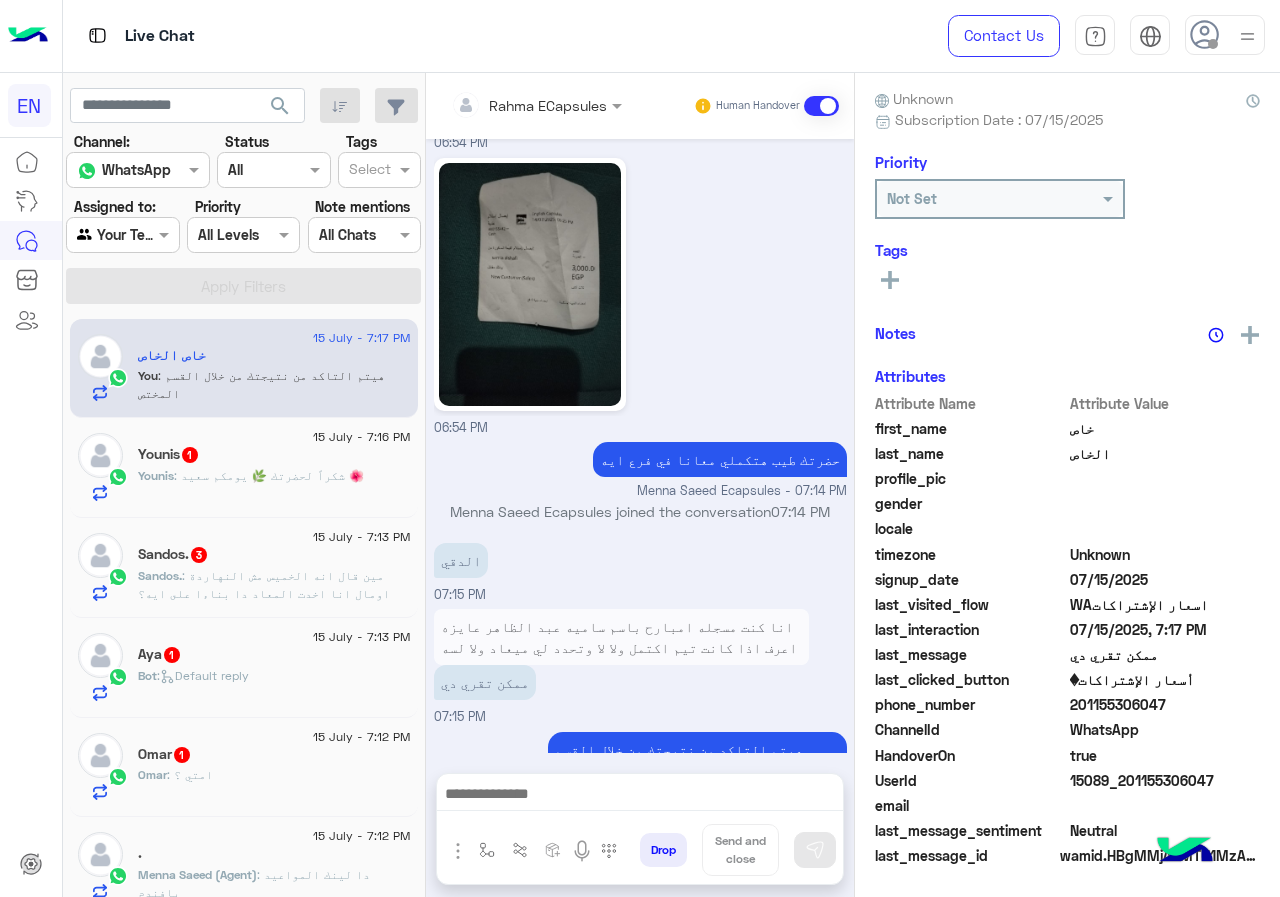 click on ": شكراً لحضرتك 🌿
يومكم سعيد 🌺" 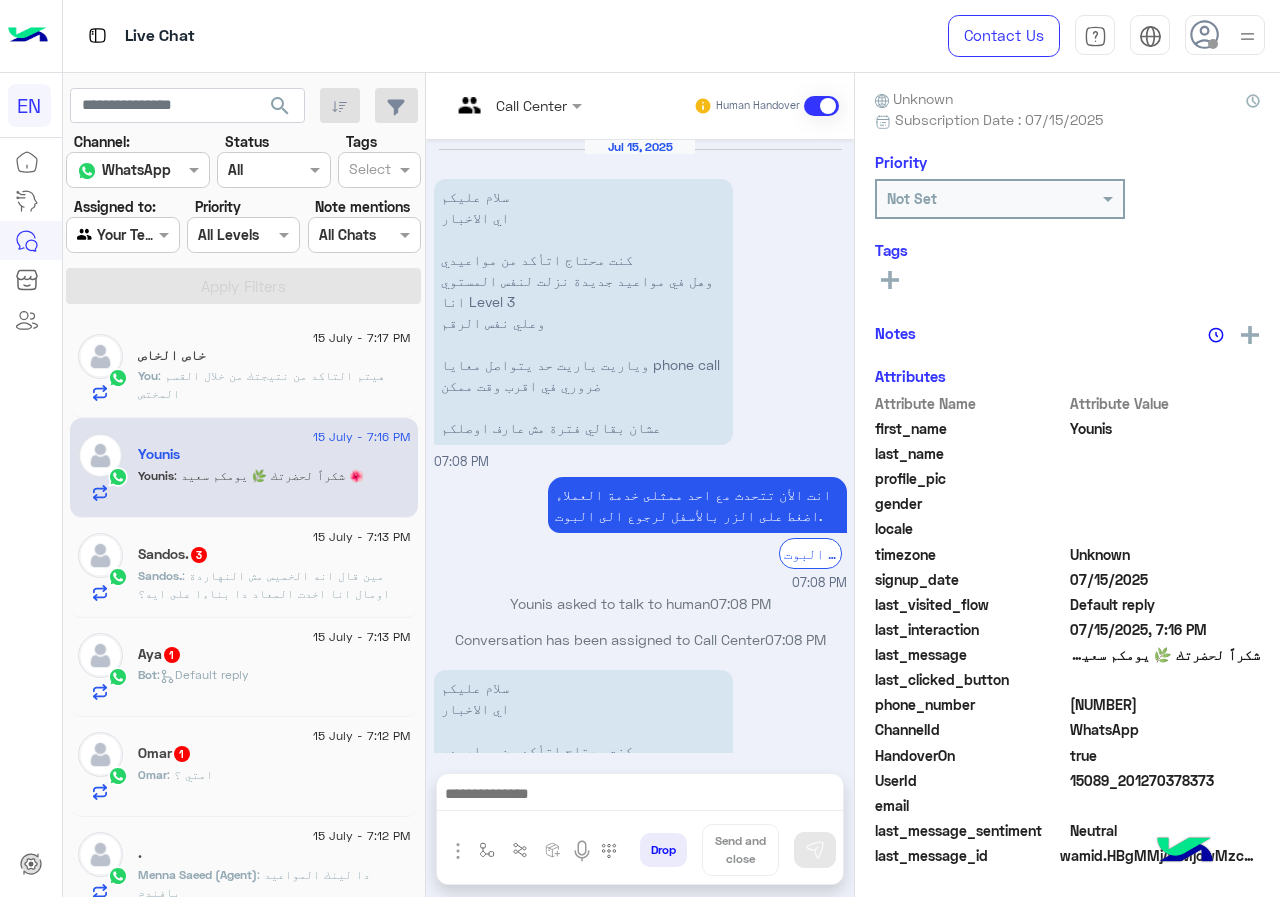 scroll, scrollTop: 508, scrollLeft: 0, axis: vertical 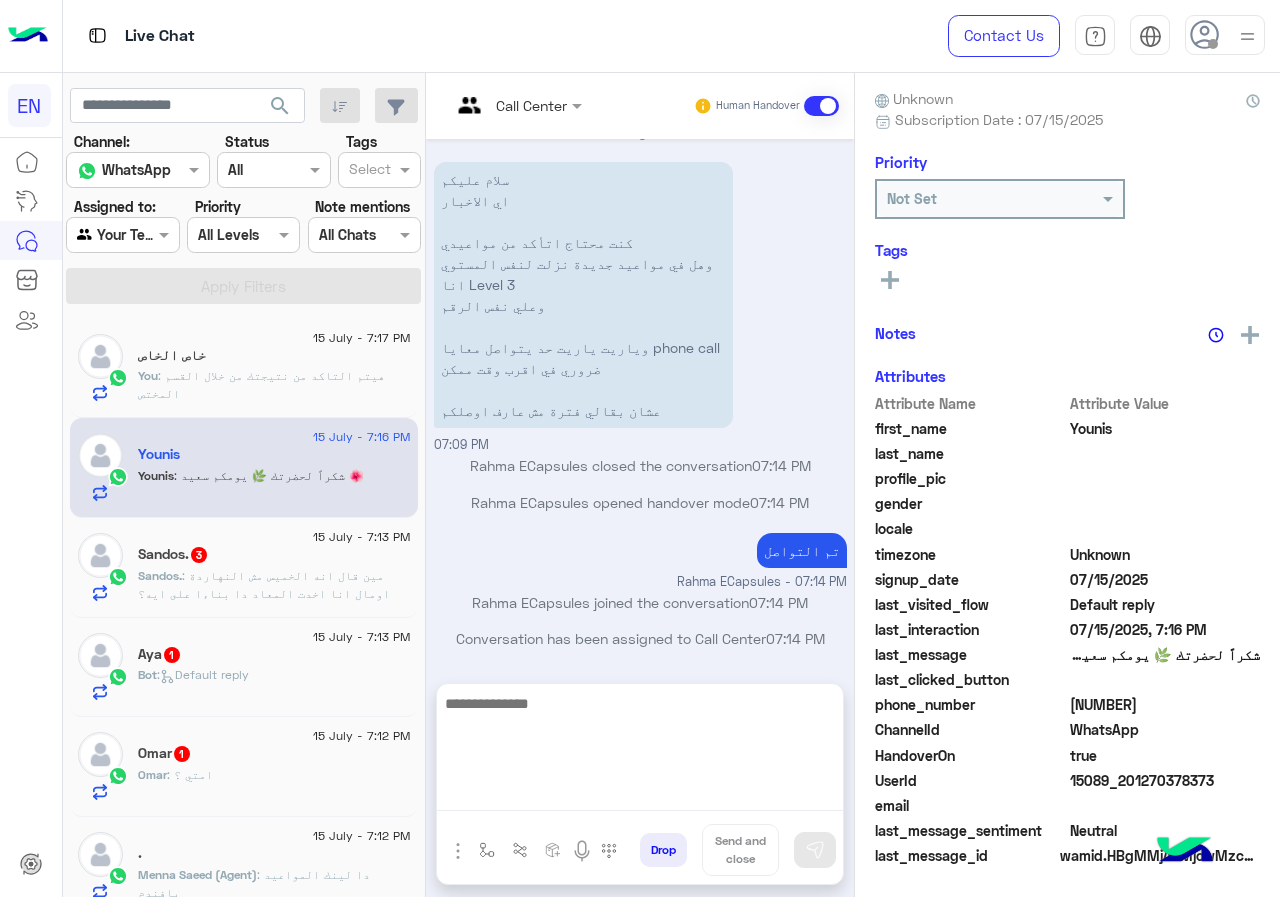 click at bounding box center (640, 751) 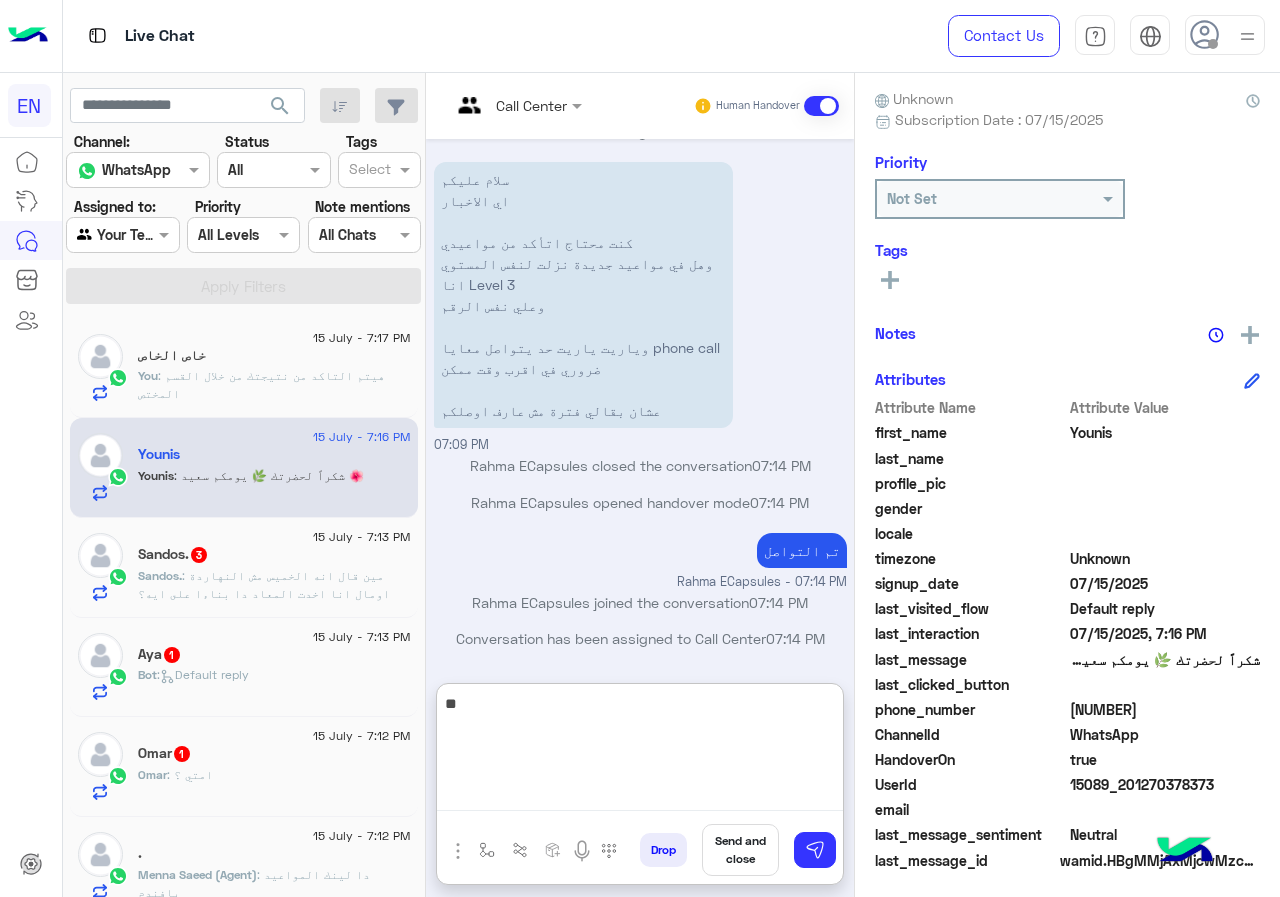 type on "*" 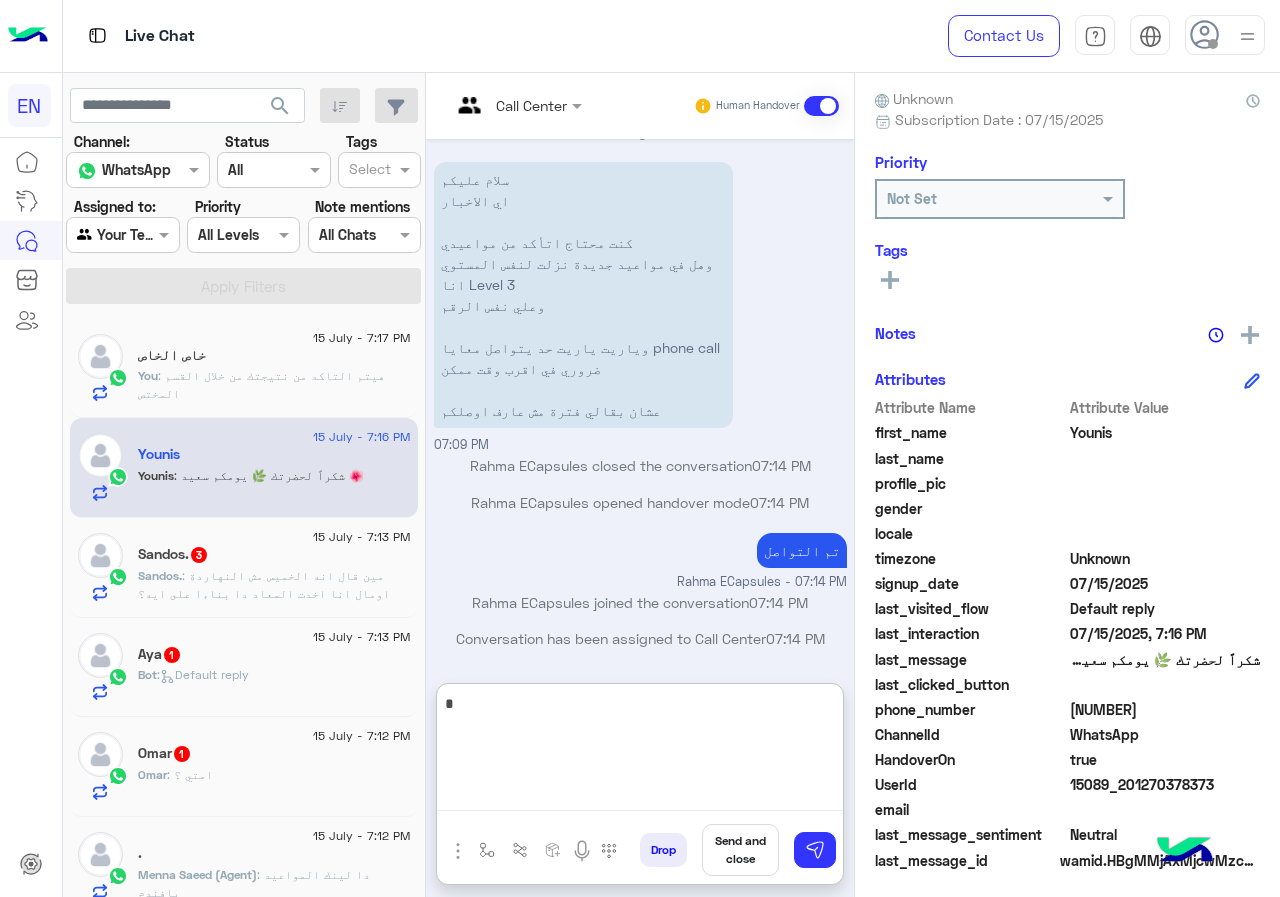 type 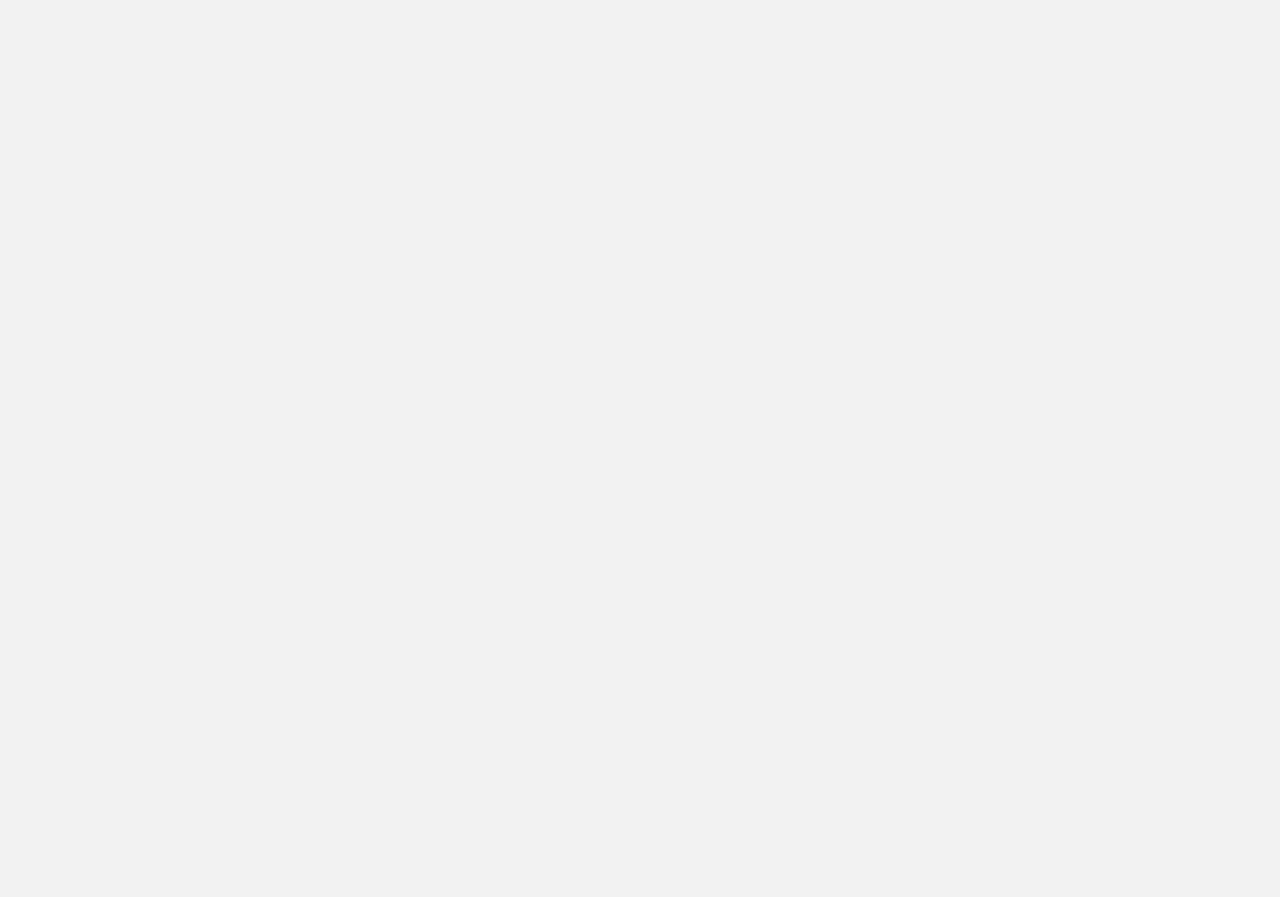 scroll, scrollTop: 0, scrollLeft: 0, axis: both 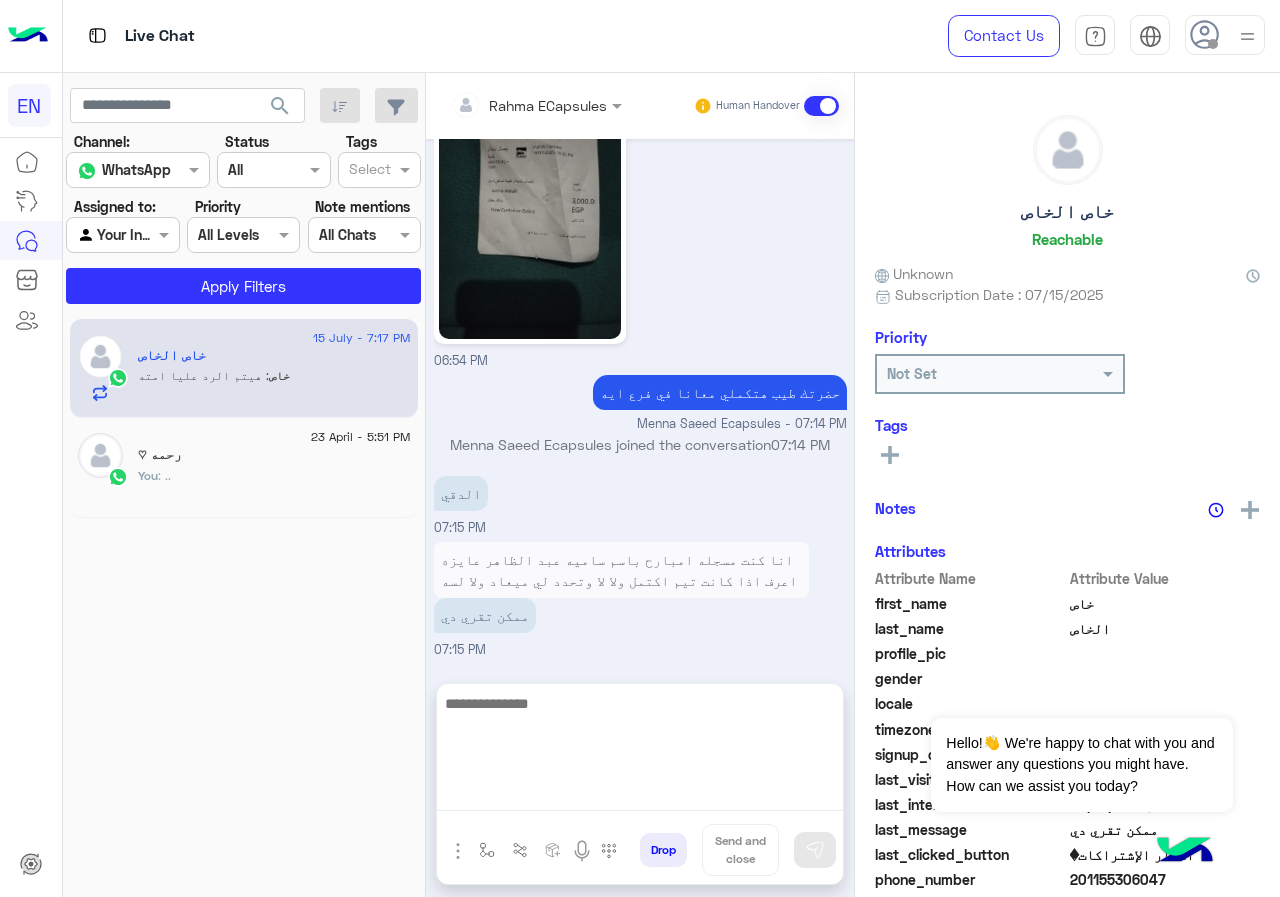 click at bounding box center (640, 751) 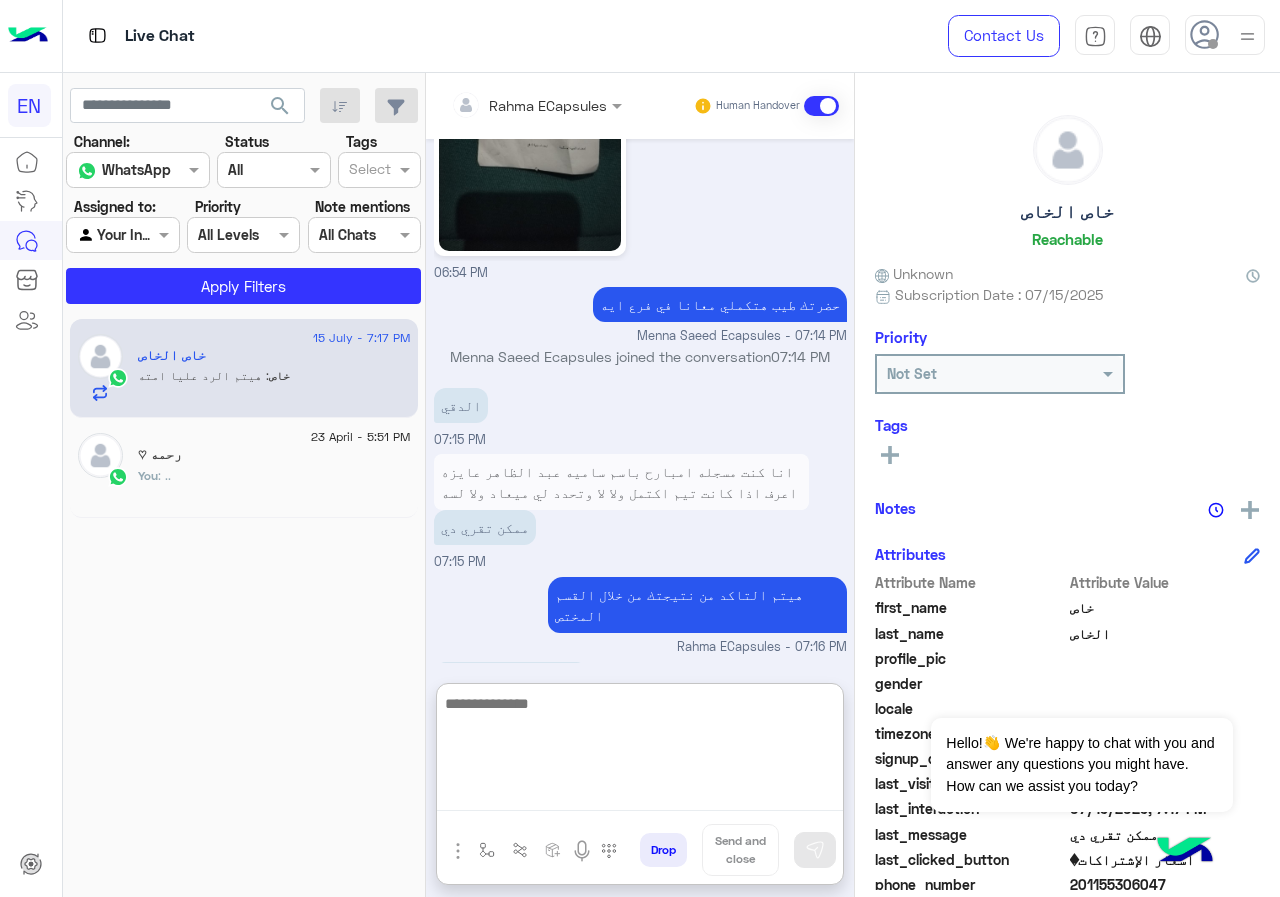 scroll, scrollTop: 1677, scrollLeft: 0, axis: vertical 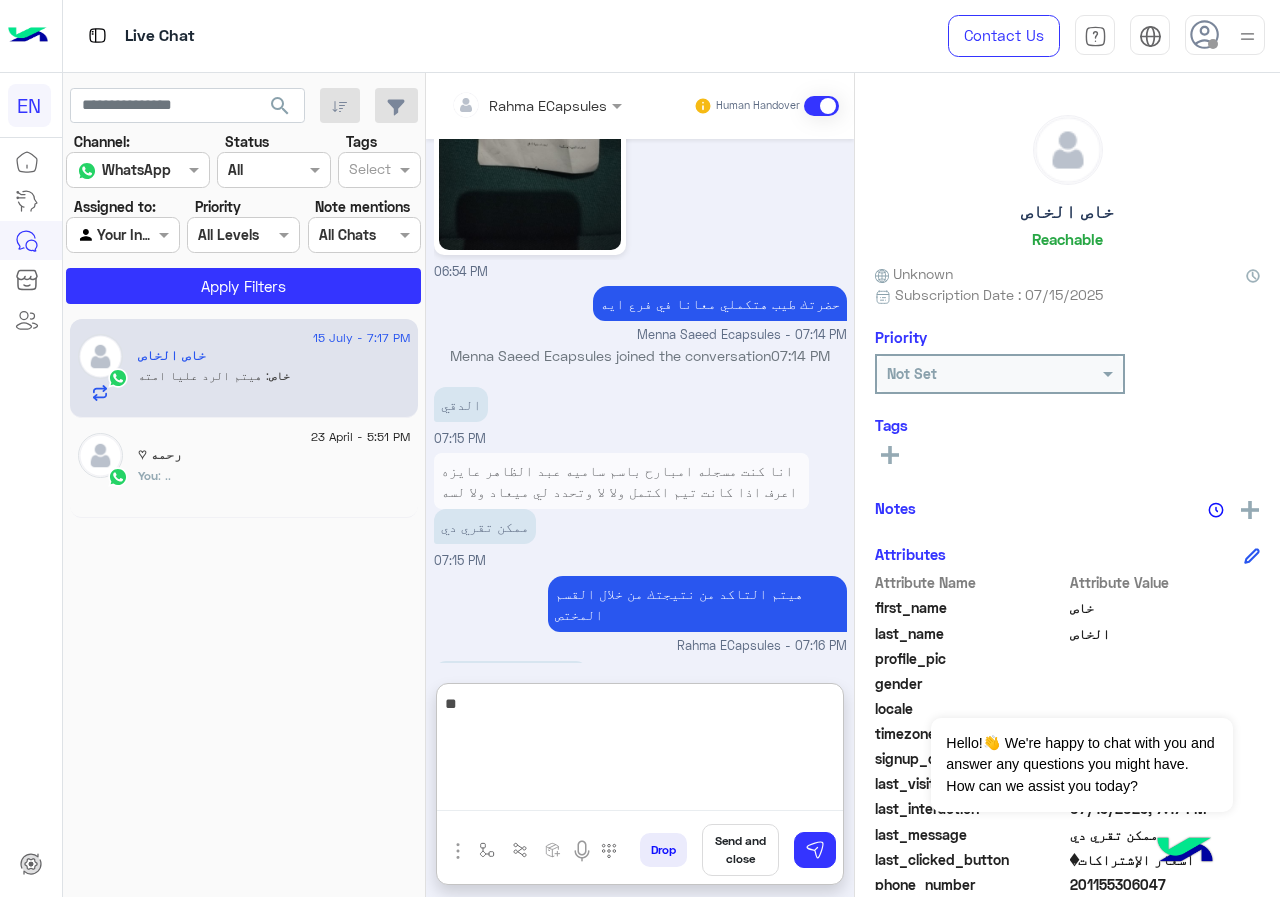 type on "*" 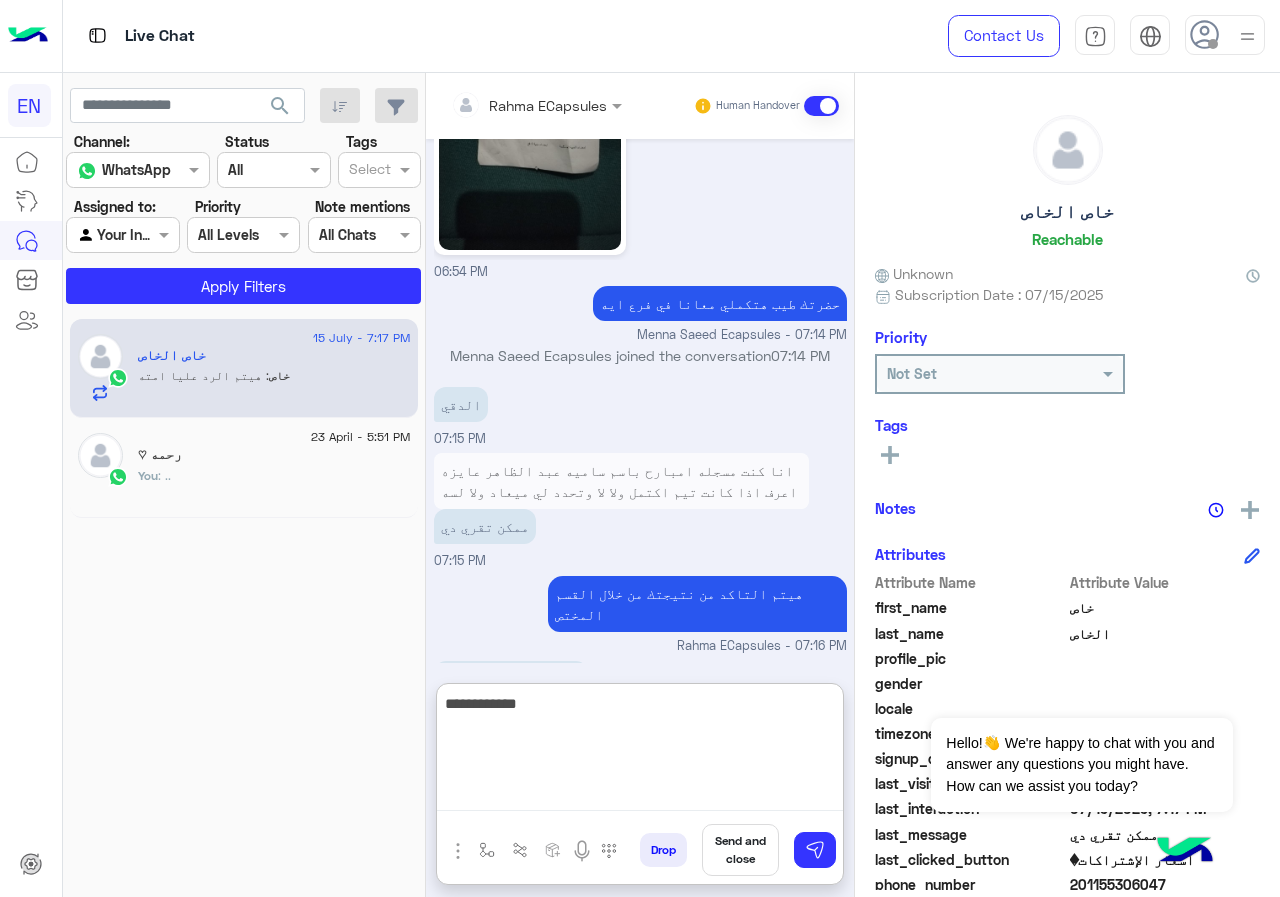 type on "**********" 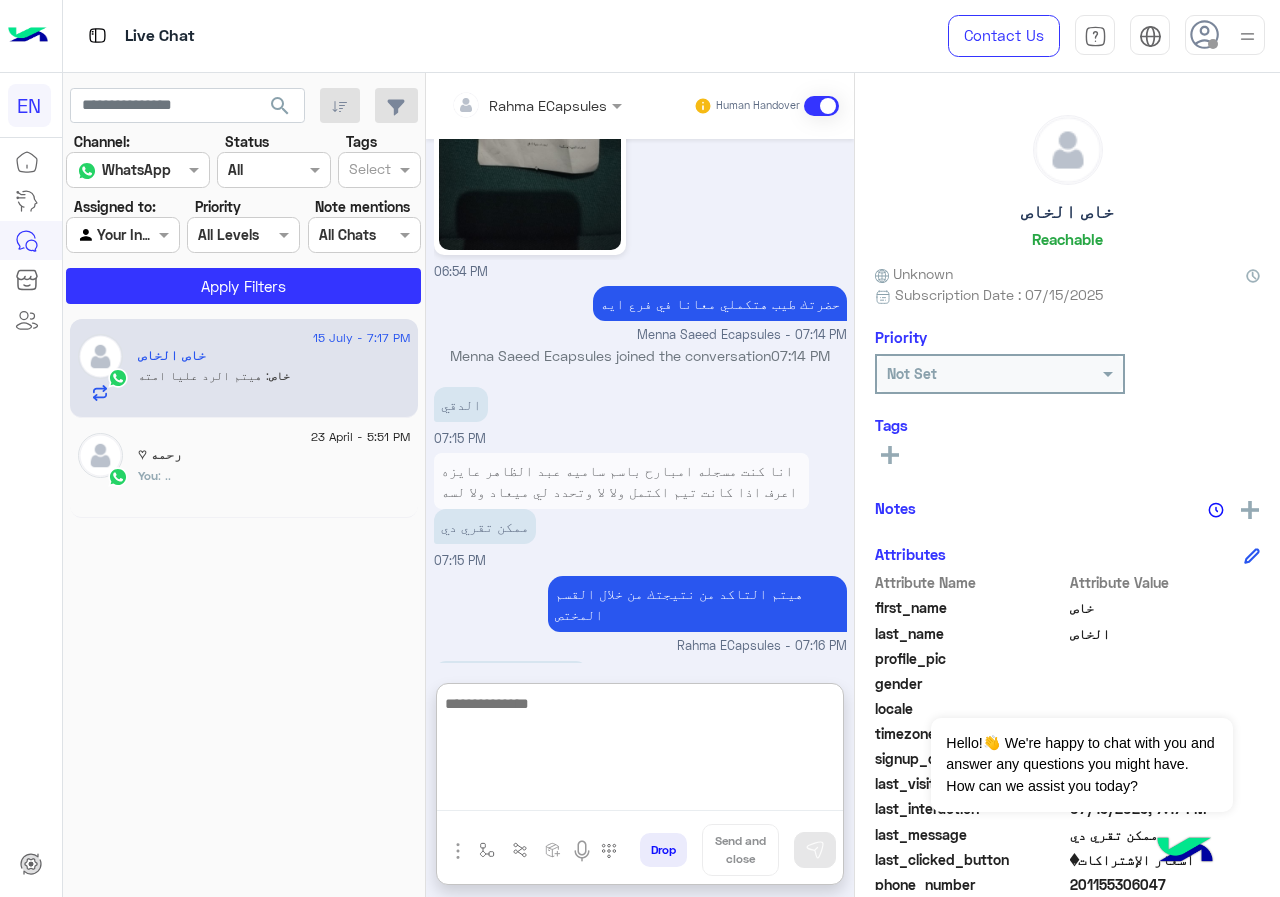 scroll, scrollTop: 1742, scrollLeft: 0, axis: vertical 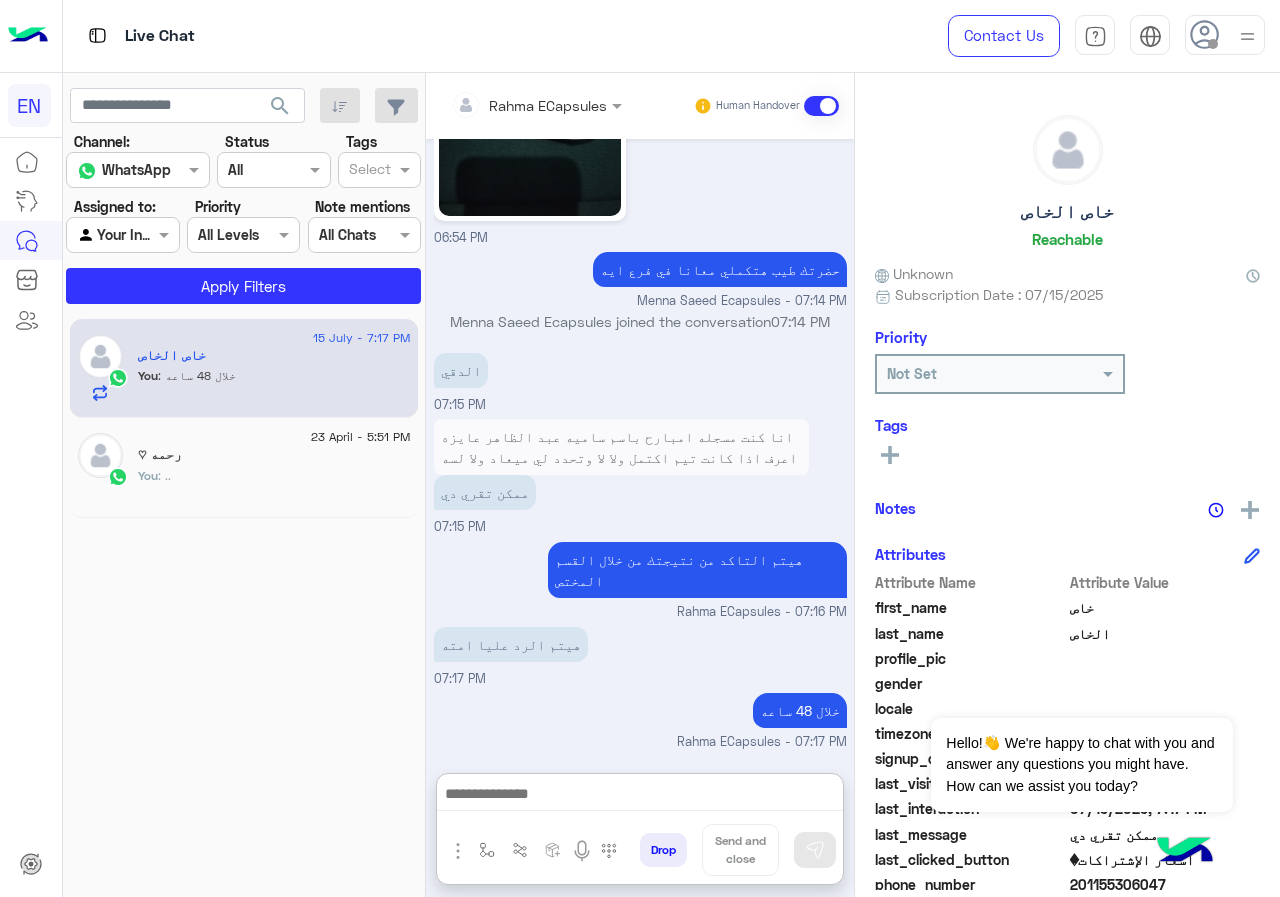 click at bounding box center [509, 105] 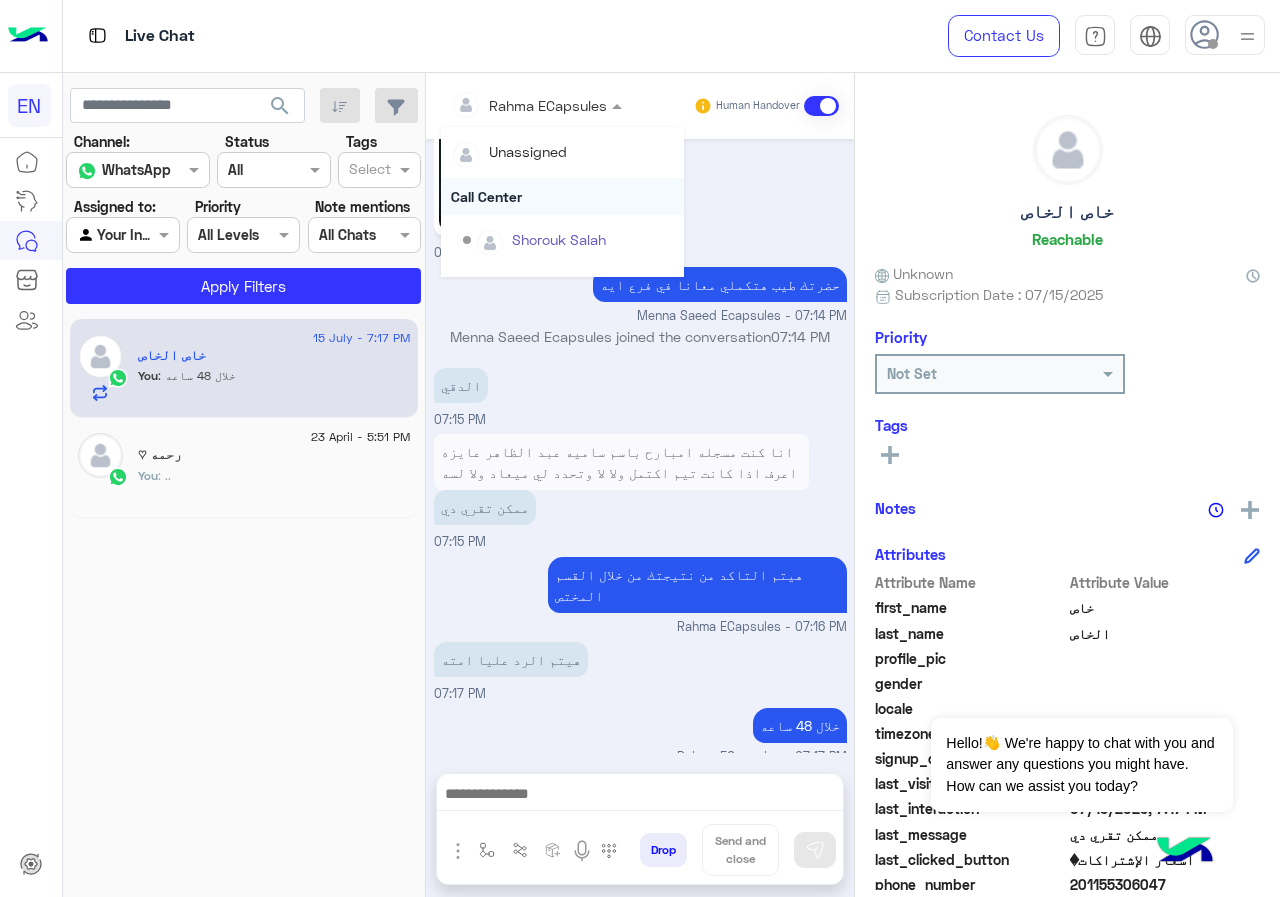 scroll, scrollTop: 1652, scrollLeft: 0, axis: vertical 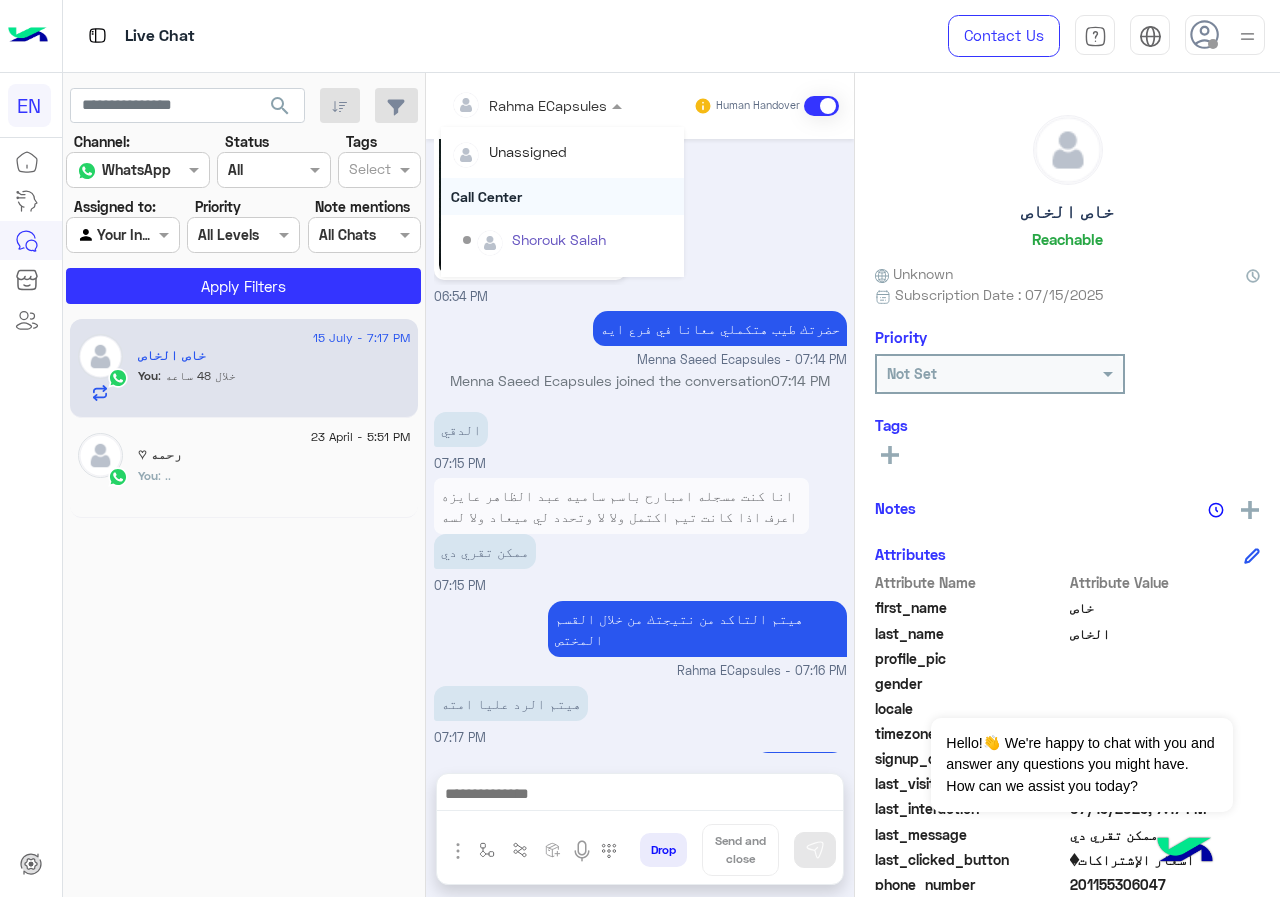 click on "Call Center" at bounding box center [562, 196] 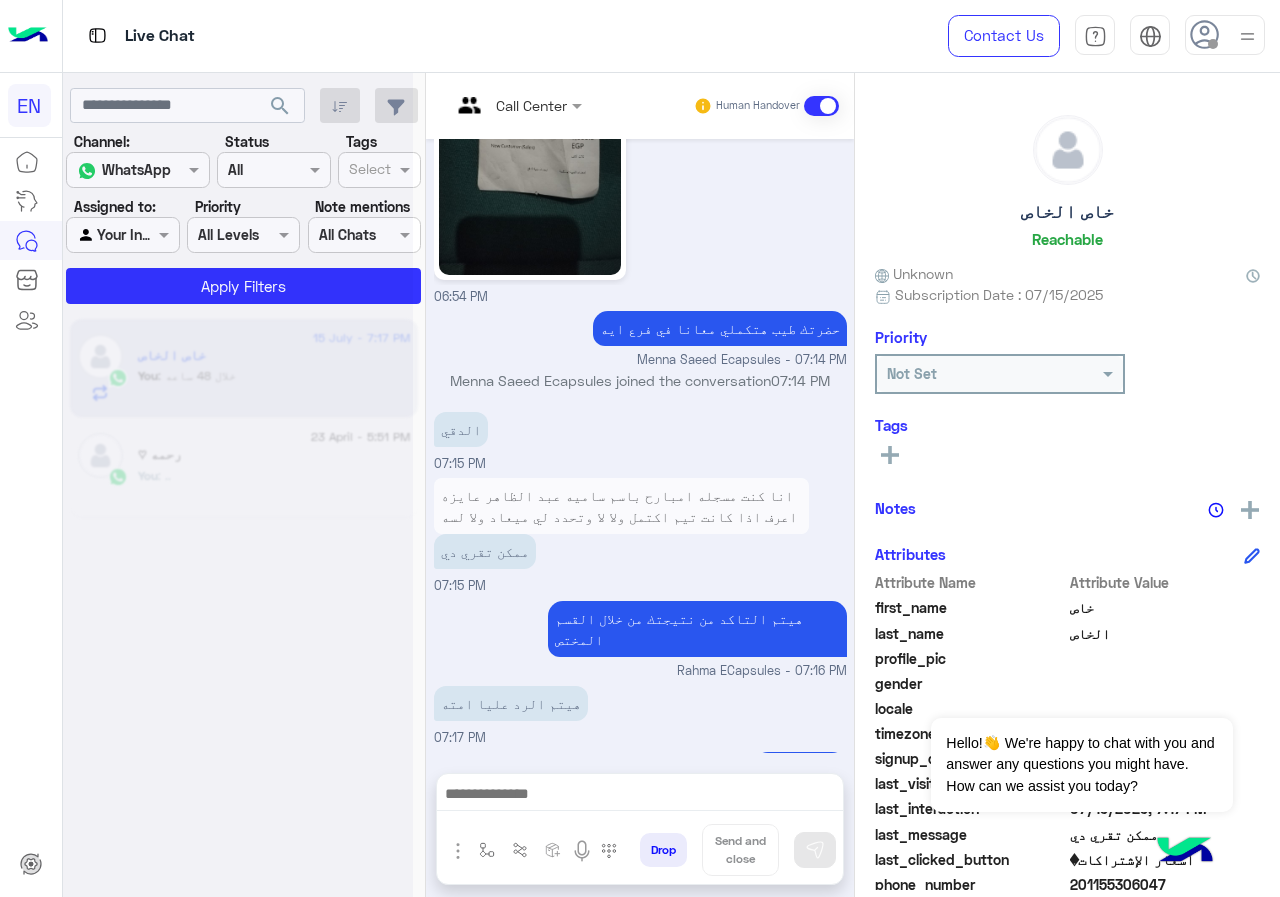 scroll, scrollTop: 0, scrollLeft: 0, axis: both 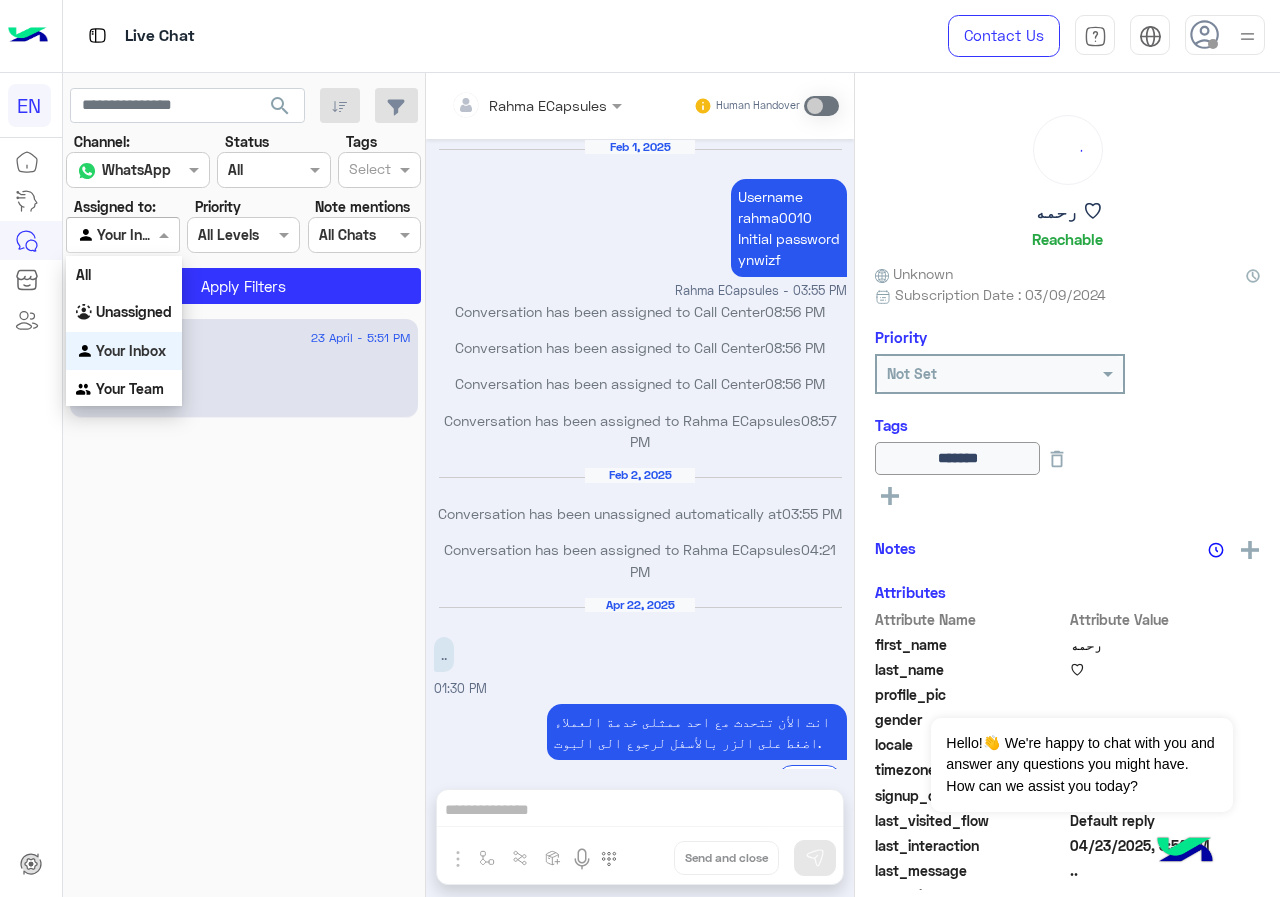 click at bounding box center (100, 235) 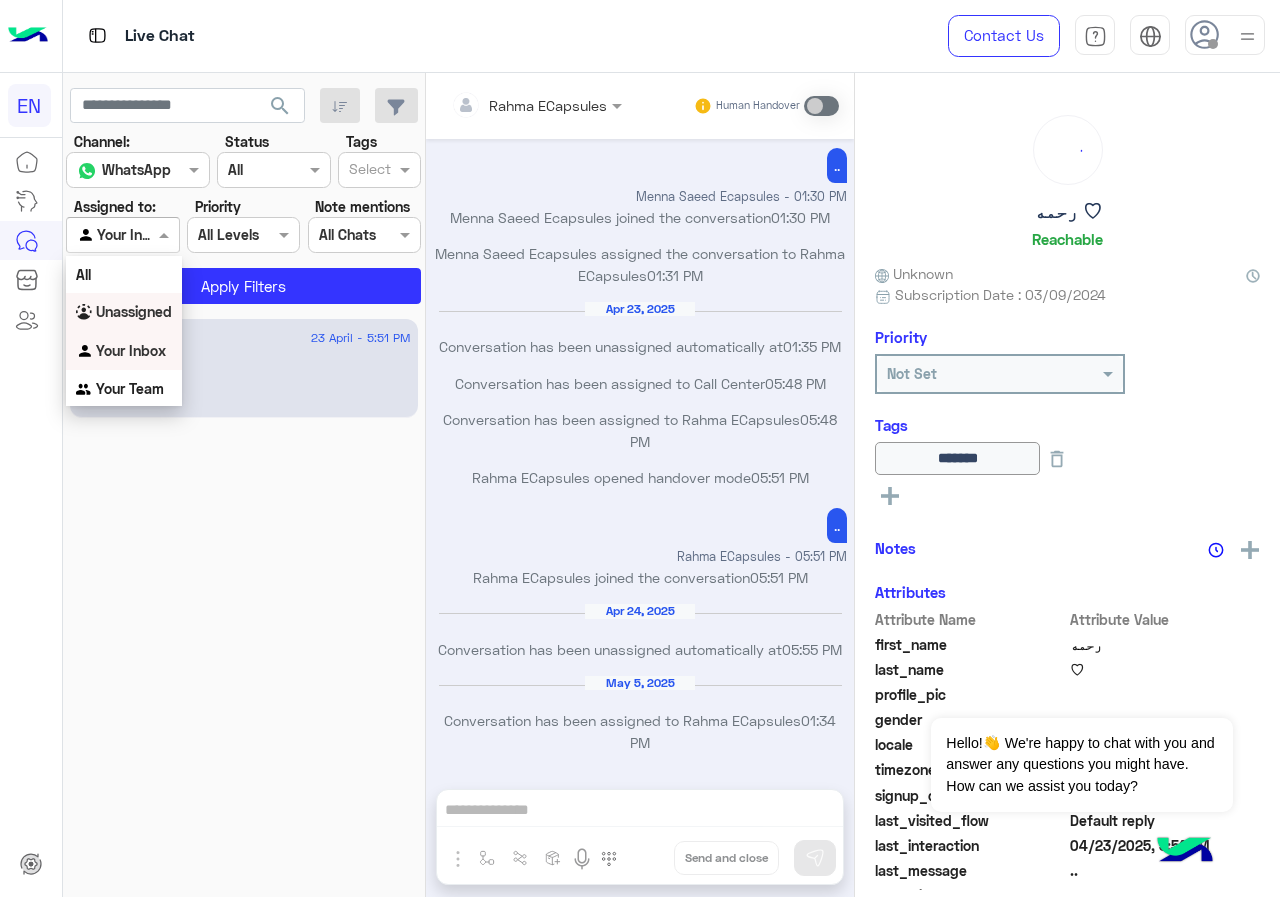 click on "Unassigned" at bounding box center [124, 312] 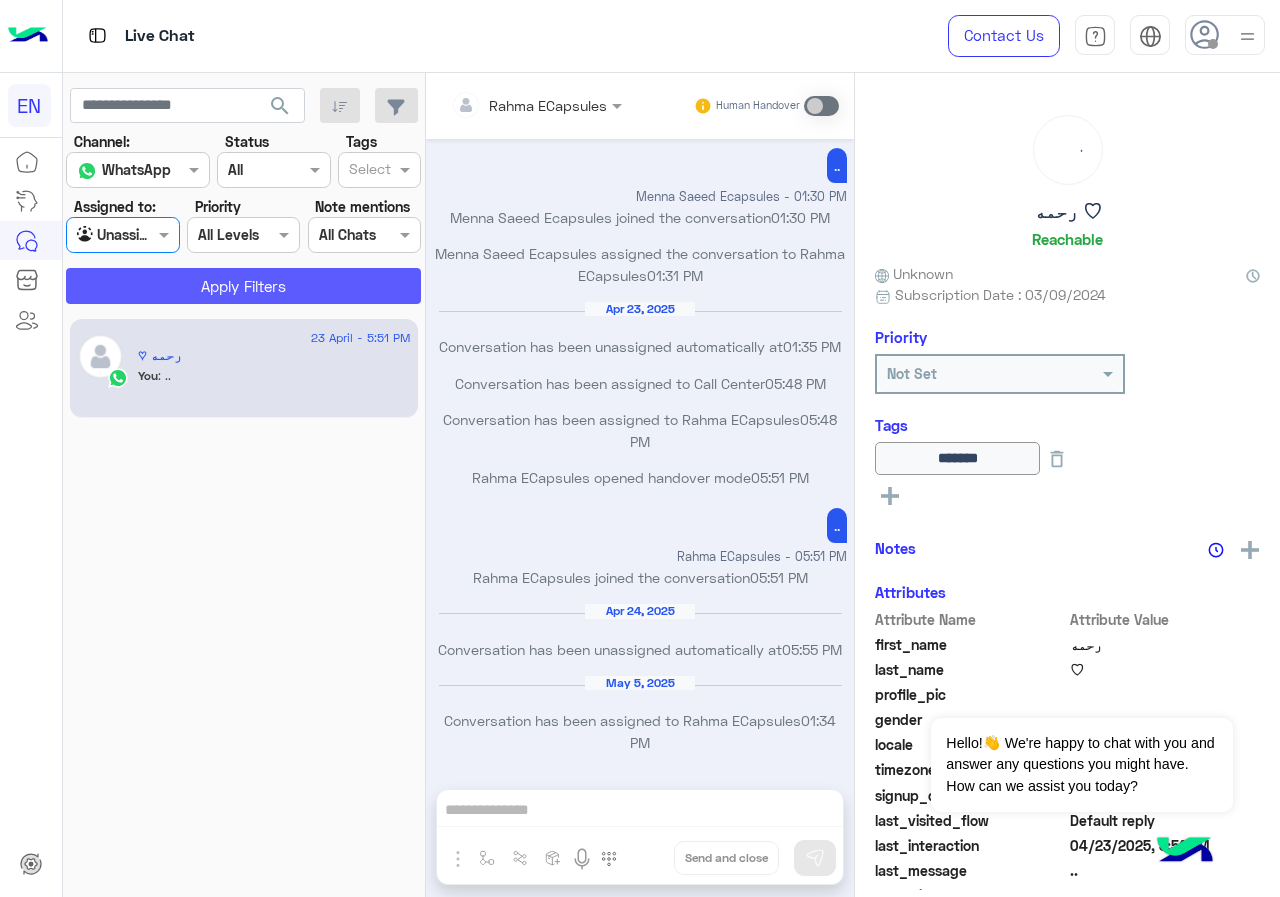 click on "Apply Filters" 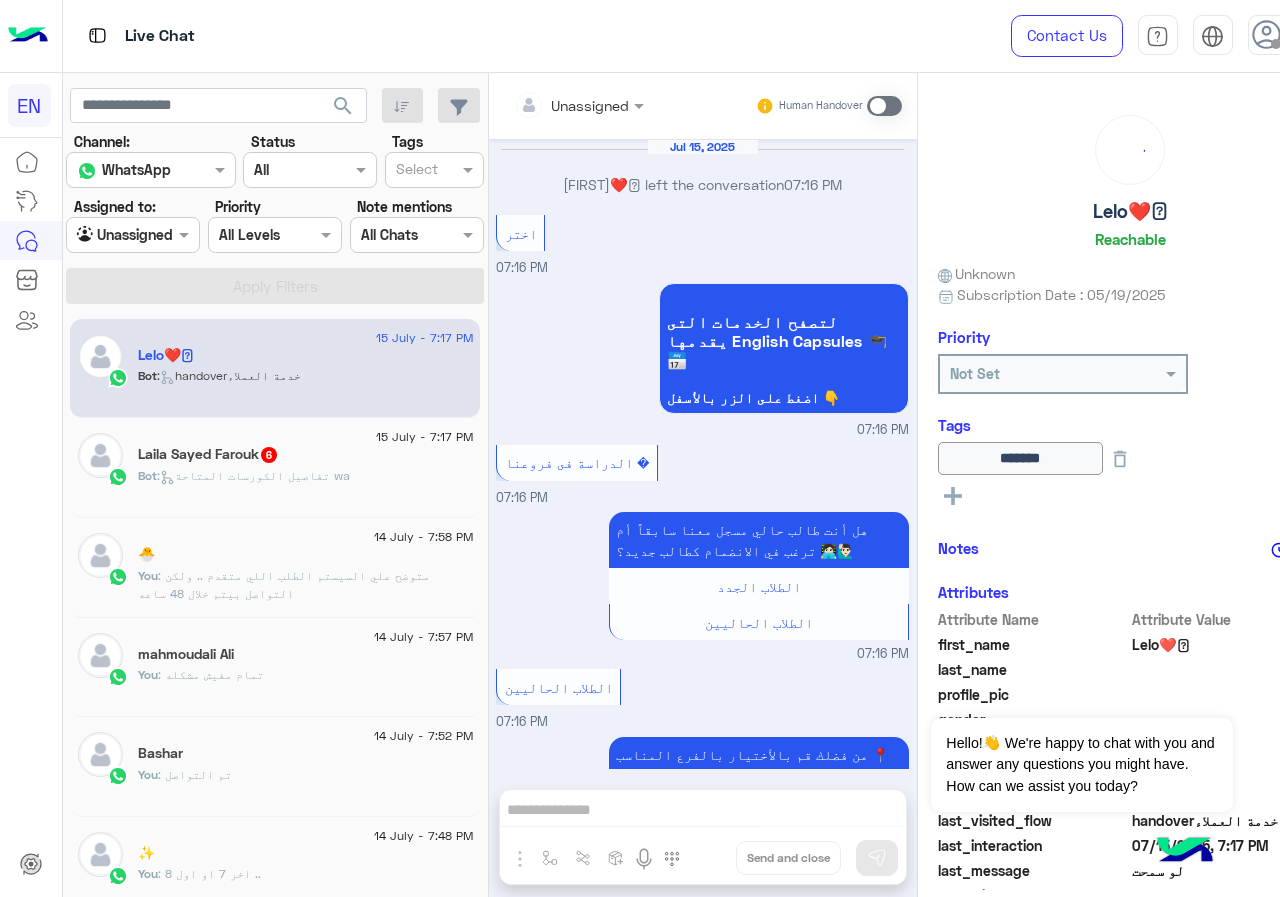 scroll, scrollTop: 1165, scrollLeft: 0, axis: vertical 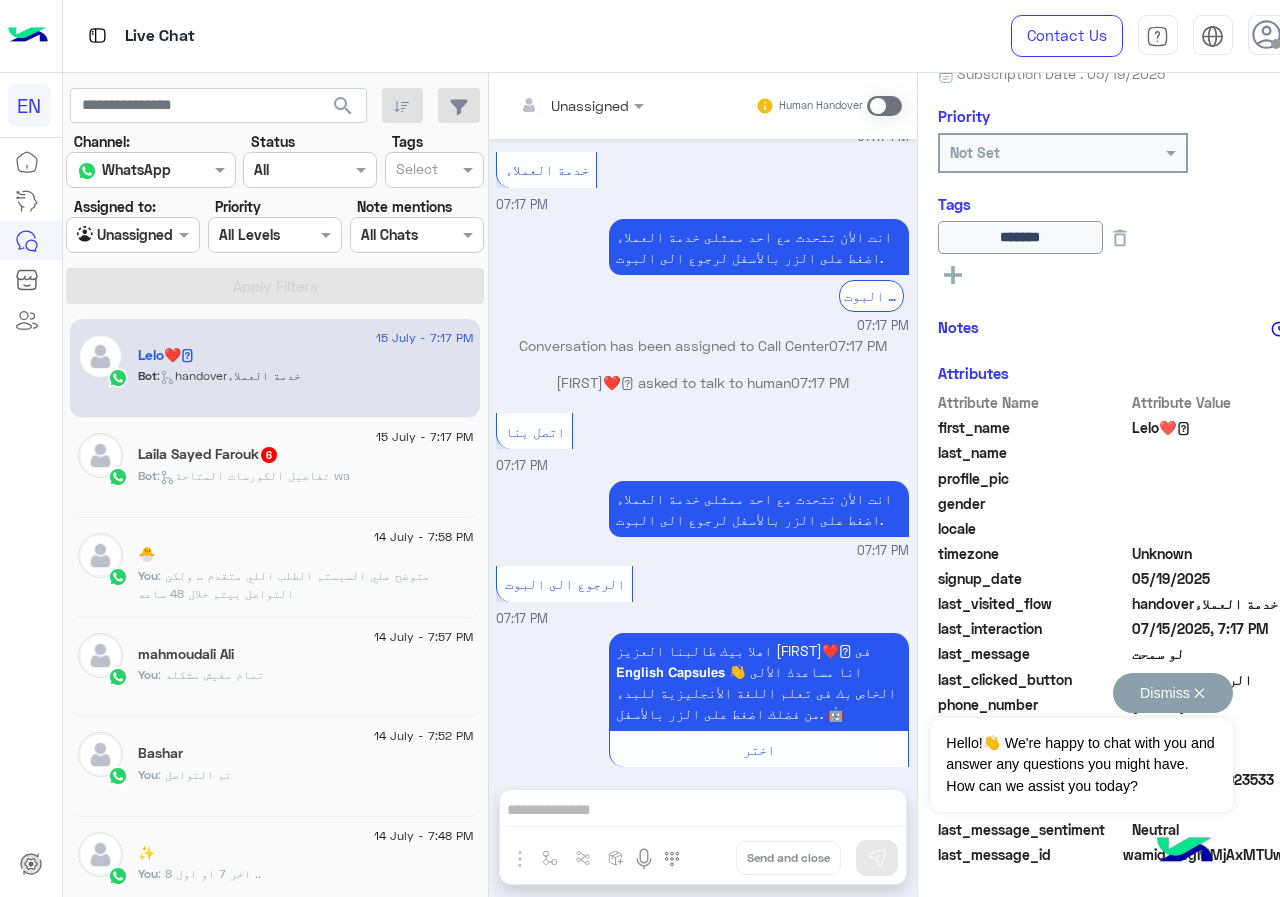 click on "Dismiss ✕" at bounding box center [1173, 693] 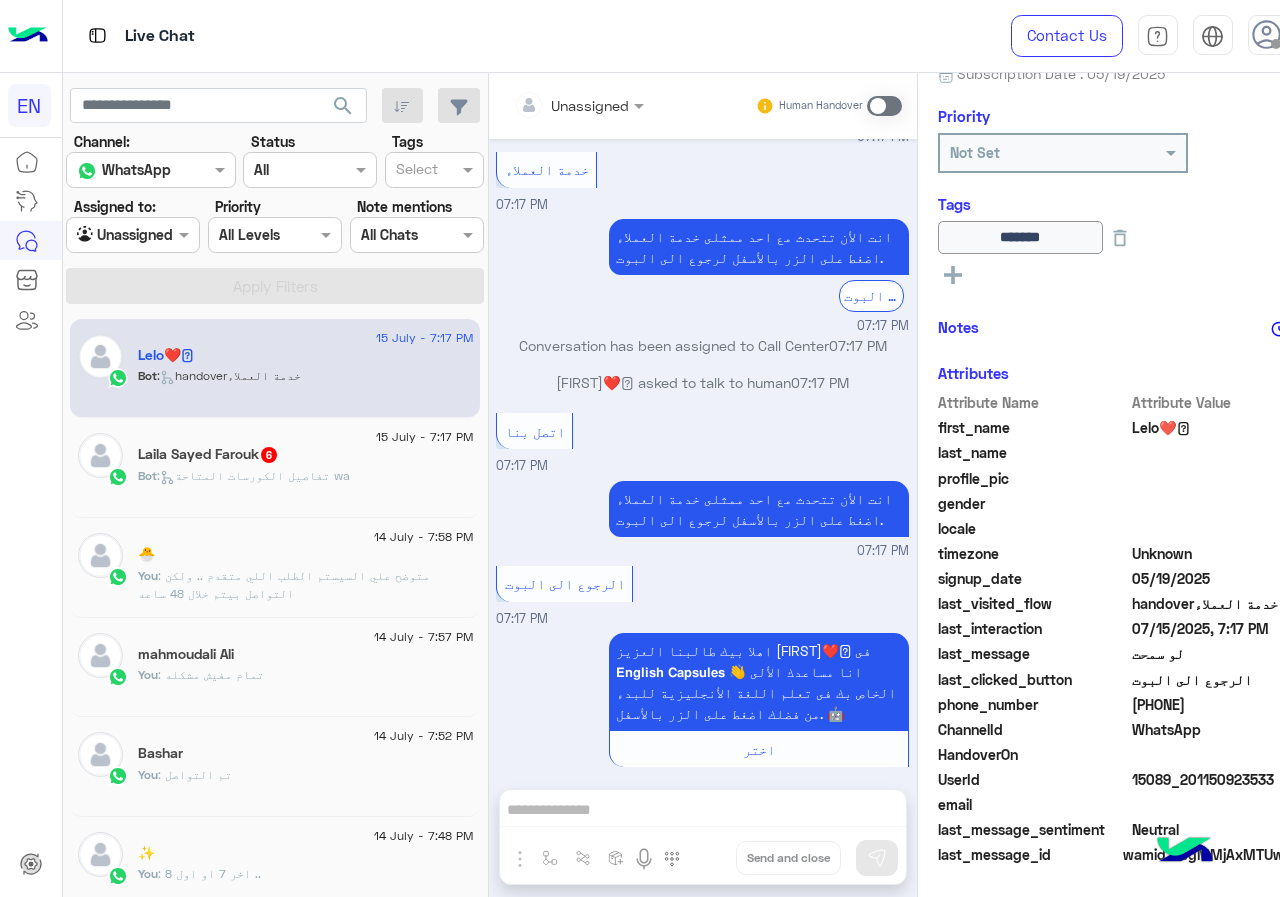 drag, startPoint x: 1134, startPoint y: 705, endPoint x: 1234, endPoint y: 709, distance: 100.07997 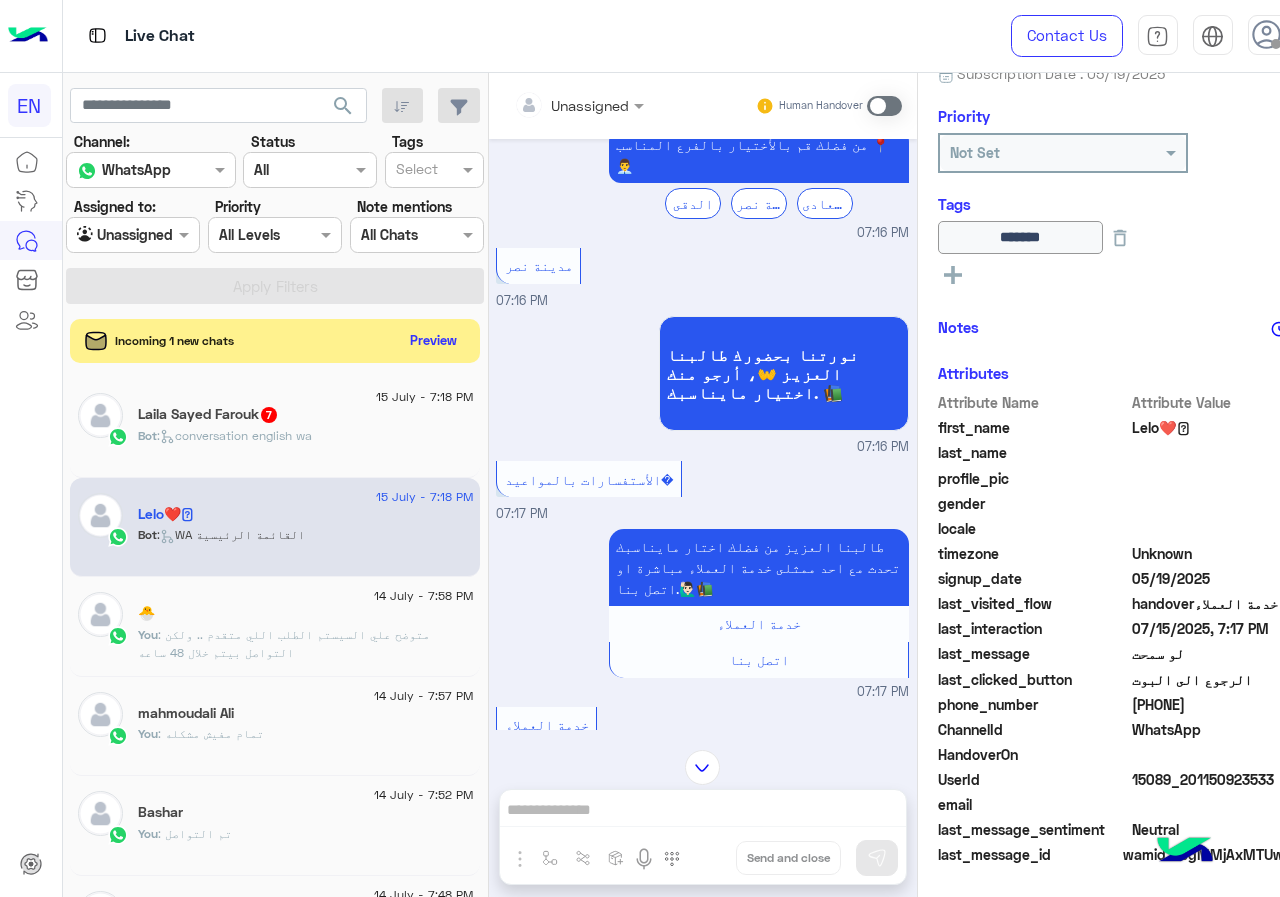 scroll, scrollTop: 475, scrollLeft: 0, axis: vertical 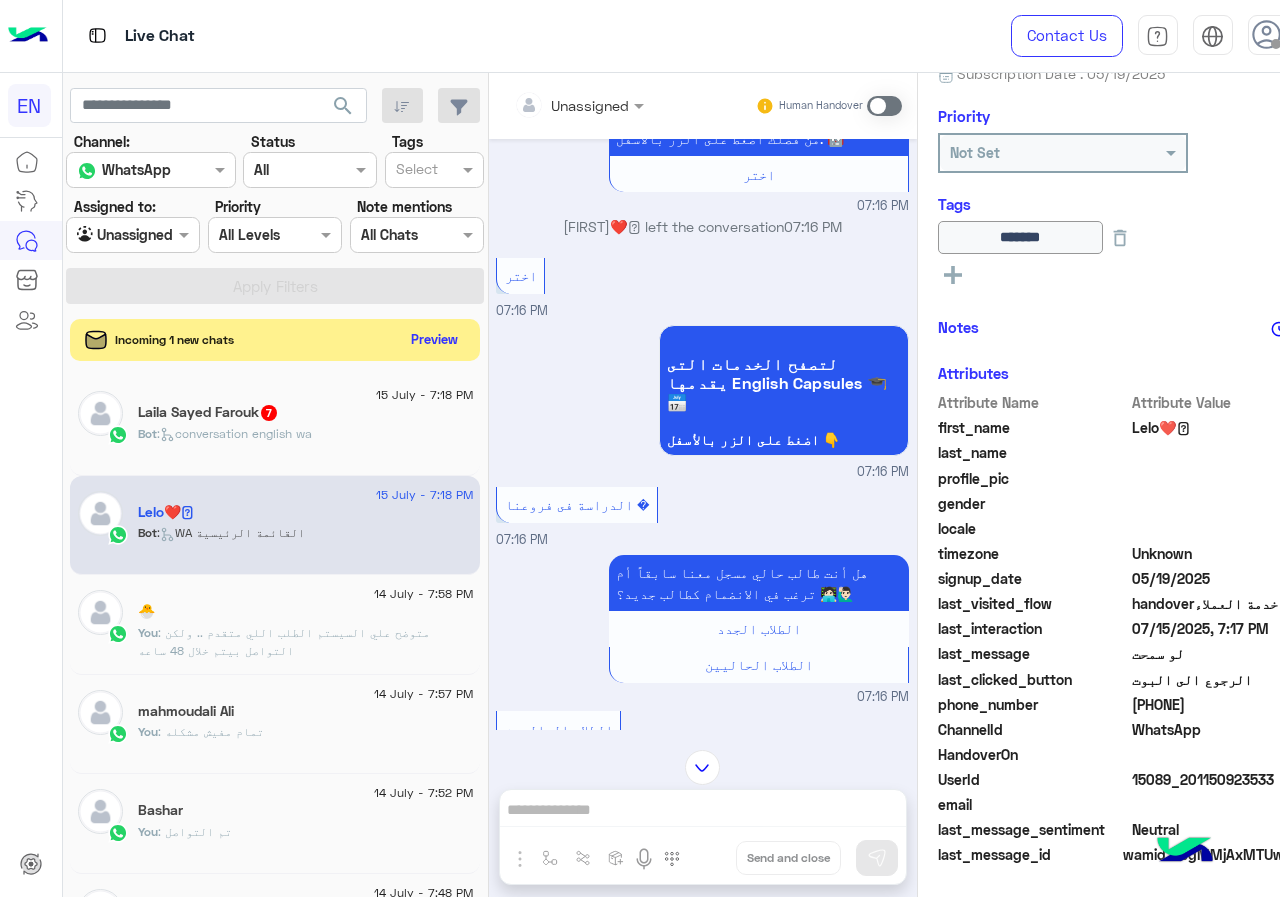 click on "Preview" 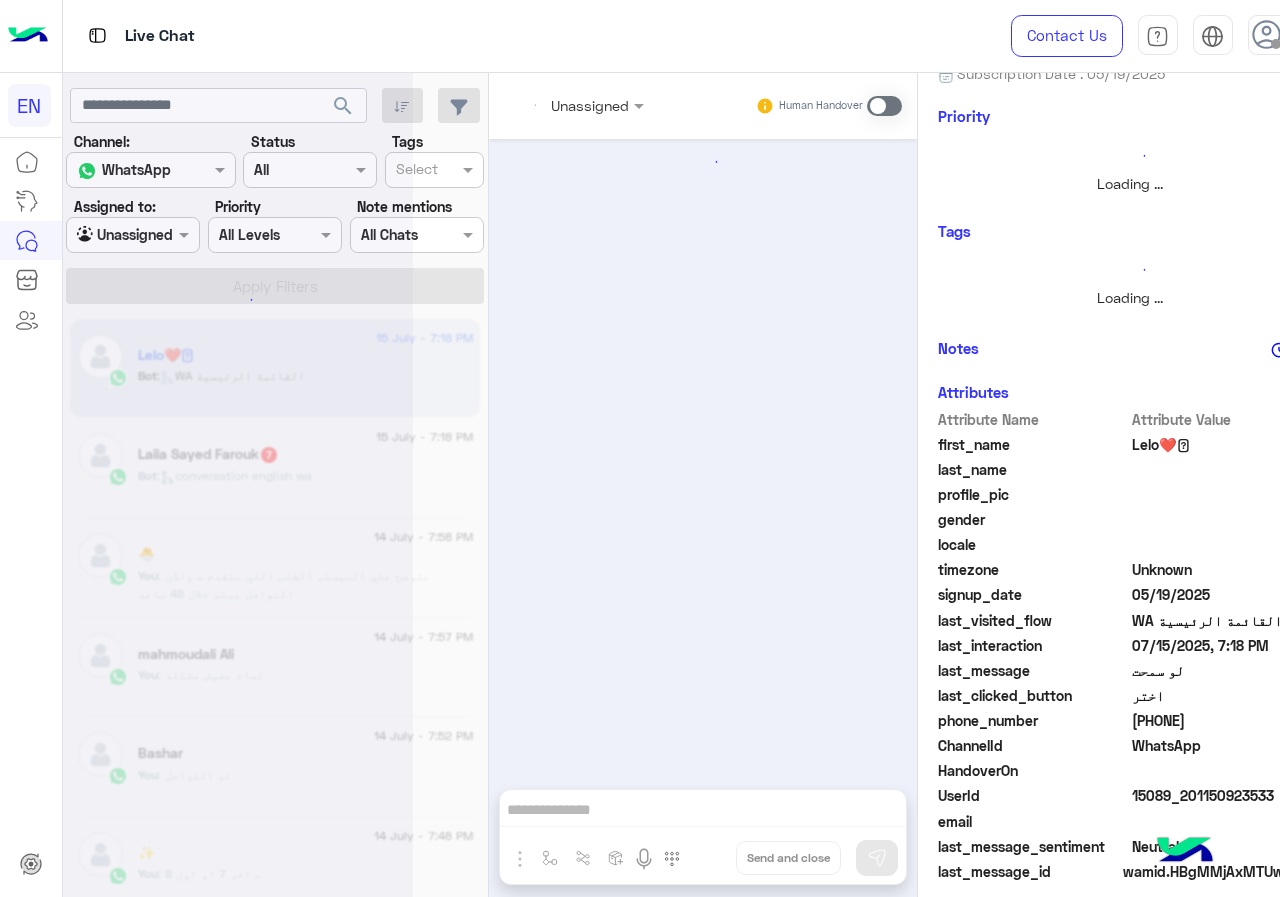 scroll, scrollTop: 0, scrollLeft: 0, axis: both 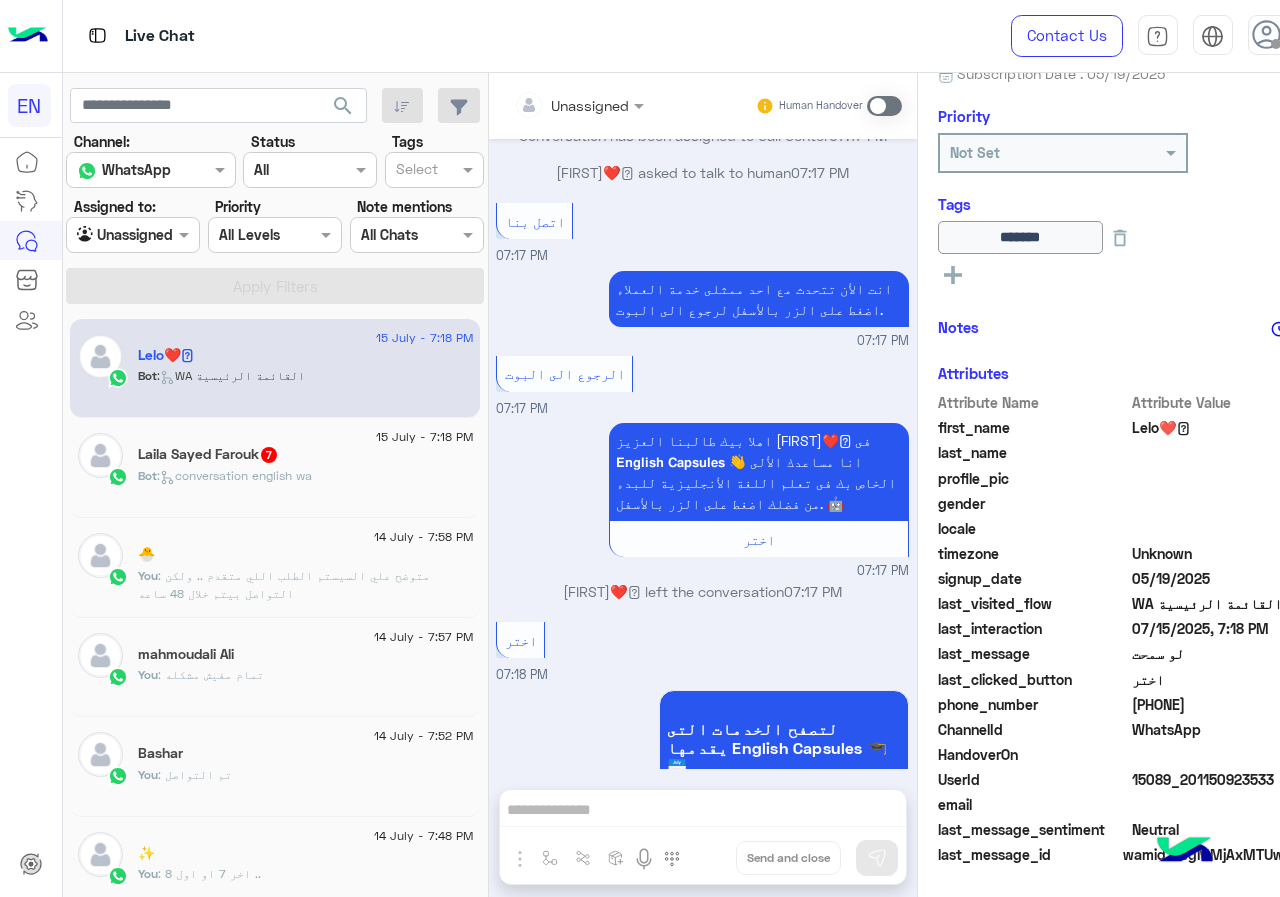 copy on "[PHONE]" 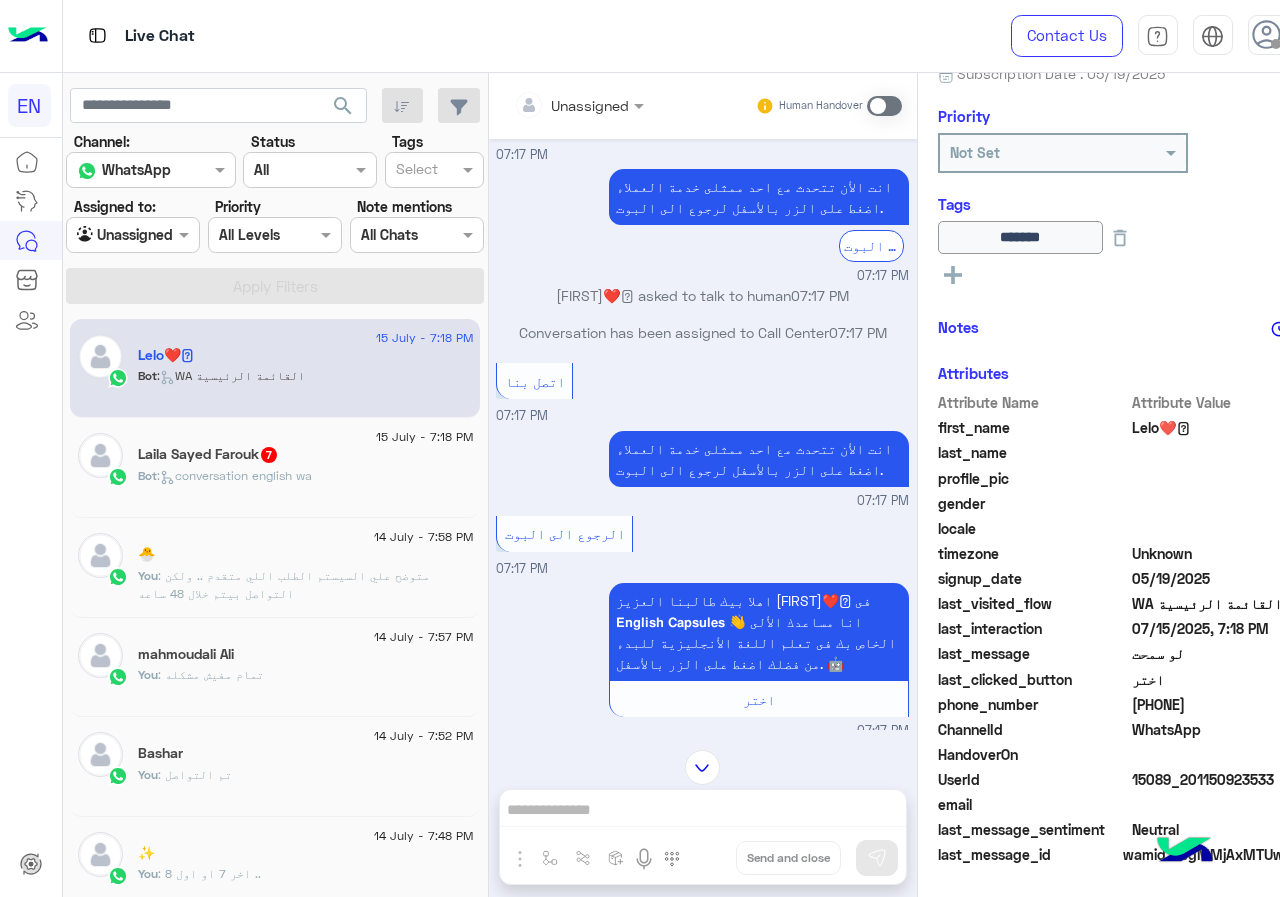 scroll, scrollTop: 4440, scrollLeft: 0, axis: vertical 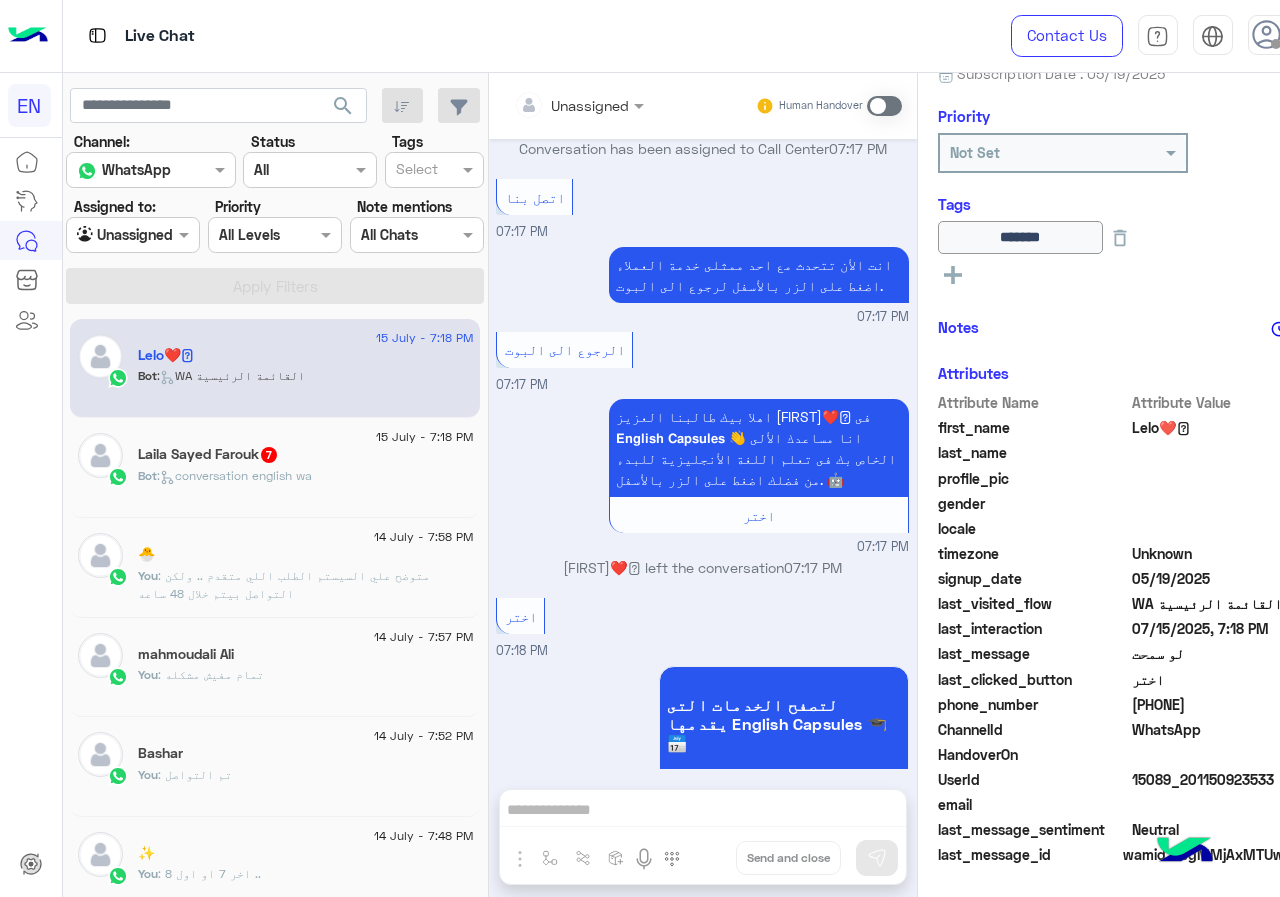 click at bounding box center (884, 106) 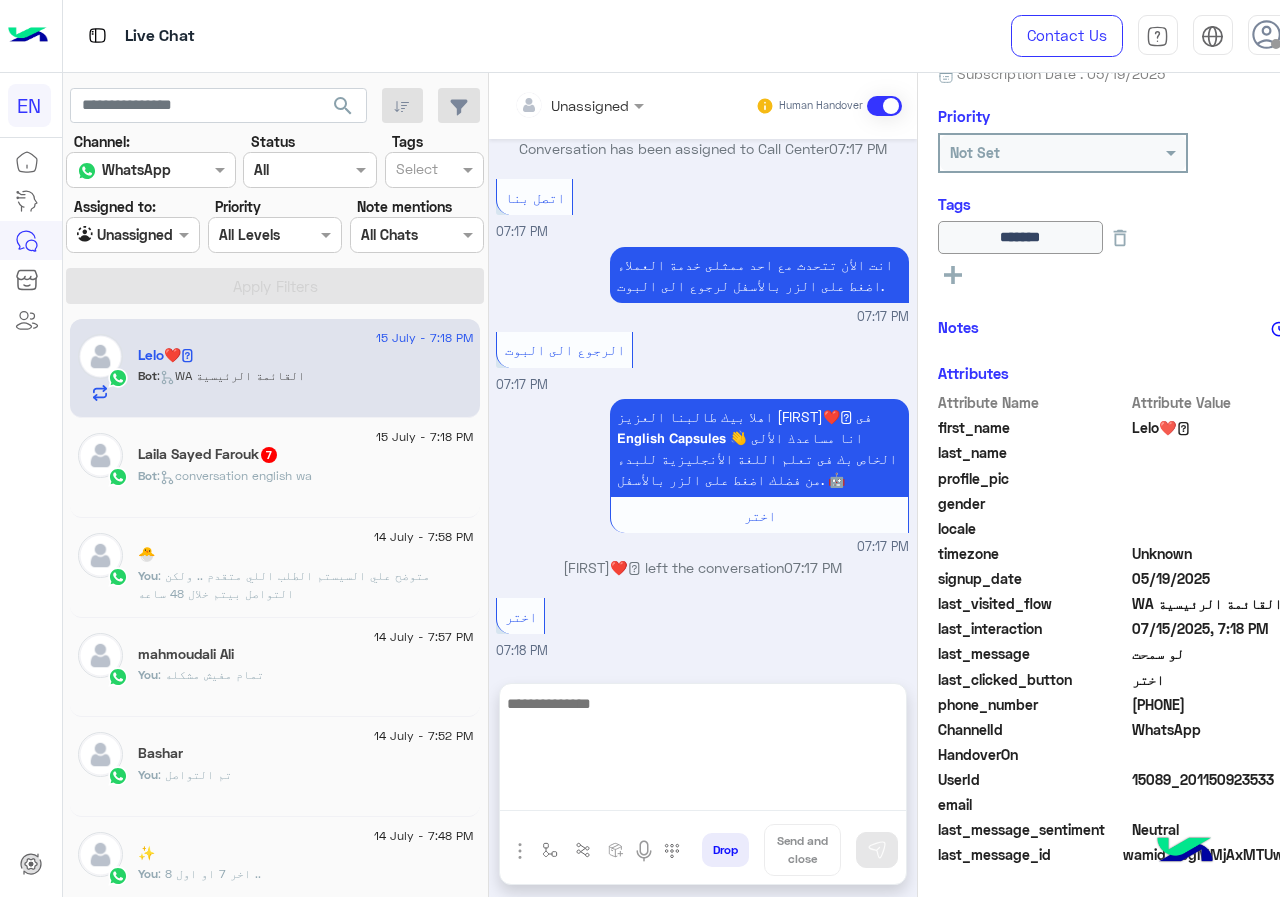 click at bounding box center (703, 751) 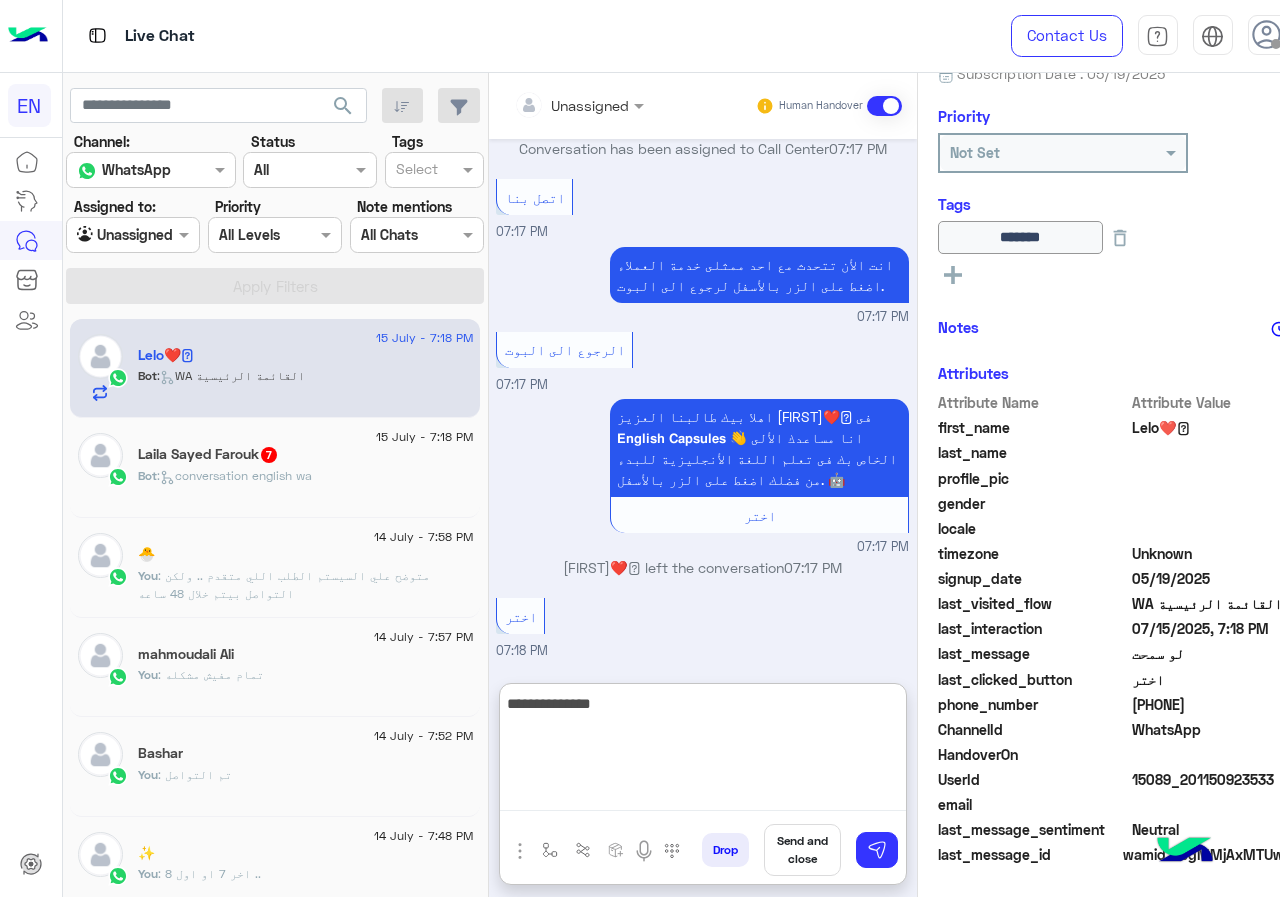 drag, startPoint x: 1279, startPoint y: 93, endPoint x: 770, endPoint y: 715, distance: 803.7195 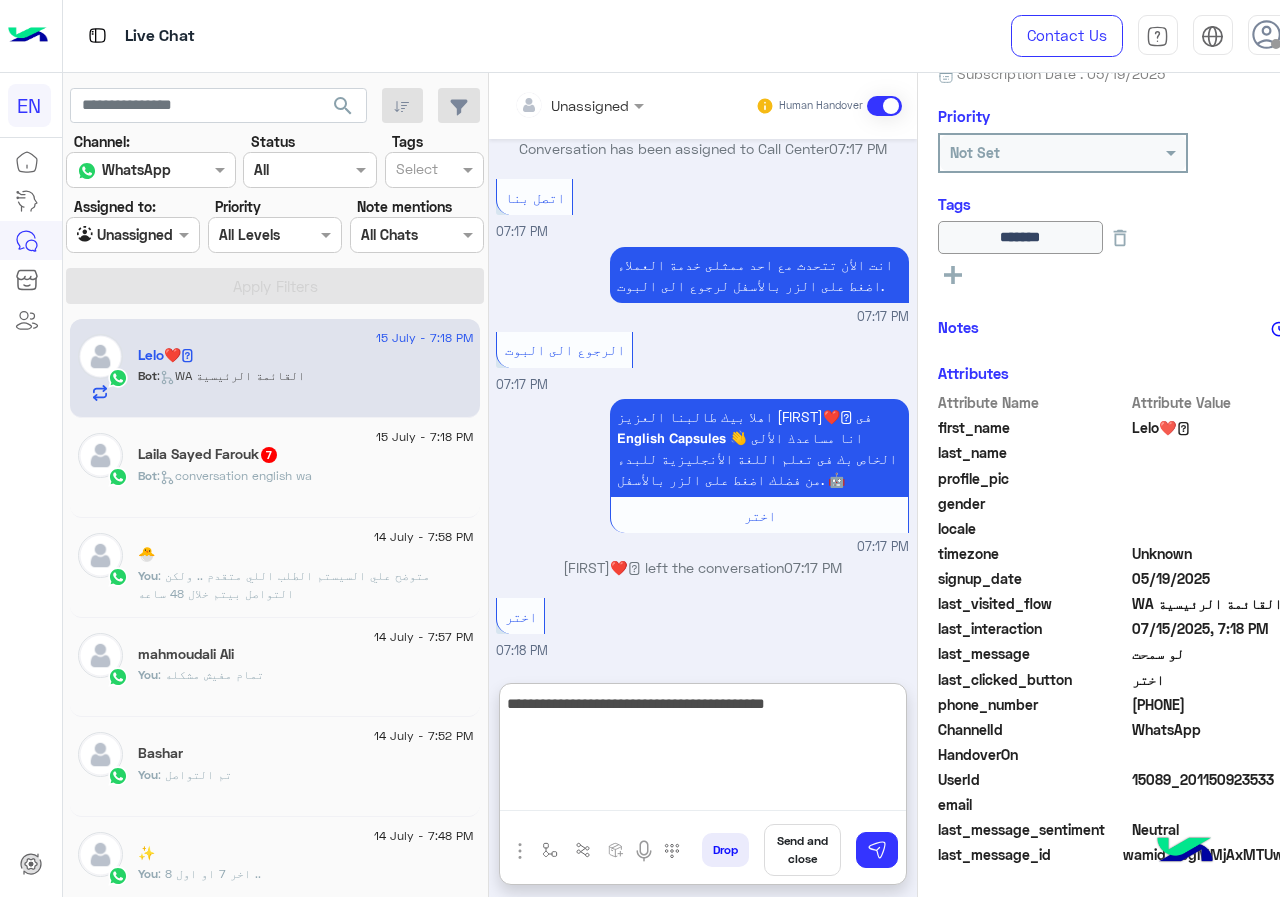type on "**********" 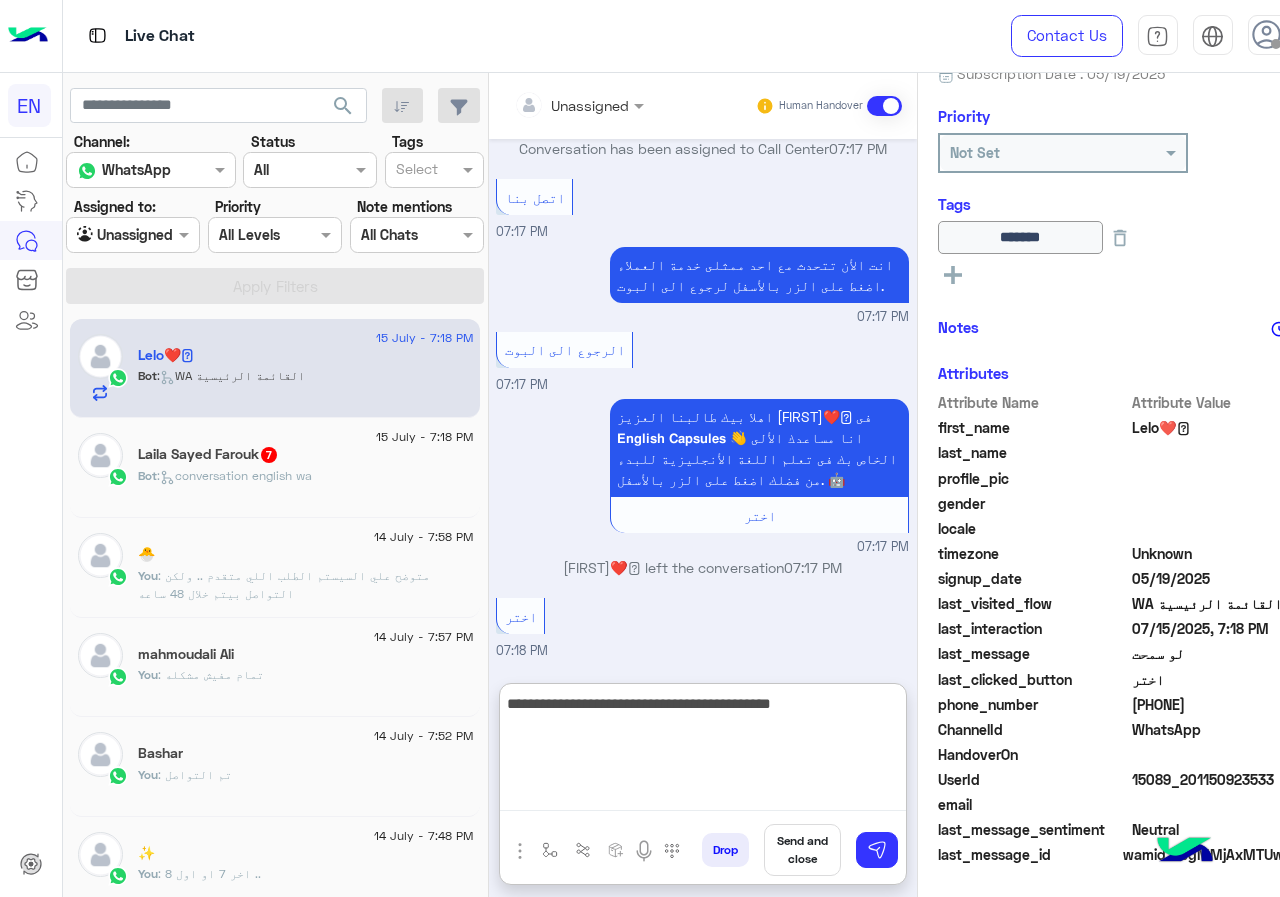 type 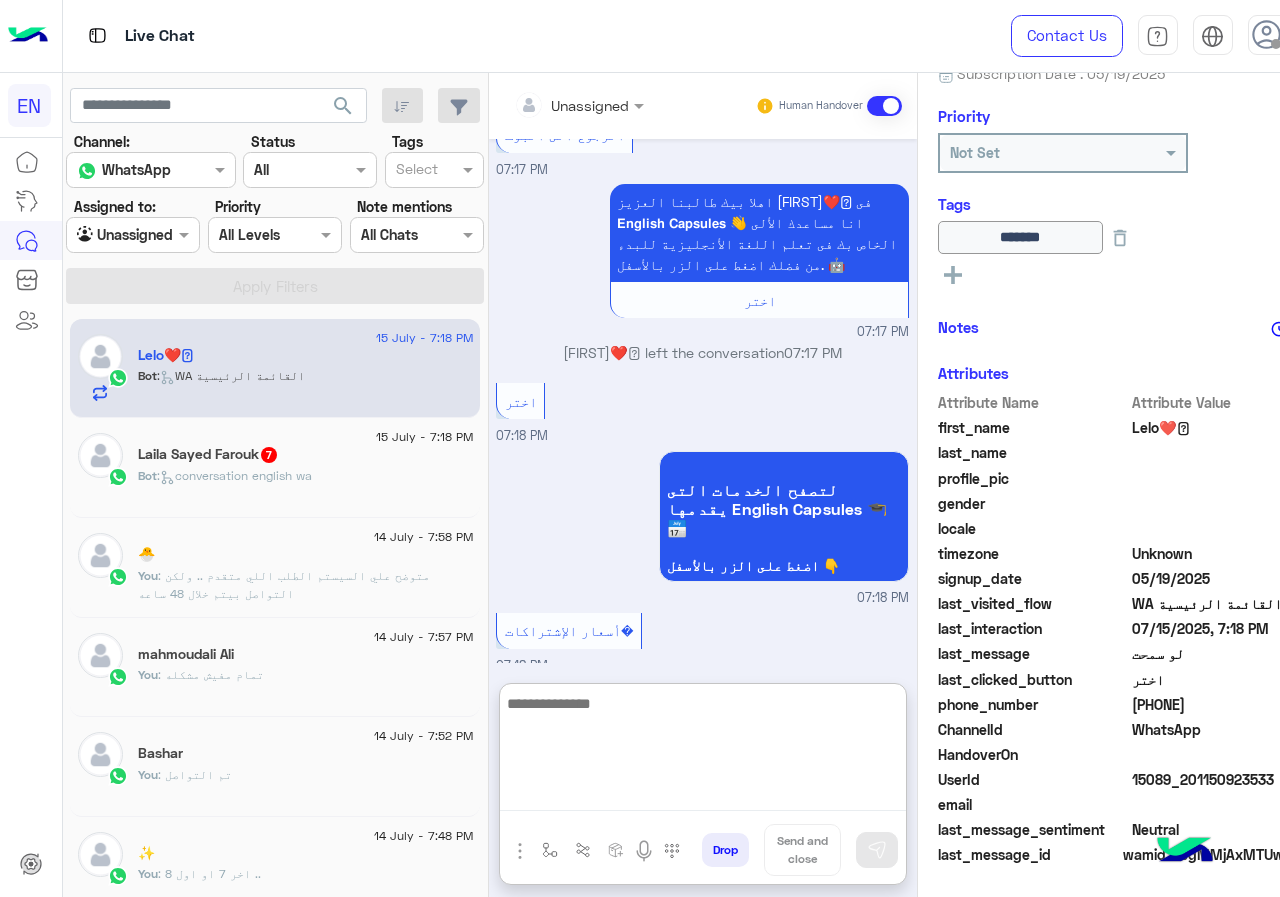 scroll, scrollTop: 6162, scrollLeft: 0, axis: vertical 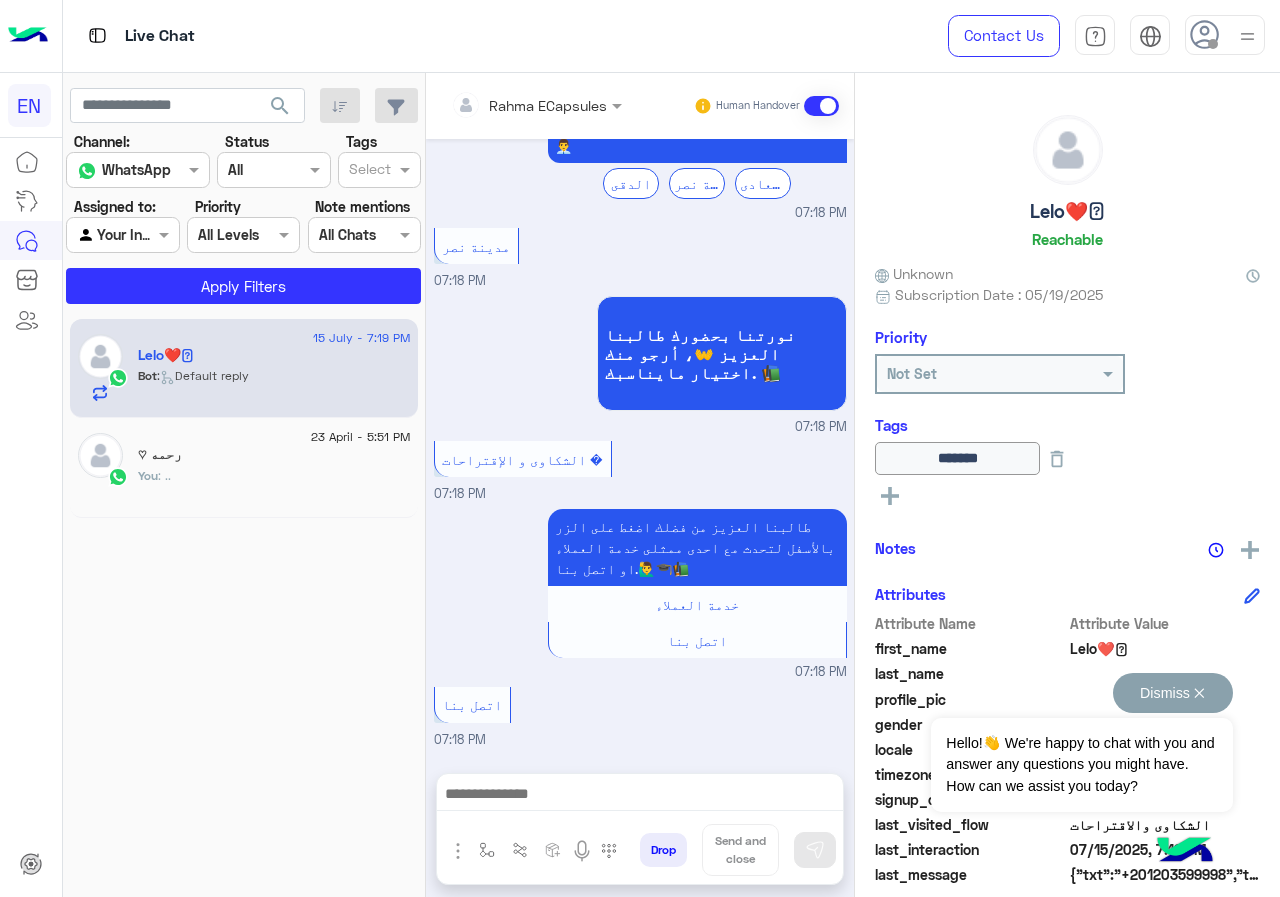 click on "Dismiss ✕" at bounding box center [1173, 693] 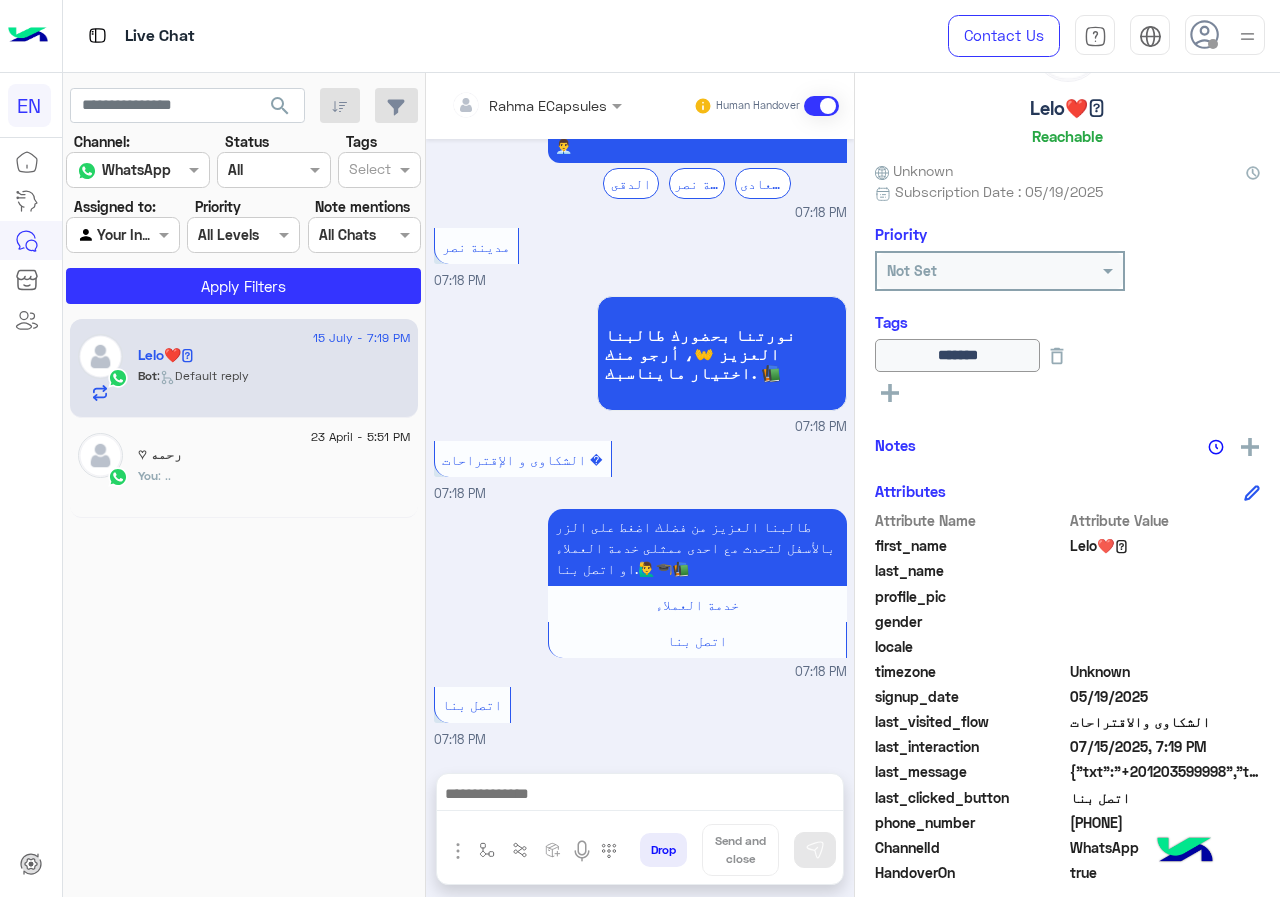 scroll, scrollTop: 221, scrollLeft: 0, axis: vertical 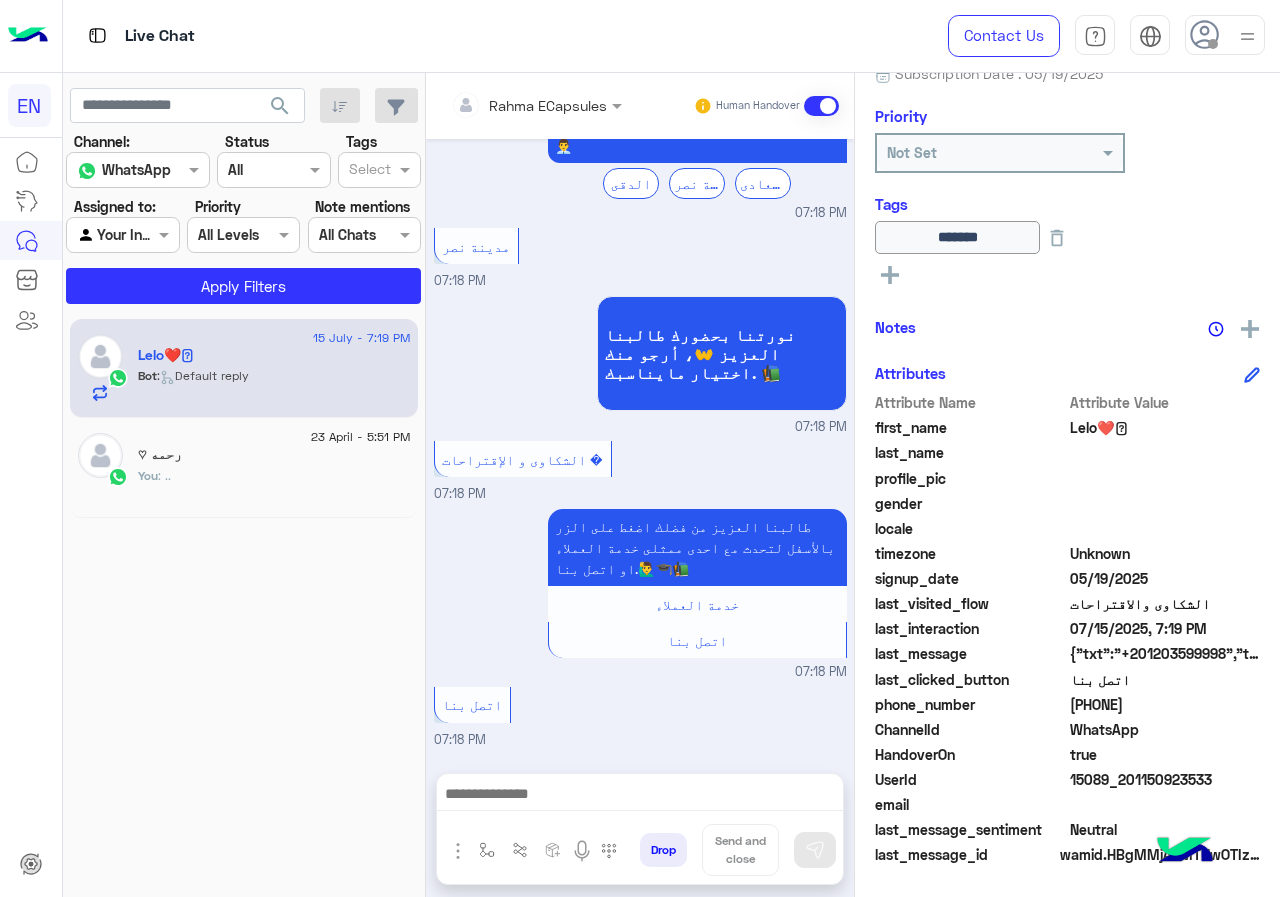 drag, startPoint x: 1075, startPoint y: 700, endPoint x: 1199, endPoint y: 703, distance: 124.036285 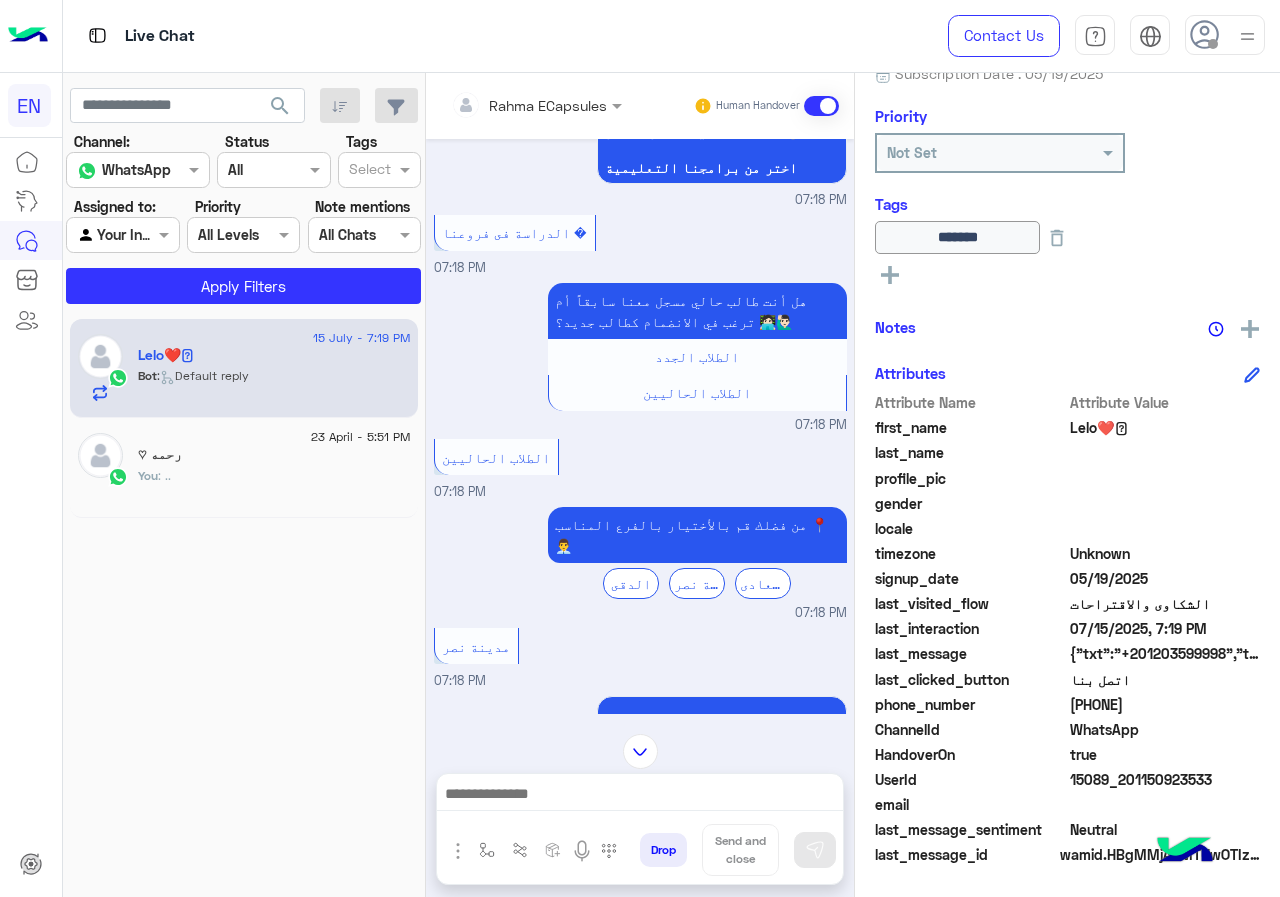 scroll, scrollTop: 1603, scrollLeft: 0, axis: vertical 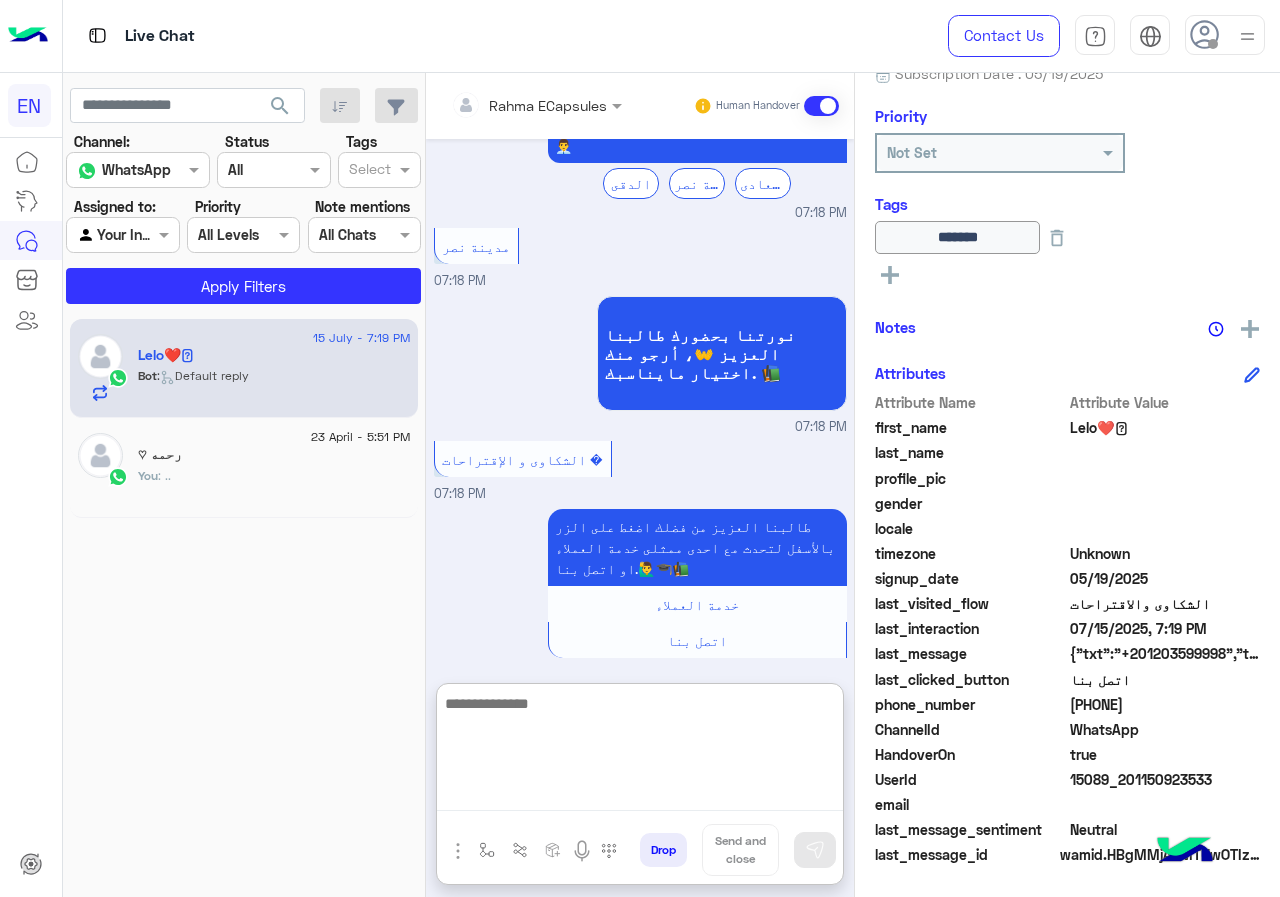 click at bounding box center (640, 751) 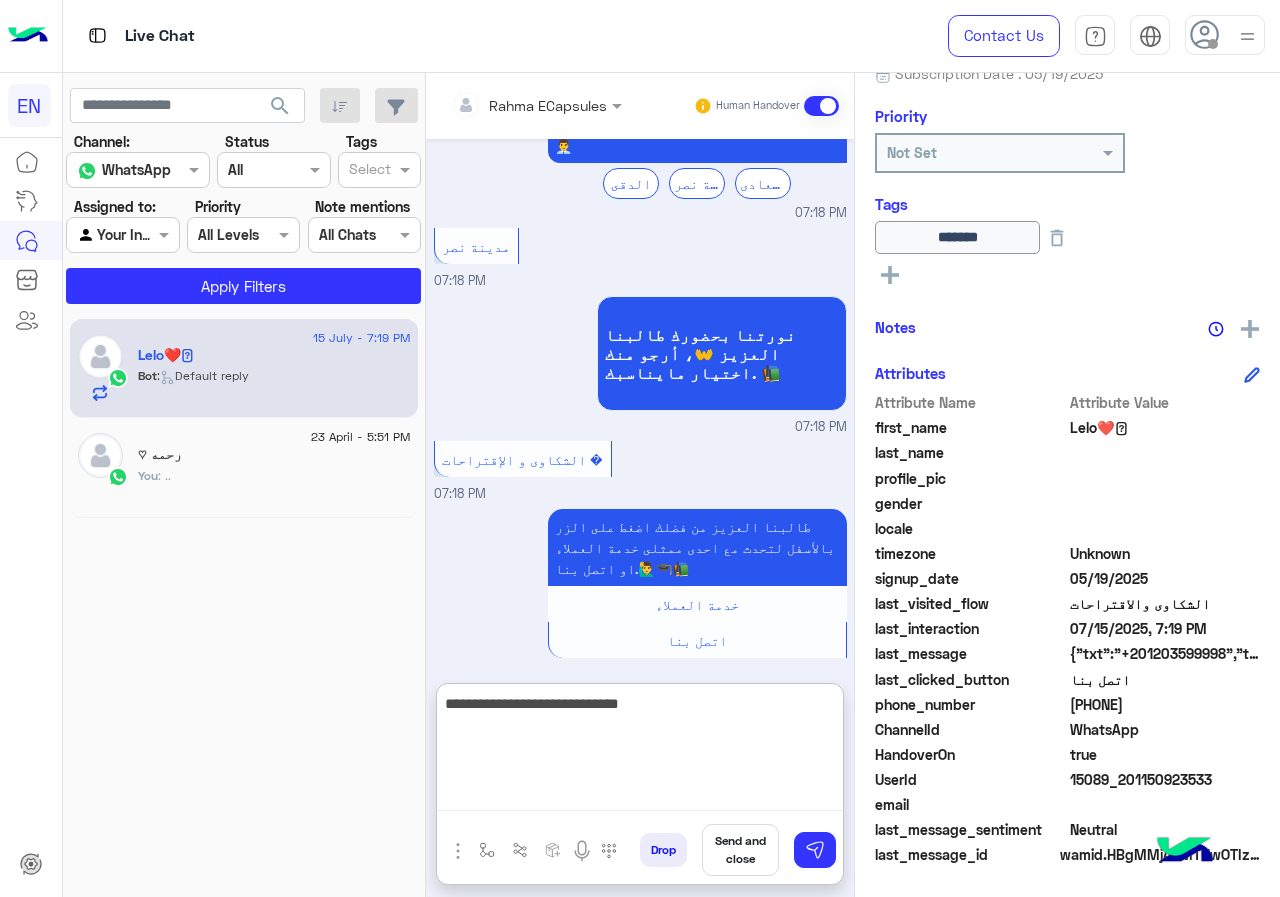type on "**********" 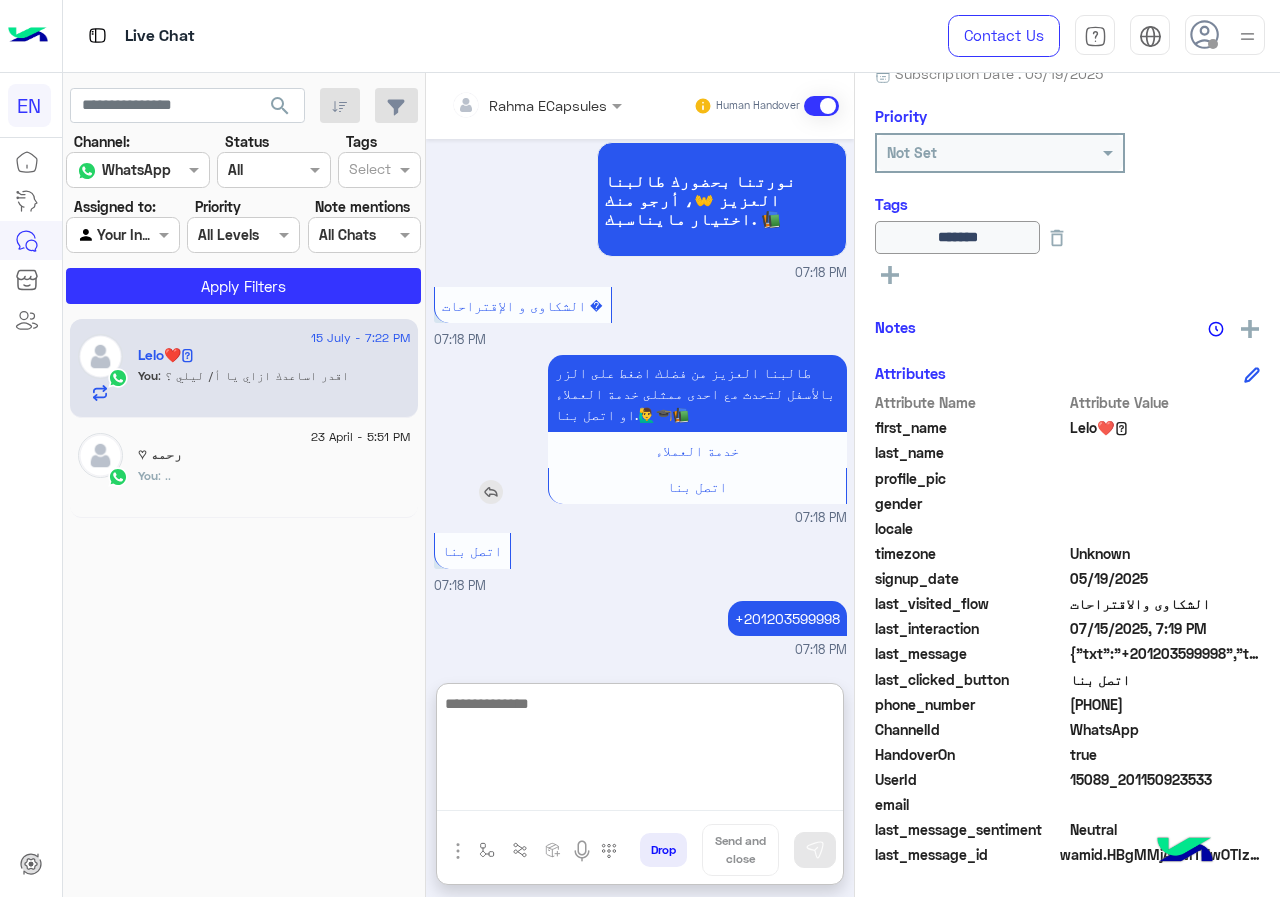 scroll, scrollTop: 1793, scrollLeft: 0, axis: vertical 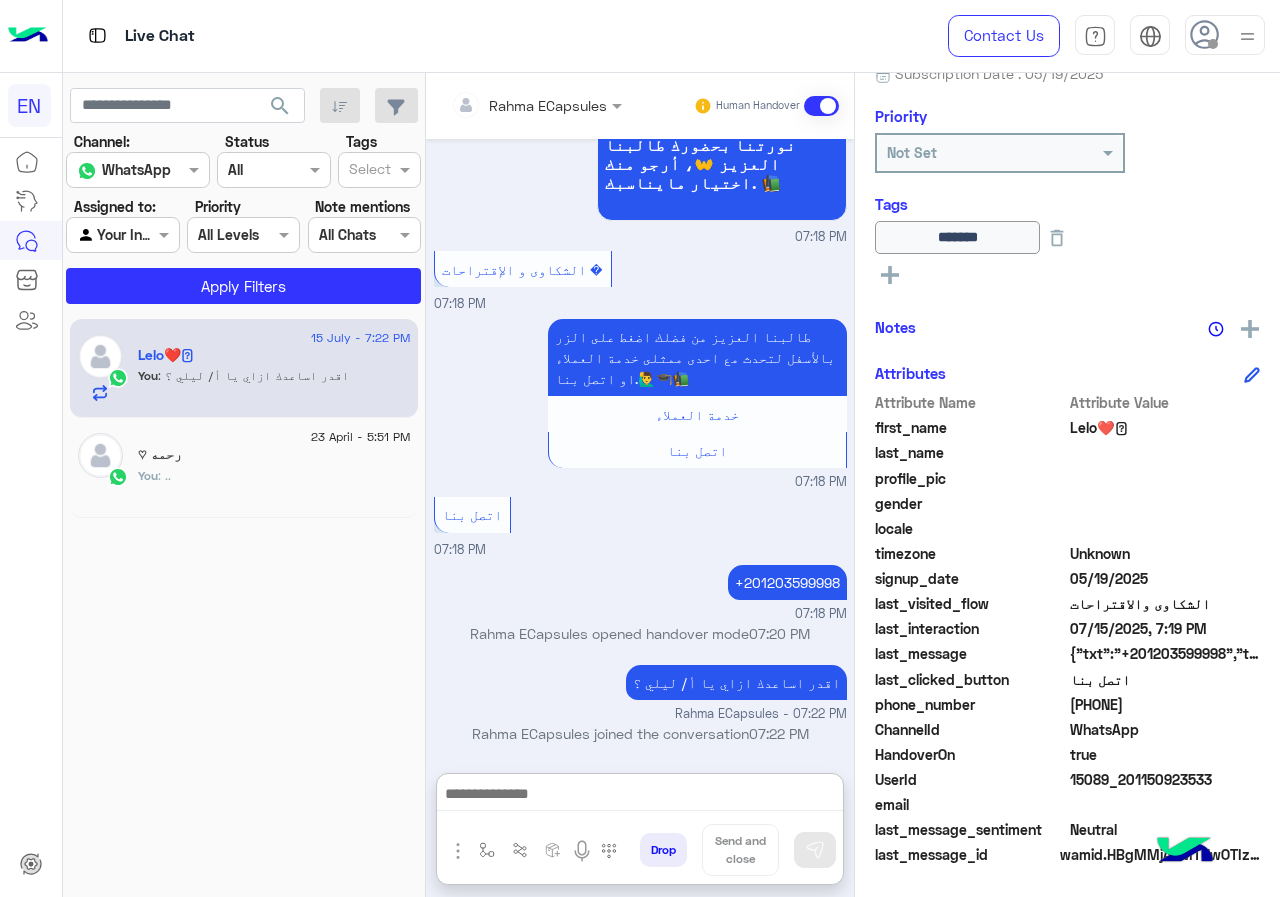 click at bounding box center (509, 105) 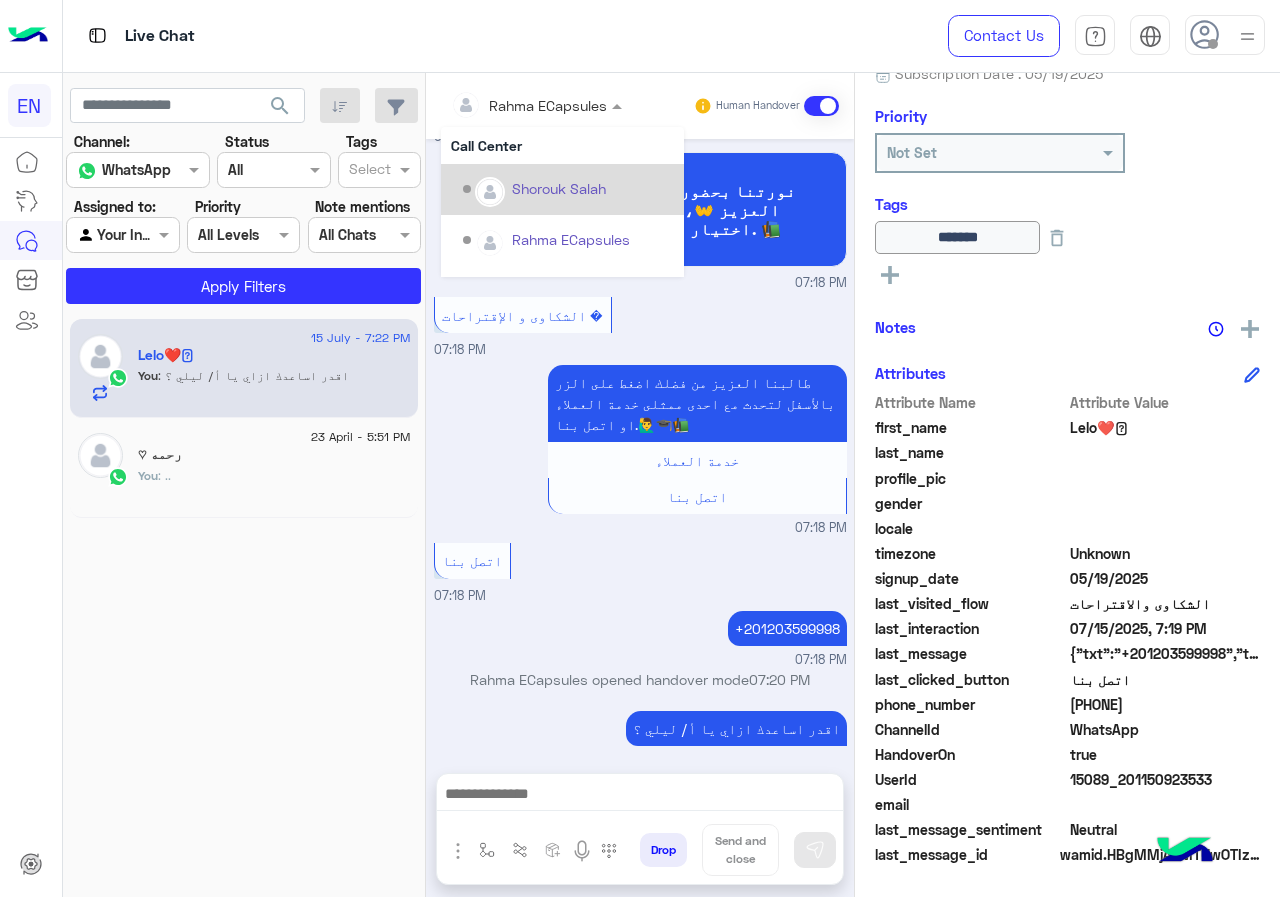 scroll, scrollTop: 1703, scrollLeft: 0, axis: vertical 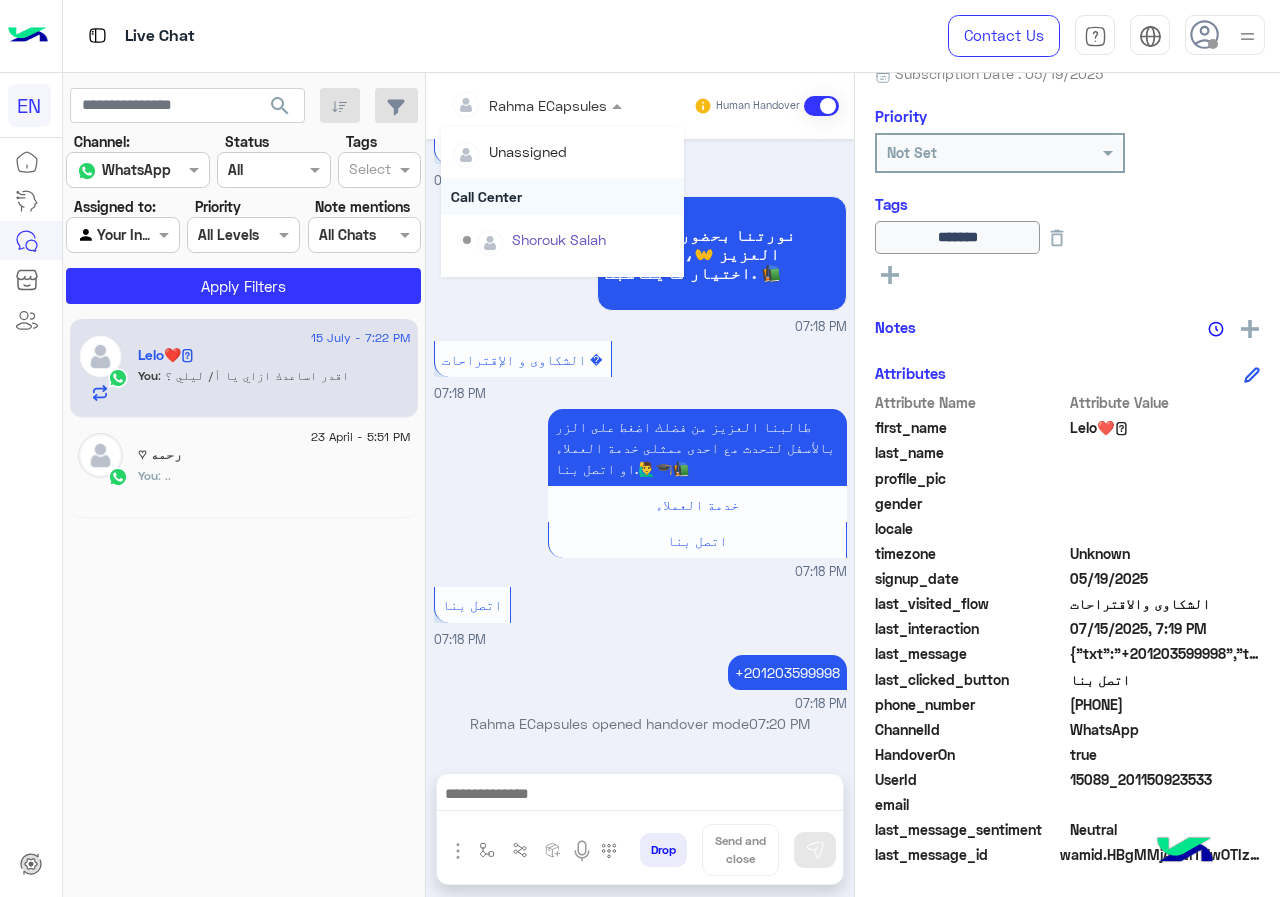 click on "Call Center" at bounding box center [562, 196] 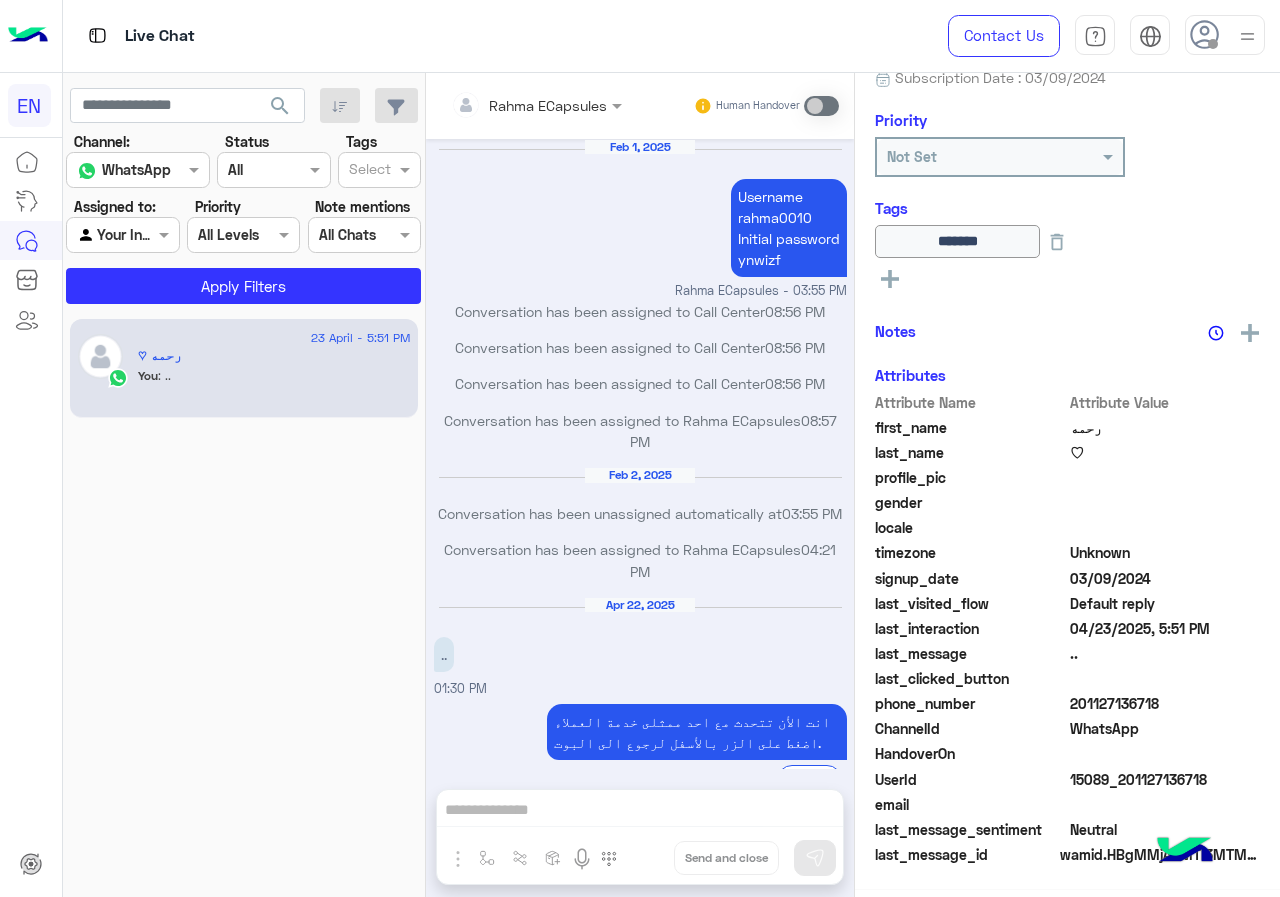 scroll, scrollTop: 741, scrollLeft: 0, axis: vertical 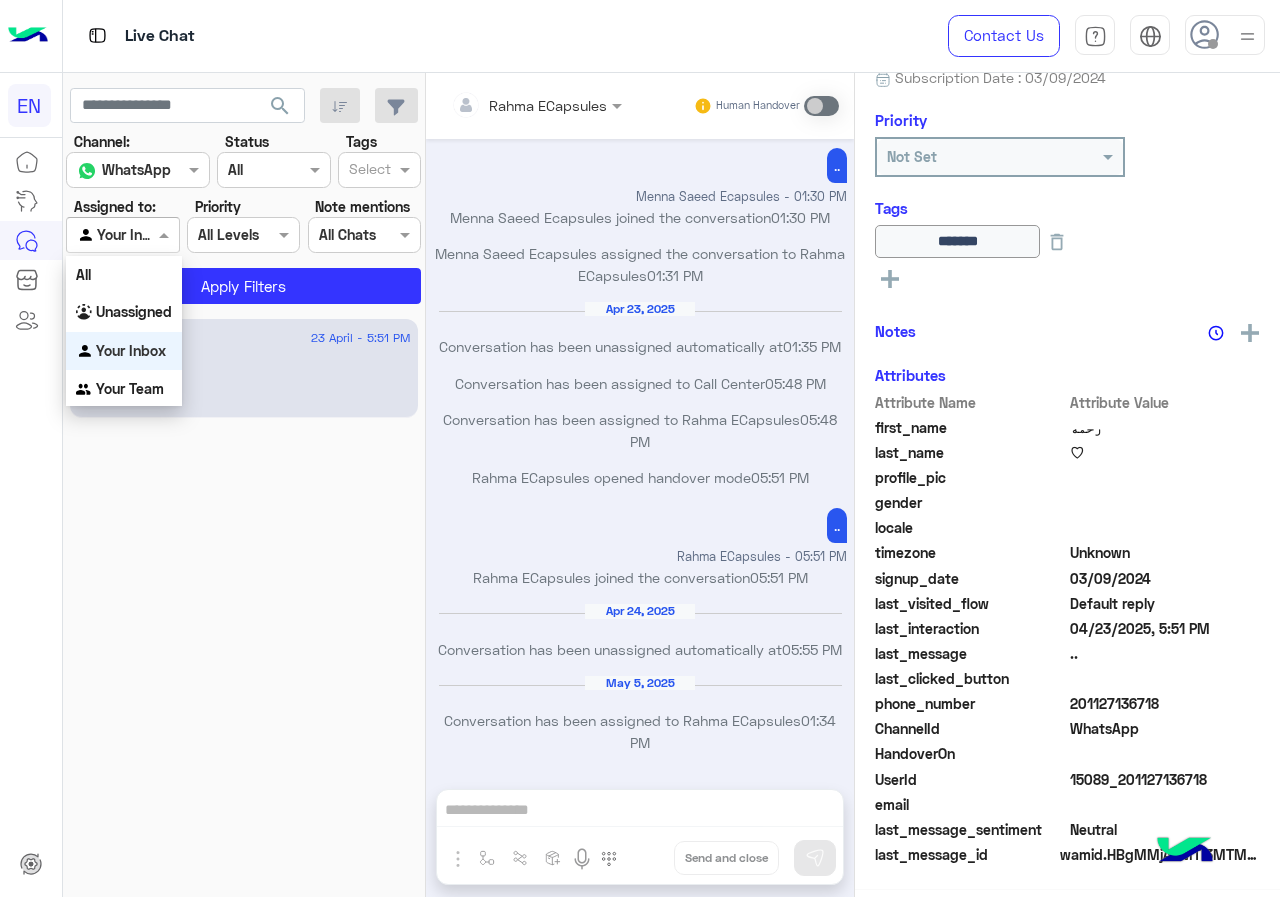 click at bounding box center [122, 234] 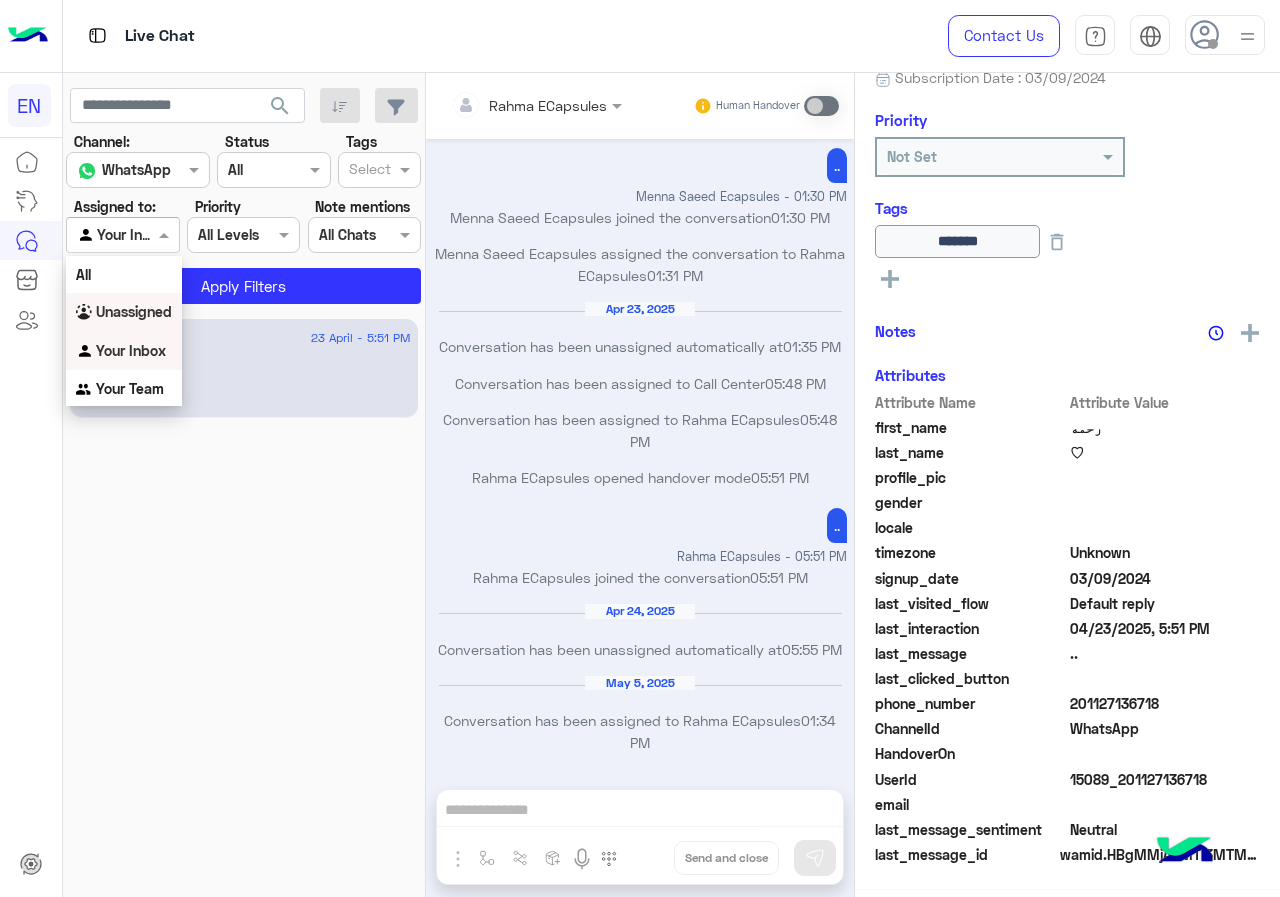 click on "Unassigned" at bounding box center (124, 312) 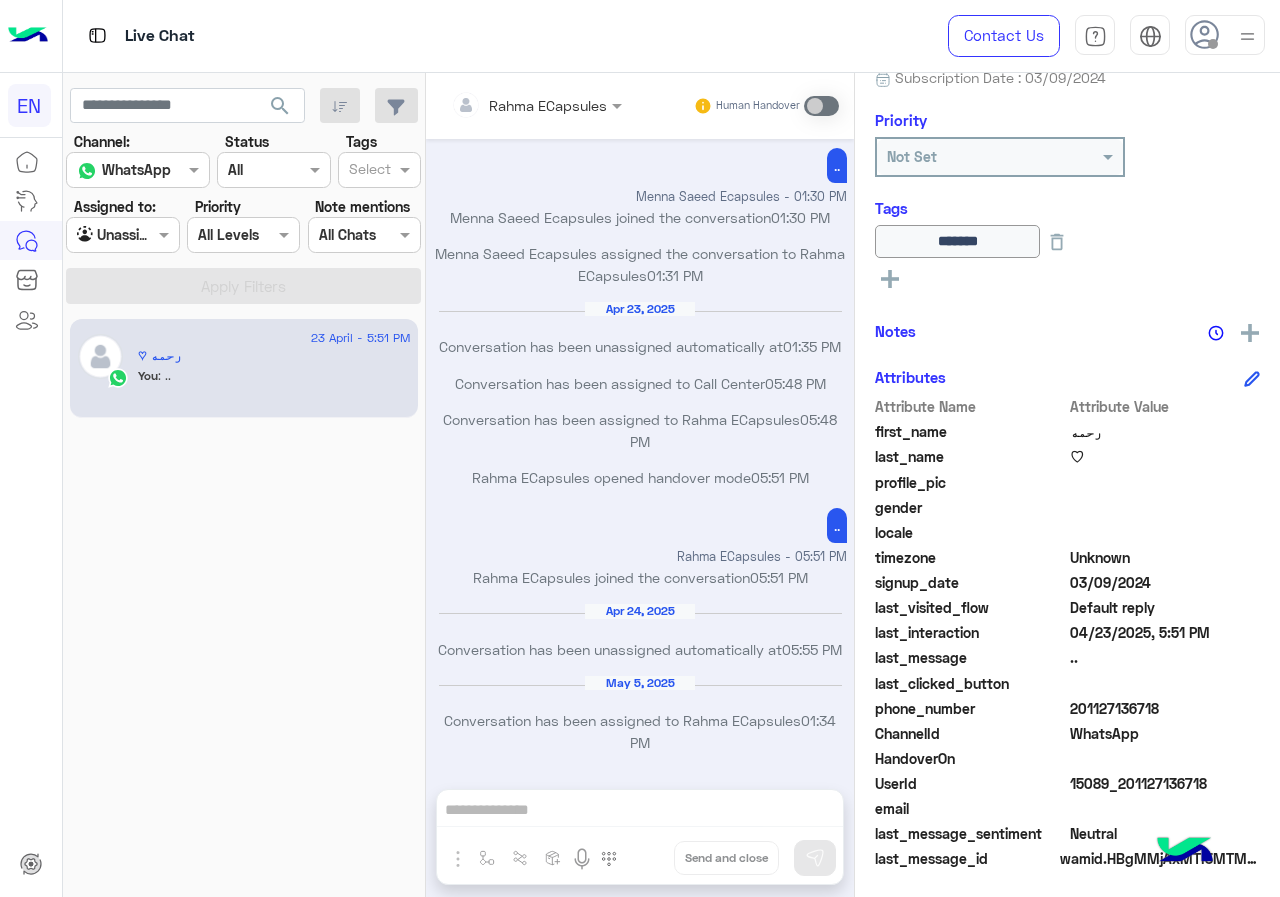 click on "search" 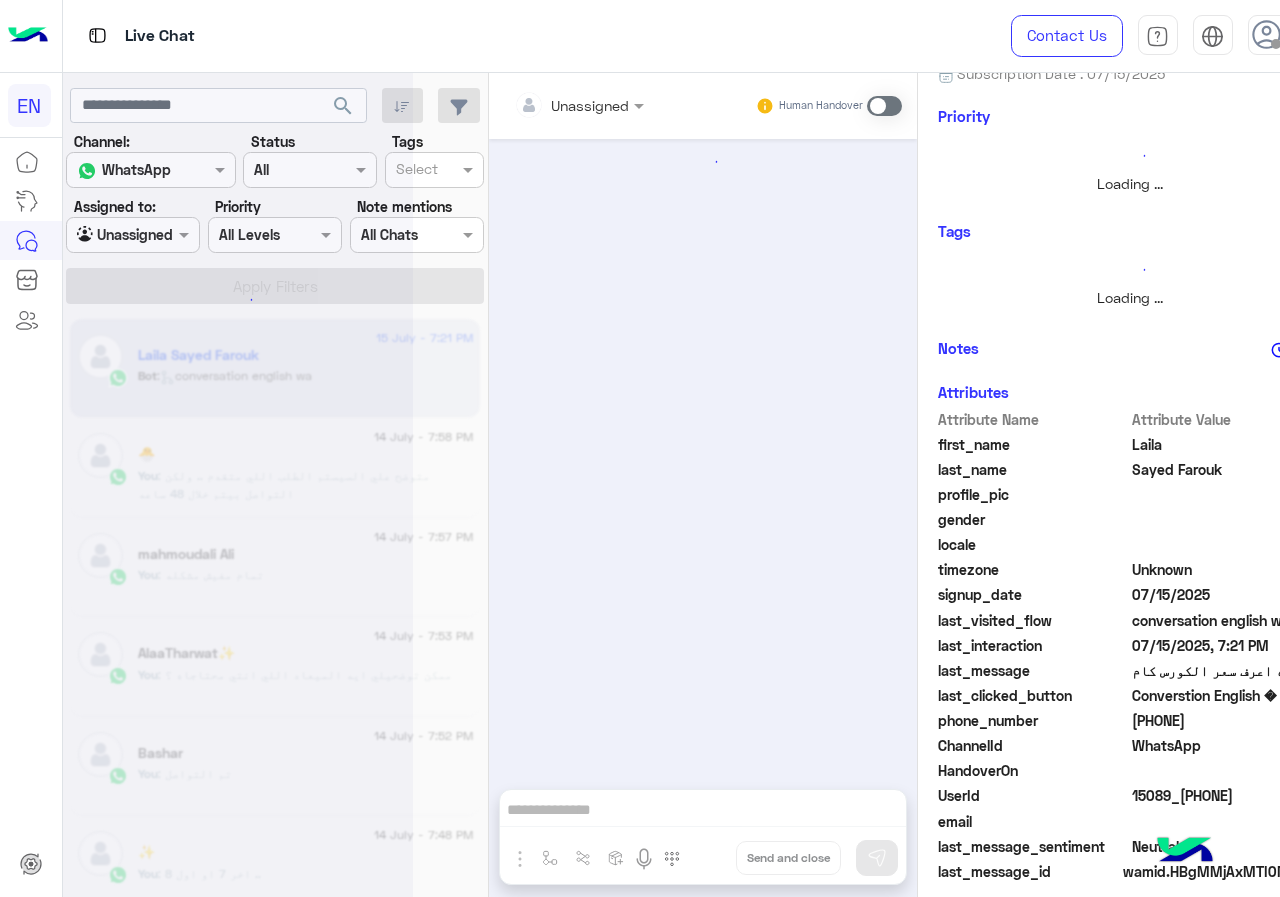 scroll, scrollTop: 0, scrollLeft: 0, axis: both 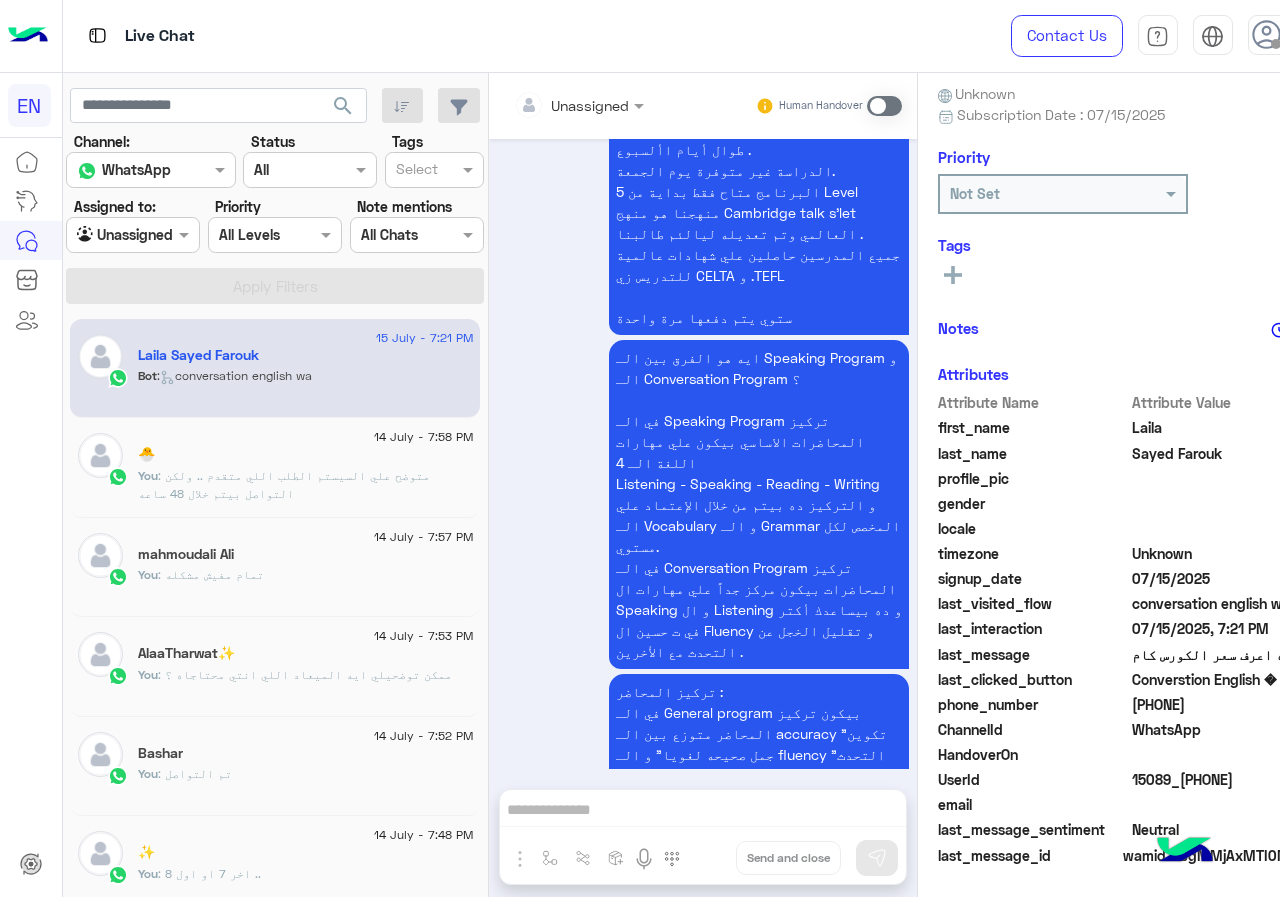 drag, startPoint x: 1136, startPoint y: 704, endPoint x: 1269, endPoint y: 718, distance: 133.73482 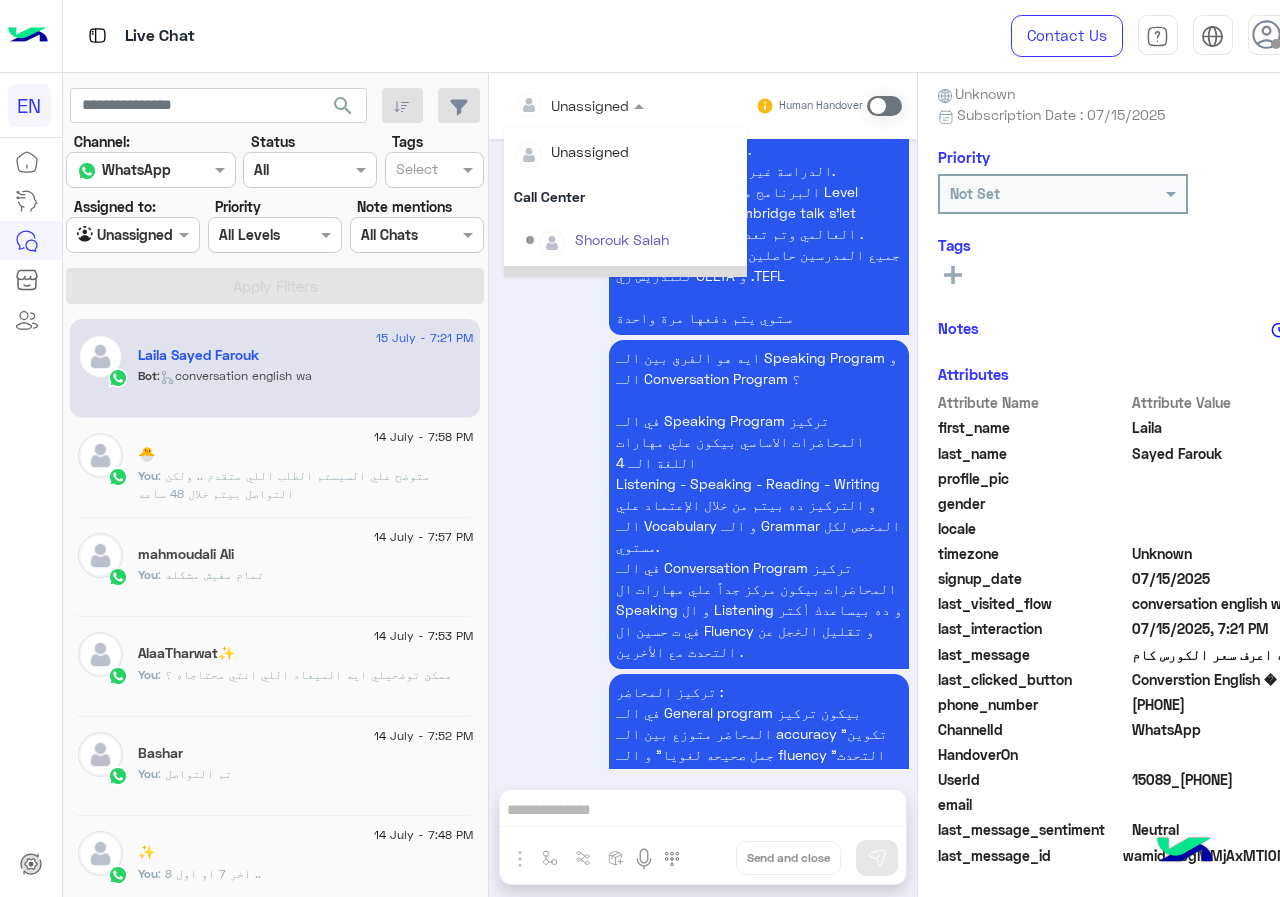 scroll, scrollTop: 4878, scrollLeft: 0, axis: vertical 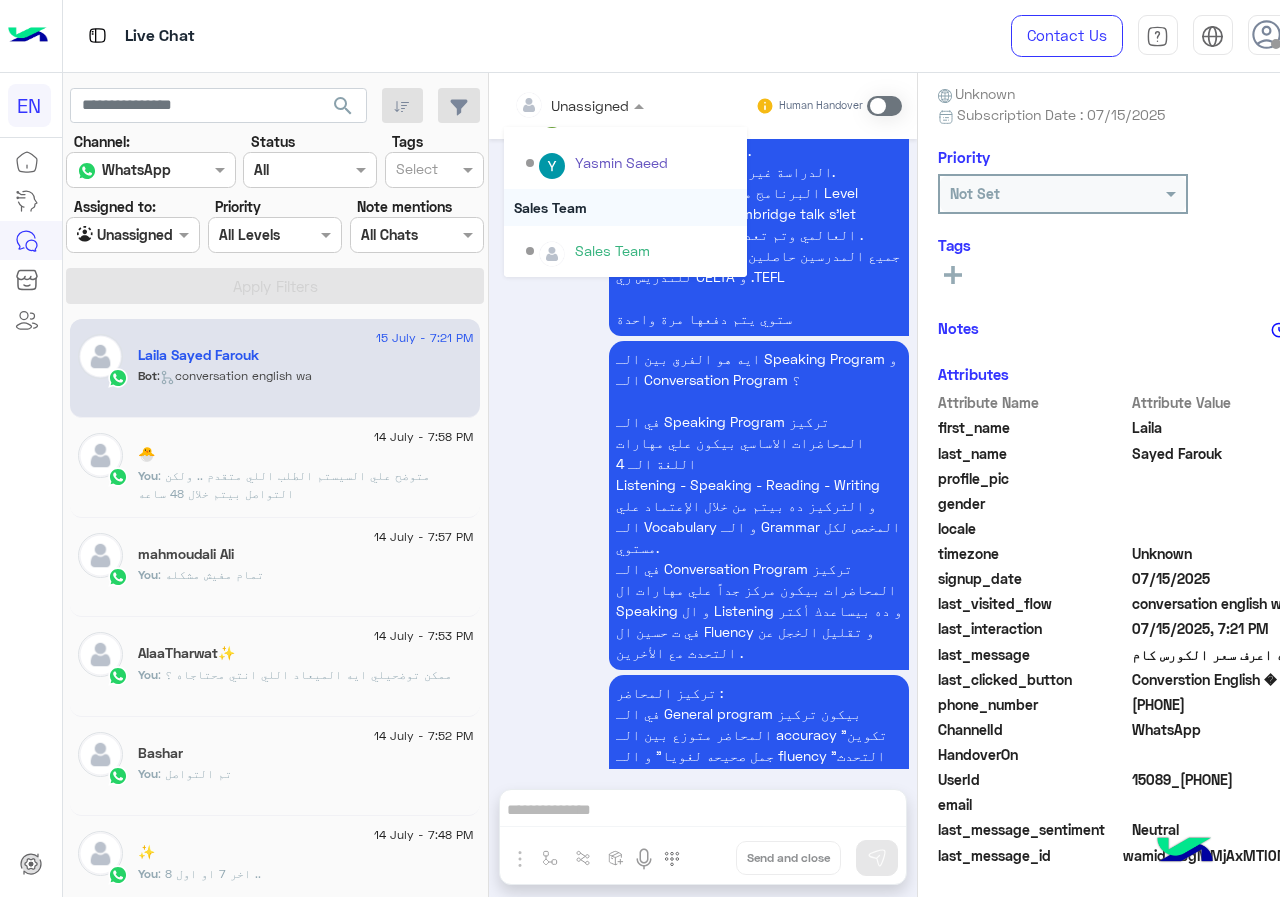 click on "Sales Team" at bounding box center [625, 207] 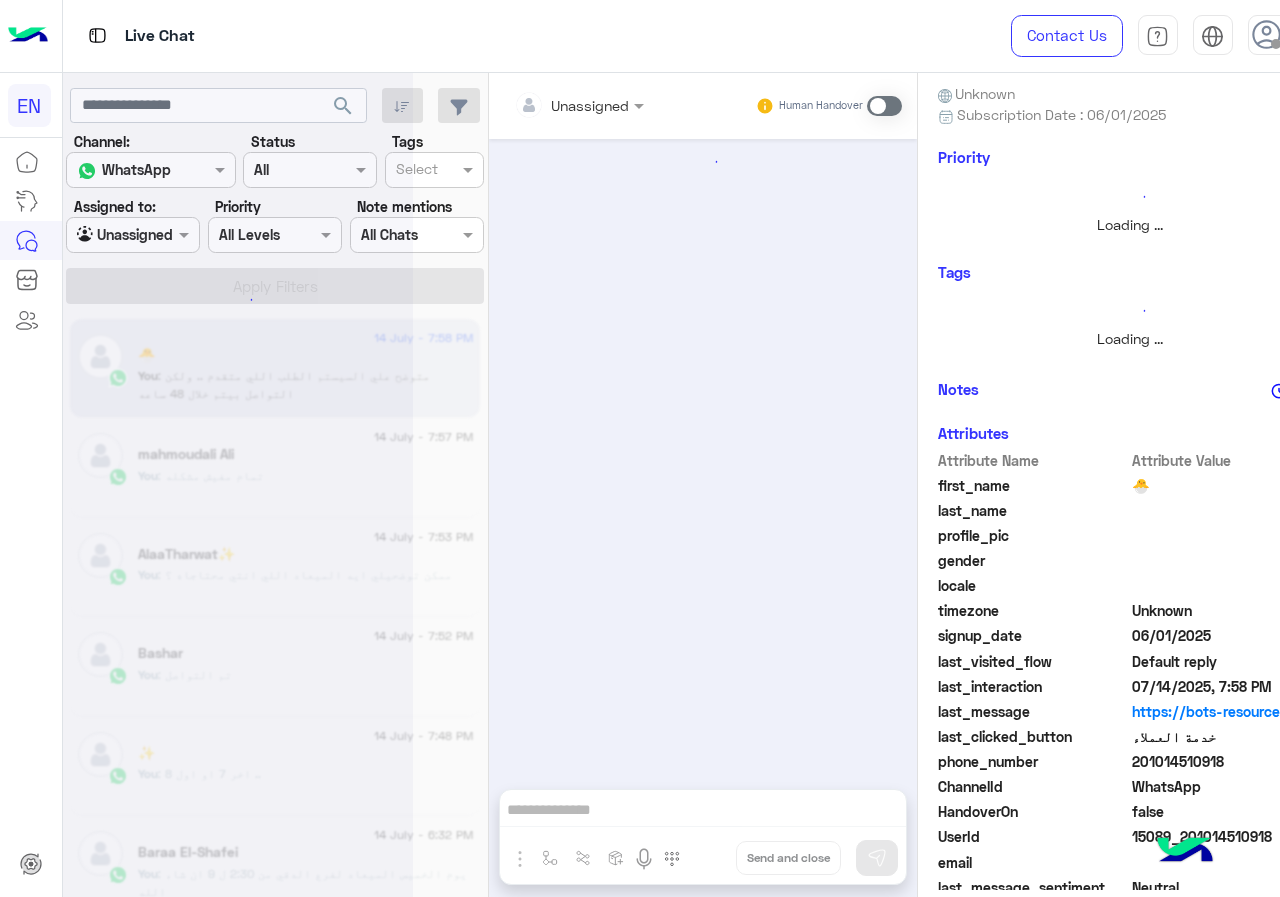 scroll, scrollTop: 221, scrollLeft: 0, axis: vertical 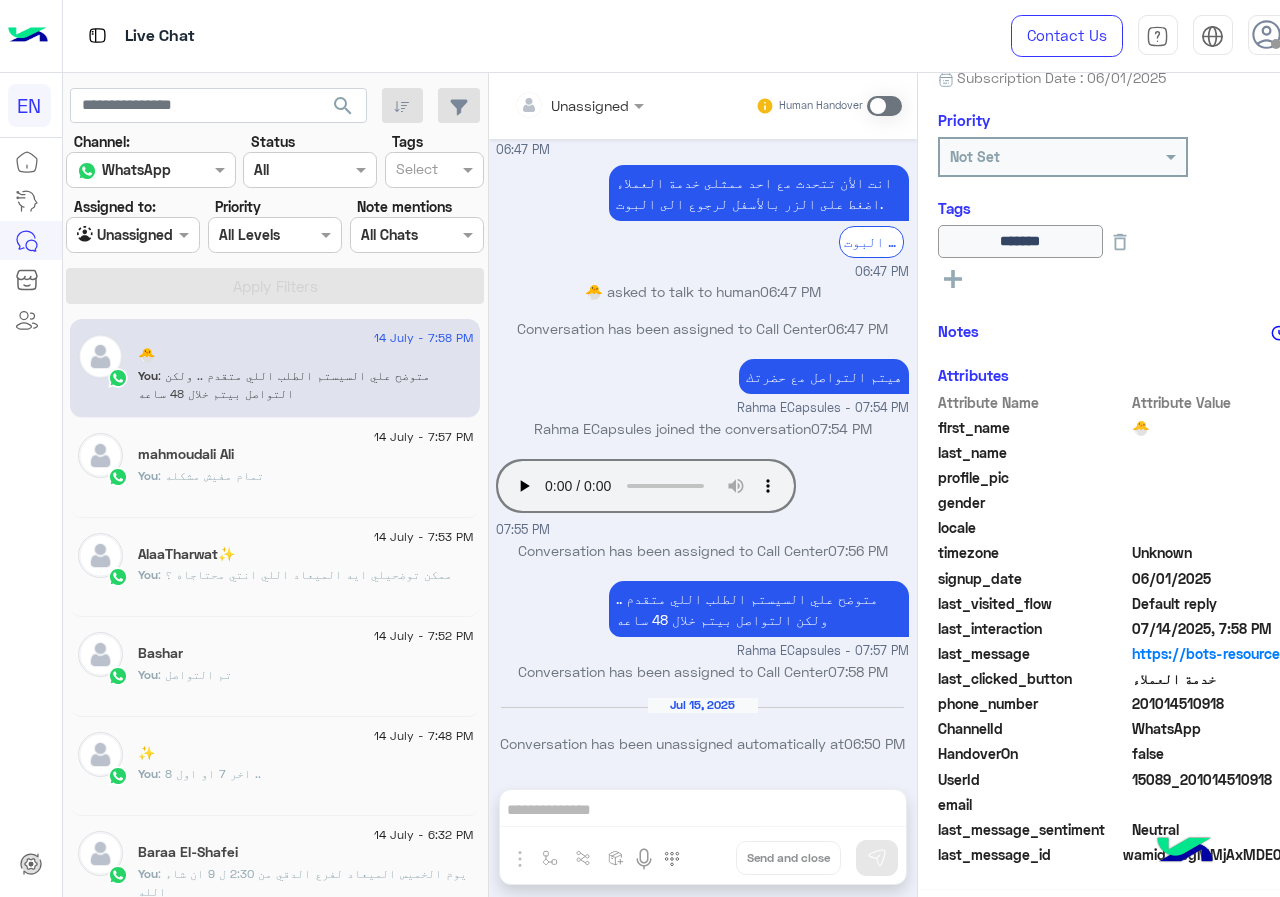 click at bounding box center (109, 235) 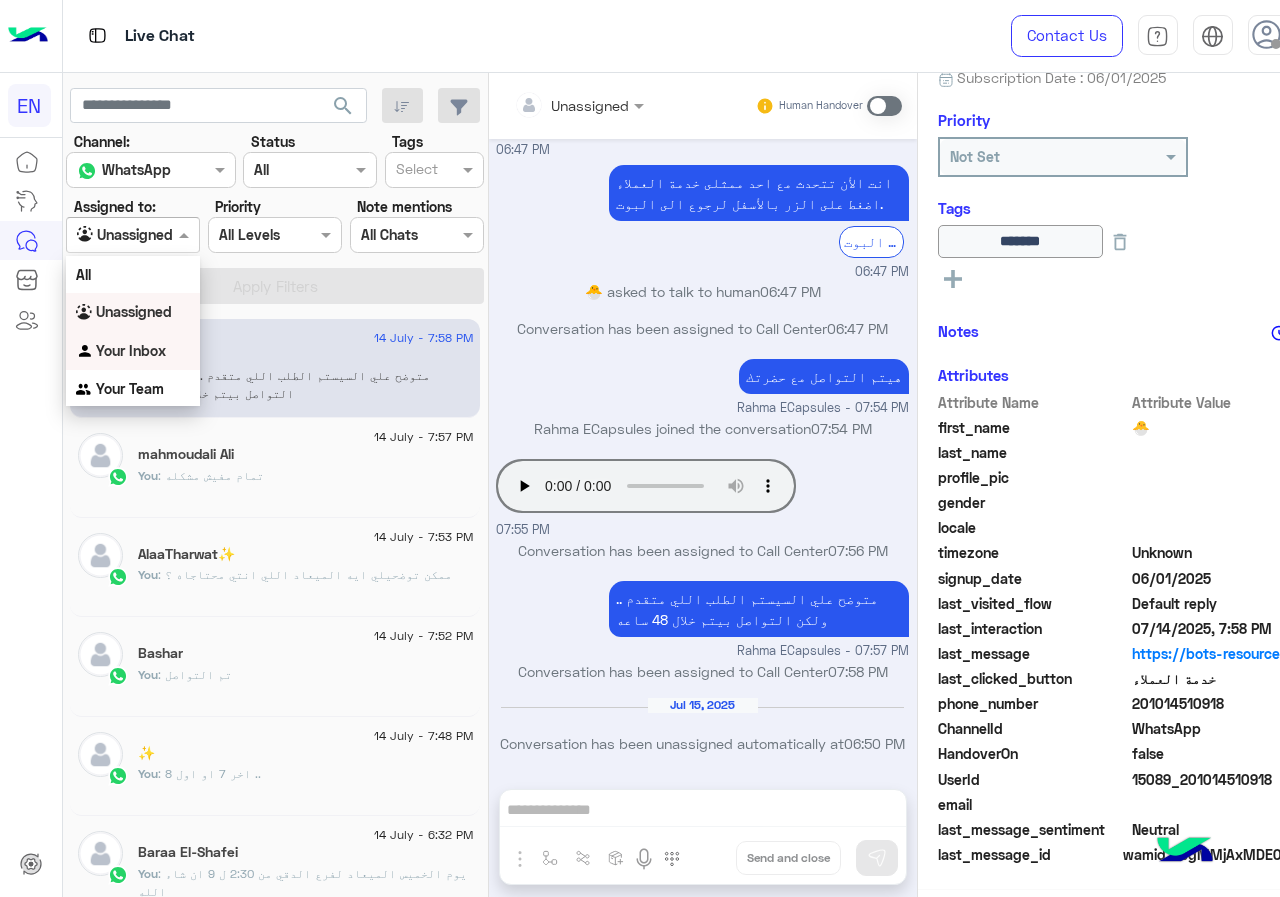 click on "Your Inbox" at bounding box center [131, 350] 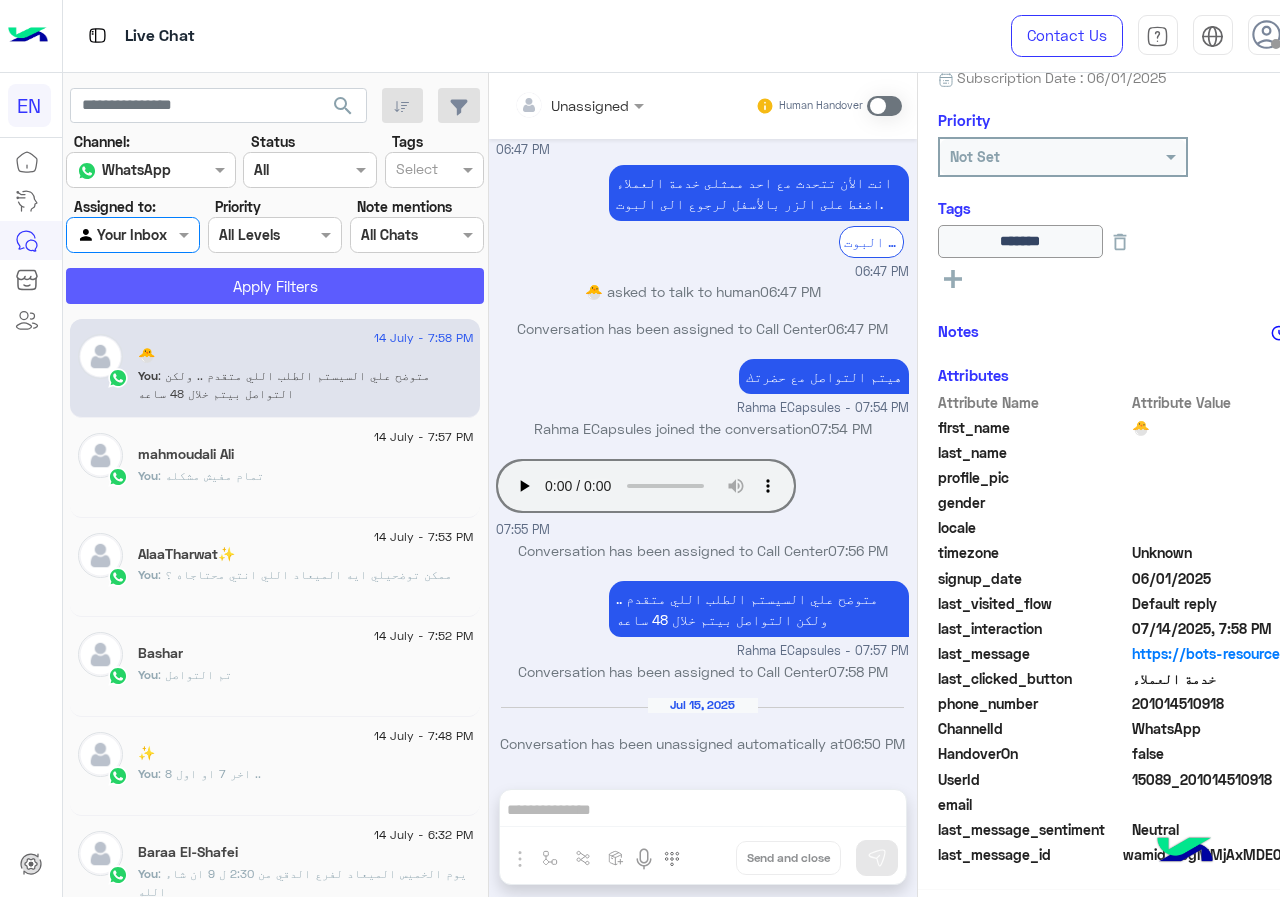 click on "Apply Filters" 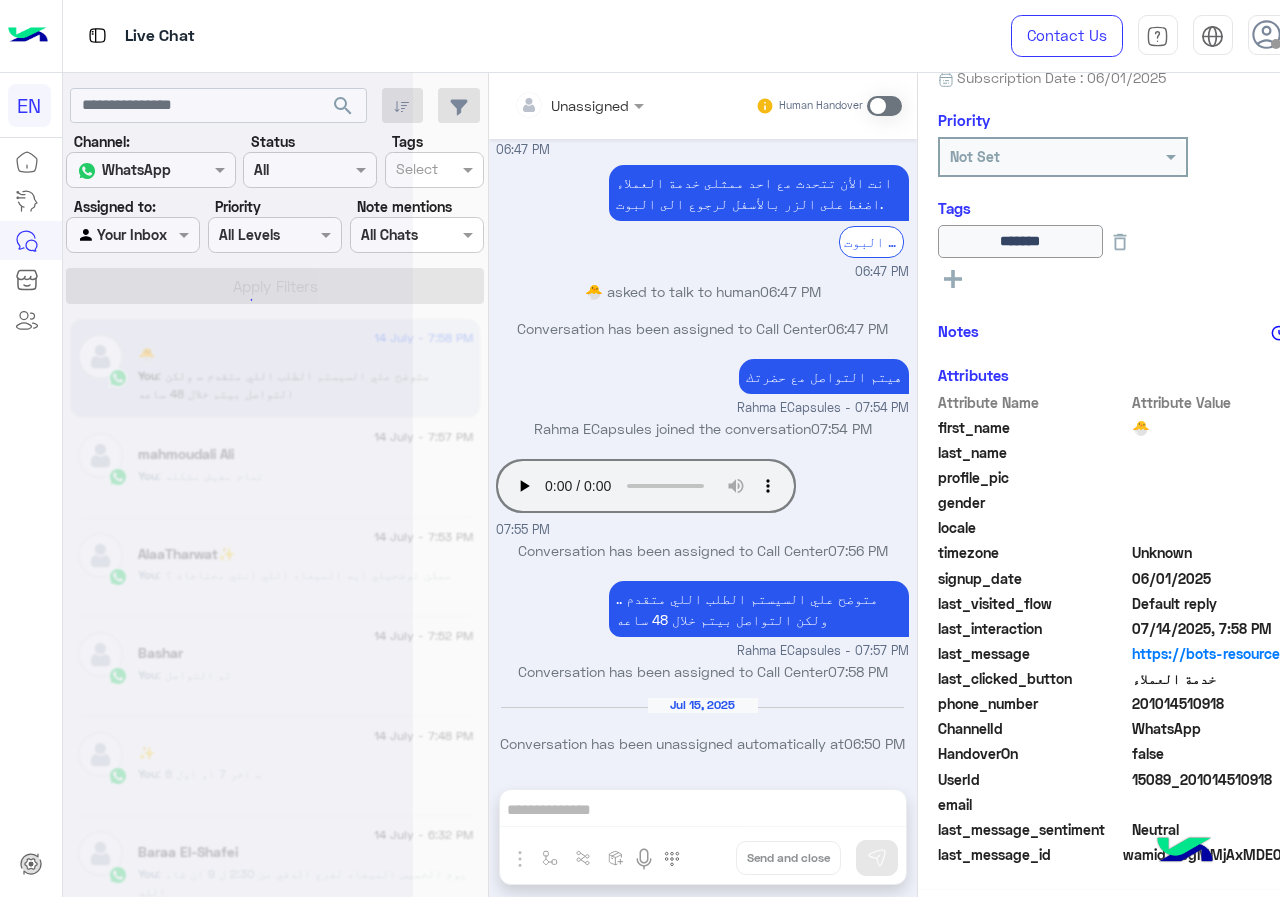 scroll, scrollTop: 221, scrollLeft: 0, axis: vertical 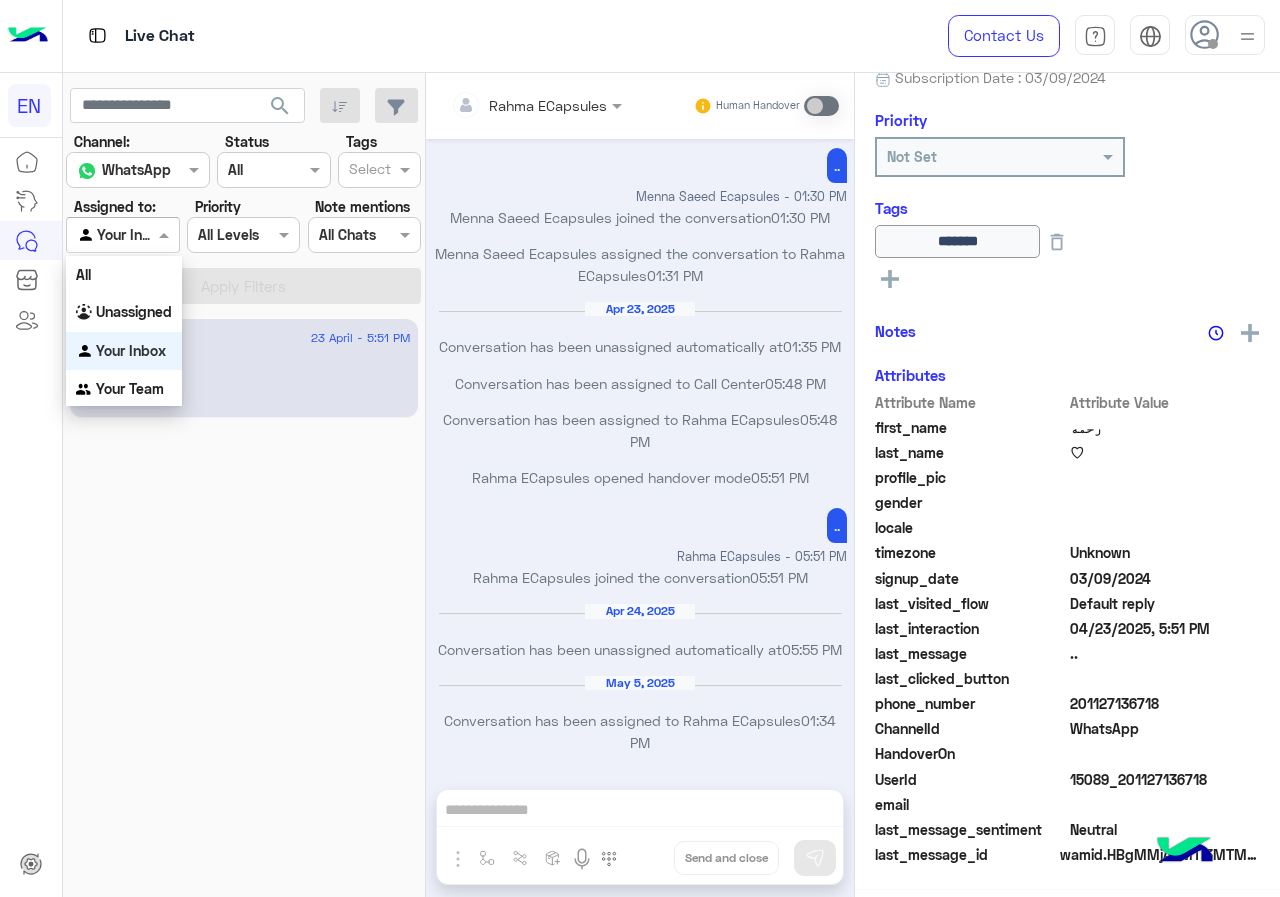 click on "Agent Filter Your Inbox" at bounding box center [122, 235] 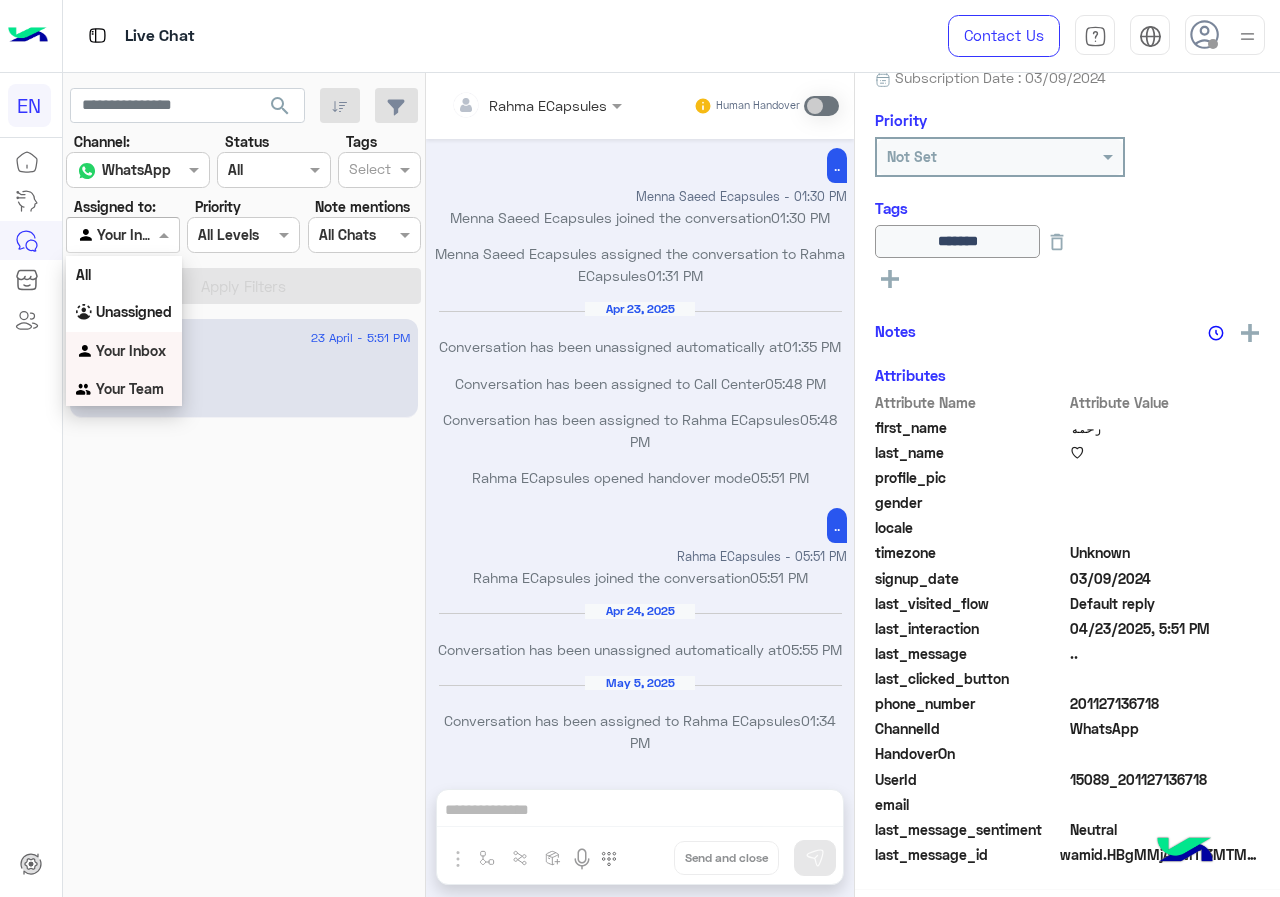 click on "Your Team" at bounding box center [130, 388] 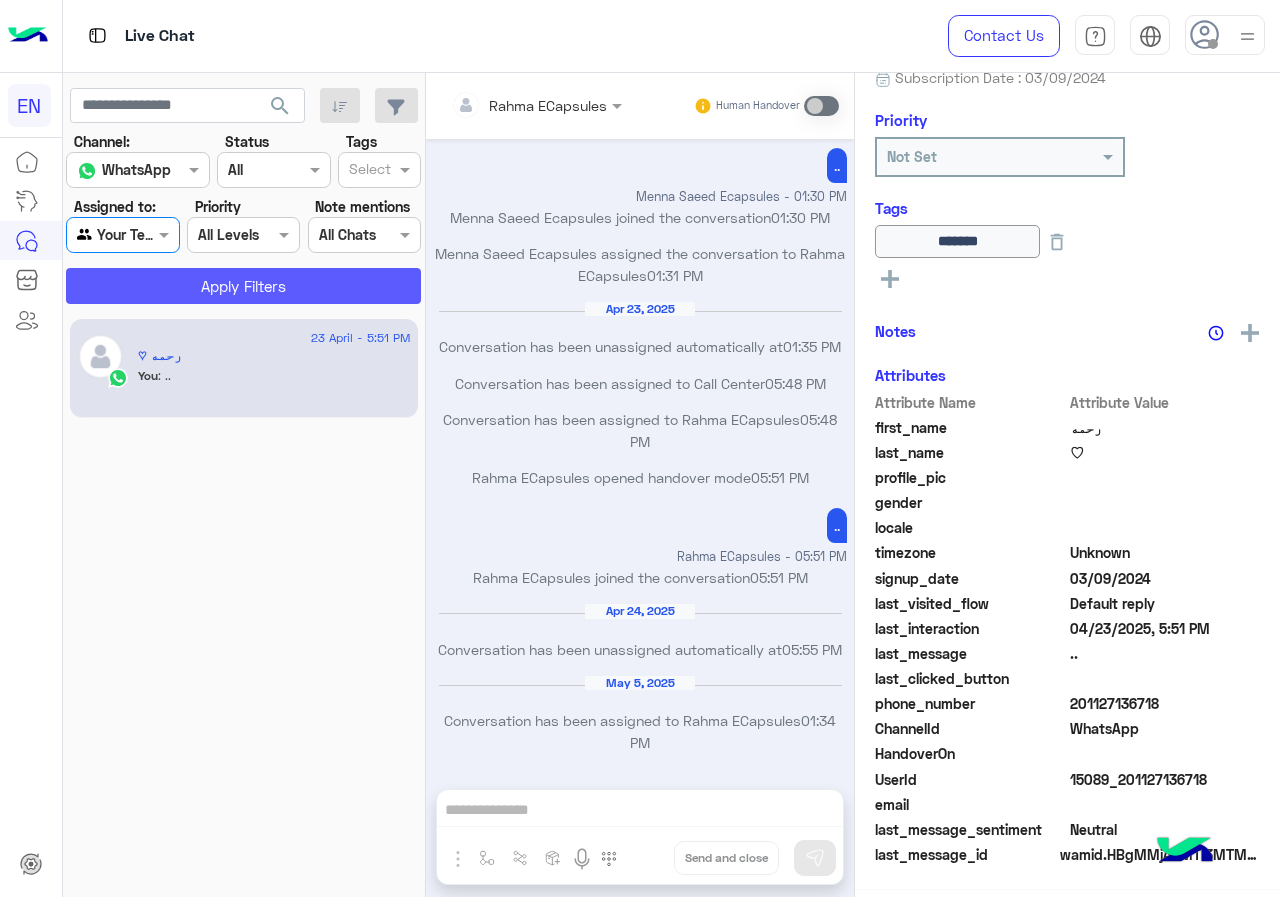 click on "Apply Filters" 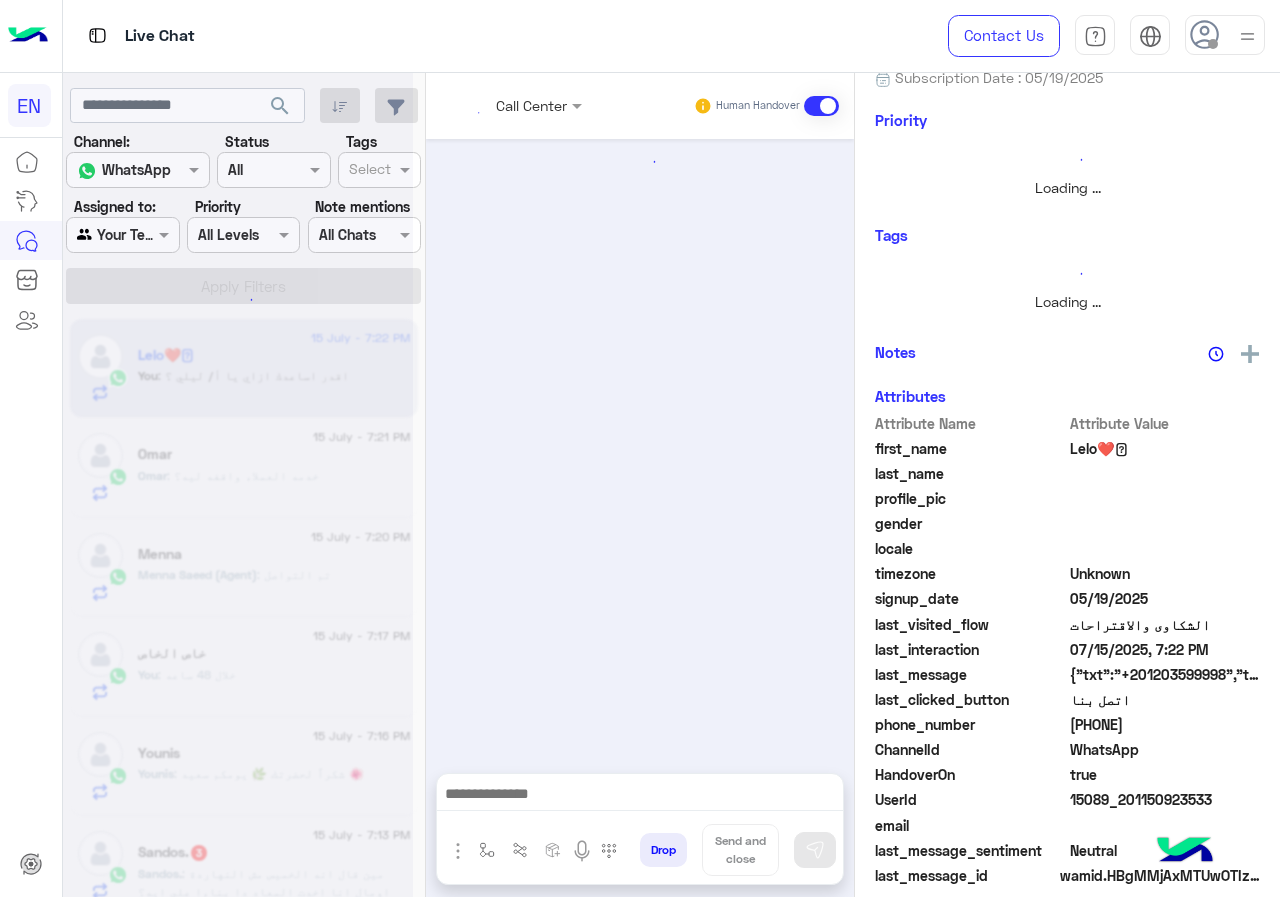 scroll, scrollTop: 221, scrollLeft: 0, axis: vertical 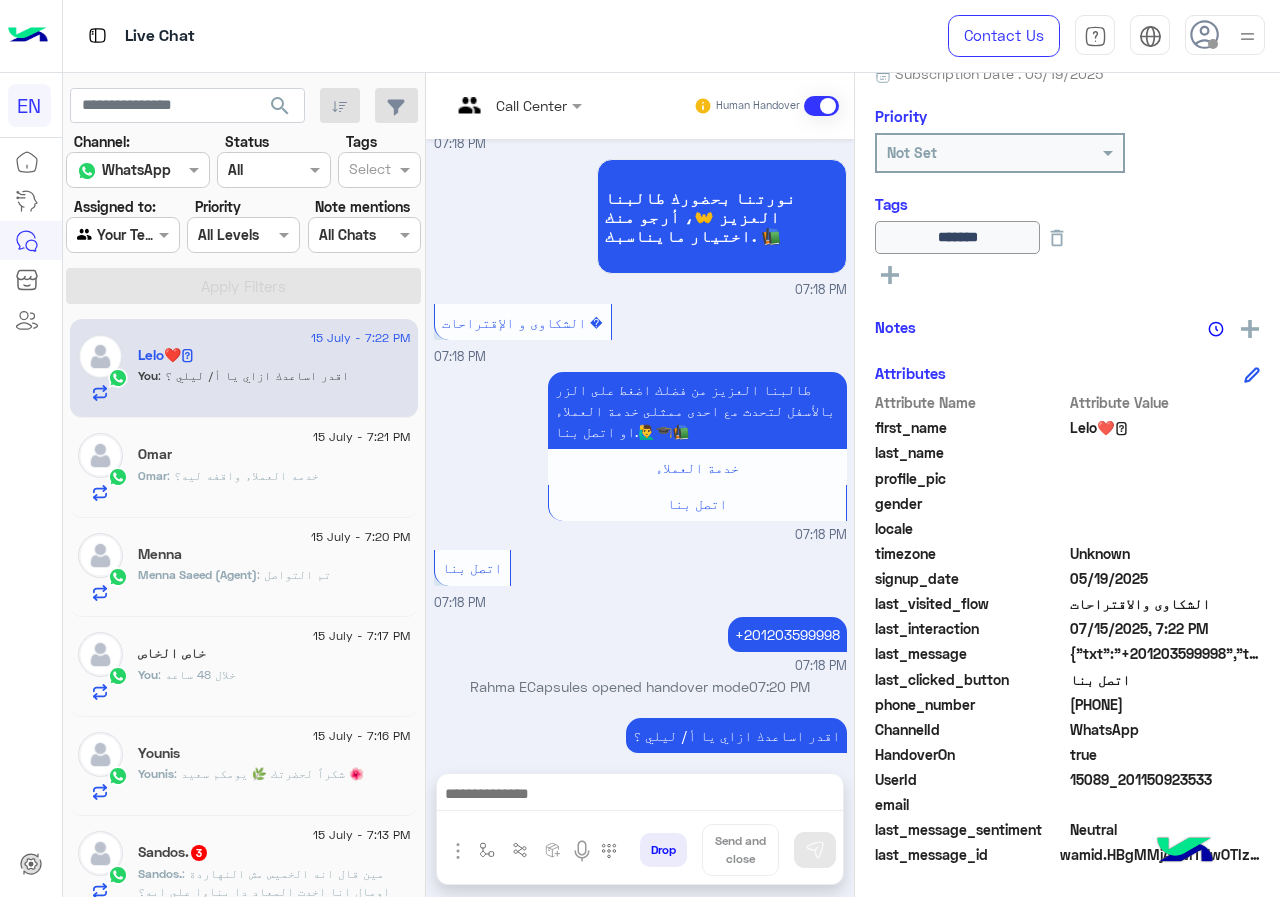 click on ": خدمه العملاء واقفه ليه؟" 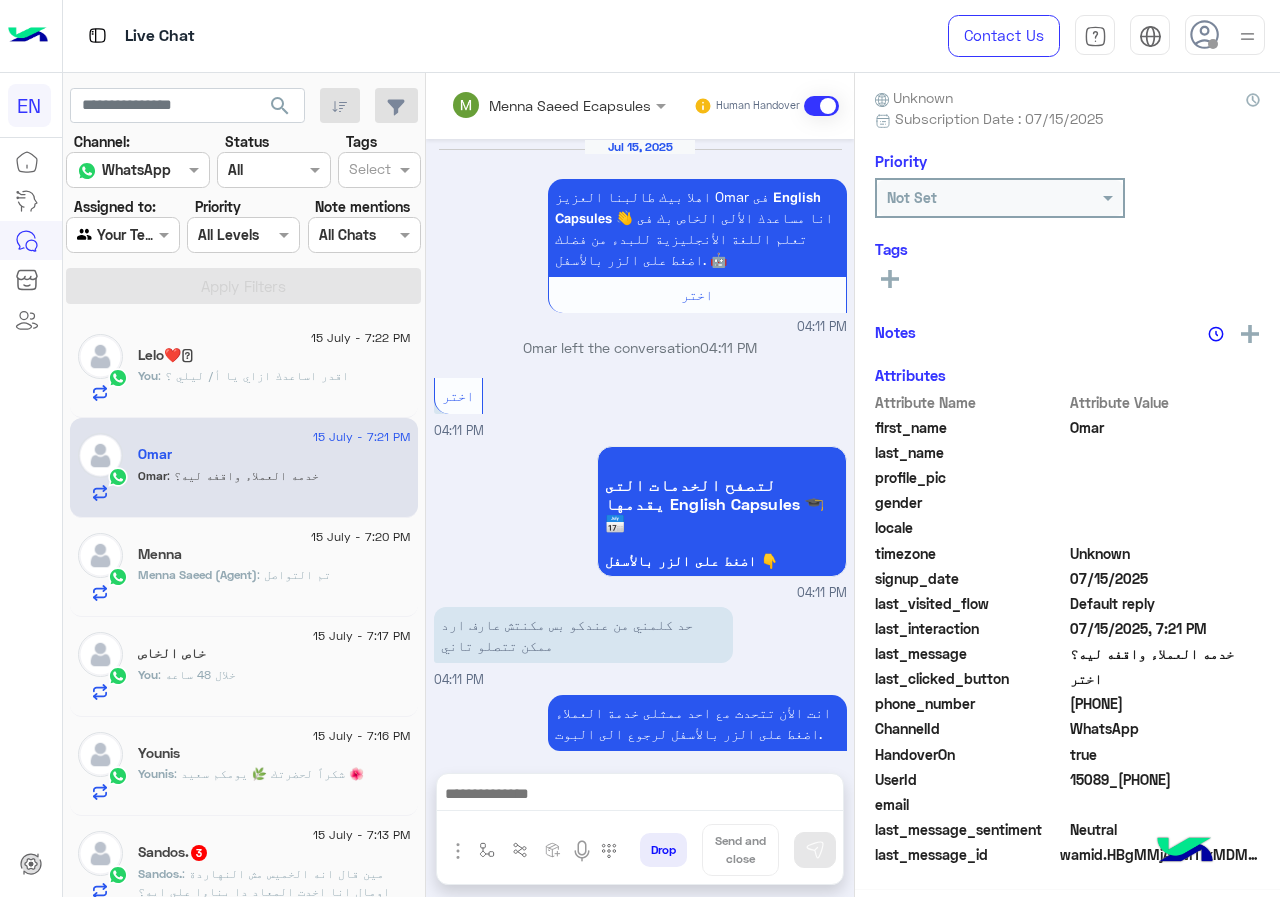 scroll, scrollTop: 176, scrollLeft: 0, axis: vertical 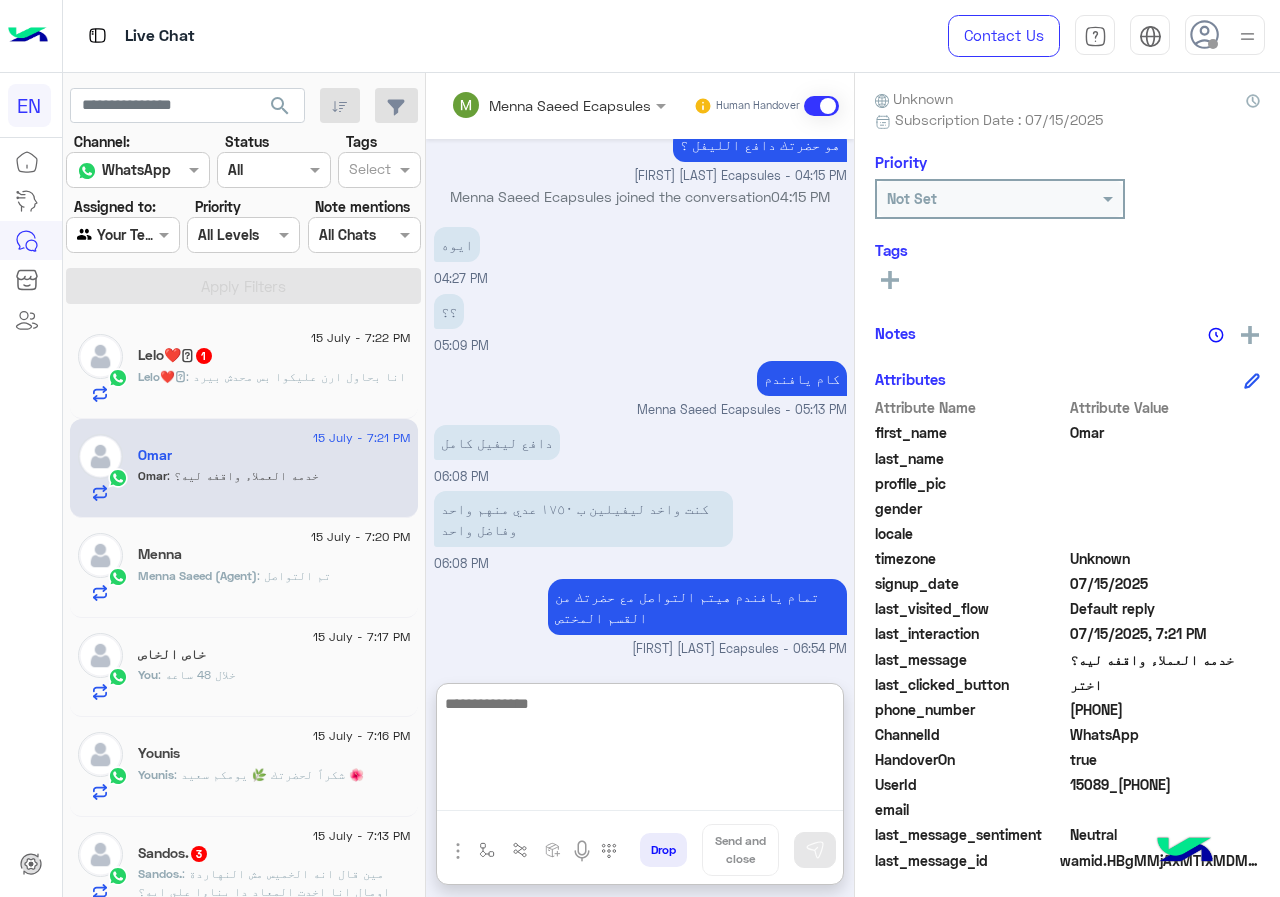 click at bounding box center (640, 751) 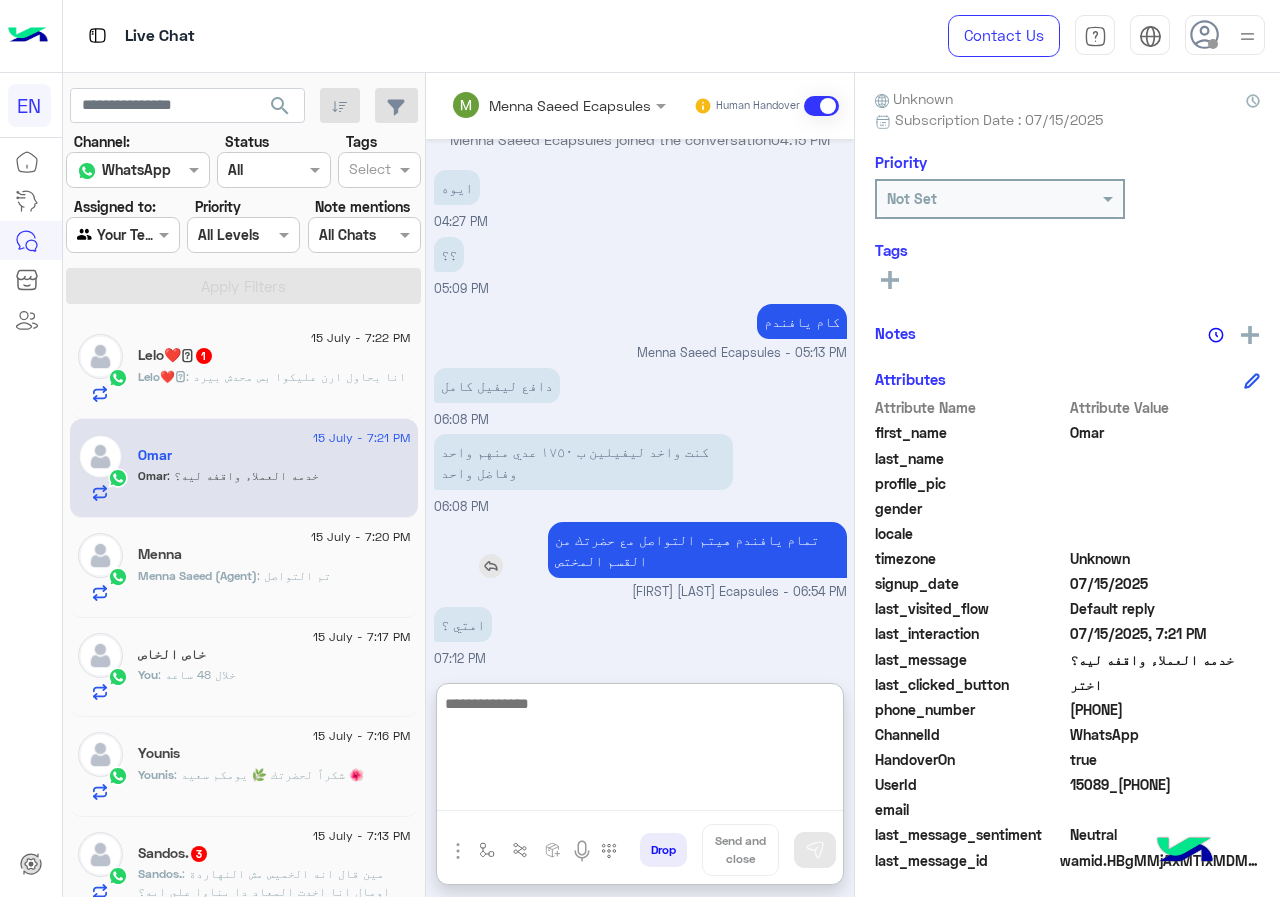 scroll 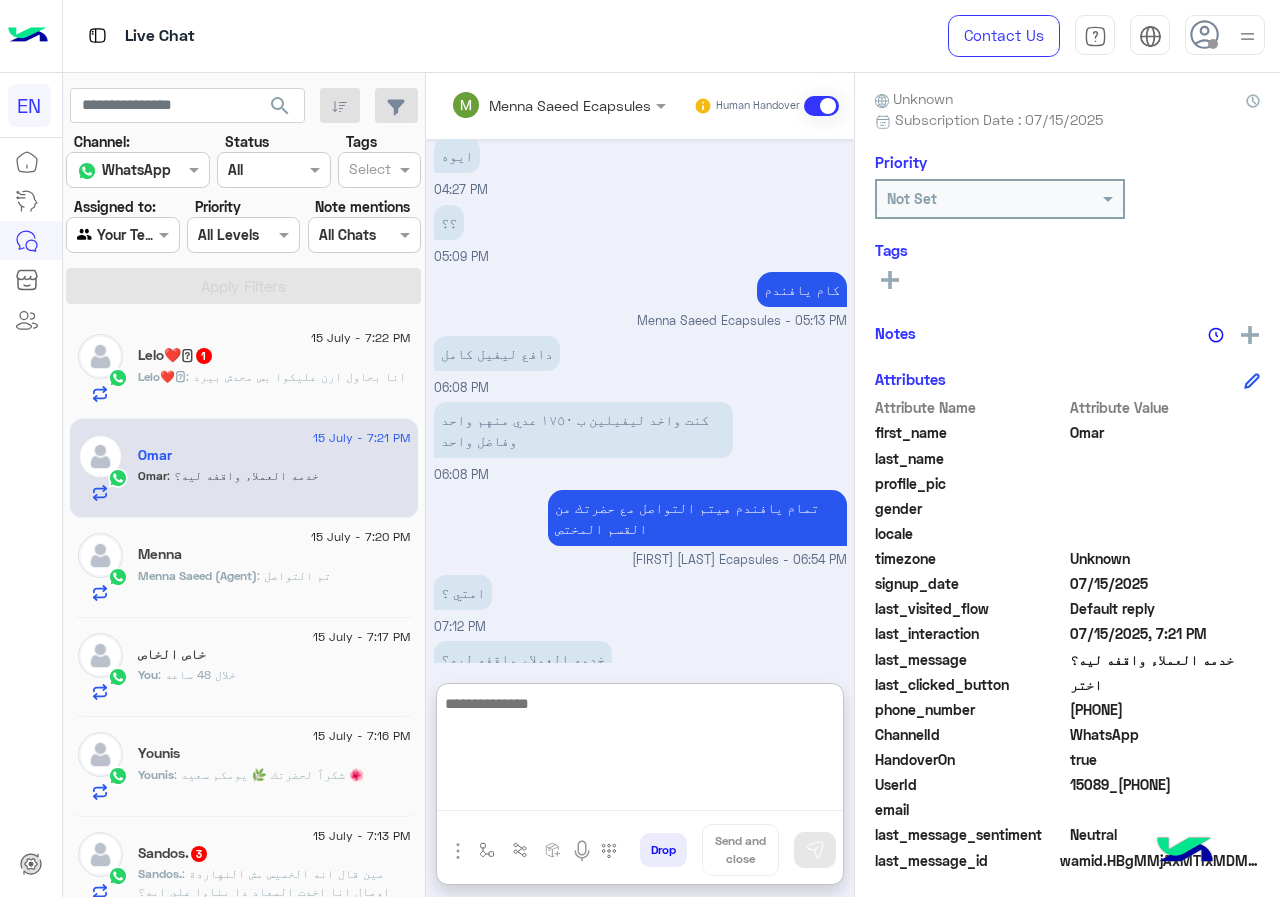 click at bounding box center [640, 751] 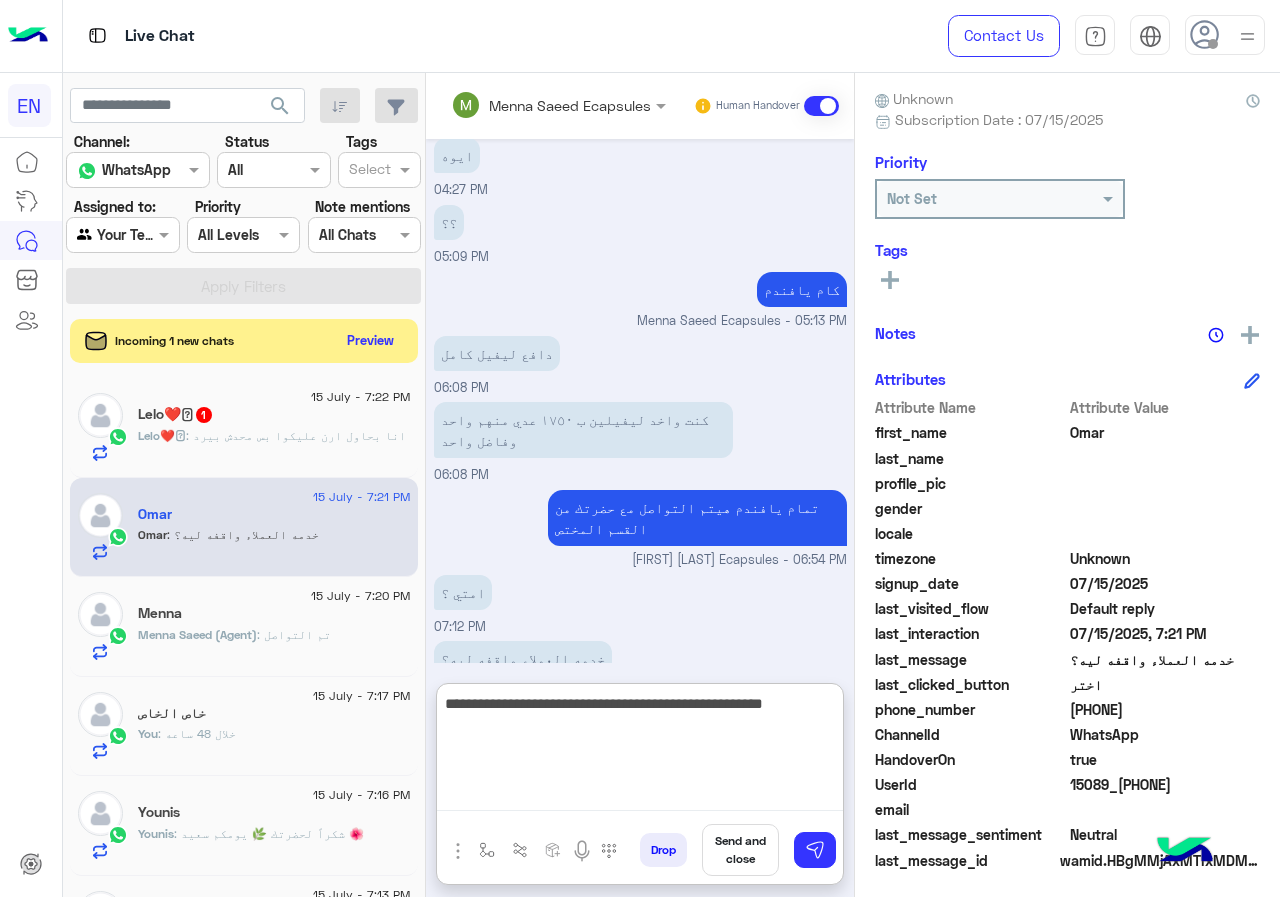 type on "**********" 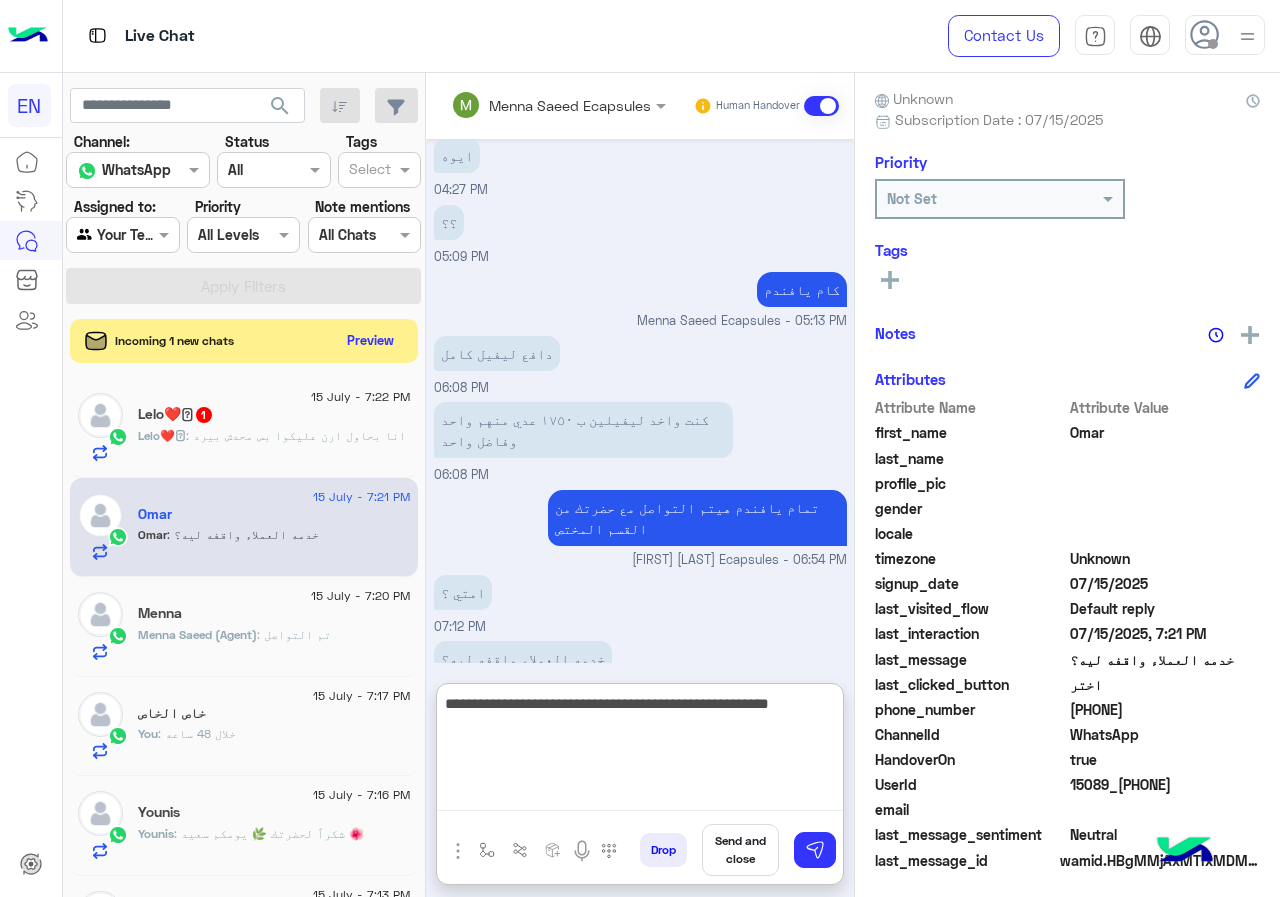 type 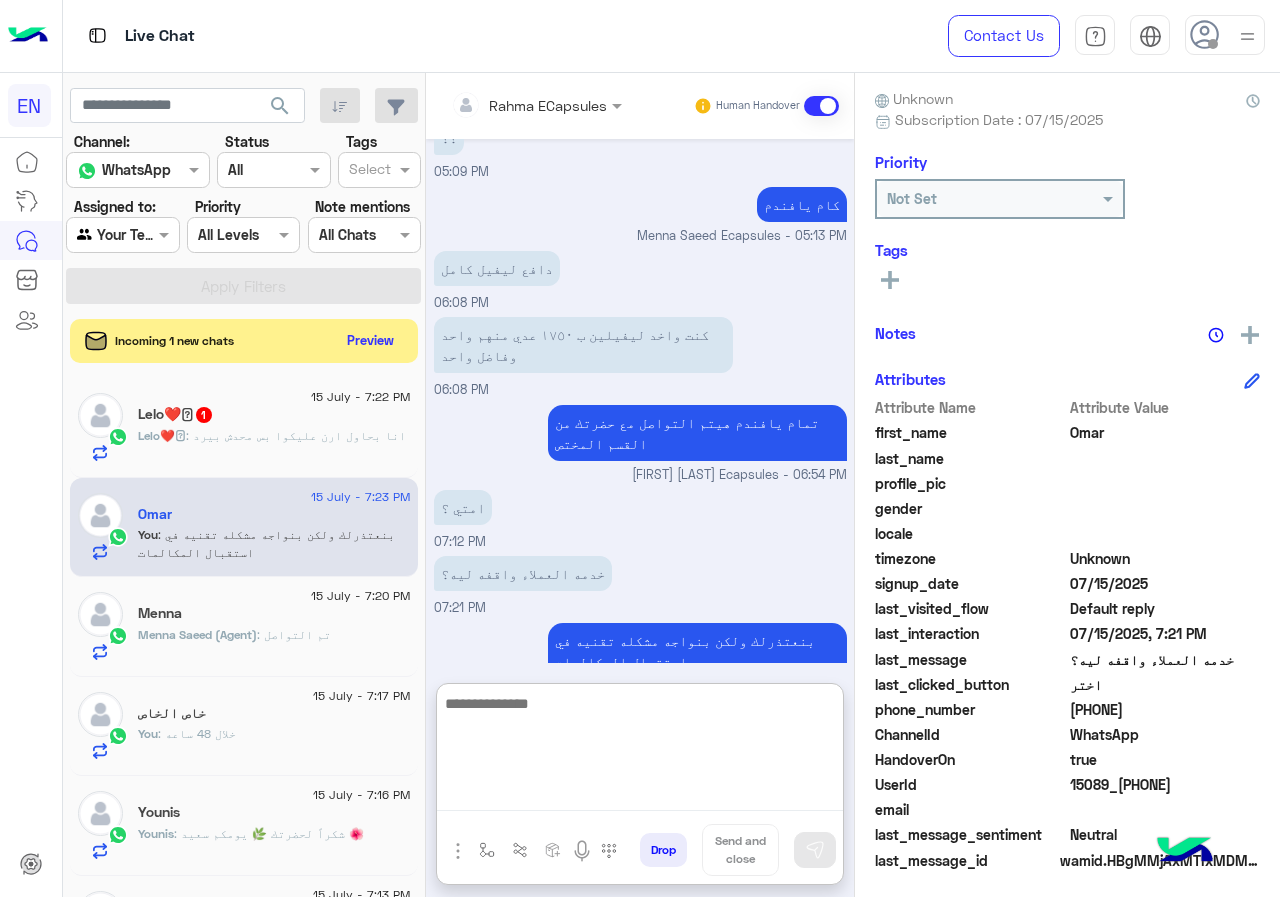 scroll, scrollTop: 1148, scrollLeft: 0, axis: vertical 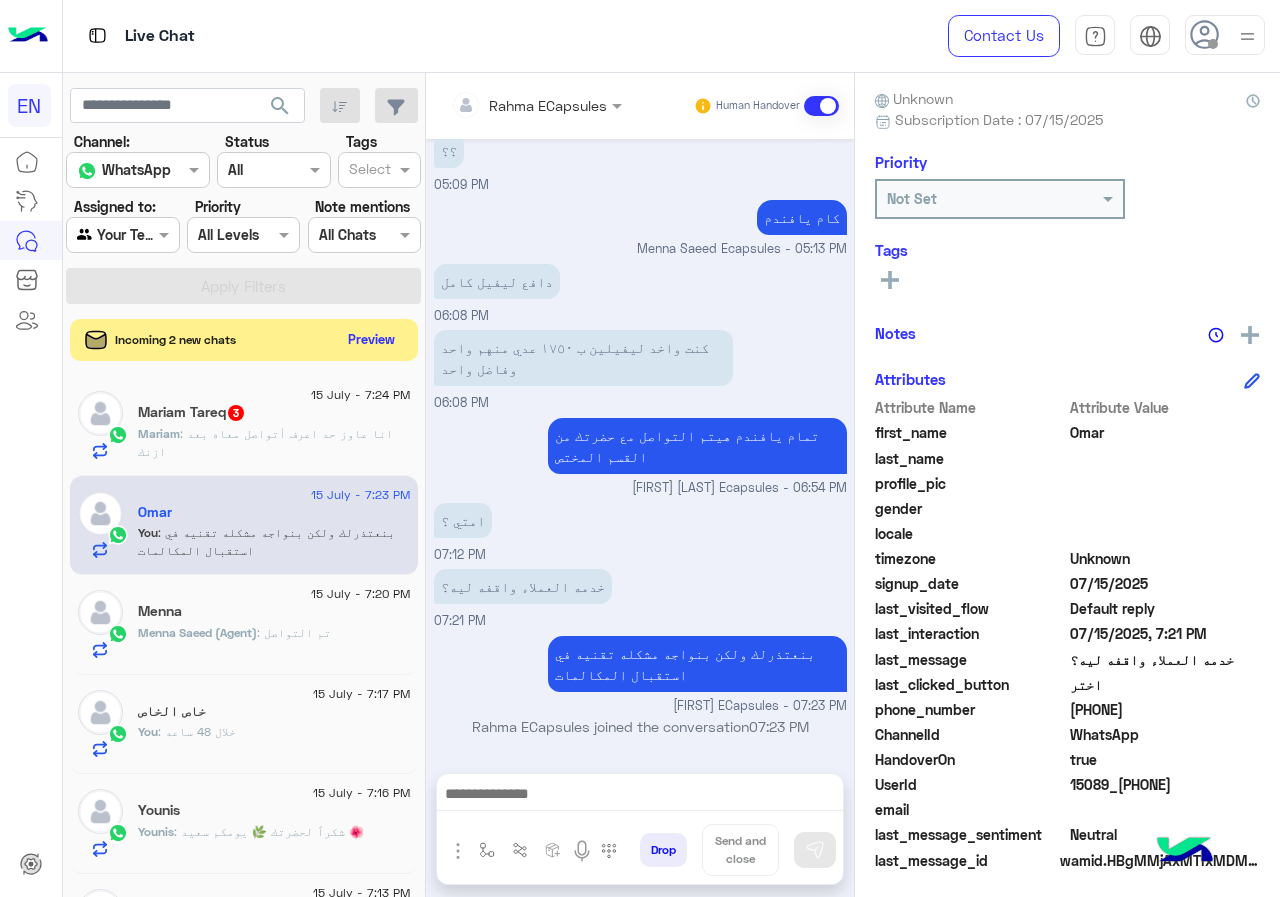 click on "Preview" 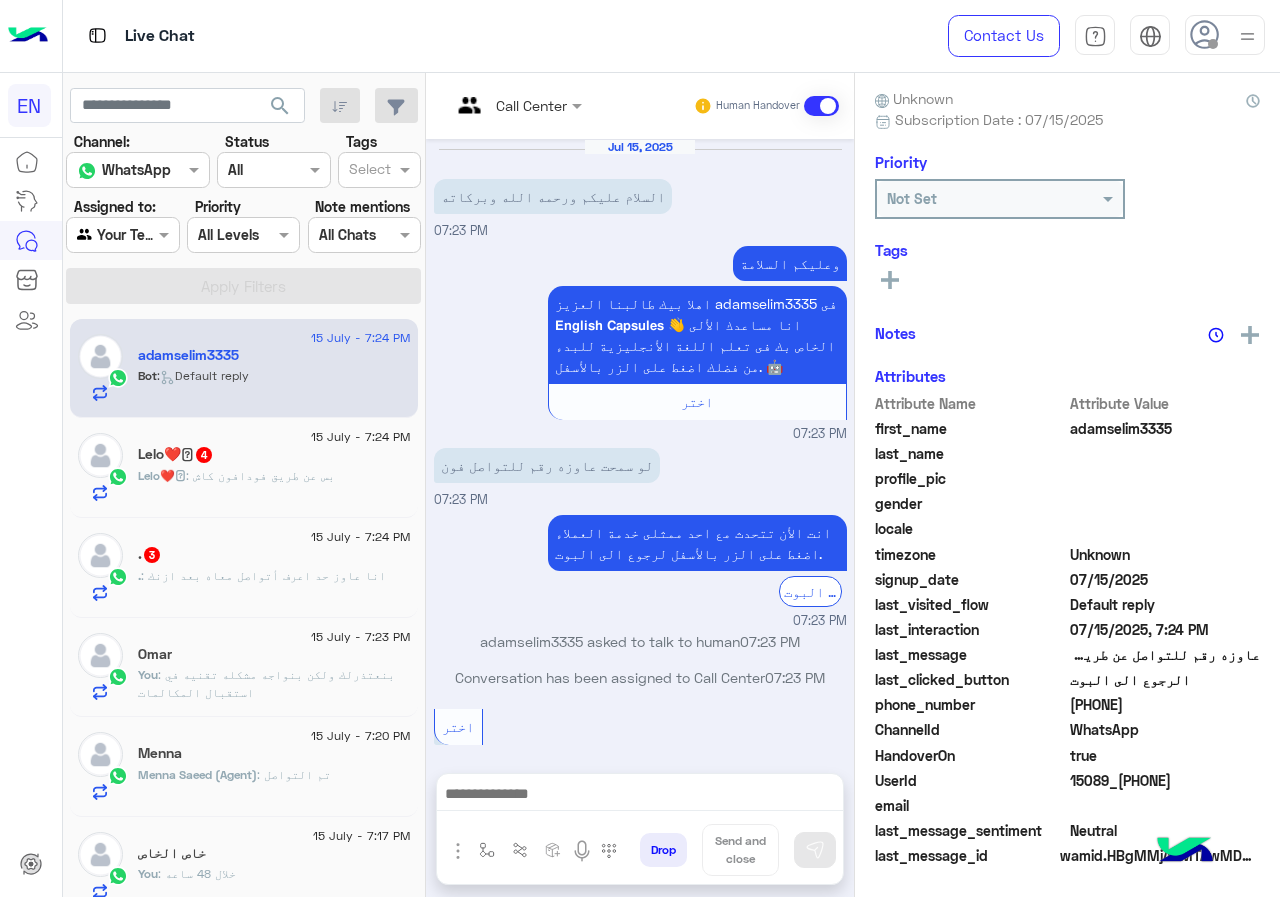 scroll, scrollTop: 631, scrollLeft: 0, axis: vertical 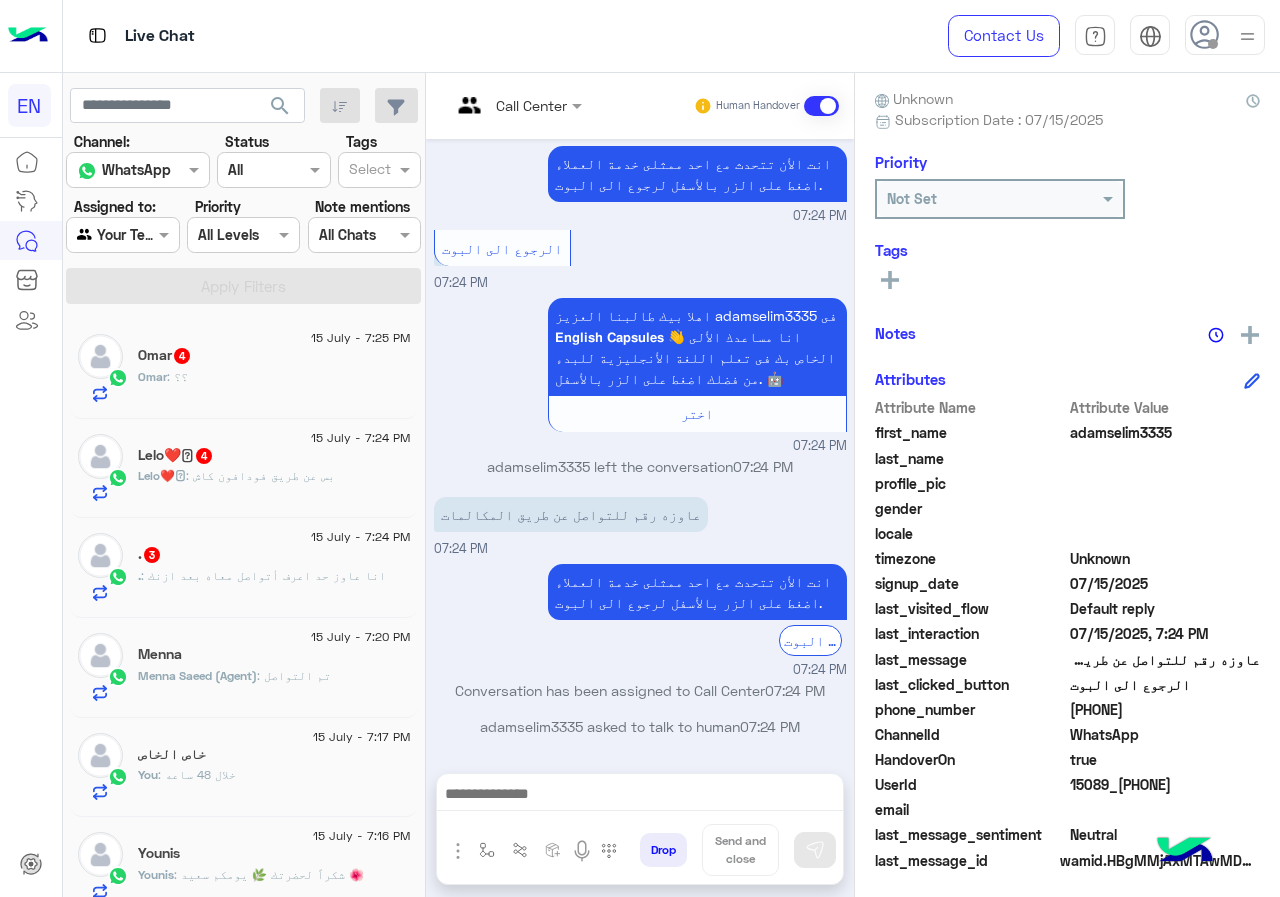click on "Omar   4" 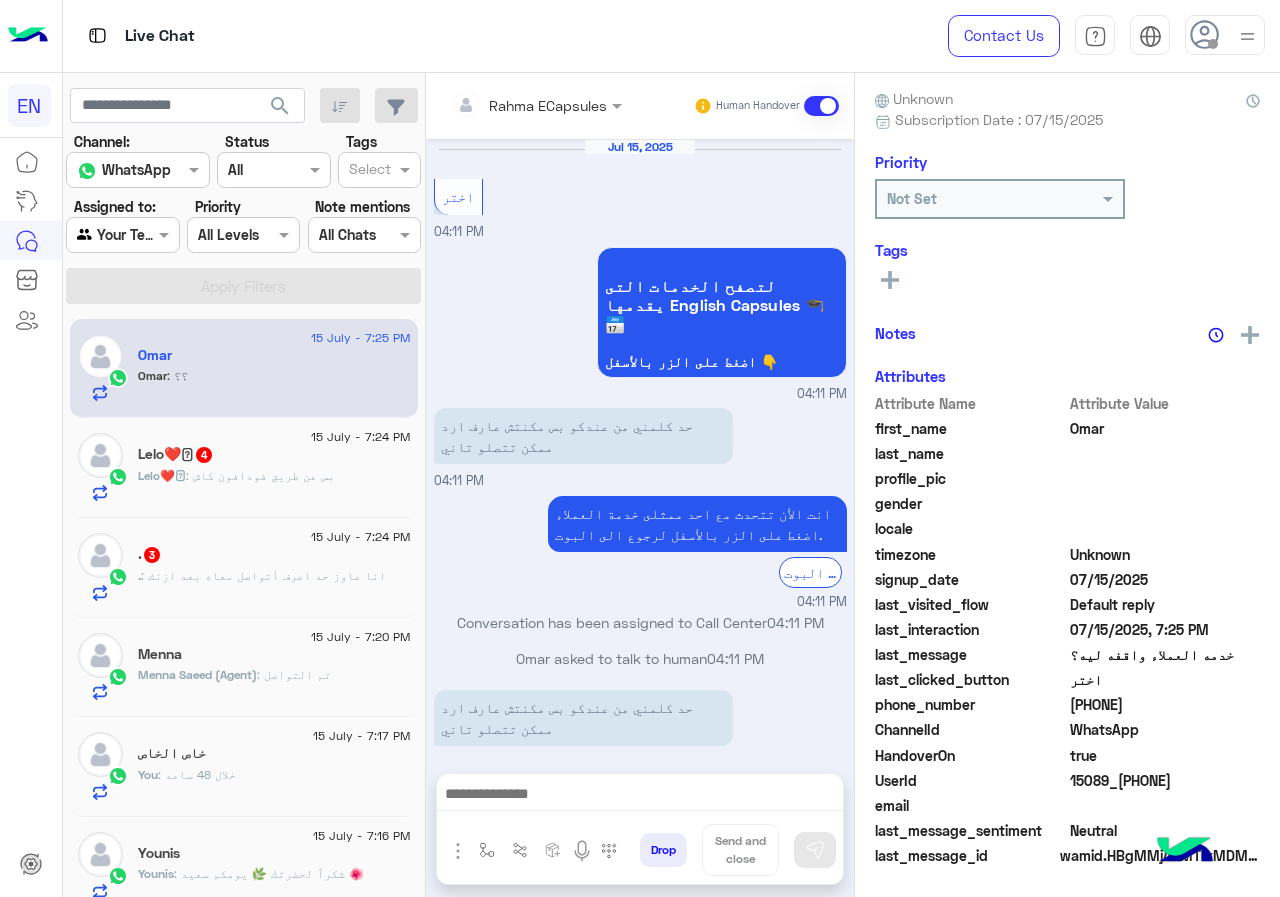 scroll, scrollTop: 175, scrollLeft: 0, axis: vertical 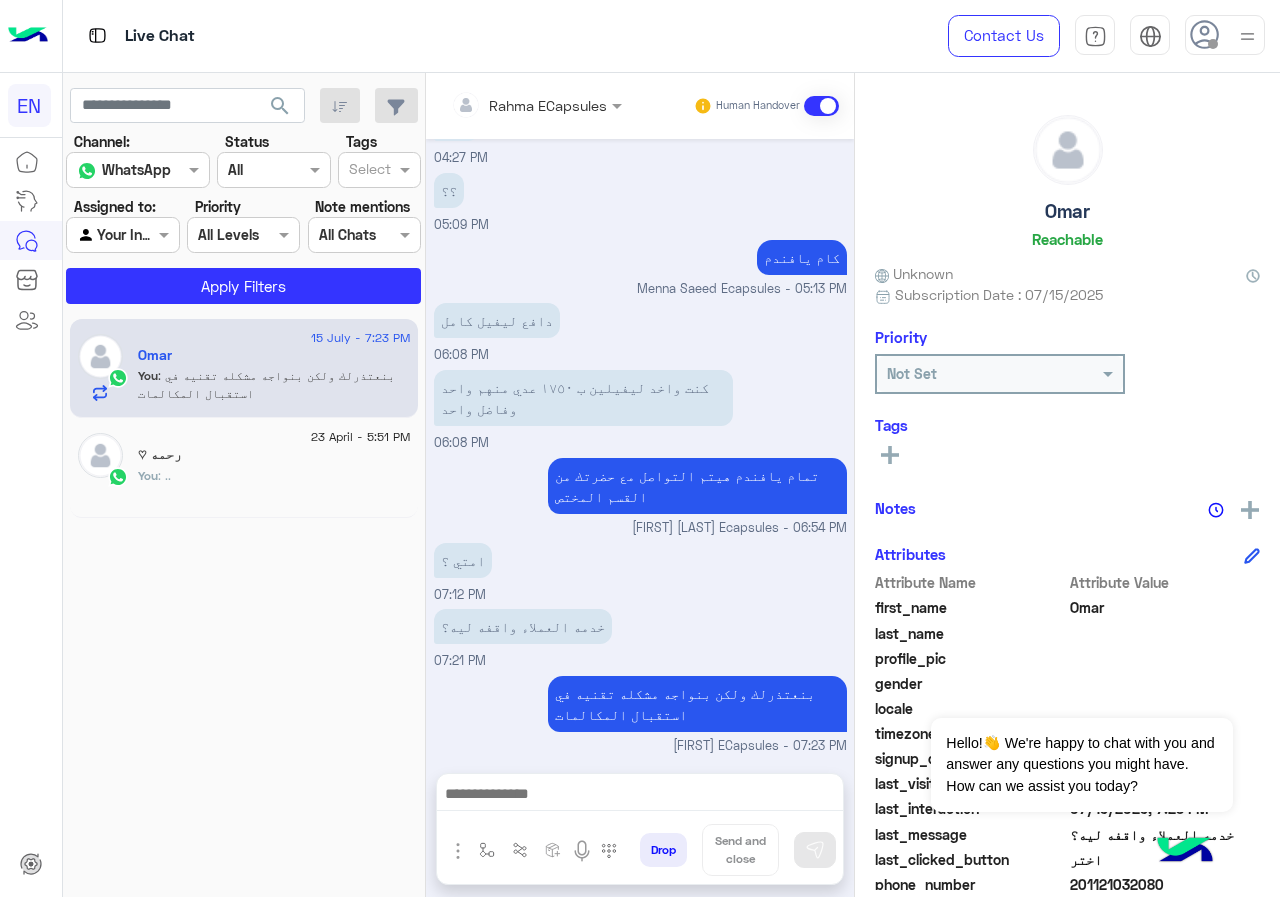 click at bounding box center (509, 105) 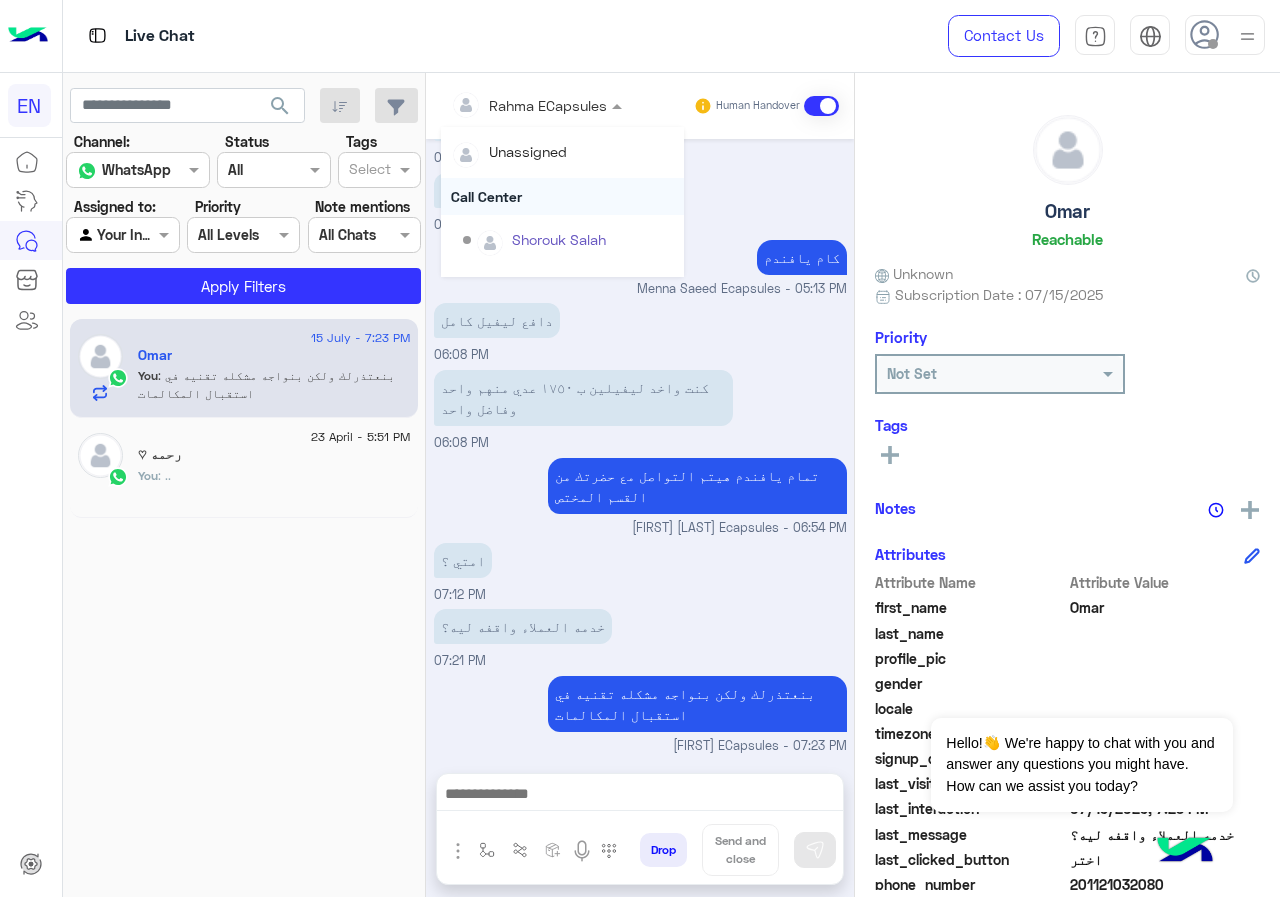 click on "Call Center" at bounding box center (562, 196) 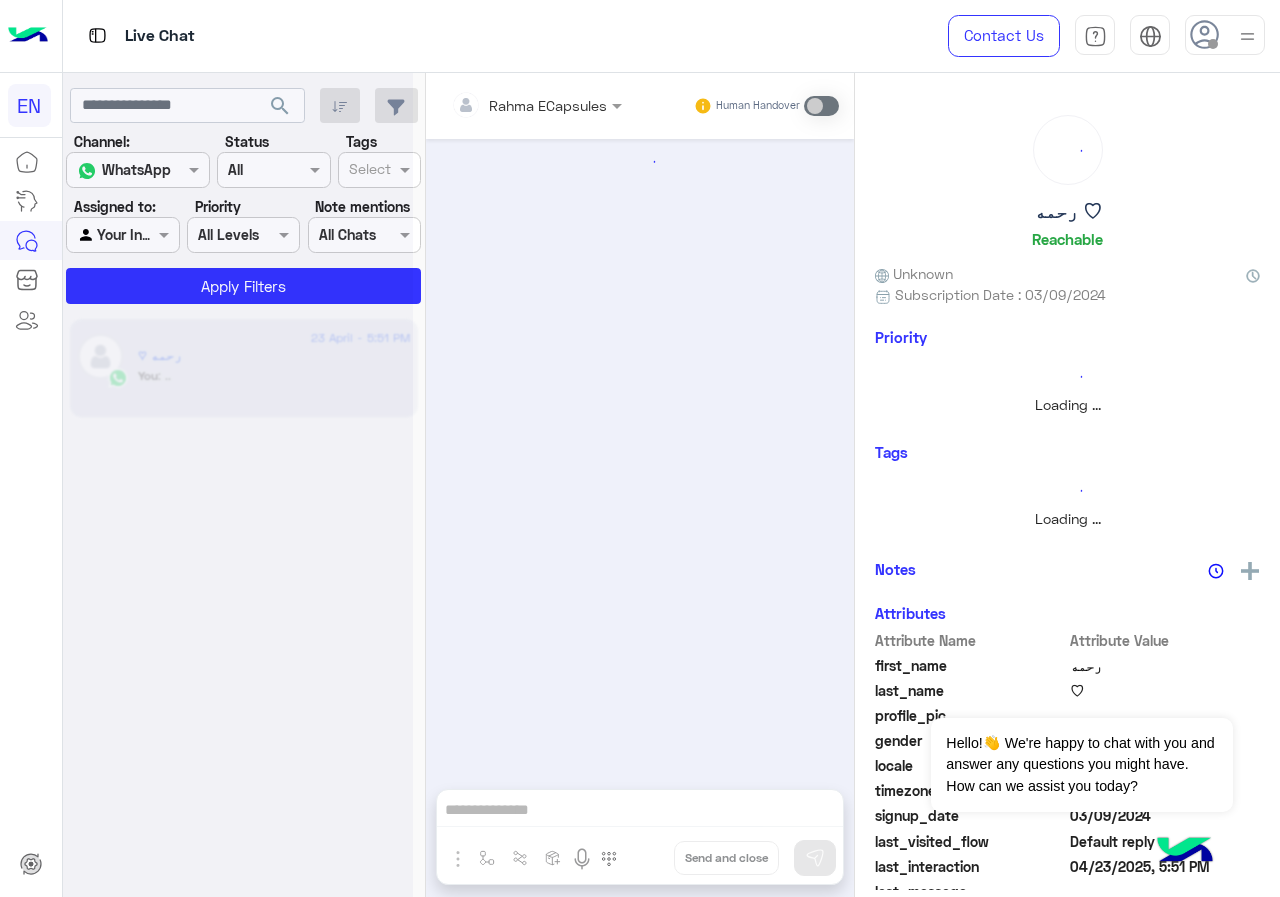 scroll, scrollTop: 0, scrollLeft: 0, axis: both 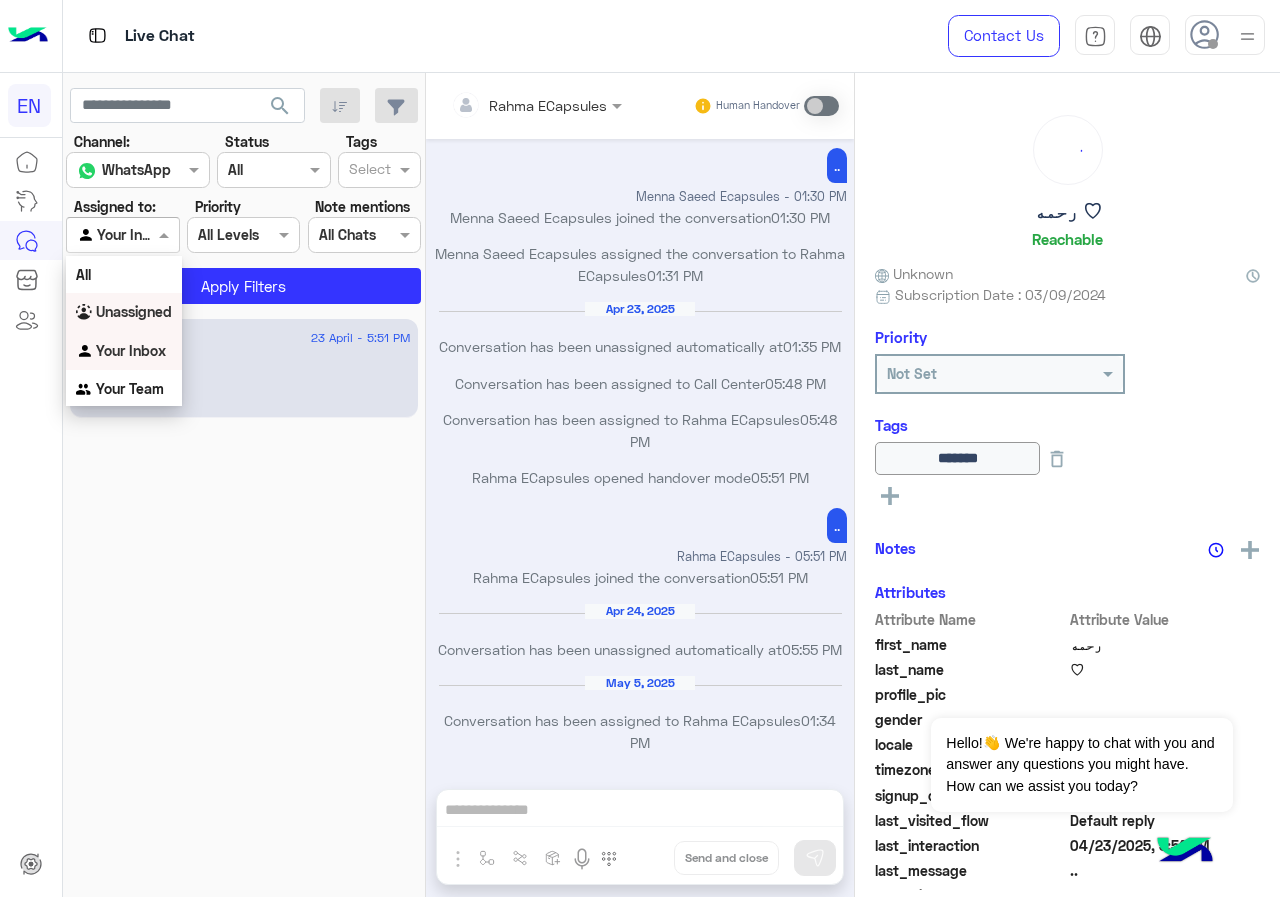 click on "Unassigned" at bounding box center (124, 312) 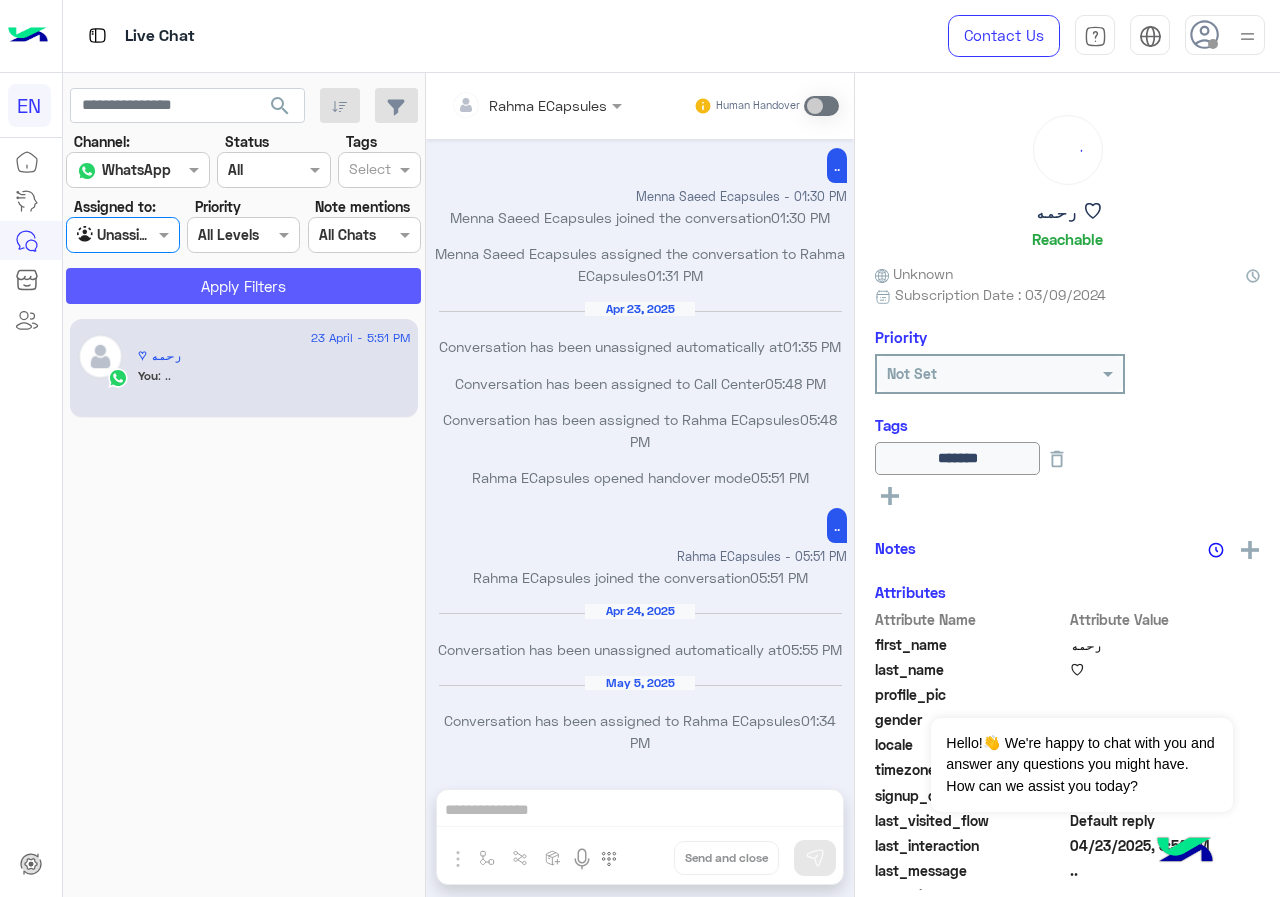 click on "Apply Filters" 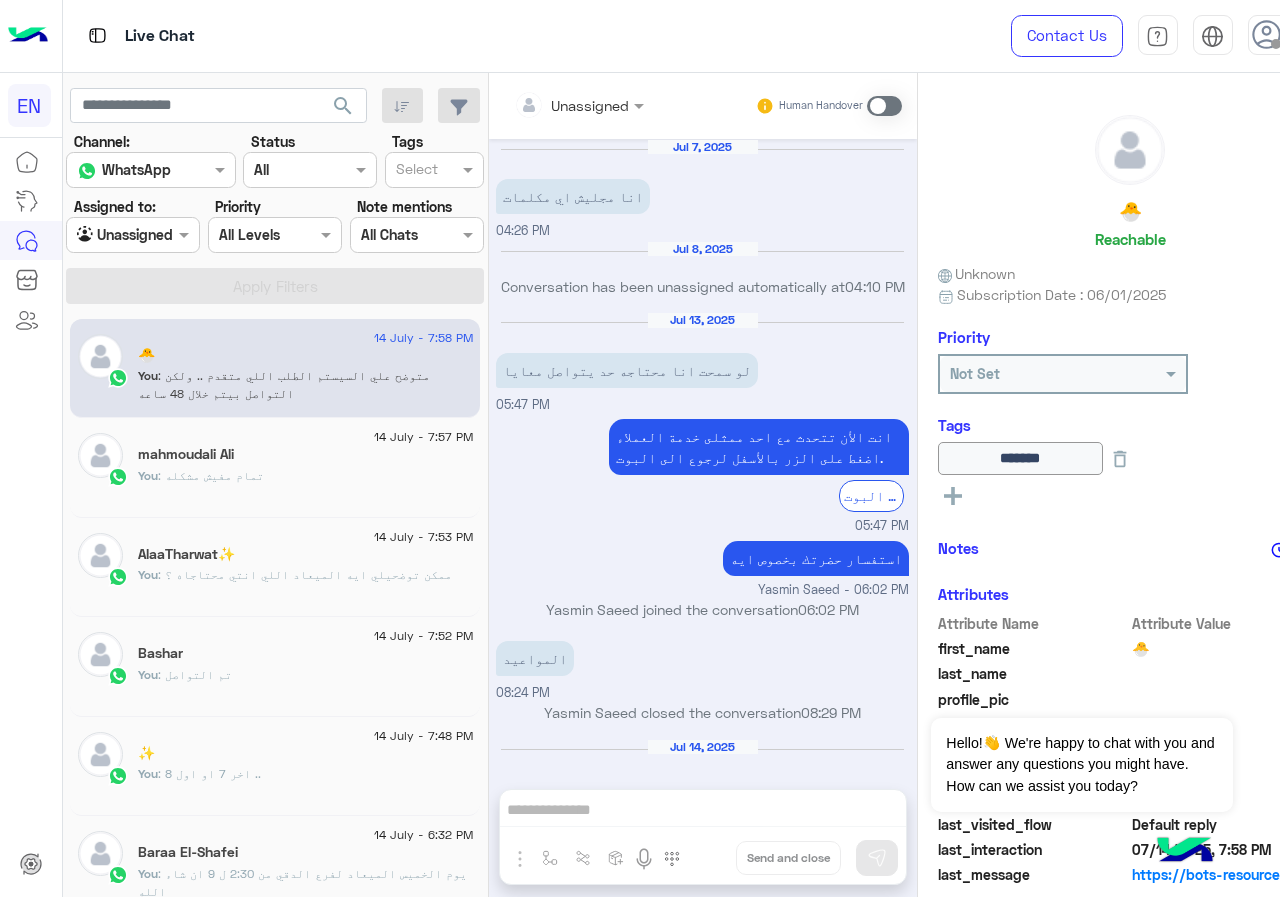 scroll, scrollTop: 795, scrollLeft: 0, axis: vertical 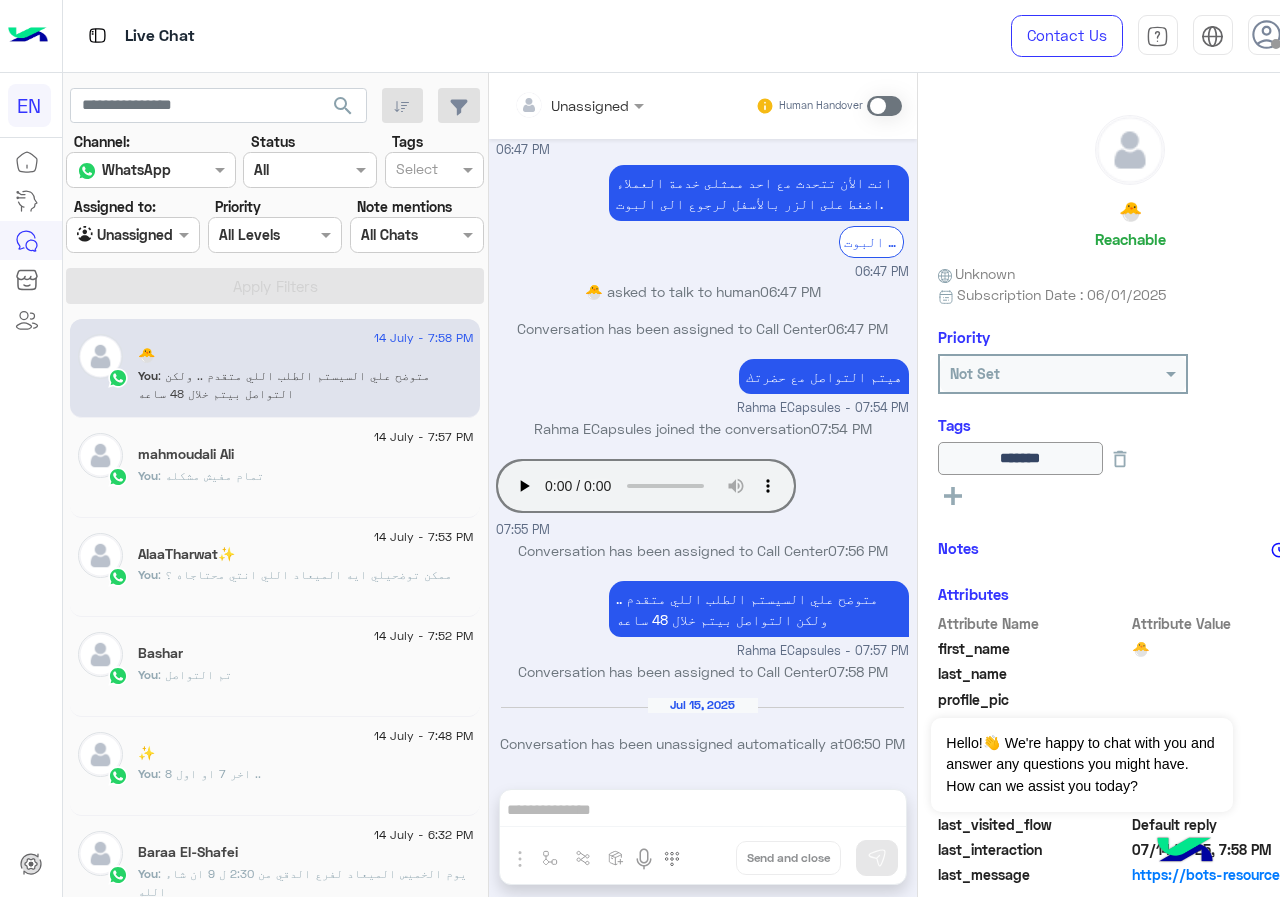 click at bounding box center [133, 234] 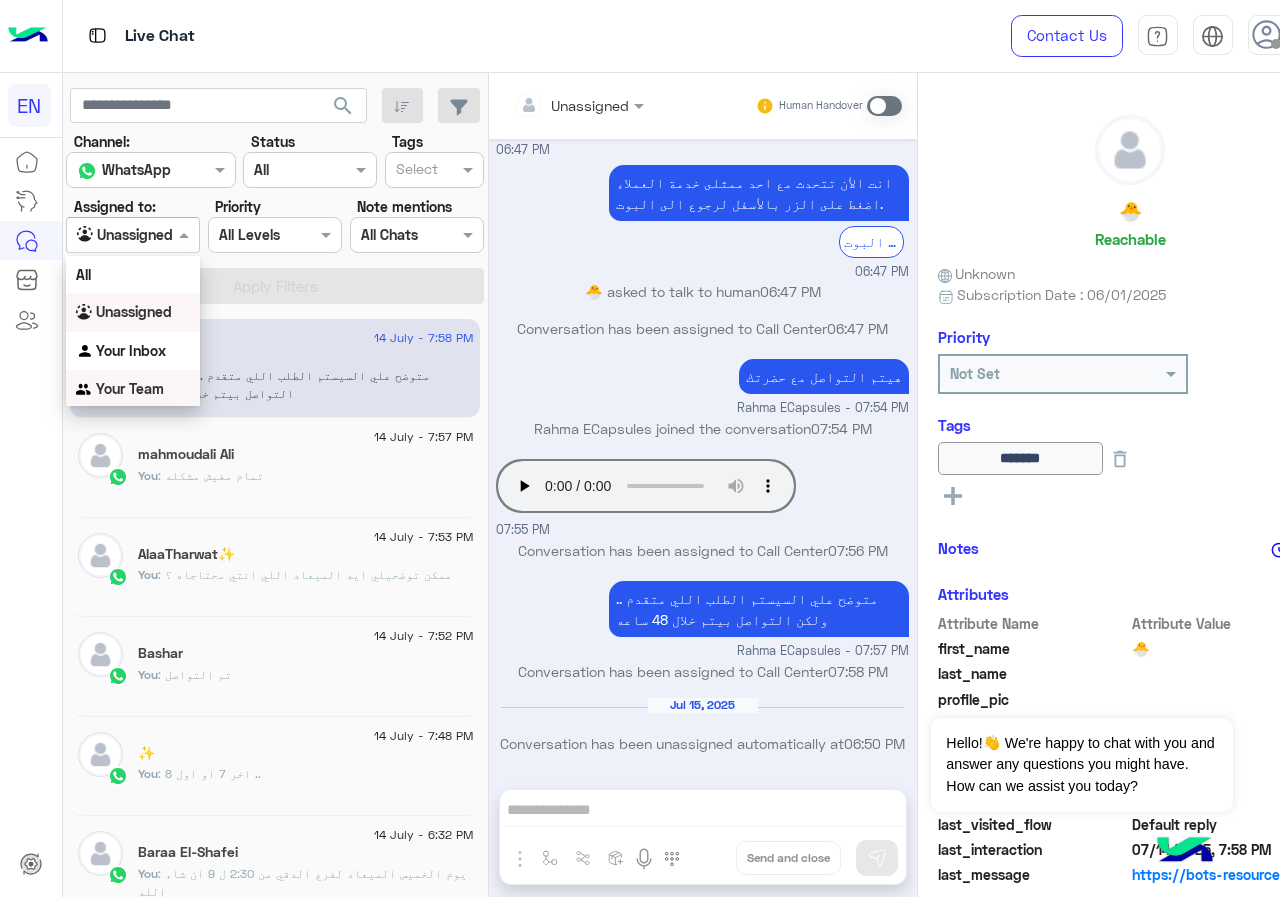 click on "Your Team" at bounding box center [130, 388] 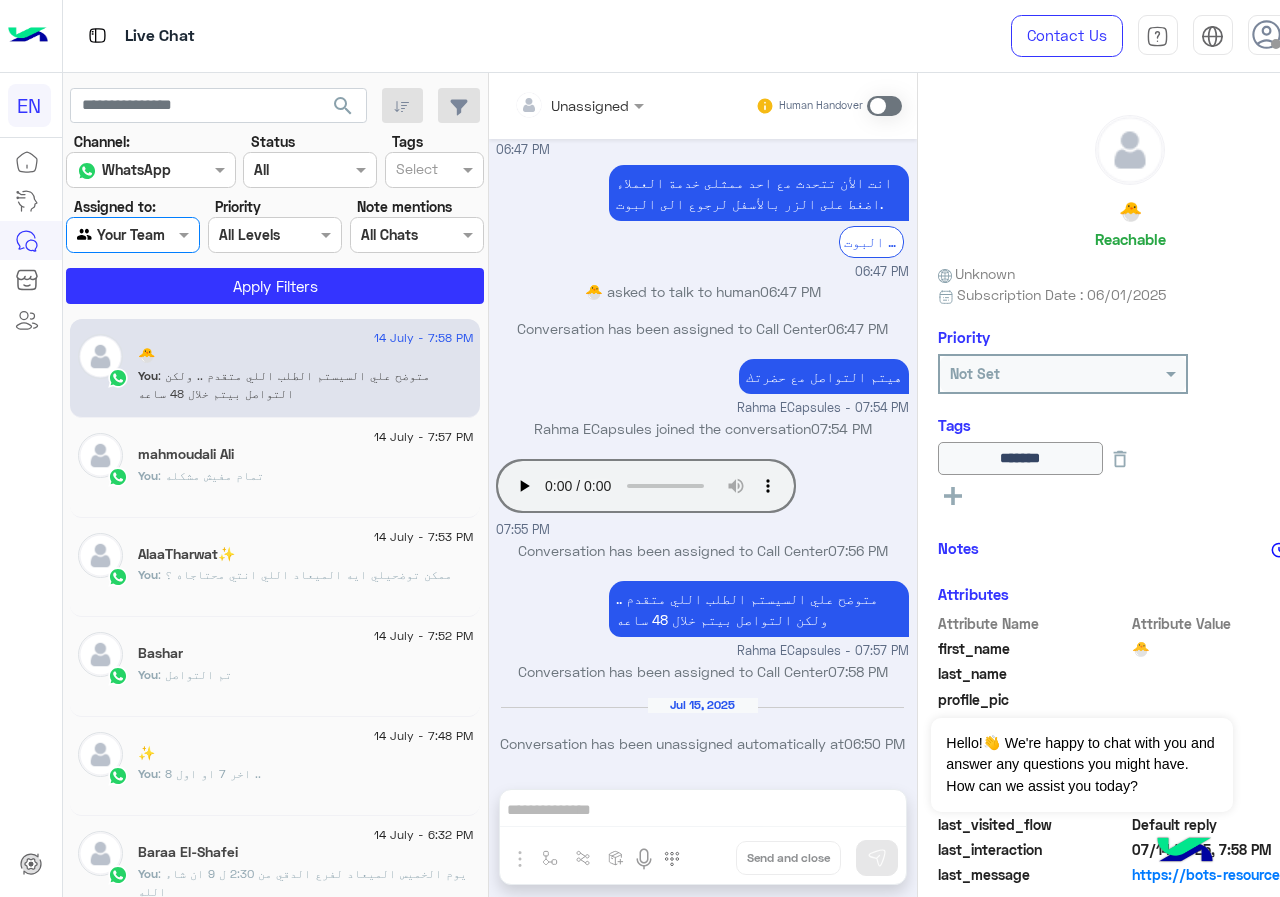 click on "search Channel: Channel WhatsApp Status Channel All Tags Select Assigned to: Agent Filter Your Team Priority All Levels All Levels Note mentions Select All Chats Apply Filters" 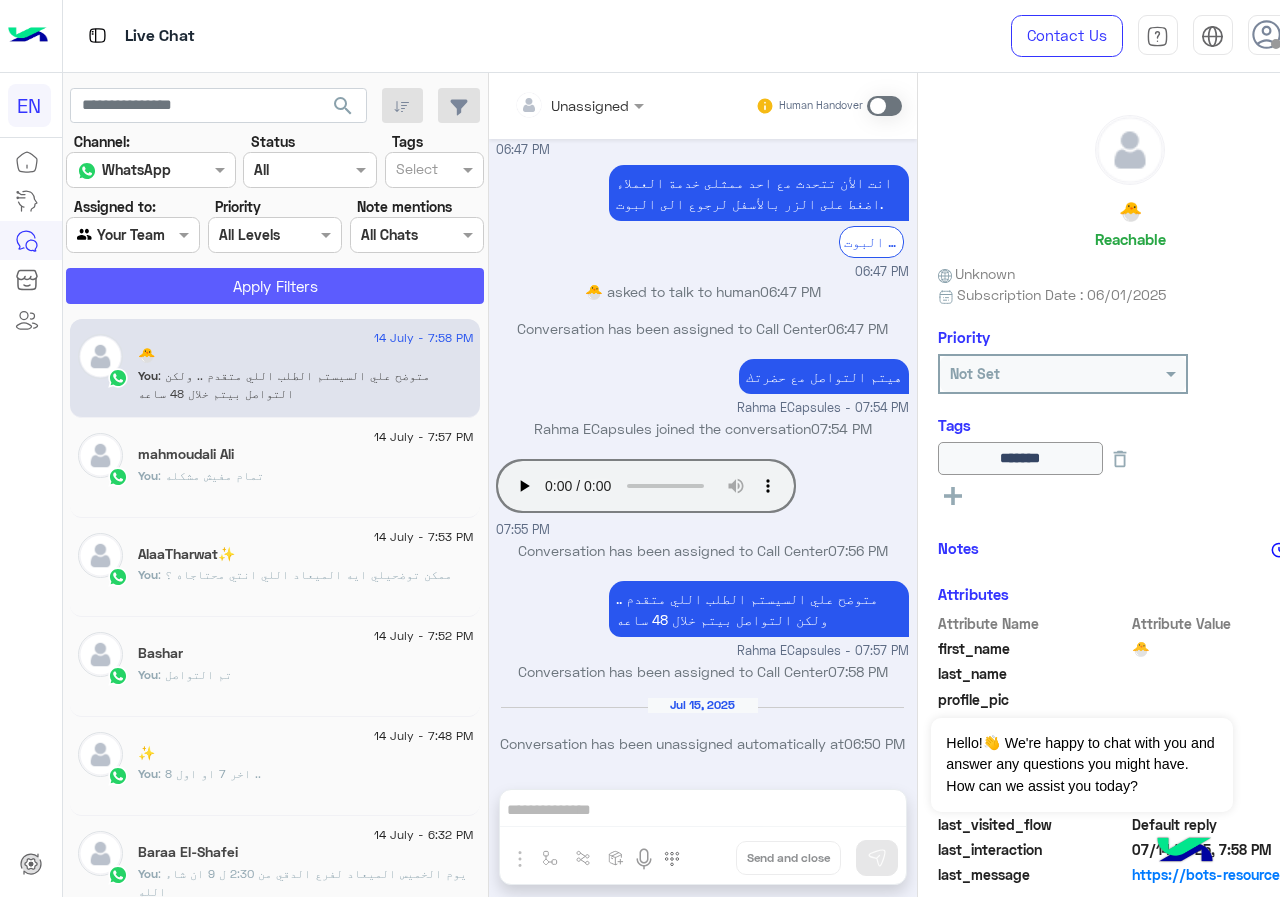 click on "Apply Filters" 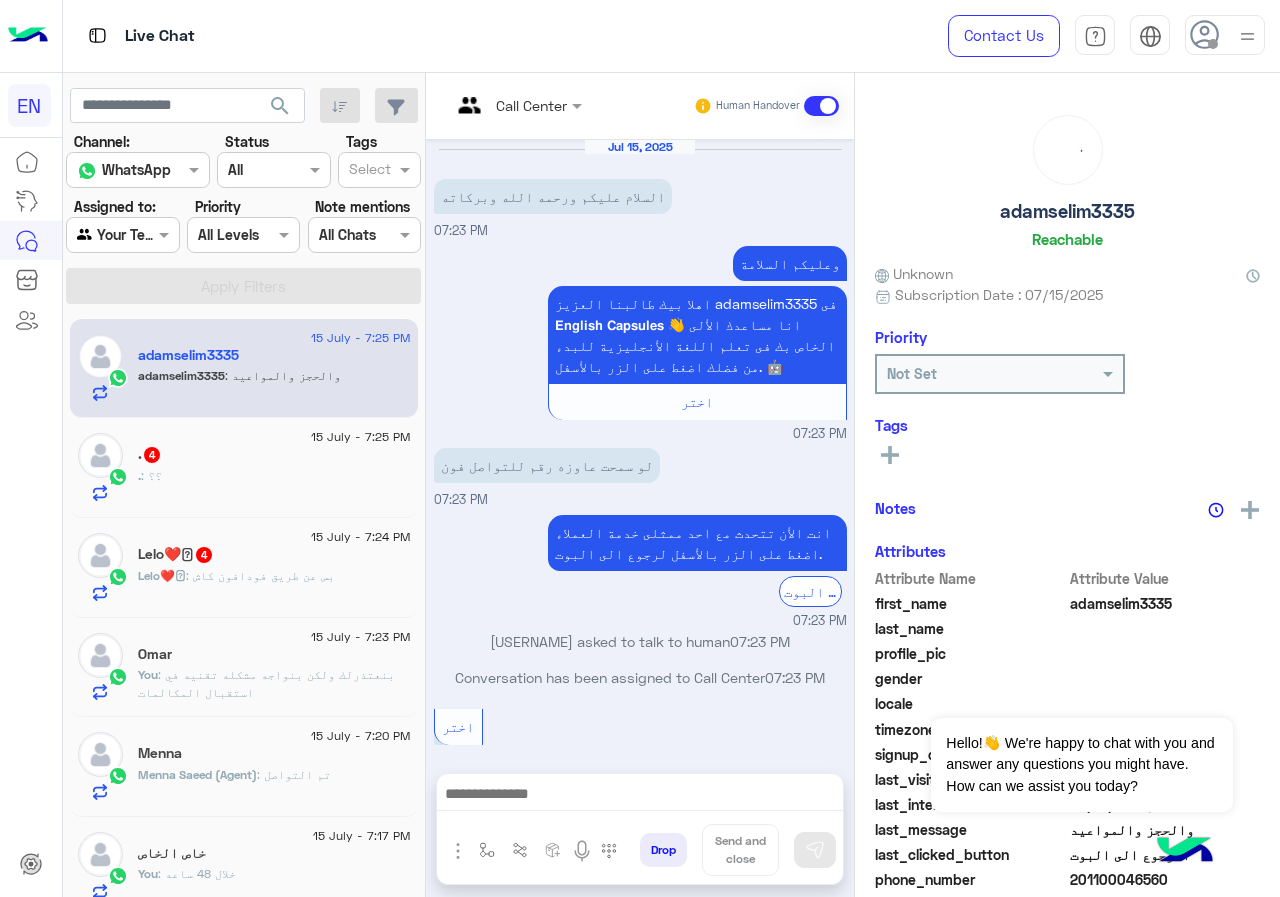 scroll, scrollTop: 764, scrollLeft: 0, axis: vertical 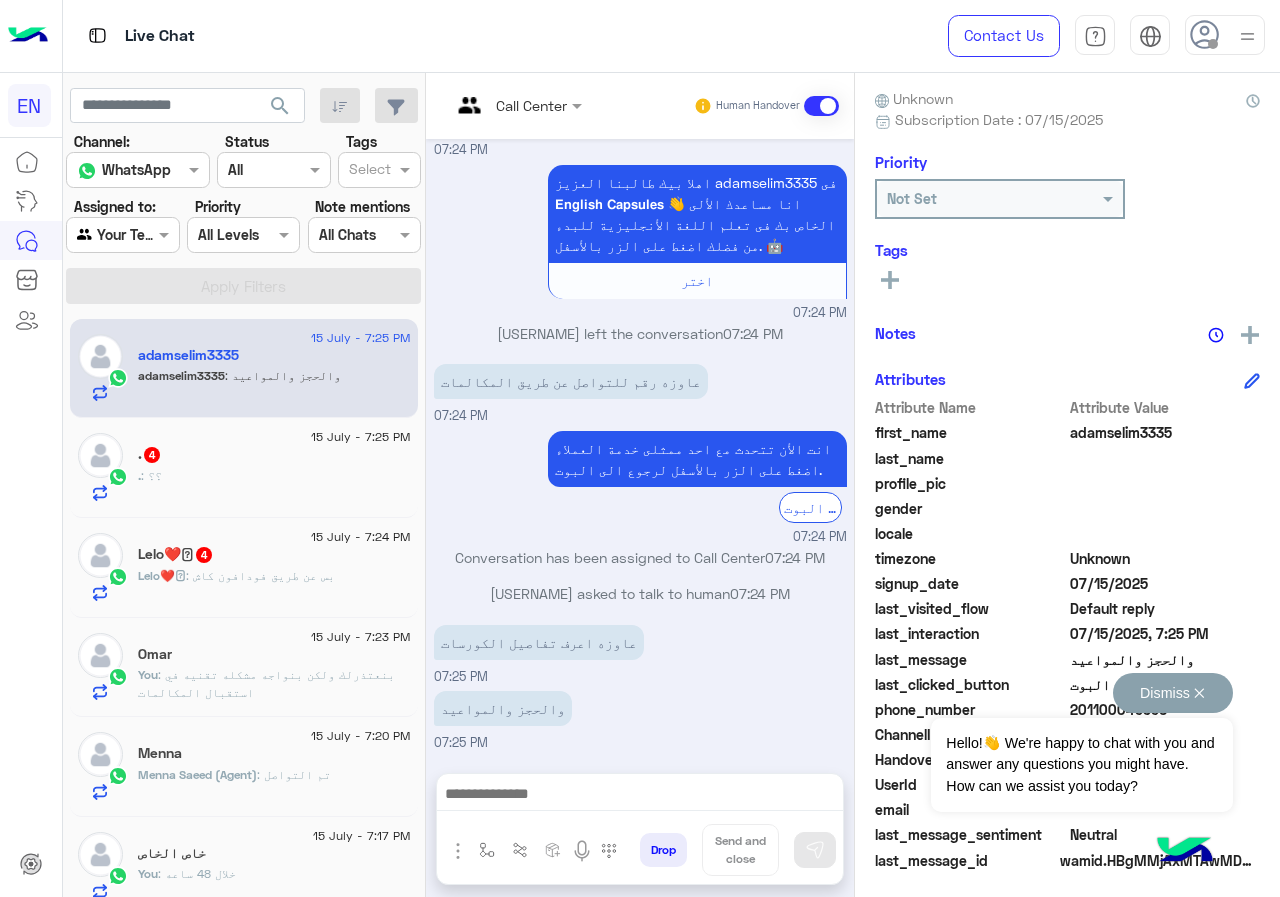 click on "Dismiss ✕" at bounding box center (1173, 693) 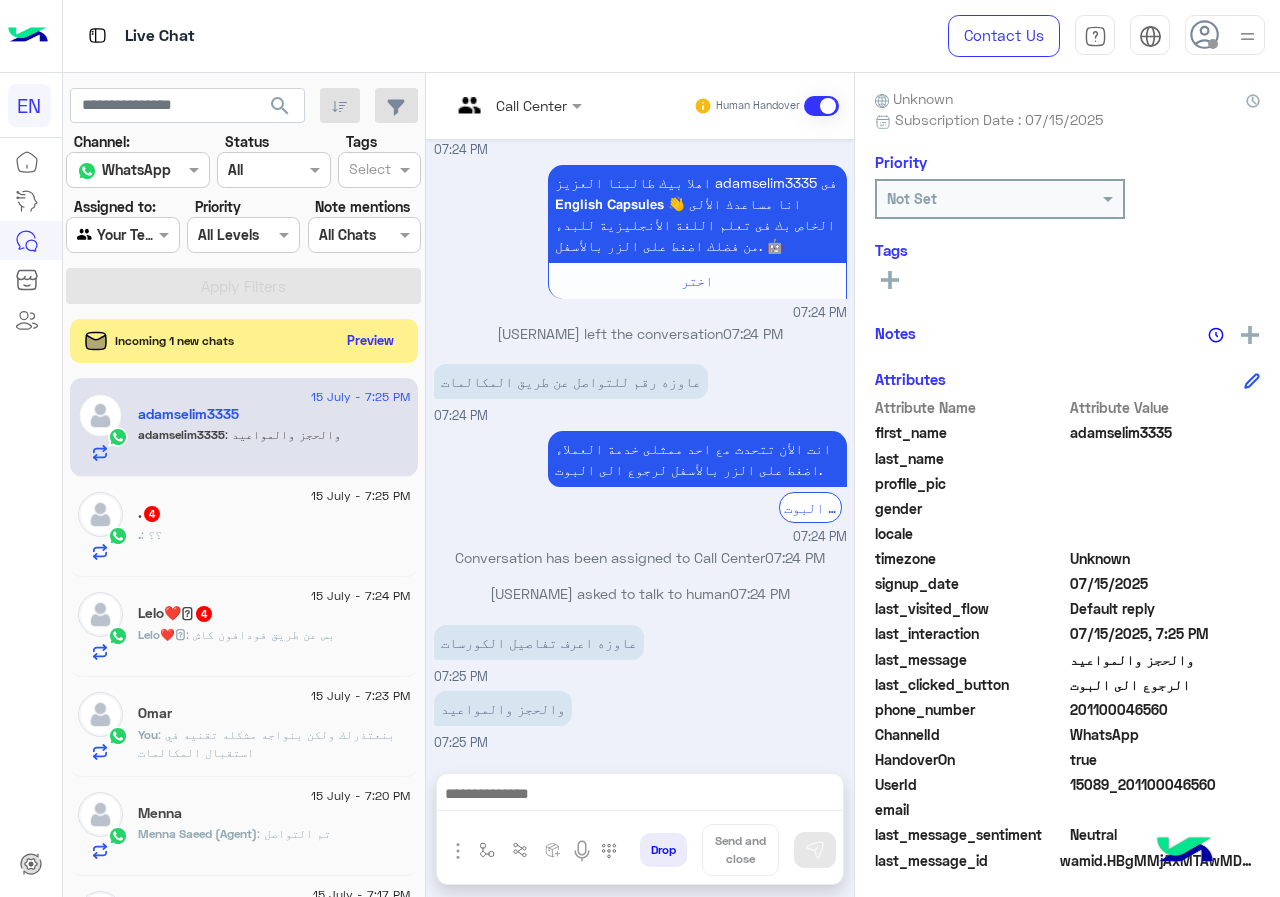drag, startPoint x: 1072, startPoint y: 711, endPoint x: 1173, endPoint y: 708, distance: 101.04455 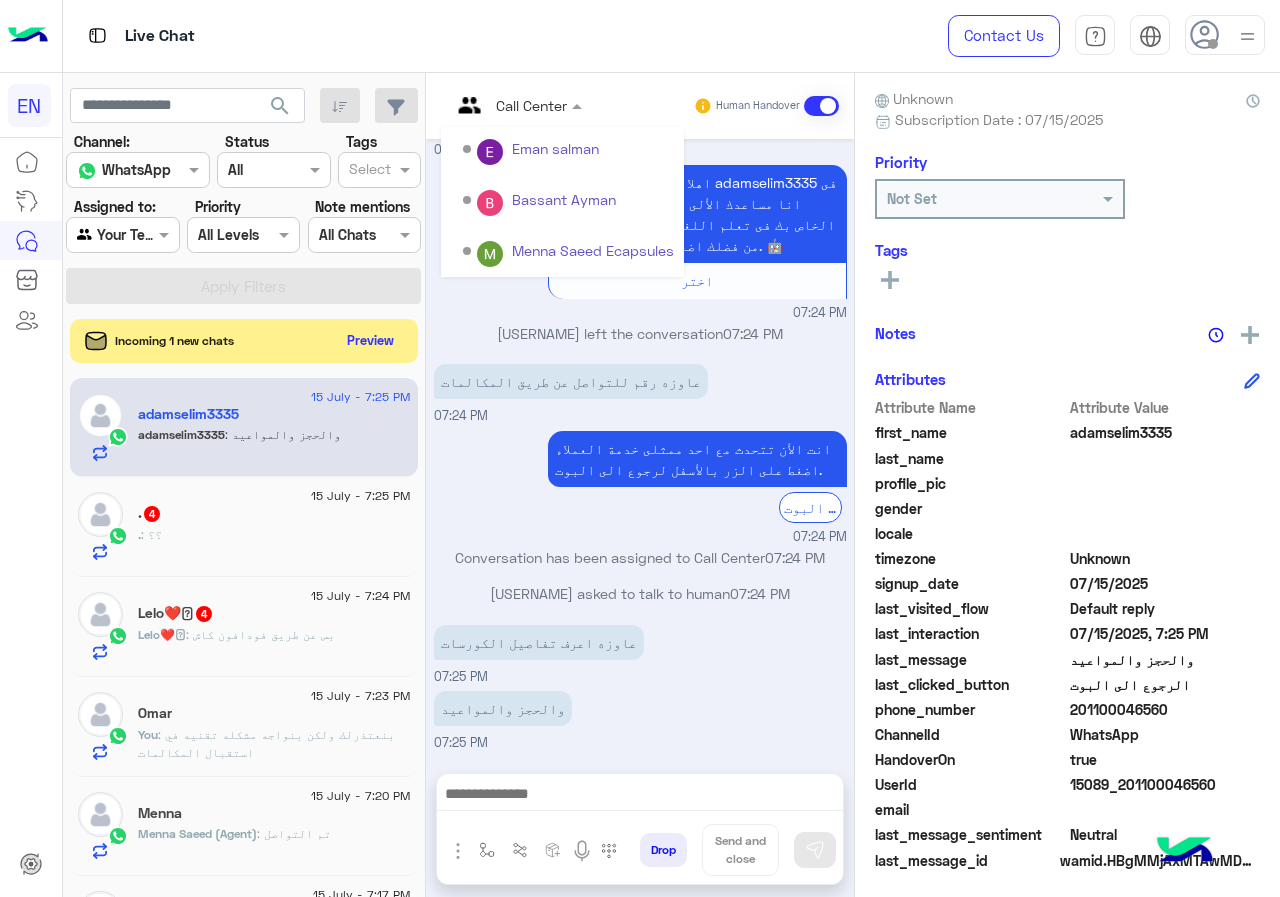 scroll, scrollTop: 332, scrollLeft: 0, axis: vertical 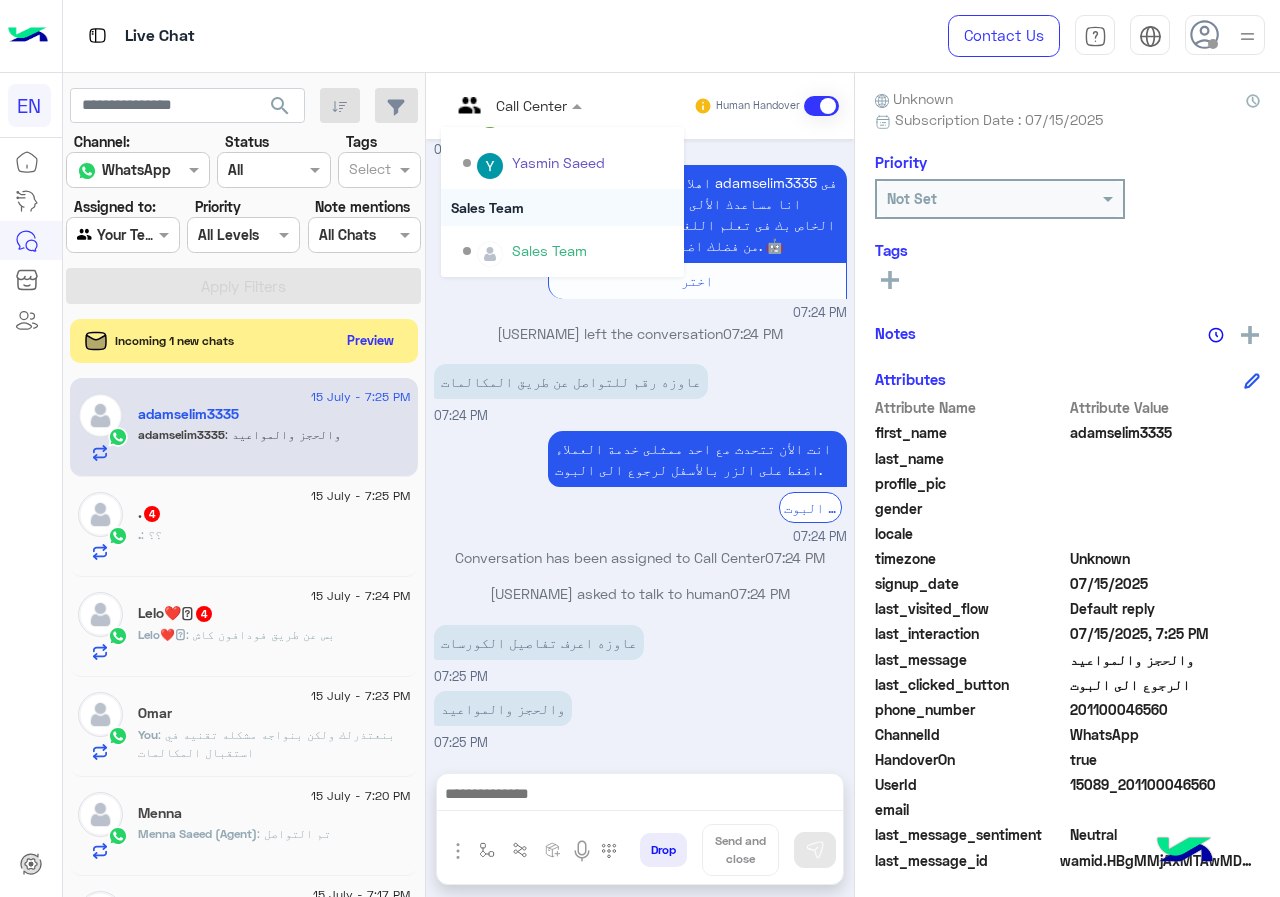 click on "Sales Team" at bounding box center [562, 207] 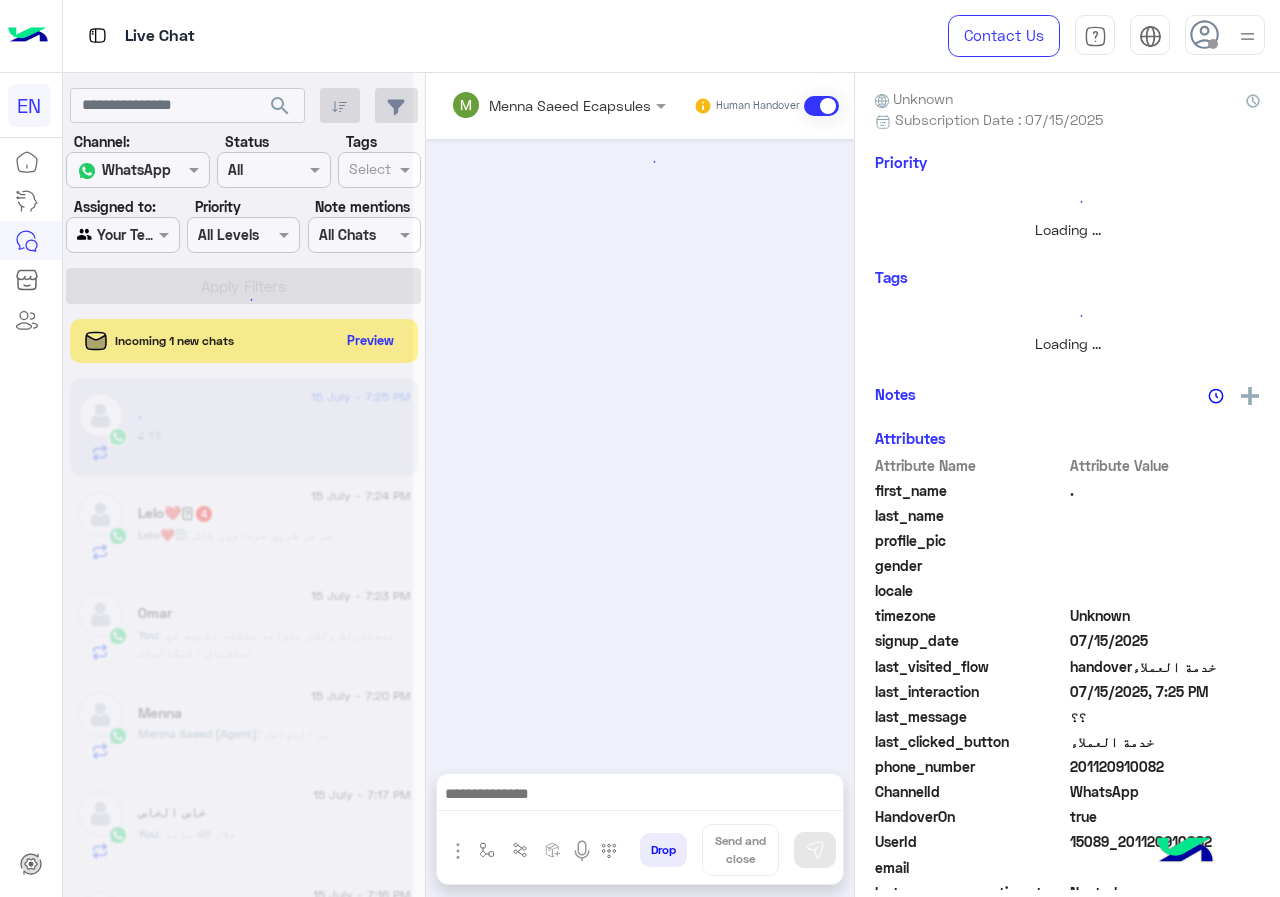 scroll, scrollTop: 0, scrollLeft: 0, axis: both 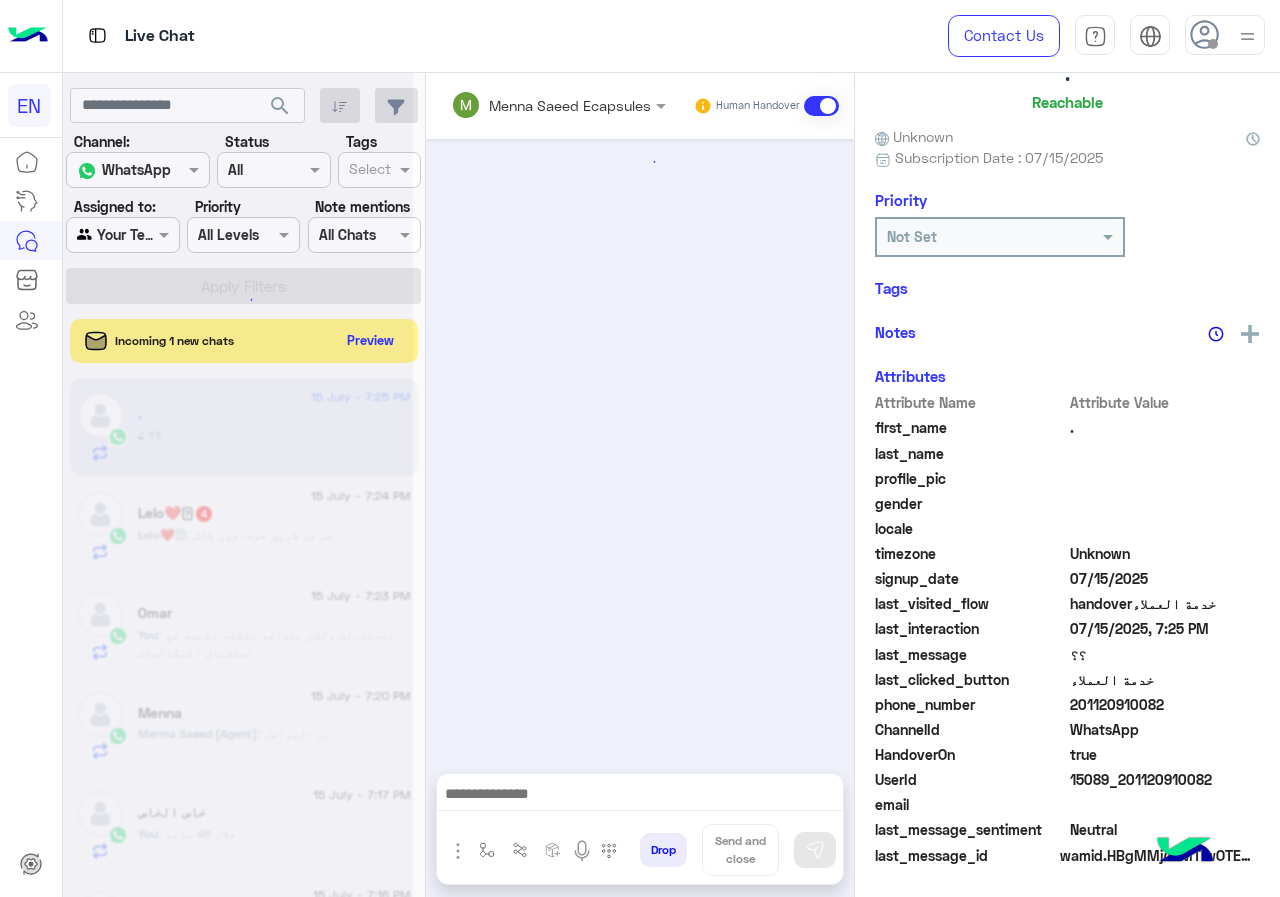 click 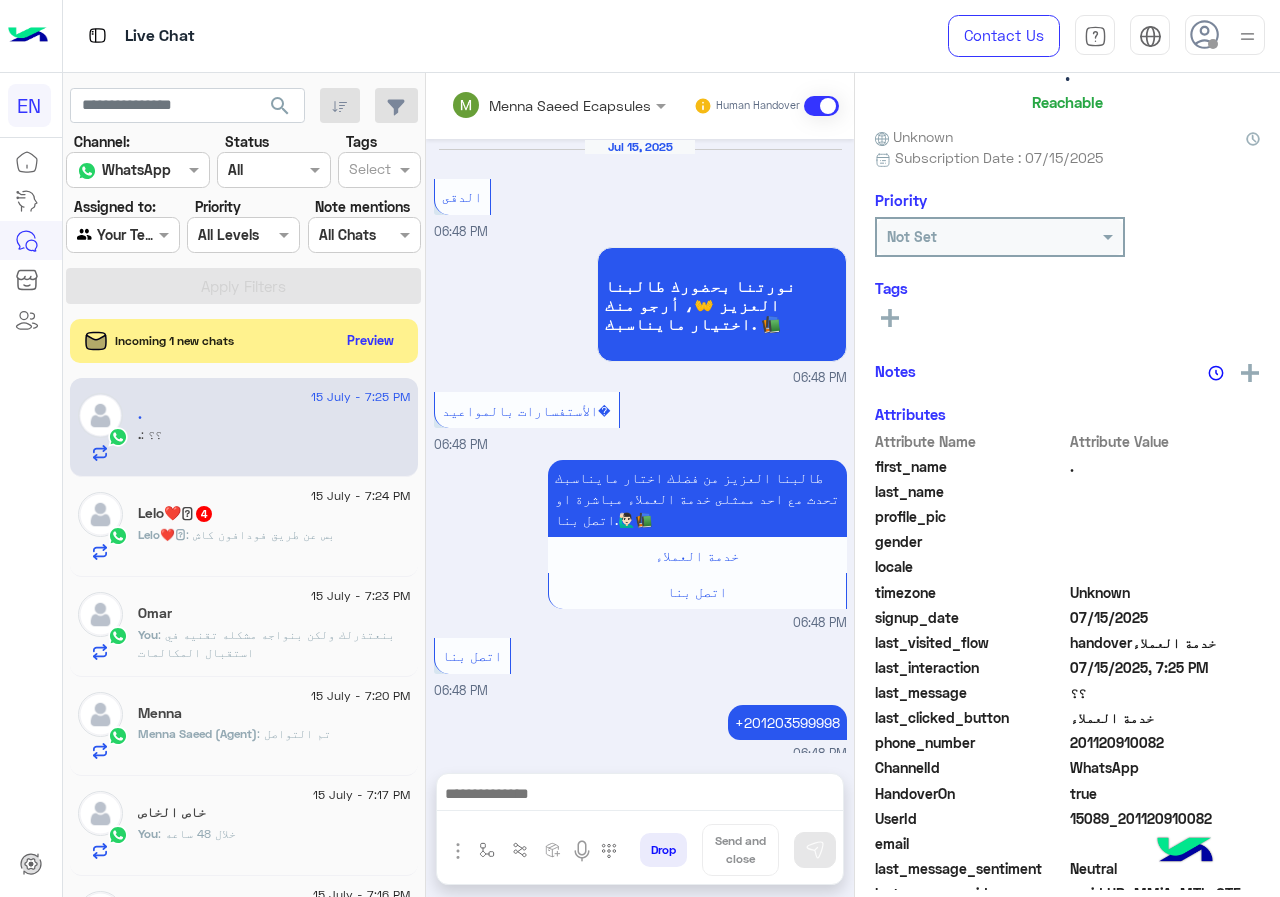 scroll, scrollTop: 927, scrollLeft: 0, axis: vertical 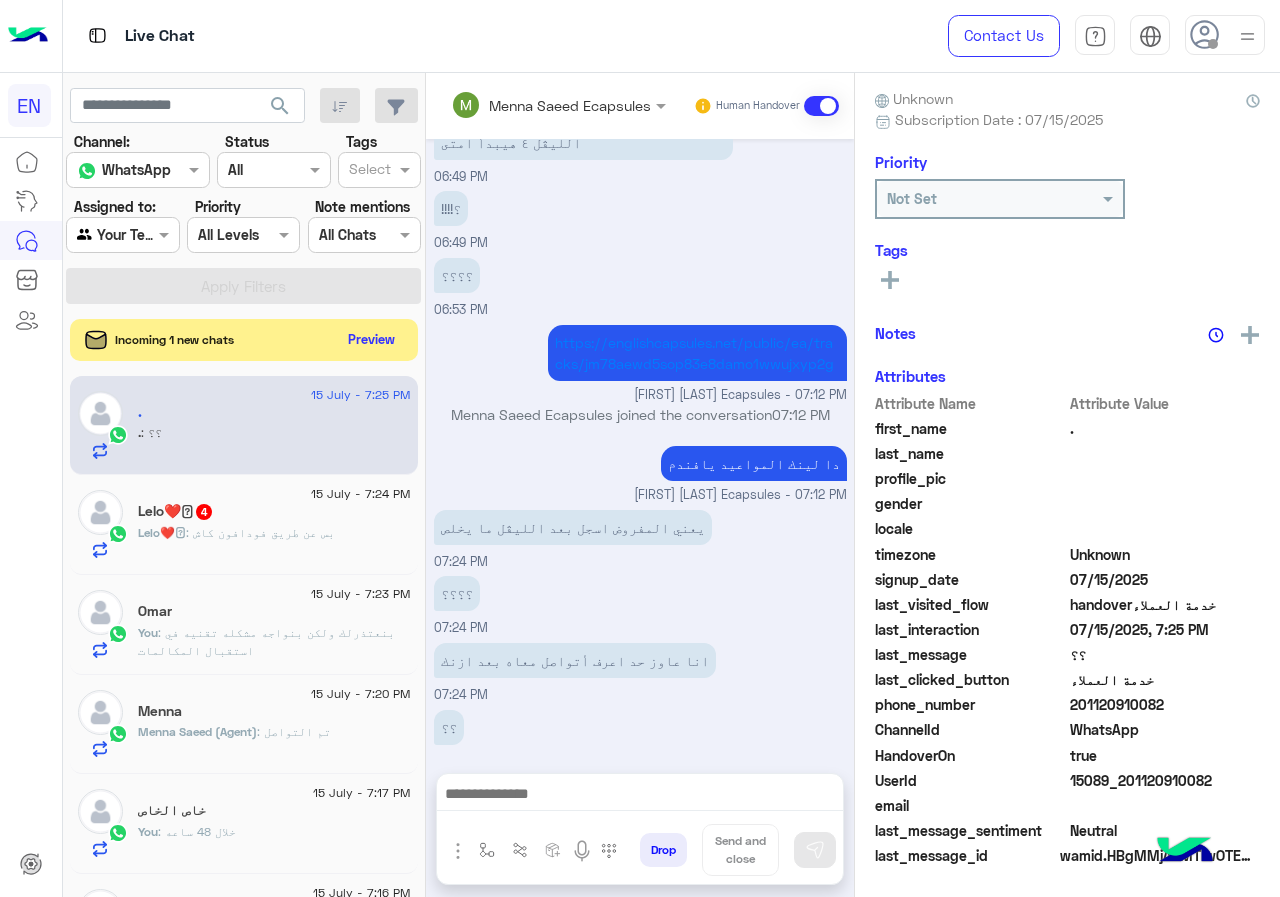 click on "Preview" 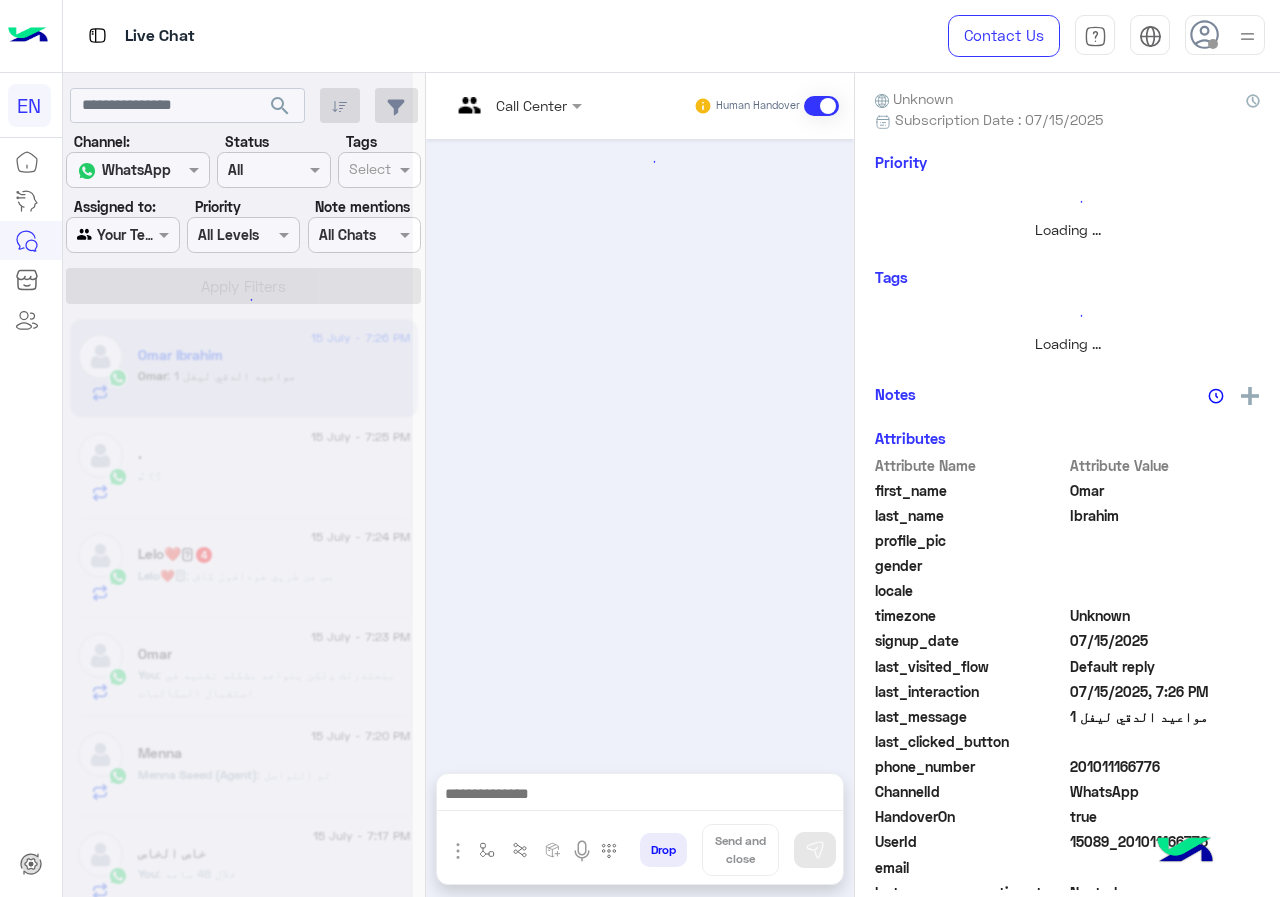 scroll, scrollTop: 0, scrollLeft: 0, axis: both 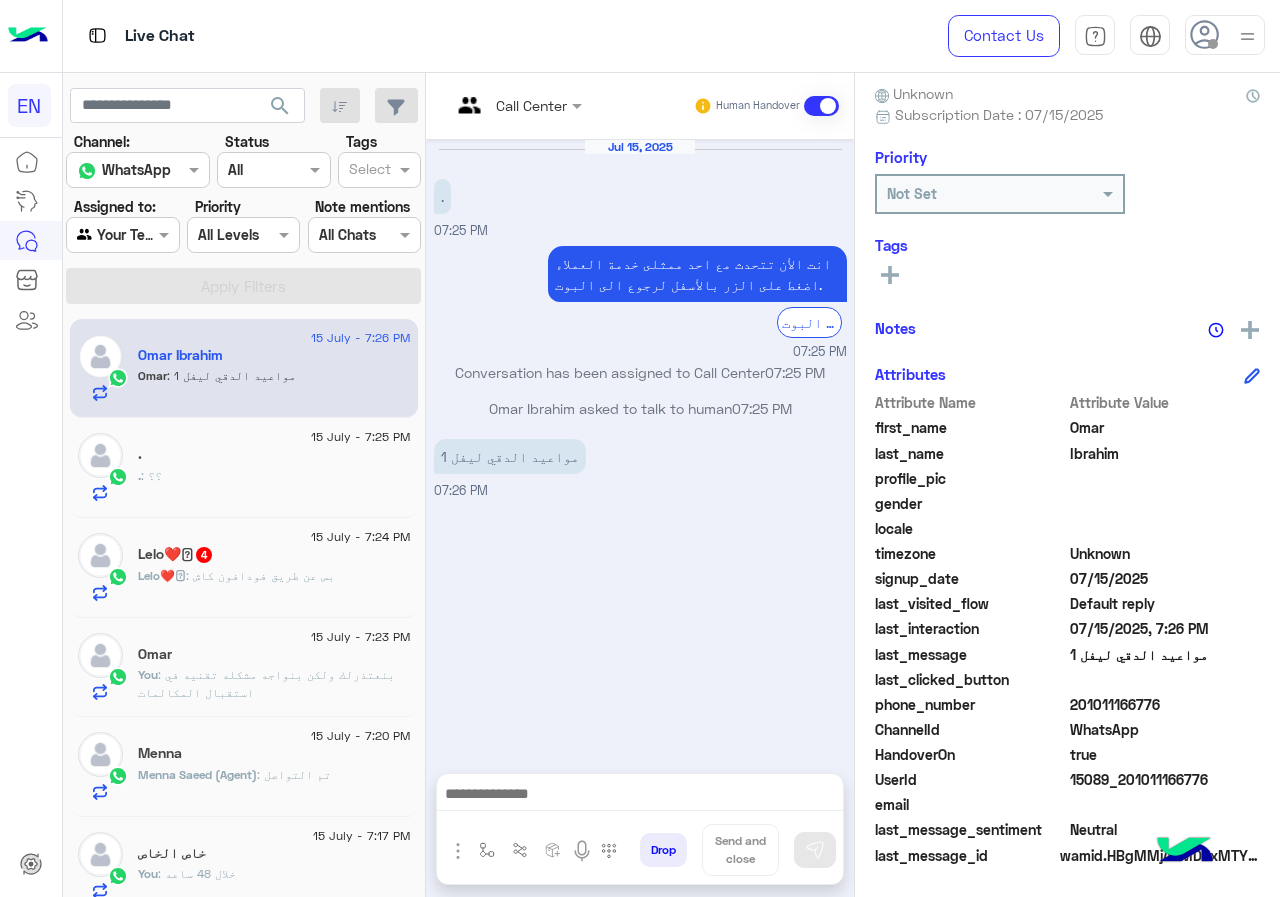 drag, startPoint x: 1073, startPoint y: 698, endPoint x: 1169, endPoint y: 697, distance: 96.00521 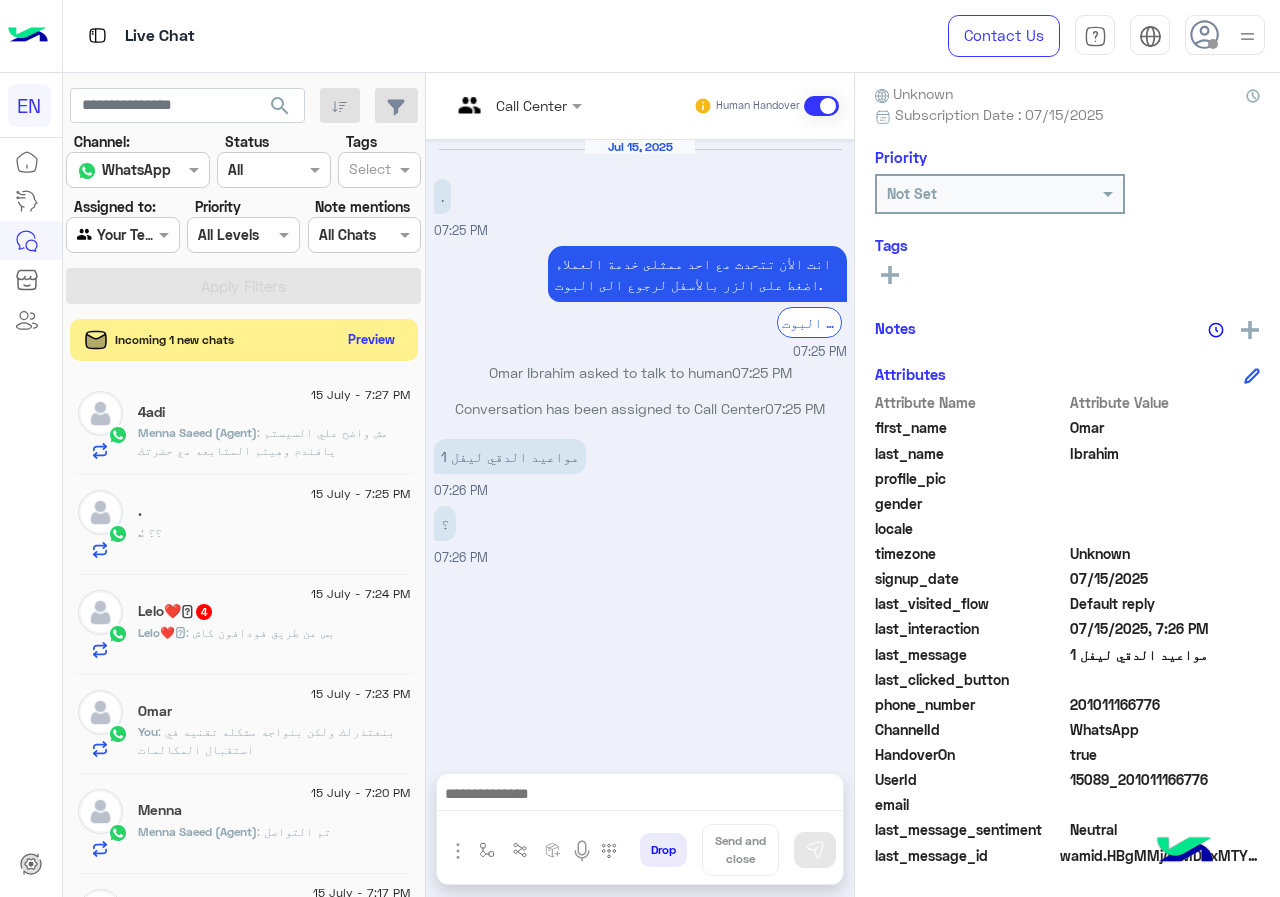 click on "Preview" 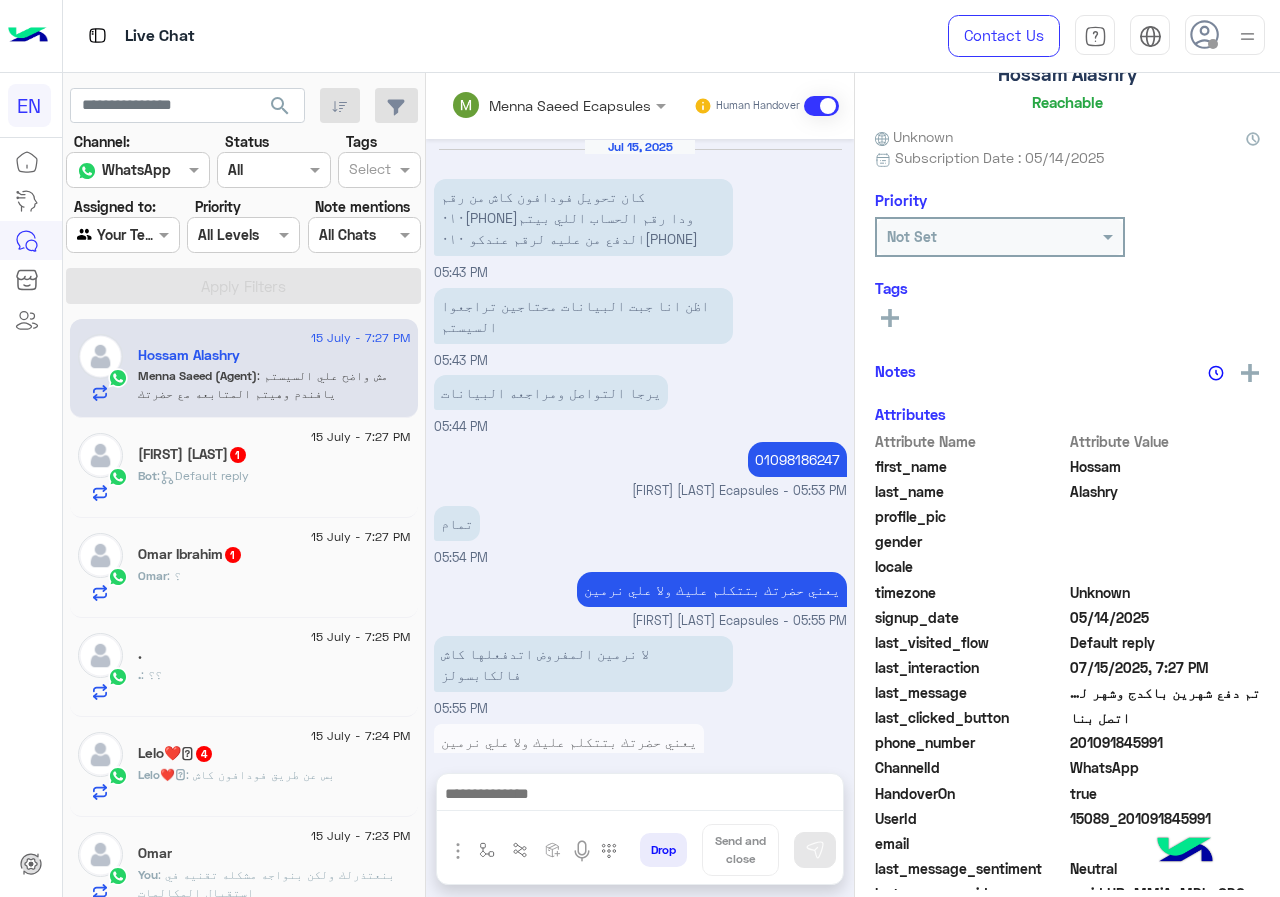 scroll, scrollTop: 176, scrollLeft: 0, axis: vertical 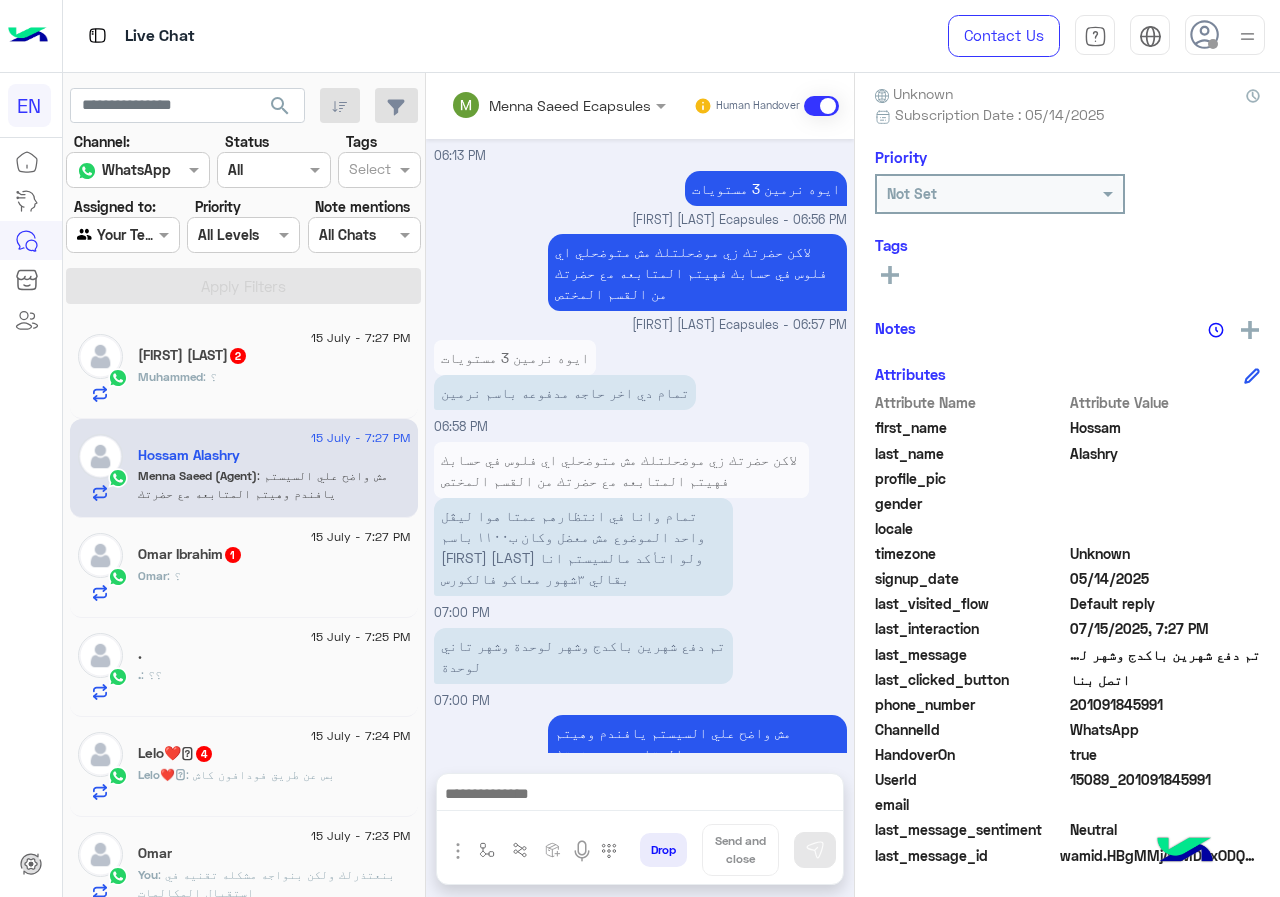 click on "Muhammed : ؟" 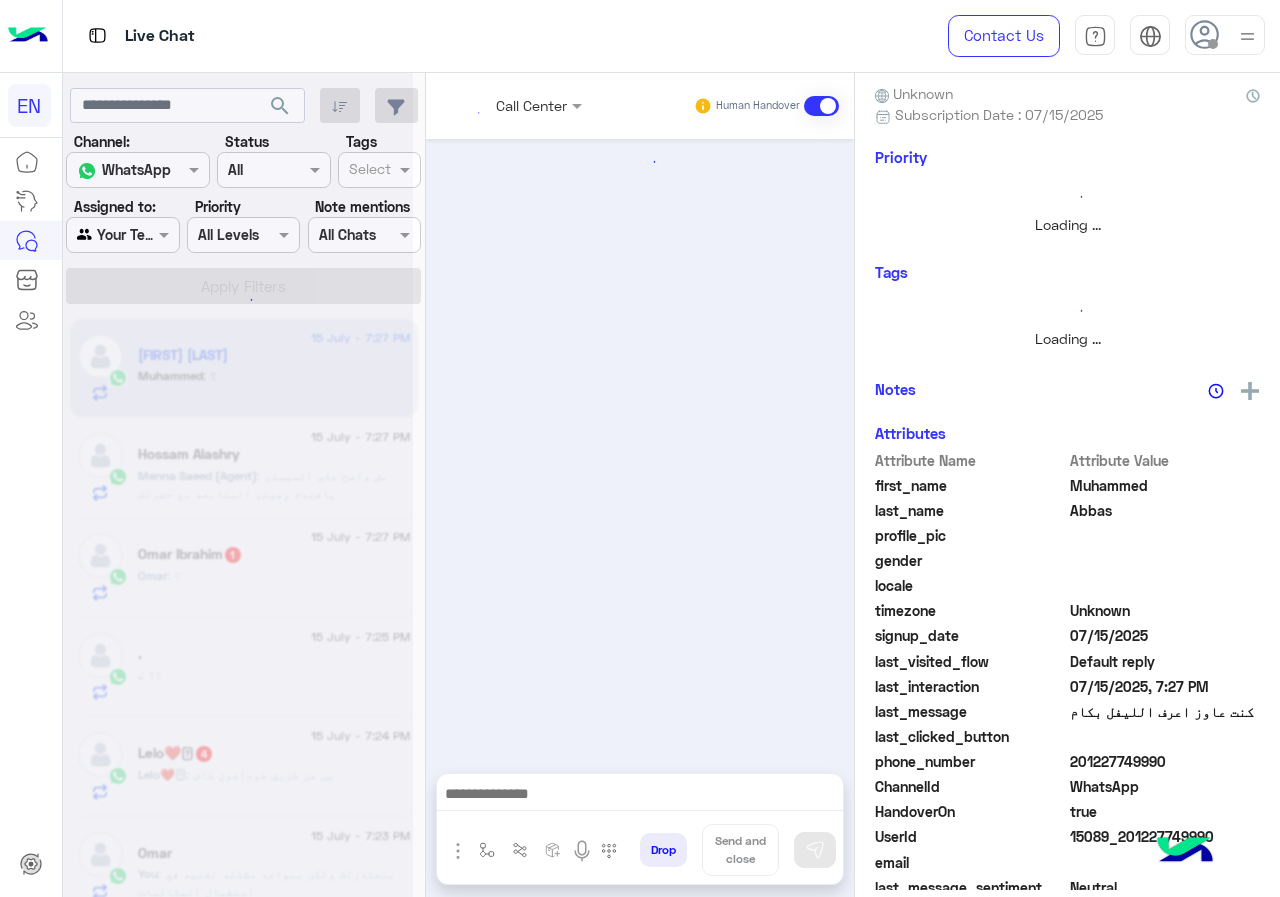 scroll, scrollTop: 0, scrollLeft: 0, axis: both 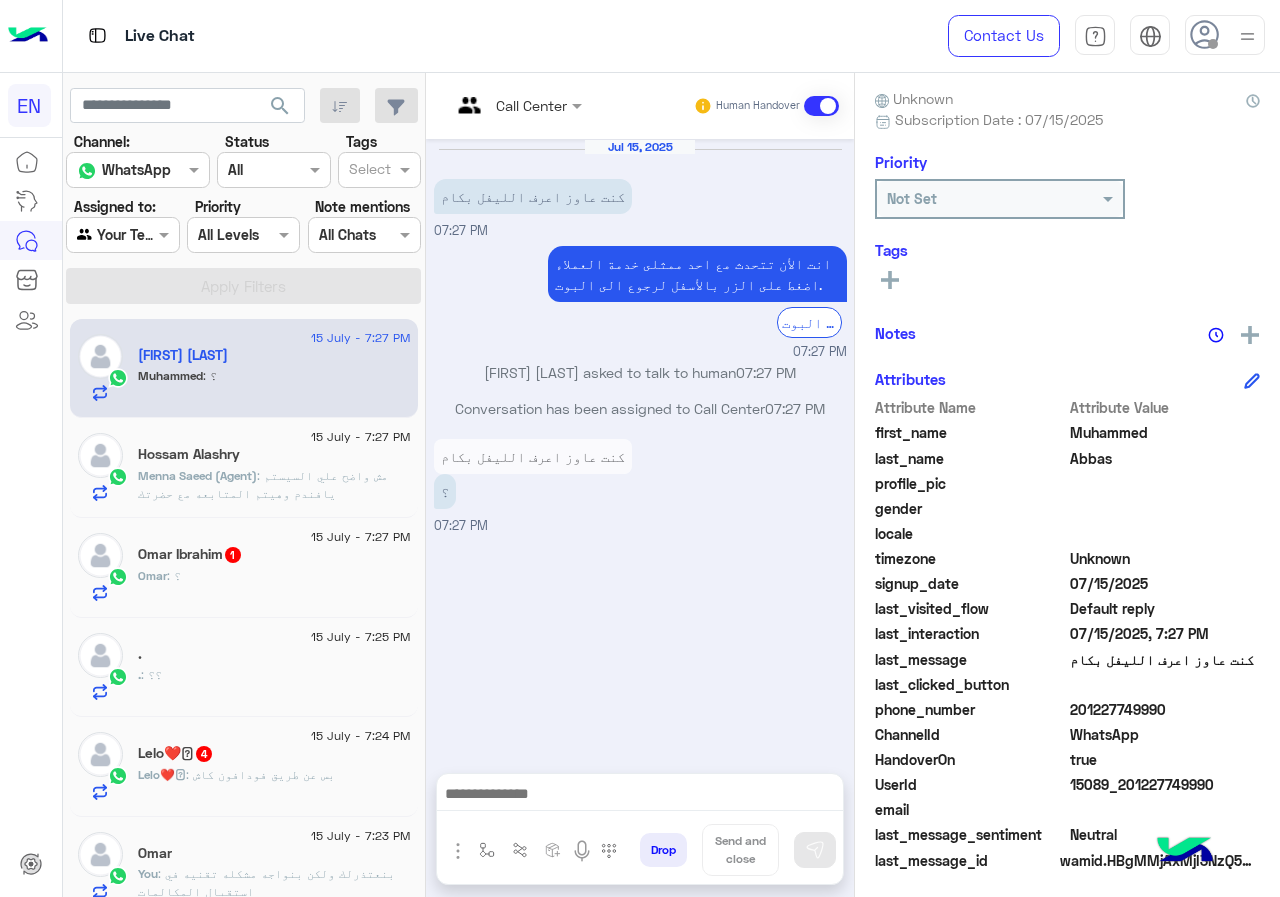 drag, startPoint x: 1078, startPoint y: 703, endPoint x: 1230, endPoint y: 699, distance: 152.05263 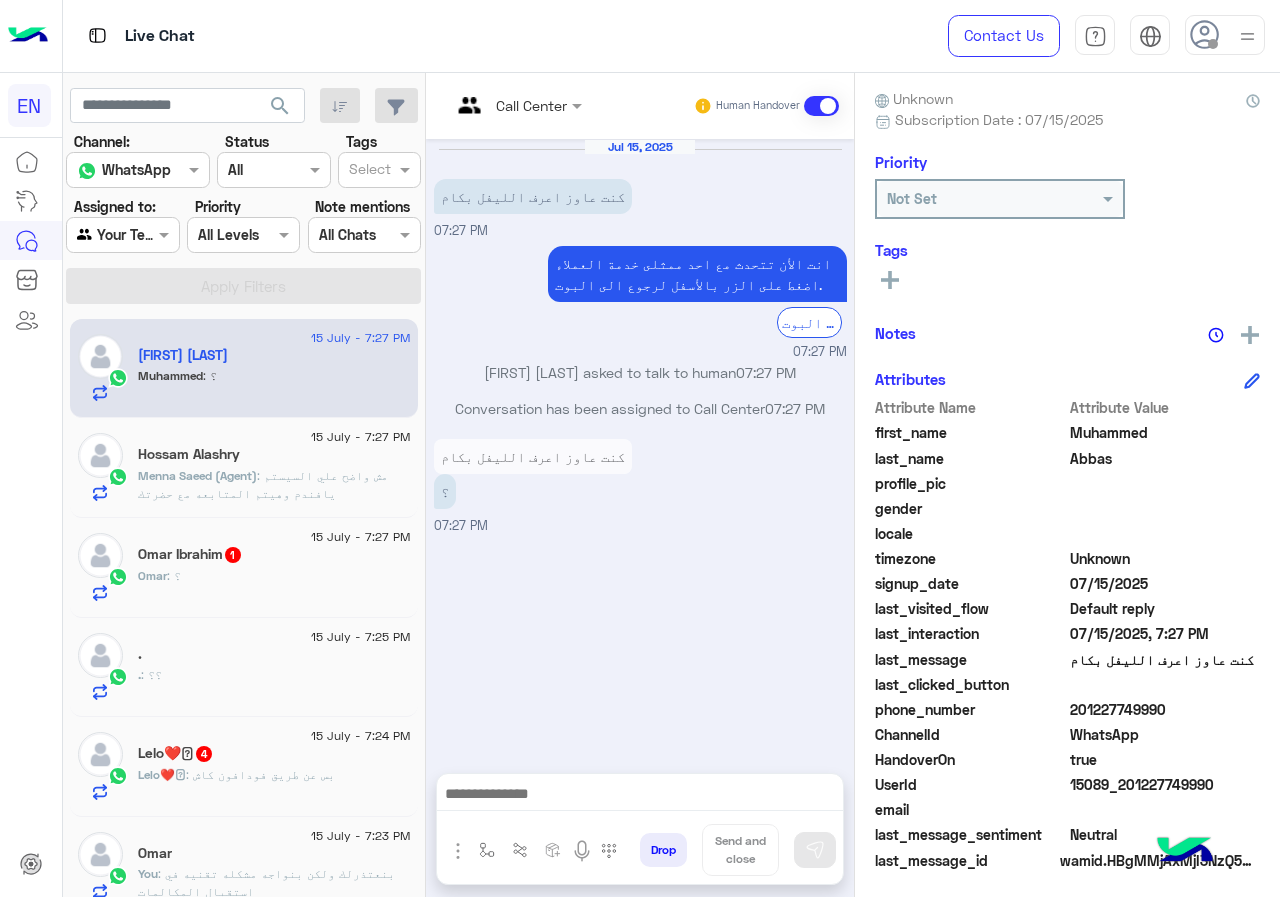 drag, startPoint x: 1126, startPoint y: 723, endPoint x: 1111, endPoint y: 755, distance: 35.341194 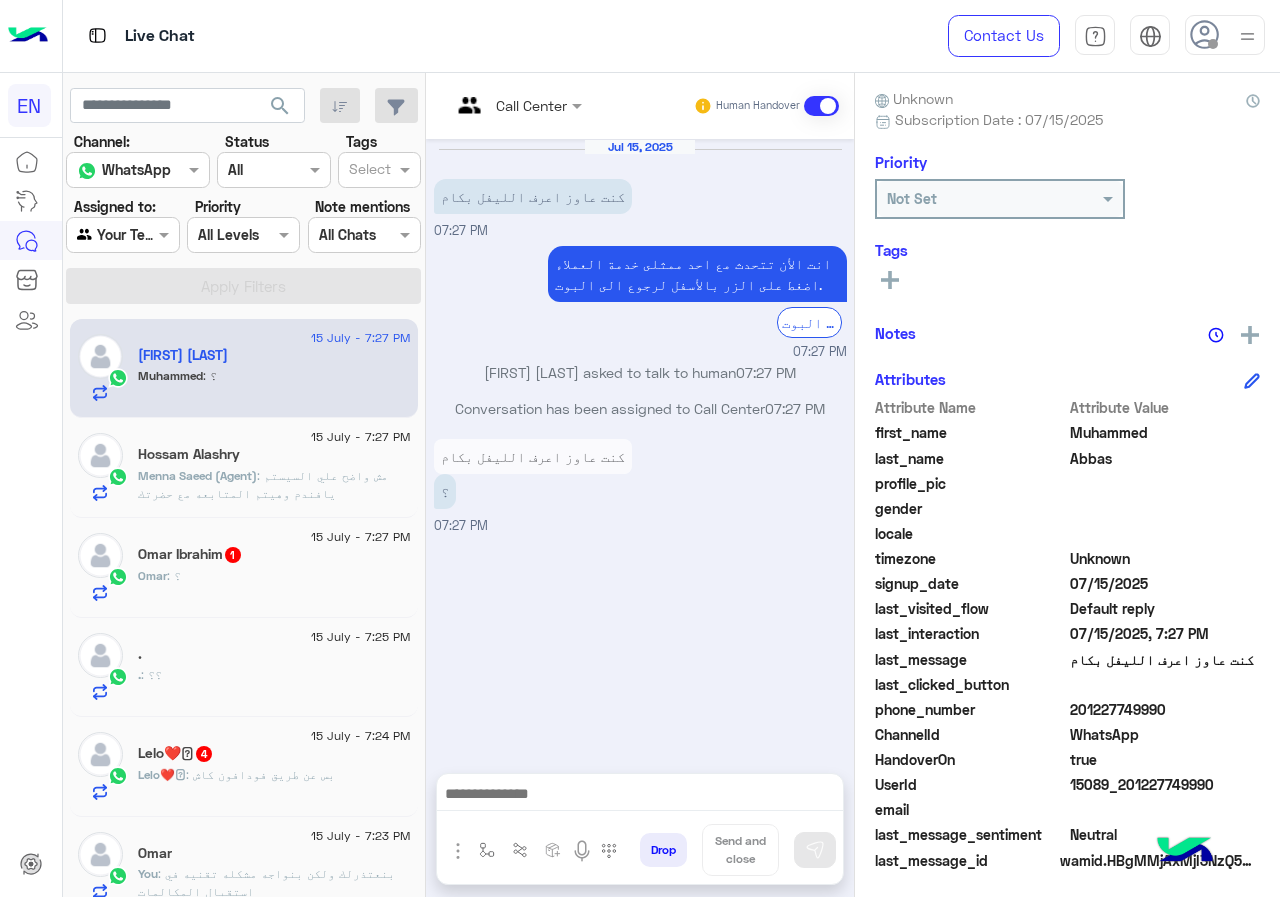 click on "last_visited_flow" 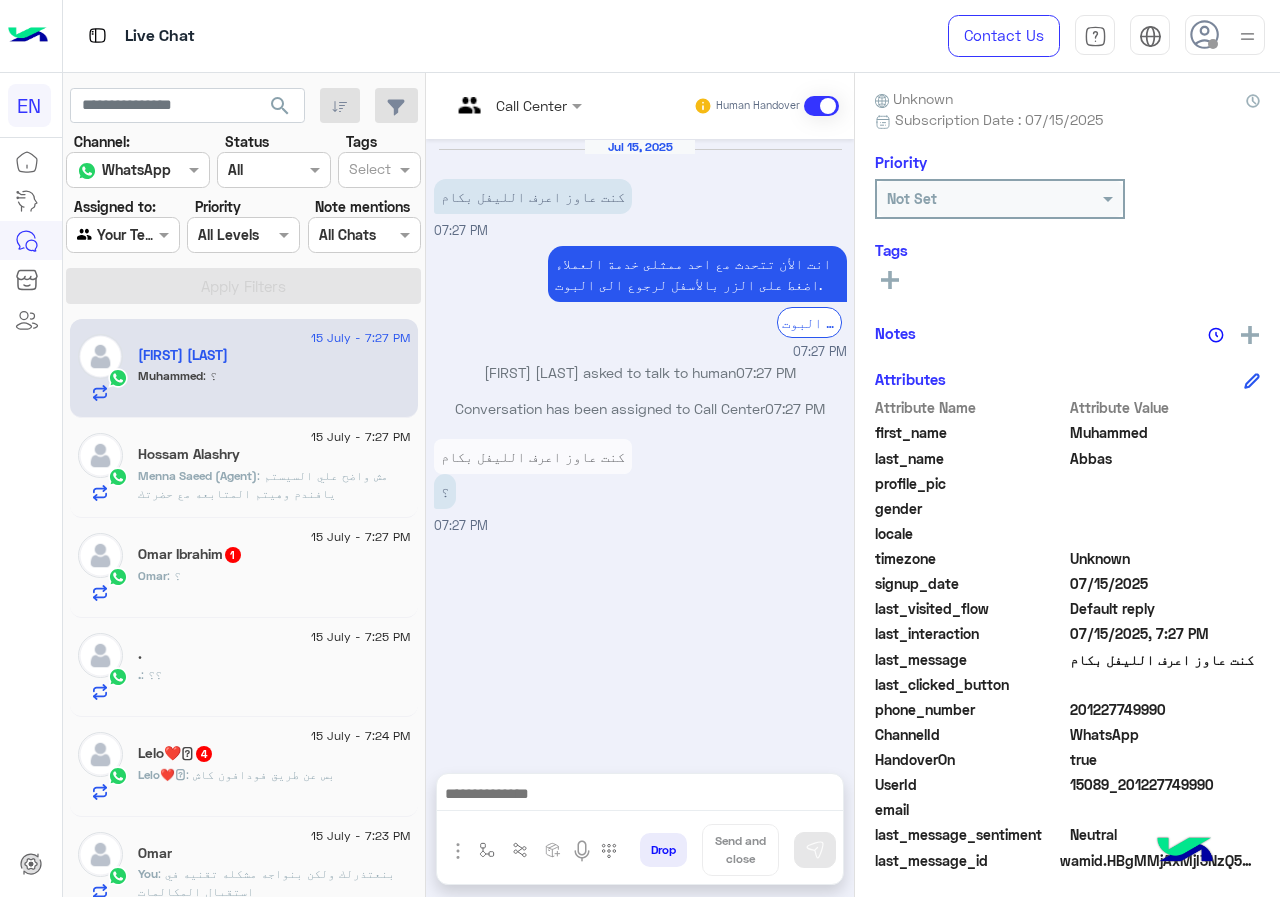drag, startPoint x: 1075, startPoint y: 711, endPoint x: 1166, endPoint y: 710, distance: 91.00549 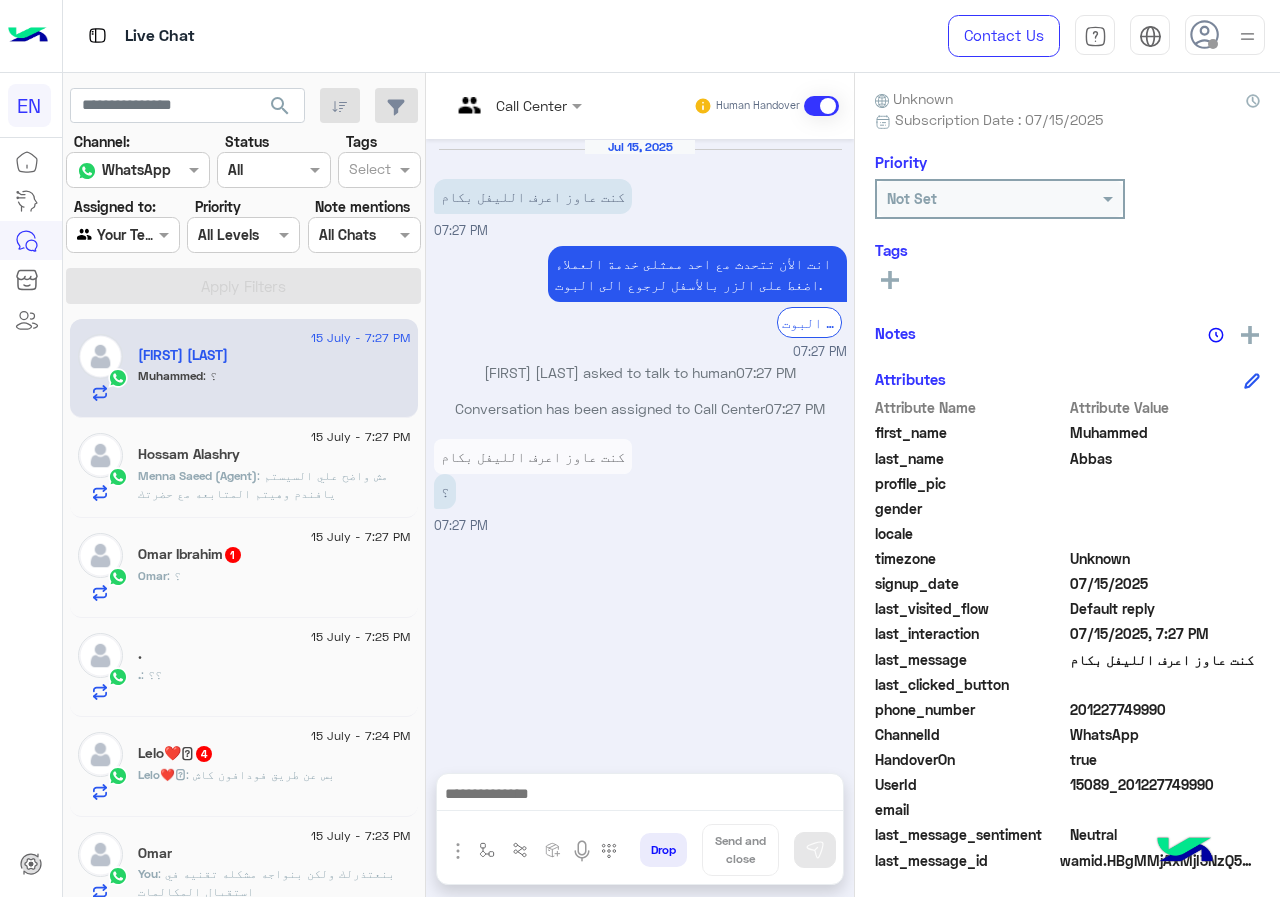 click on "Call Center" at bounding box center (509, 106) 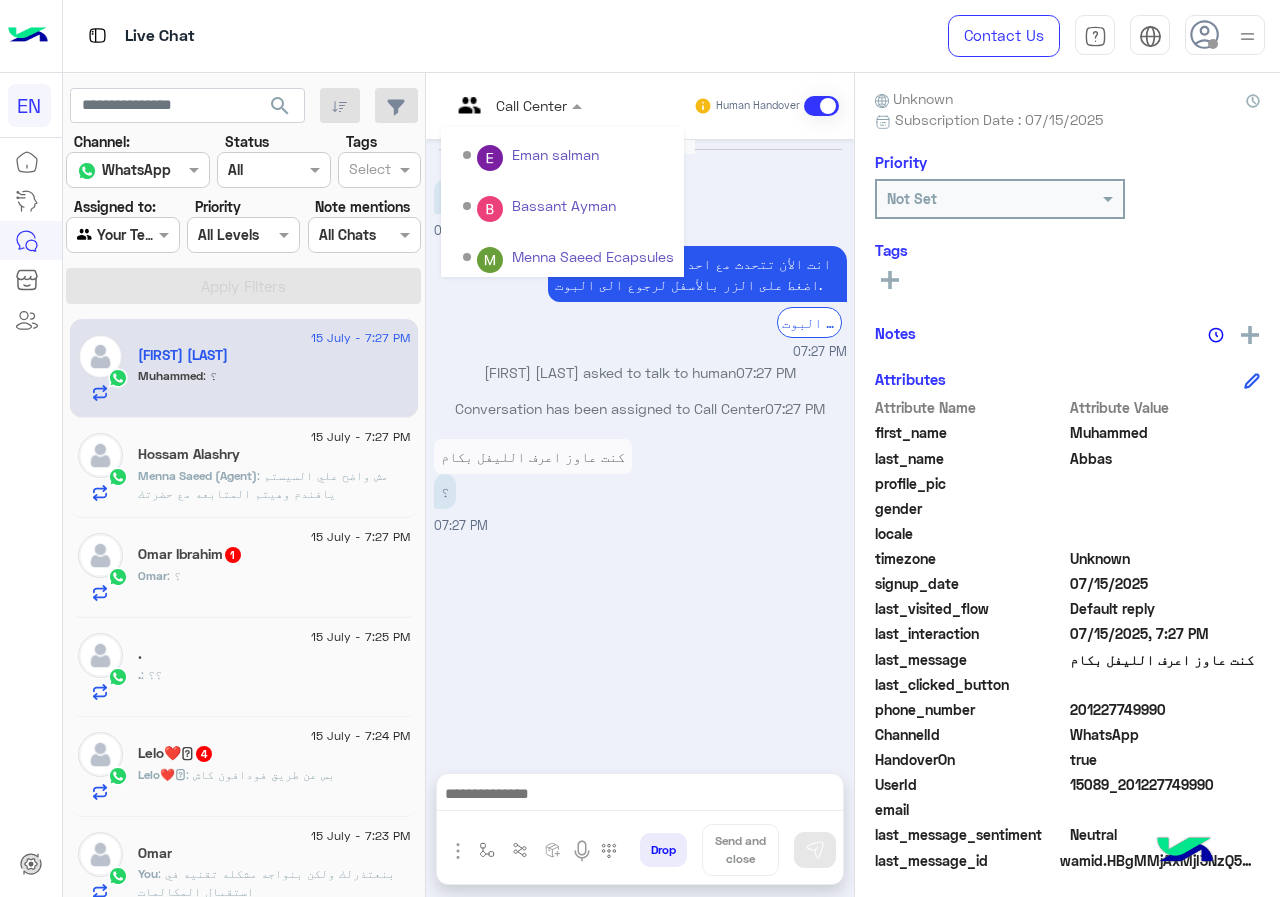 scroll, scrollTop: 332, scrollLeft: 0, axis: vertical 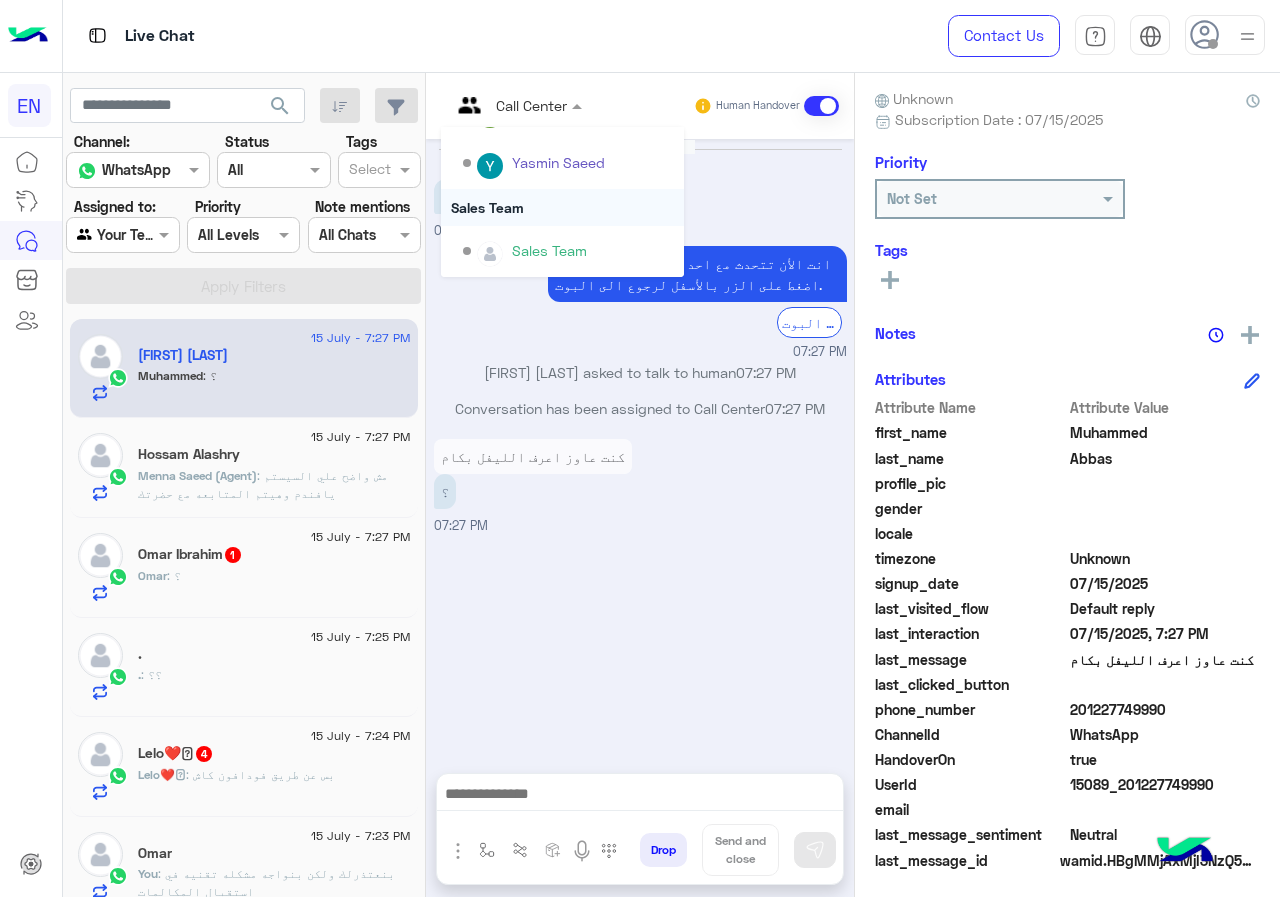 click on "Sales Team" at bounding box center [562, 207] 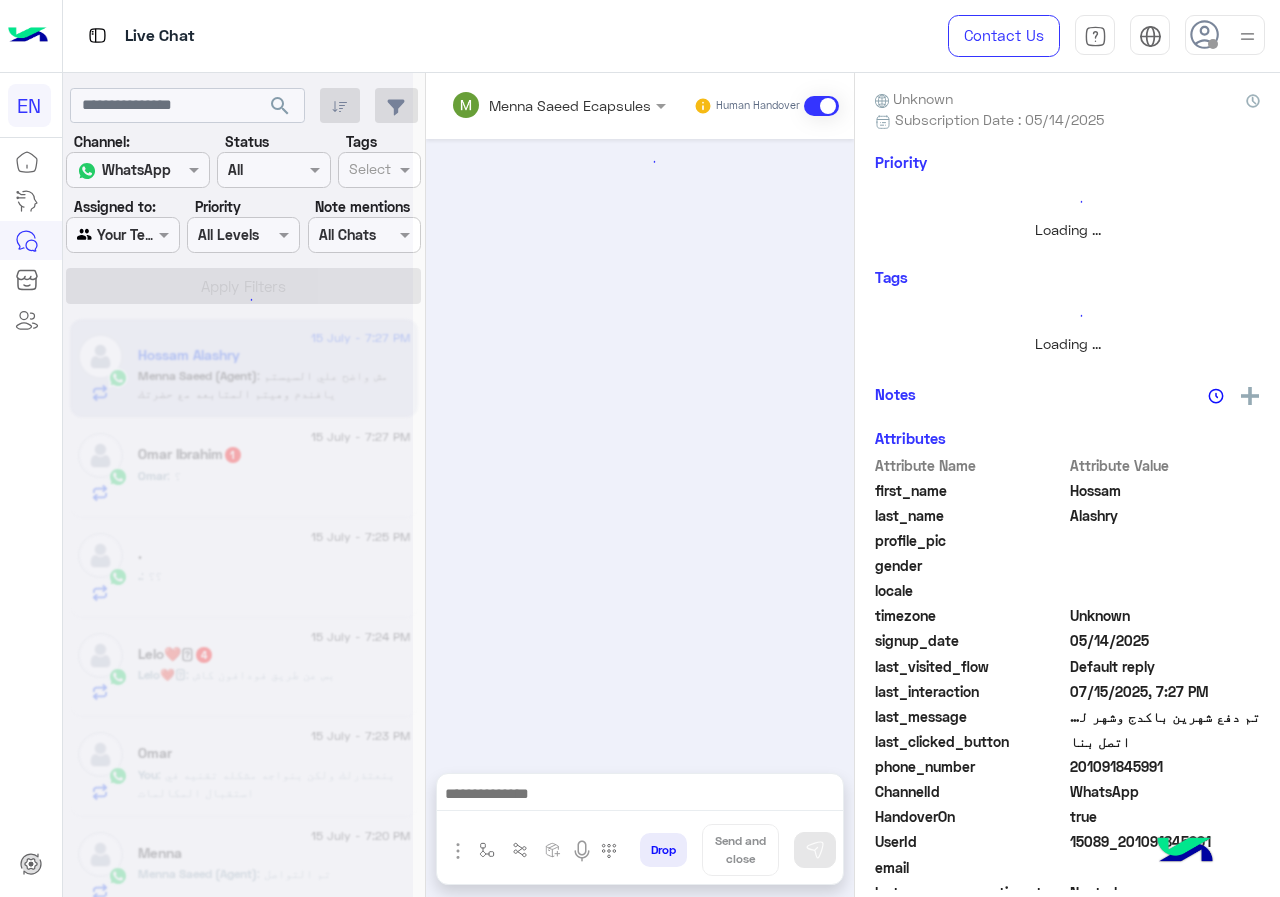 scroll, scrollTop: 175, scrollLeft: 0, axis: vertical 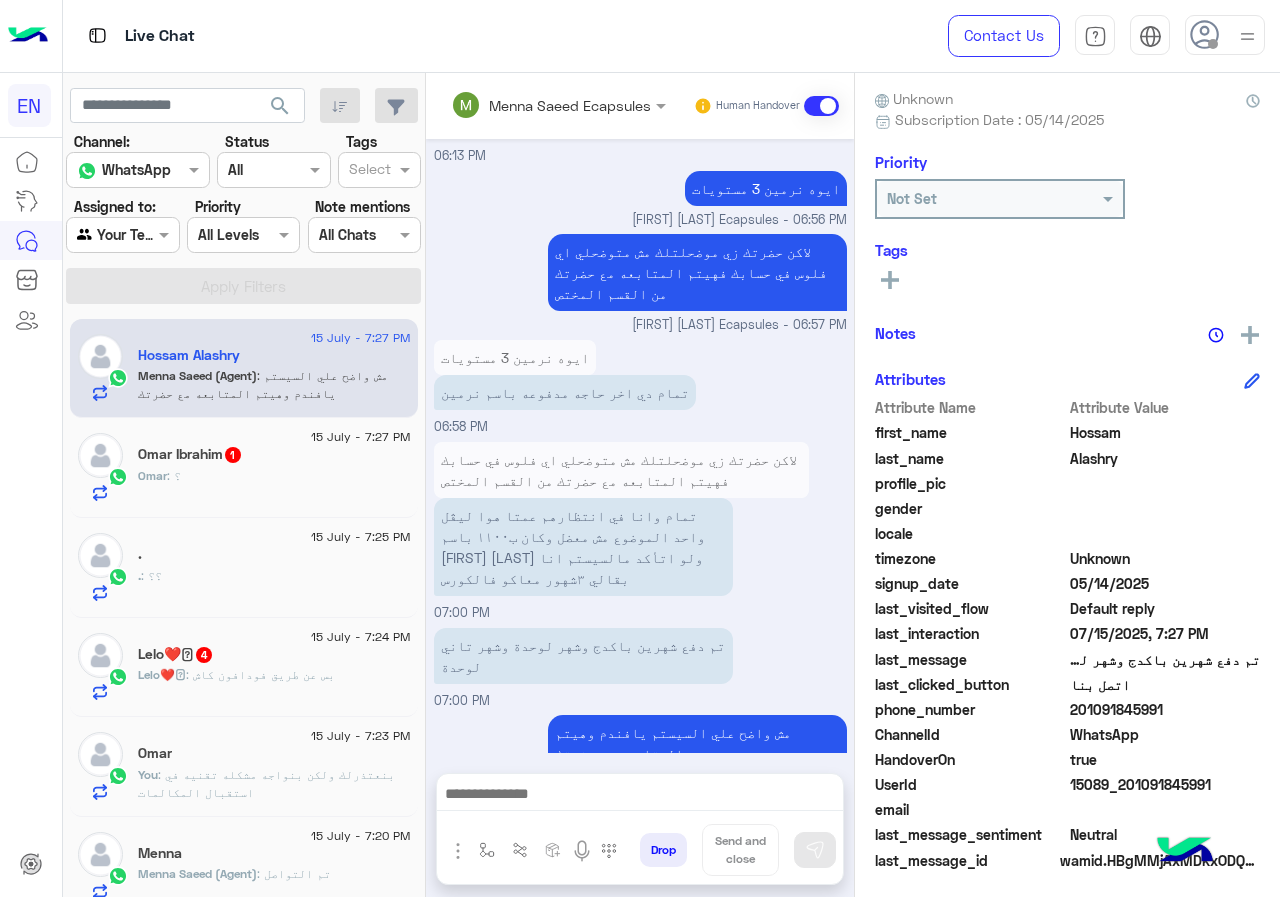 click on "Omar : ؟" 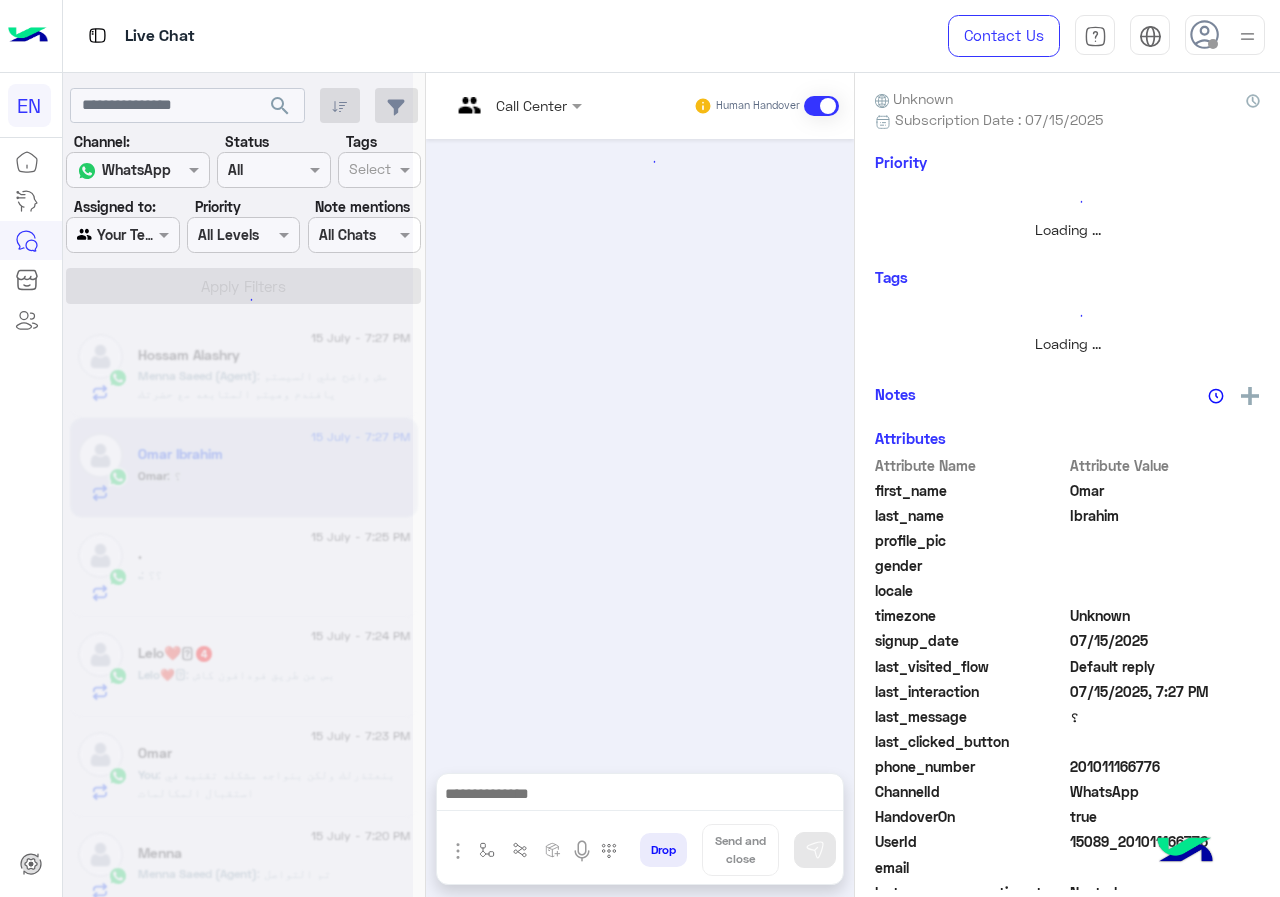 scroll, scrollTop: 0, scrollLeft: 0, axis: both 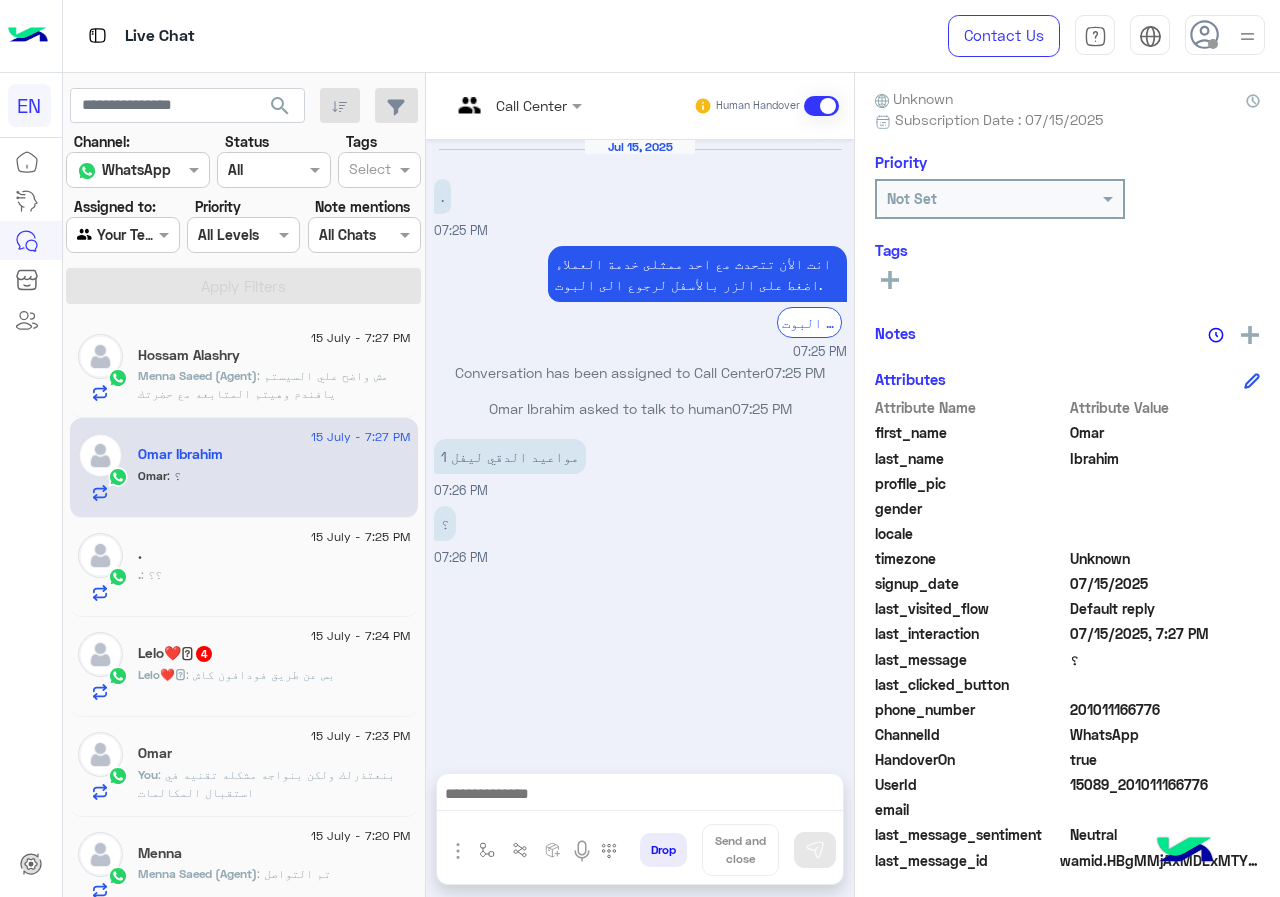 drag, startPoint x: 1077, startPoint y: 701, endPoint x: 1170, endPoint y: 700, distance: 93.00538 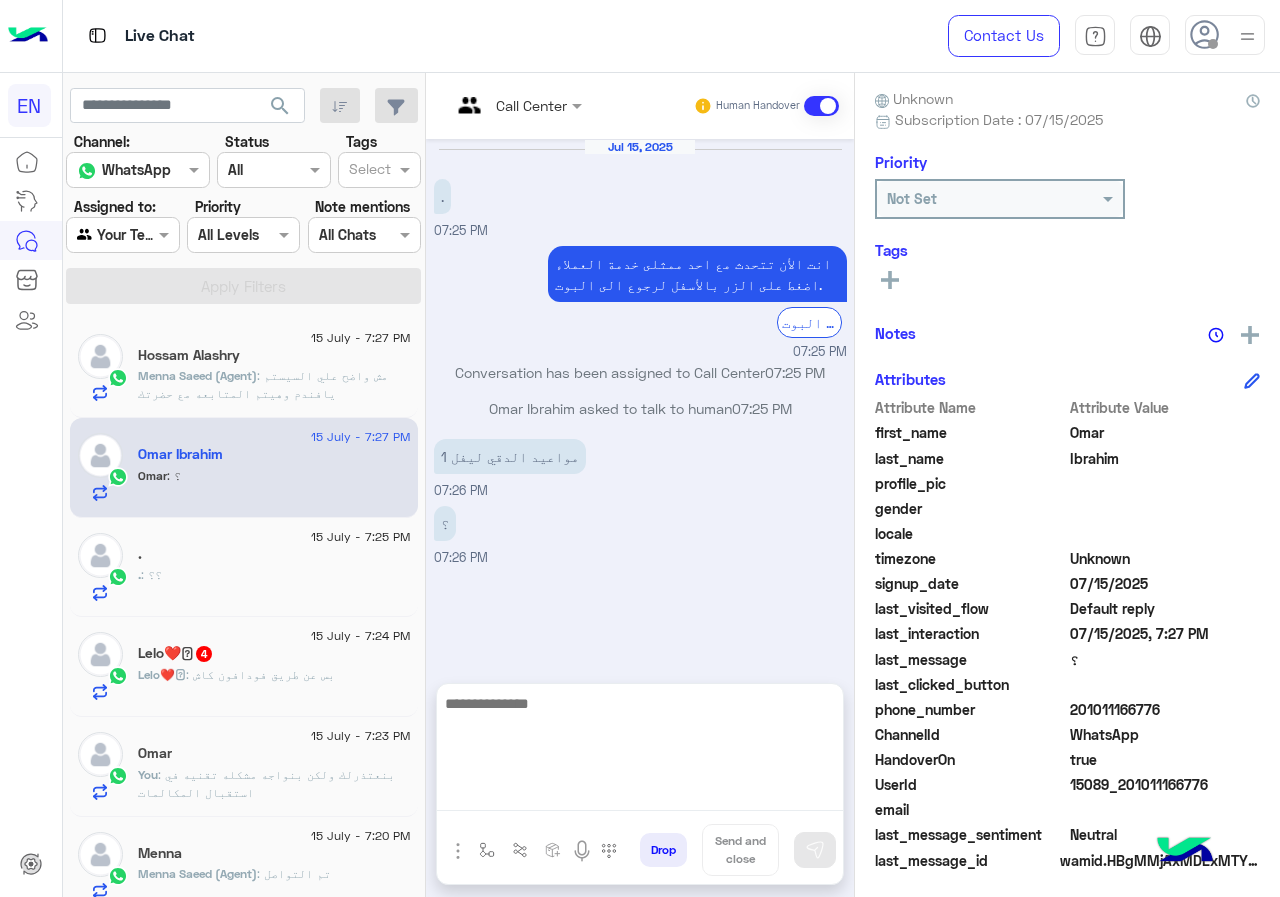 click at bounding box center [640, 751] 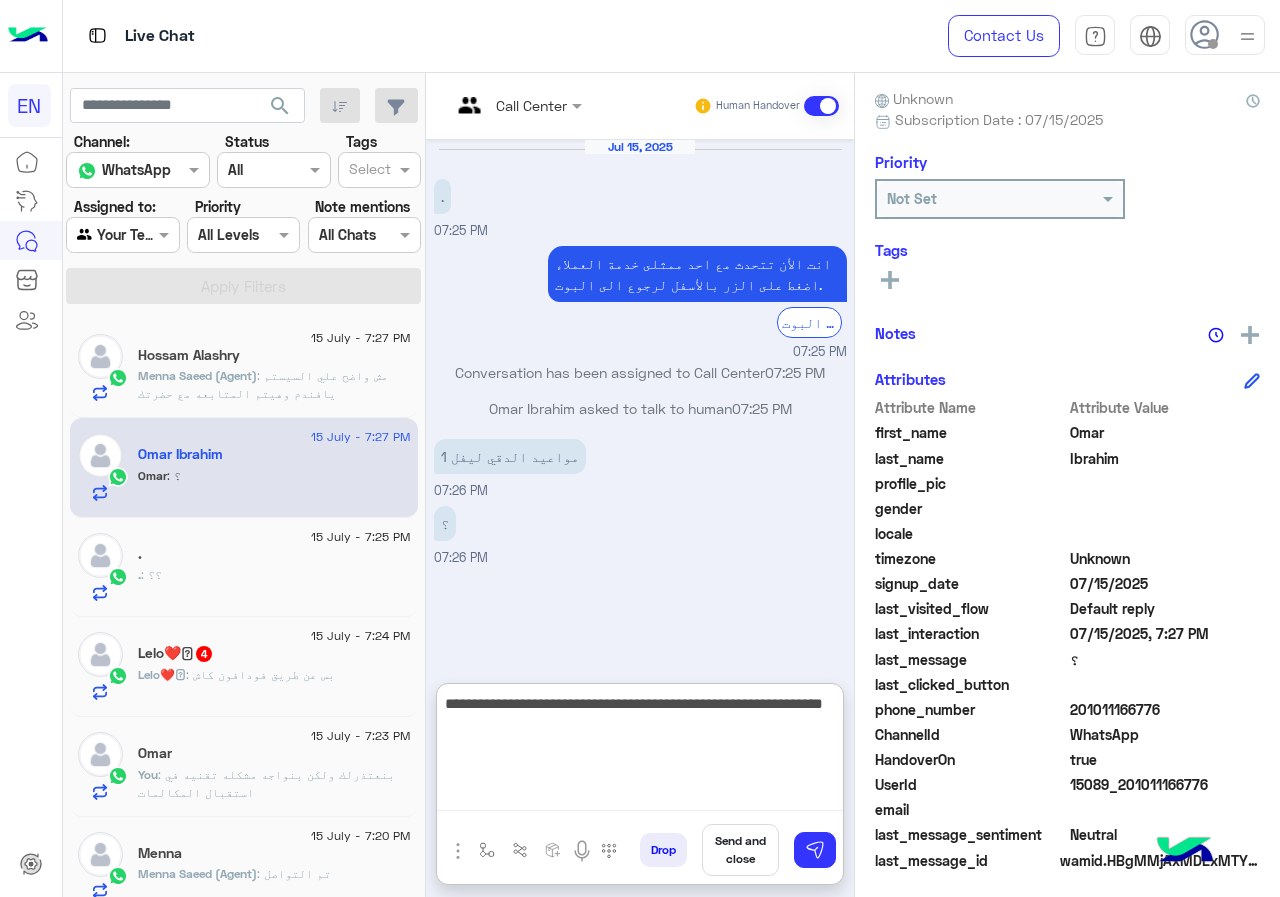 type on "**********" 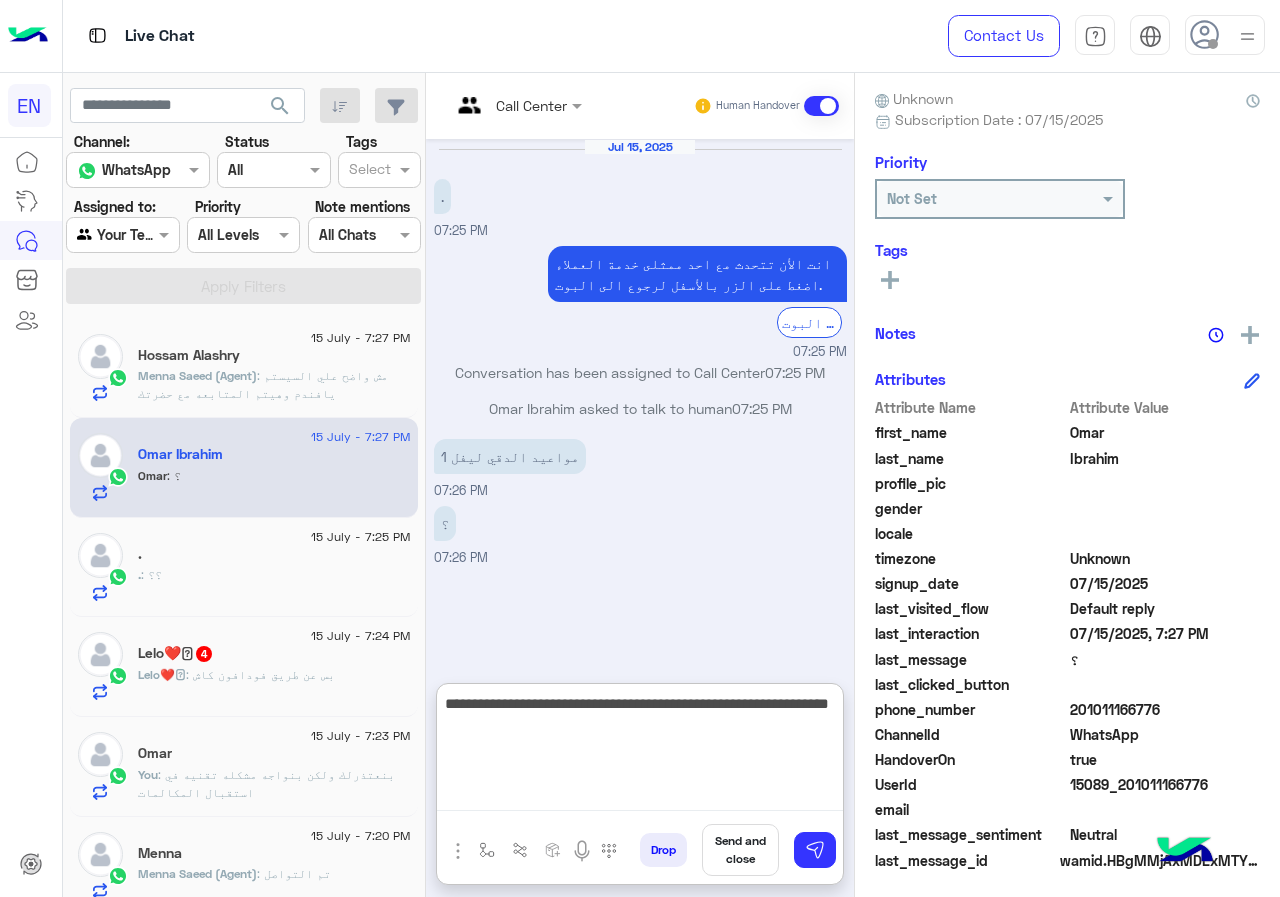 type 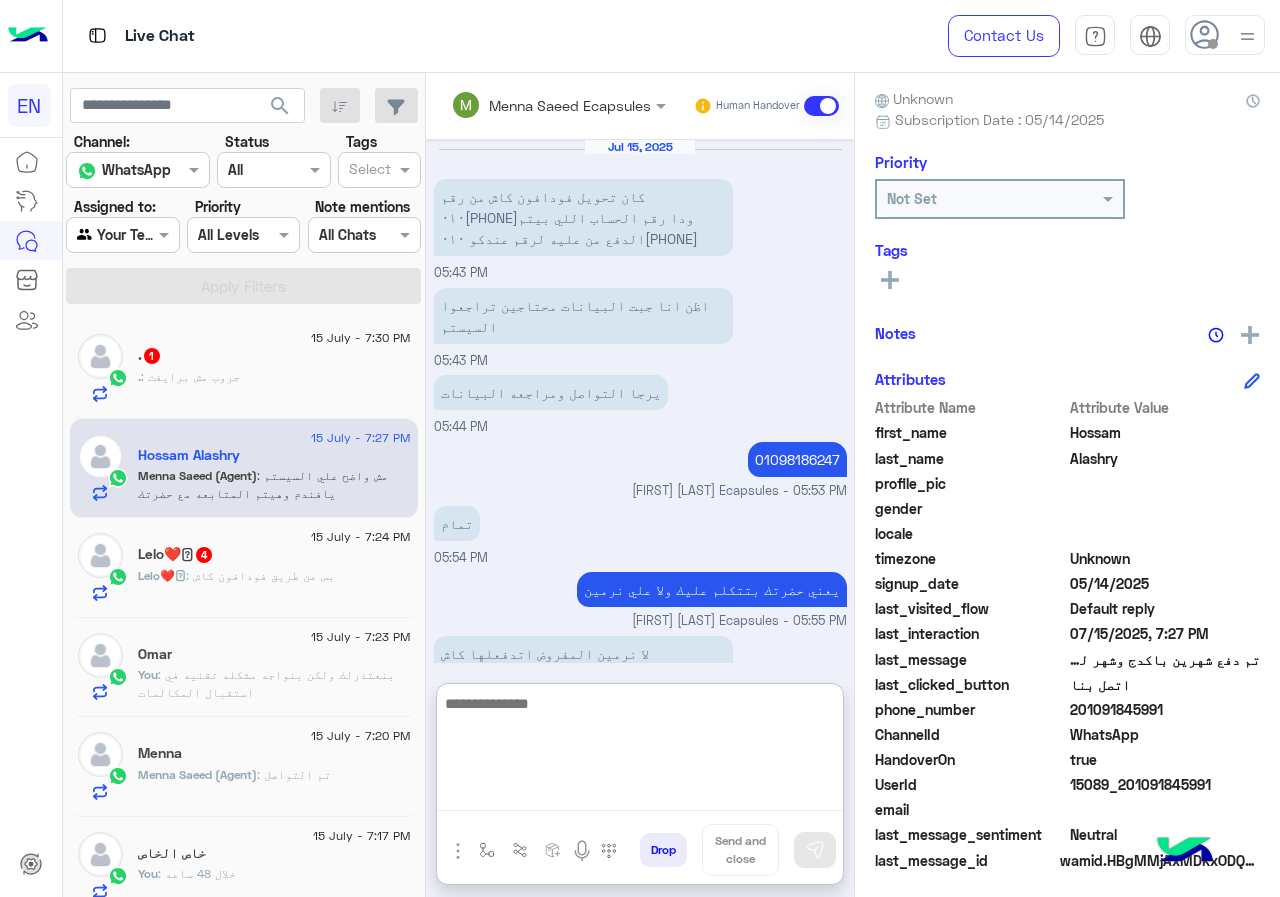 scroll, scrollTop: 1097, scrollLeft: 0, axis: vertical 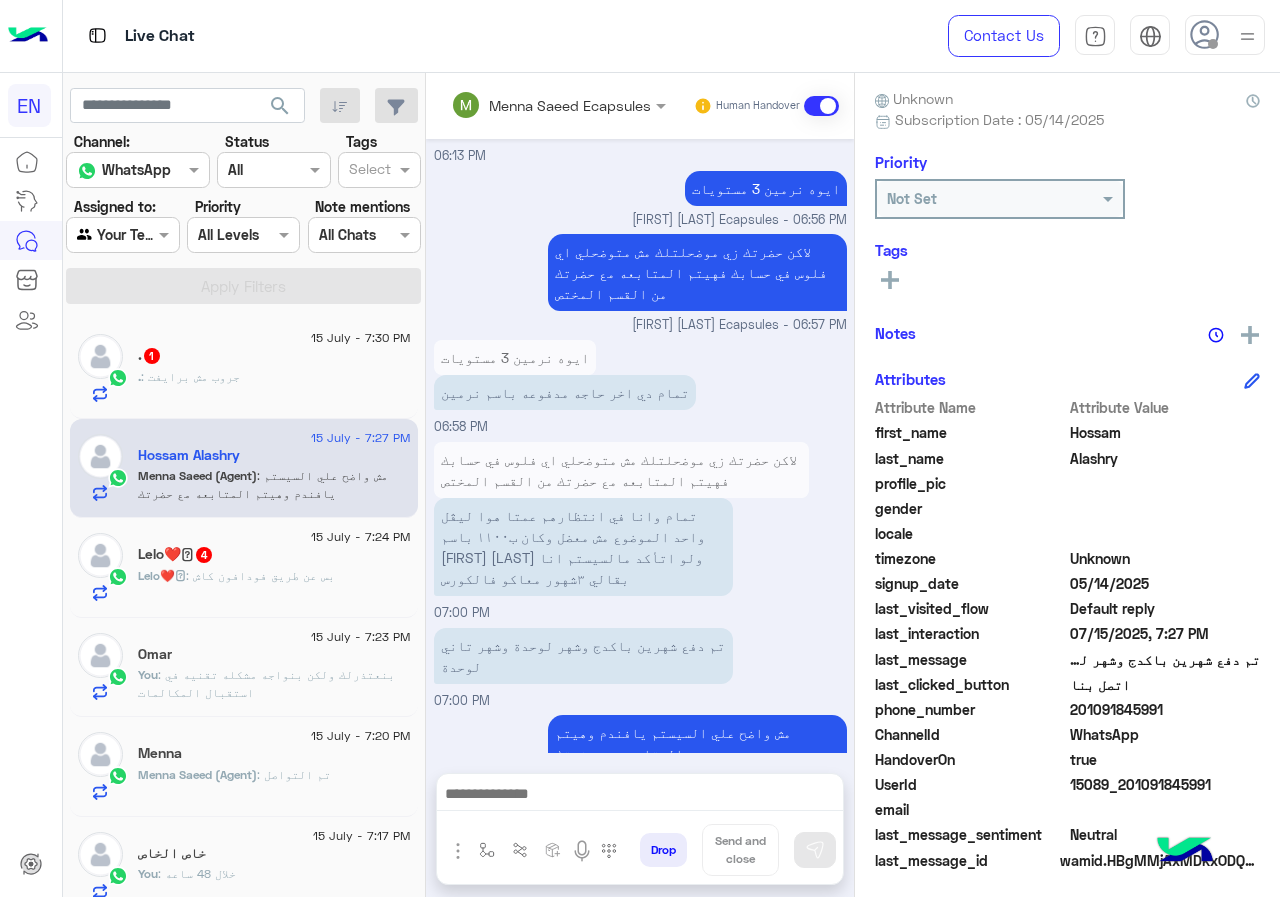click on ". : جروب مش برايفت" 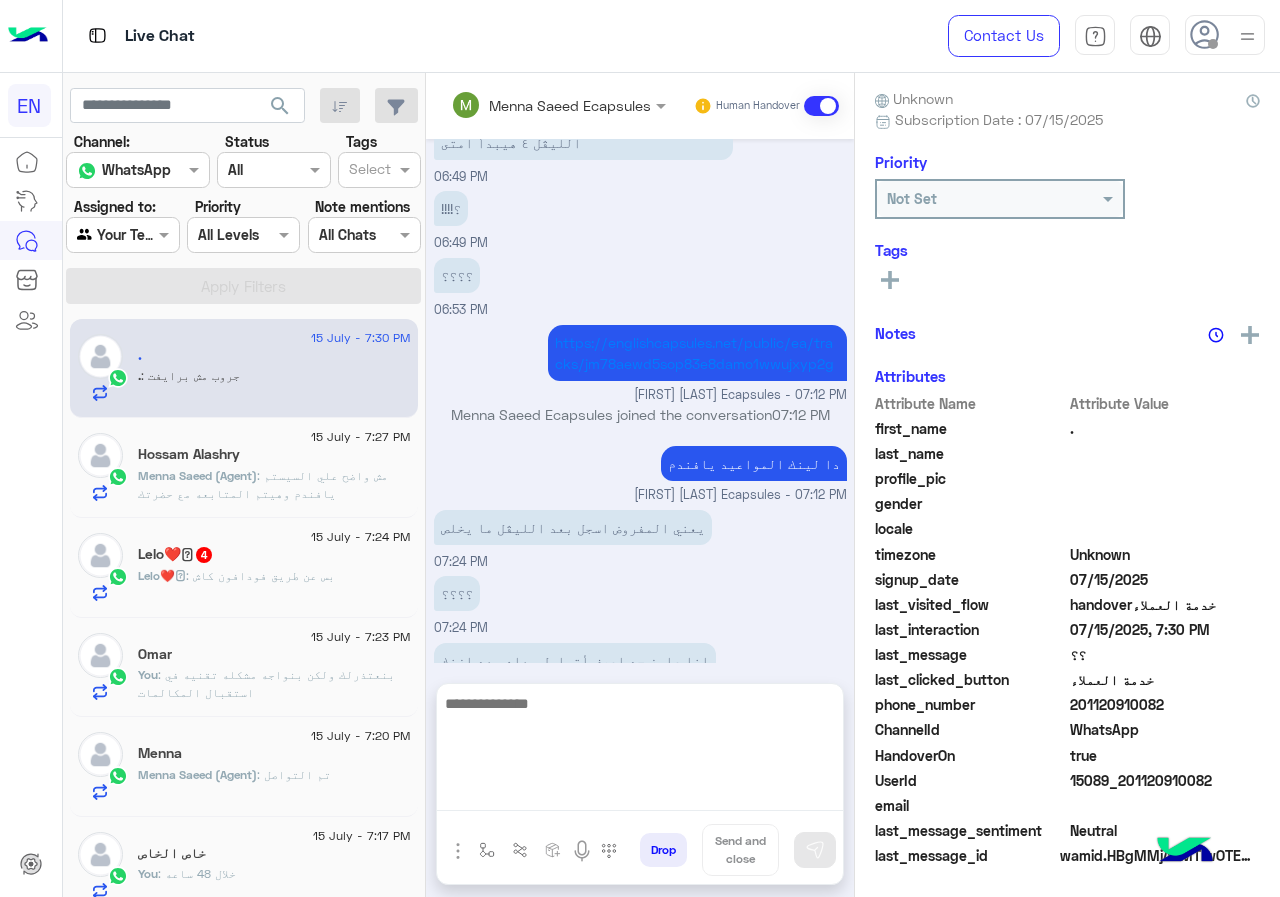 click at bounding box center [640, 751] 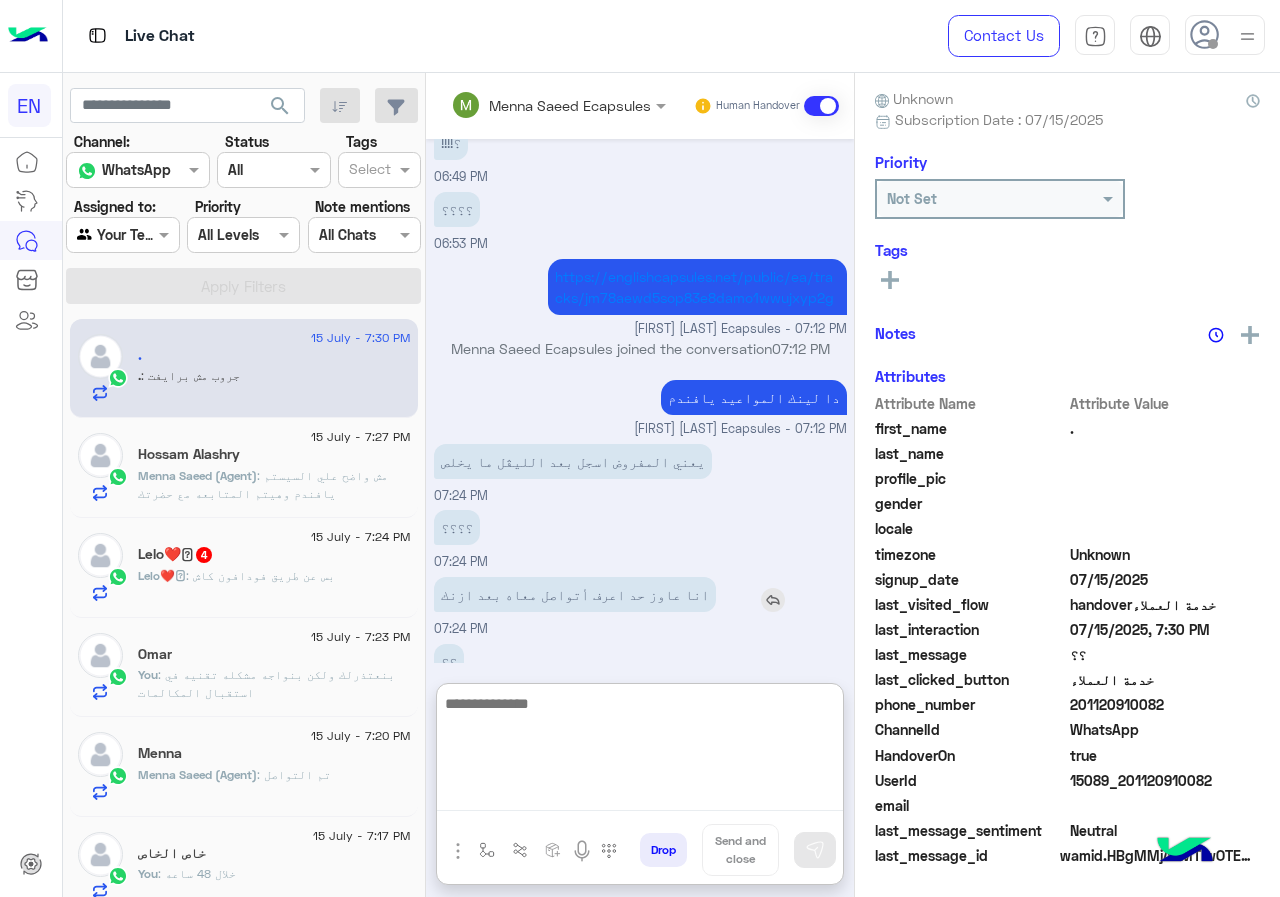 scroll, scrollTop: 1016, scrollLeft: 0, axis: vertical 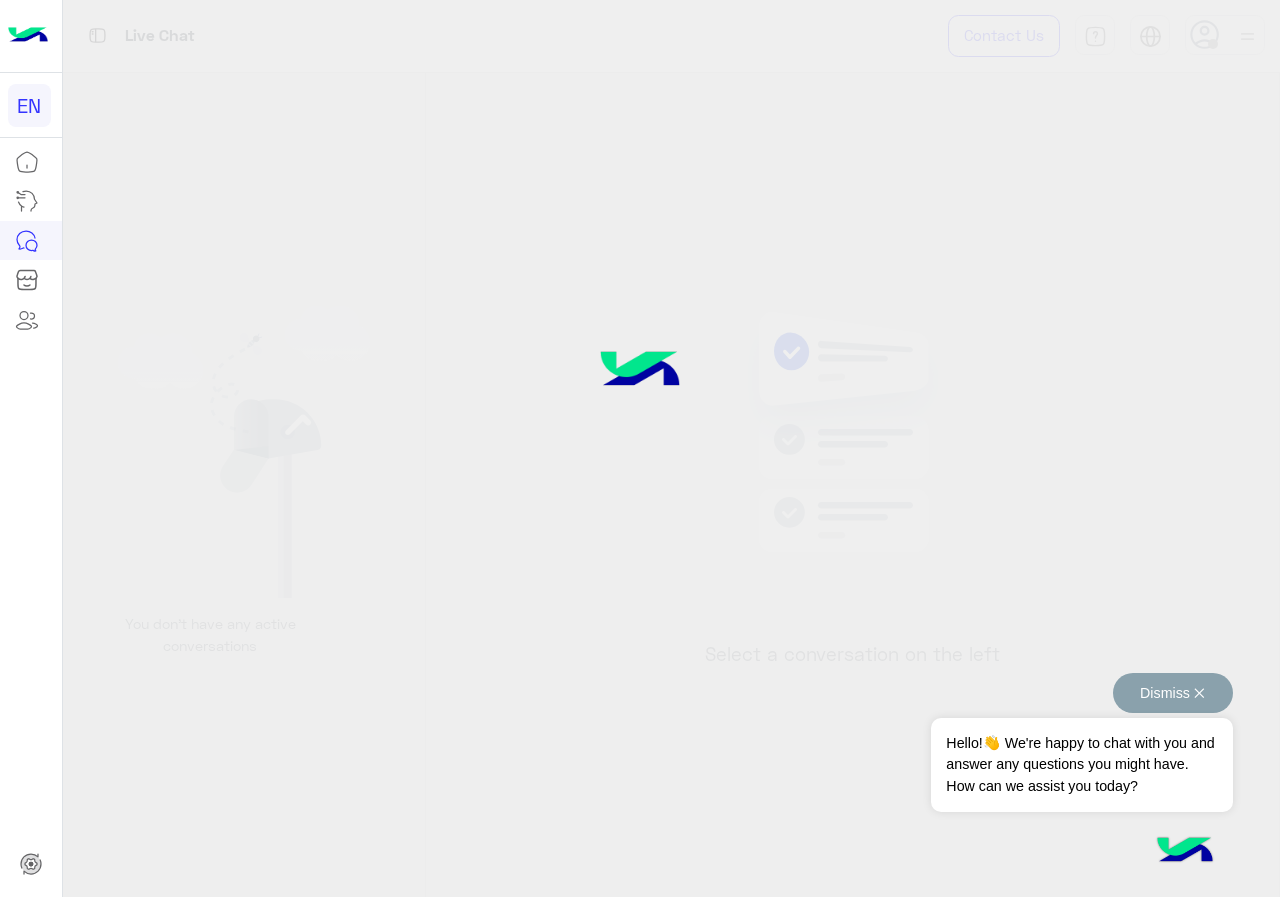 click on "Dismiss ✕" at bounding box center (1173, 693) 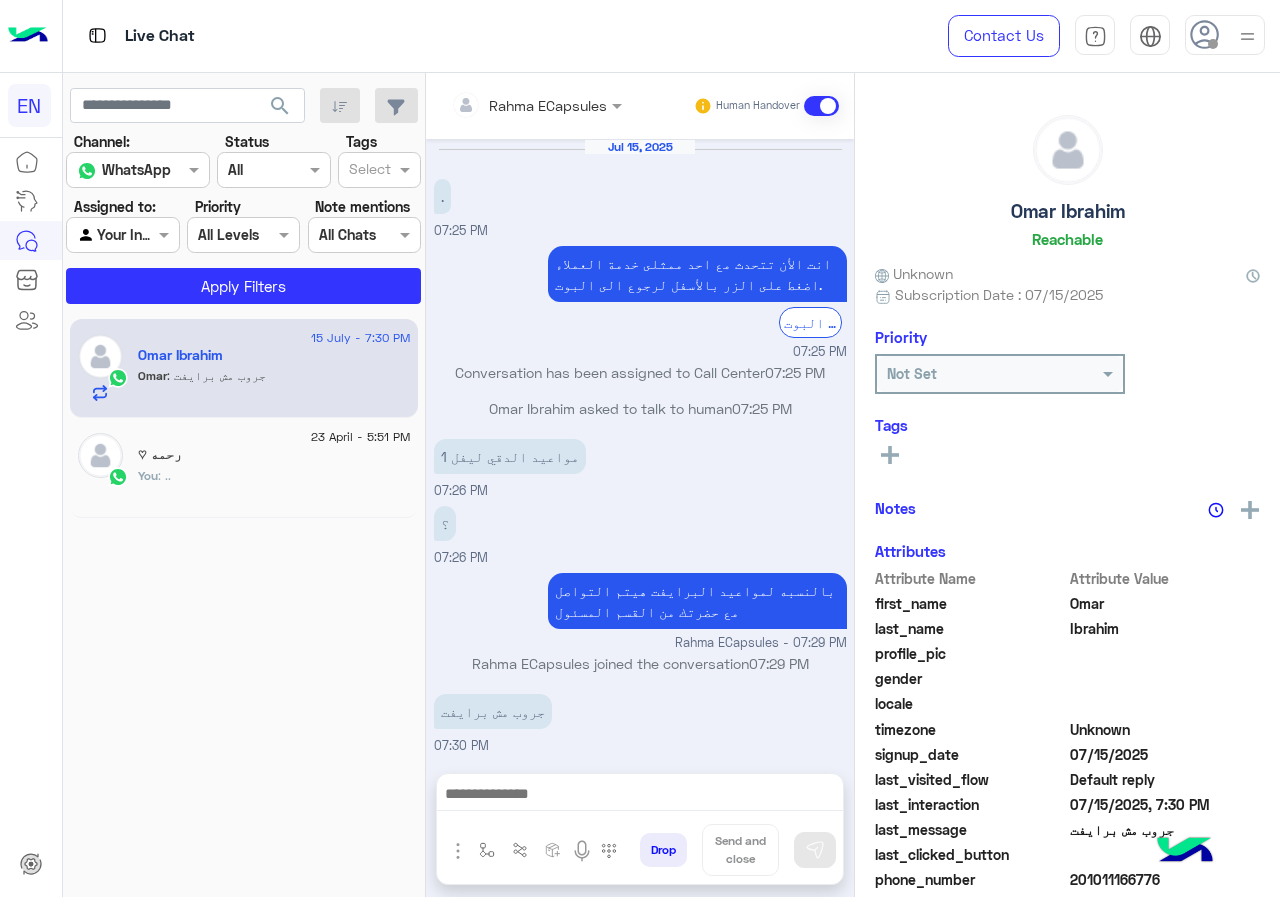 scroll, scrollTop: 3, scrollLeft: 0, axis: vertical 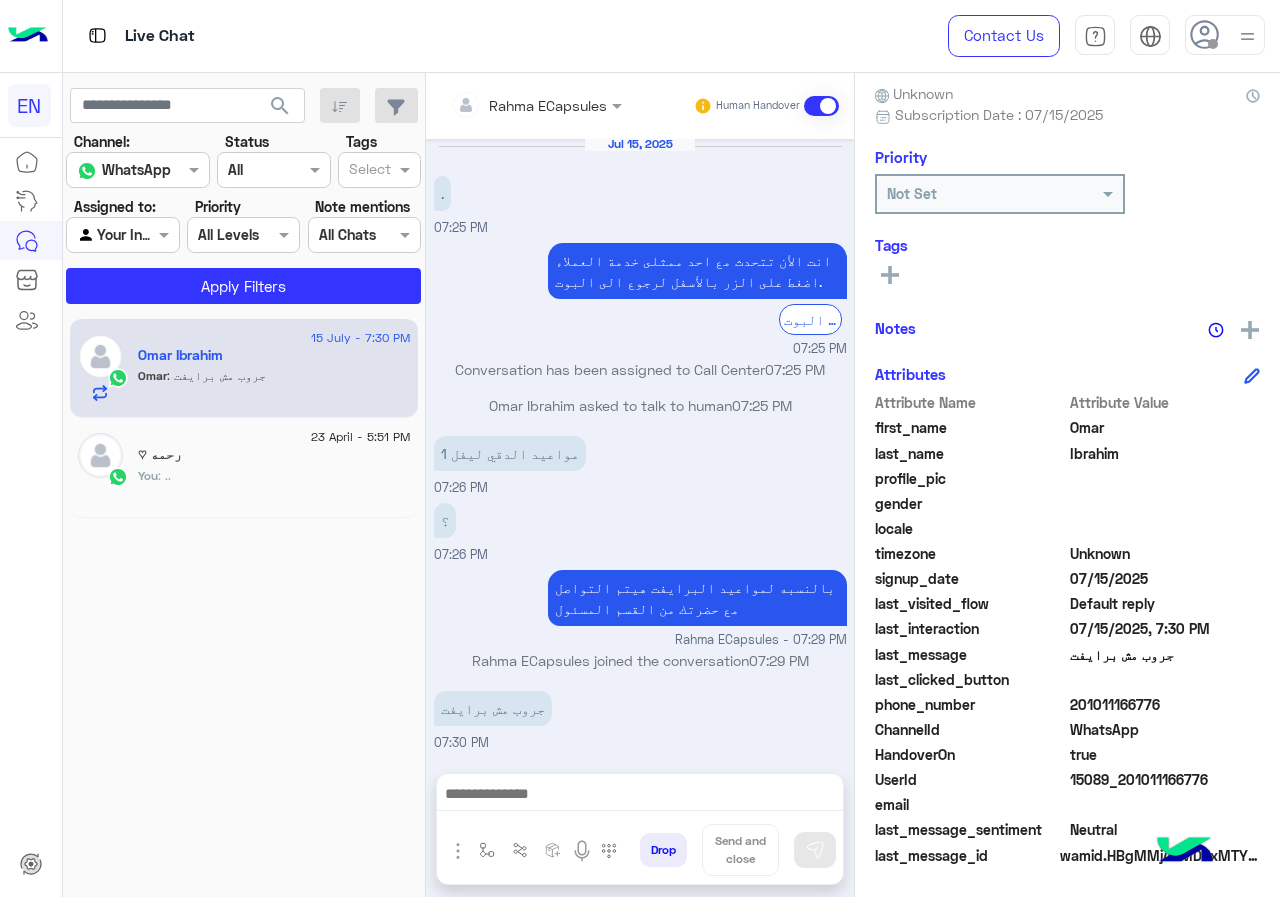 drag, startPoint x: 1076, startPoint y: 706, endPoint x: 1203, endPoint y: 698, distance: 127.25172 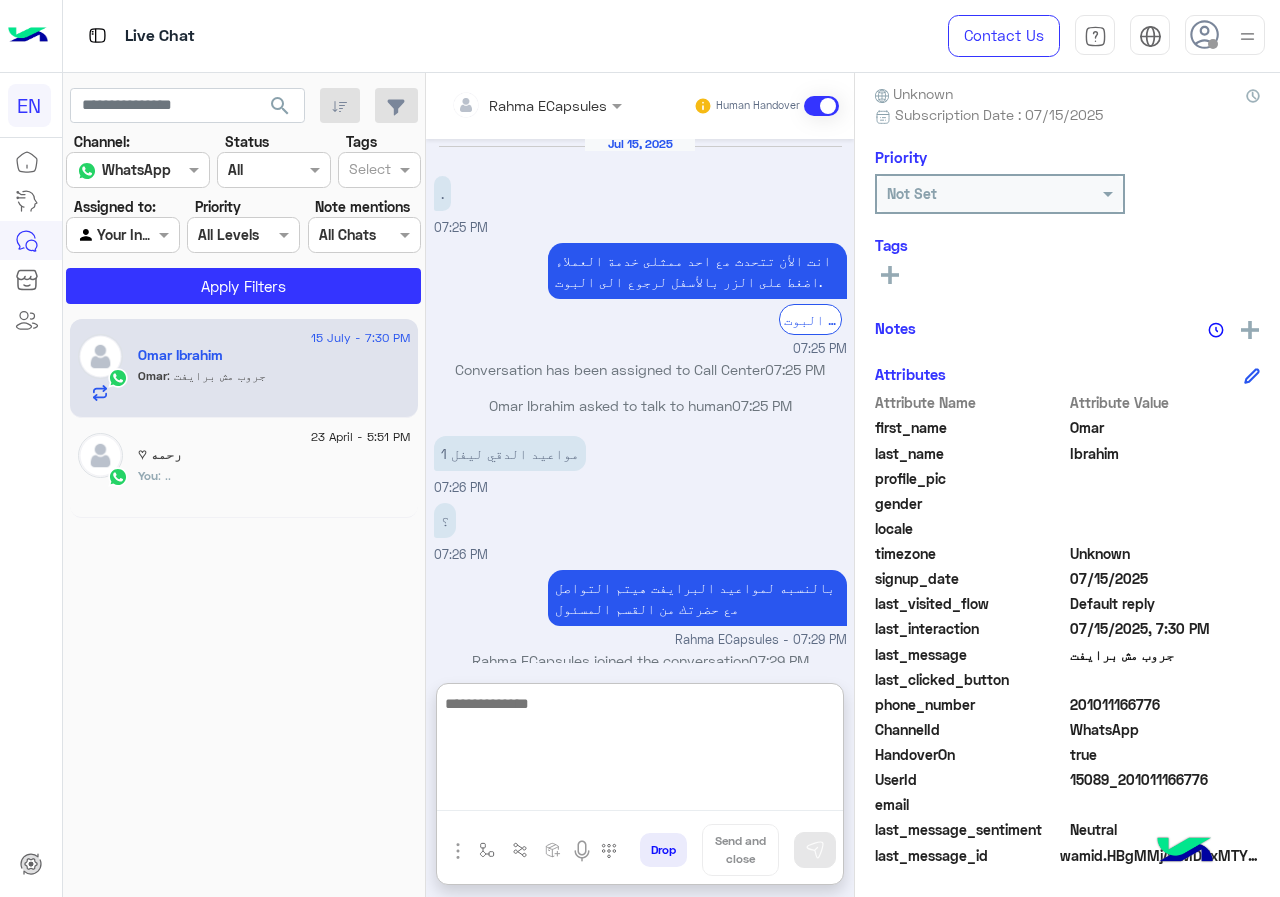 click at bounding box center (640, 751) 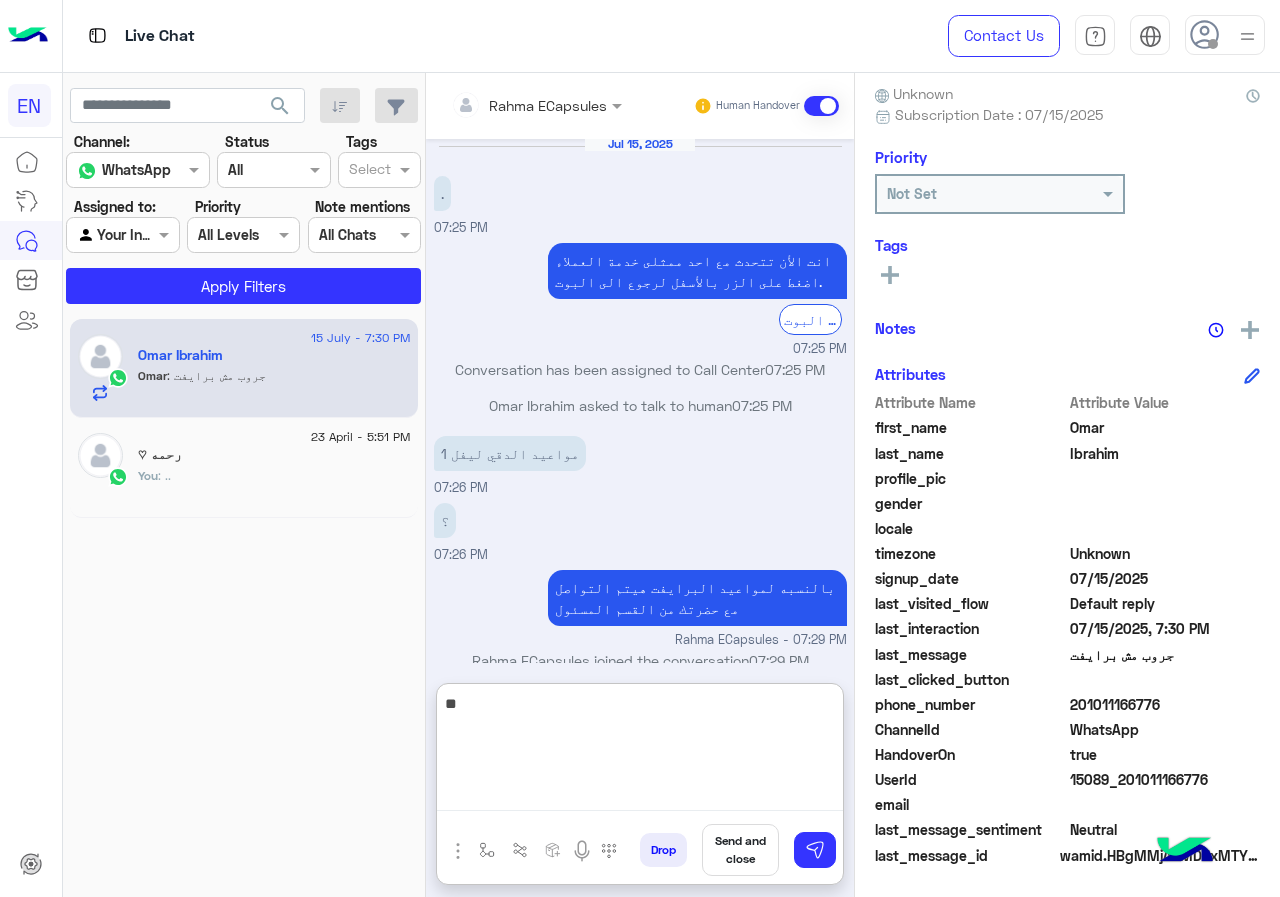 type on "*" 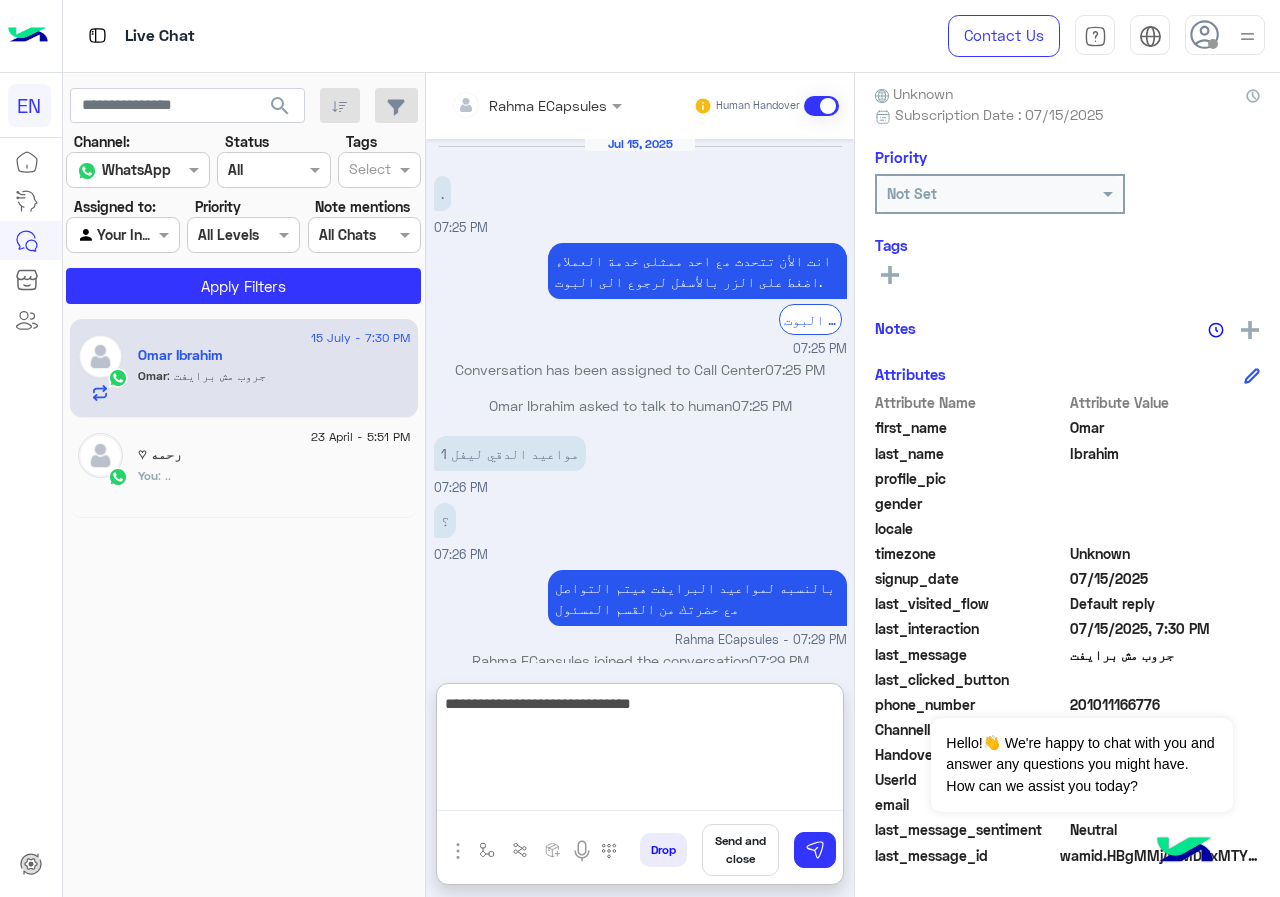 type on "**********" 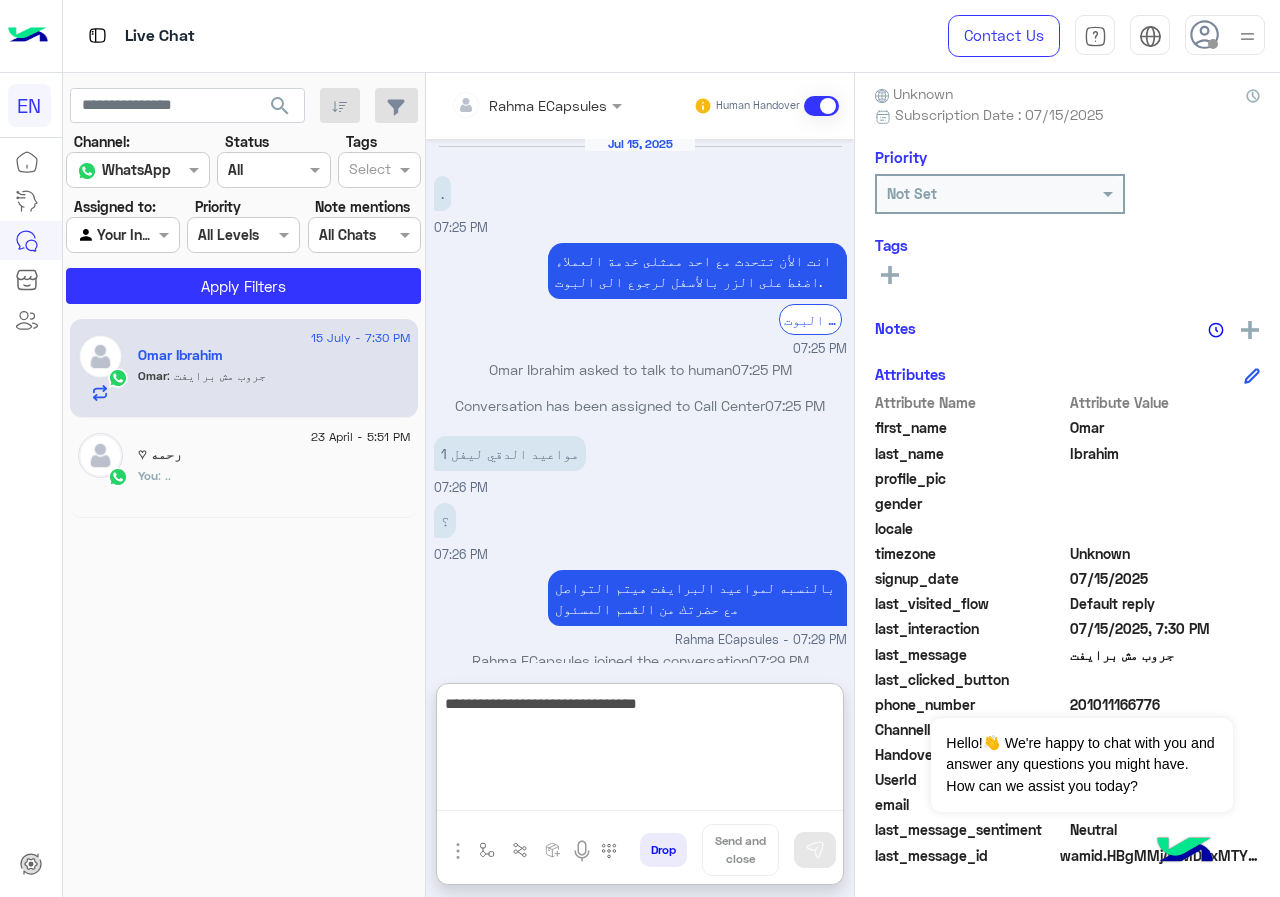 type 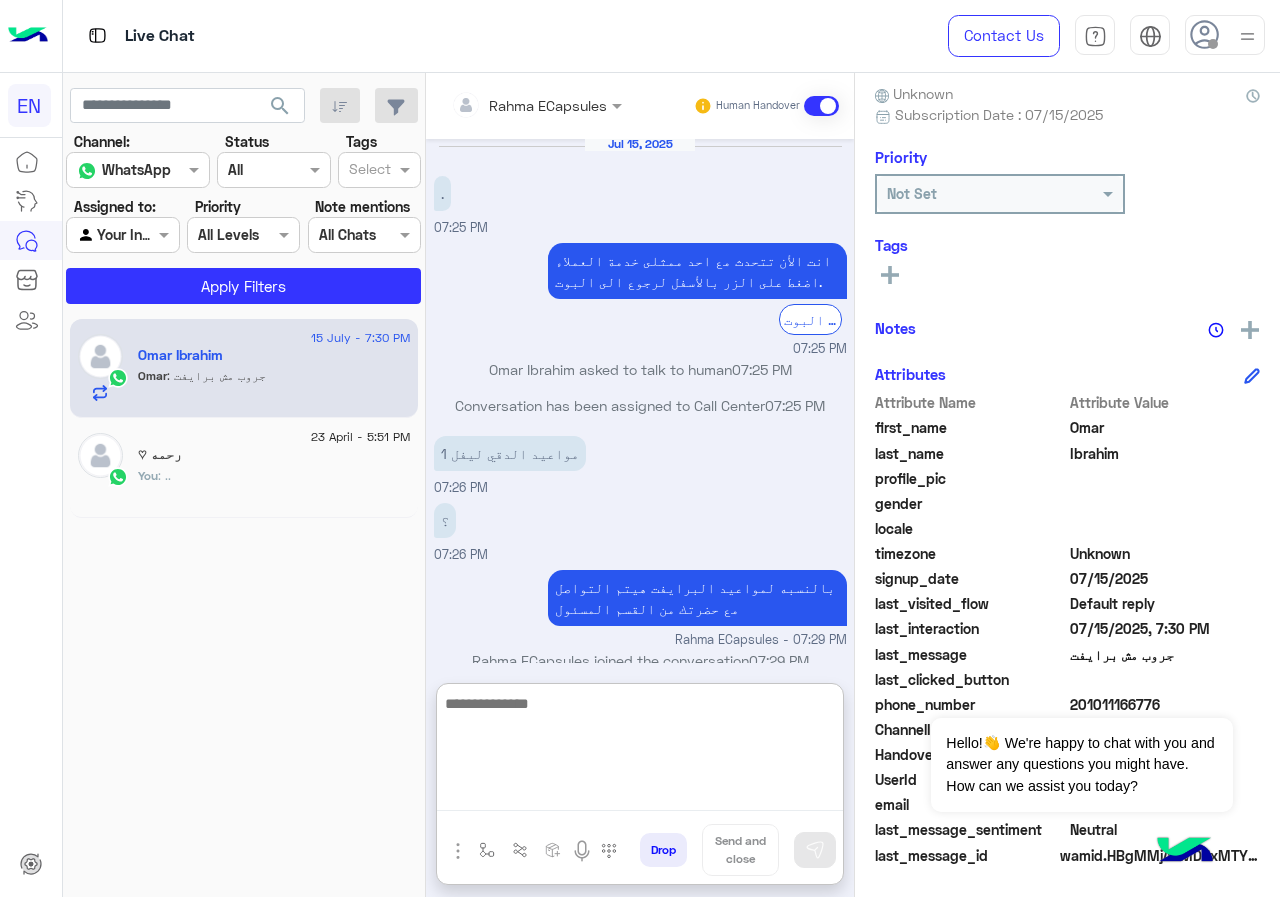 scroll, scrollTop: 157, scrollLeft: 0, axis: vertical 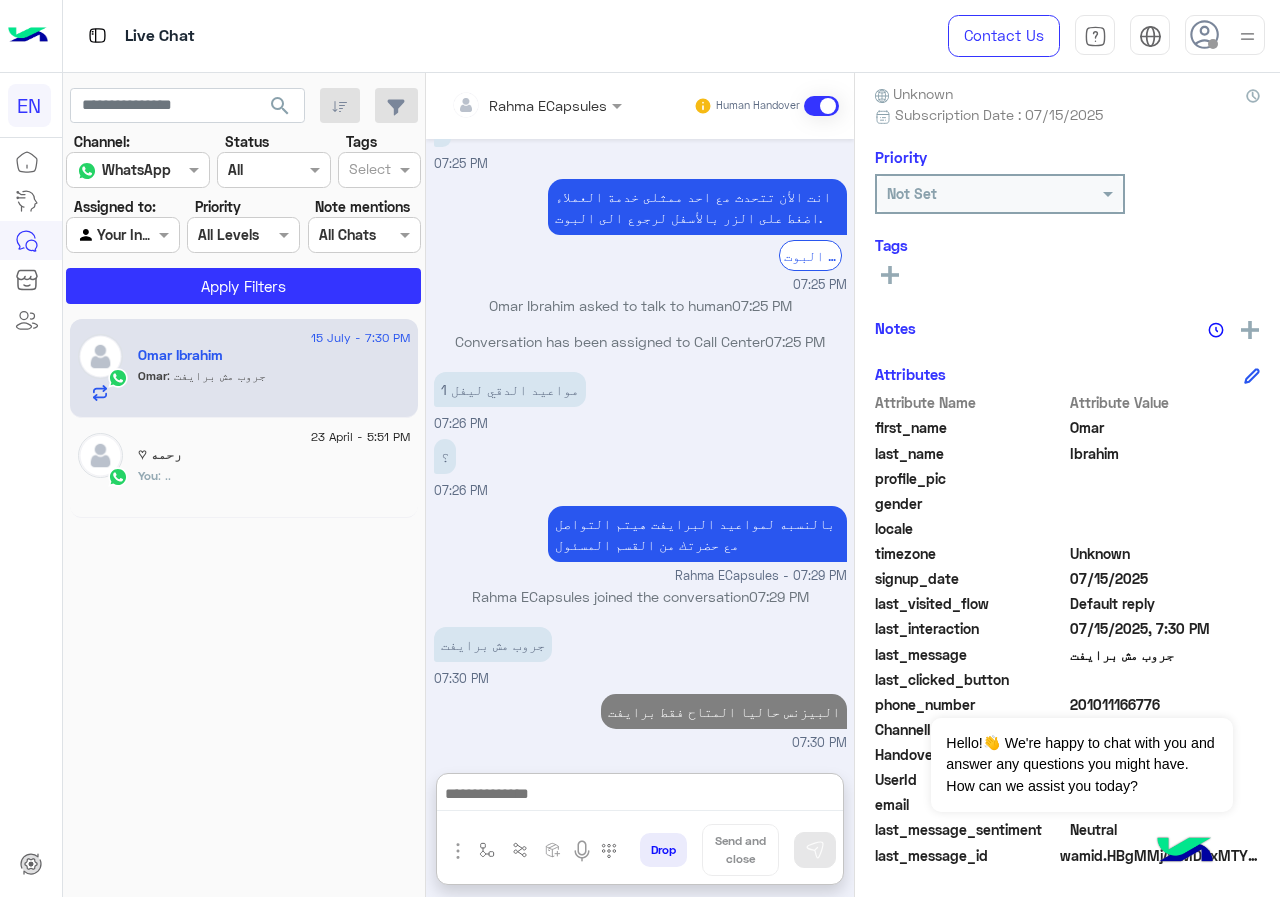 click at bounding box center (509, 105) 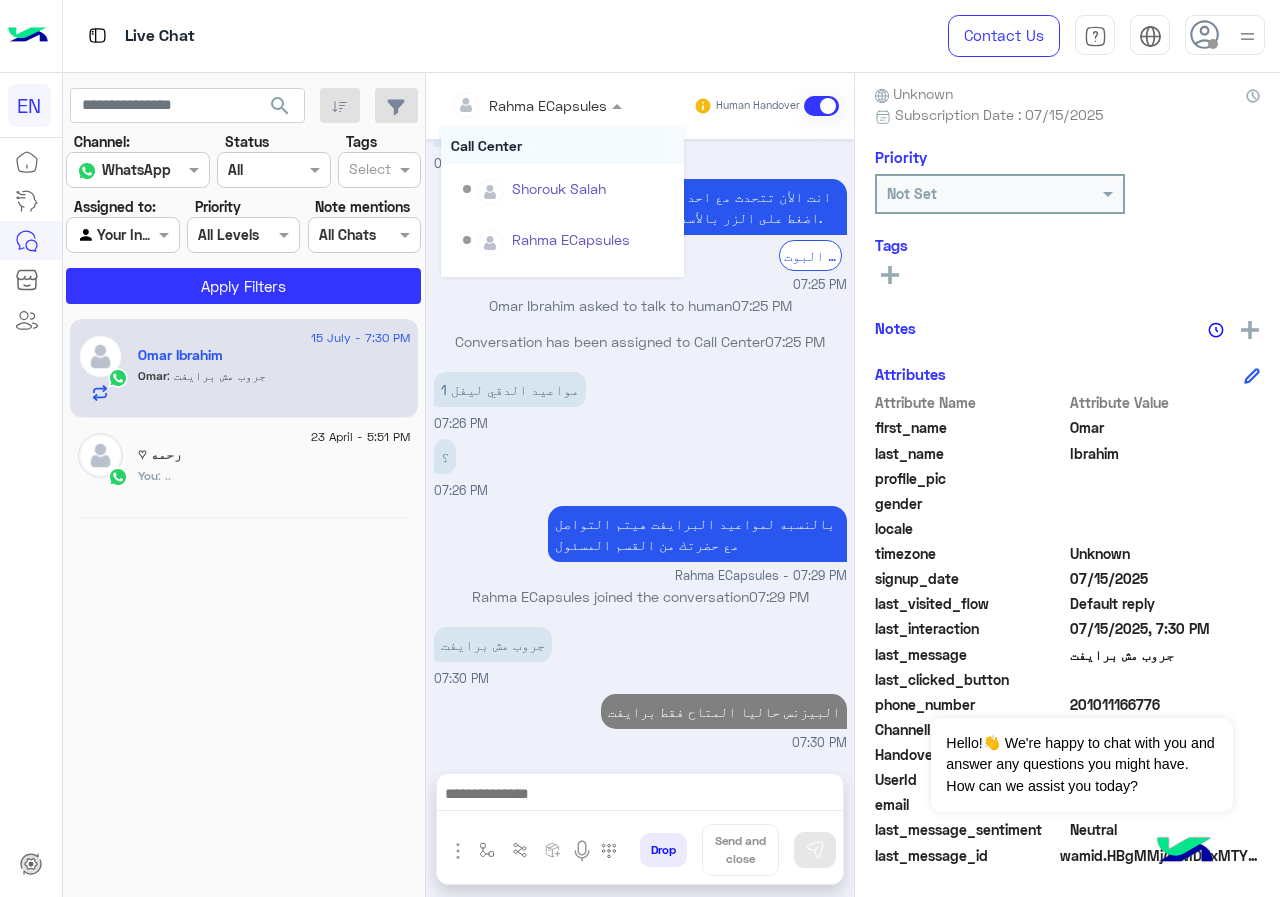 scroll, scrollTop: 67, scrollLeft: 0, axis: vertical 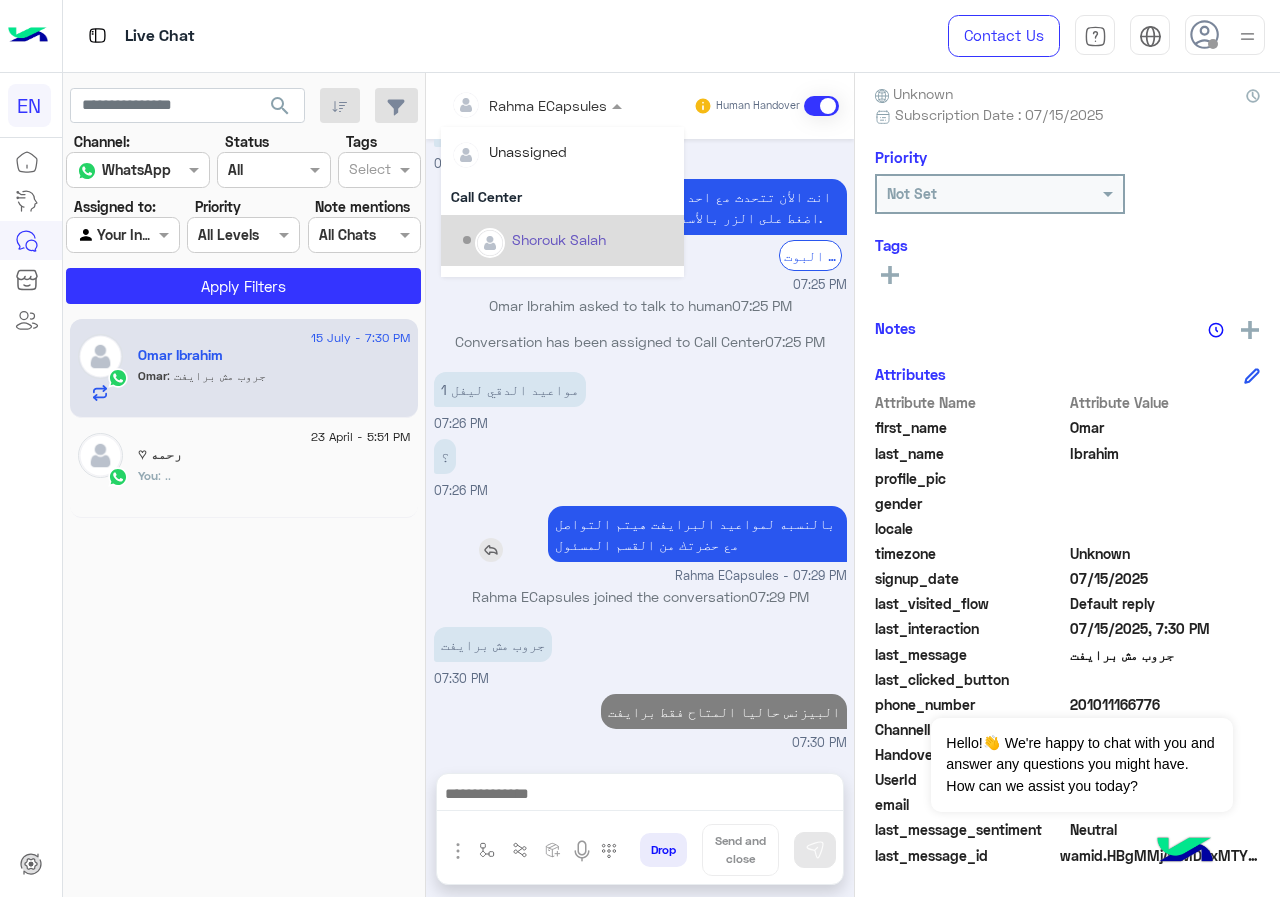 click on "بالنسبه لمواعيد البرايفت هيتم التواصل مع حضرتك من القسم المسئول" at bounding box center (697, 534) 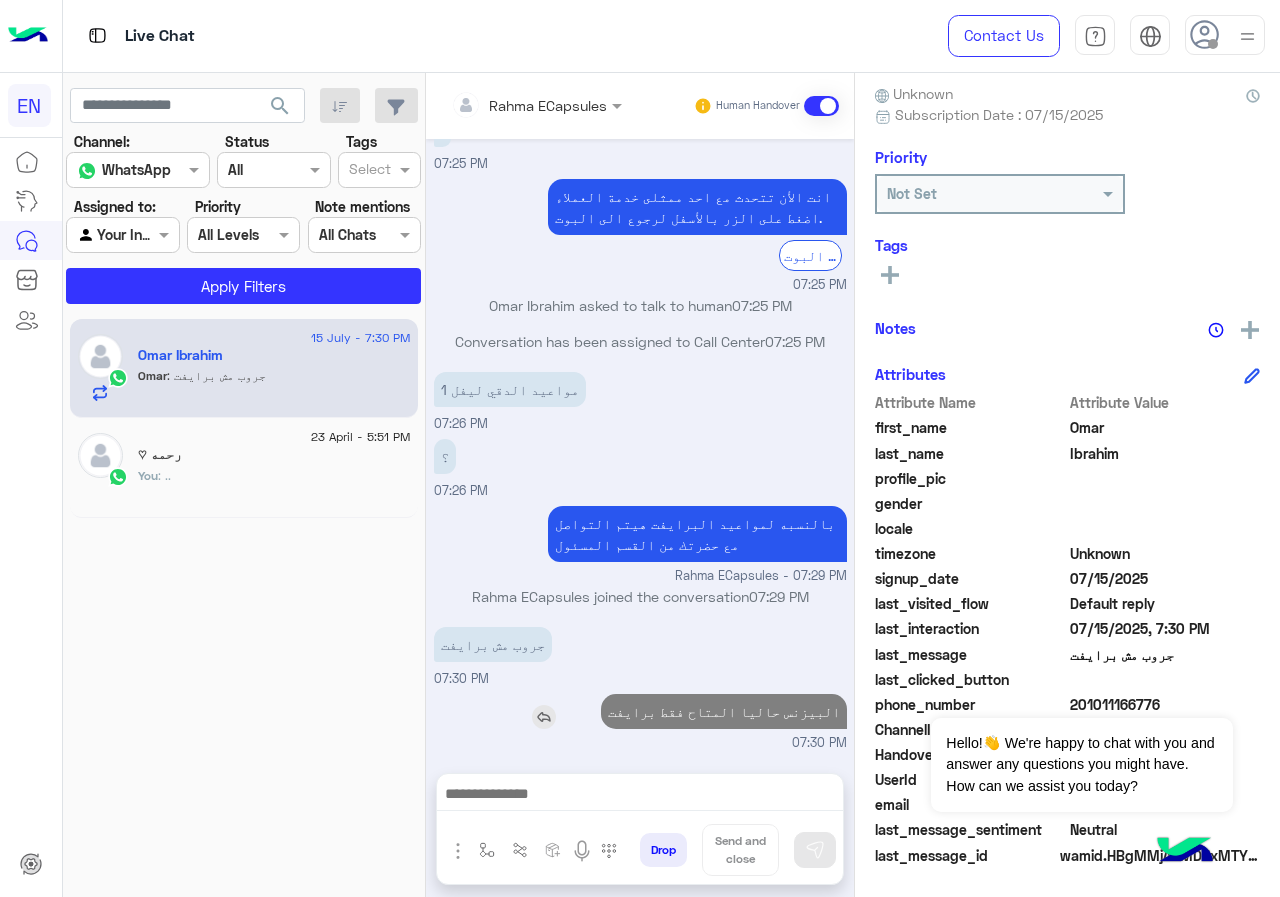 click on "البيزنس حاليا المتاح فقط برايفت" at bounding box center (724, 711) 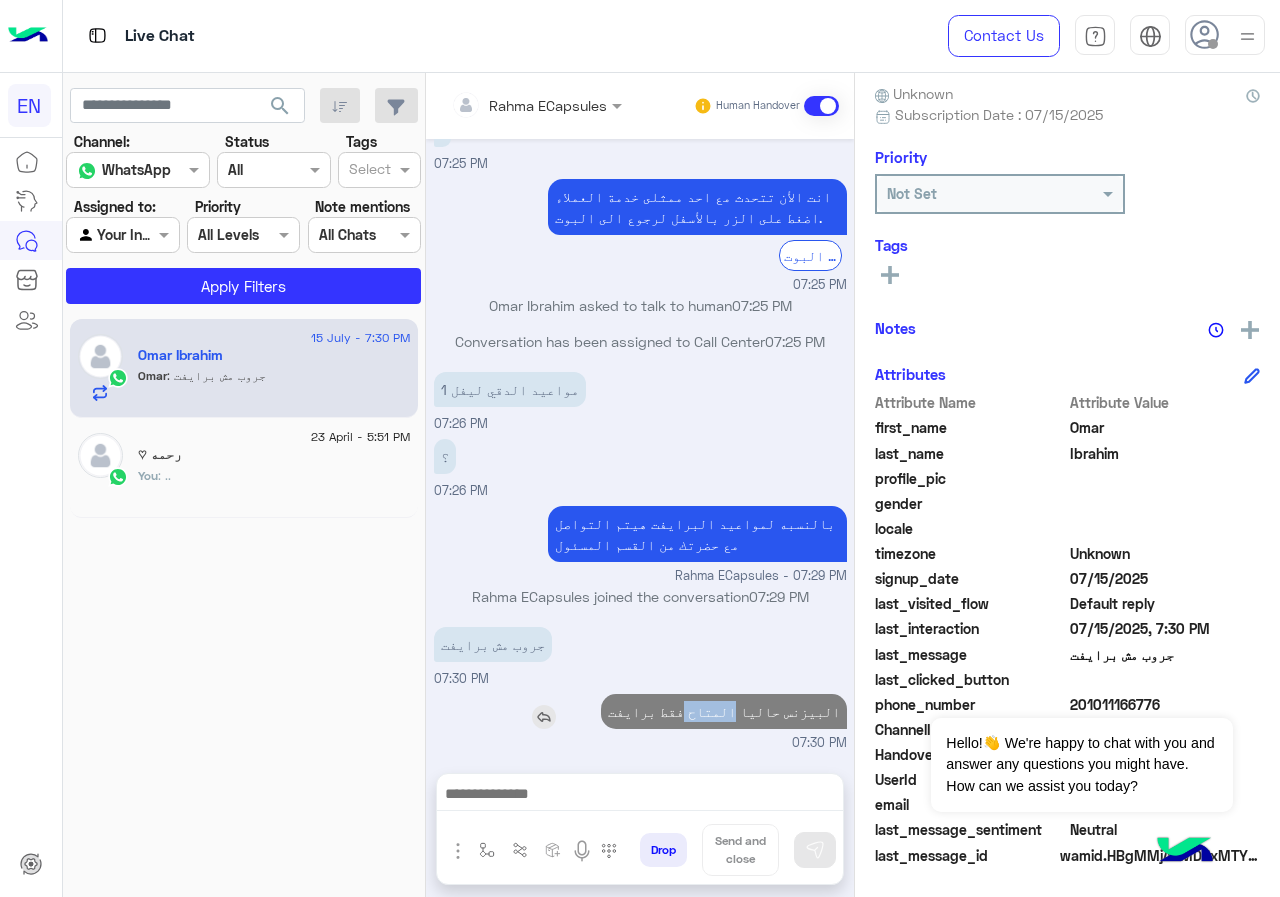 click on "البيزنس حاليا المتاح فقط برايفت" at bounding box center [724, 711] 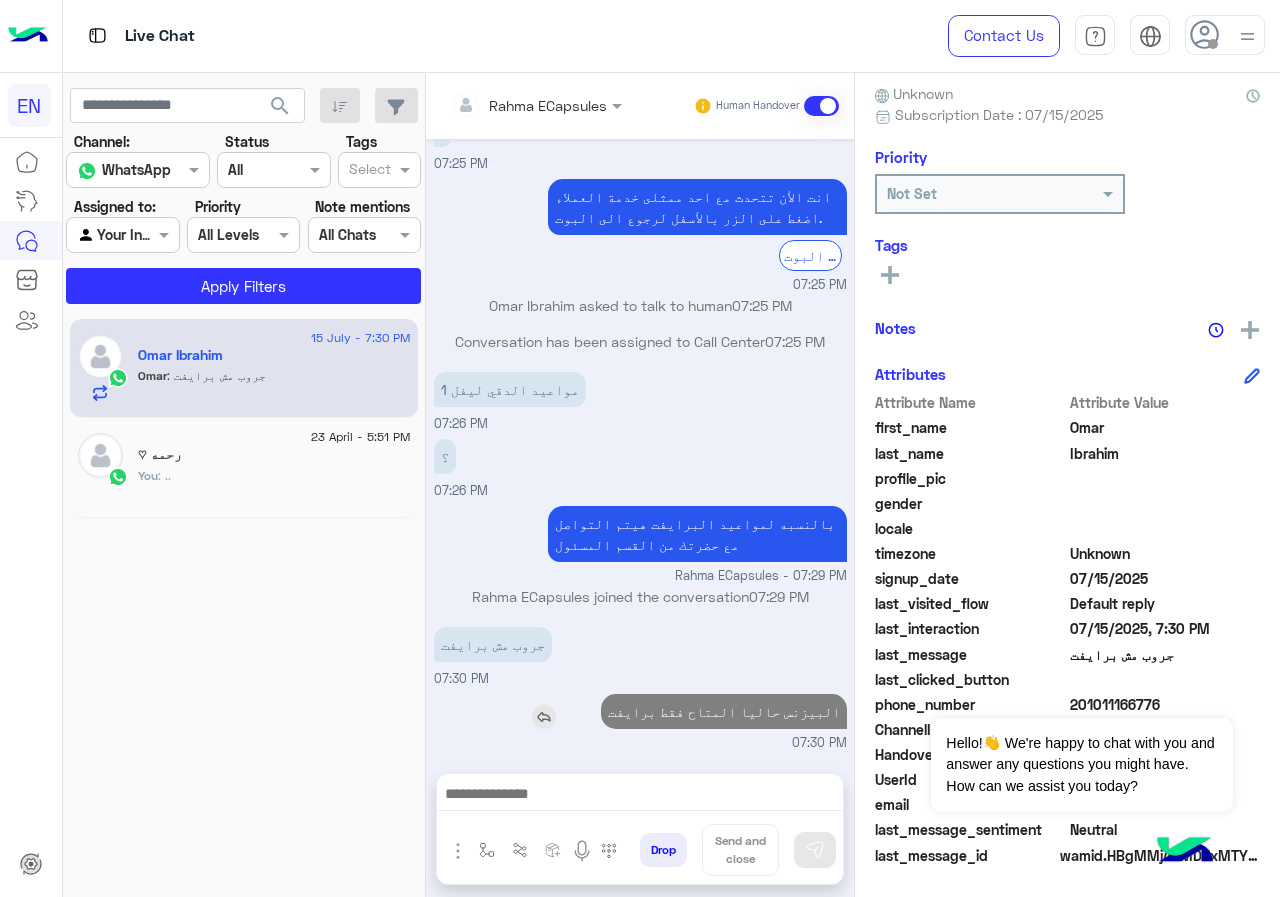 click on "البيزنس حاليا المتاح فقط برايفت" at bounding box center (724, 711) 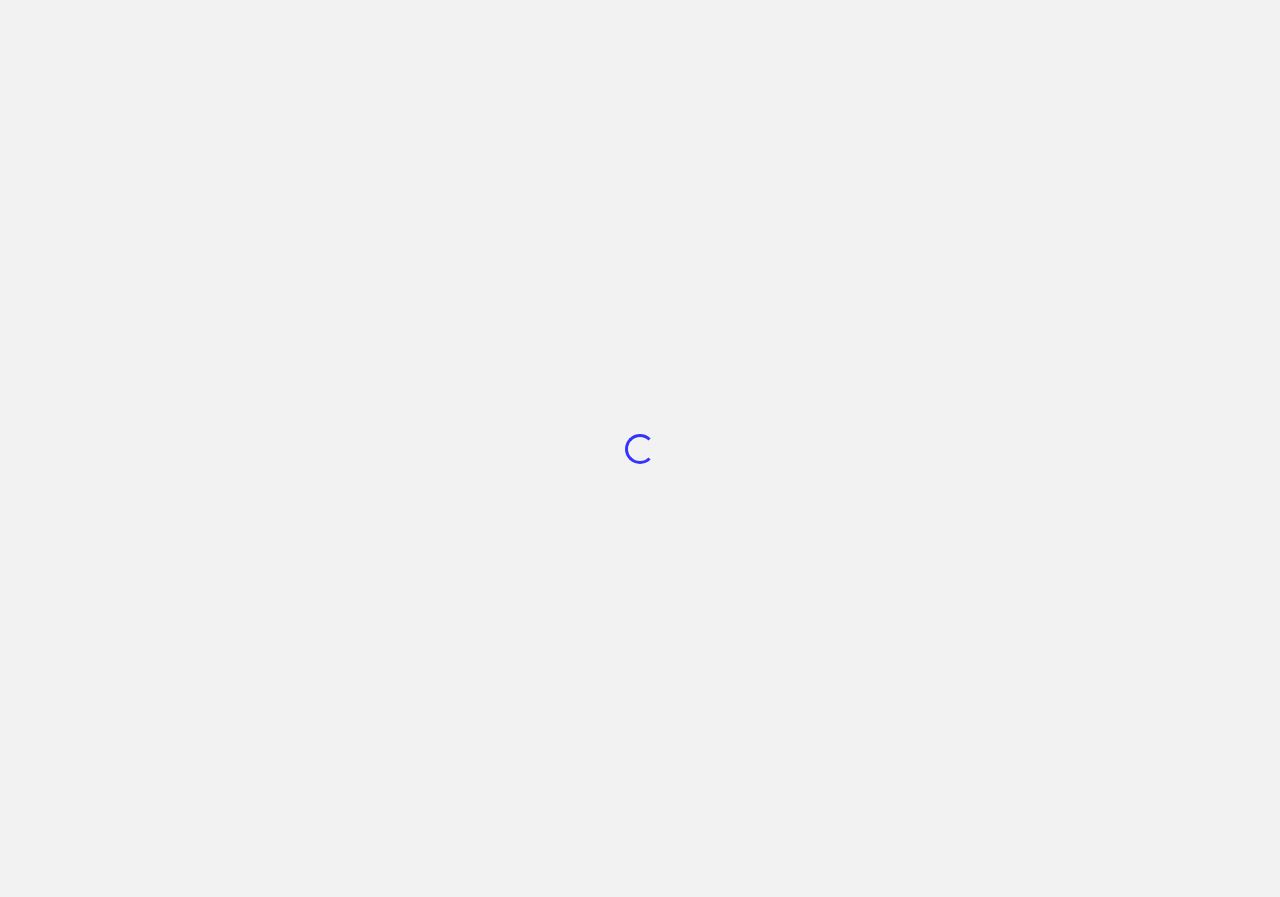 scroll, scrollTop: 0, scrollLeft: 0, axis: both 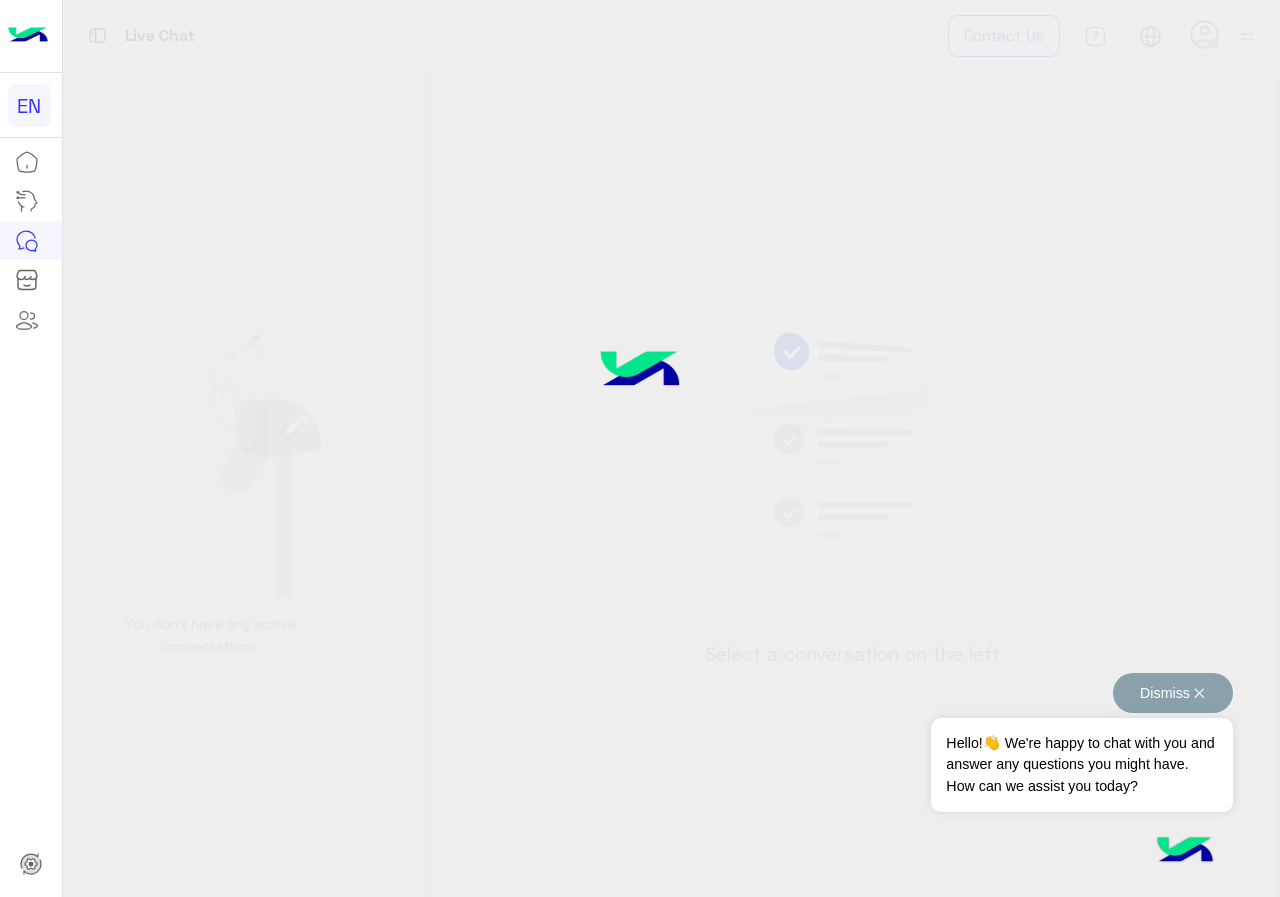 click on "Dismiss ✕" at bounding box center (1173, 693) 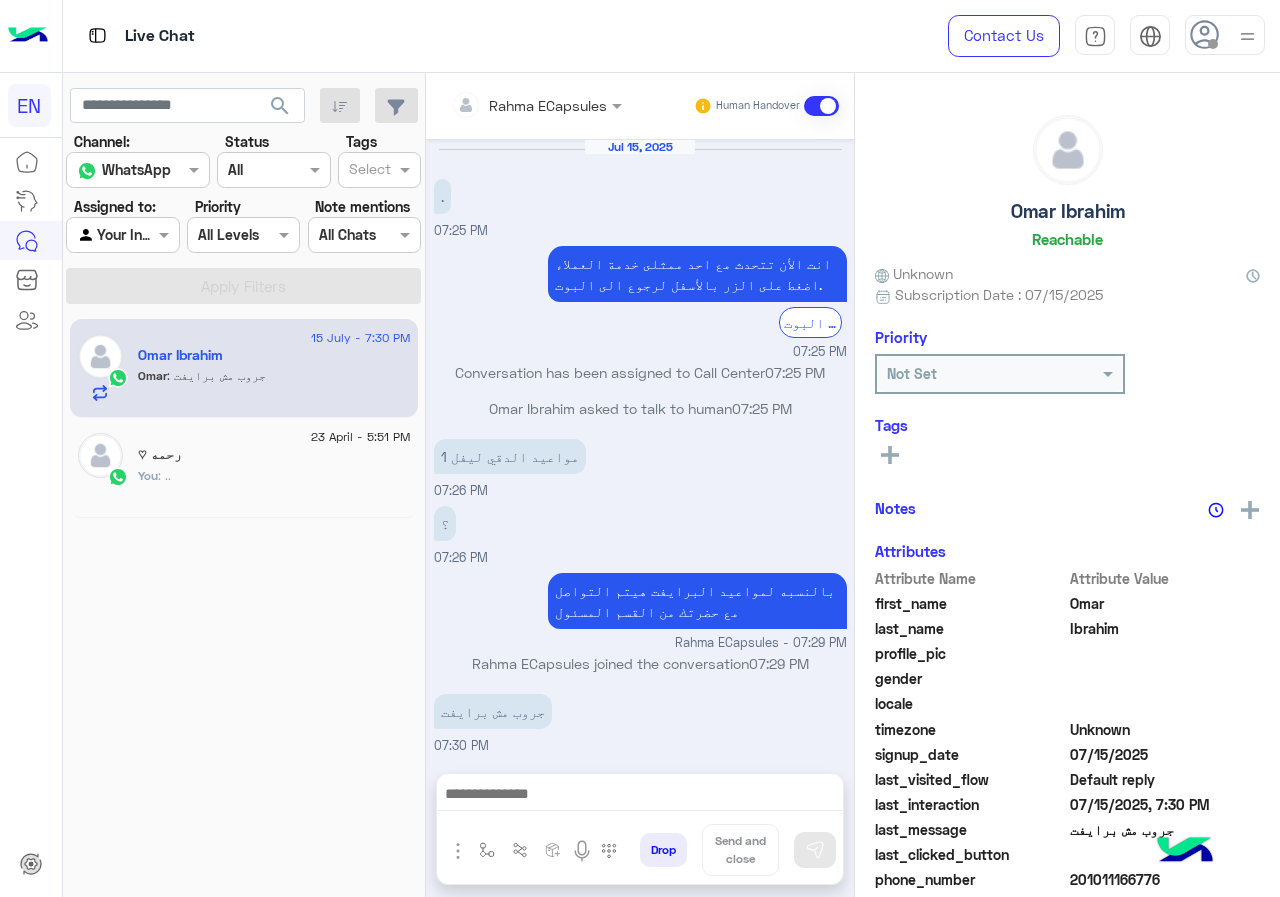 scroll, scrollTop: 3, scrollLeft: 0, axis: vertical 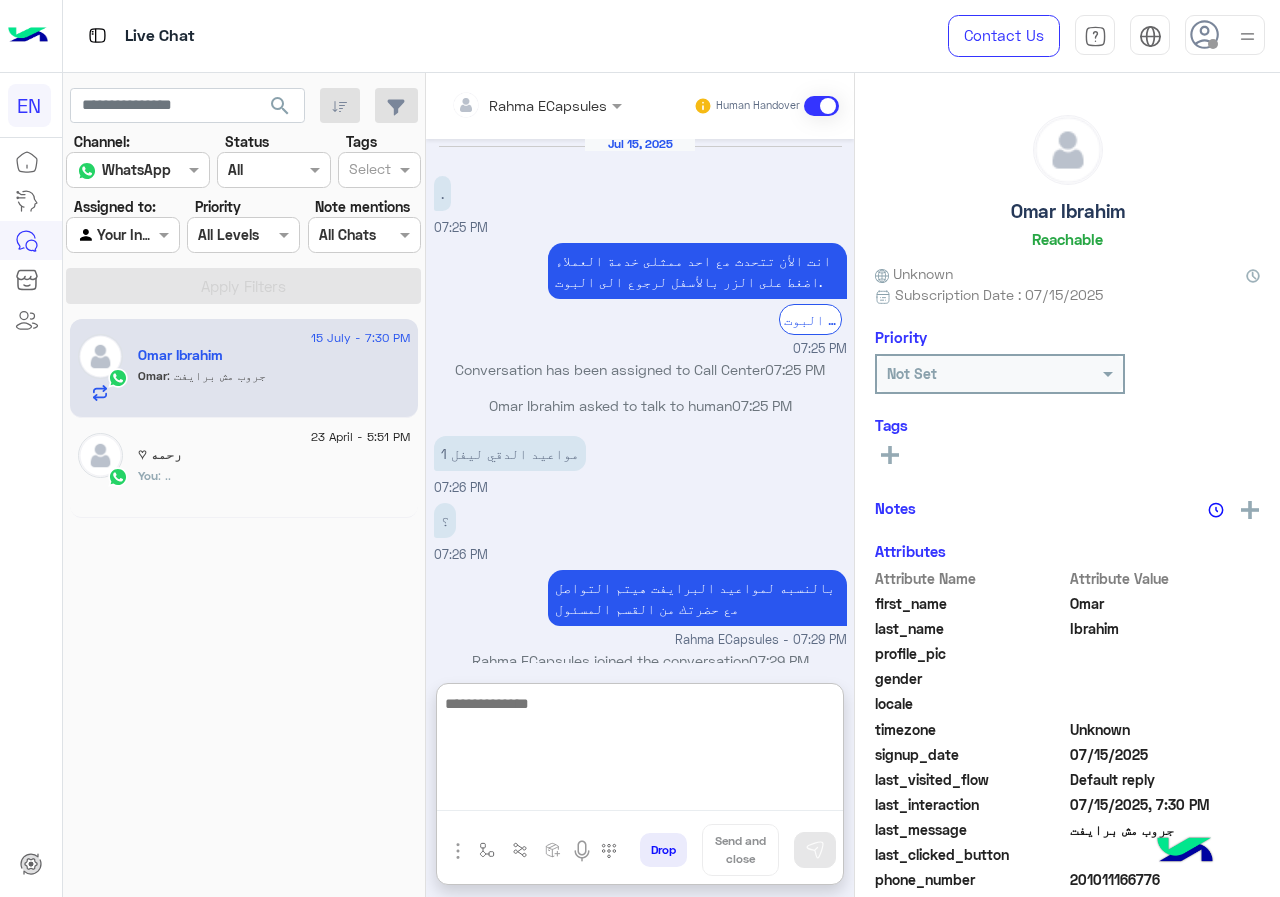 paste on "**********" 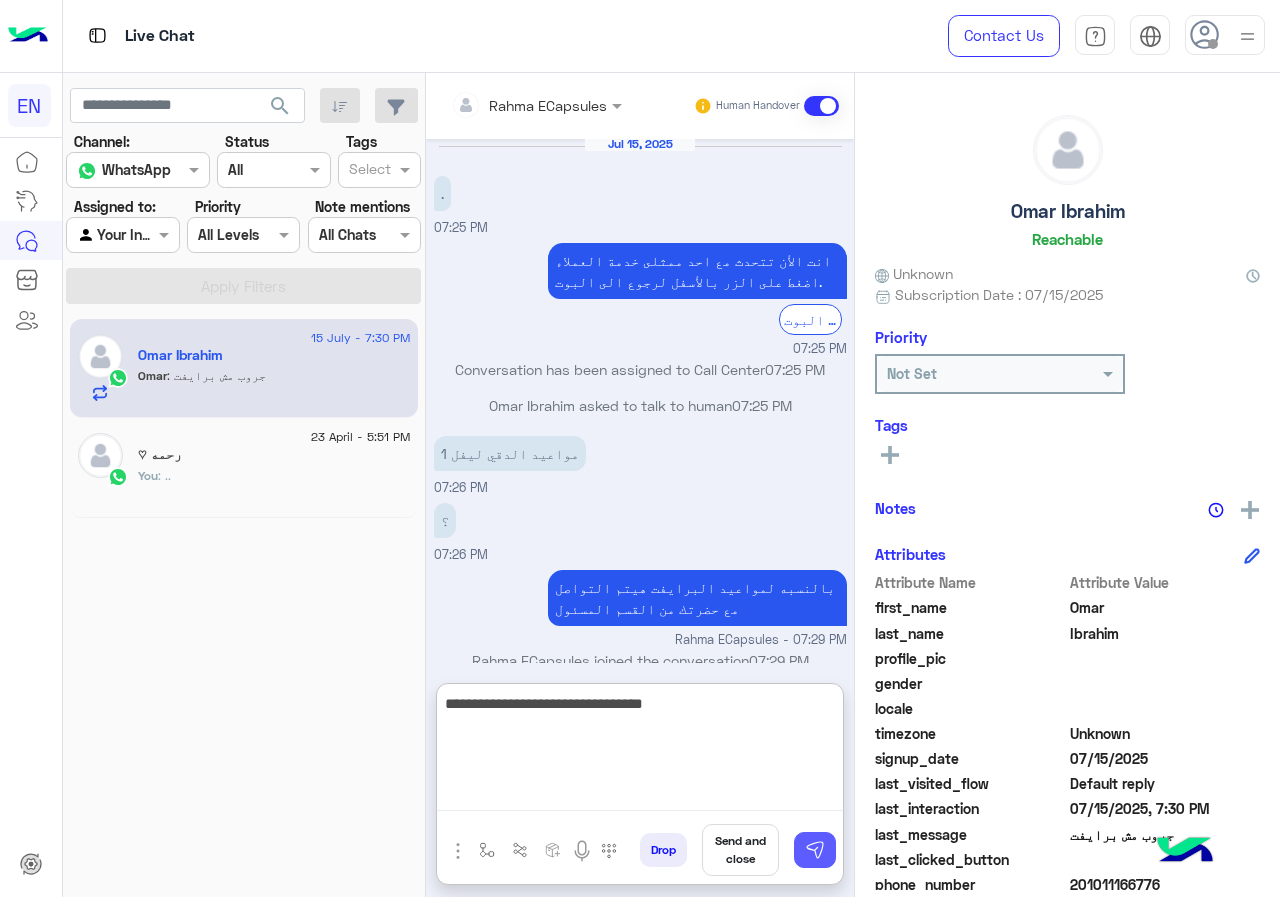type on "**********" 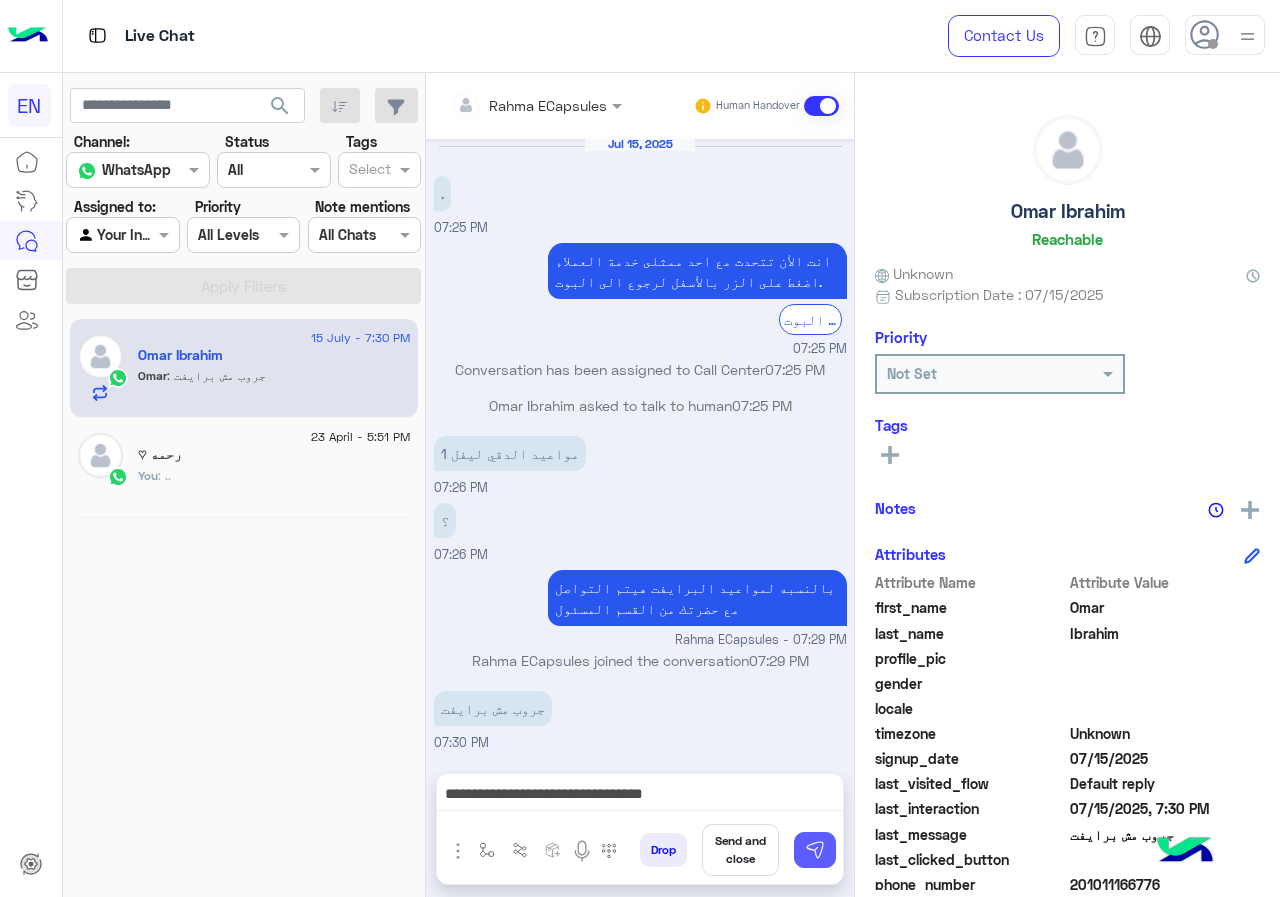 click at bounding box center (815, 850) 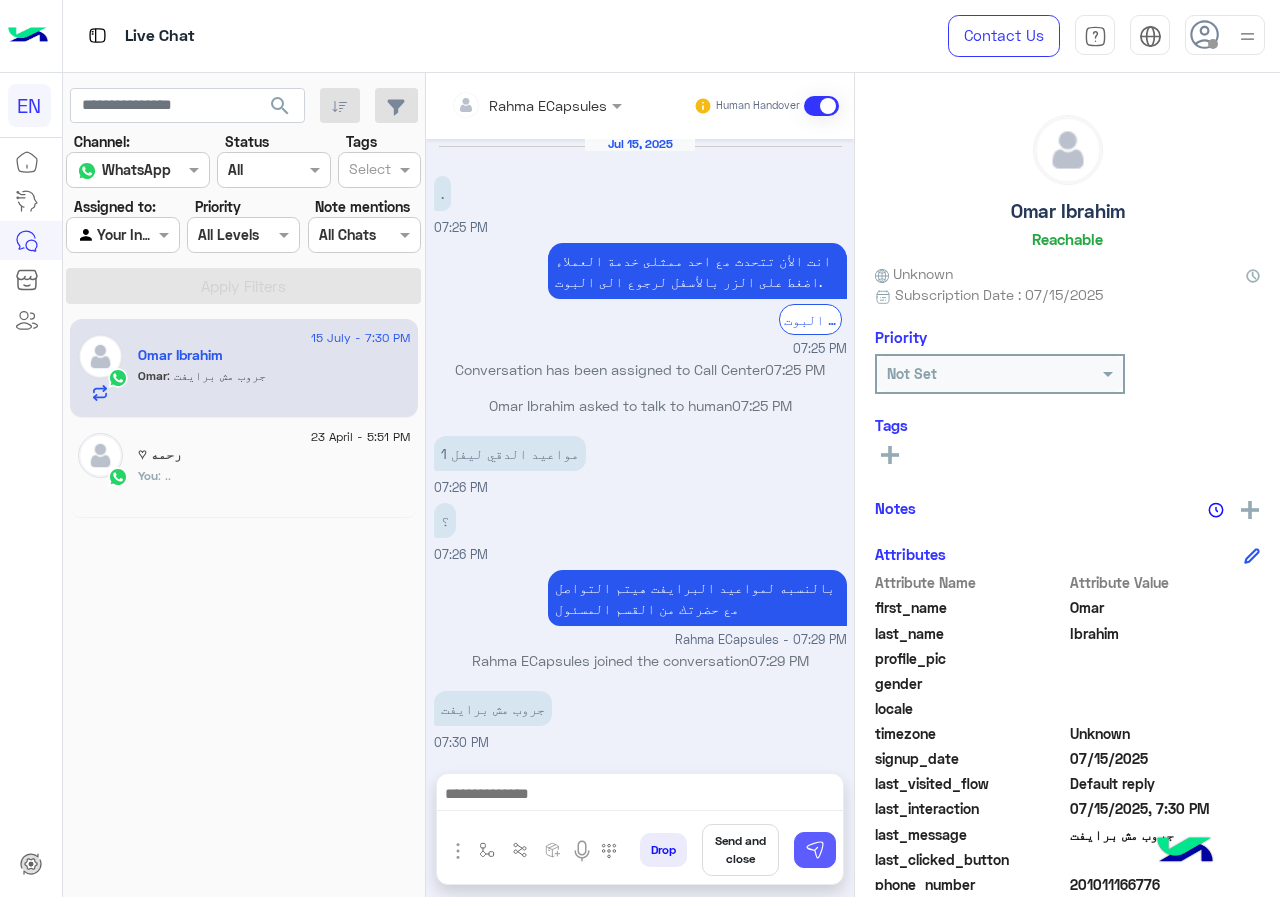 scroll, scrollTop: 67, scrollLeft: 0, axis: vertical 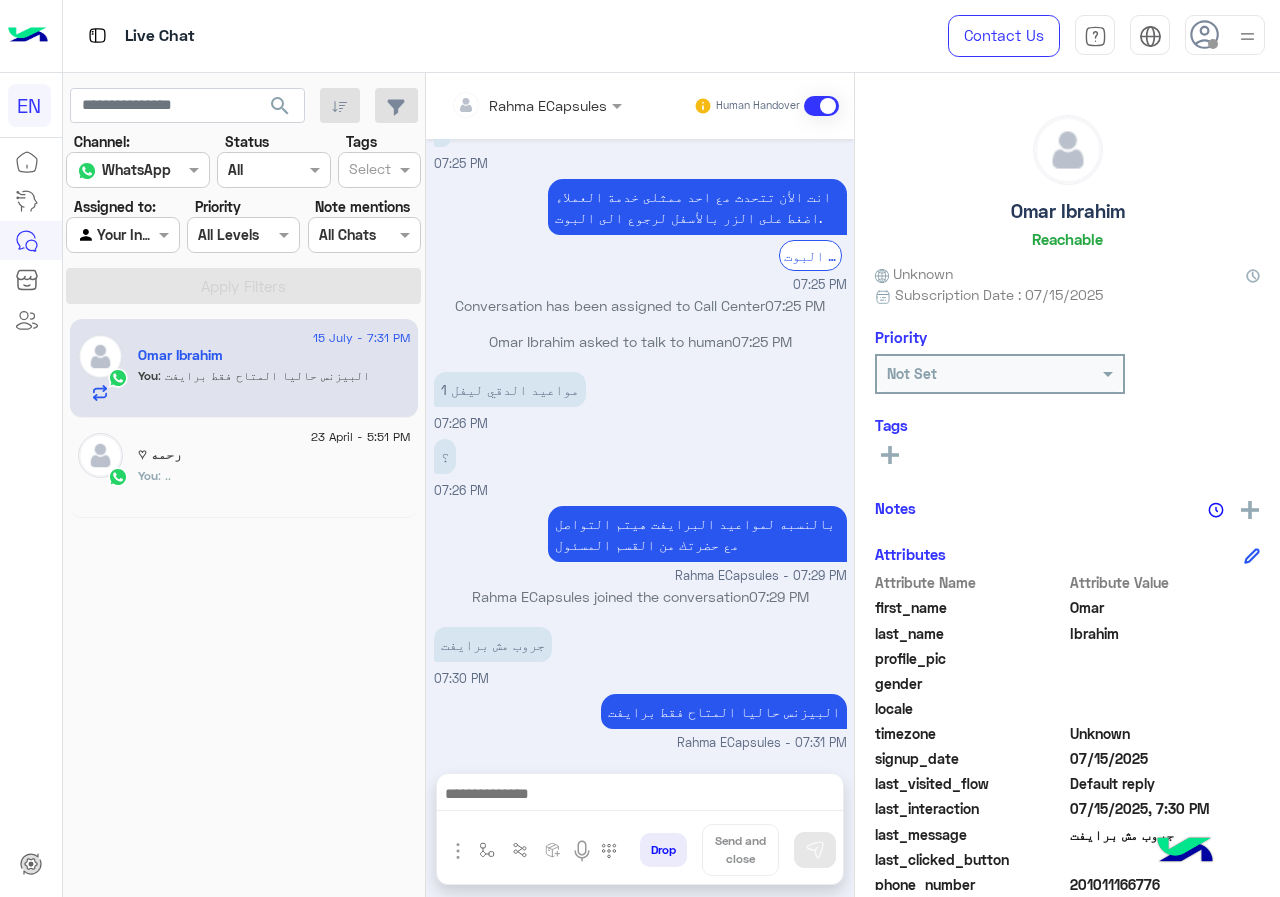click on "Rahma ECapsules" at bounding box center [548, 105] 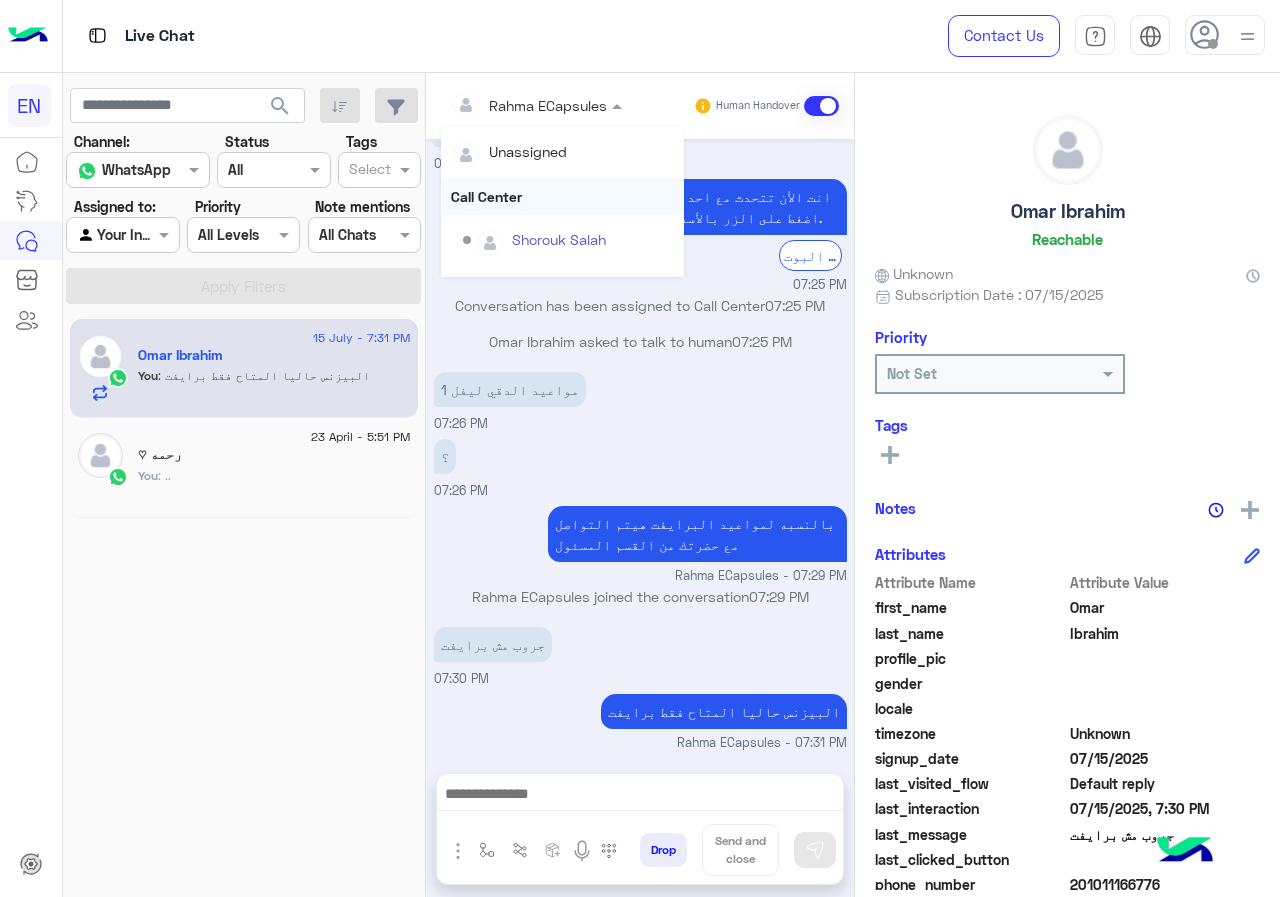 click on "Call Center" at bounding box center (562, 196) 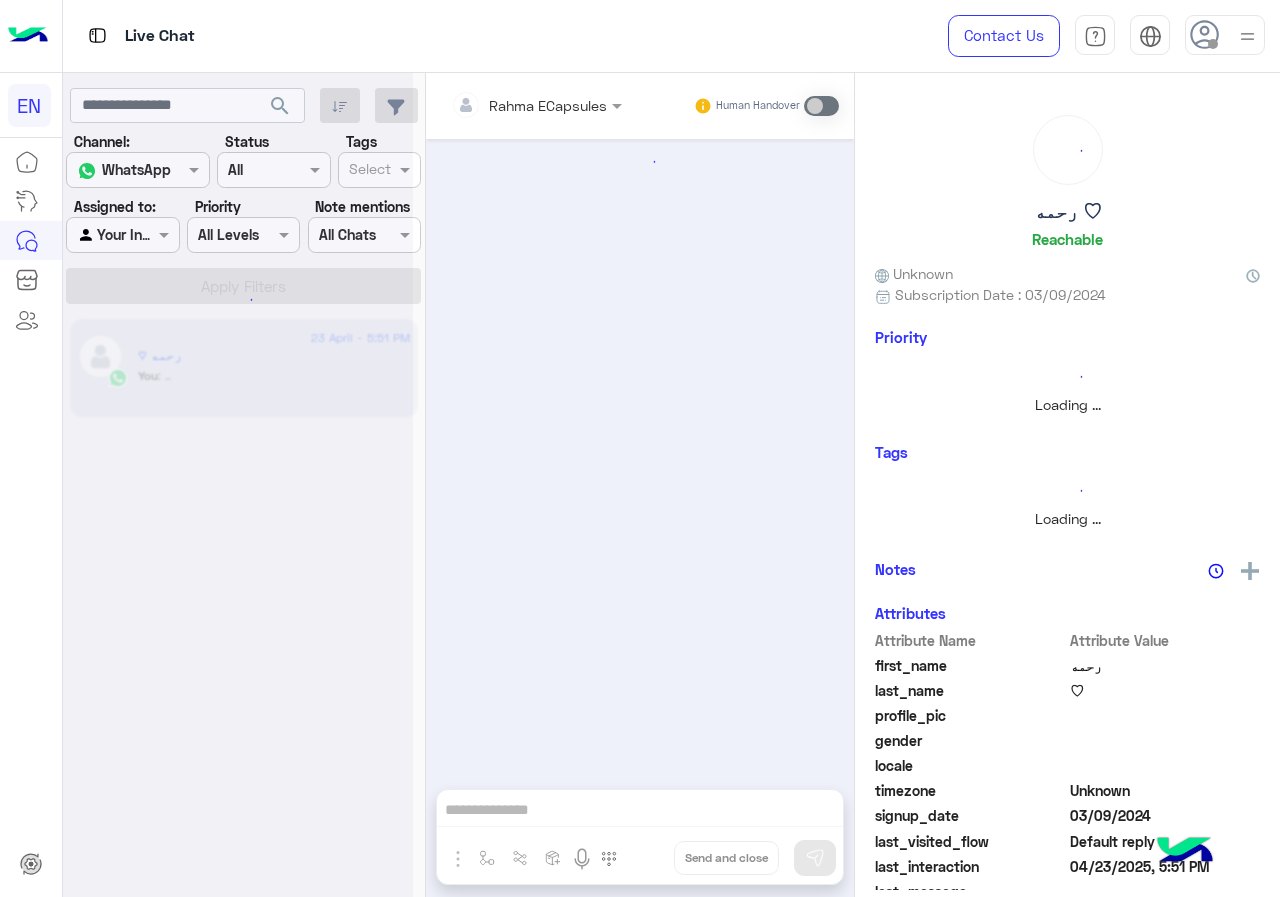 scroll, scrollTop: 0, scrollLeft: 0, axis: both 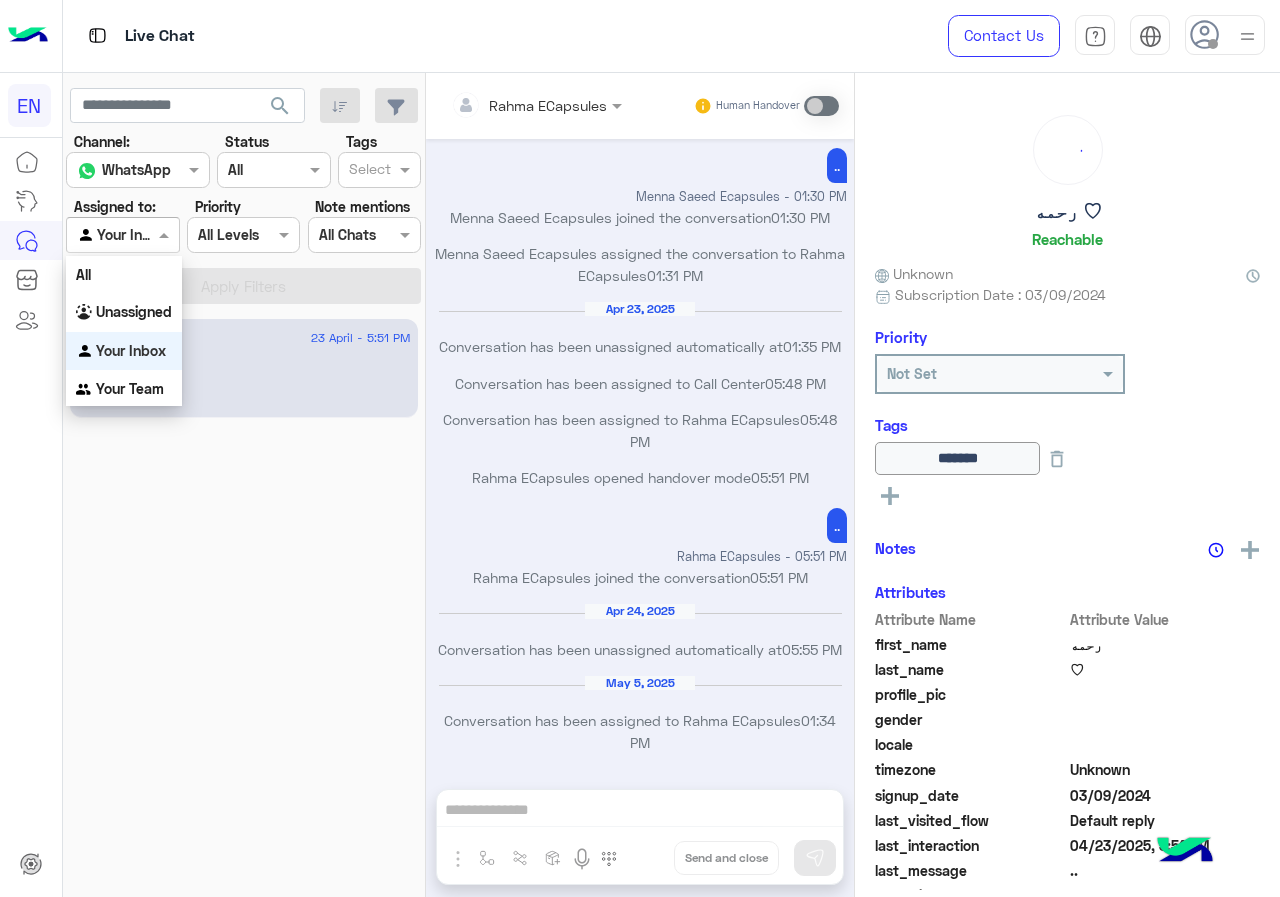 click on "Unassigned" at bounding box center (124, 312) 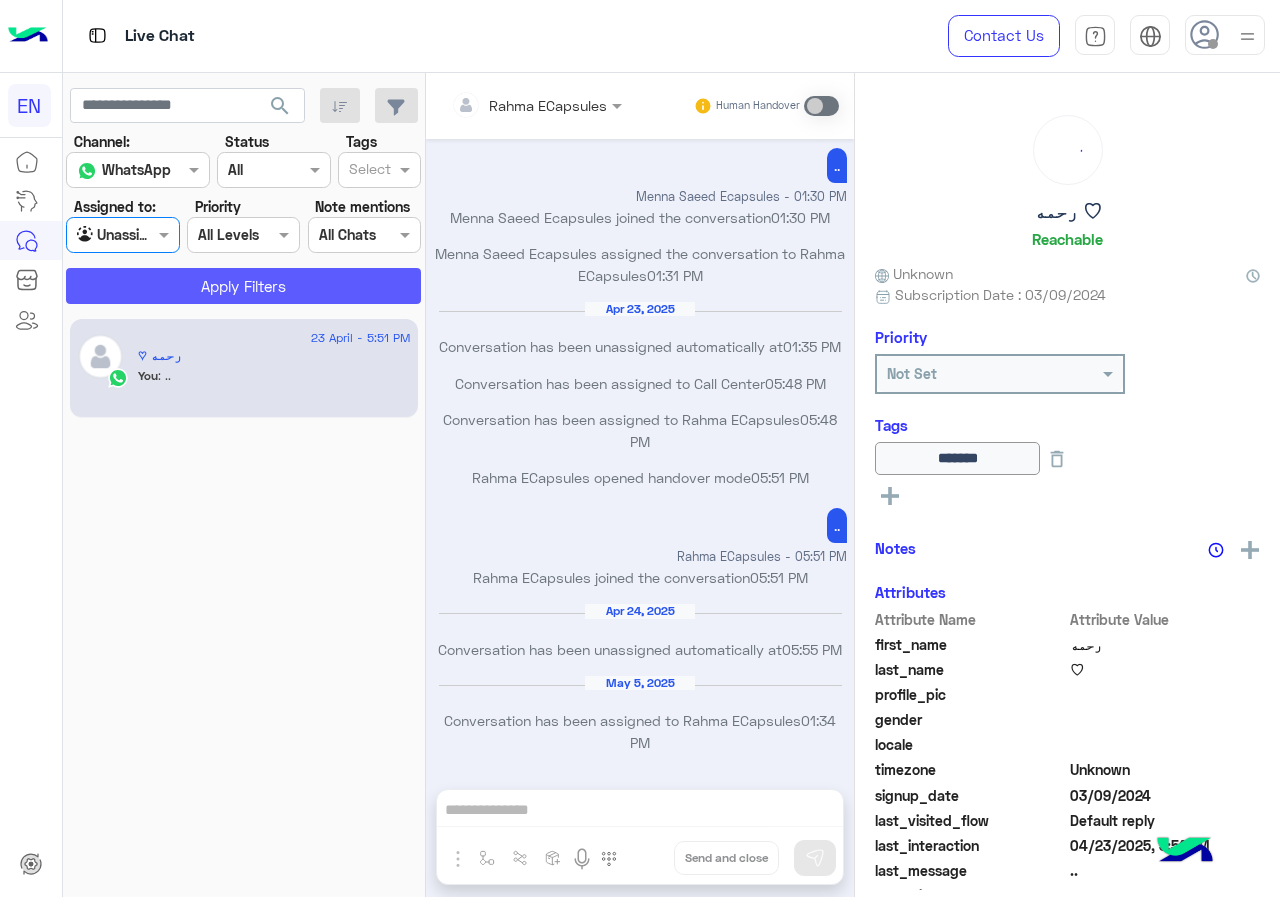 click on "Apply Filters" 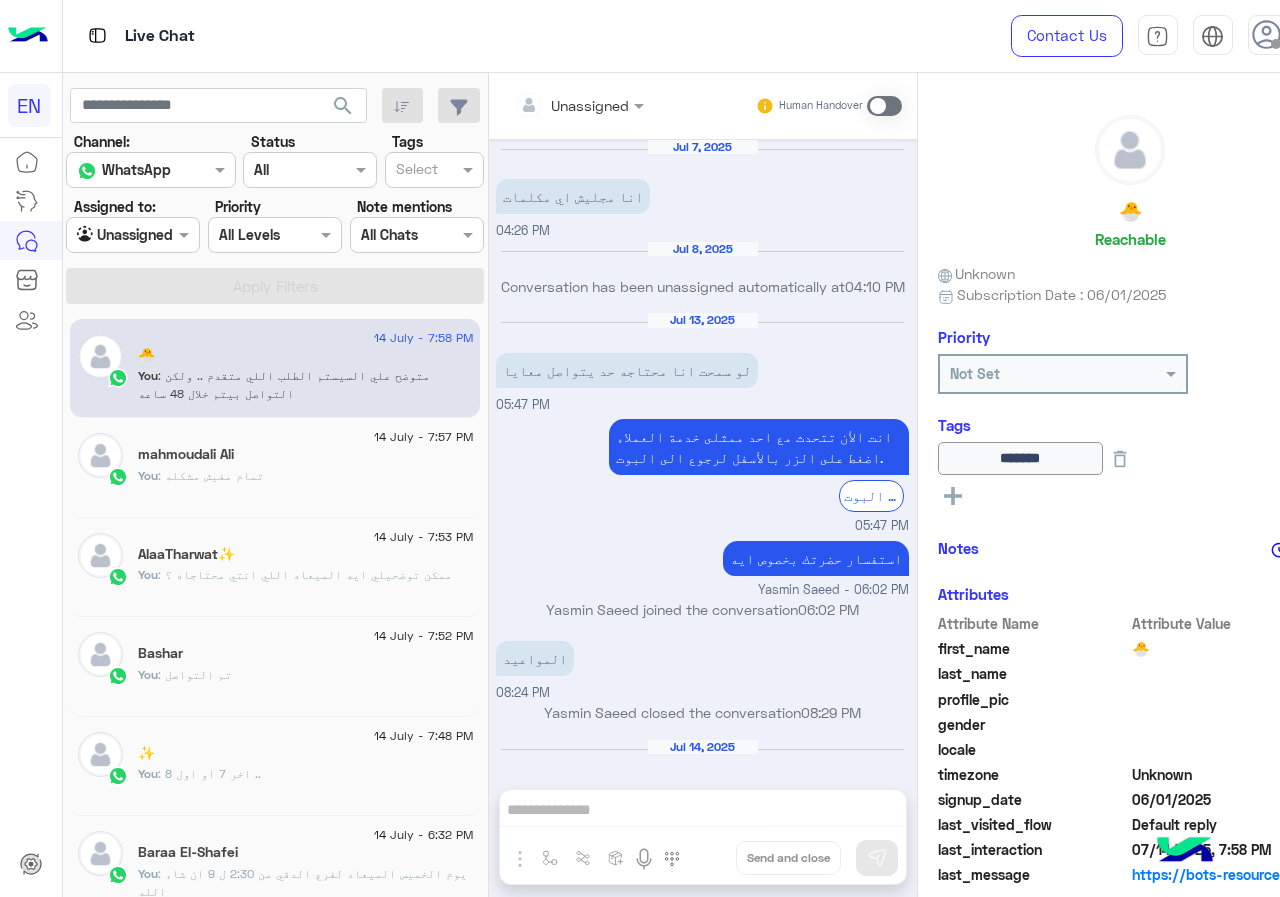 scroll, scrollTop: 795, scrollLeft: 0, axis: vertical 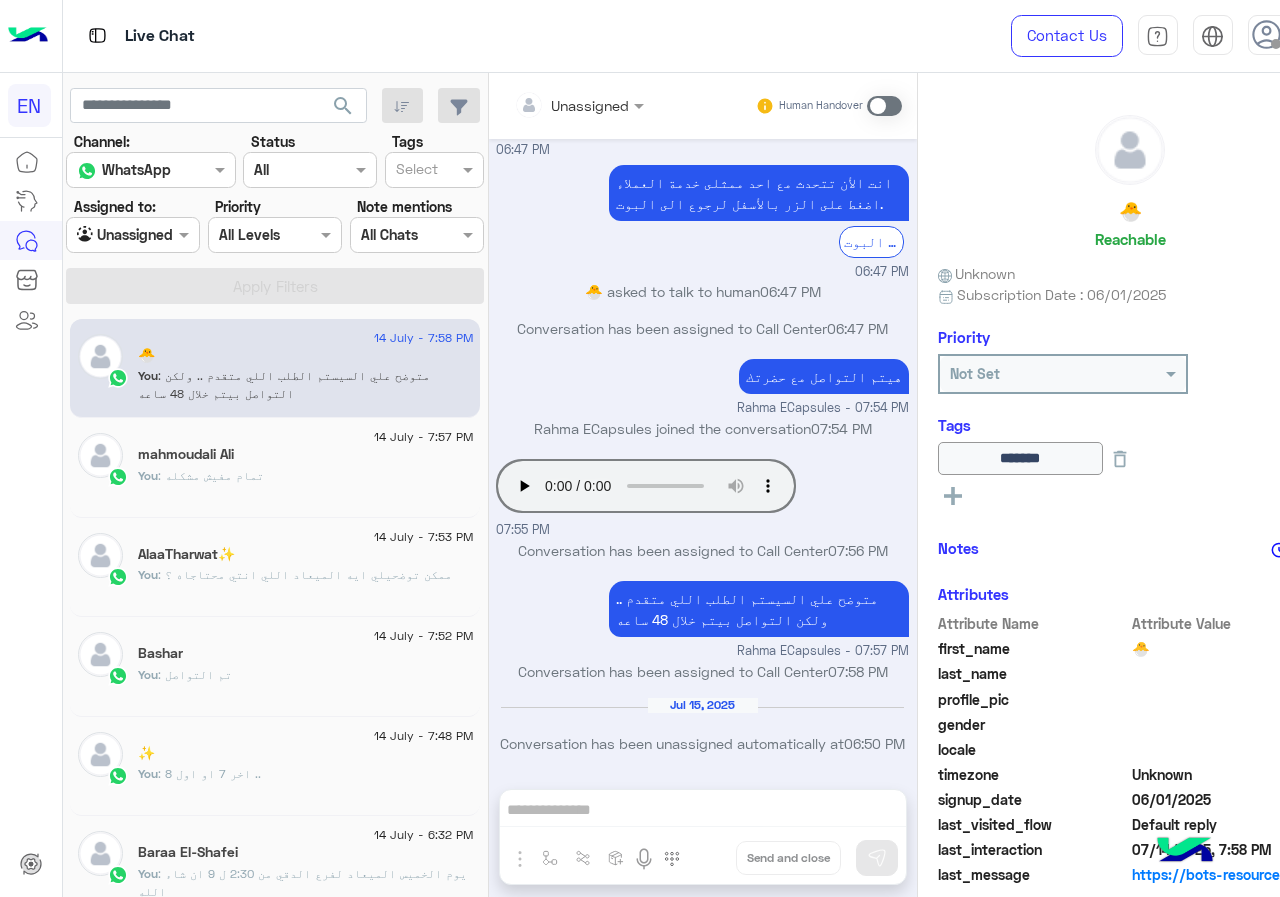 click at bounding box center (109, 235) 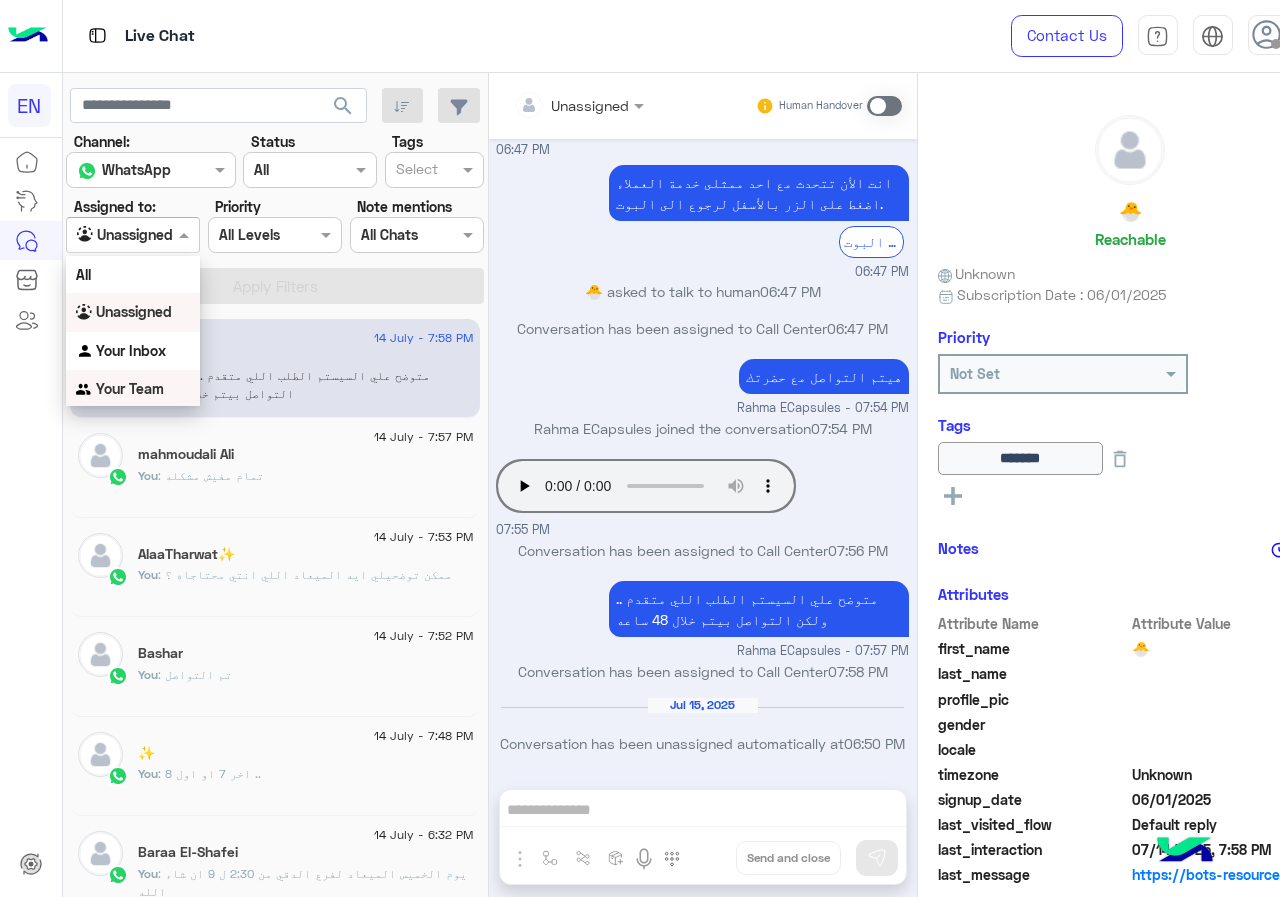 click on "Your Team" at bounding box center [130, 388] 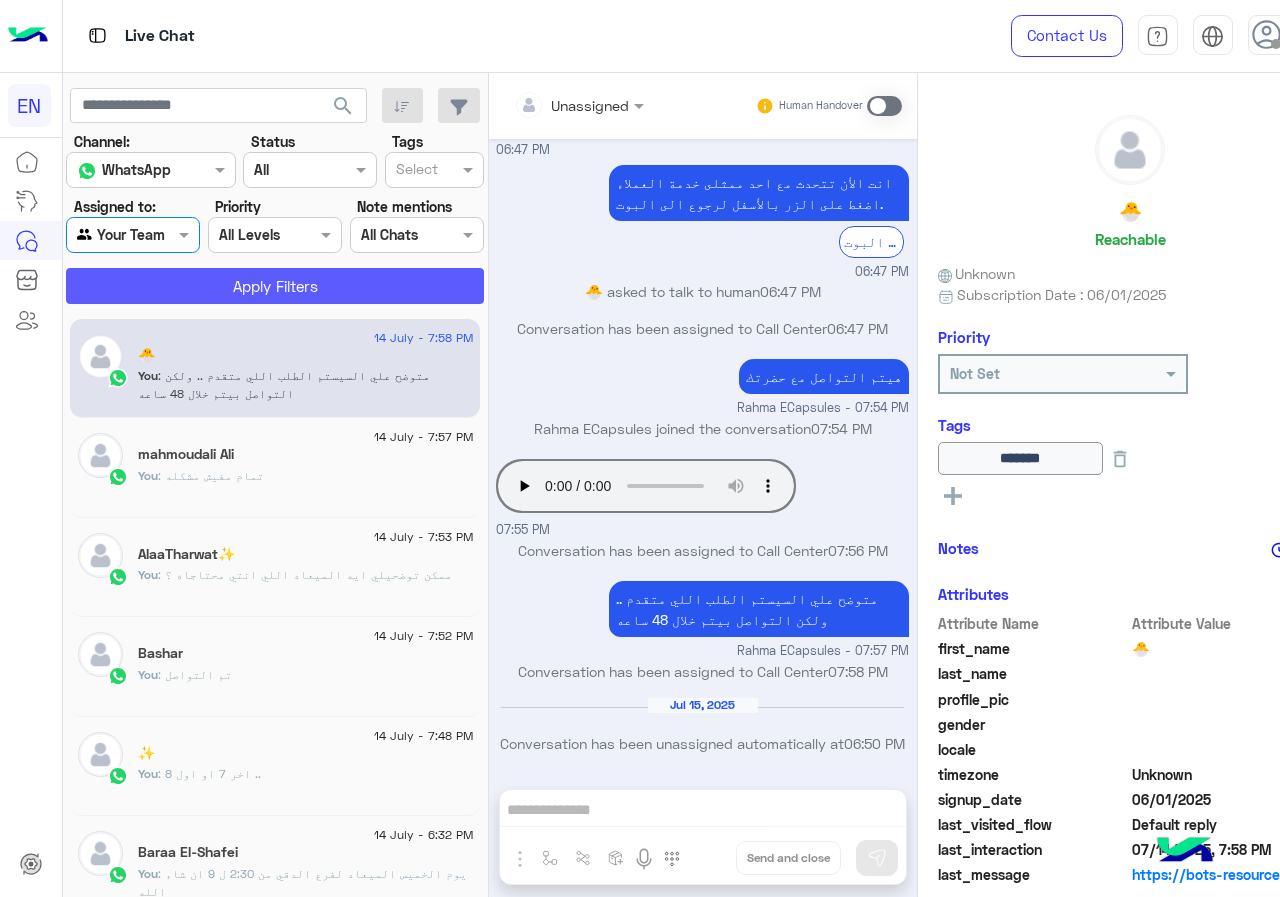 click on "Apply Filters" 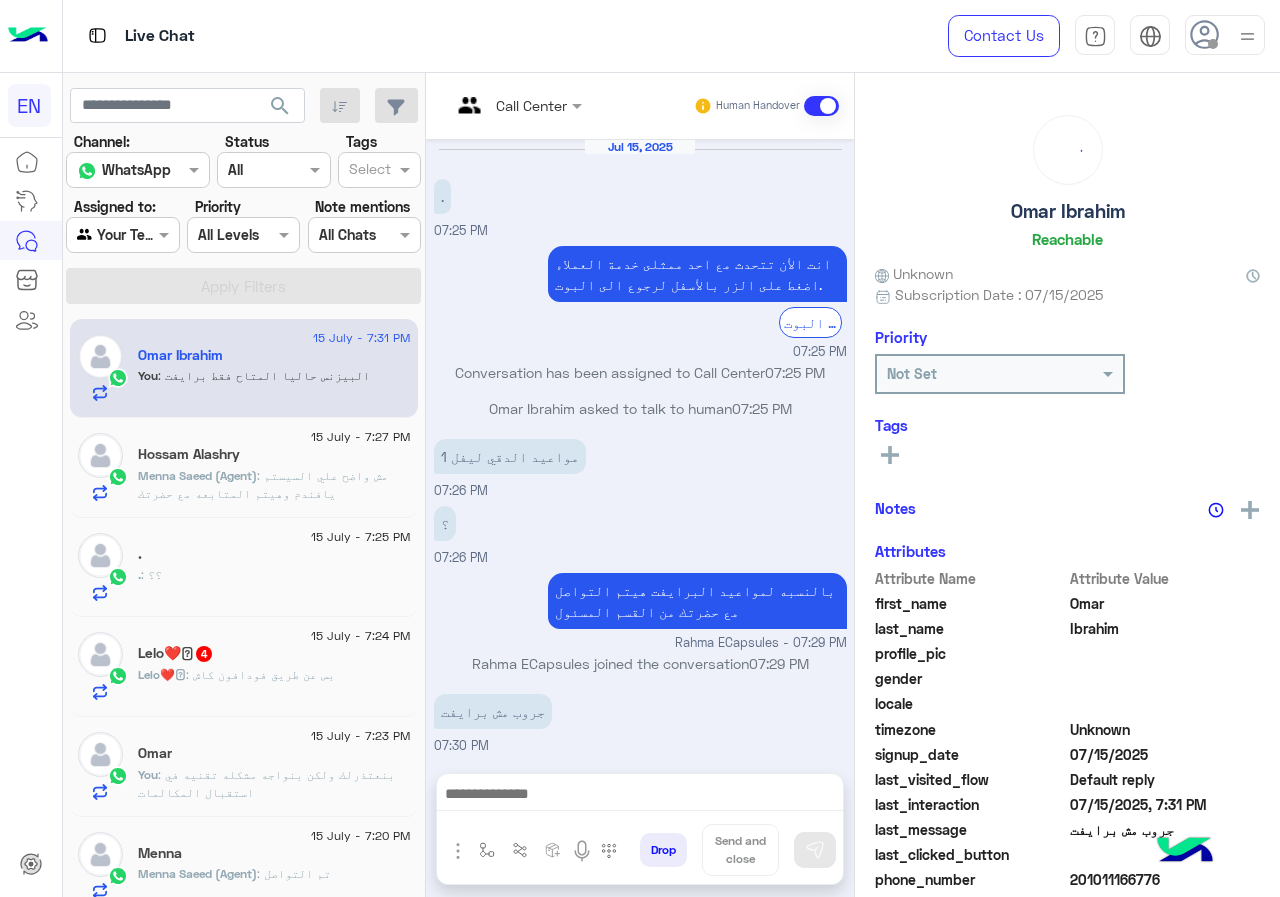 scroll, scrollTop: 103, scrollLeft: 0, axis: vertical 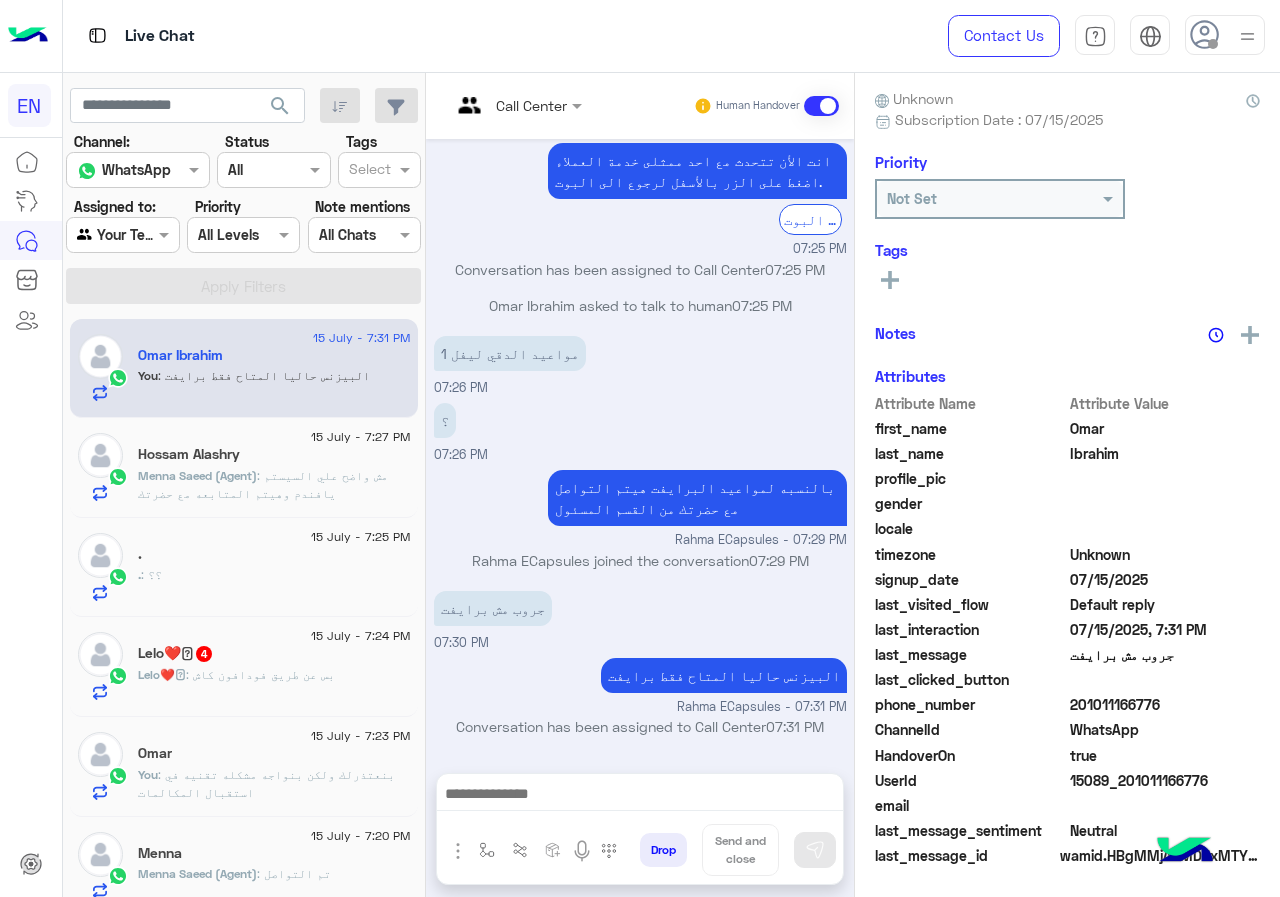 click on ". : ؟؟" 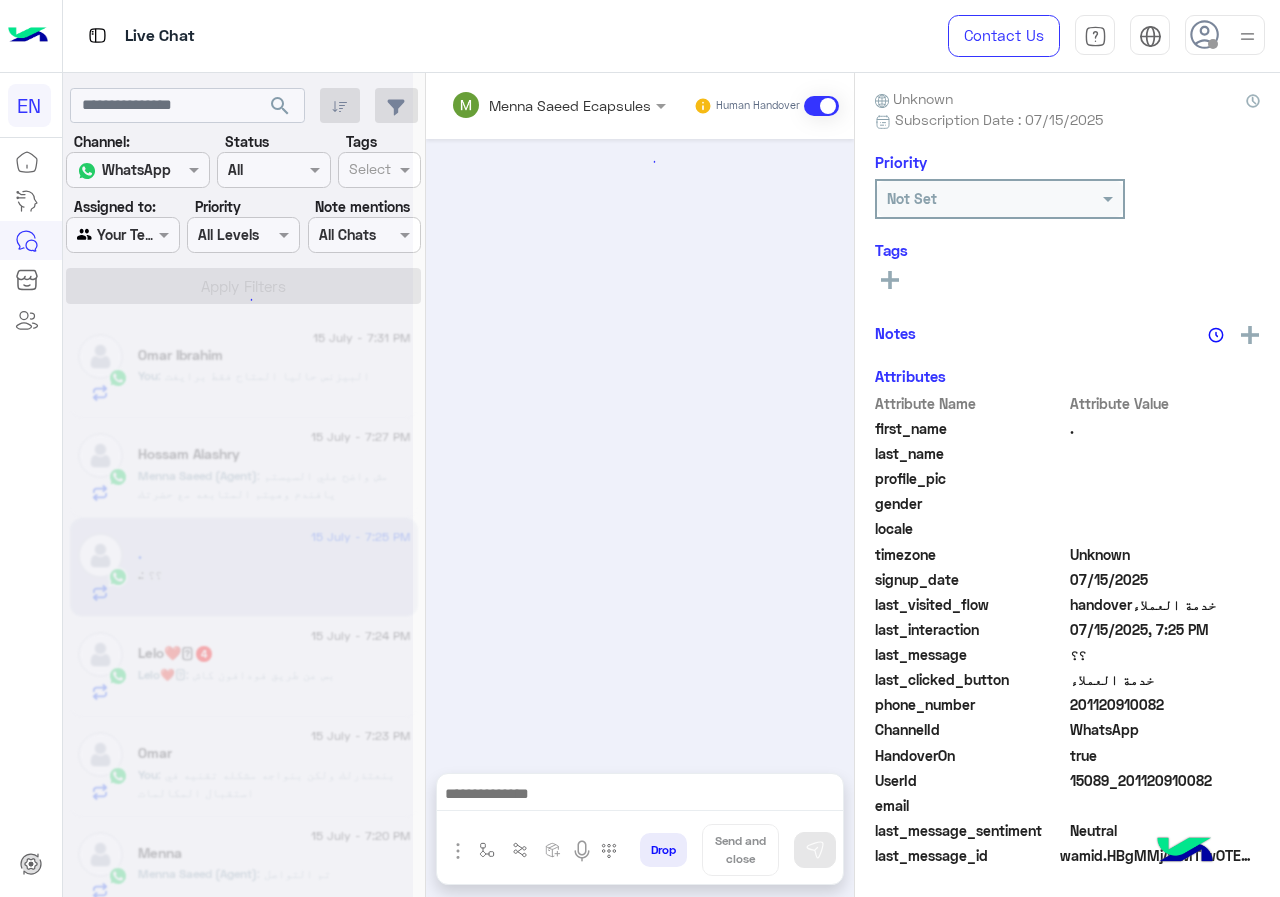 scroll, scrollTop: 927, scrollLeft: 0, axis: vertical 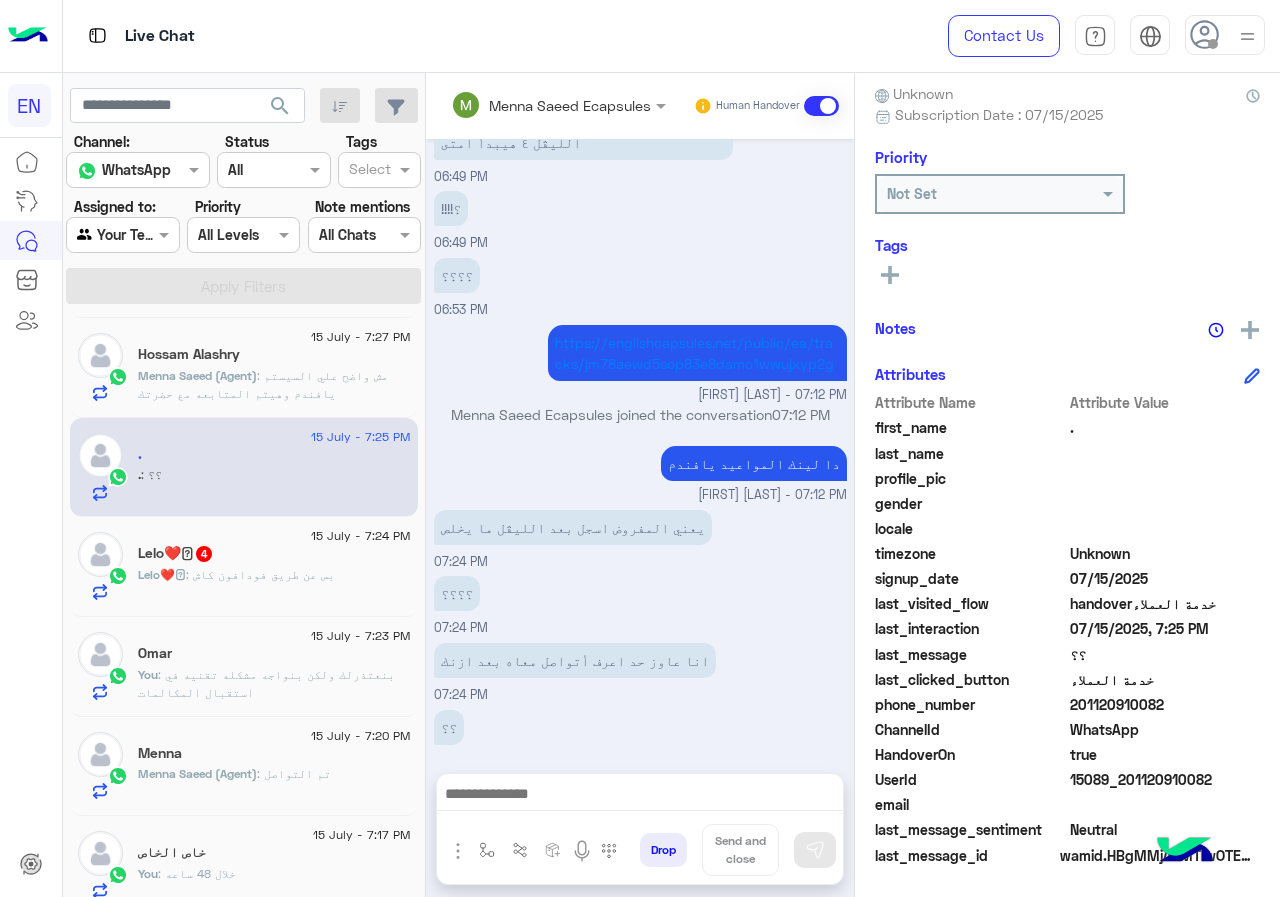 drag, startPoint x: 1096, startPoint y: 706, endPoint x: 1199, endPoint y: 717, distance: 103.58572 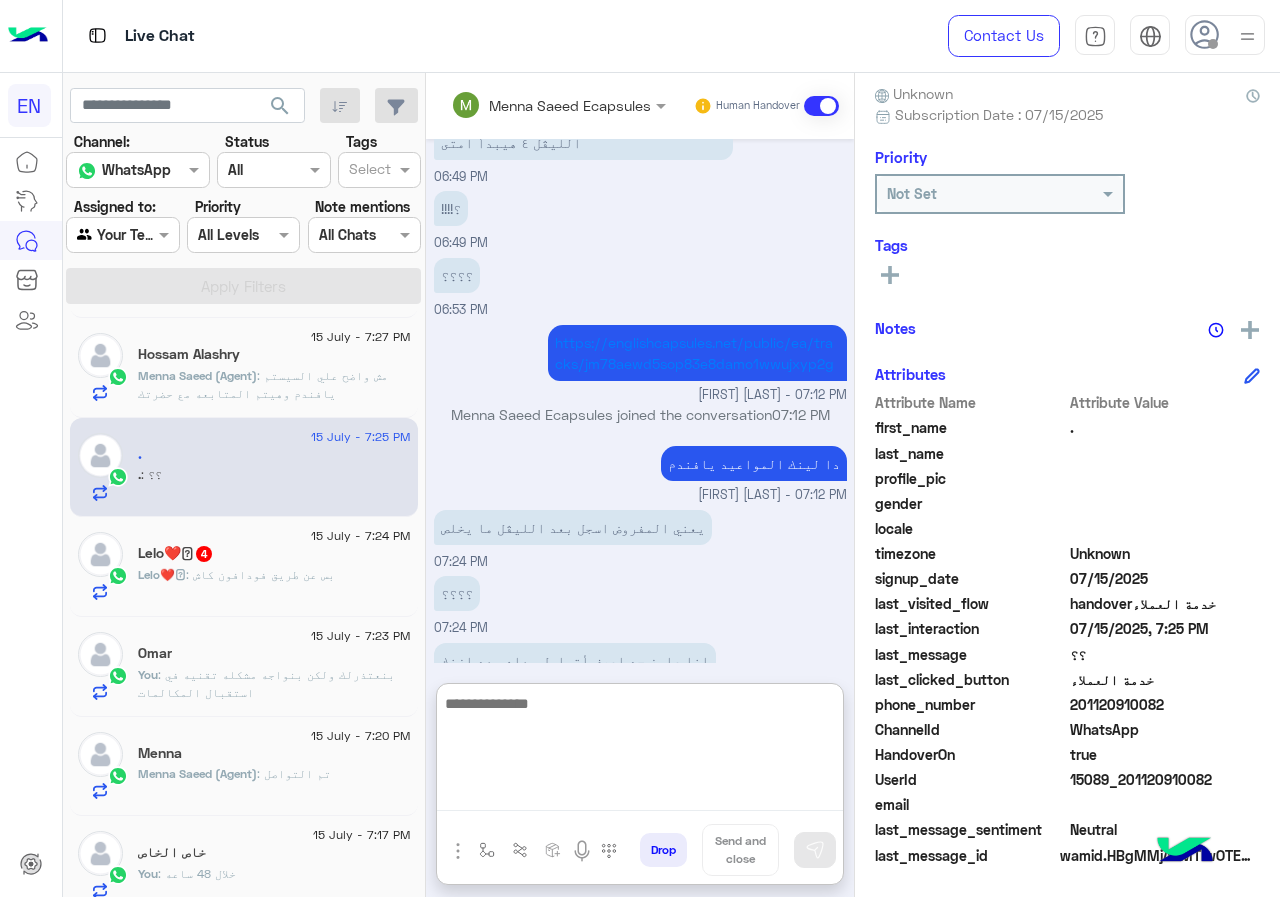 paste on "**********" 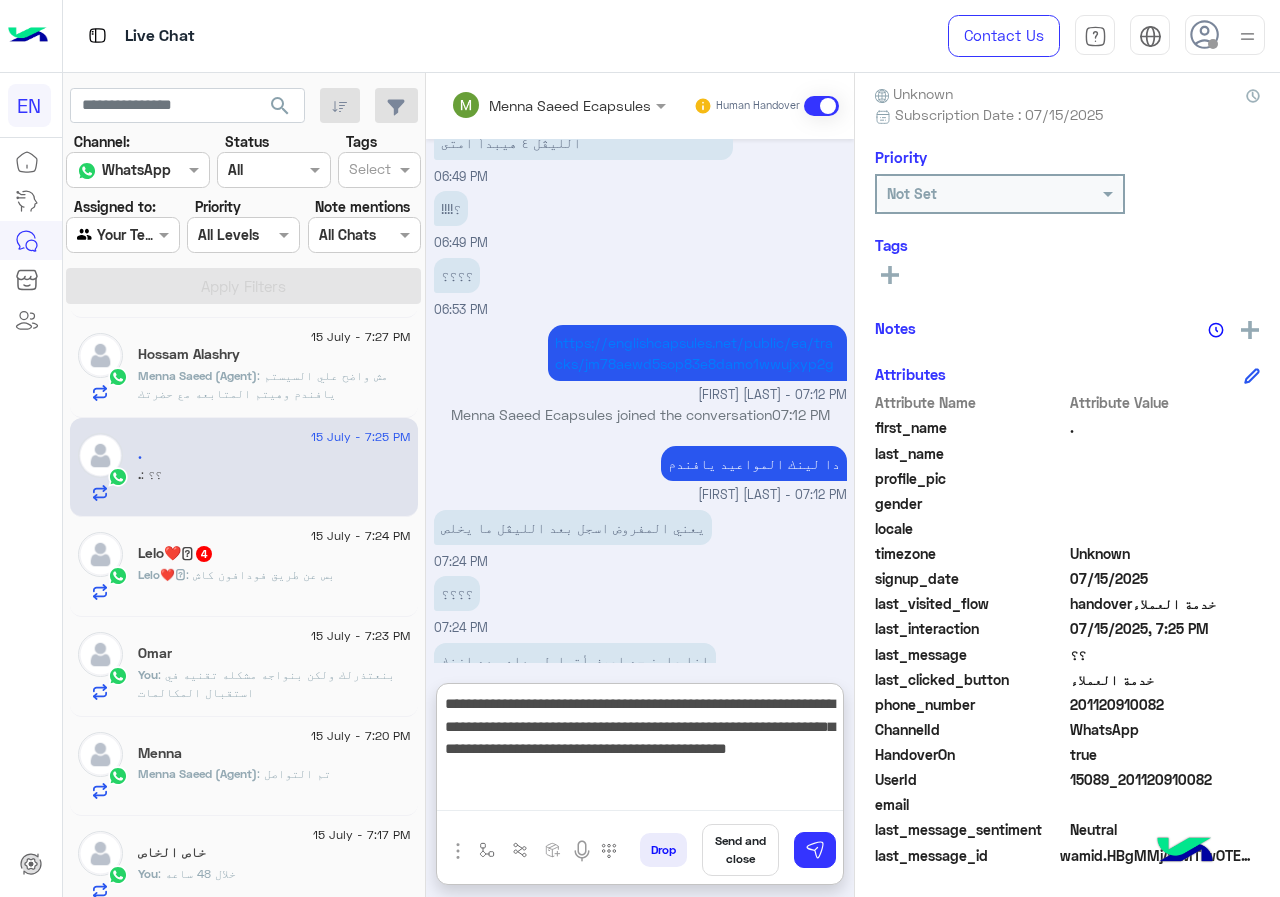type on "**********" 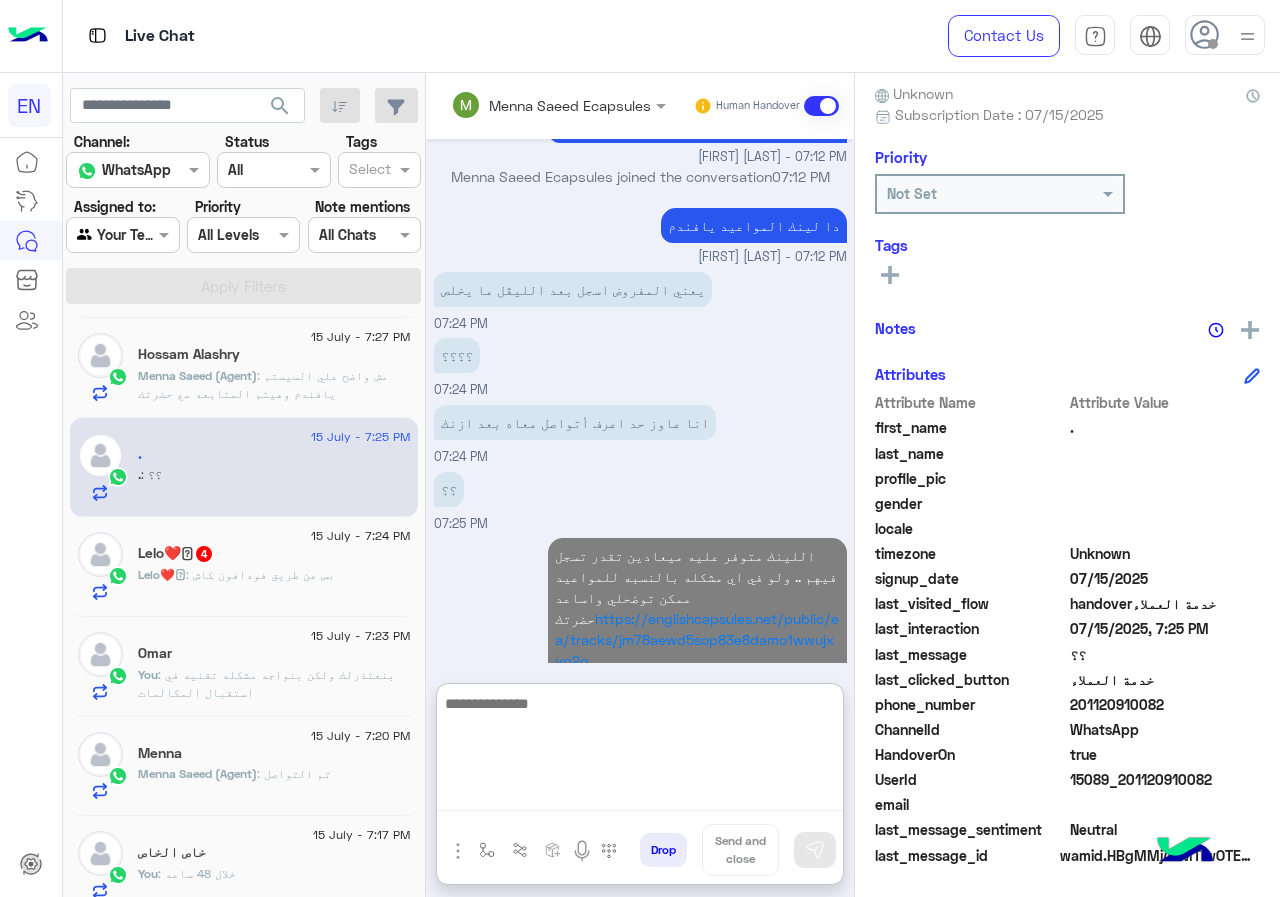 scroll, scrollTop: 1201, scrollLeft: 0, axis: vertical 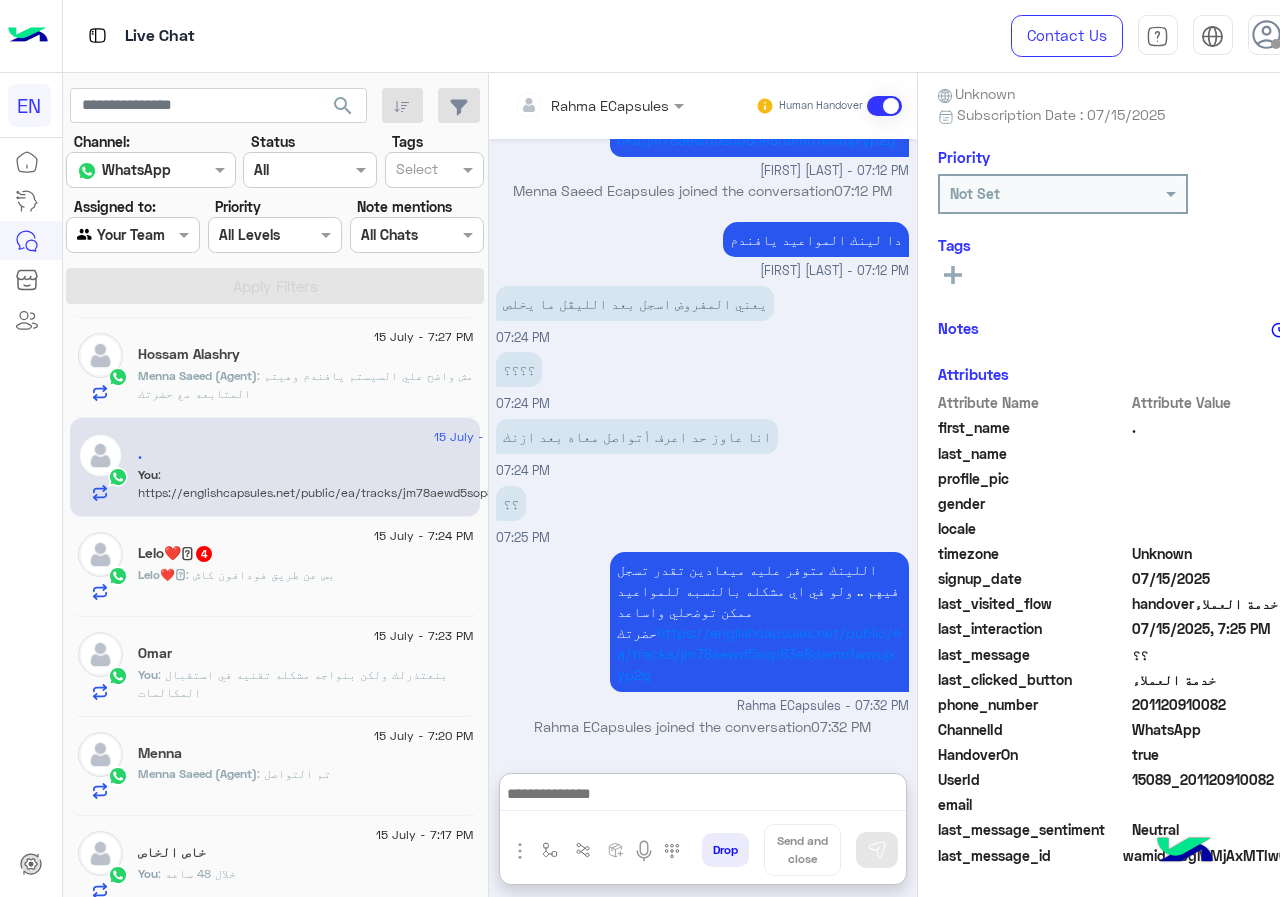 click on "Lelo❤️🥹 : بس عن طريق فودافون كاش" 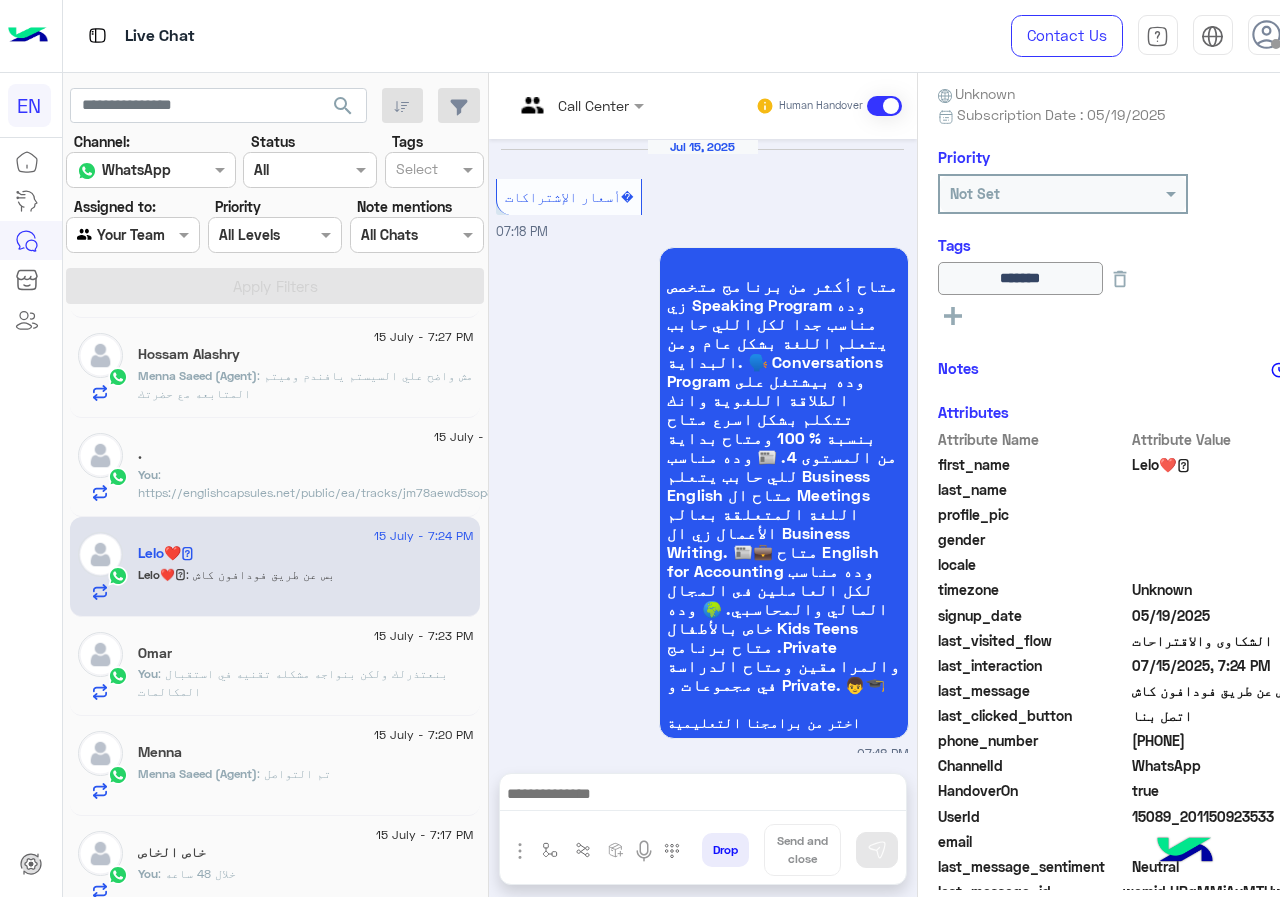 scroll, scrollTop: 1377, scrollLeft: 0, axis: vertical 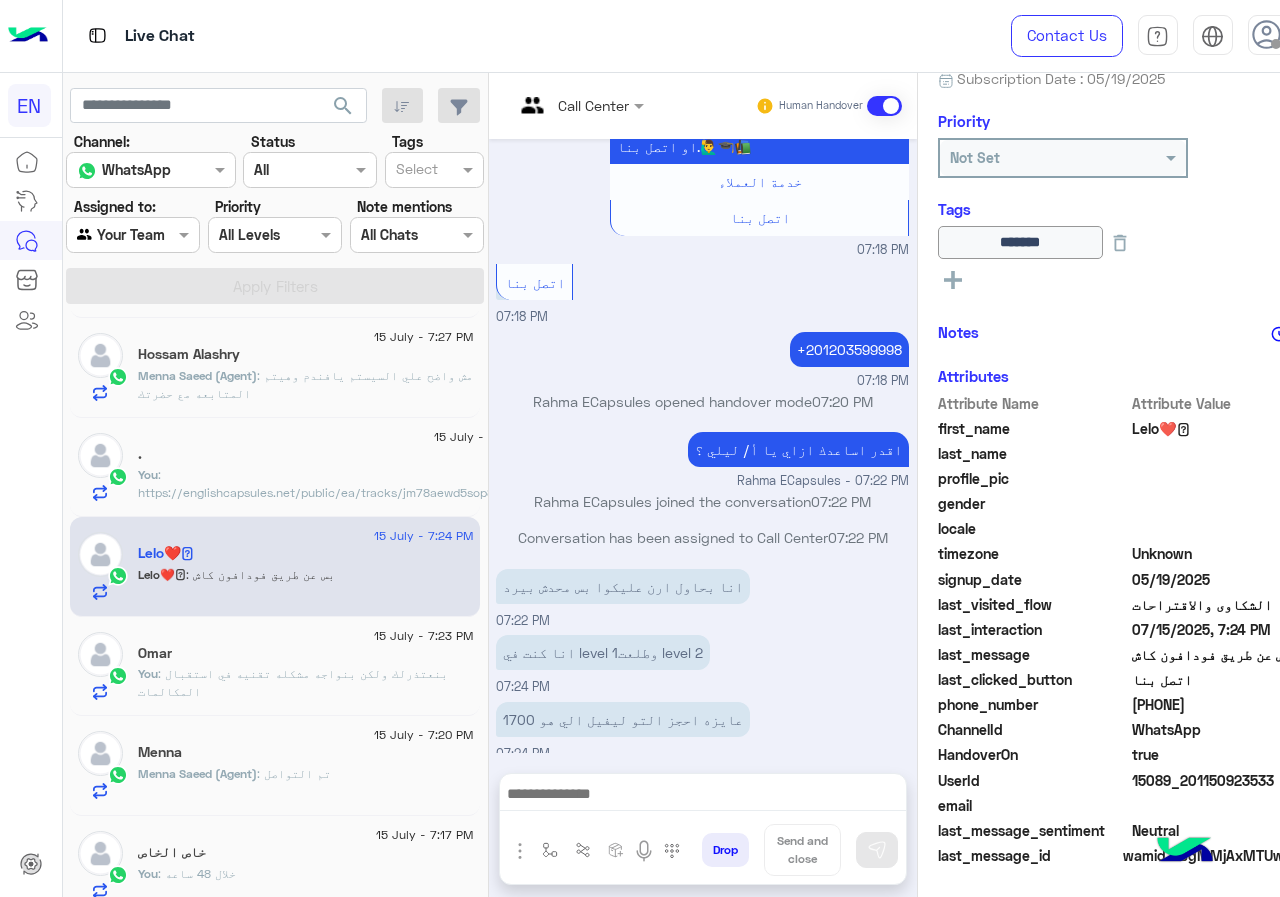 drag, startPoint x: 1132, startPoint y: 704, endPoint x: 1261, endPoint y: 704, distance: 129 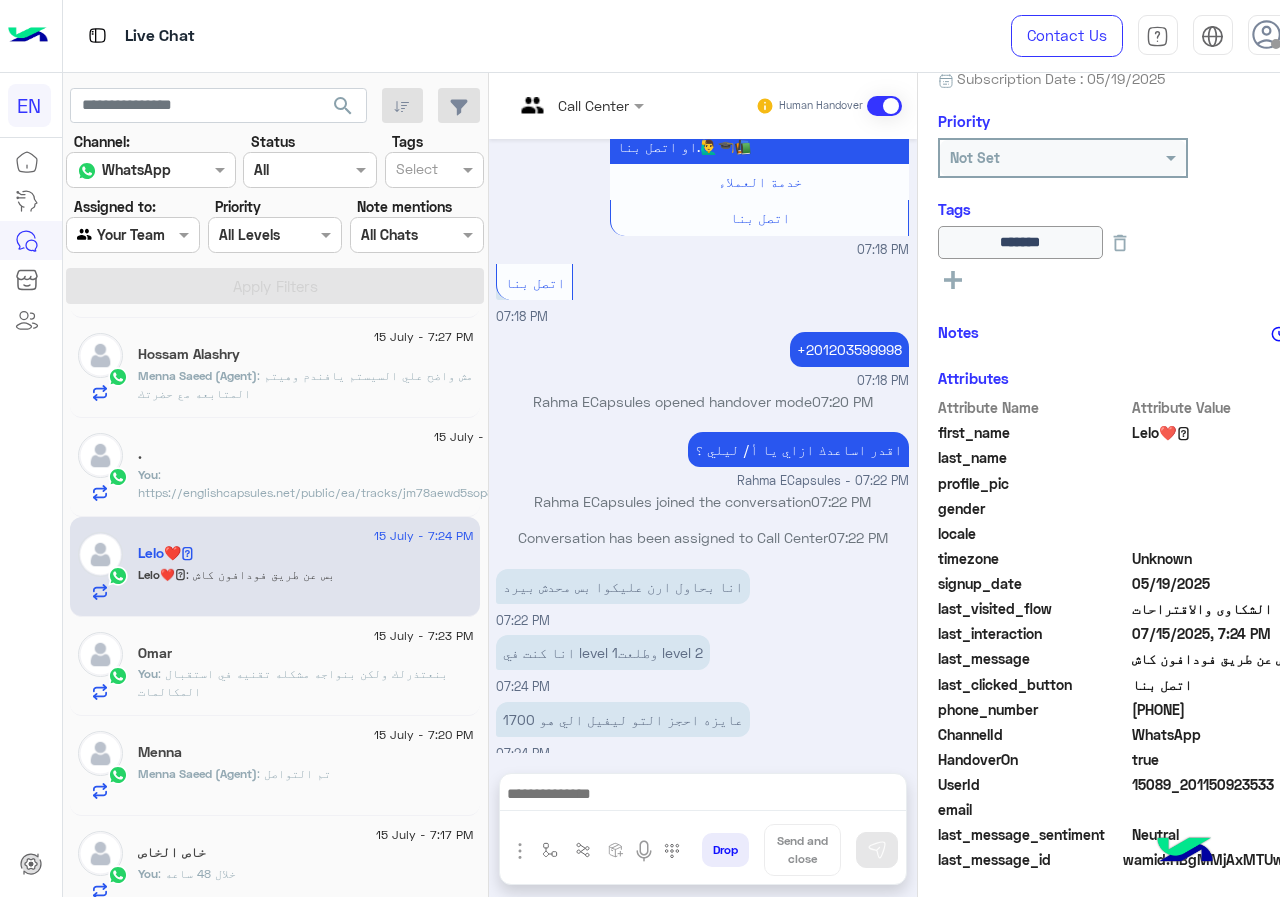 drag, startPoint x: 1132, startPoint y: 709, endPoint x: 1192, endPoint y: 715, distance: 60.299255 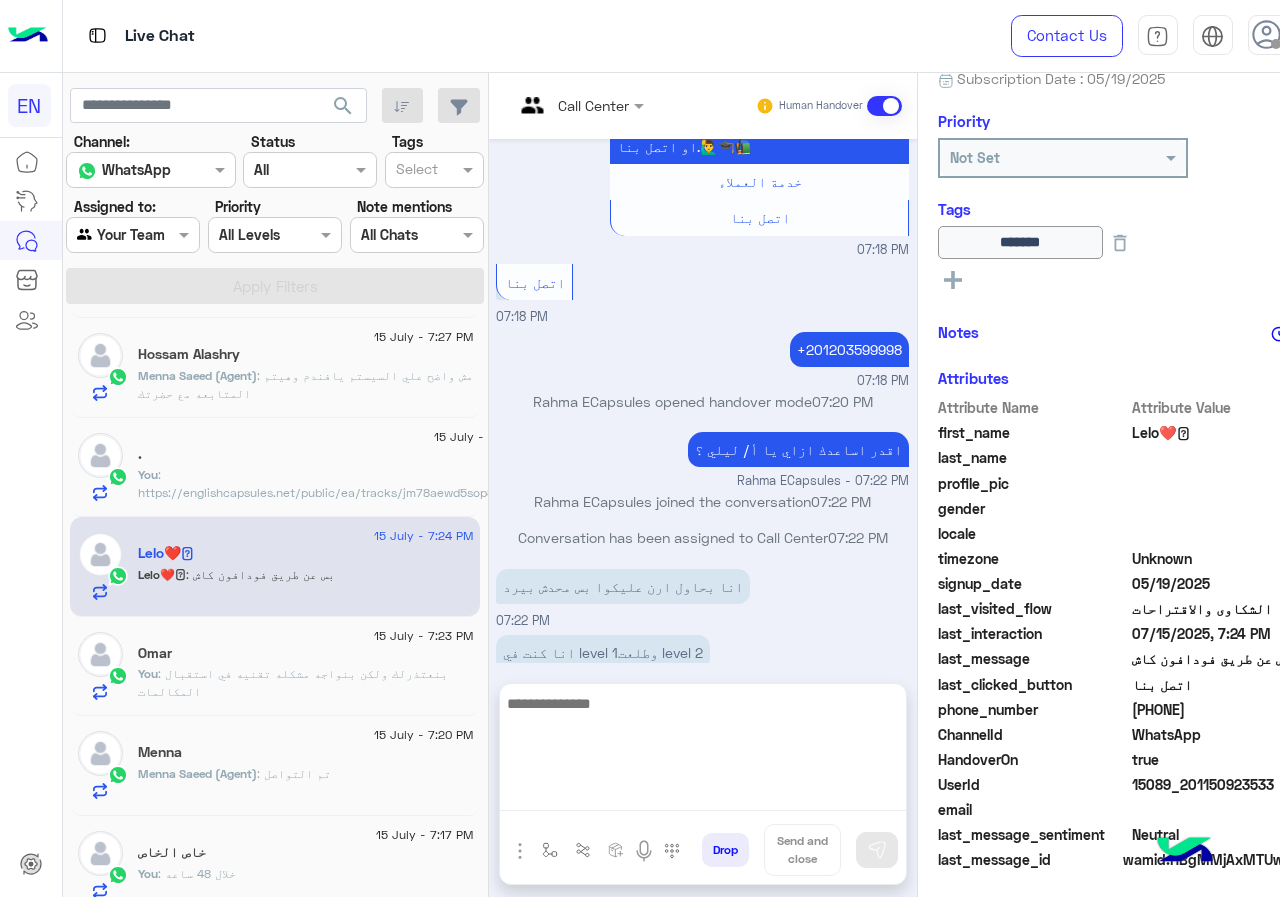 click at bounding box center (703, 751) 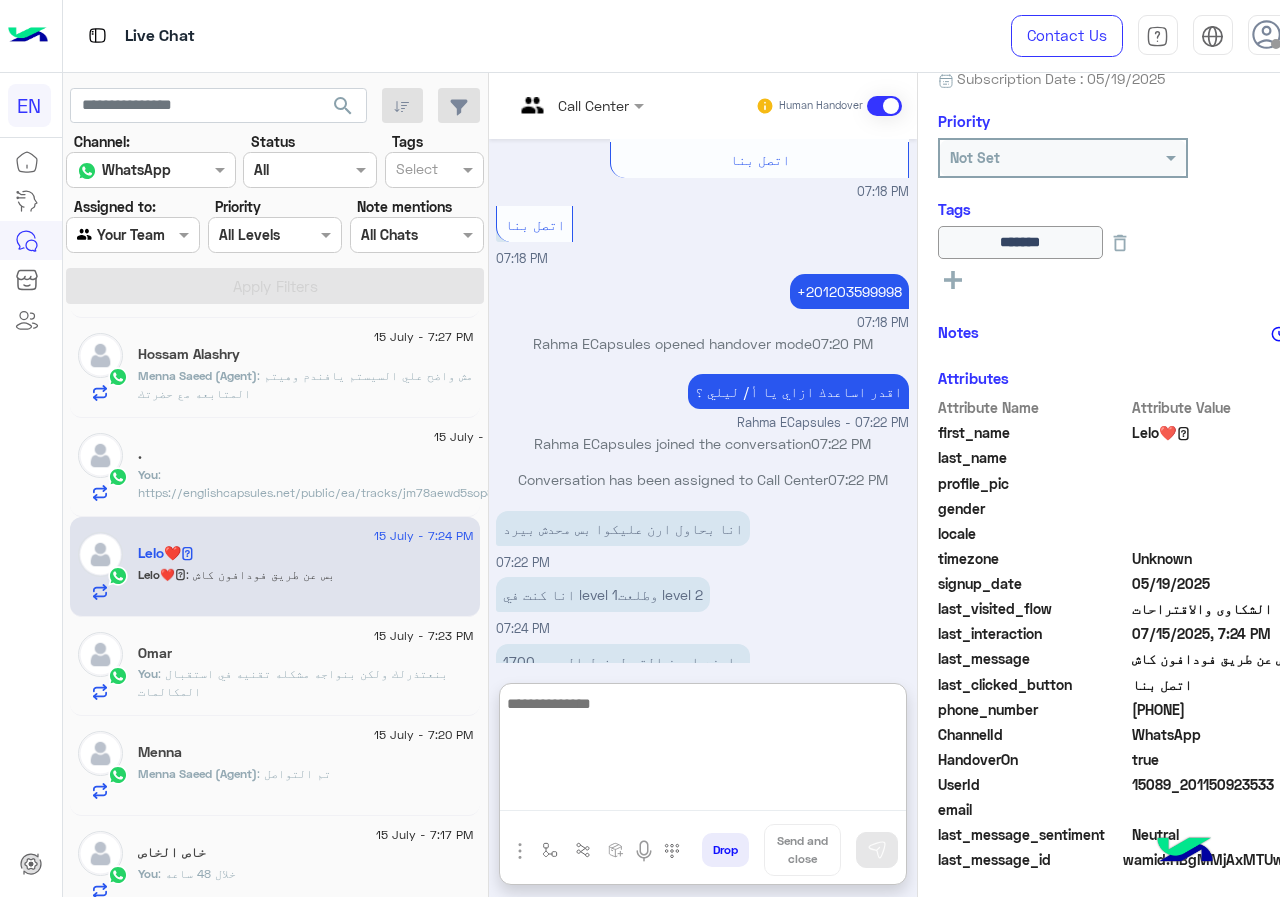 scroll, scrollTop: 1466, scrollLeft: 0, axis: vertical 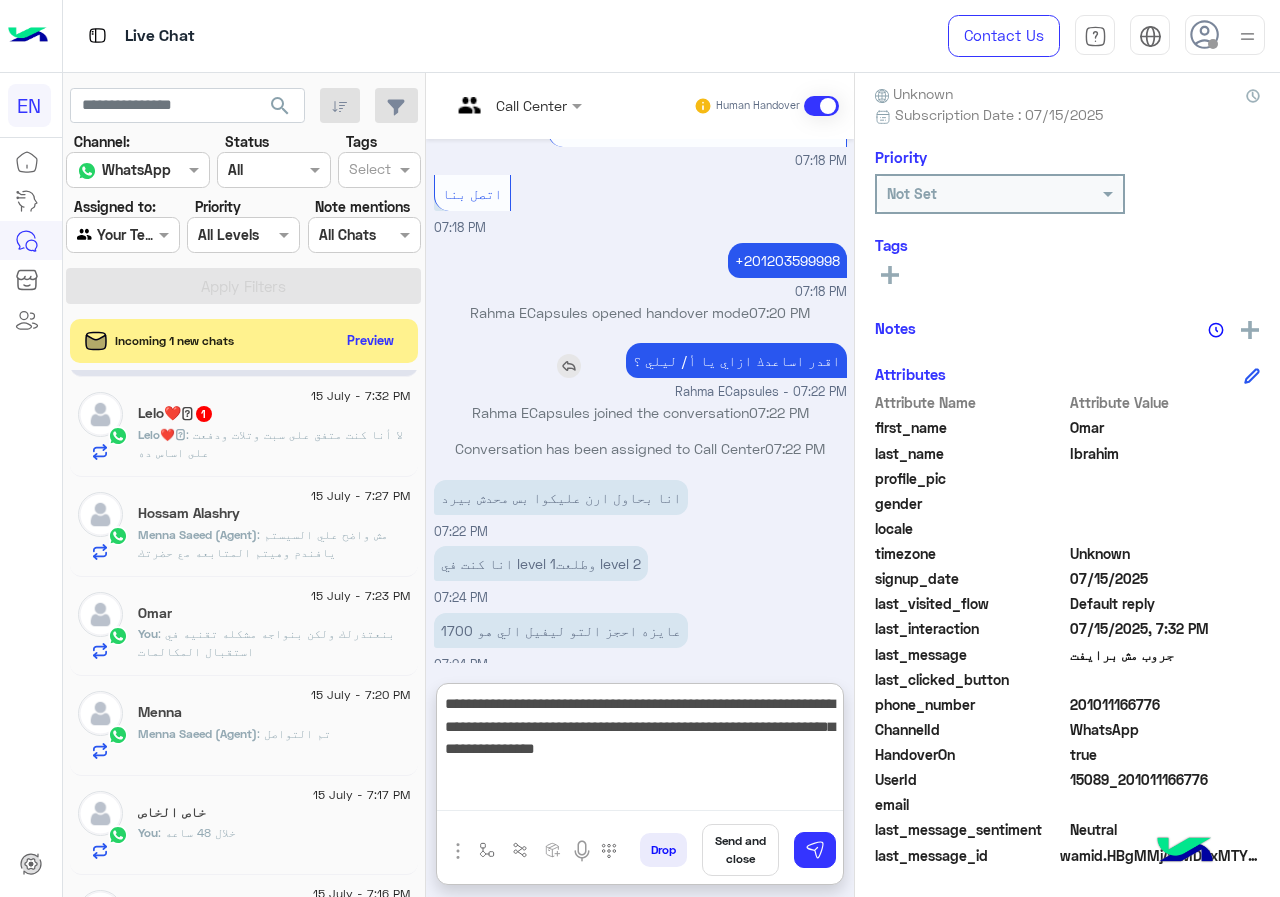type on "**********" 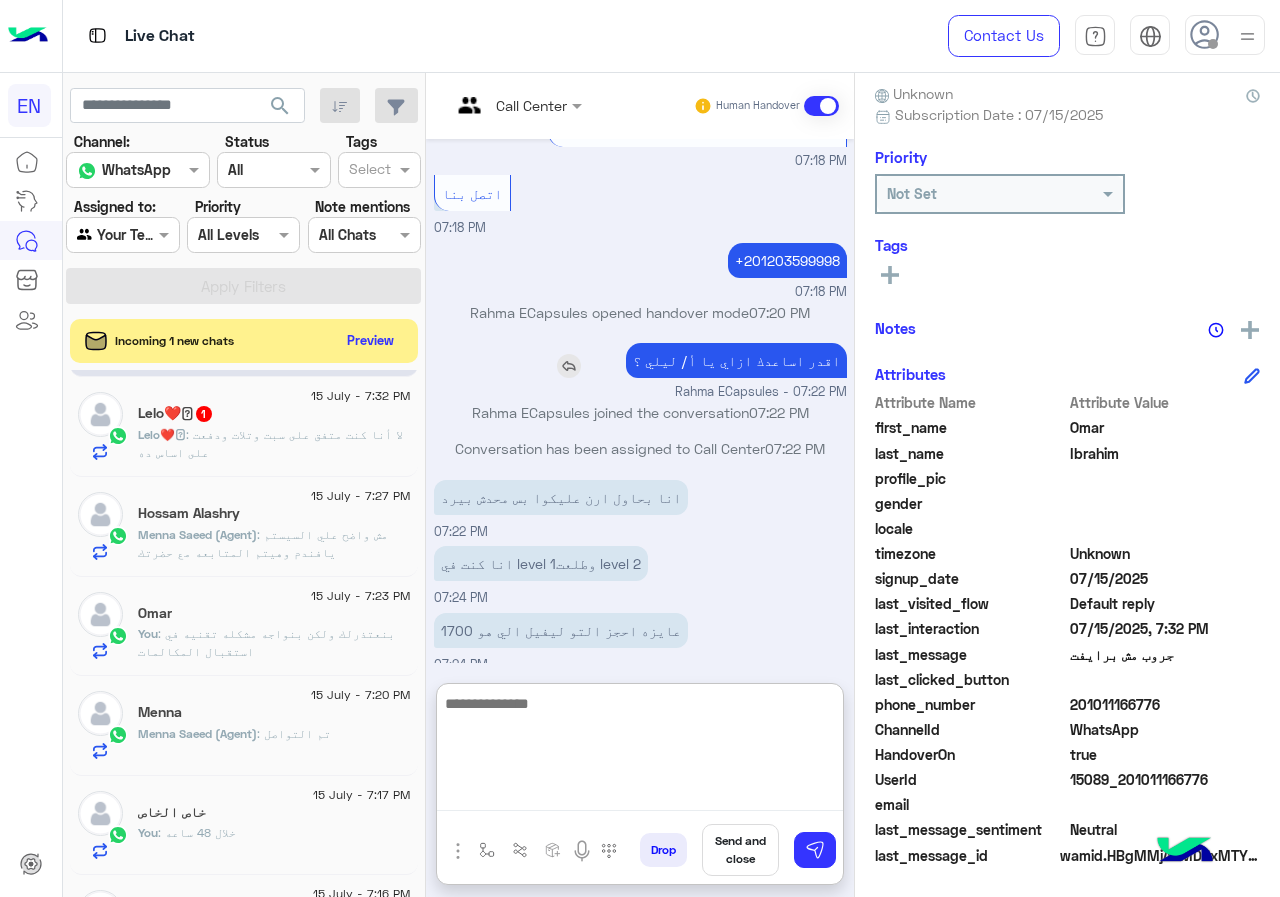 scroll, scrollTop: 1594, scrollLeft: 0, axis: vertical 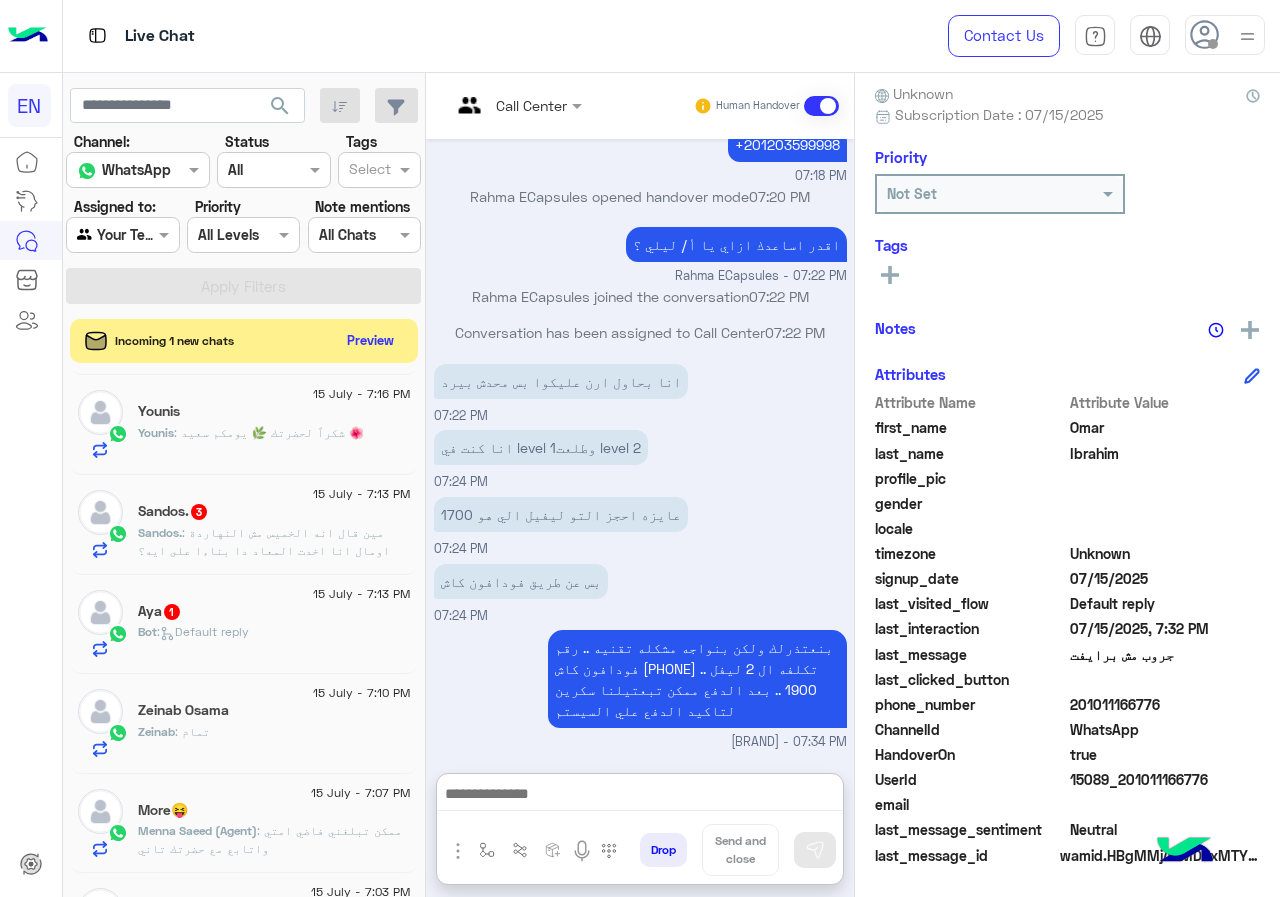 click on ": مين قال انه الخميس مش النهاردة اومال انا اخدت المعاد دا بناءا على ايه؟" 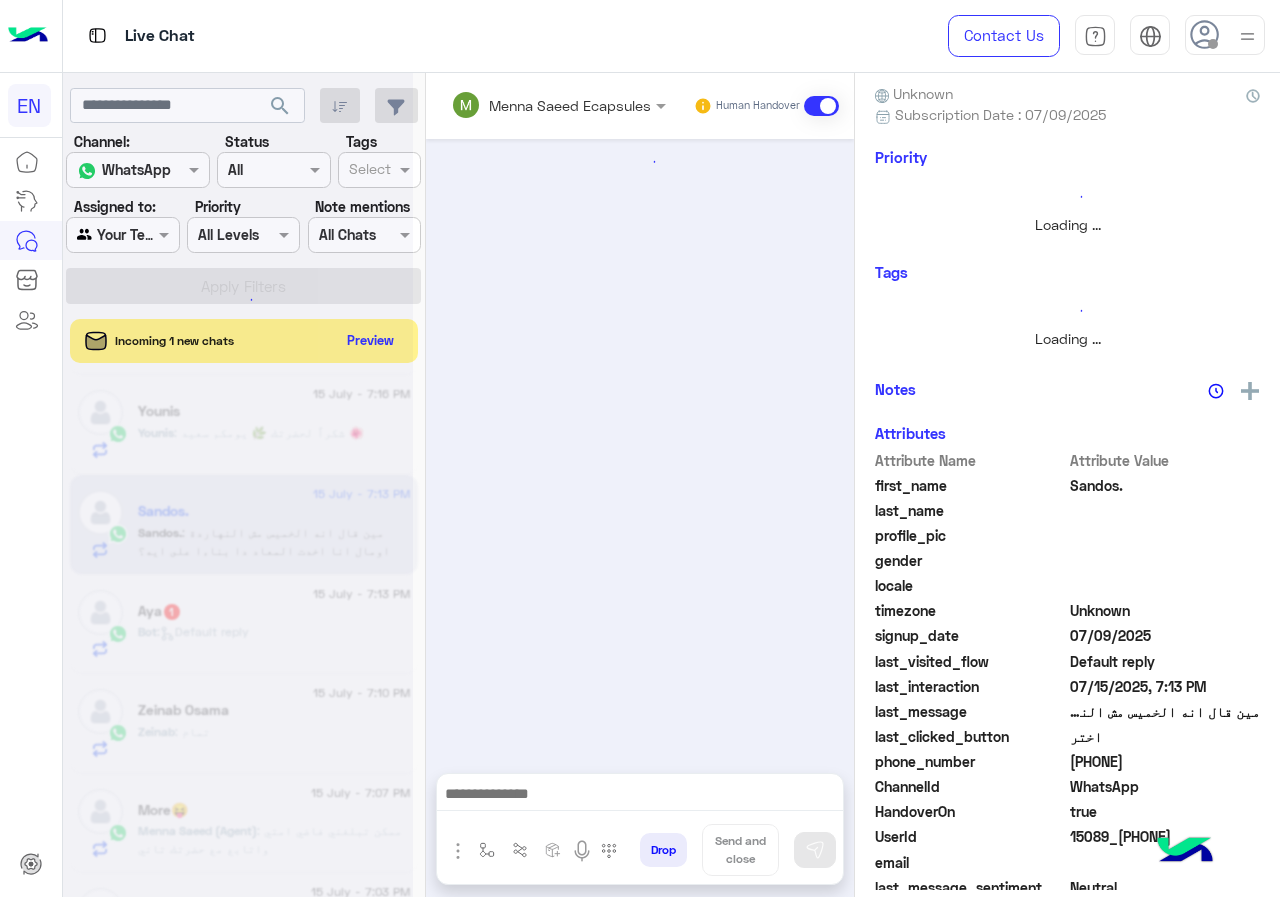 scroll, scrollTop: 216, scrollLeft: 0, axis: vertical 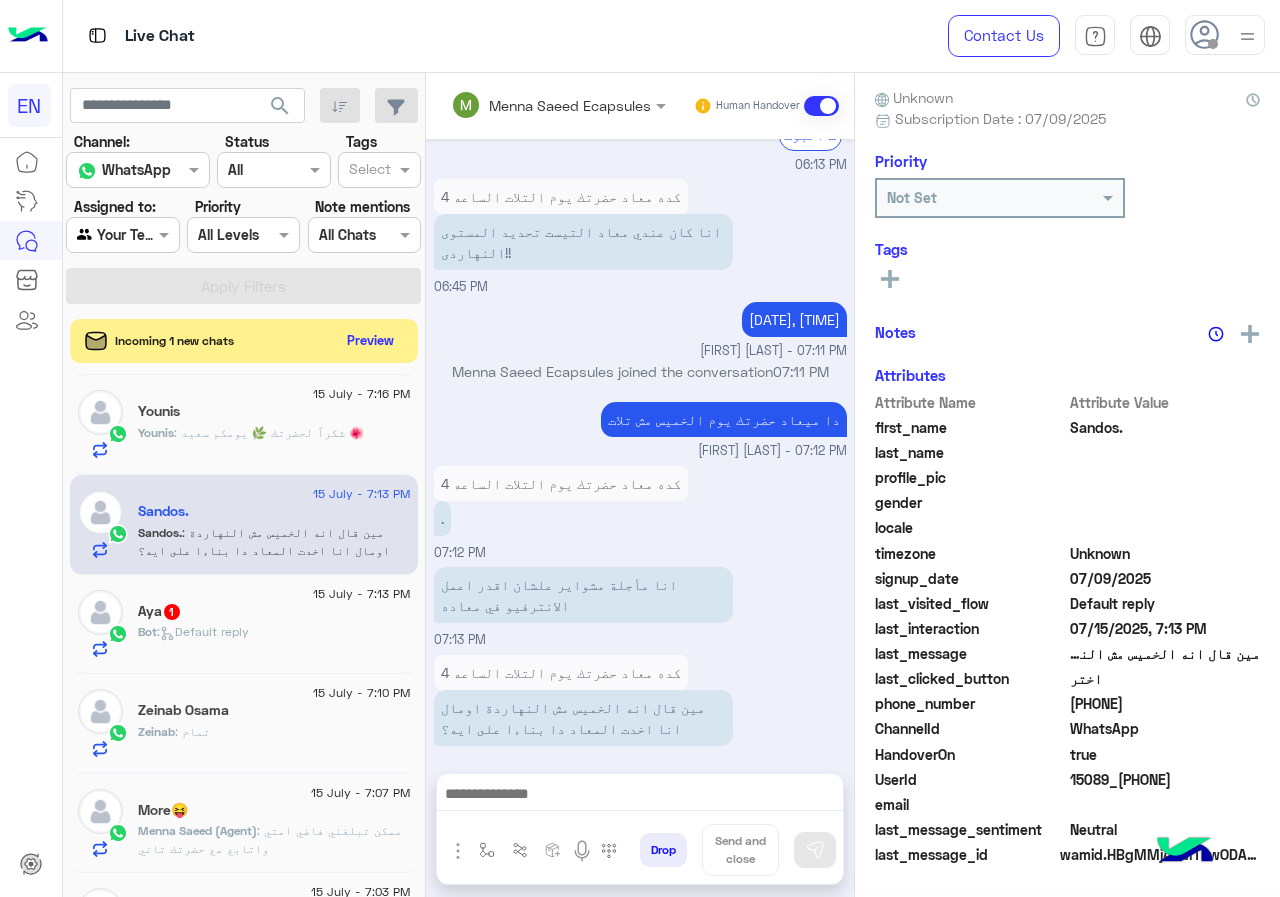 drag, startPoint x: 1077, startPoint y: 705, endPoint x: 1192, endPoint y: 716, distance: 115.52489 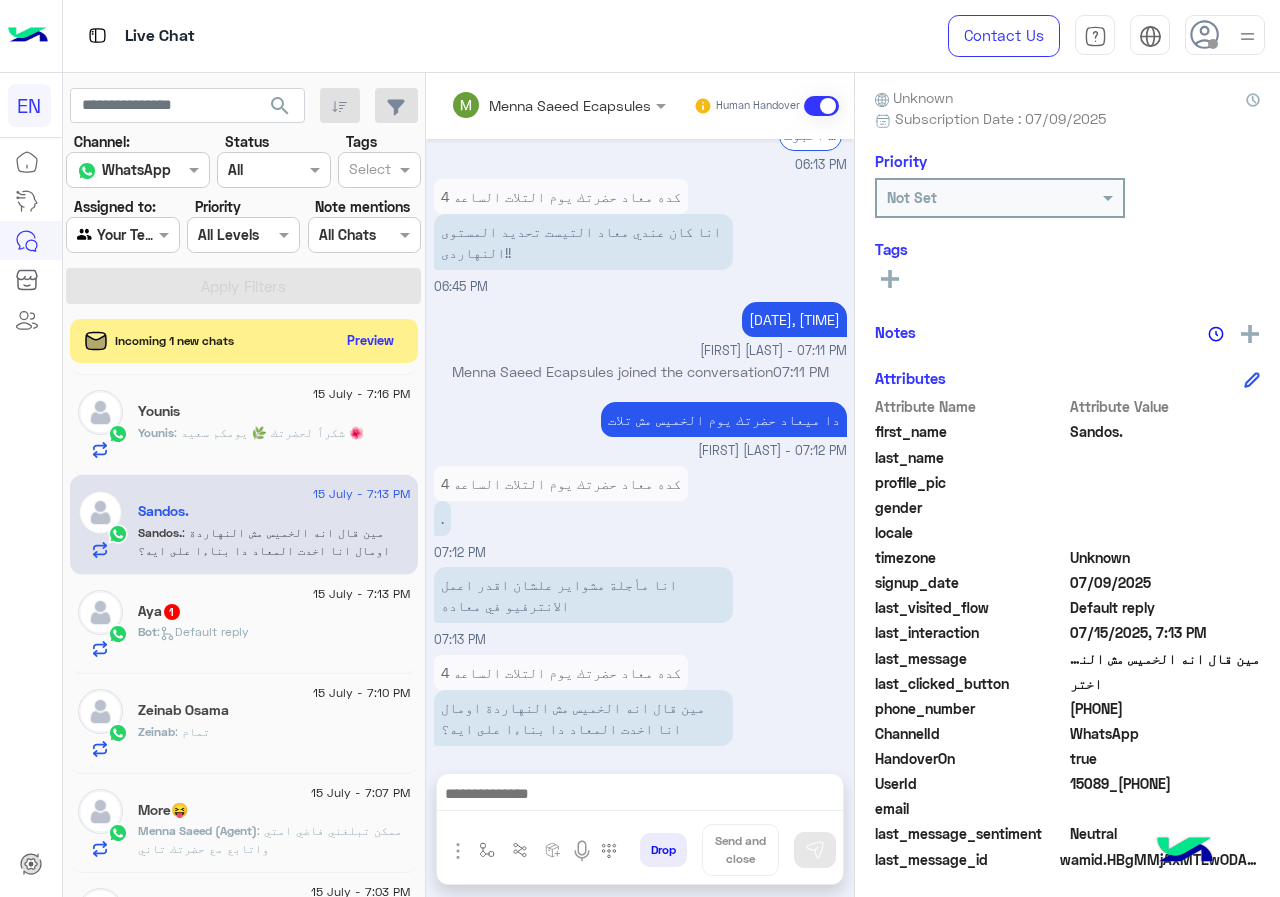 scroll, scrollTop: 180, scrollLeft: 0, axis: vertical 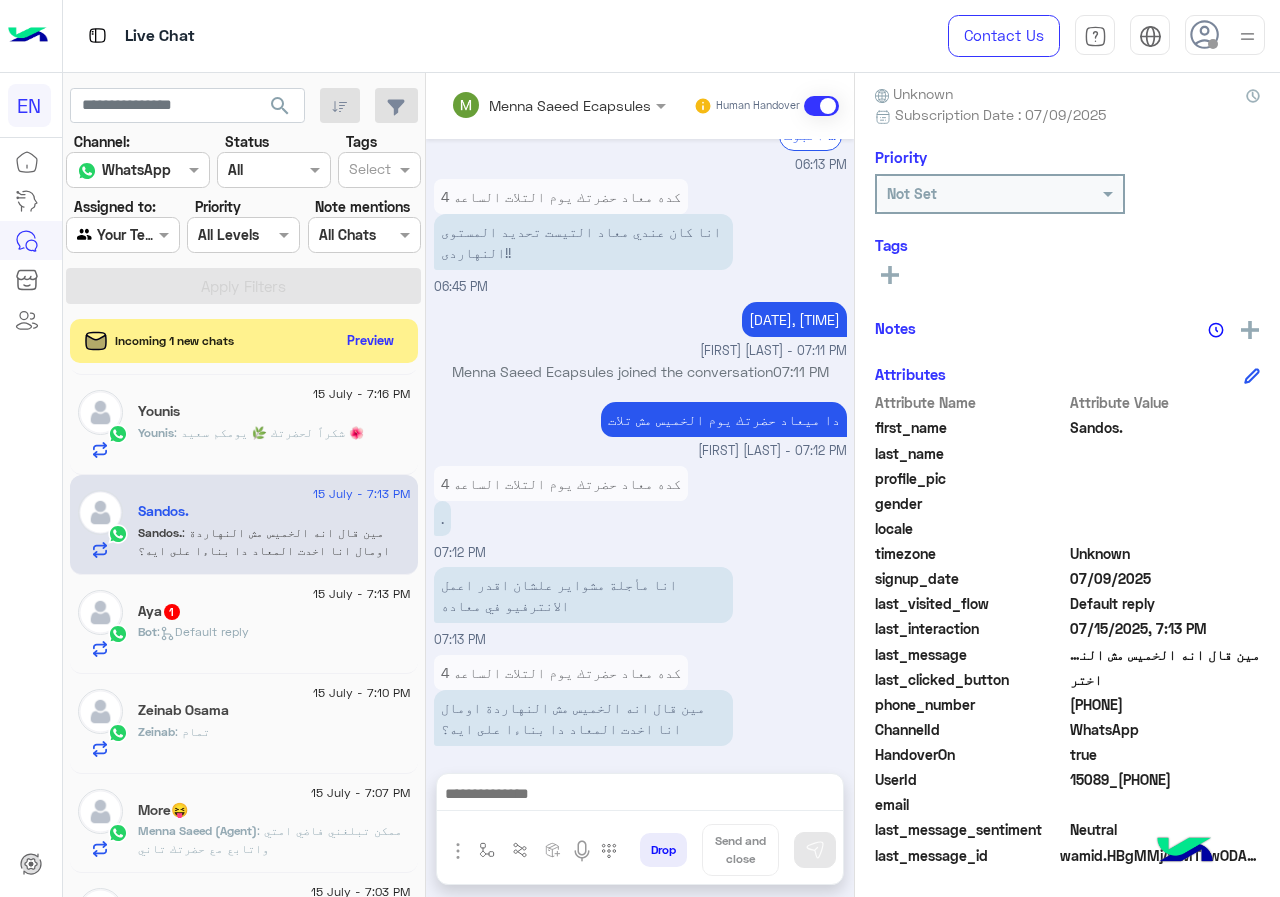 copy on "01110804377" 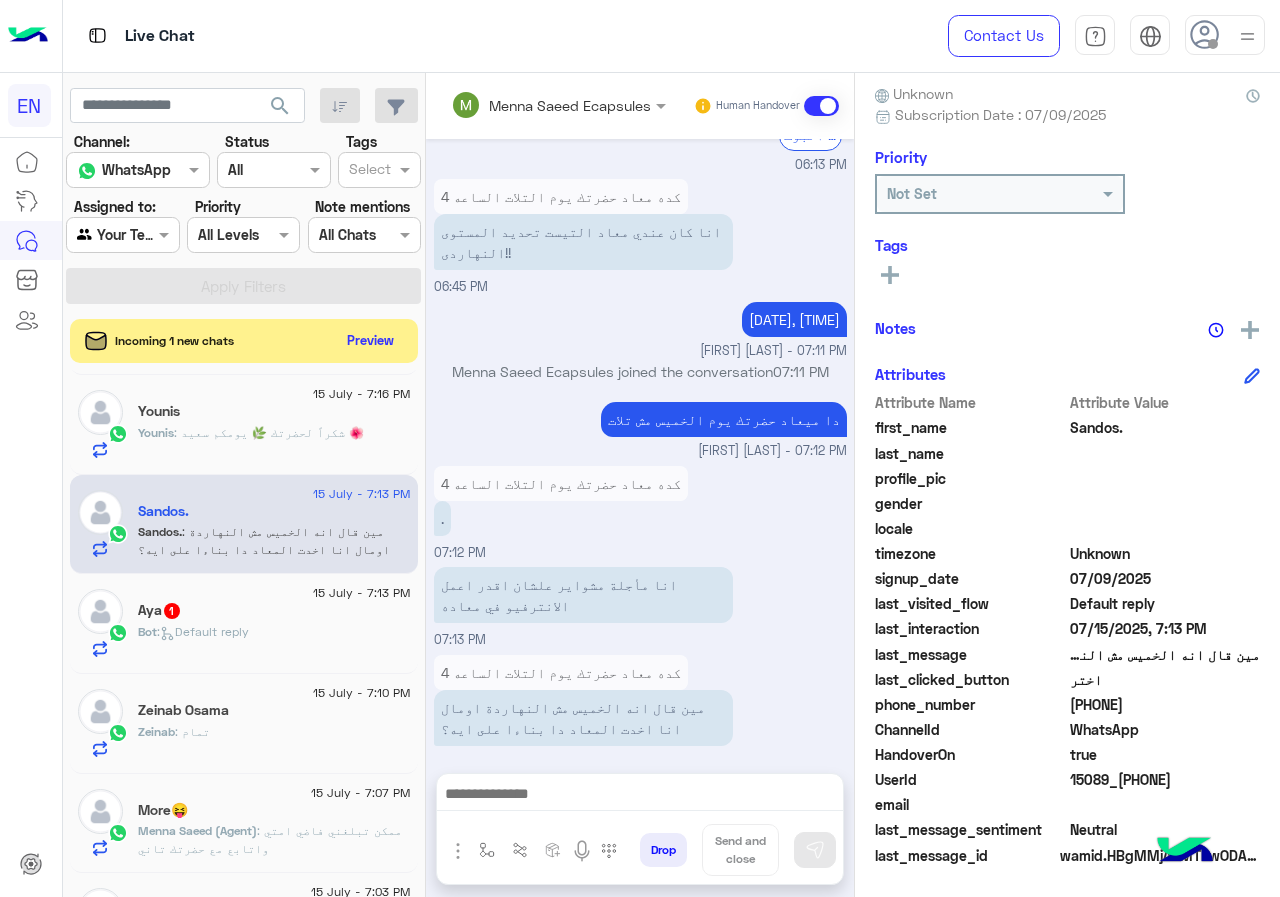 scroll, scrollTop: 1319, scrollLeft: 0, axis: vertical 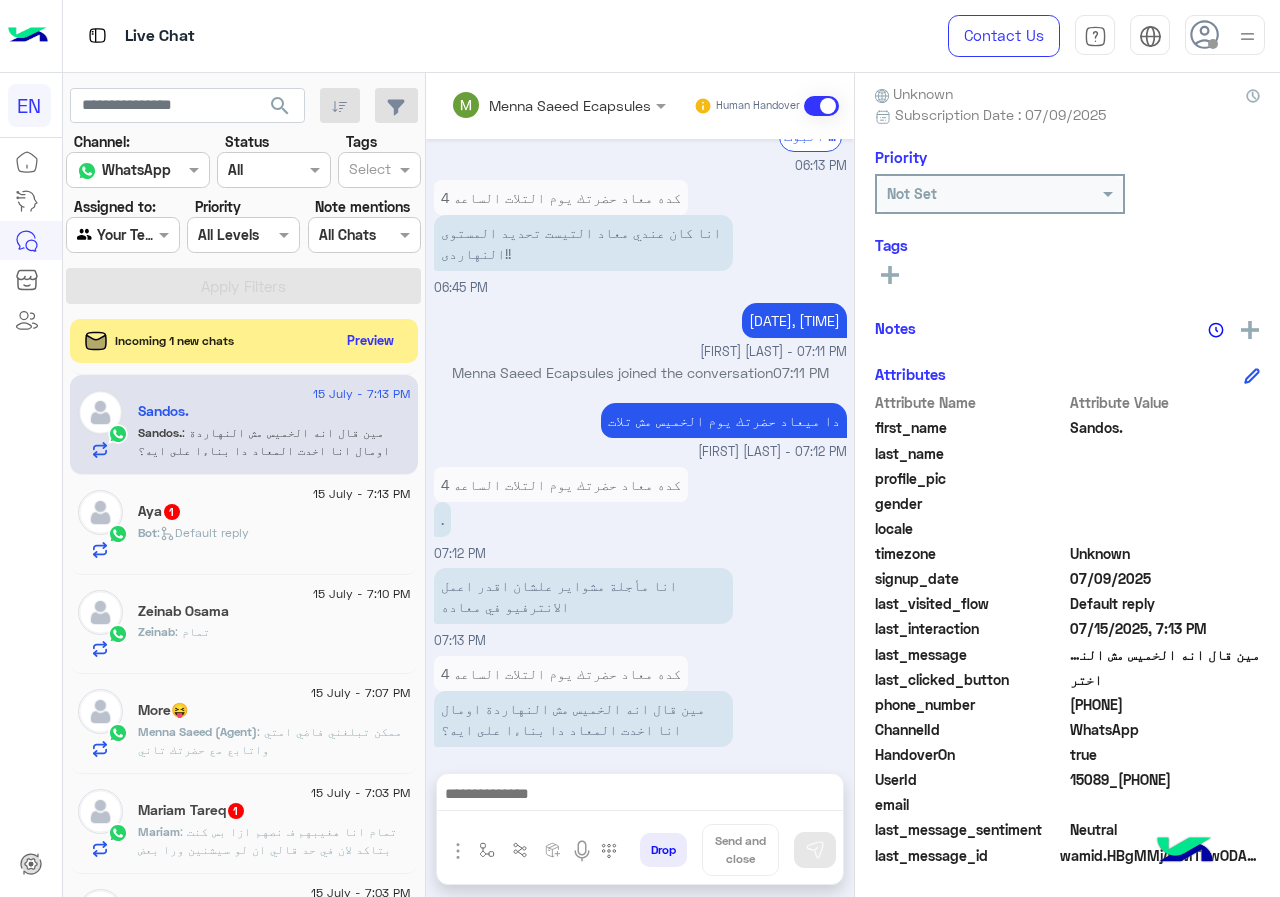 click on "كده معاد حضرتك يوم التلات الساعه 4" at bounding box center (561, 484) 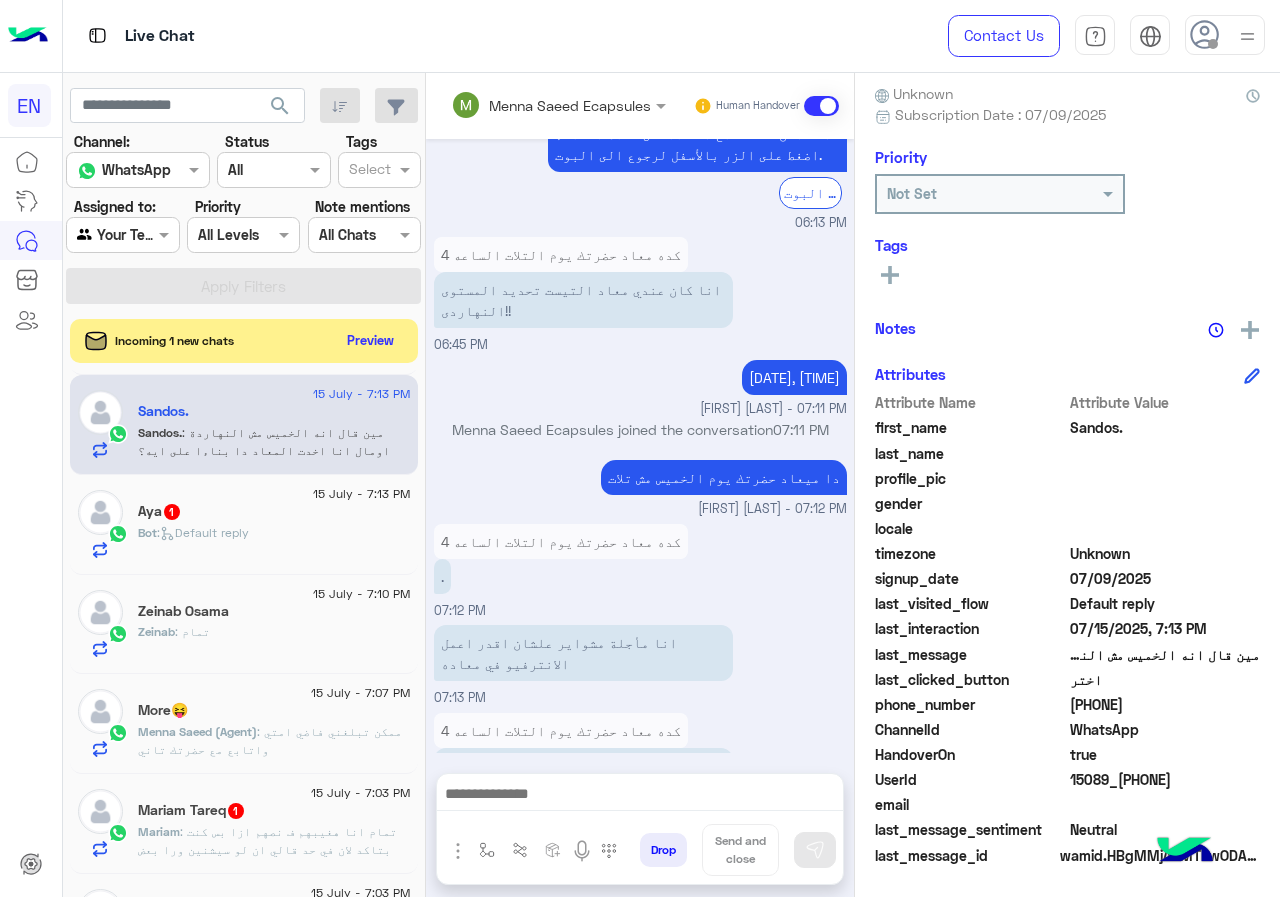 scroll, scrollTop: 1319, scrollLeft: 0, axis: vertical 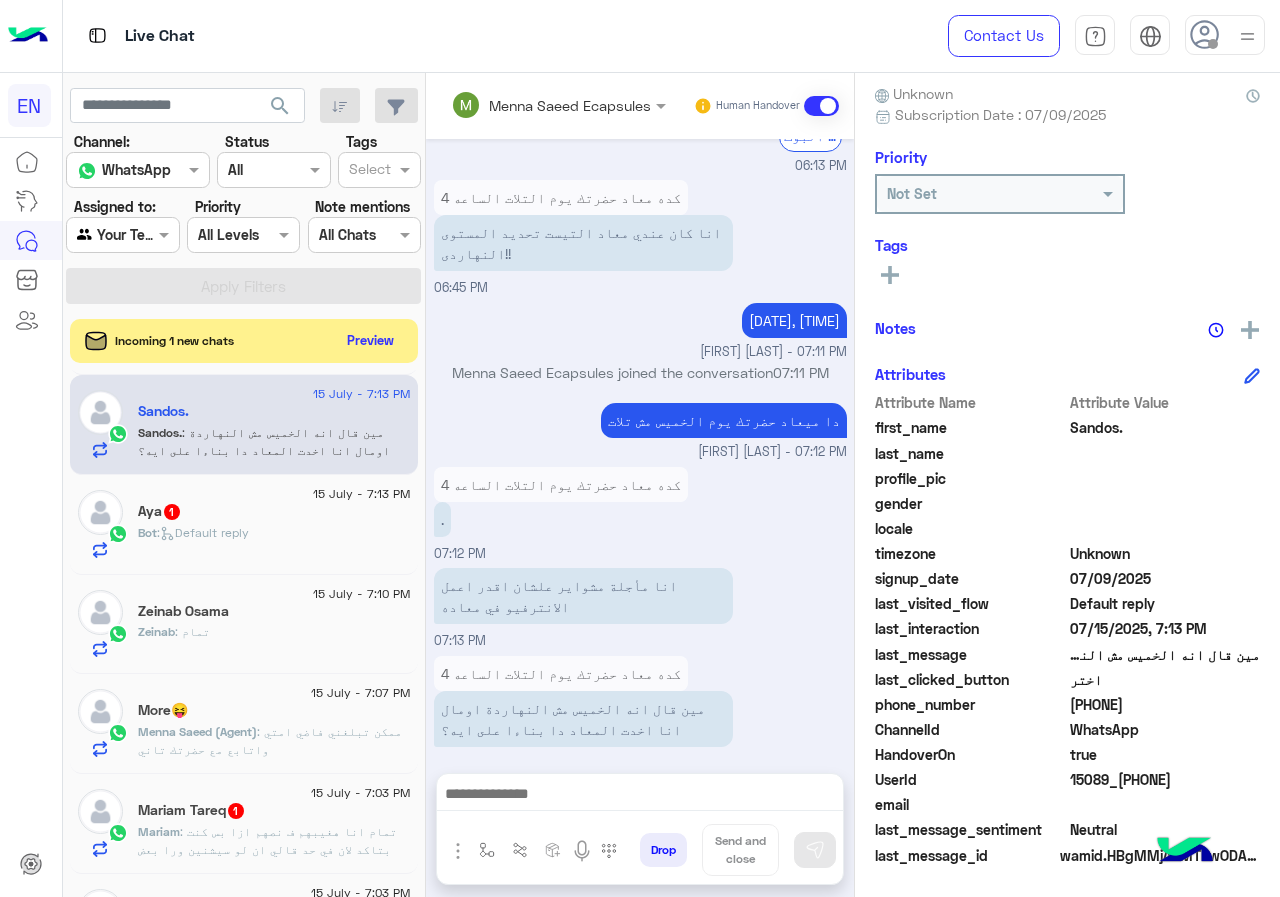 drag, startPoint x: 1074, startPoint y: 707, endPoint x: 1195, endPoint y: 693, distance: 121.80723 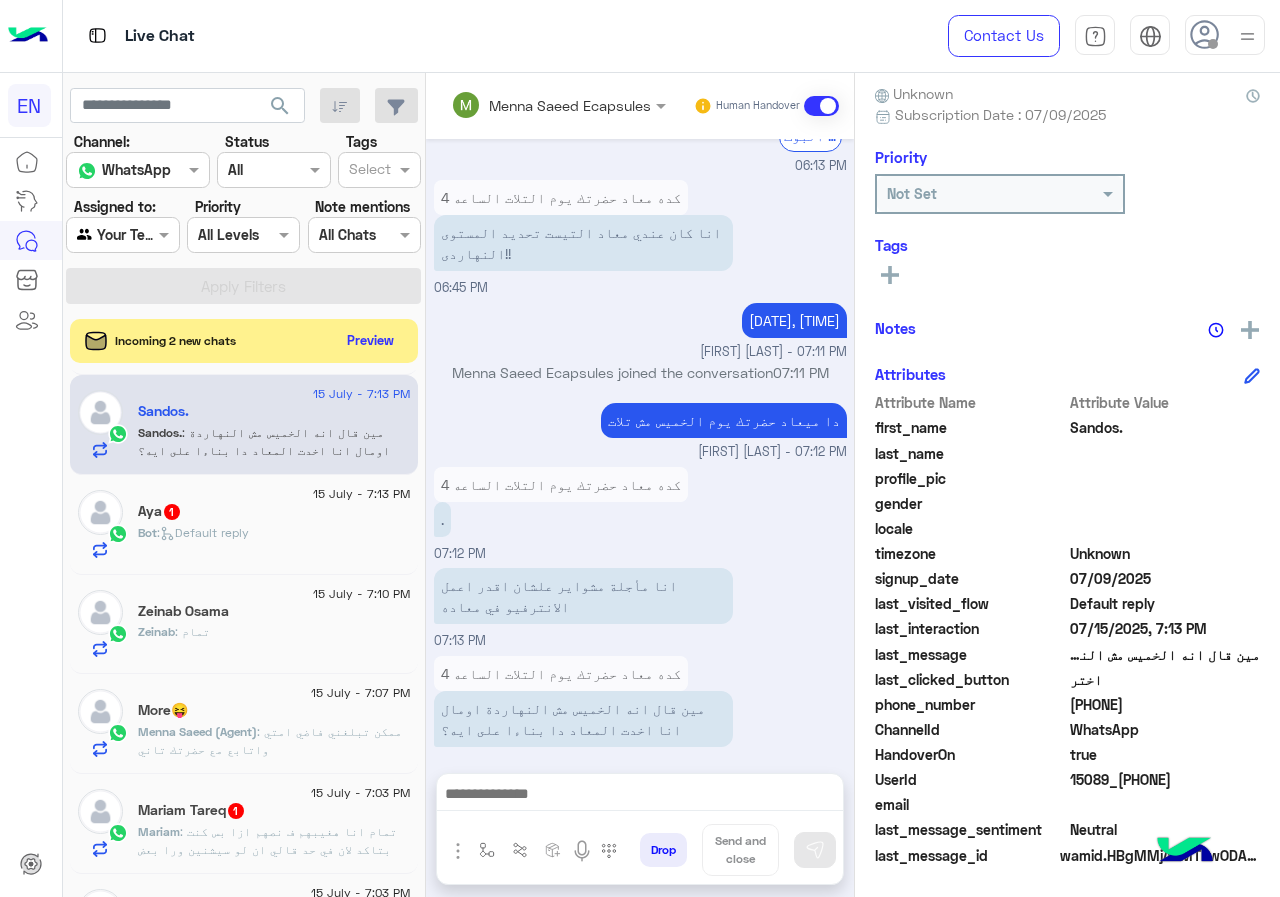 copy on "01110804377" 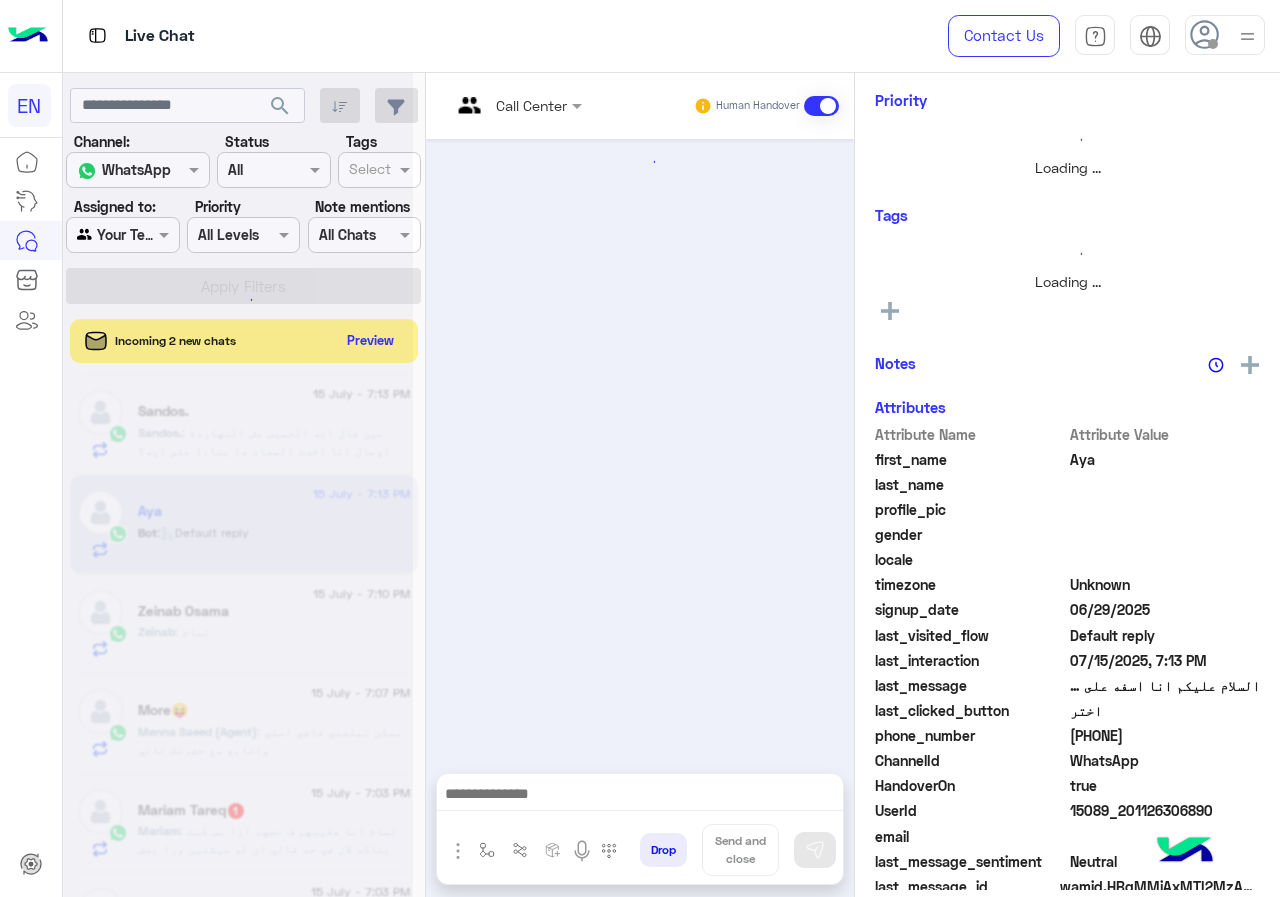 scroll, scrollTop: 176, scrollLeft: 0, axis: vertical 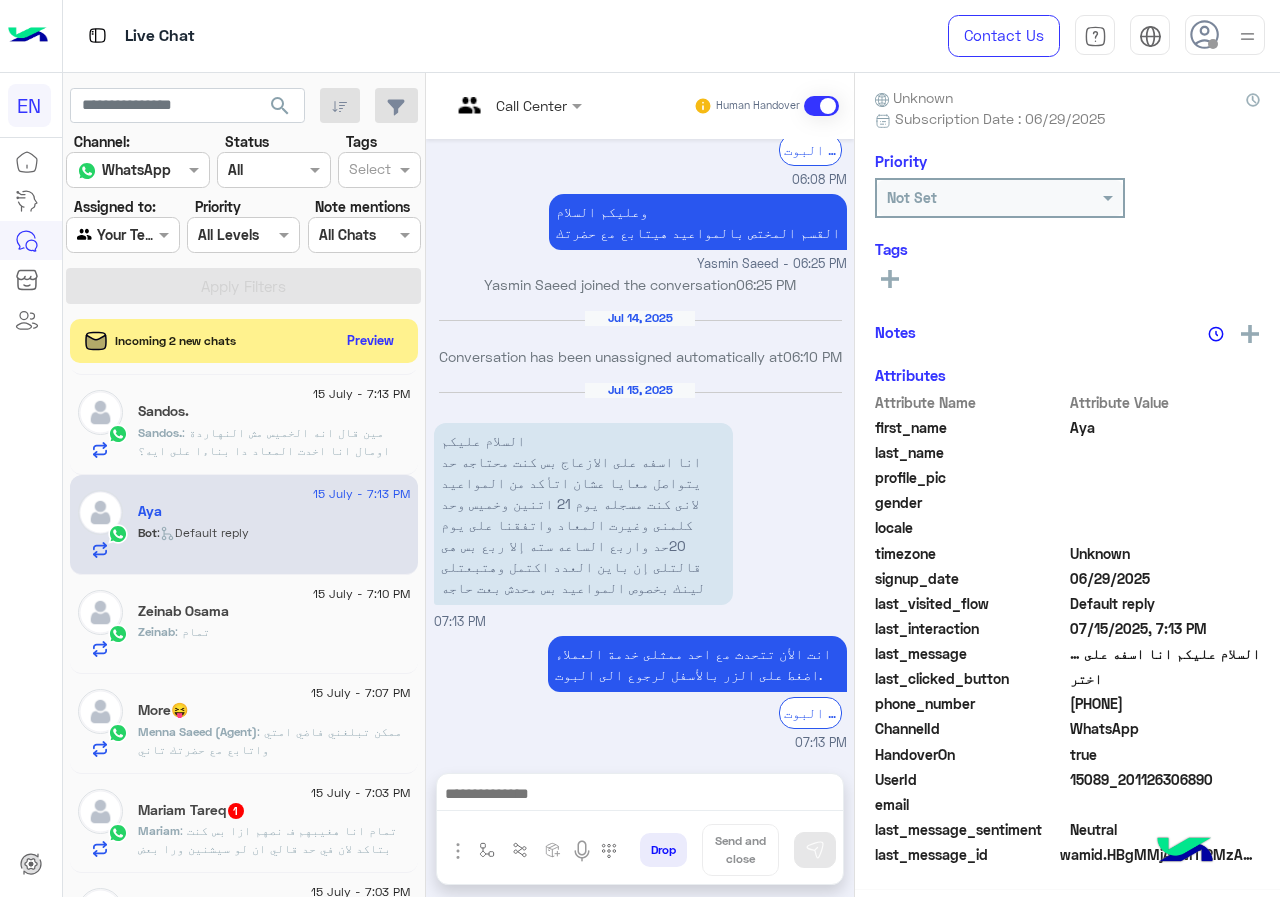 drag, startPoint x: 1073, startPoint y: 697, endPoint x: 1175, endPoint y: 696, distance: 102.0049 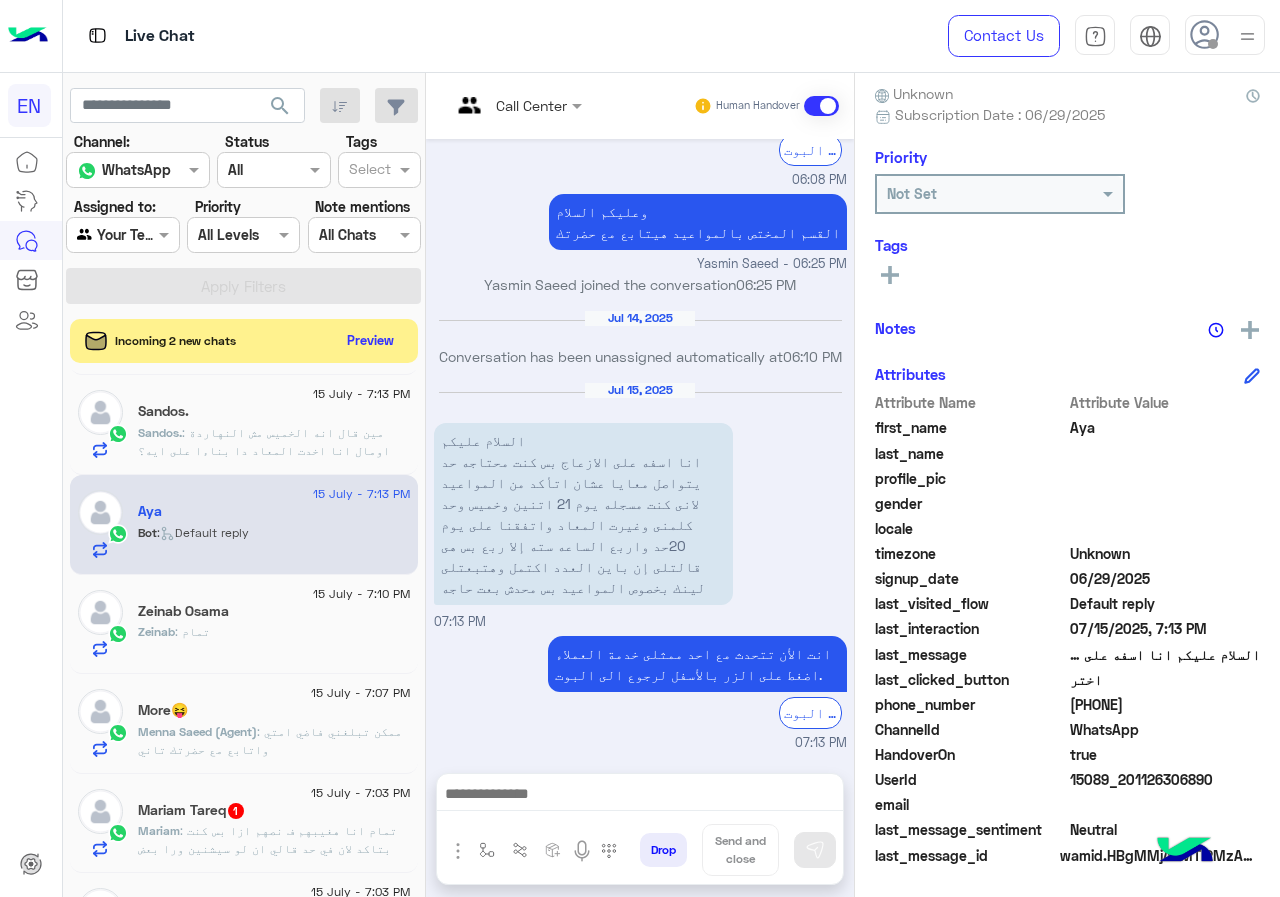copy on "01126306890" 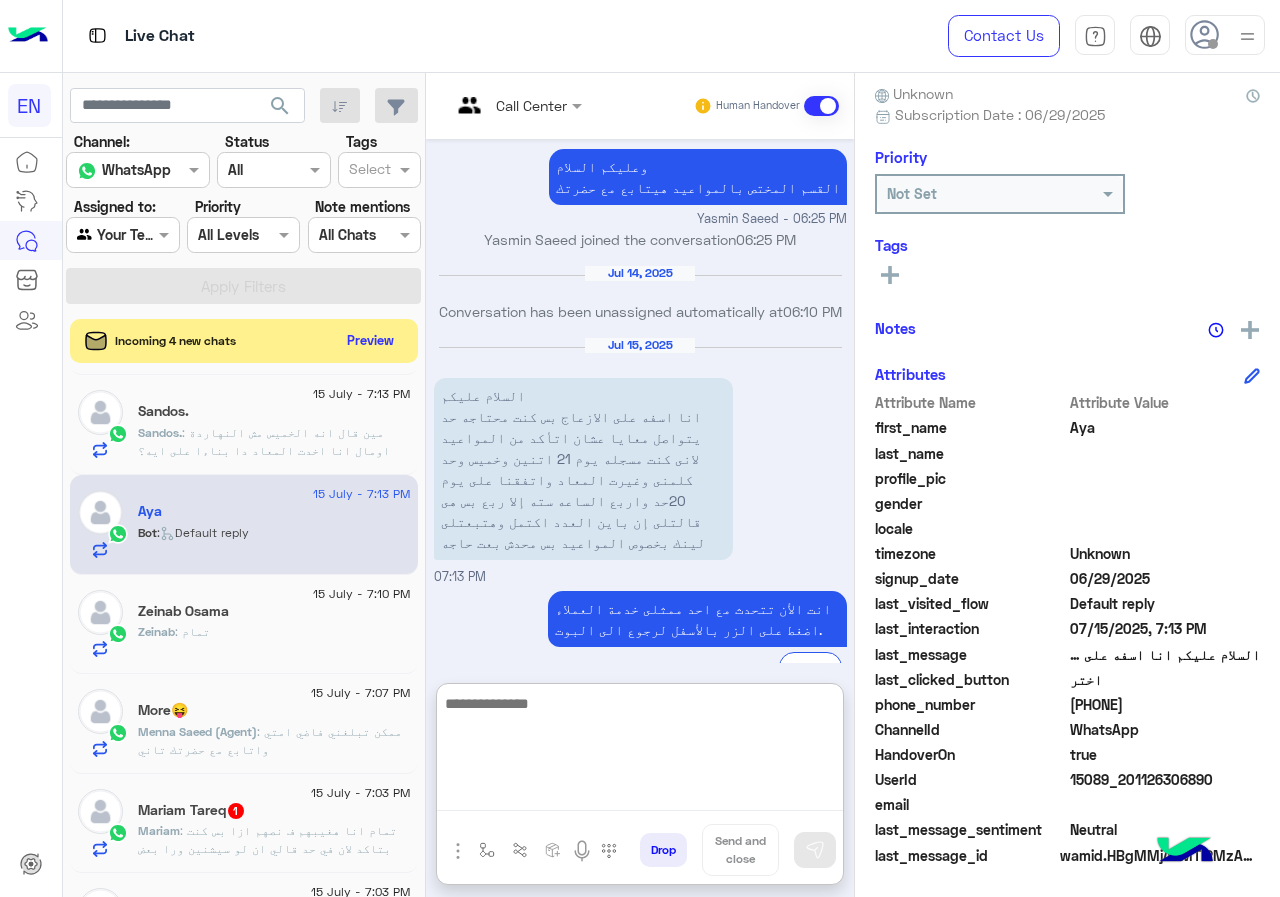 drag, startPoint x: 683, startPoint y: 799, endPoint x: 598, endPoint y: 710, distance: 123.069084 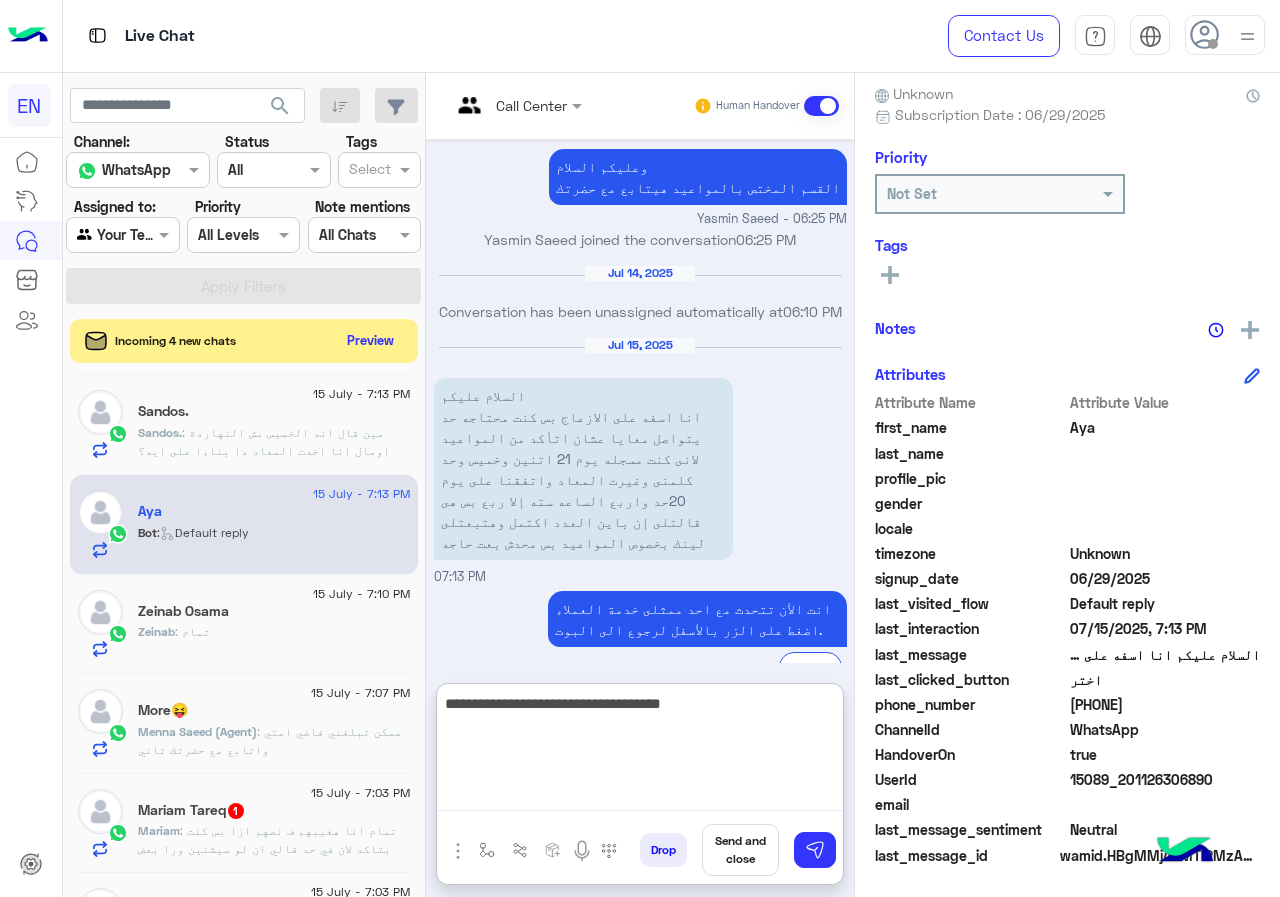 paste on "**********" 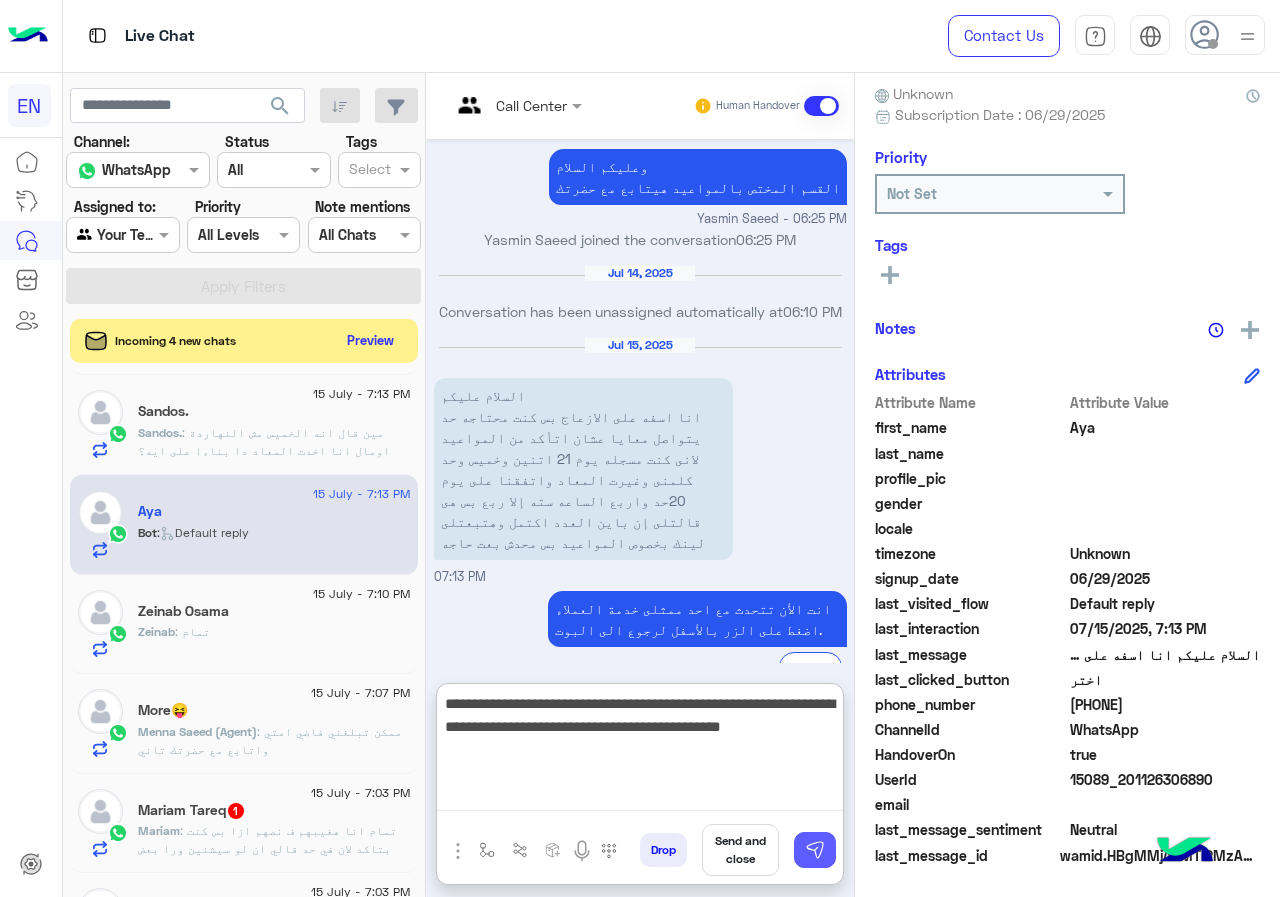 type on "**********" 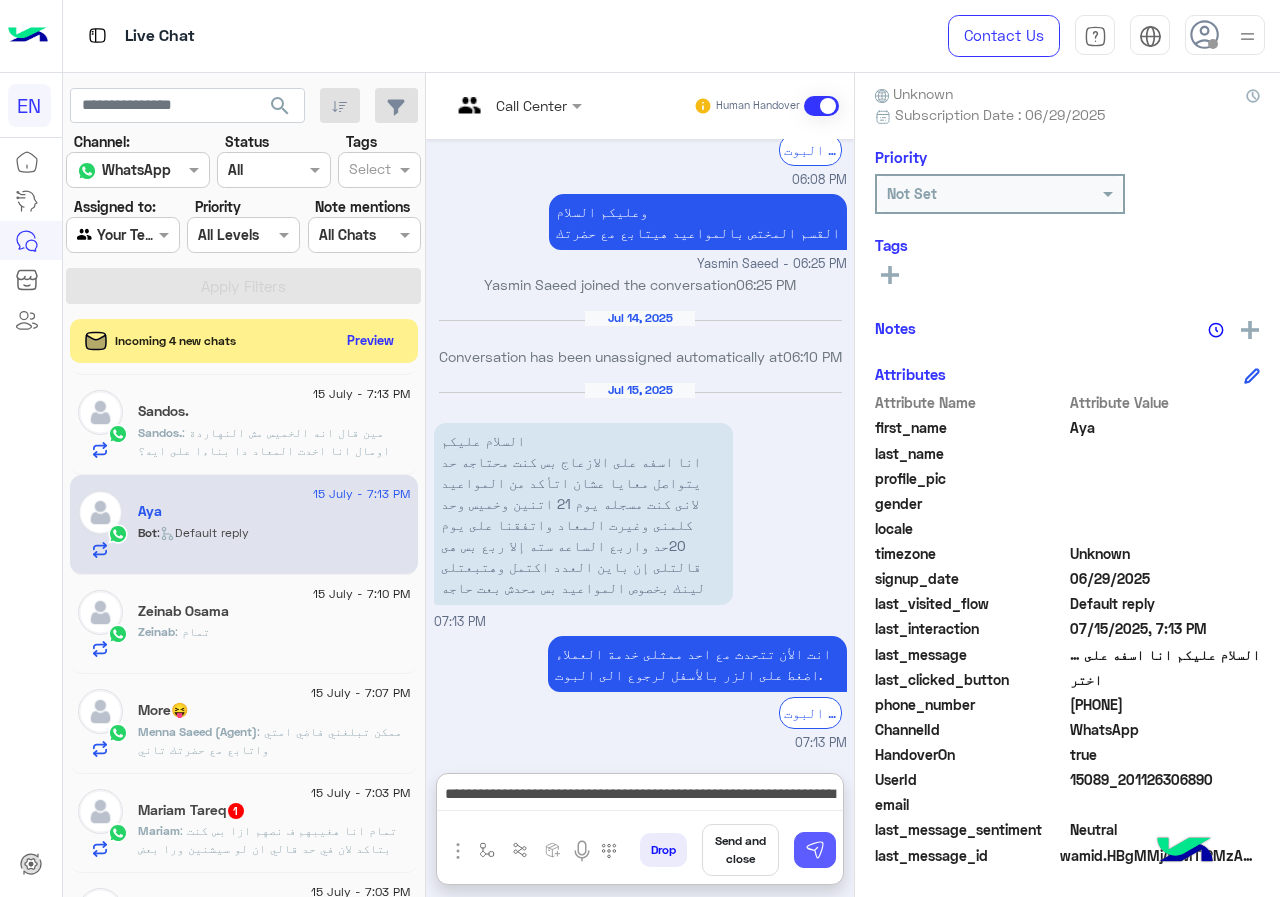 click at bounding box center [815, 850] 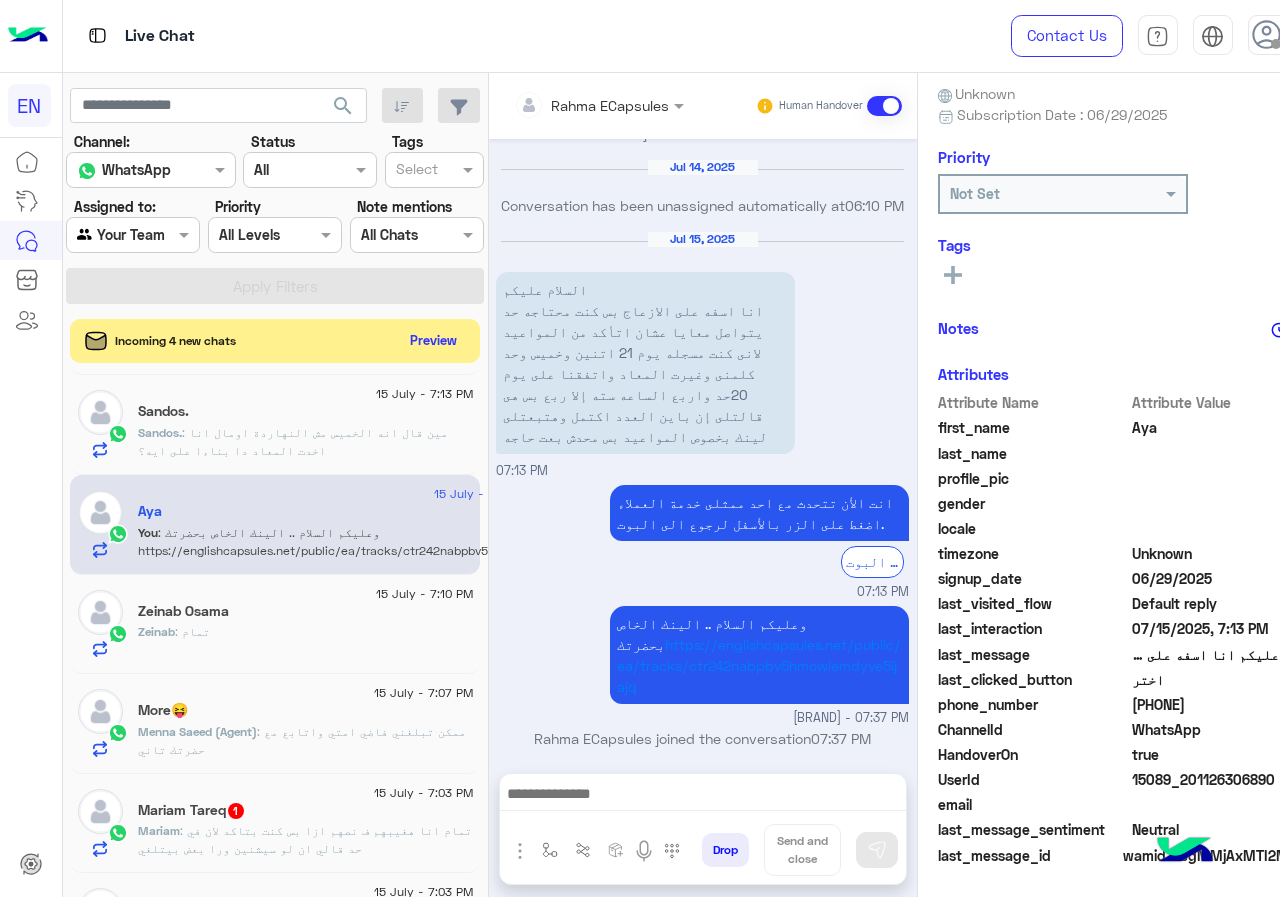 scroll, scrollTop: 1500, scrollLeft: 0, axis: vertical 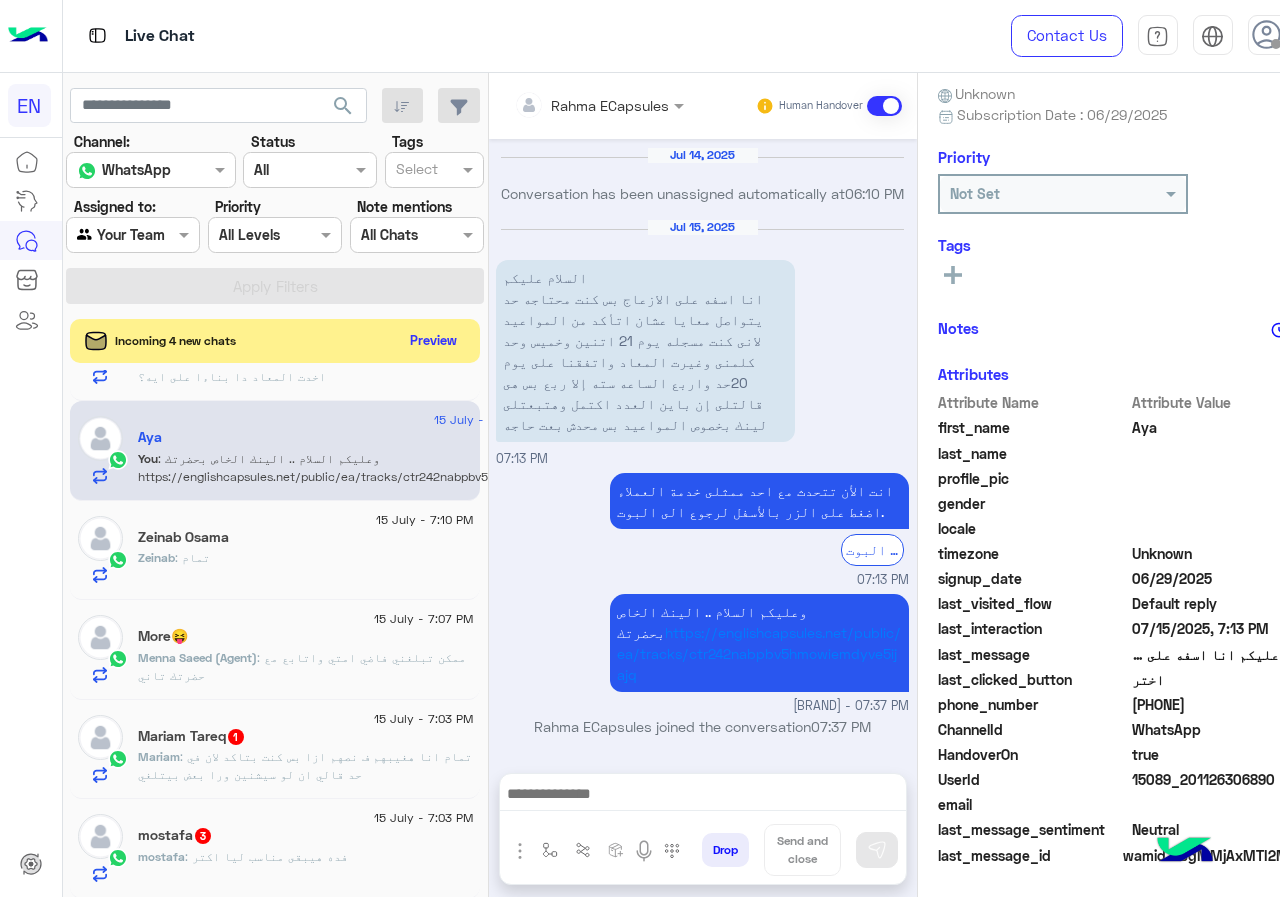 click on "Zeinab Osama" 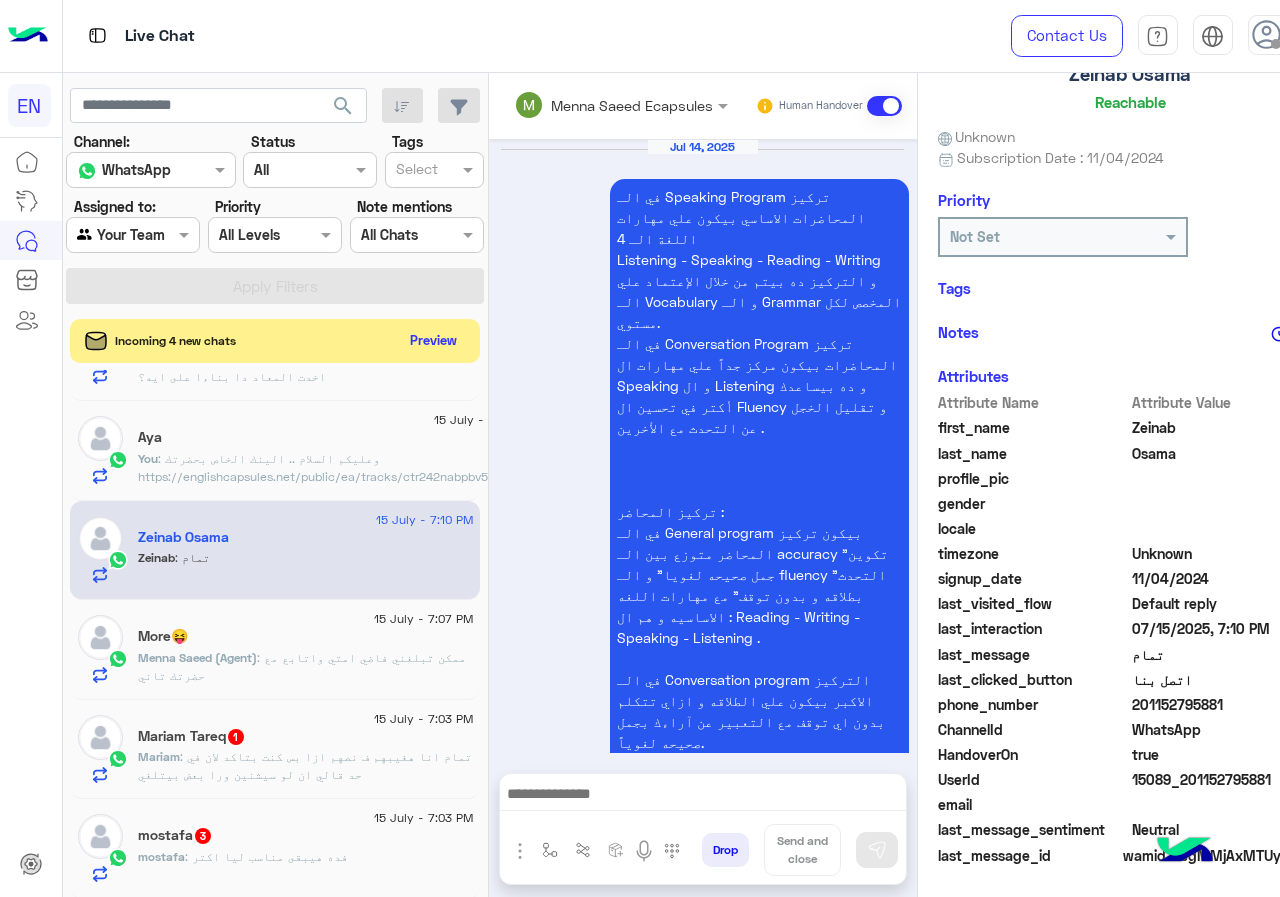 scroll, scrollTop: 137, scrollLeft: 0, axis: vertical 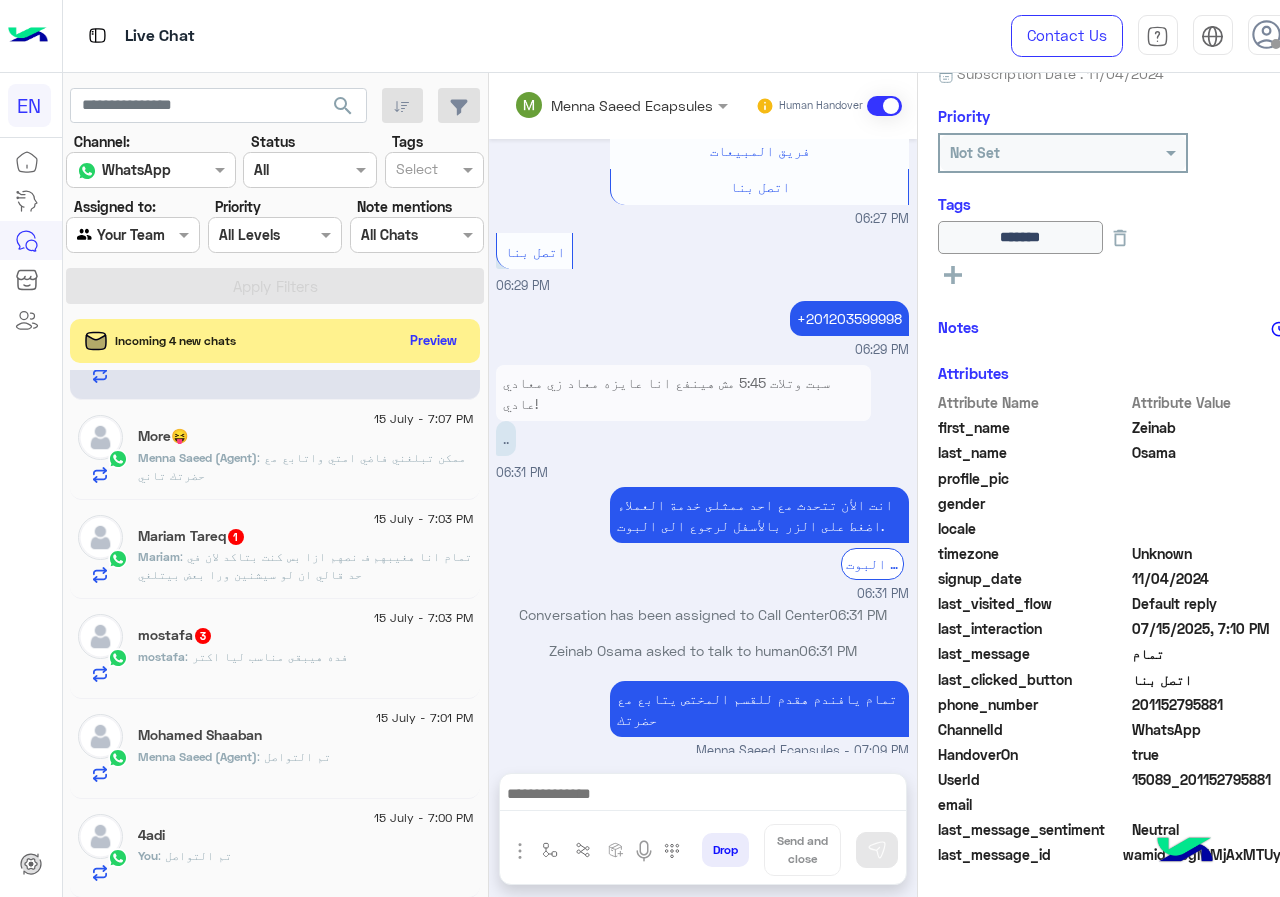 click on ": تمام انا هغيبهم ف نصهم ازا بس كنت بتاكد لان في حد قالي ان لو سيشنين ورا بعض بيتلغي" 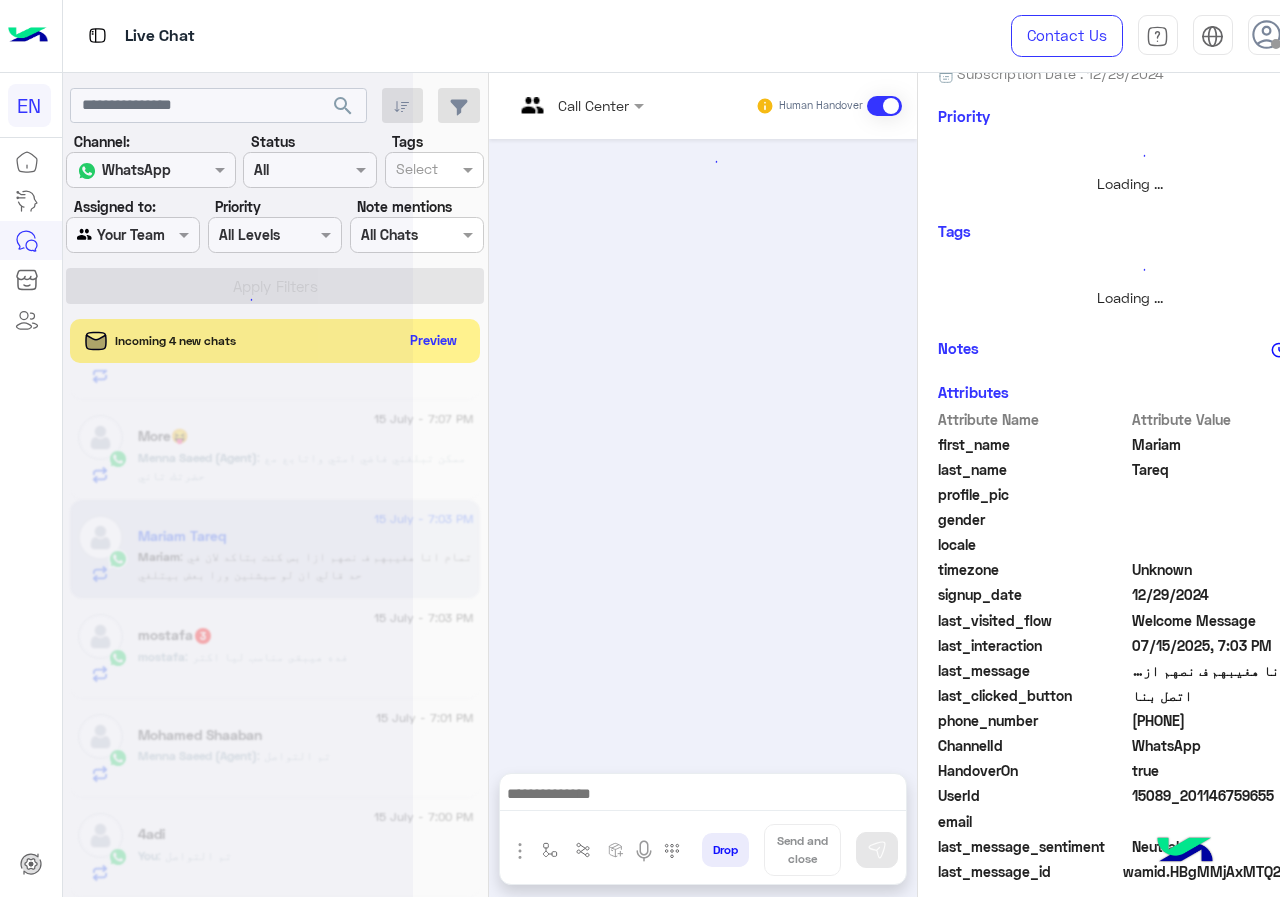 scroll, scrollTop: 237, scrollLeft: 0, axis: vertical 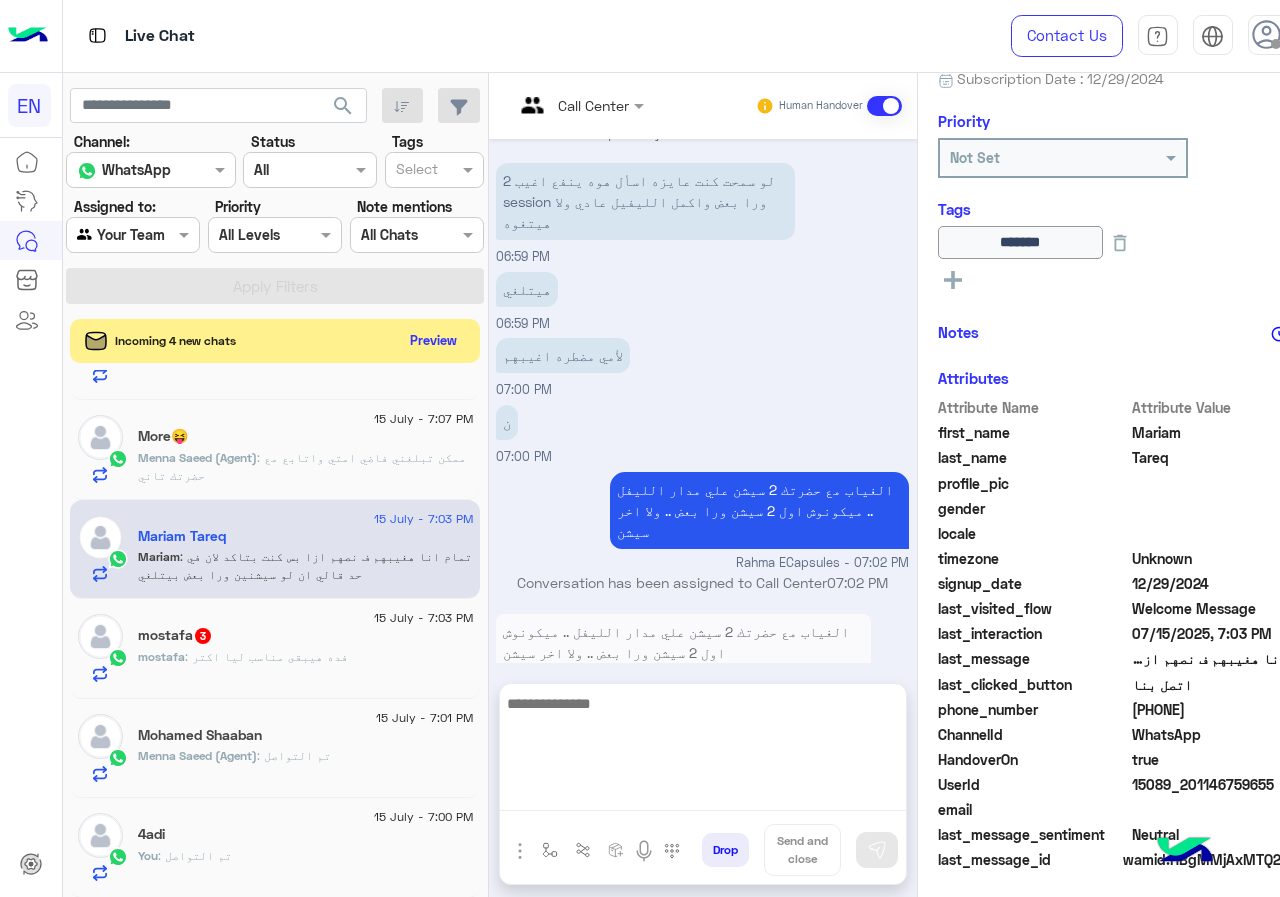 click at bounding box center (703, 751) 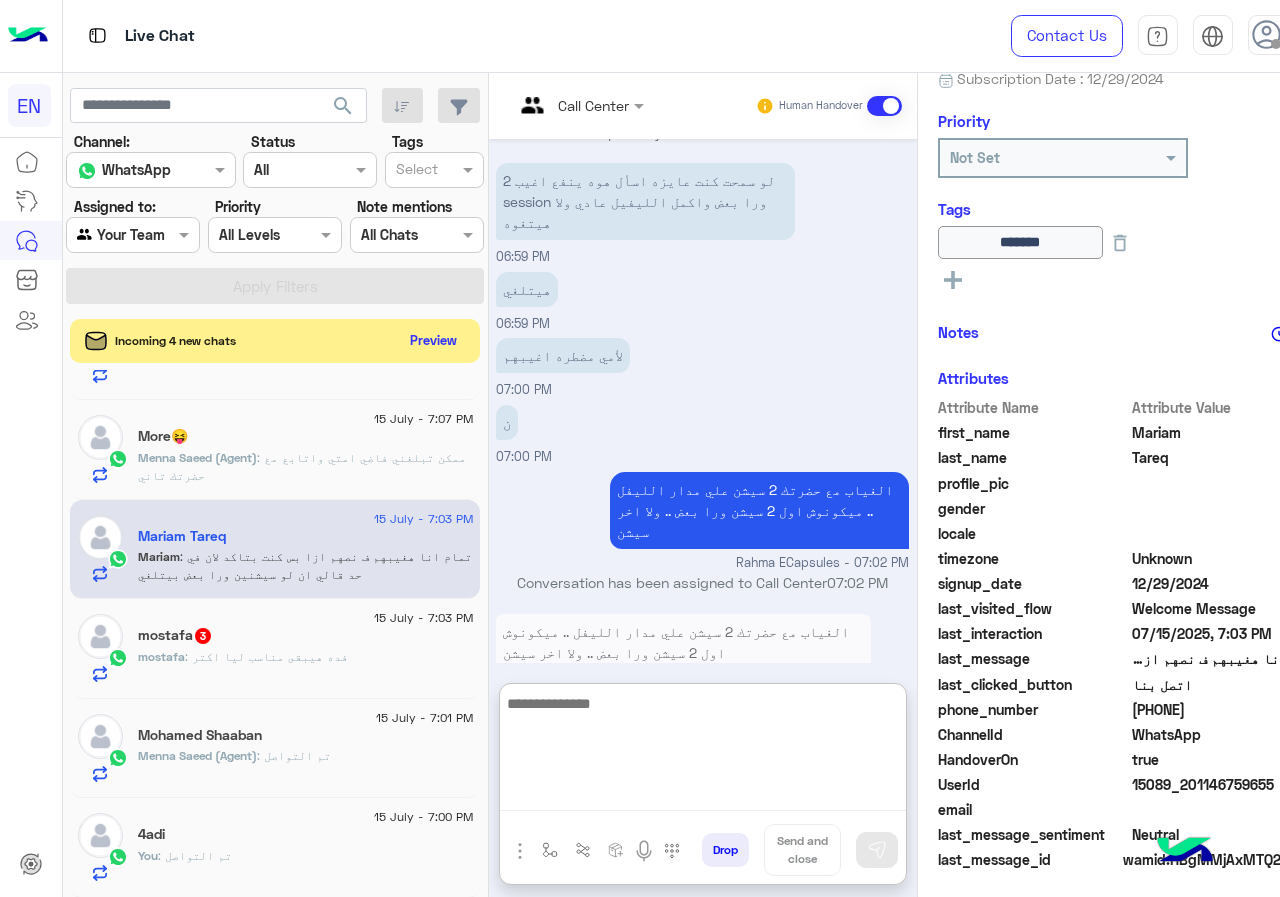 scroll, scrollTop: 1226, scrollLeft: 0, axis: vertical 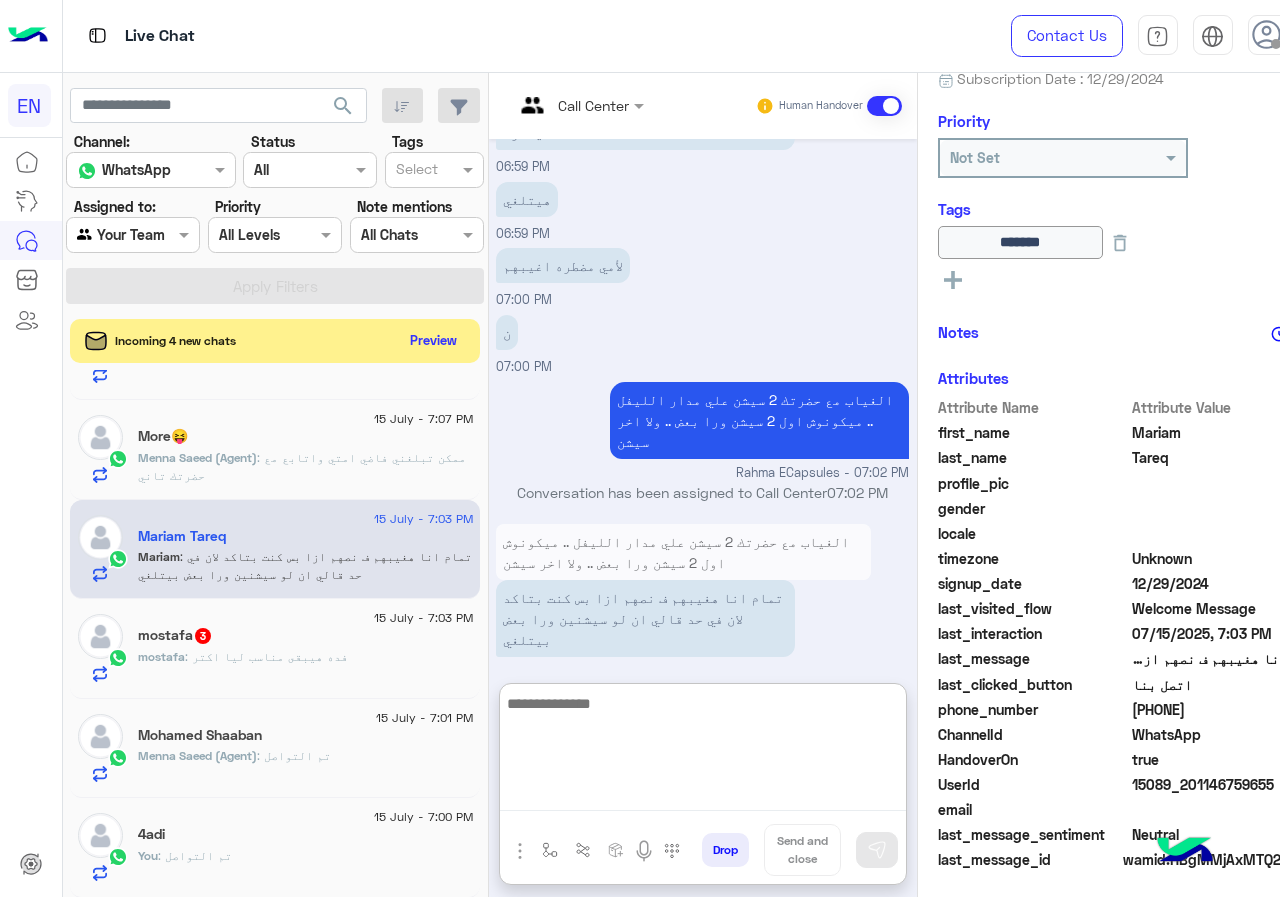 click at bounding box center [703, 751] 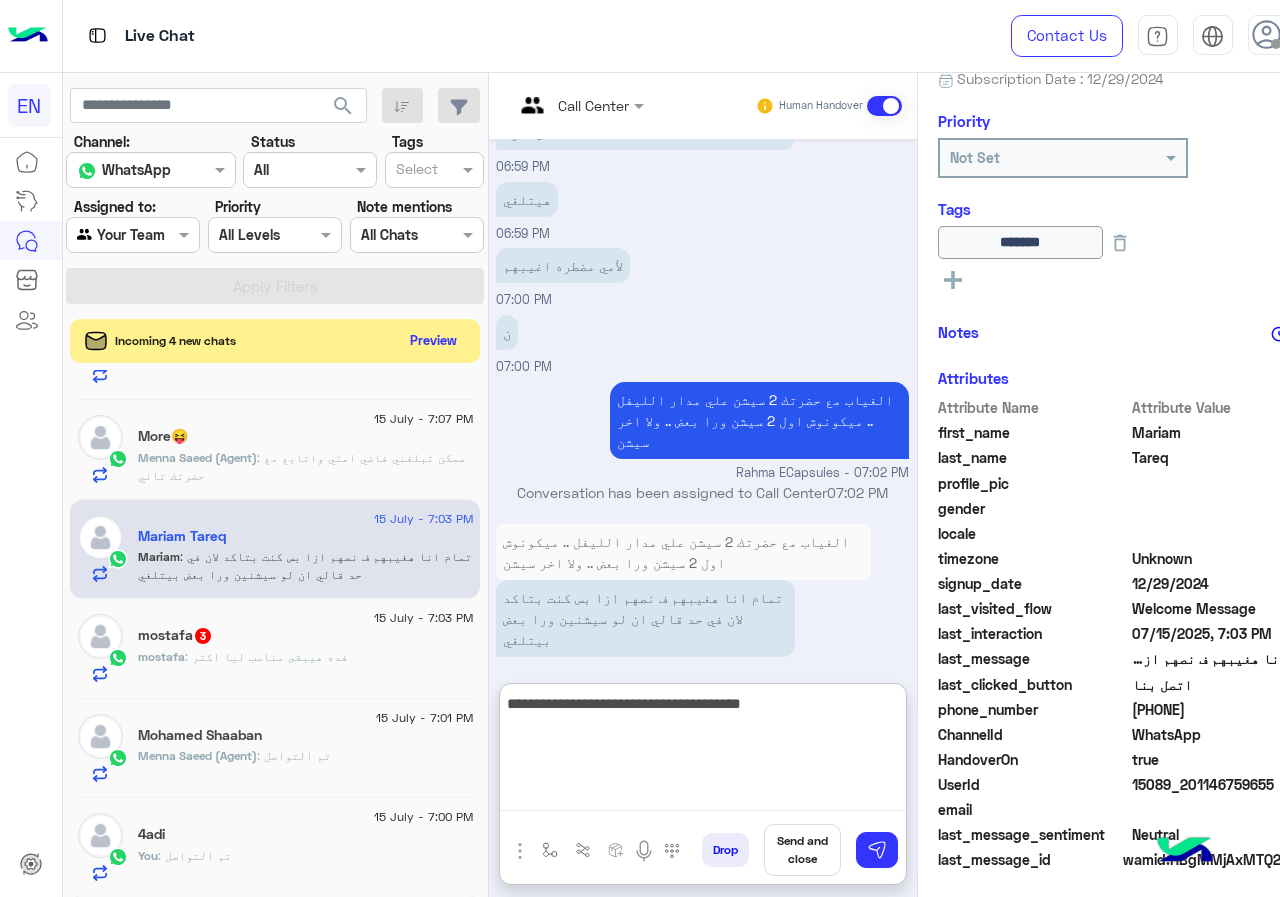 type on "**********" 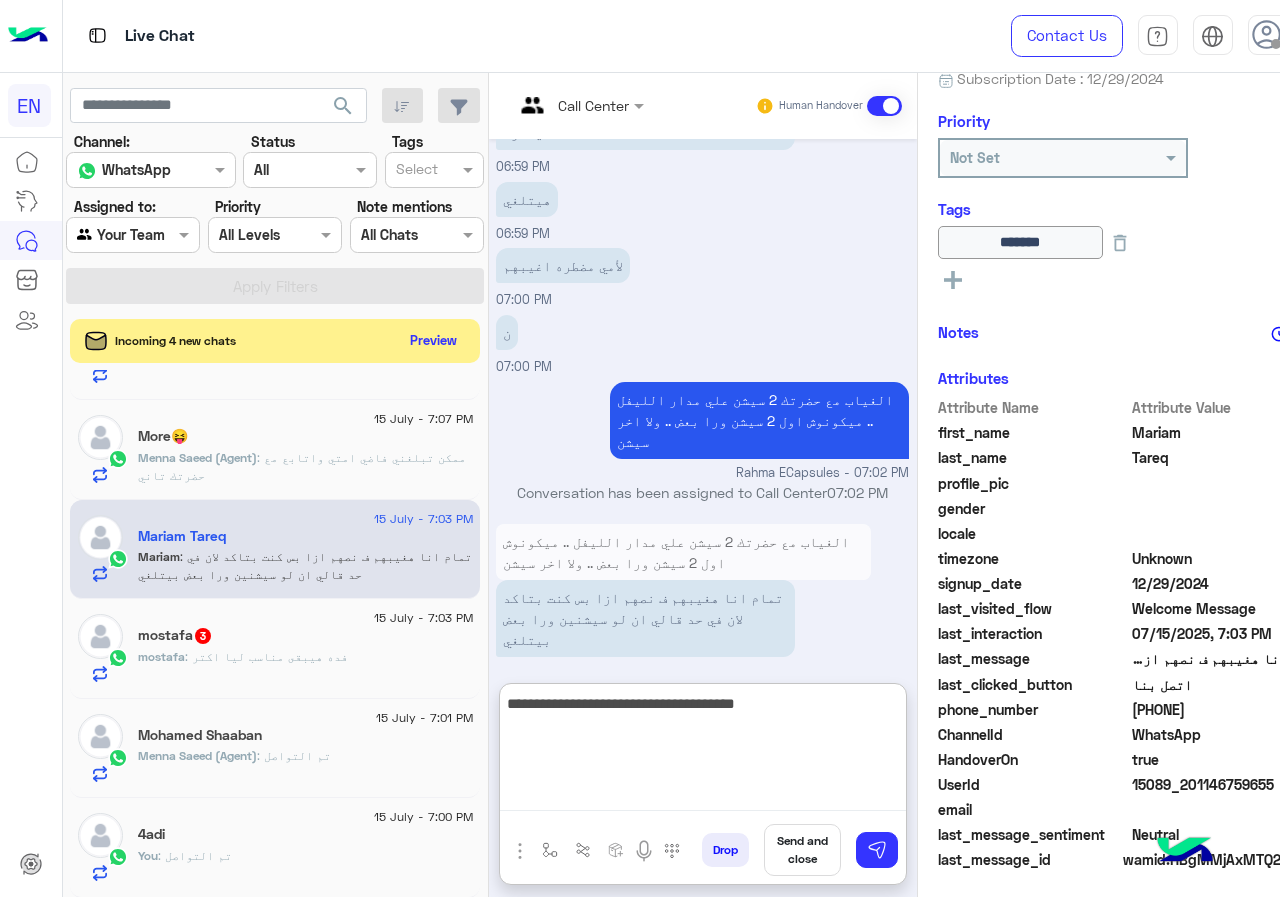 type 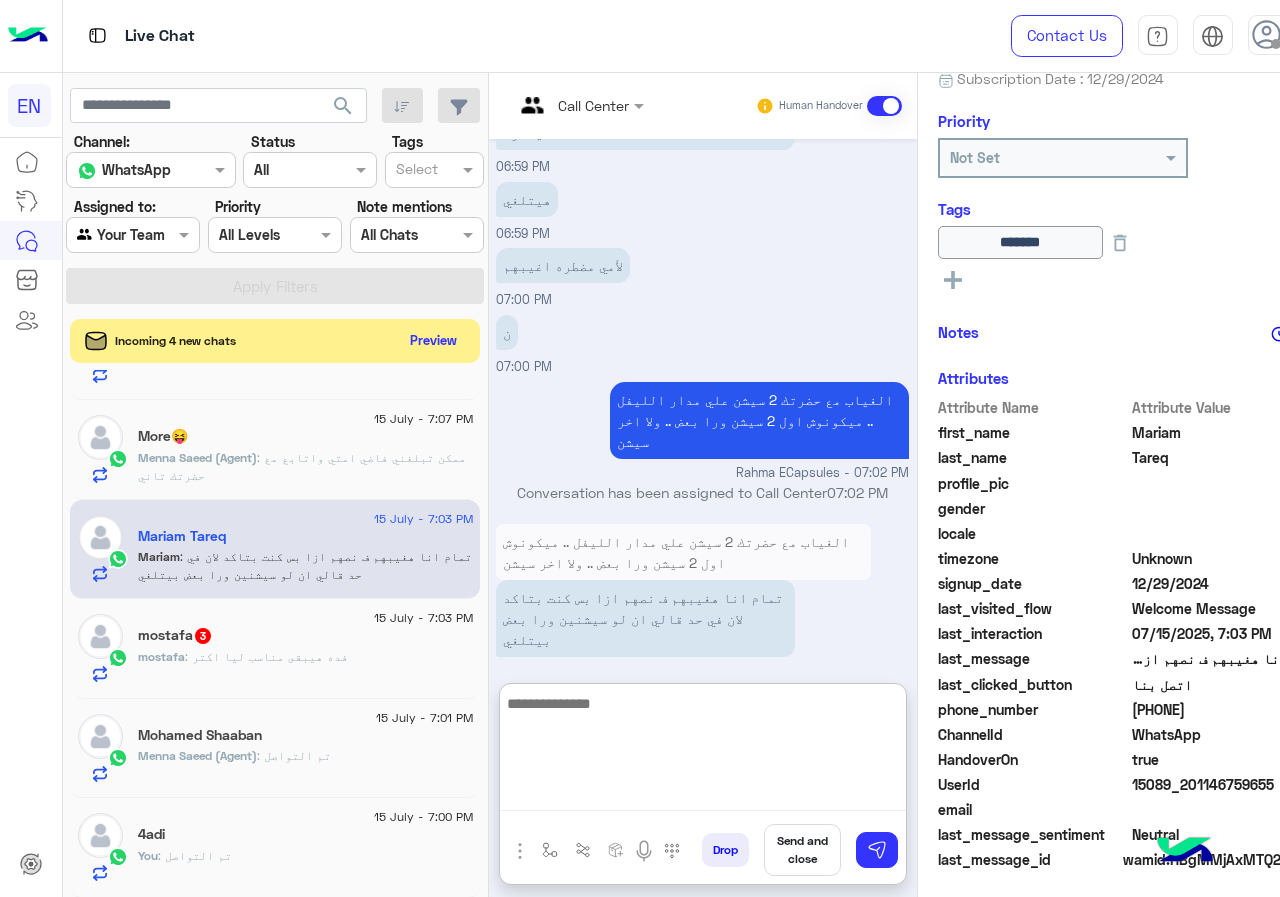 scroll, scrollTop: 1290, scrollLeft: 0, axis: vertical 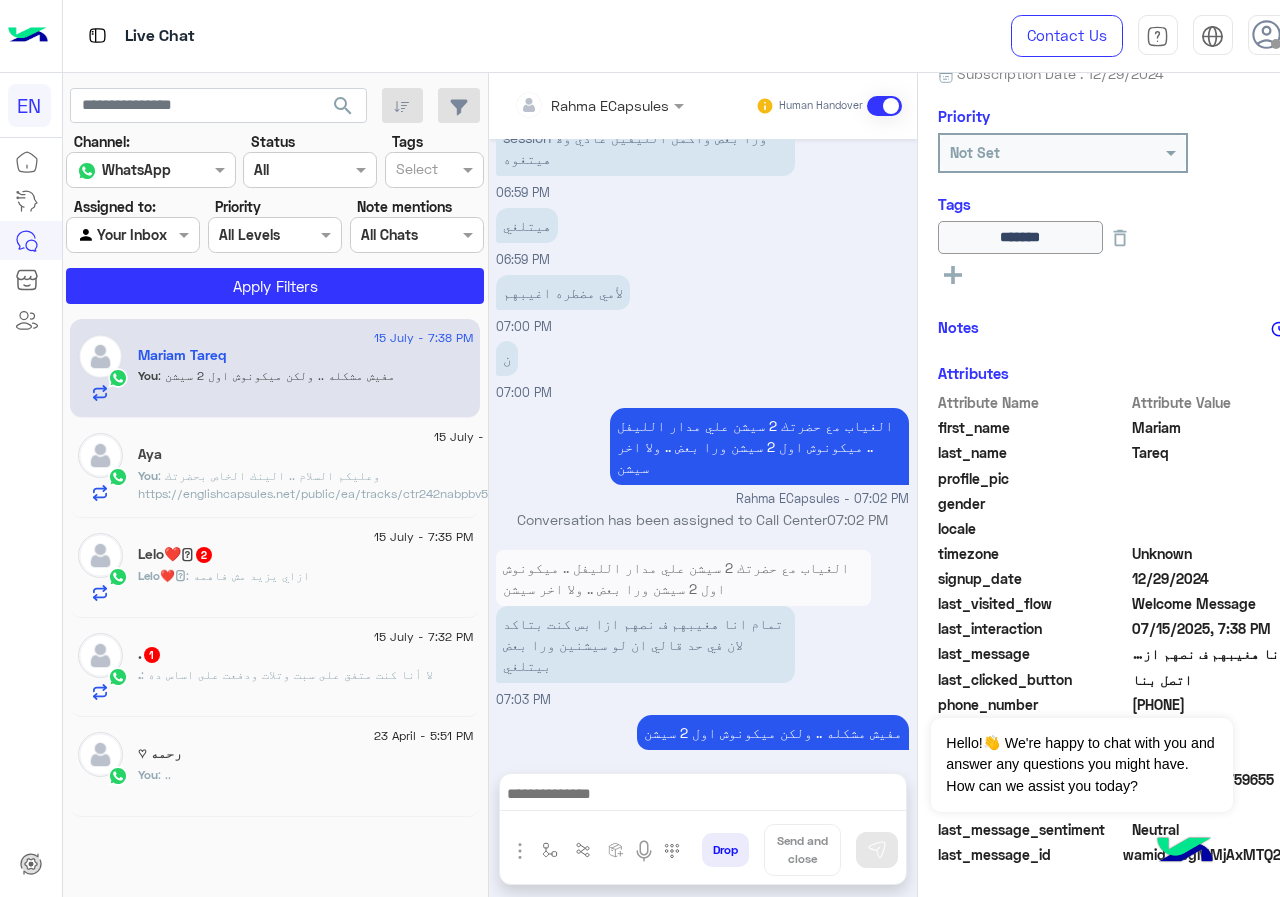 click at bounding box center [572, 105] 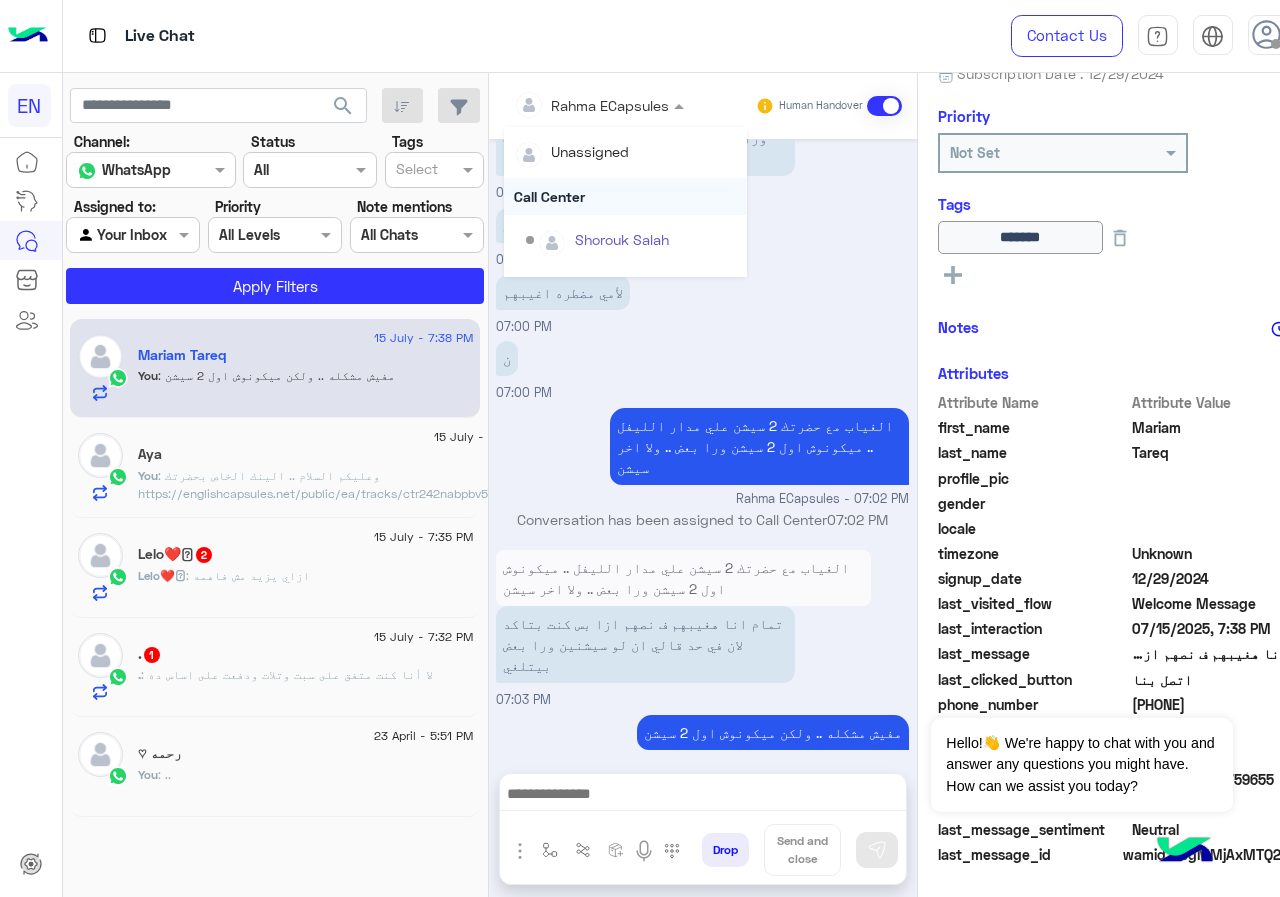 click on "Call Center" at bounding box center (625, 196) 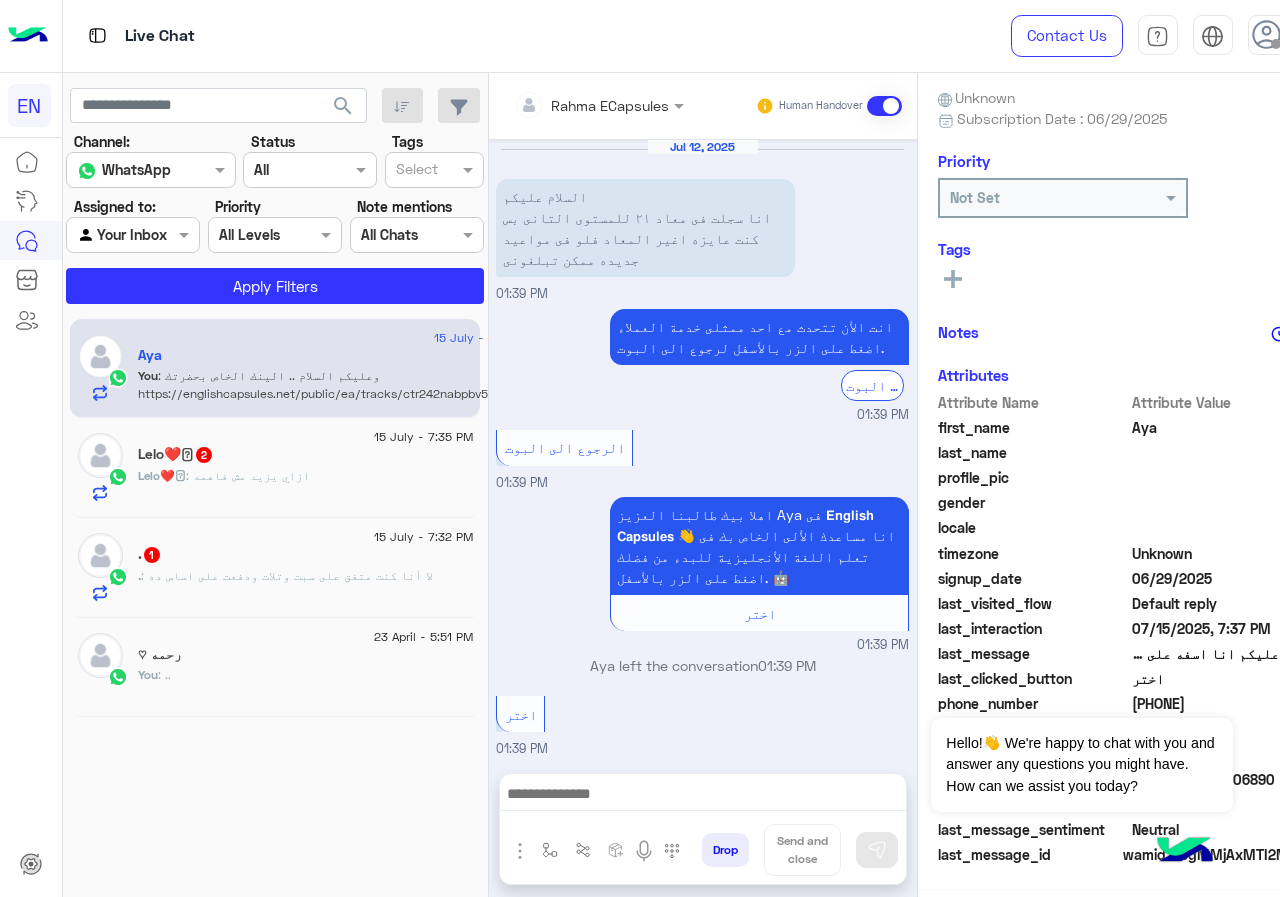 scroll, scrollTop: 1335, scrollLeft: 0, axis: vertical 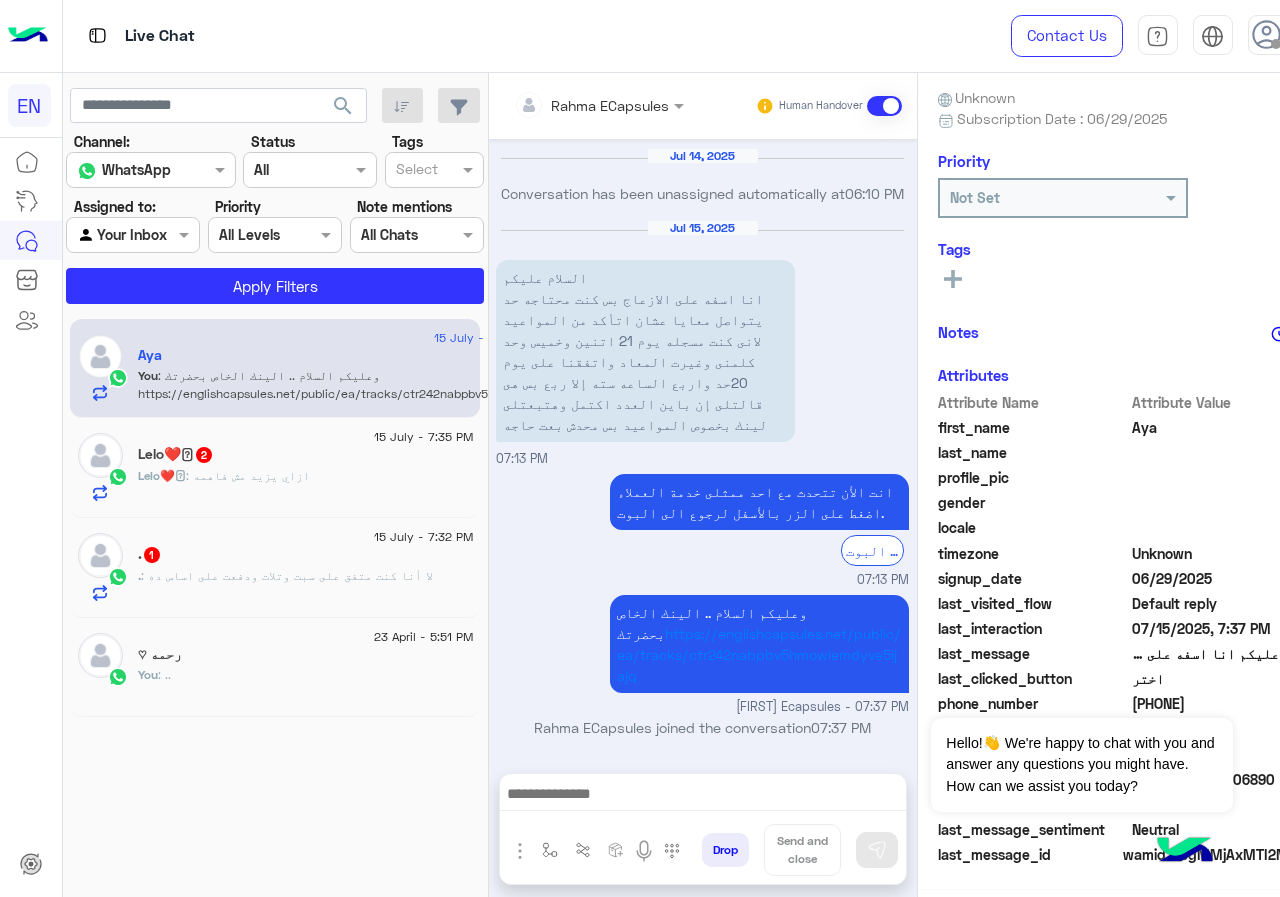 click on "Rahma ECapsules" at bounding box center [592, 105] 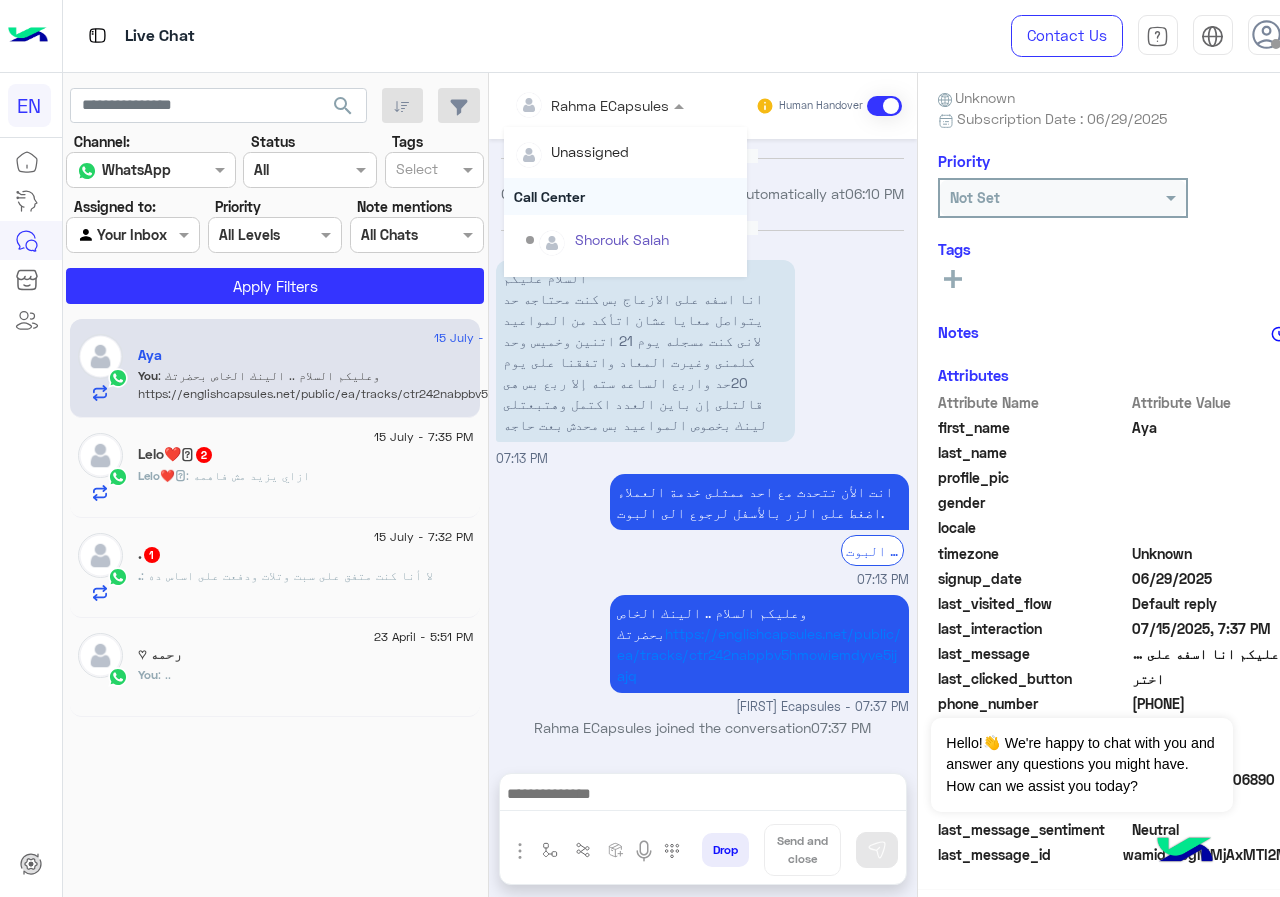 drag, startPoint x: 586, startPoint y: 88, endPoint x: 588, endPoint y: 208, distance: 120.01666 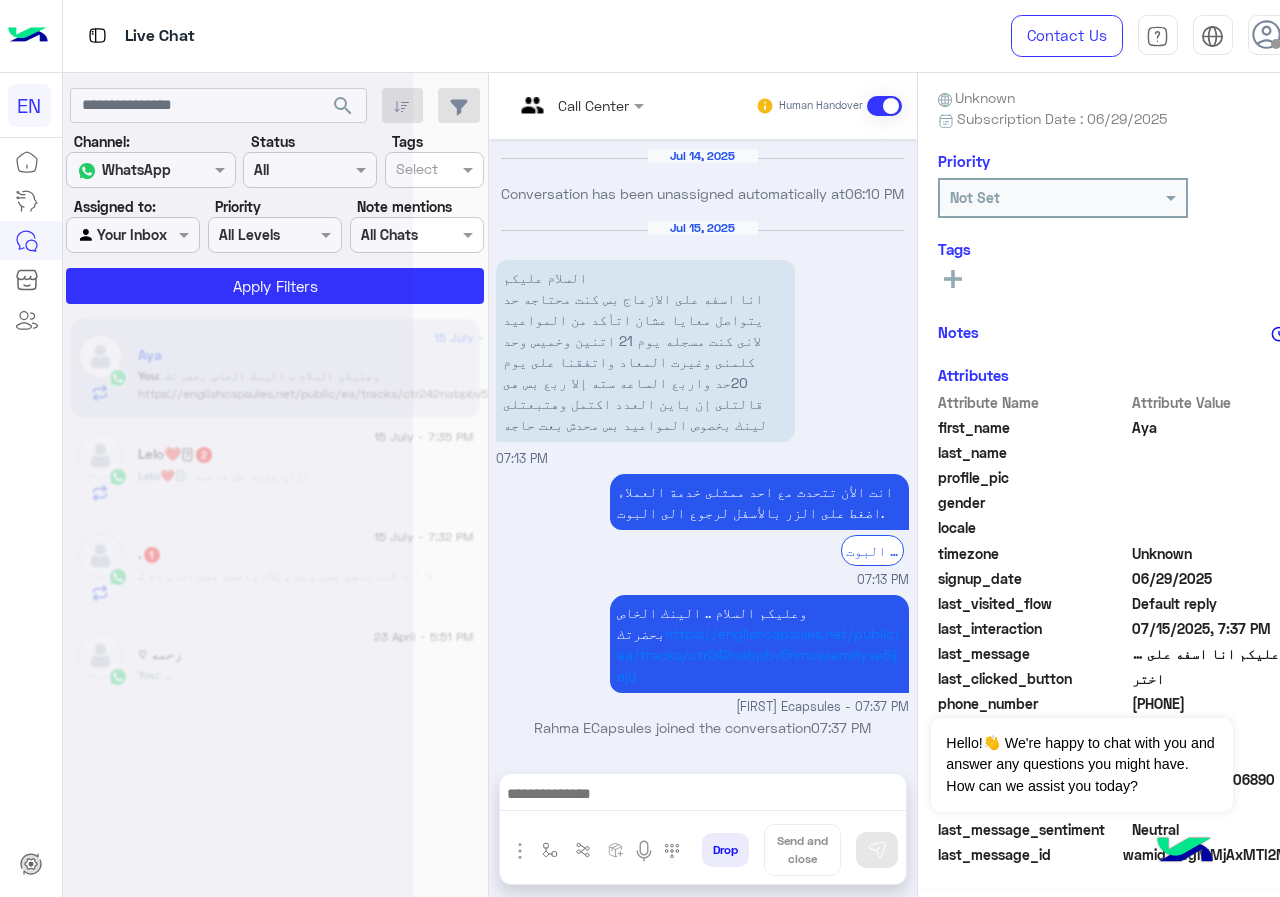 scroll, scrollTop: 221, scrollLeft: 0, axis: vertical 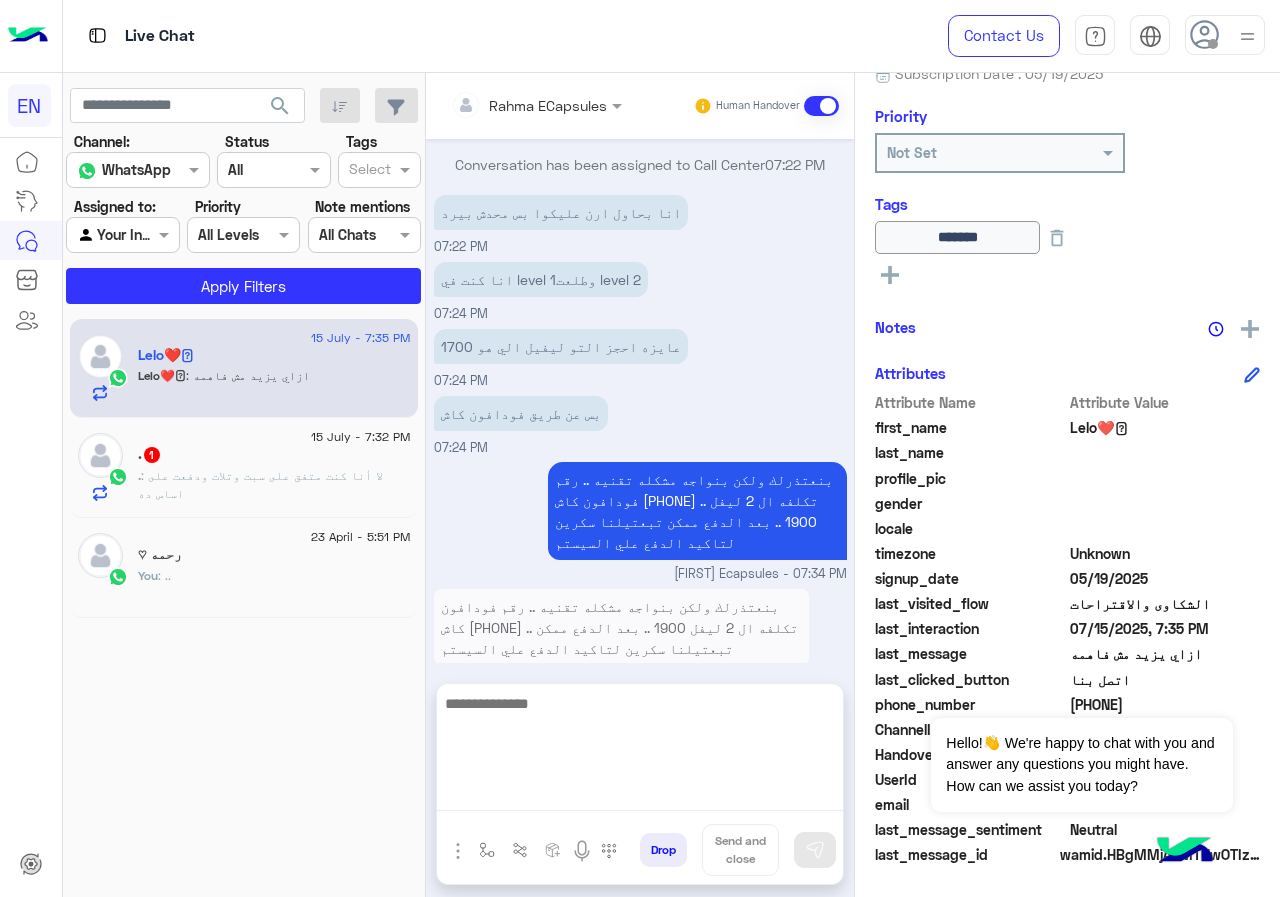 click at bounding box center [640, 751] 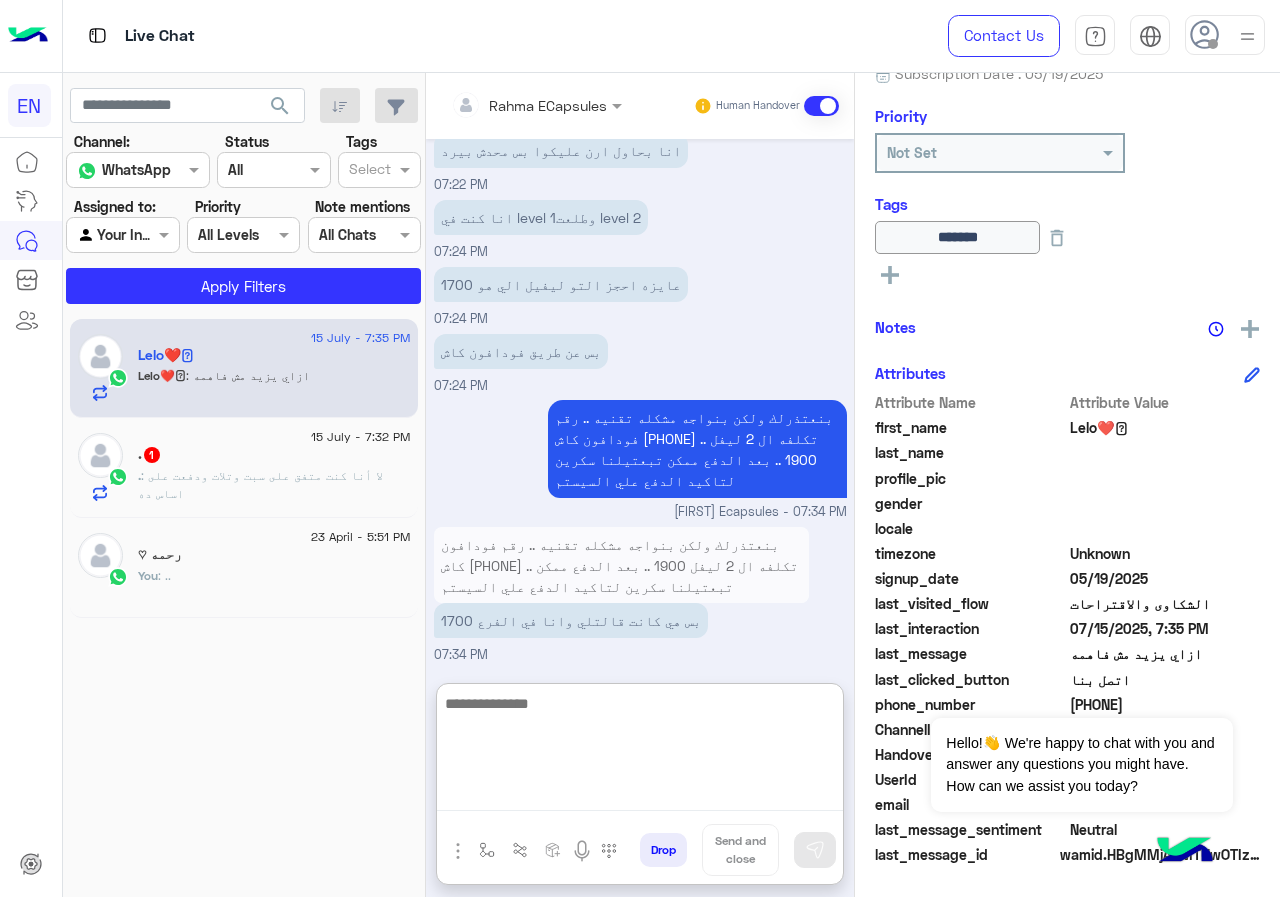 scroll, scrollTop: 1182, scrollLeft: 0, axis: vertical 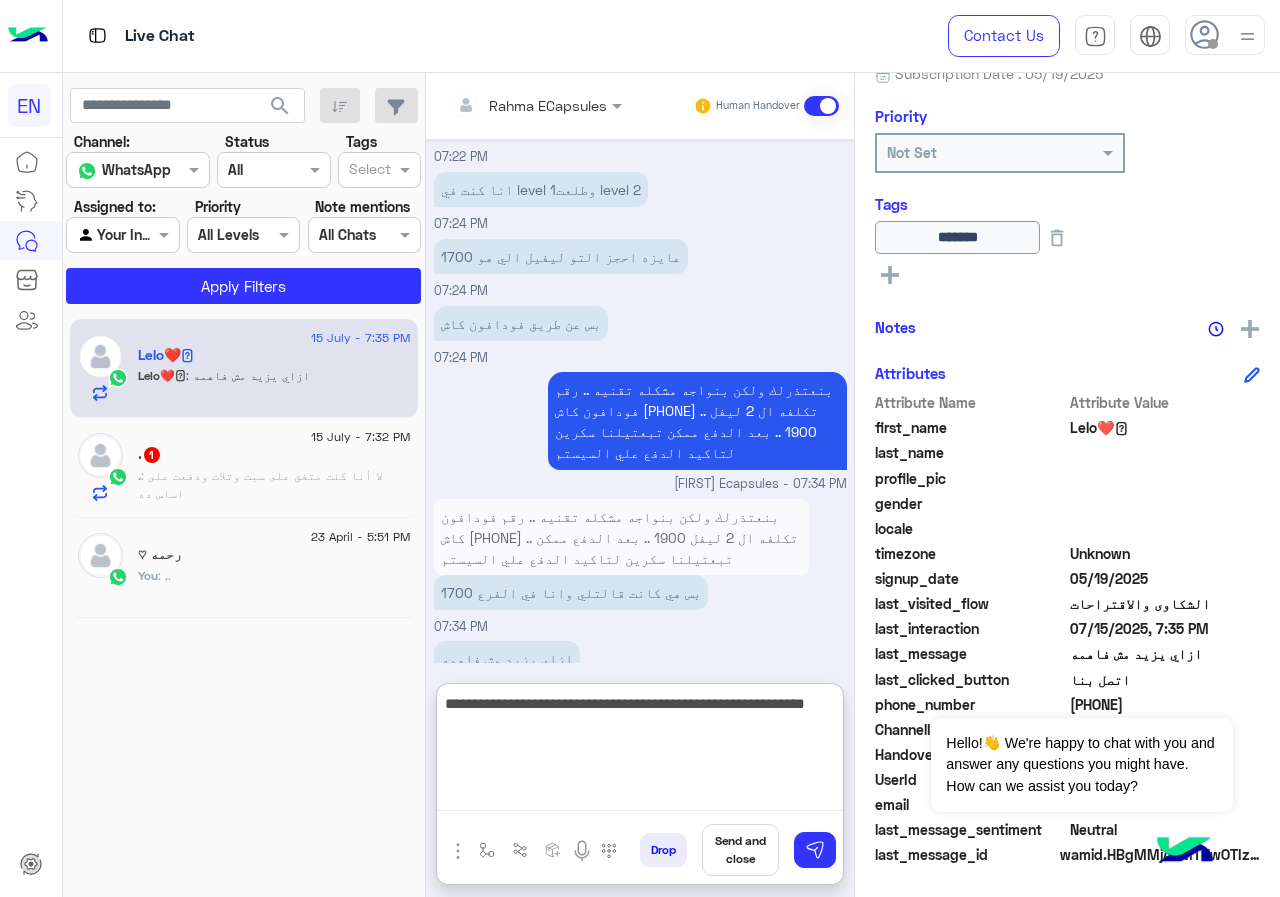type on "**********" 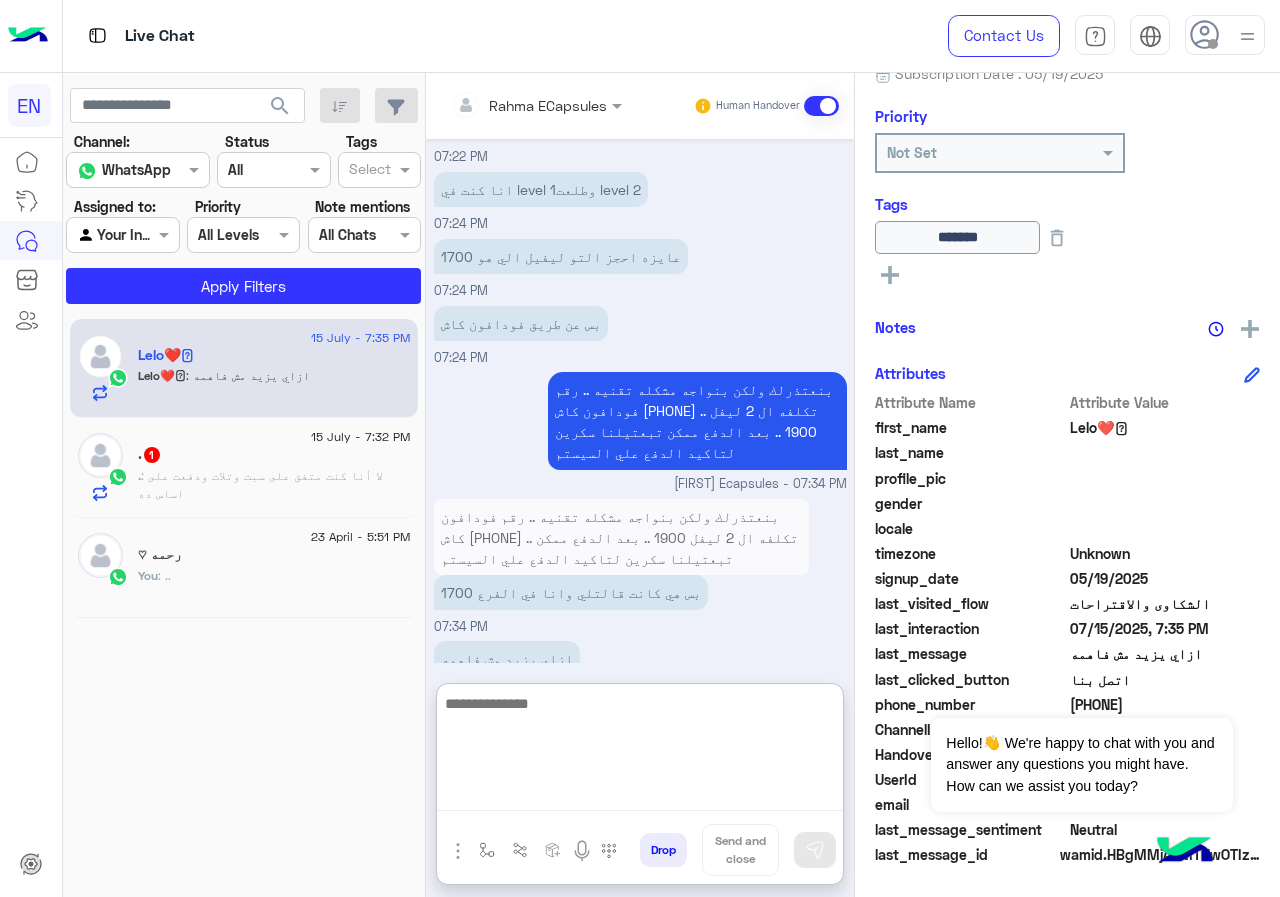scroll, scrollTop: 1267, scrollLeft: 0, axis: vertical 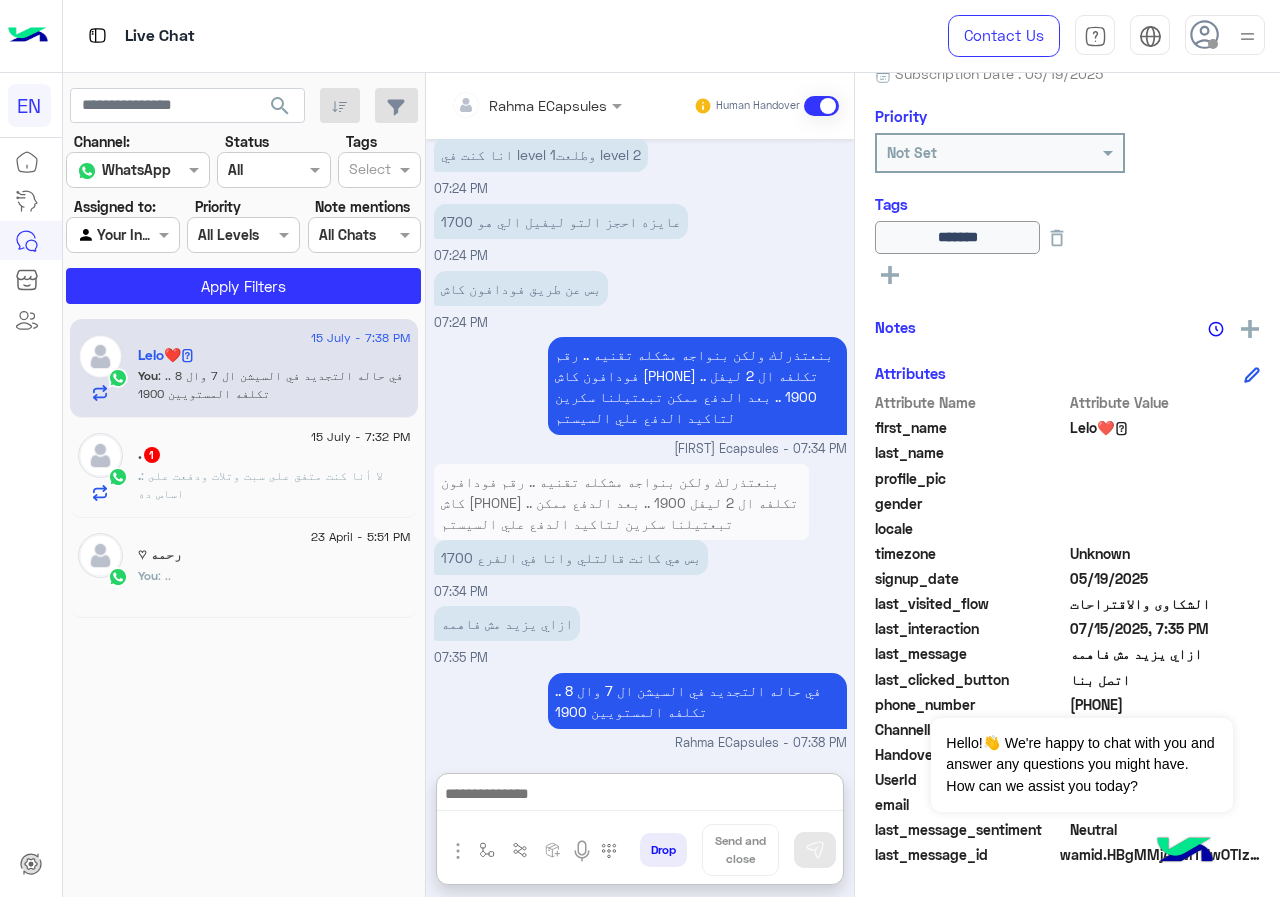 click on "Rahma ECapsules" at bounding box center (529, 105) 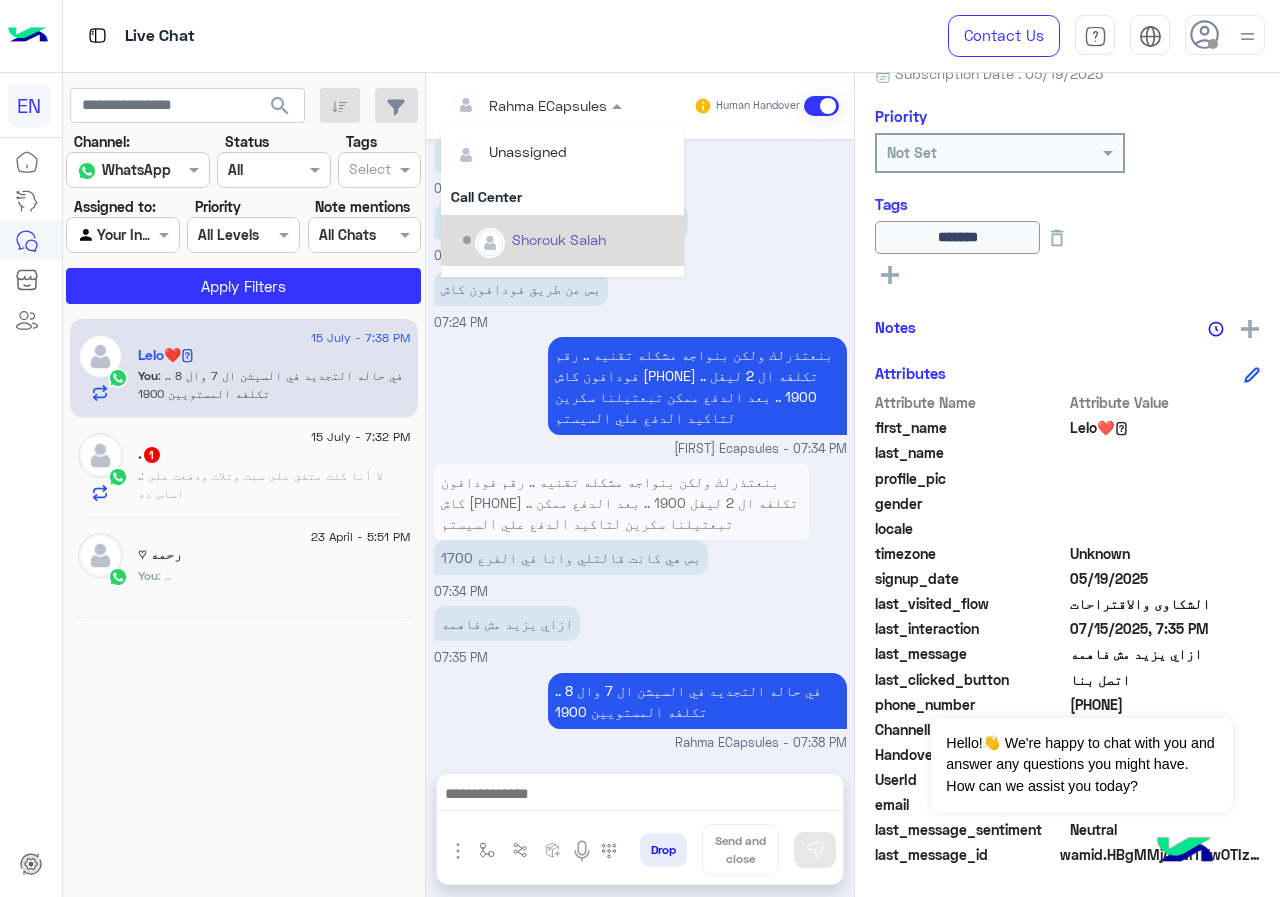 scroll, scrollTop: 1177, scrollLeft: 0, axis: vertical 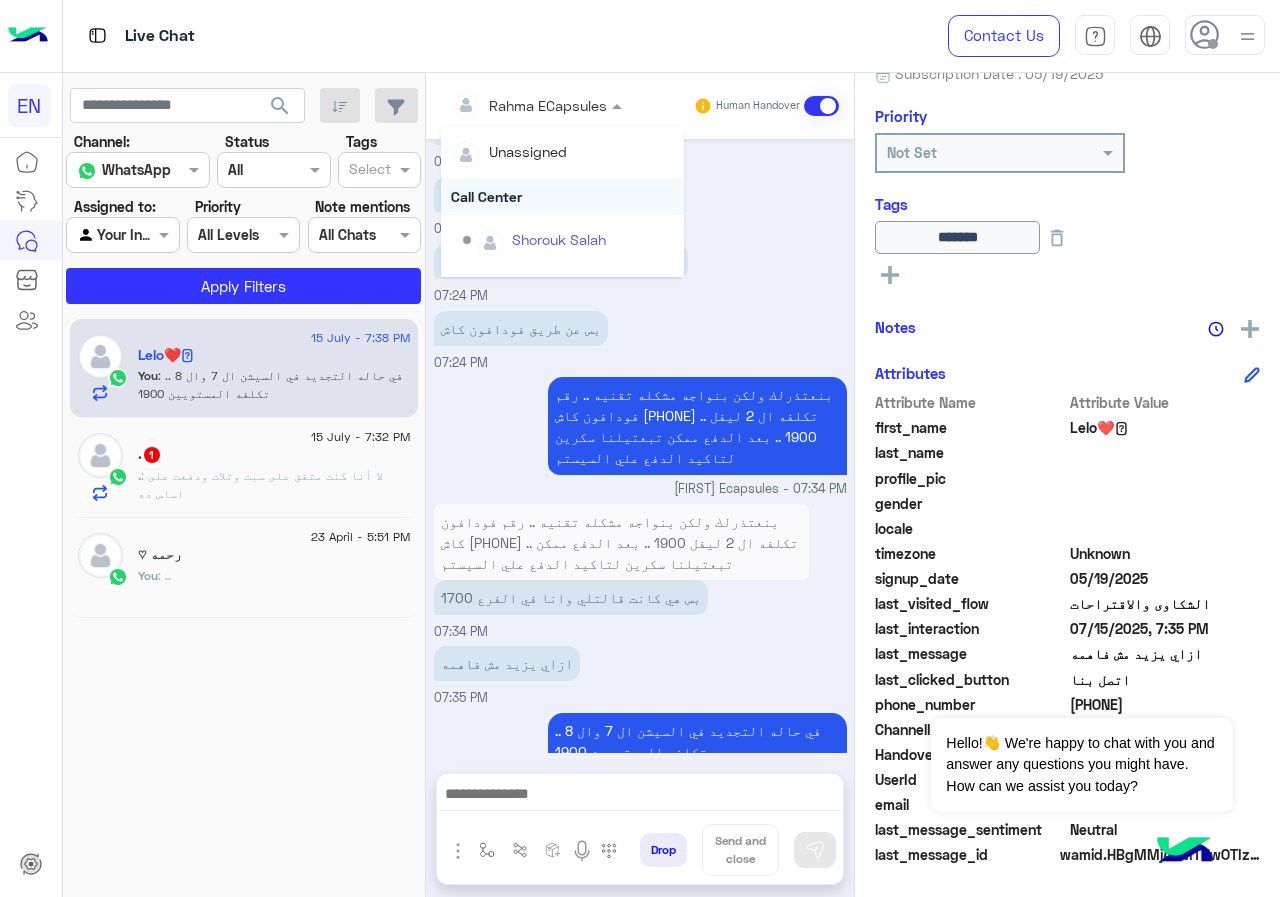 click on "Call Center" at bounding box center (562, 196) 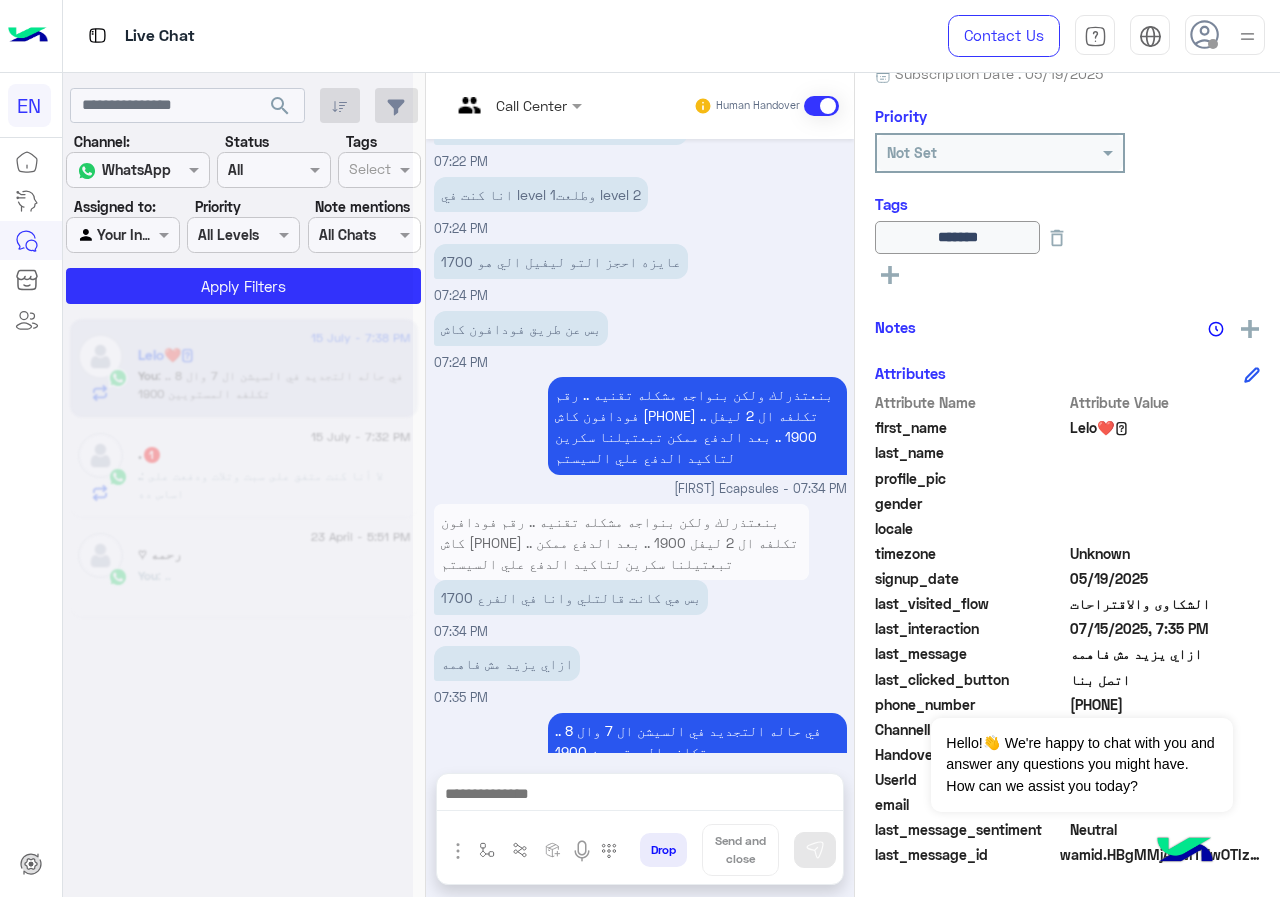 scroll, scrollTop: 0, scrollLeft: 0, axis: both 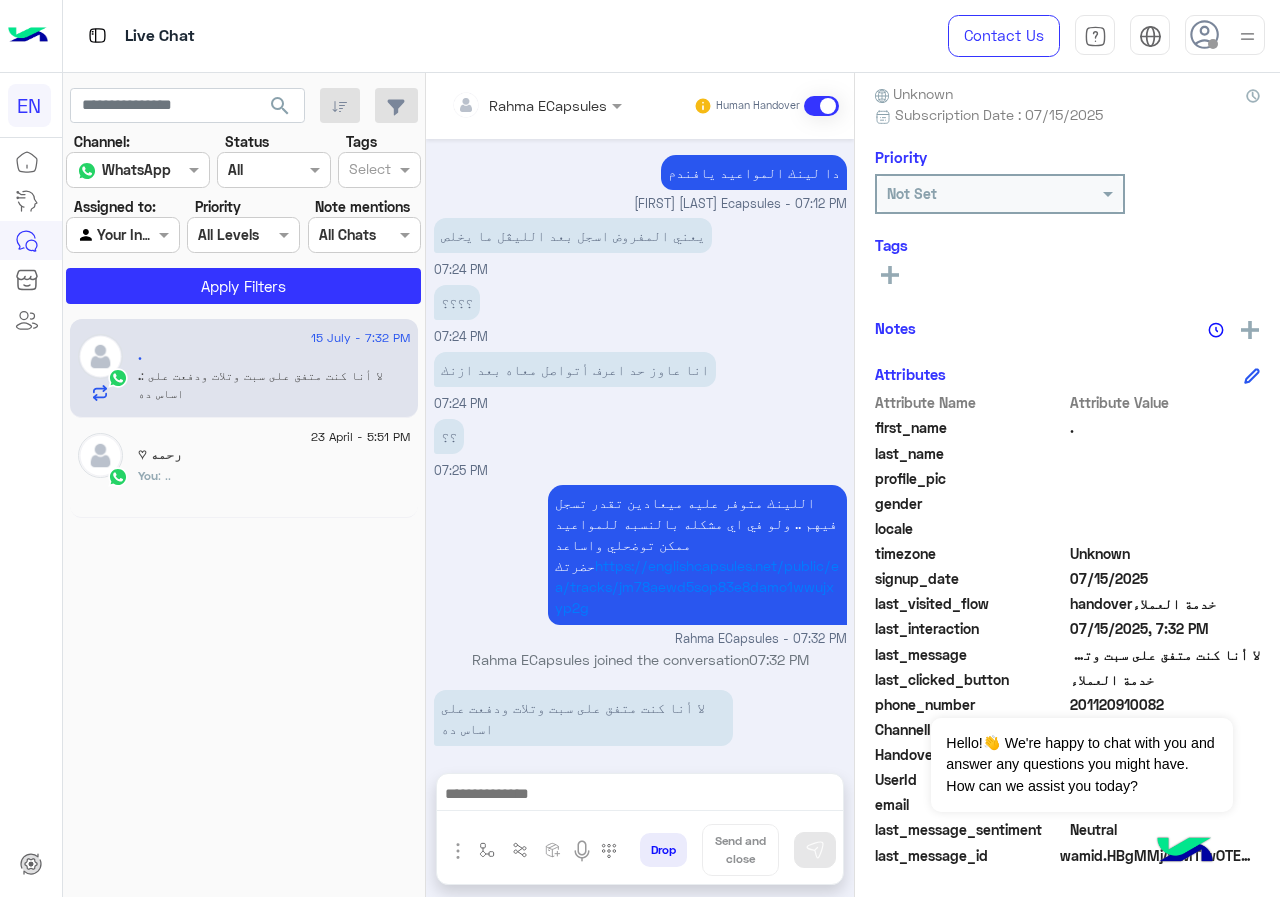 click at bounding box center (470, 105) 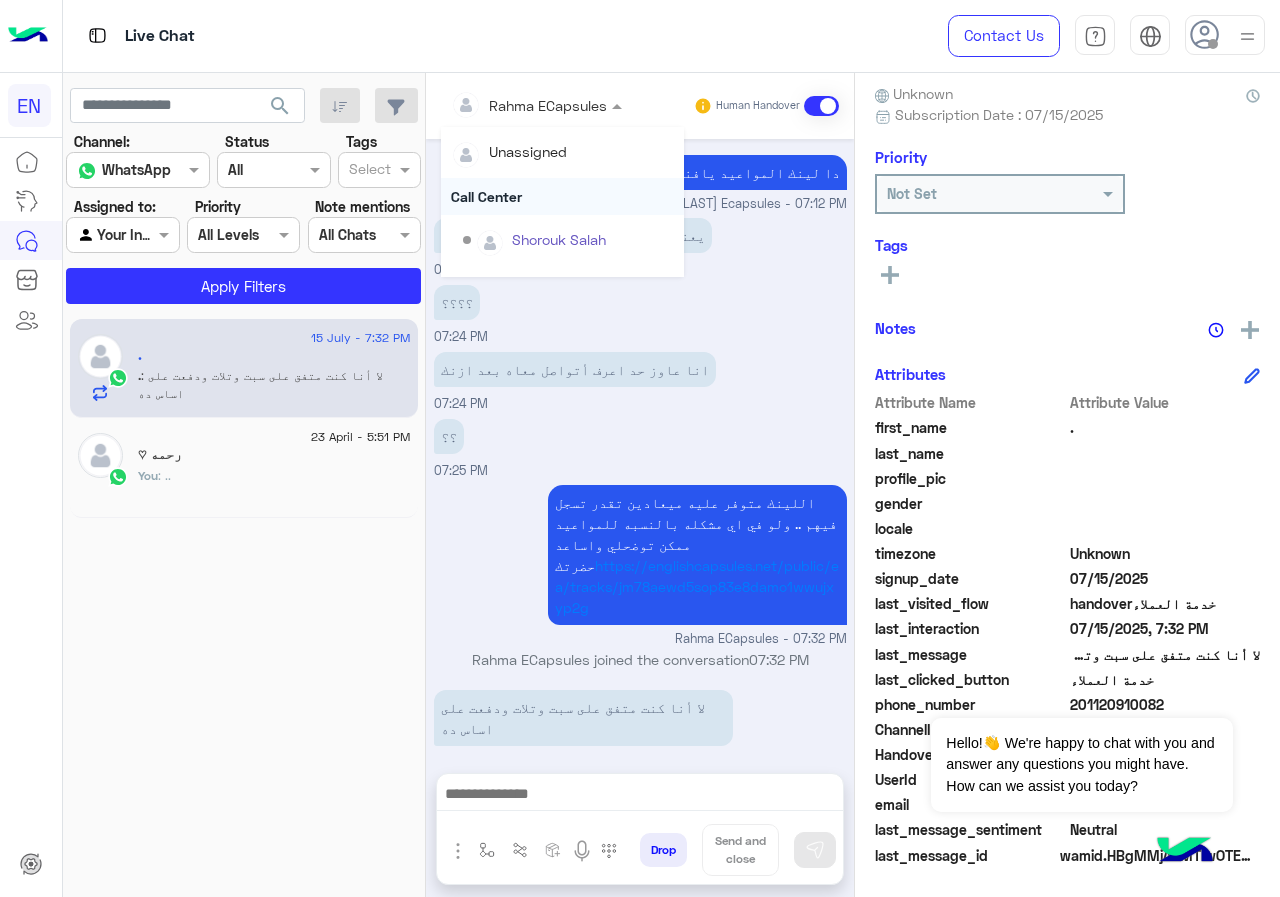click on "Call Center" at bounding box center [562, 196] 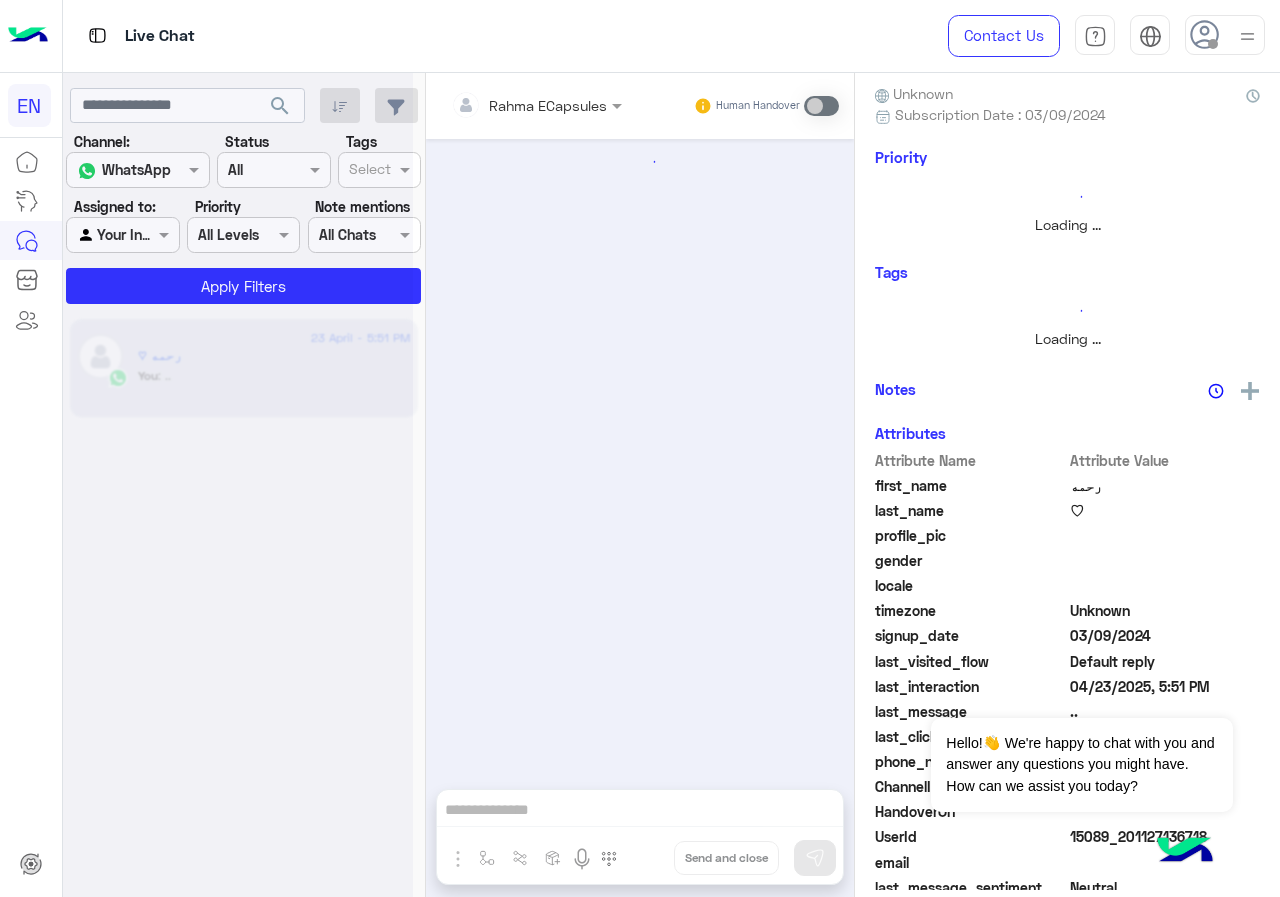 scroll, scrollTop: 221, scrollLeft: 0, axis: vertical 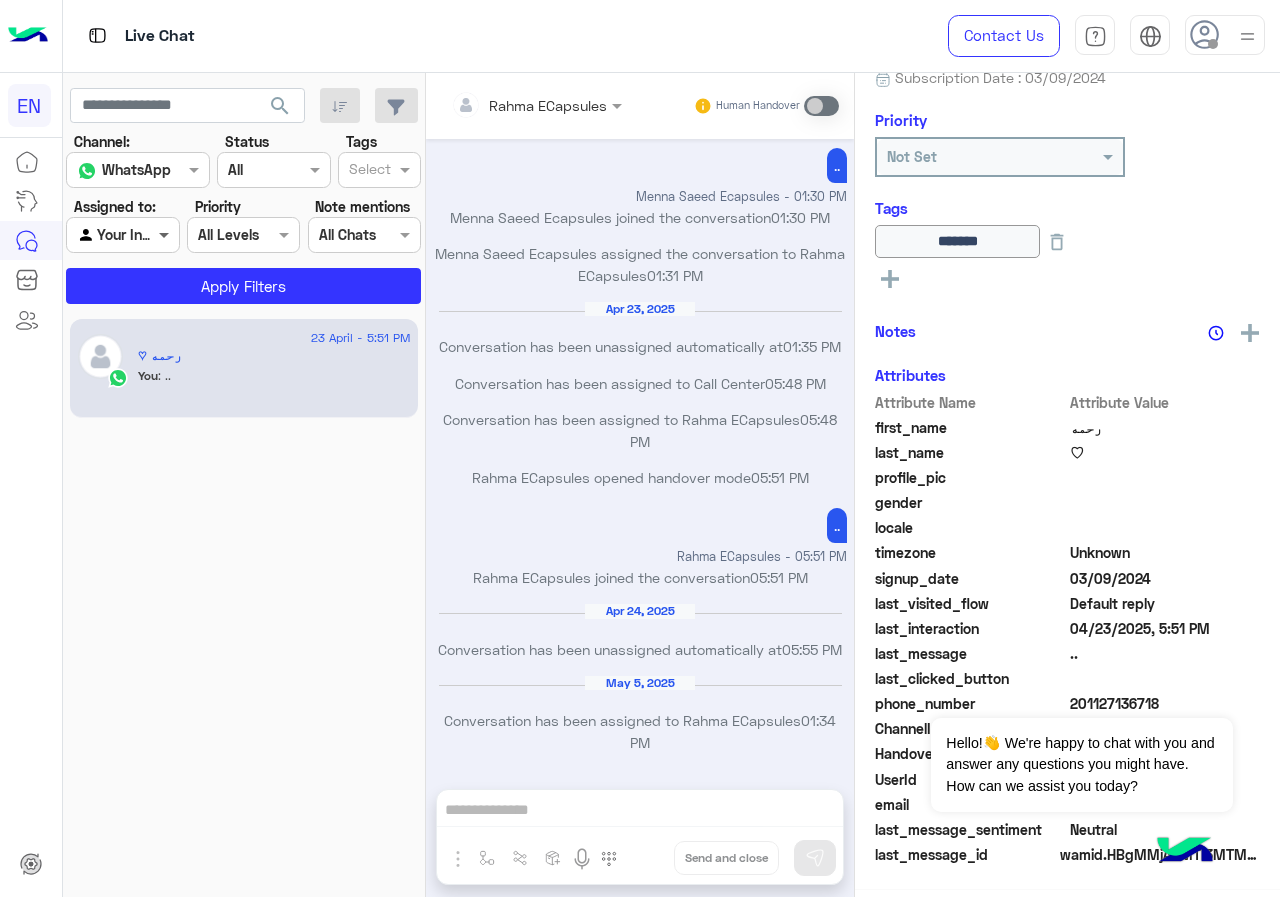 click at bounding box center (166, 234) 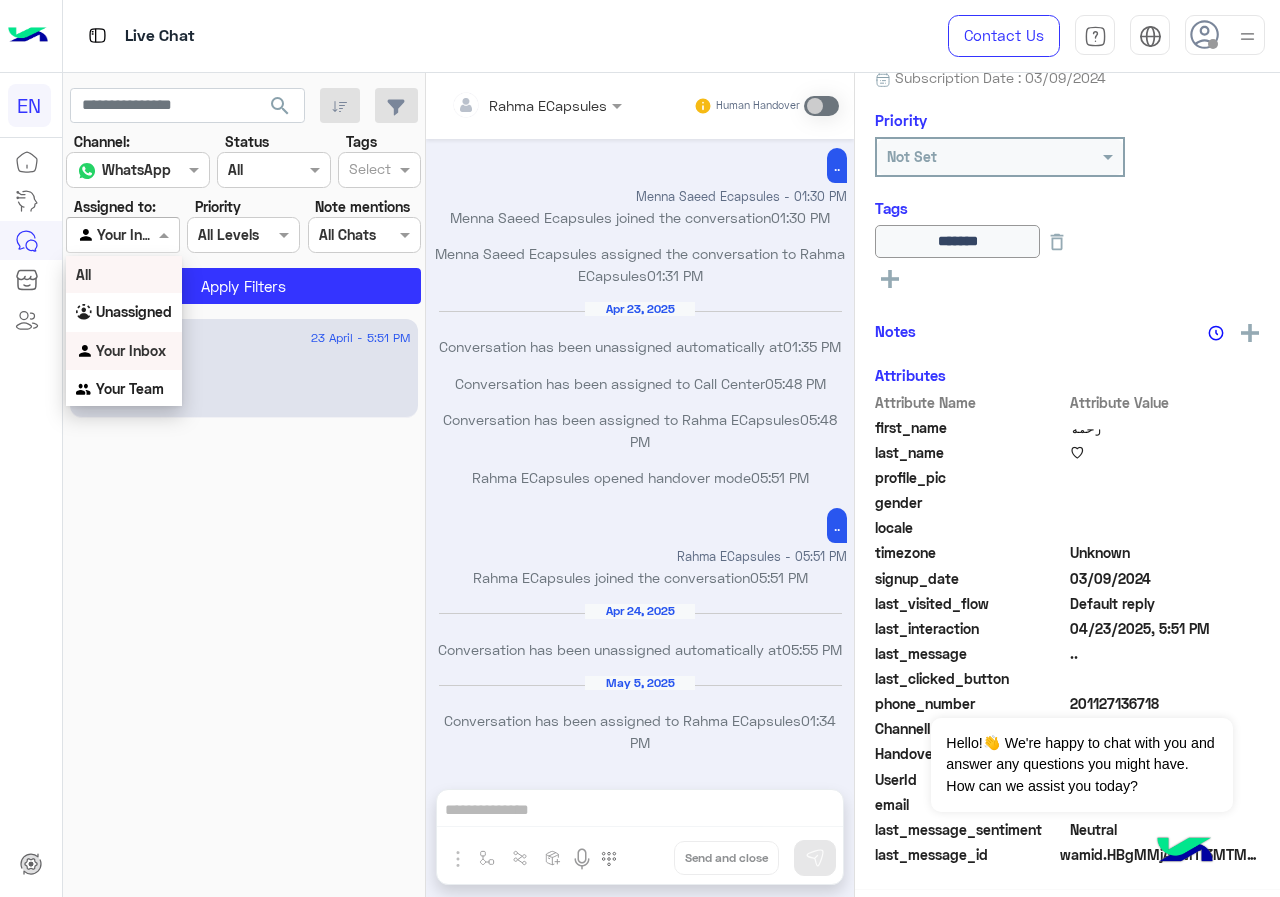 click on "Unassigned" at bounding box center [124, 312] 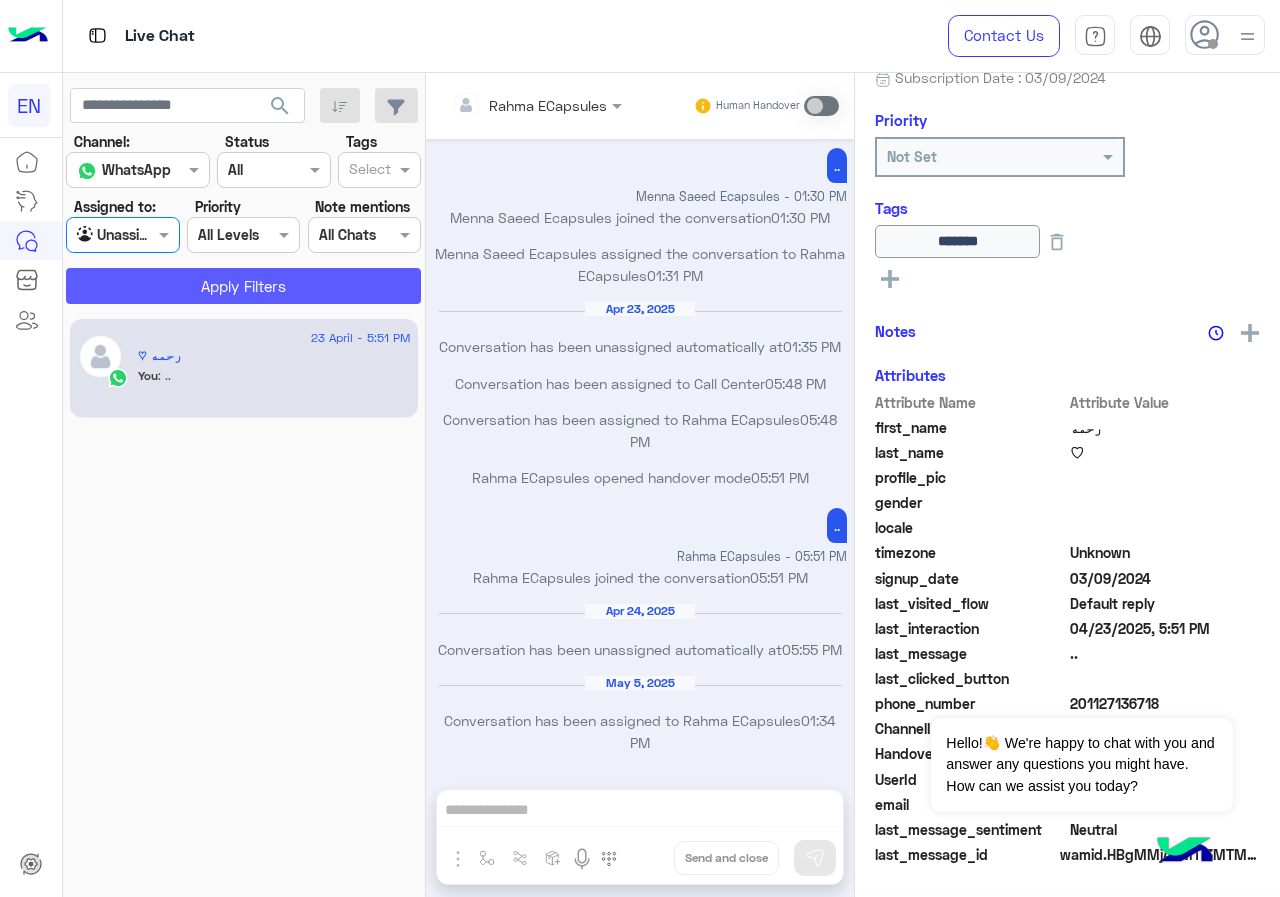 click on "Apply Filters" 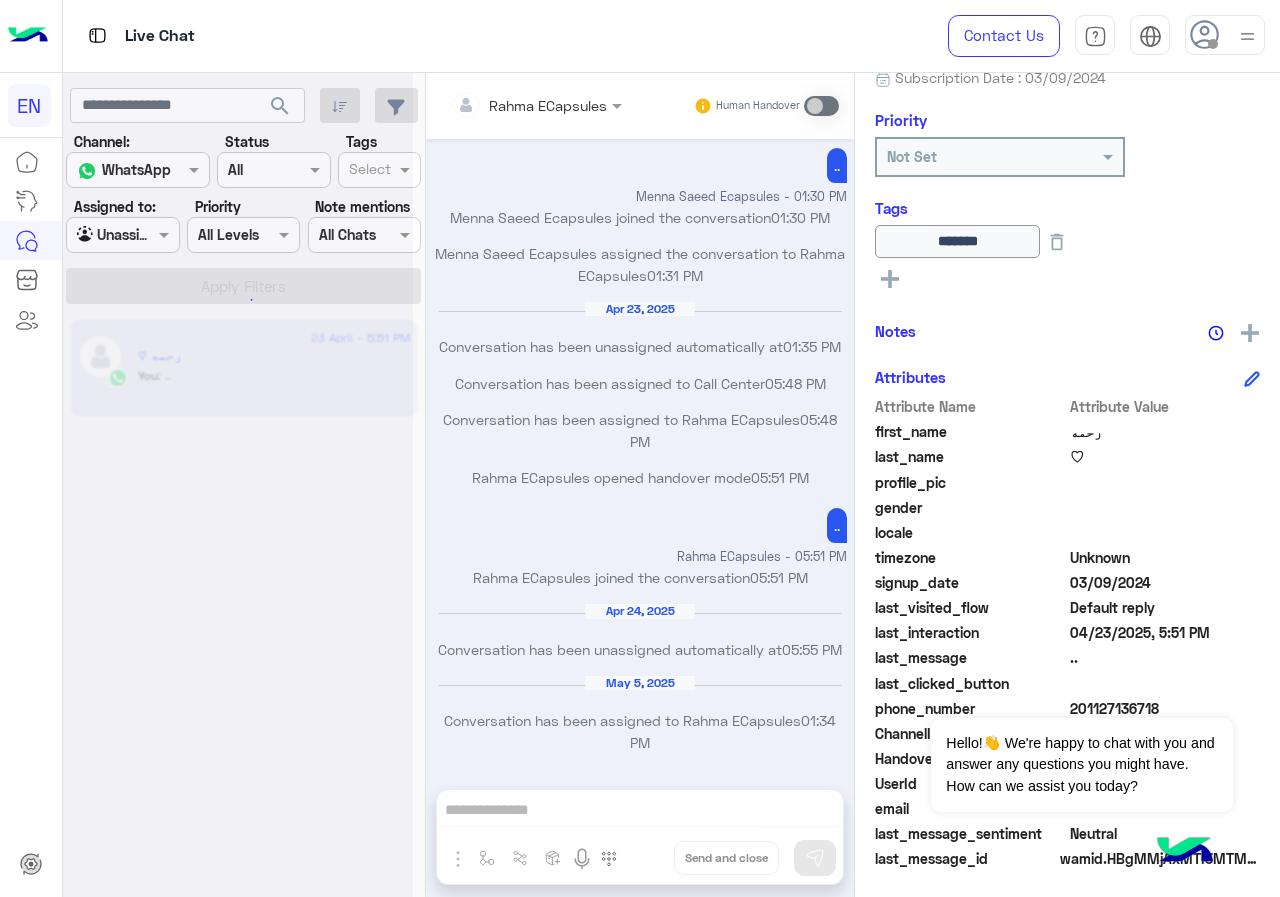 scroll, scrollTop: 221, scrollLeft: 0, axis: vertical 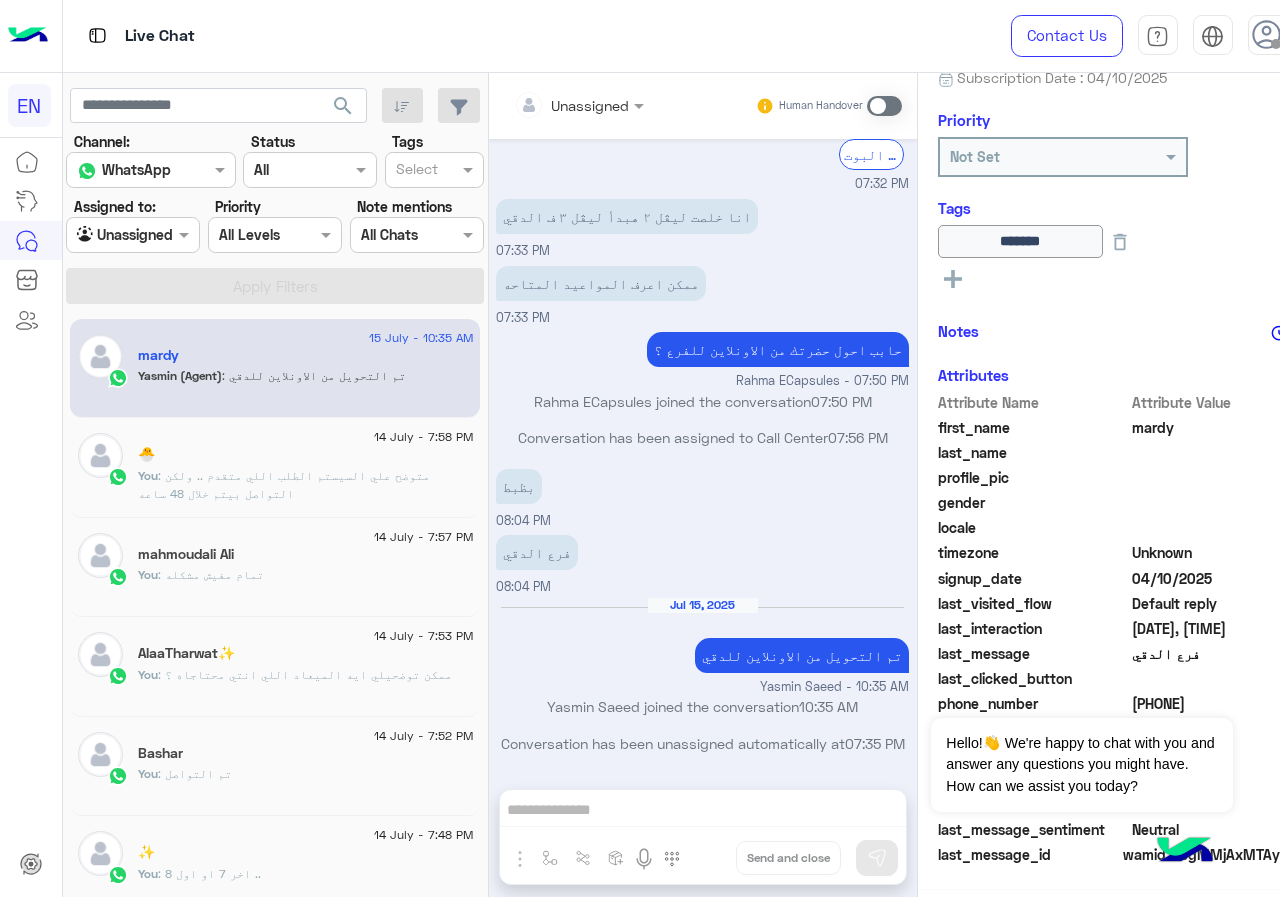 click at bounding box center (109, 235) 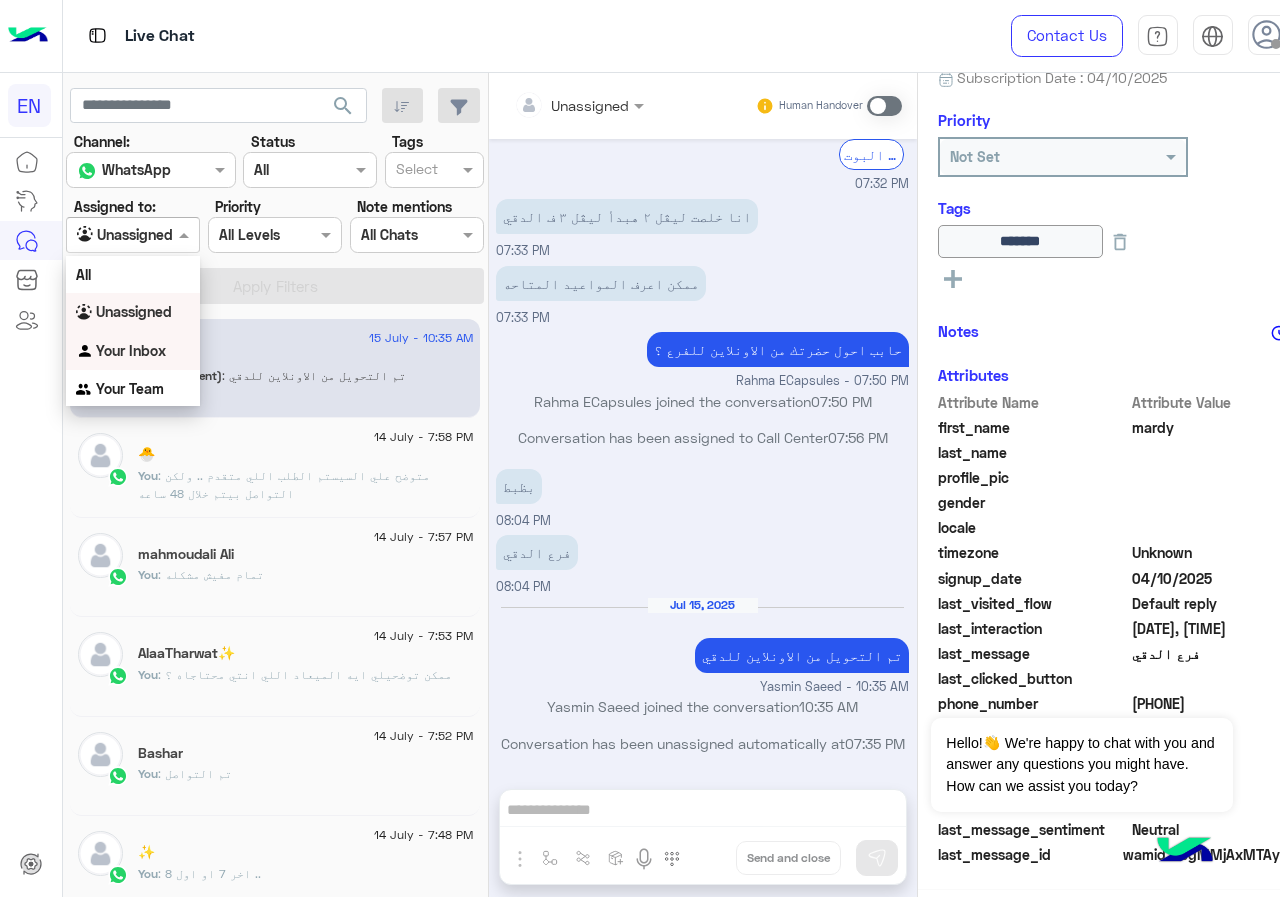 click on "Your Inbox" at bounding box center (133, 351) 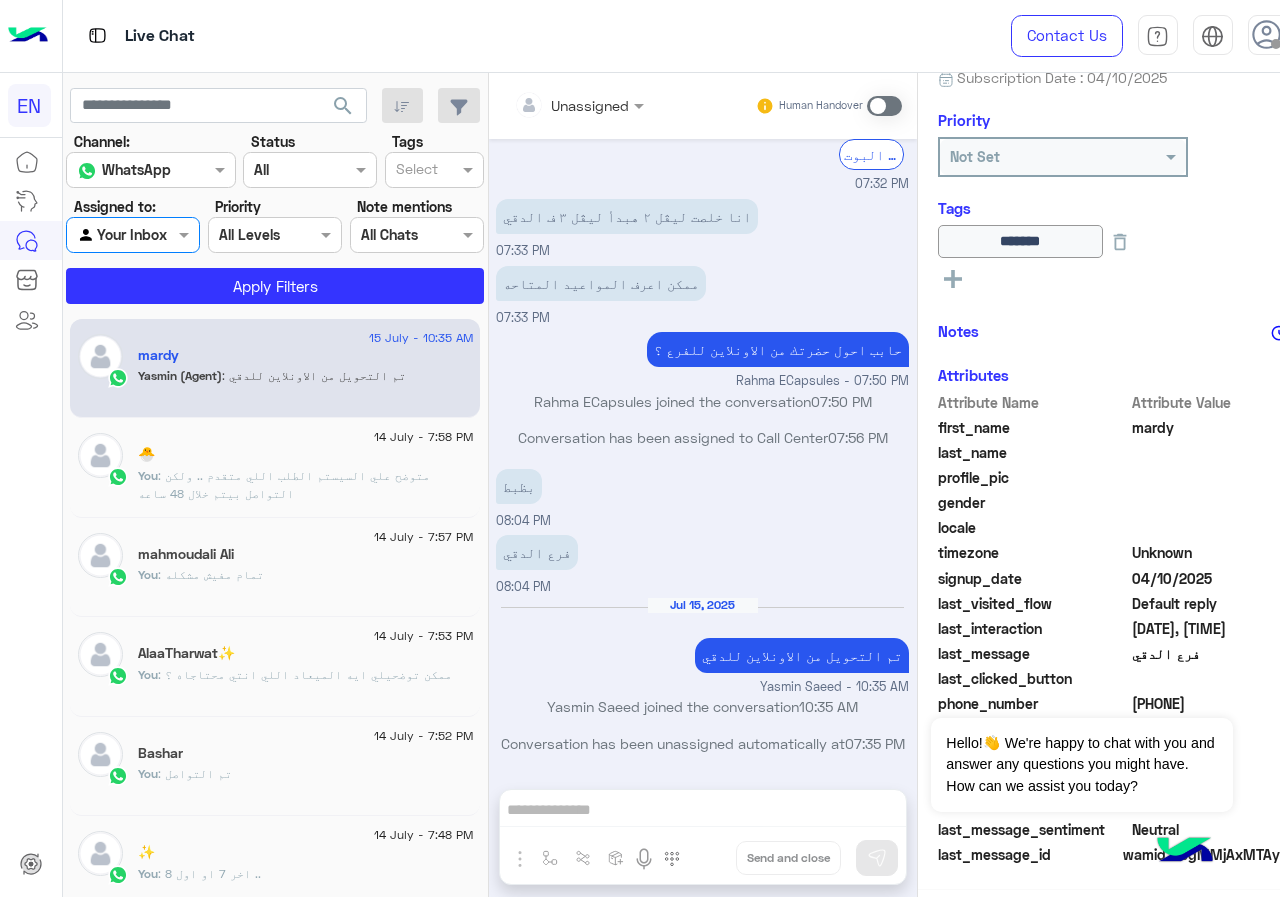 scroll, scrollTop: 221, scrollLeft: 0, axis: vertical 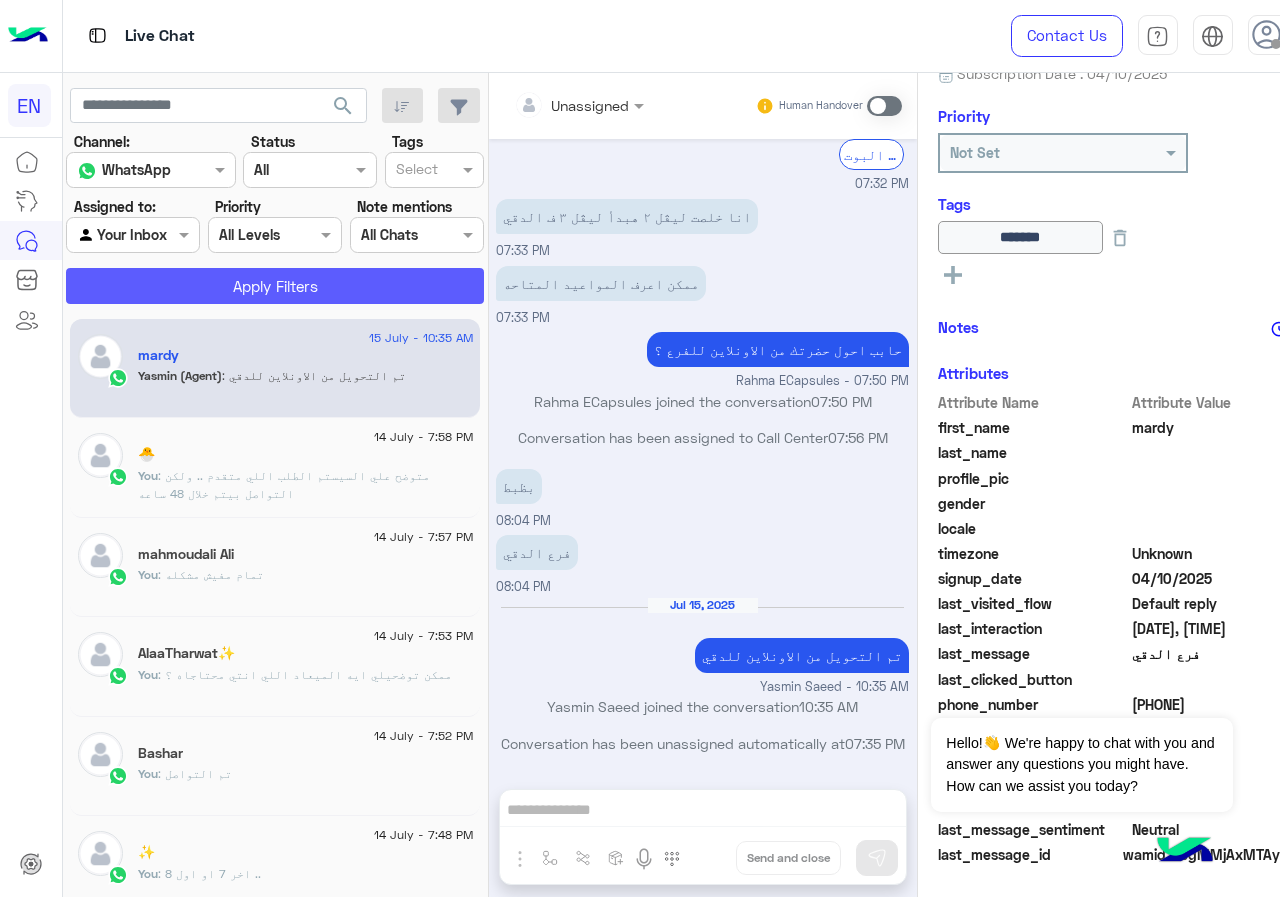 click on "Apply Filters" 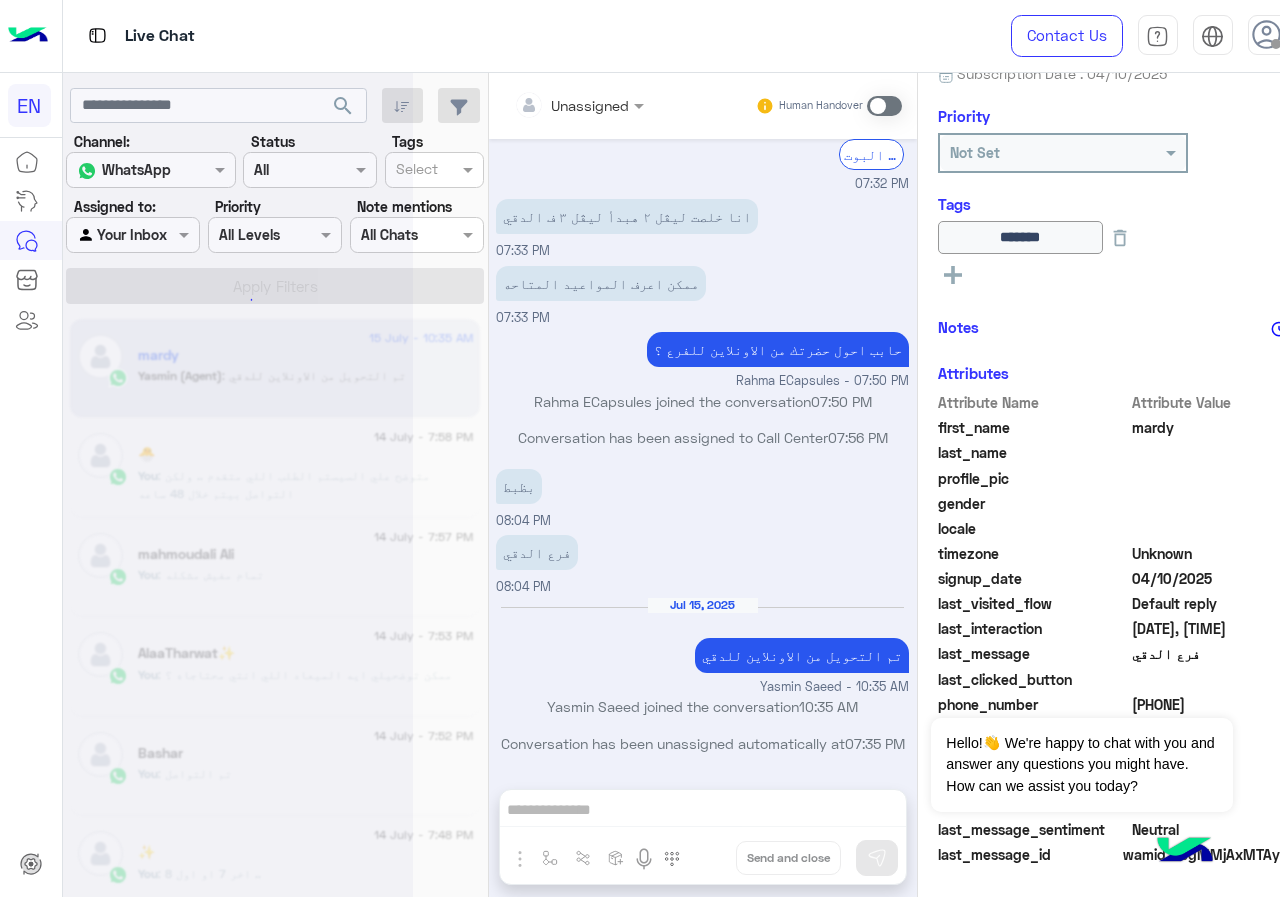 scroll, scrollTop: 0, scrollLeft: 0, axis: both 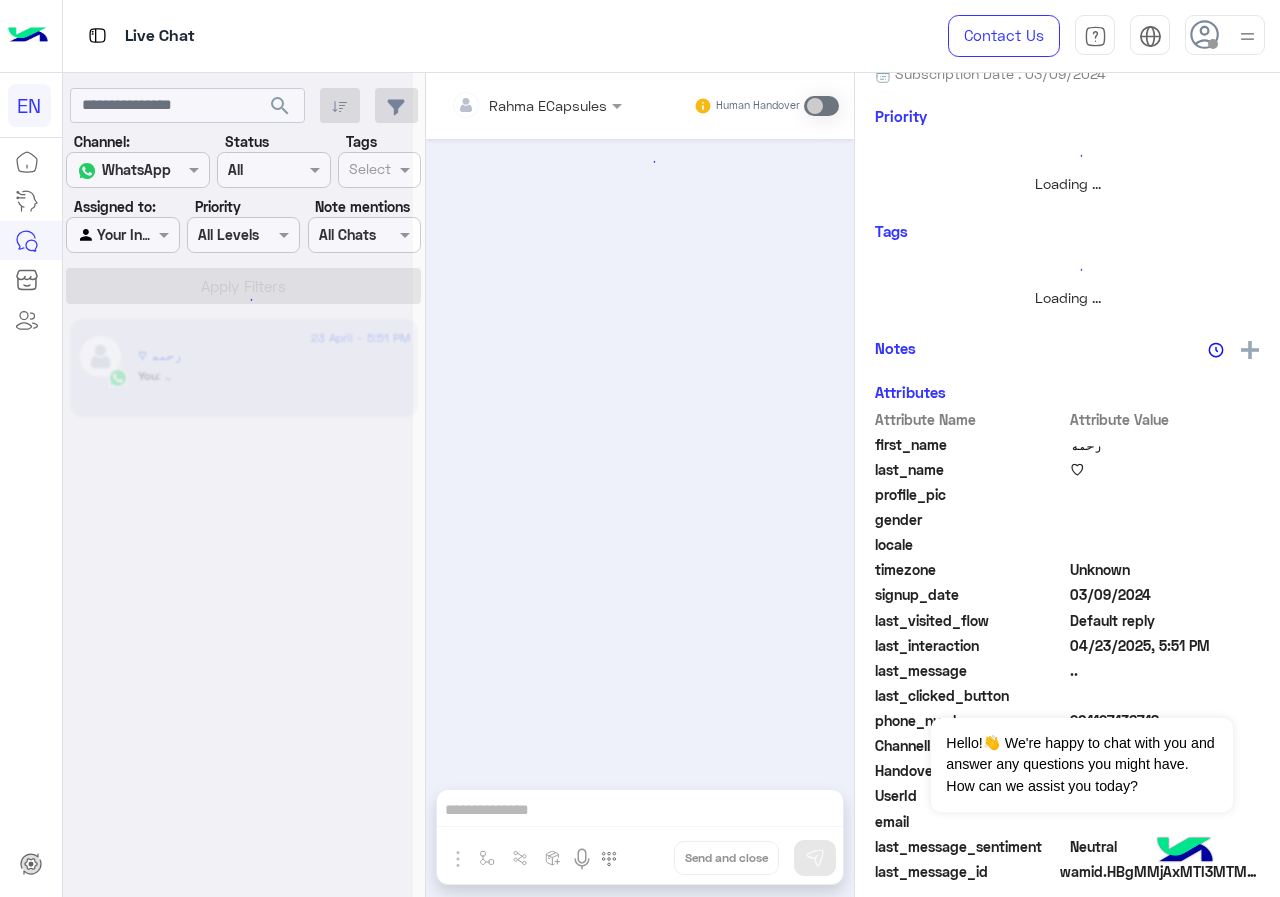 click at bounding box center (122, 234) 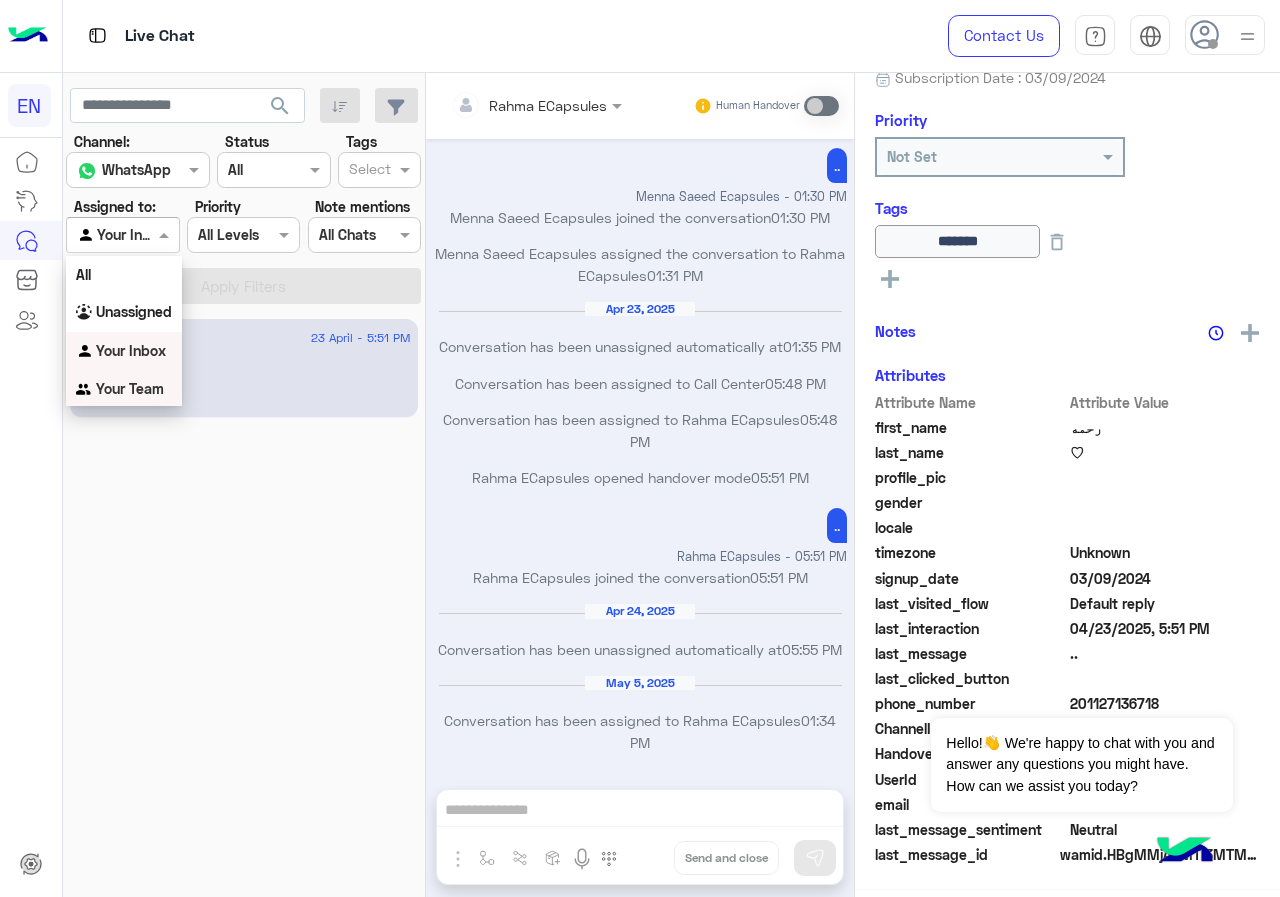 click on "Your Team" at bounding box center [130, 388] 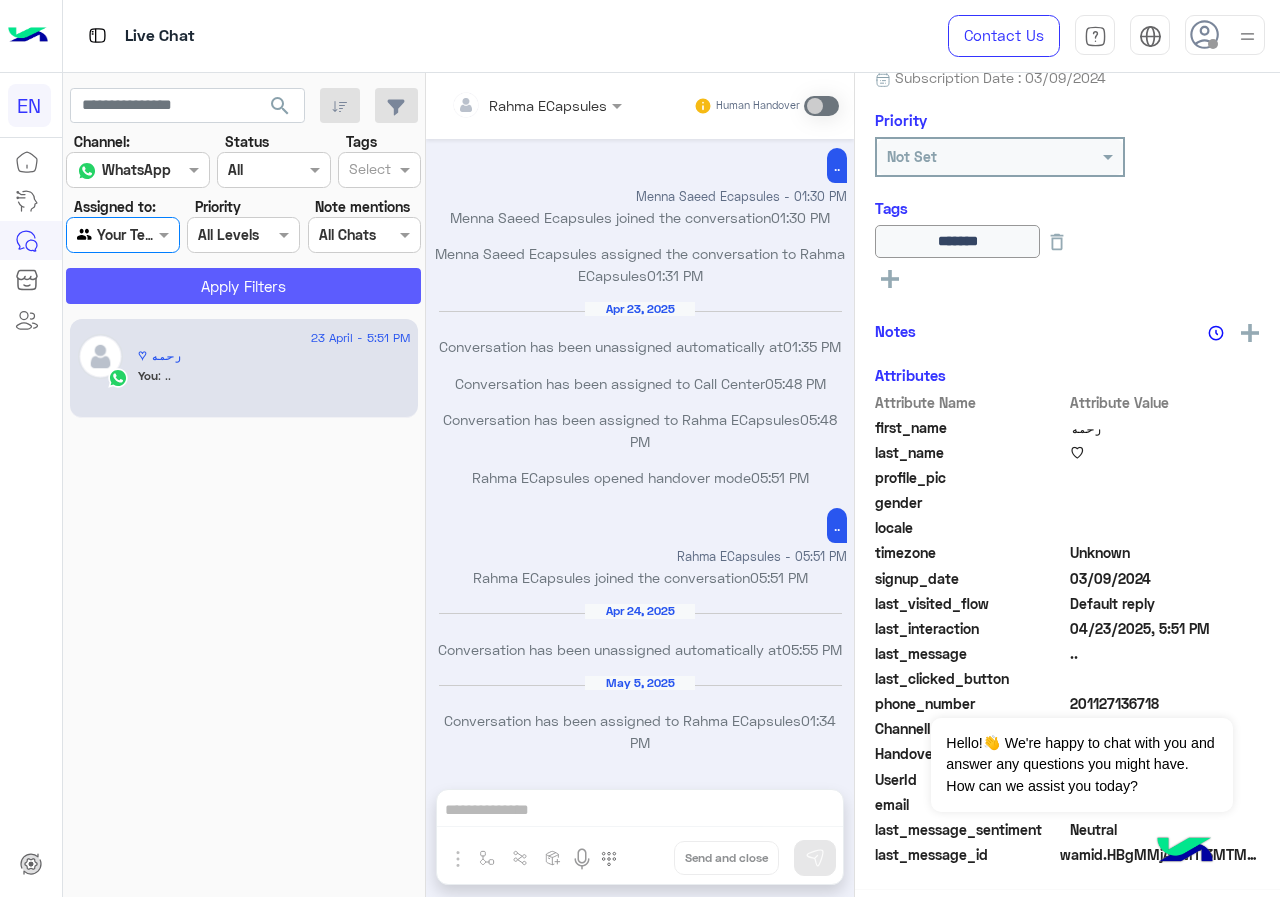 click on "Apply Filters" 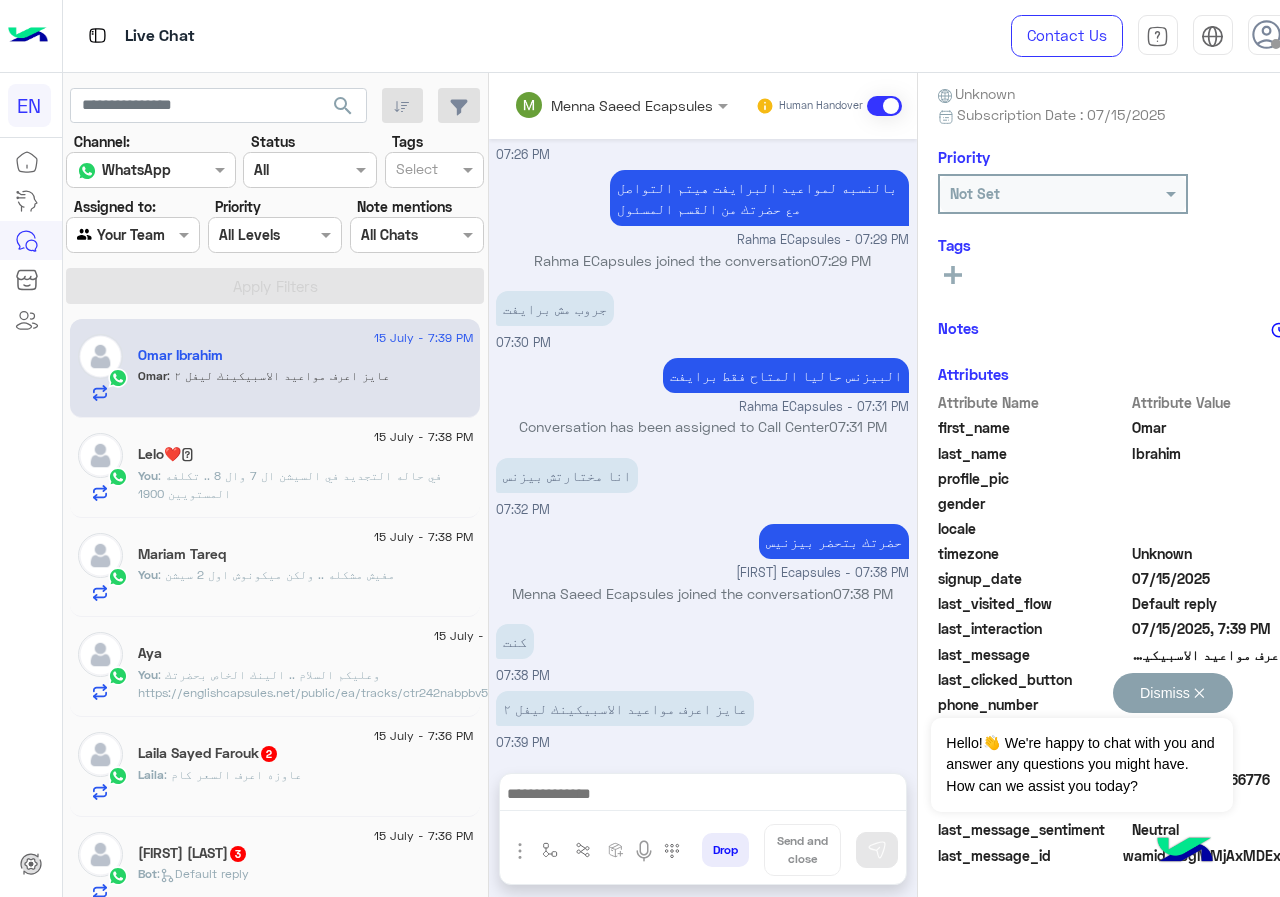 click on "Dismiss ✕" at bounding box center [1173, 693] 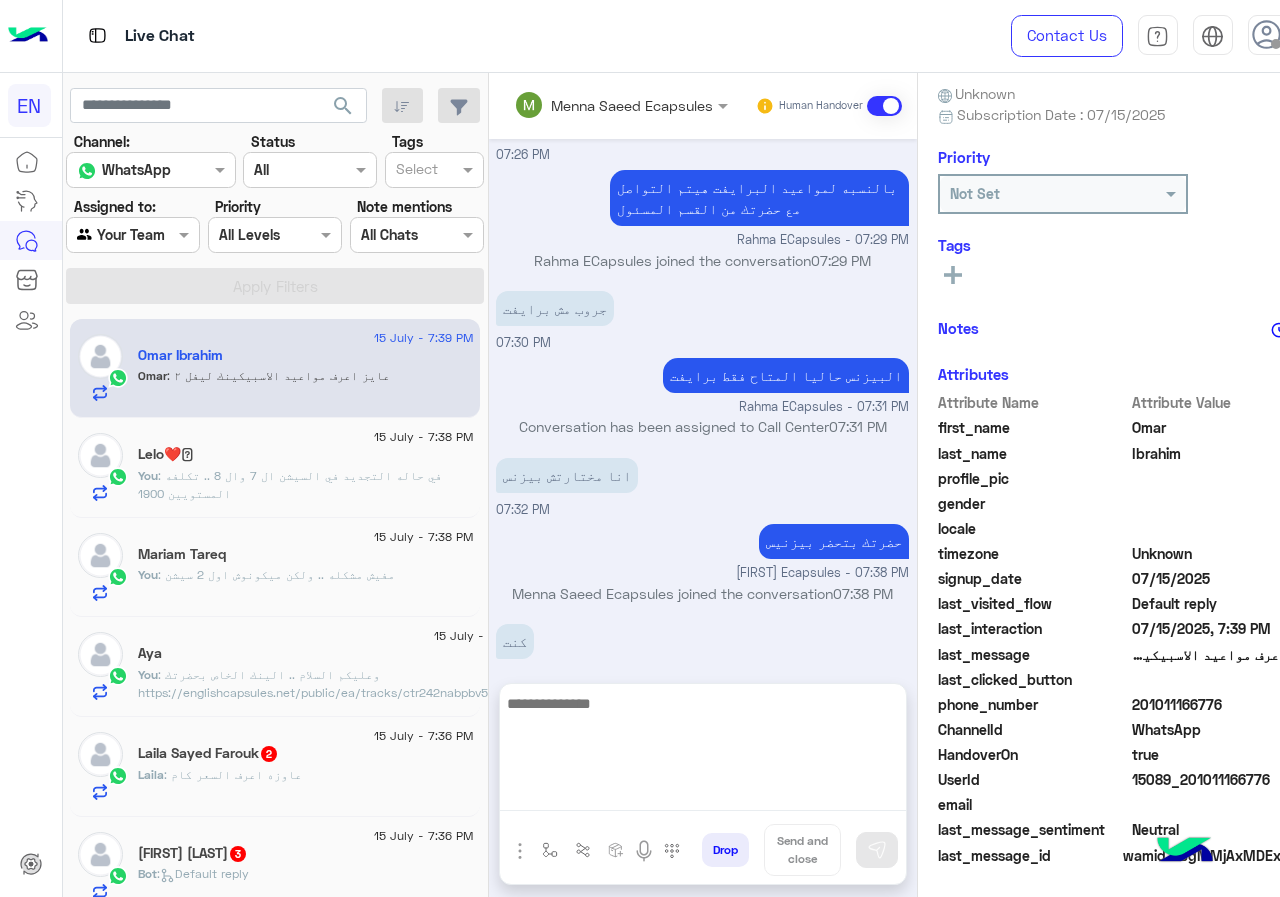 click at bounding box center [703, 751] 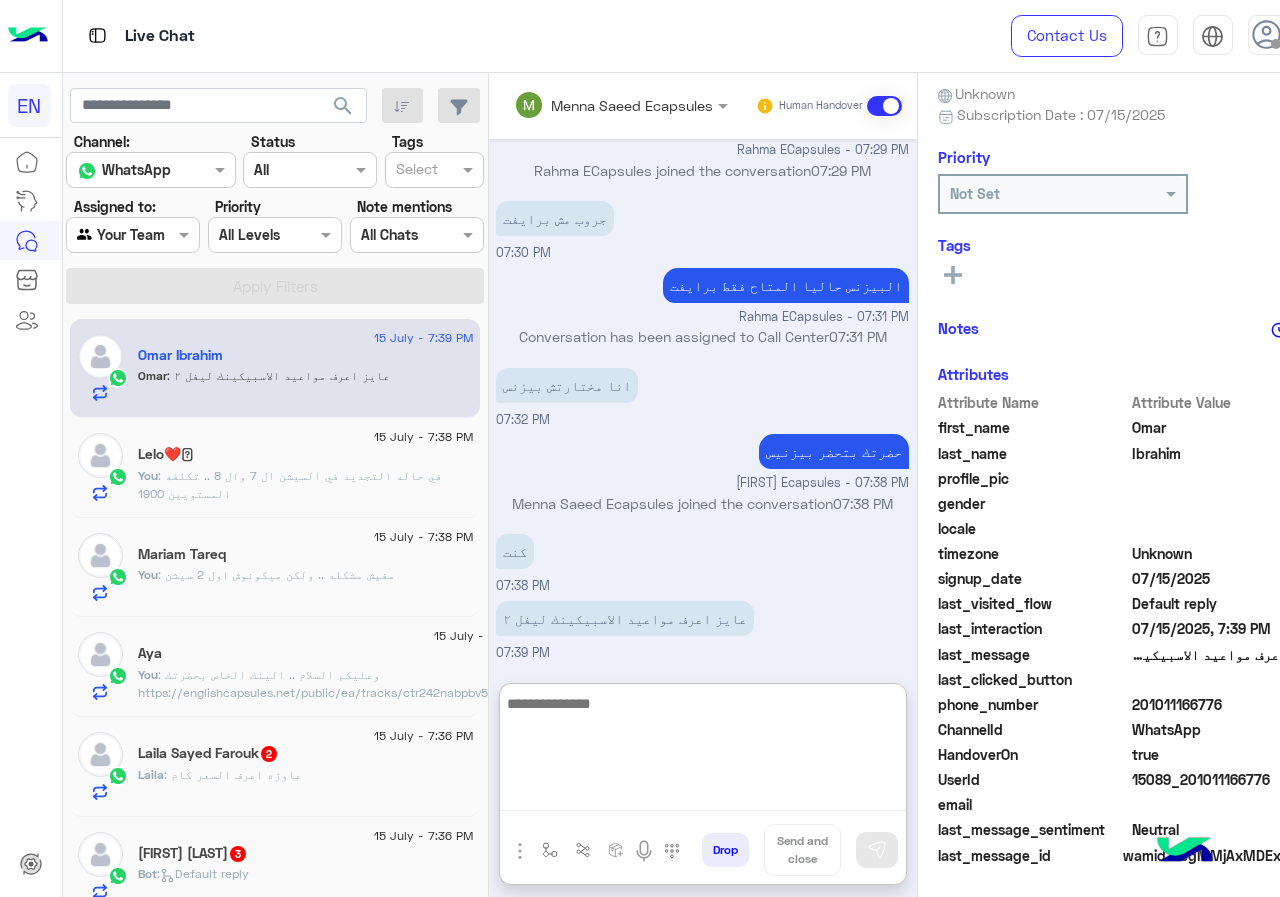 click at bounding box center [703, 751] 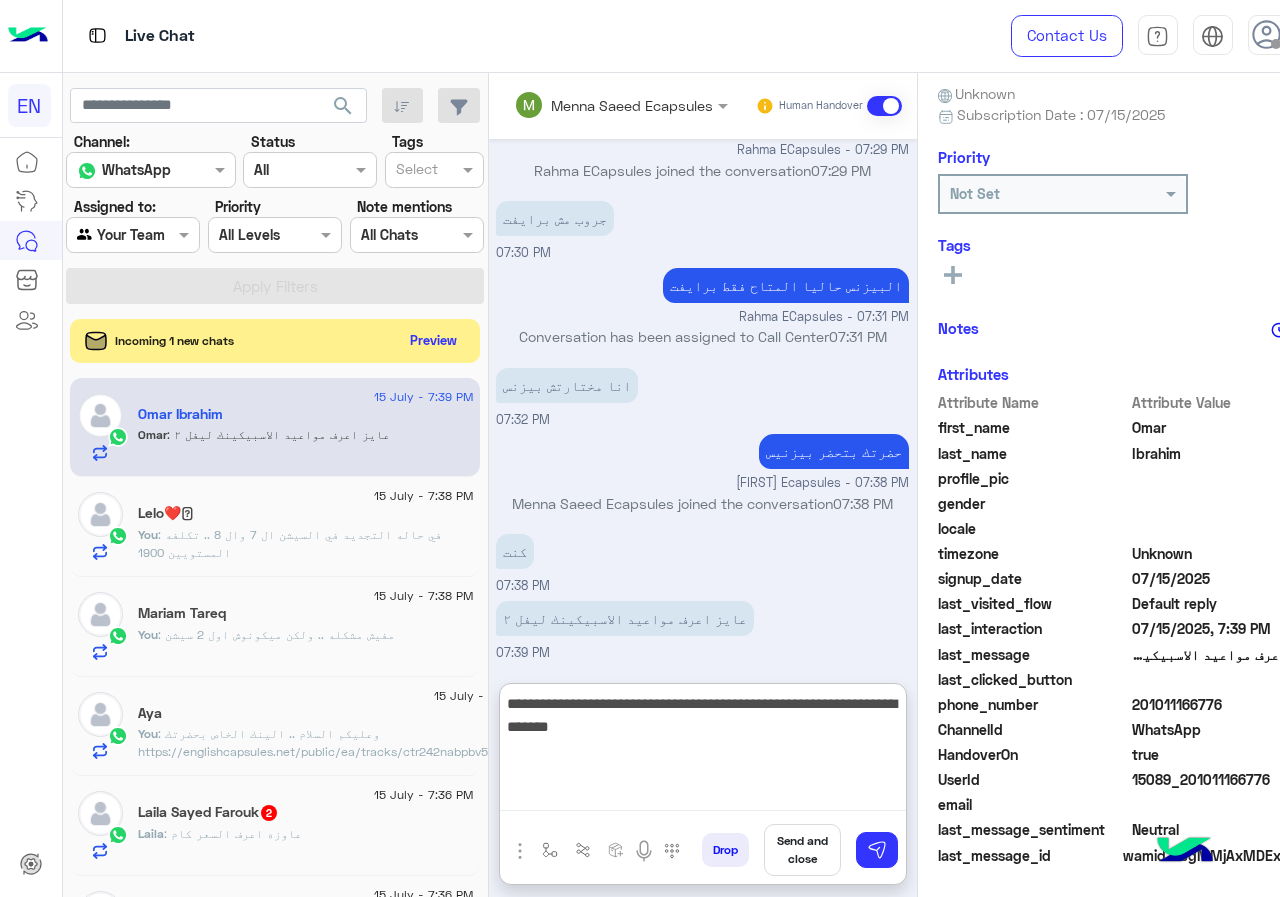 type on "**********" 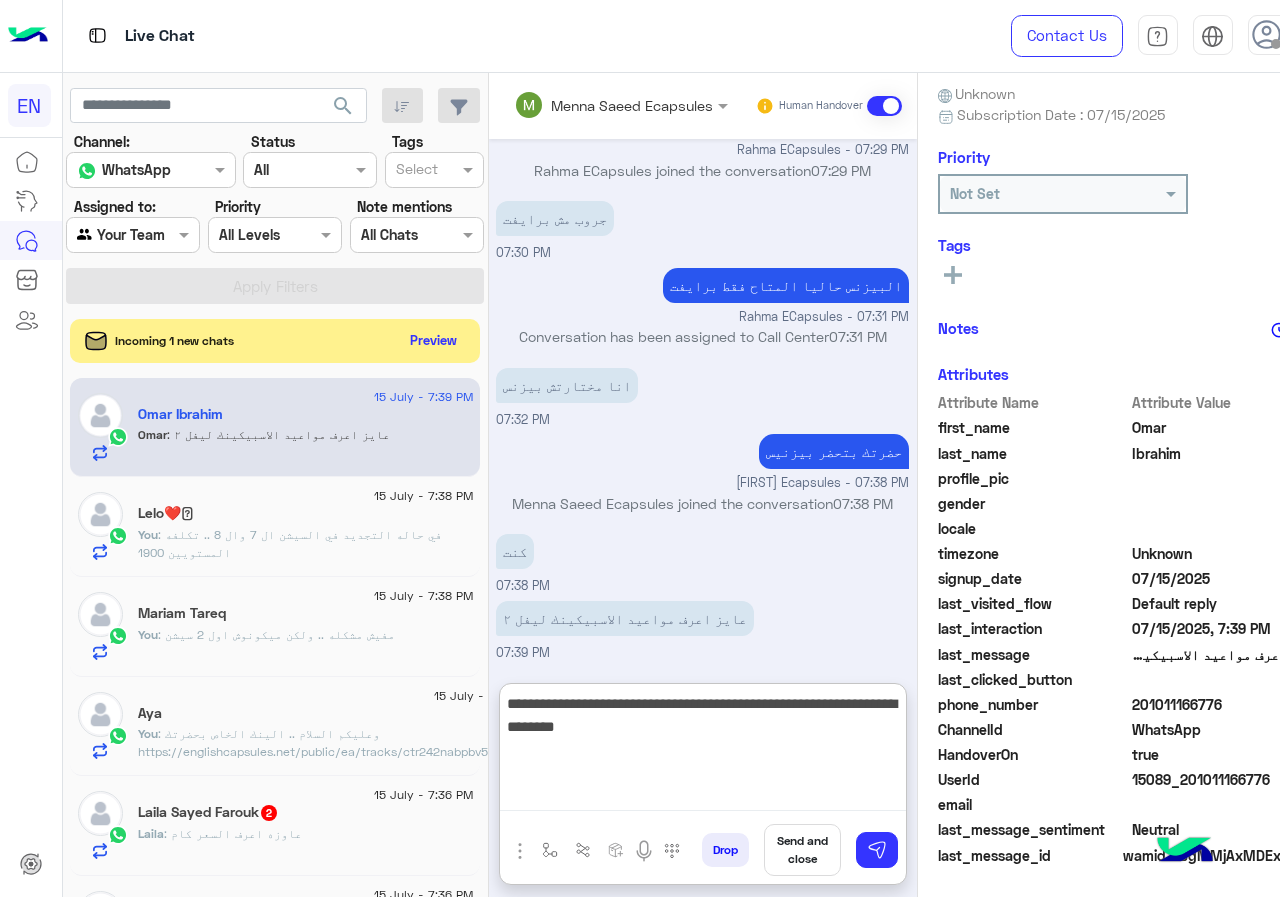 type 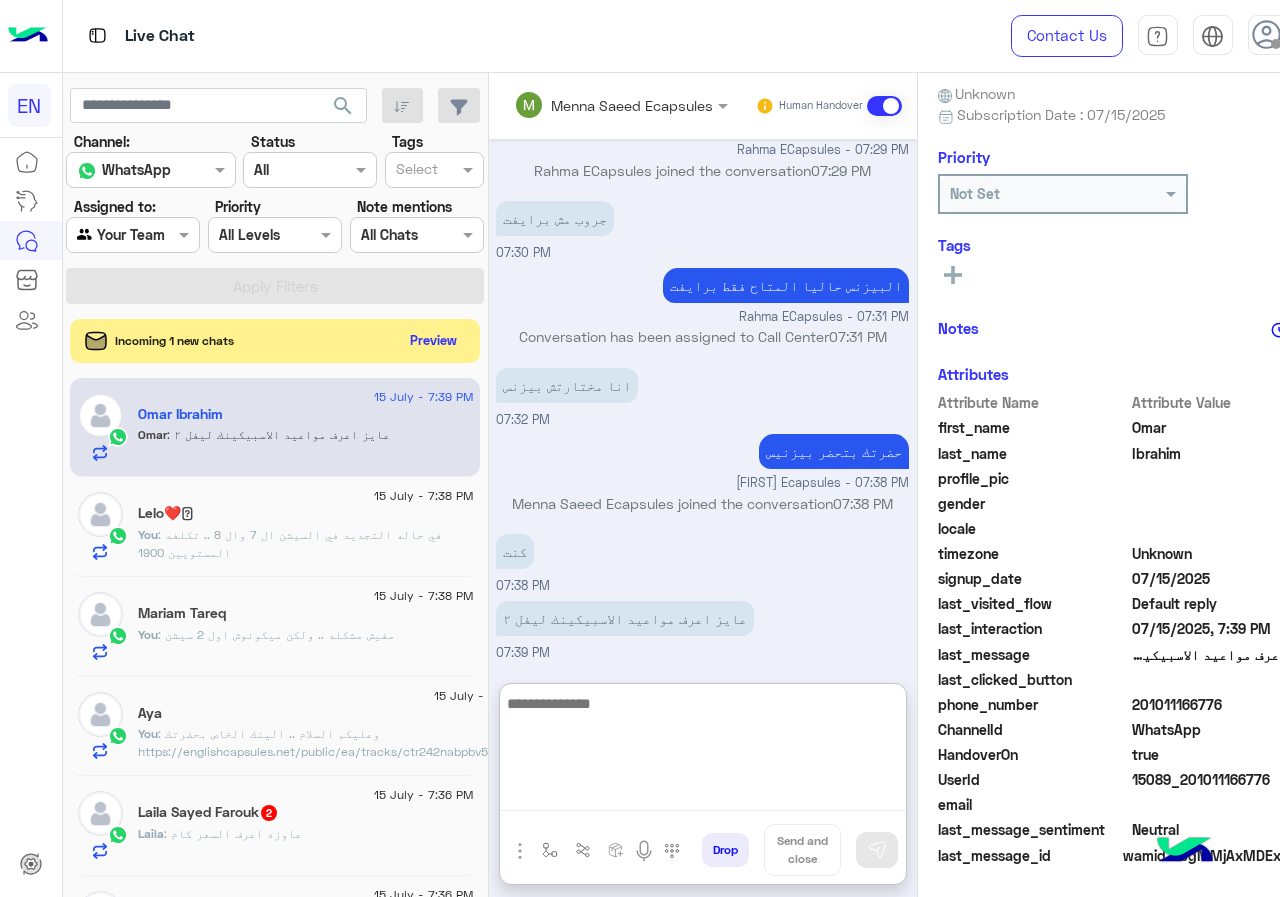 scroll, scrollTop: 578, scrollLeft: 0, axis: vertical 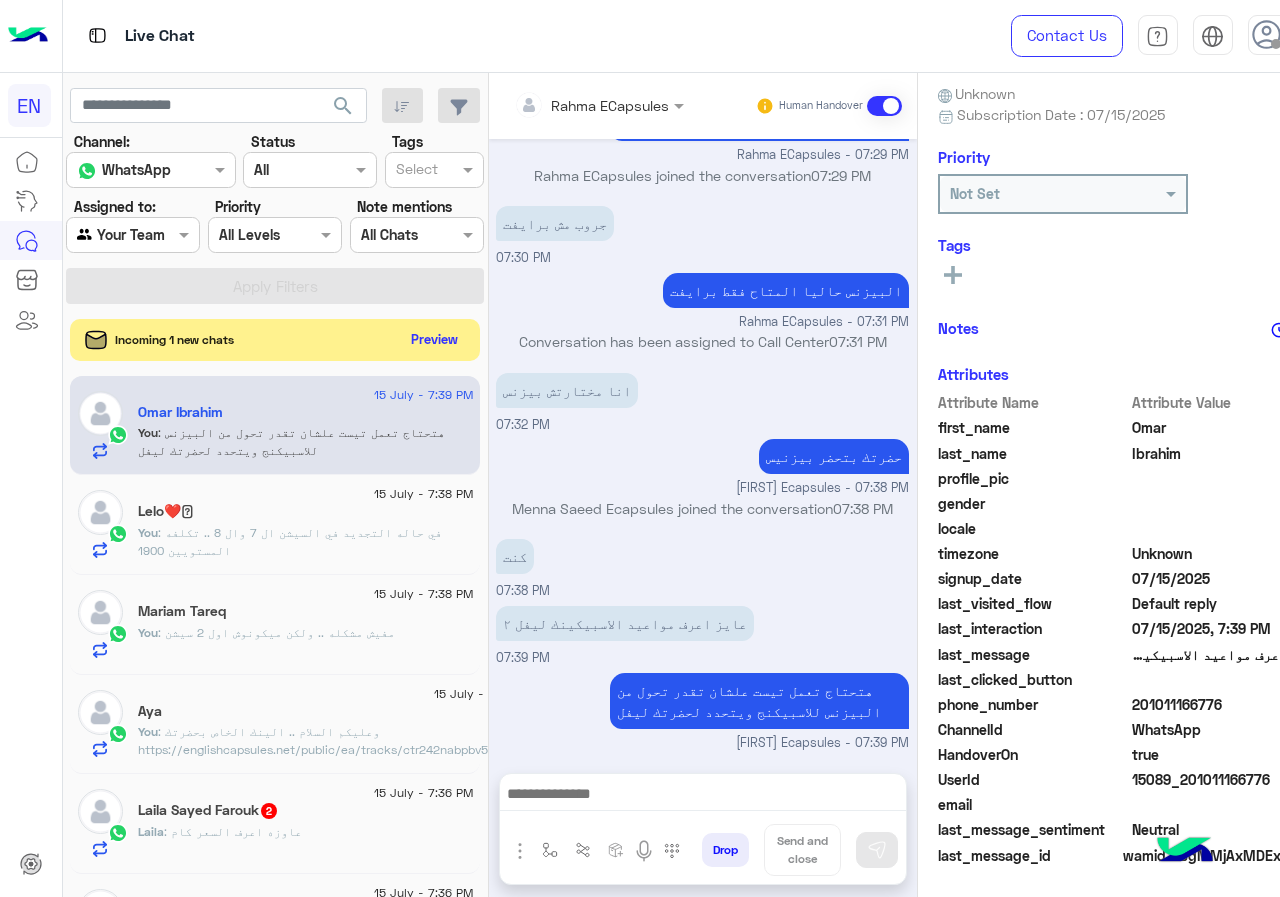 click on "Preview" 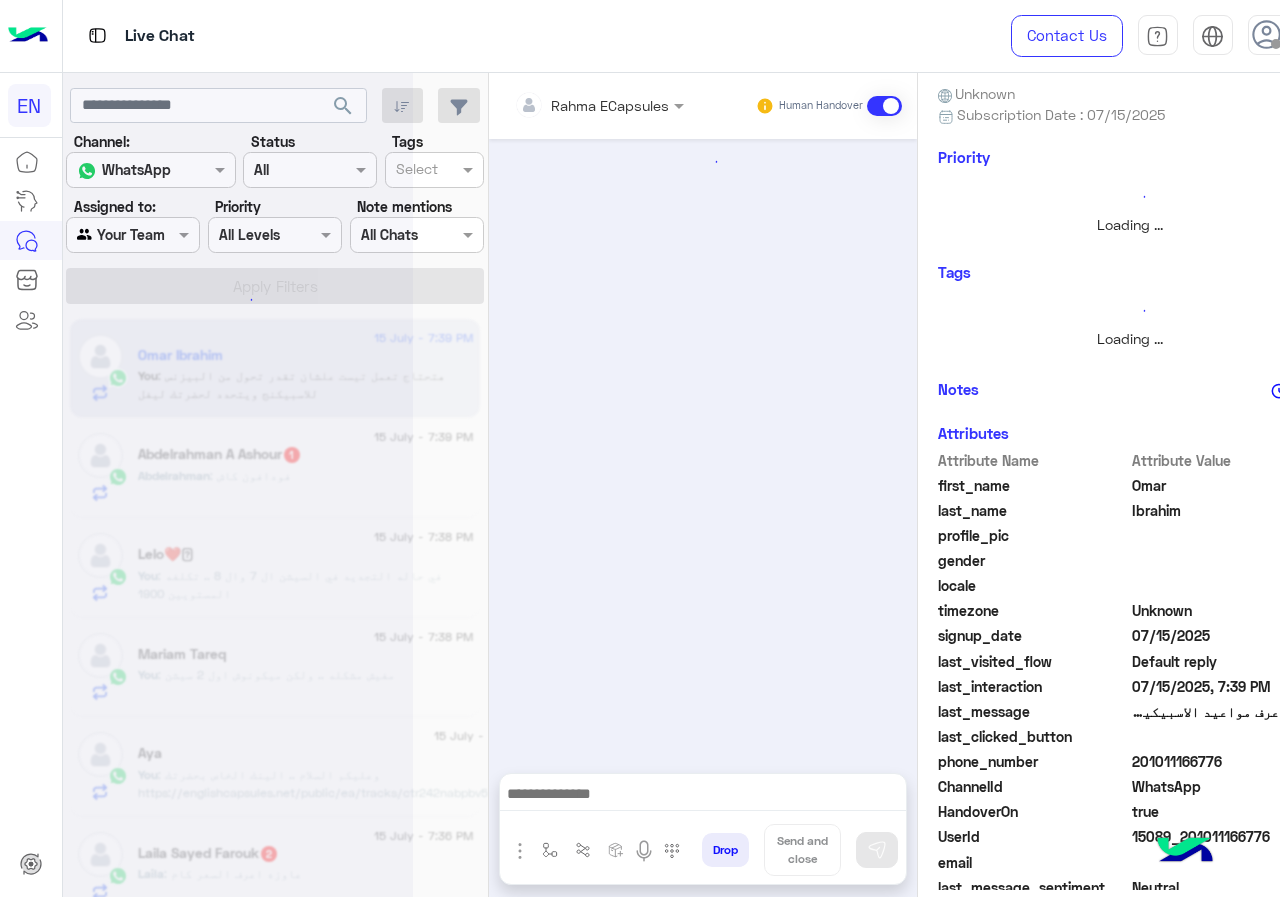 scroll, scrollTop: 221, scrollLeft: 0, axis: vertical 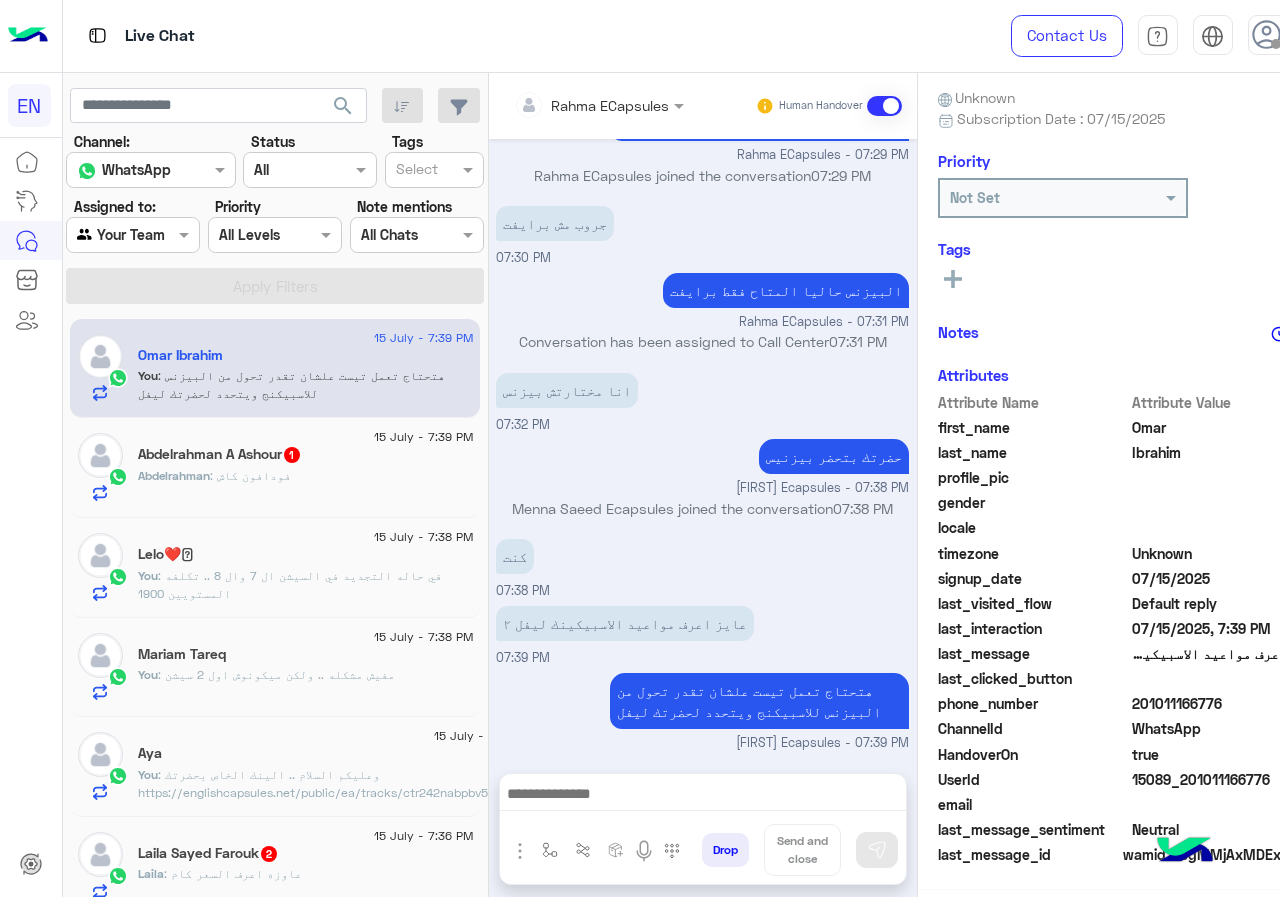click on "Abdelrahman : فودافون كاش" 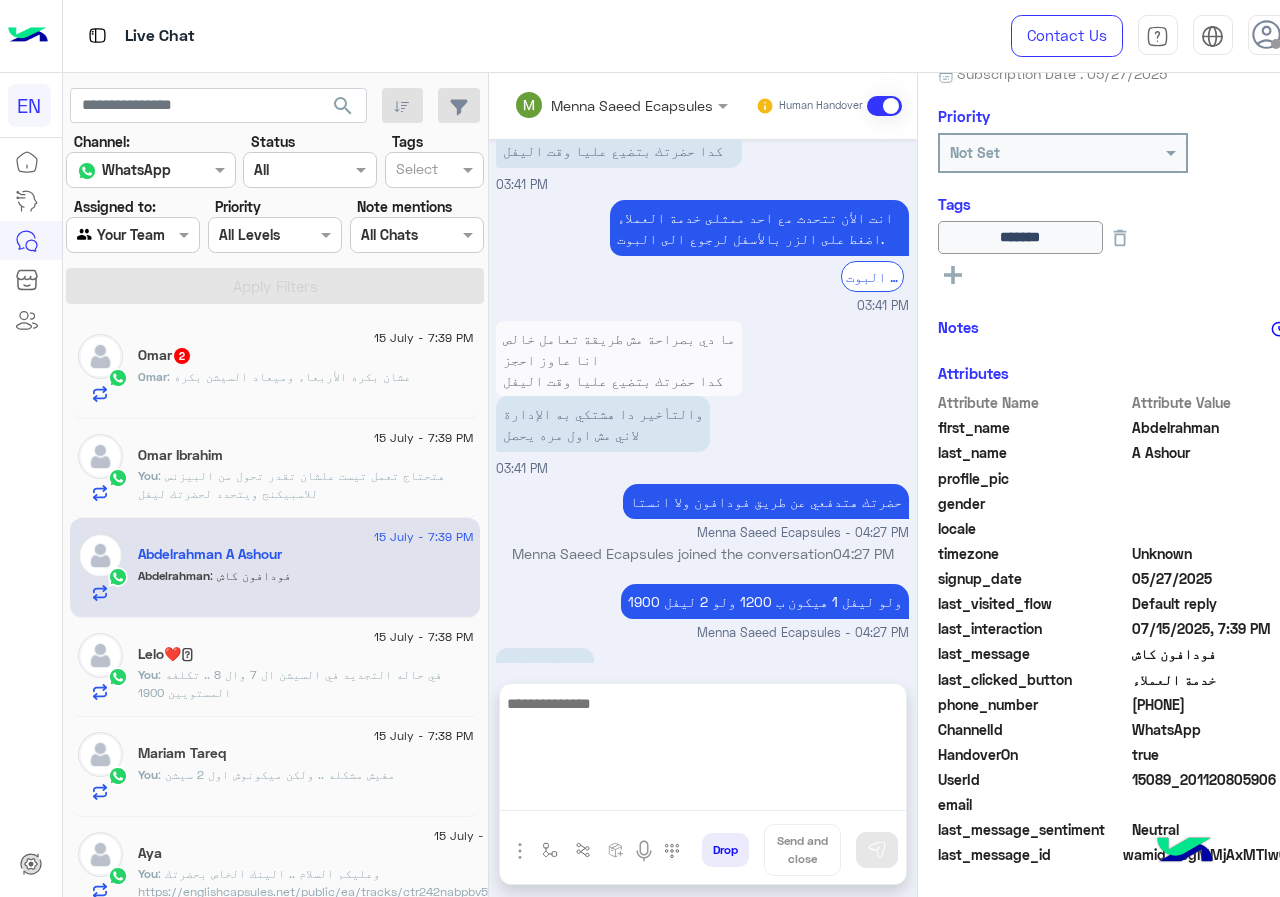 click at bounding box center (703, 751) 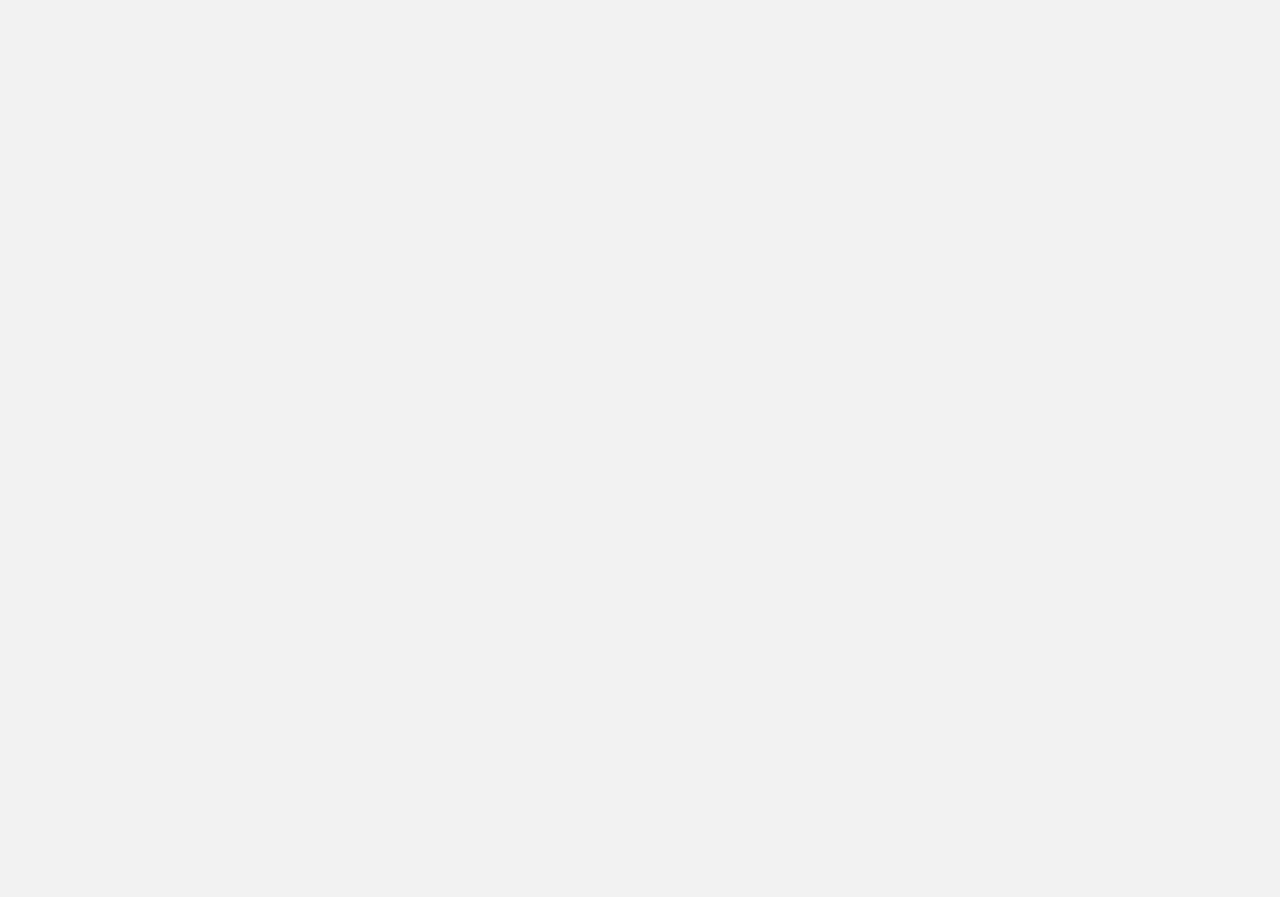scroll, scrollTop: 0, scrollLeft: 0, axis: both 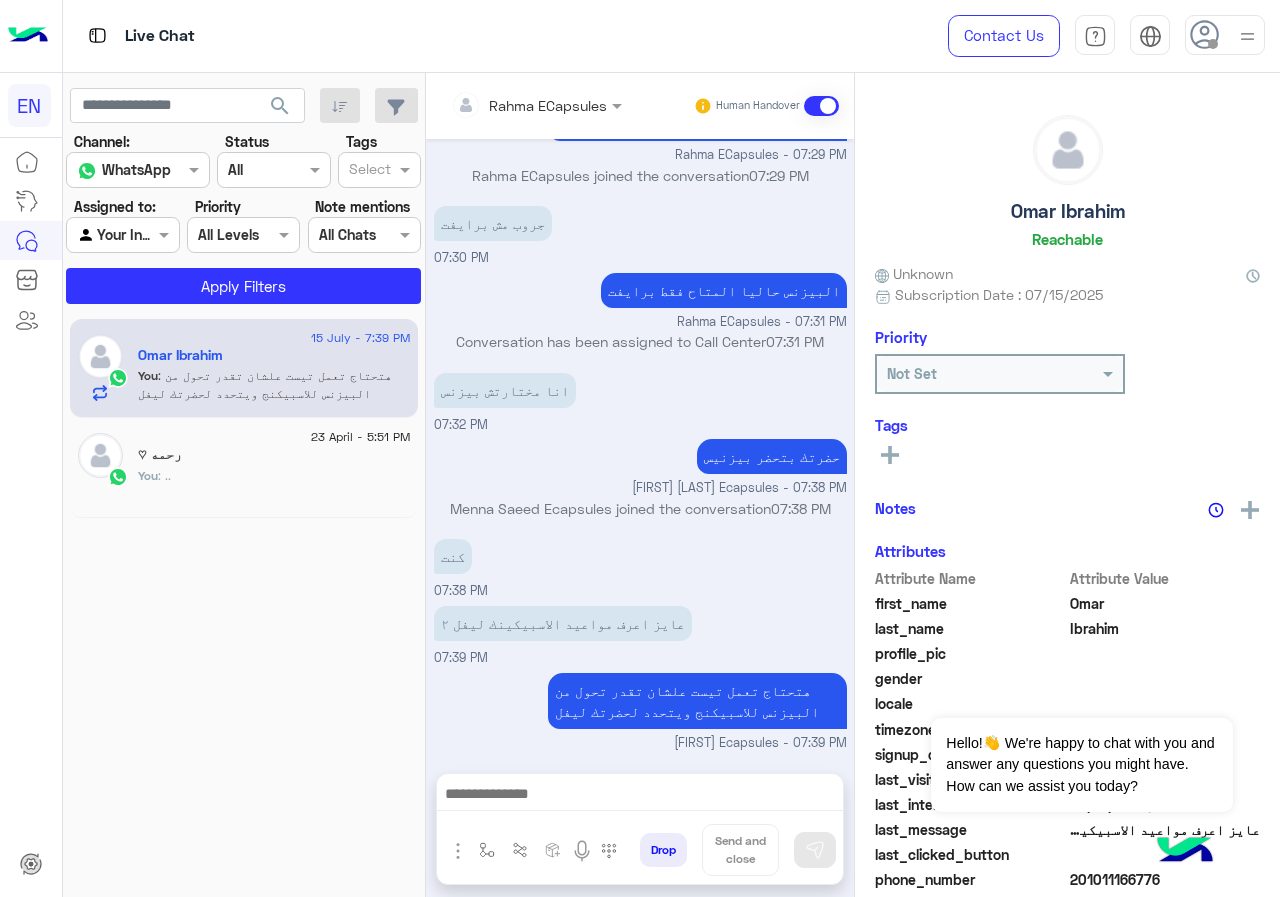 click on "Rahma ECapsules Human Handover" at bounding box center (640, 106) 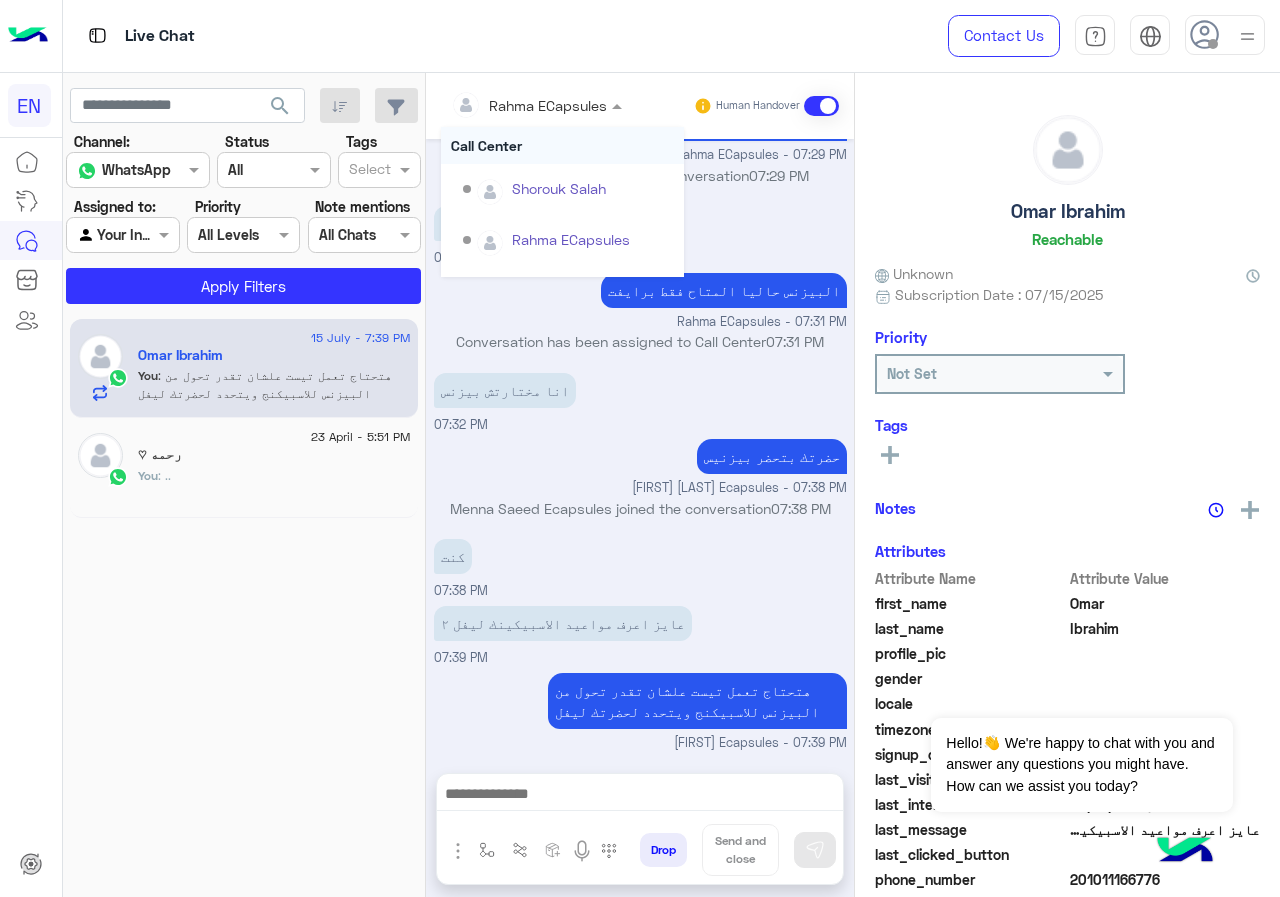 click on "Rahma ECapsules" at bounding box center (529, 105) 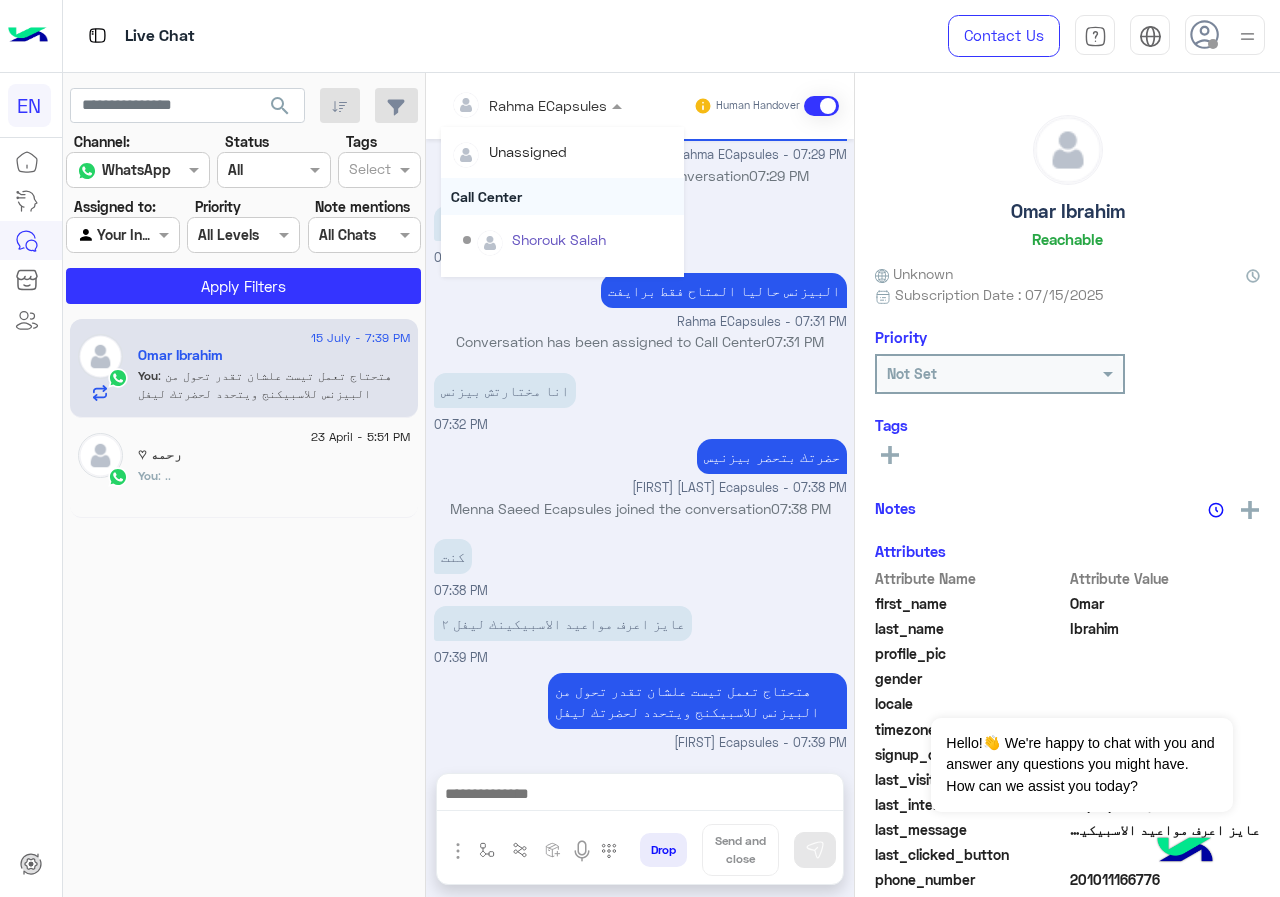 click on "Call Center" at bounding box center (562, 196) 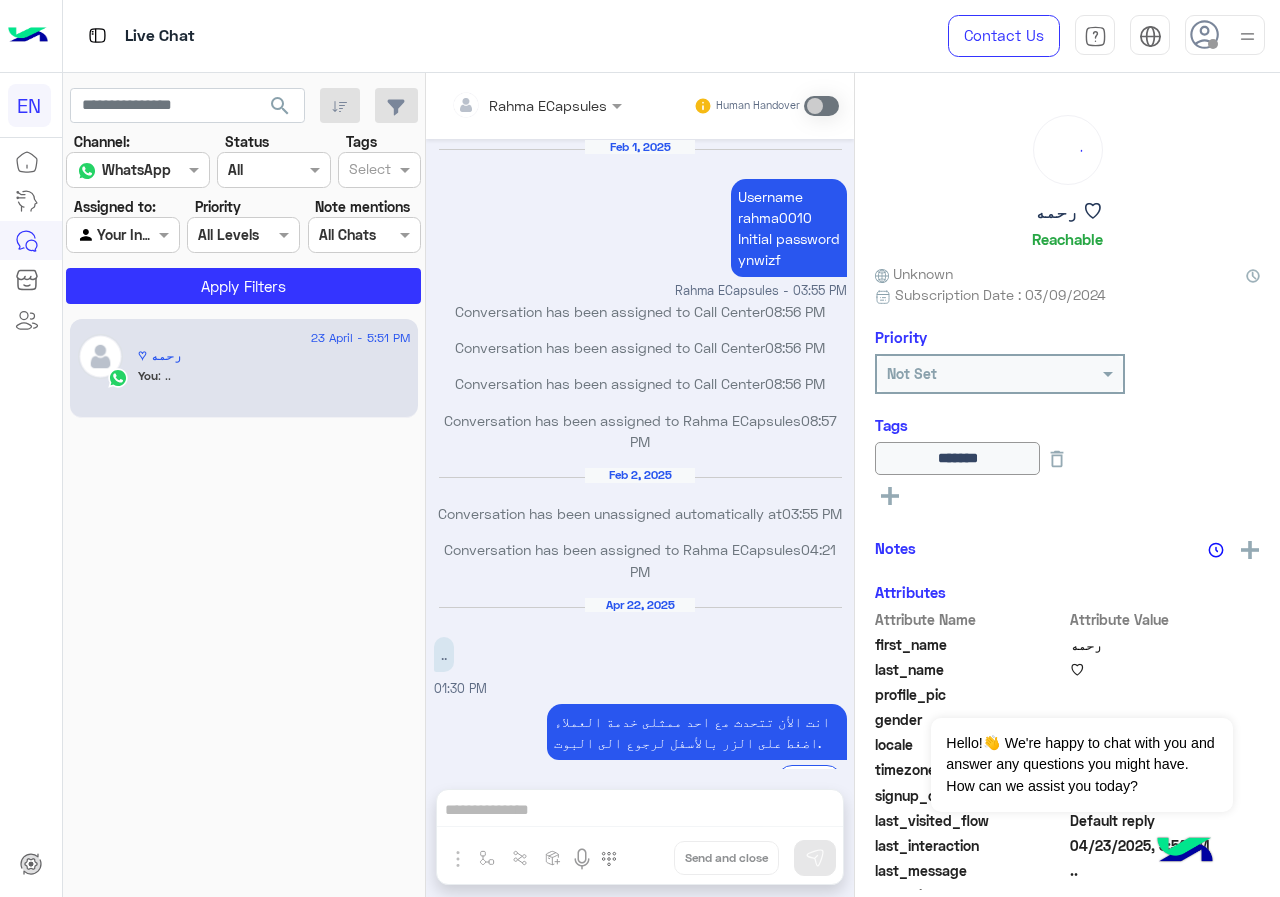 scroll, scrollTop: 741, scrollLeft: 0, axis: vertical 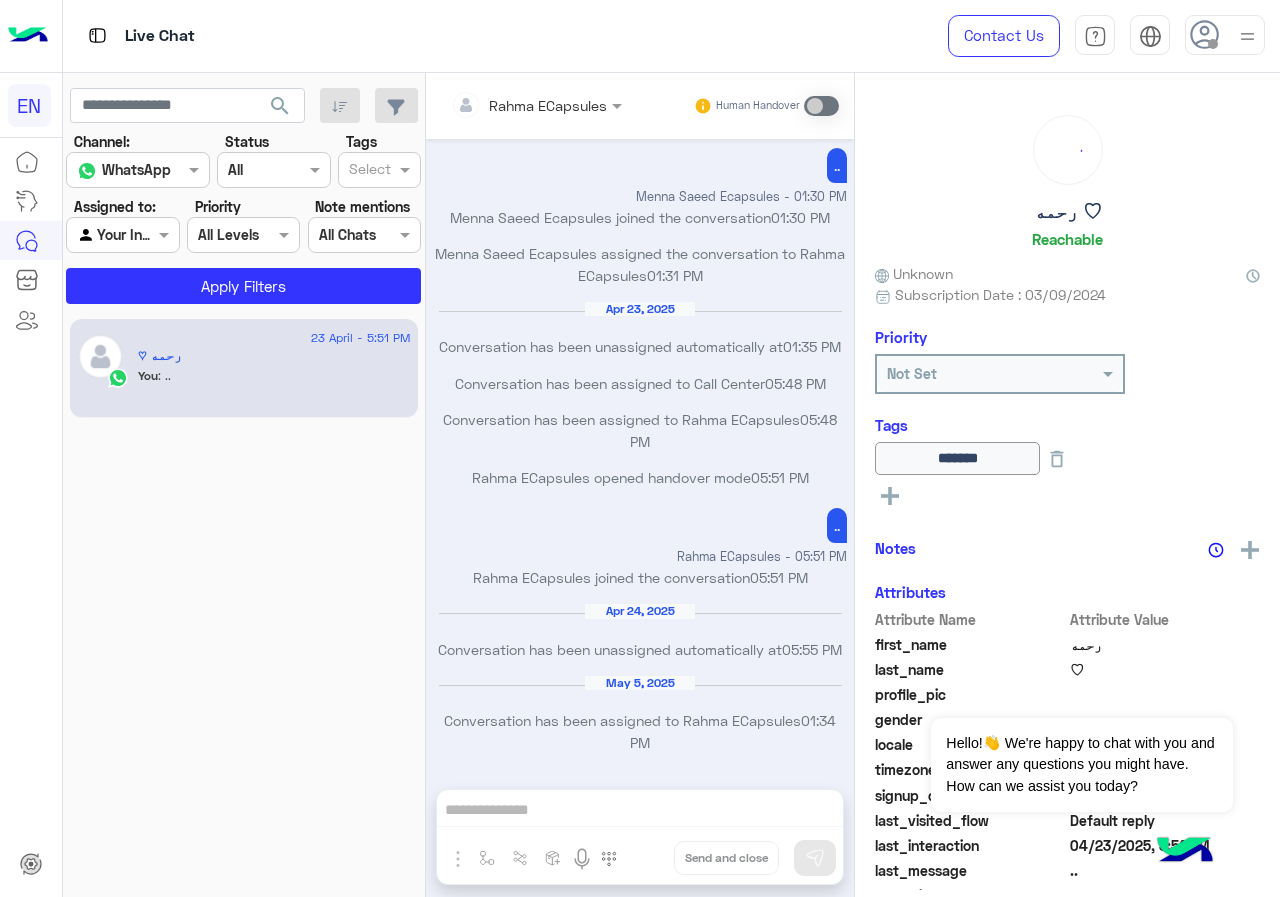 click at bounding box center (100, 235) 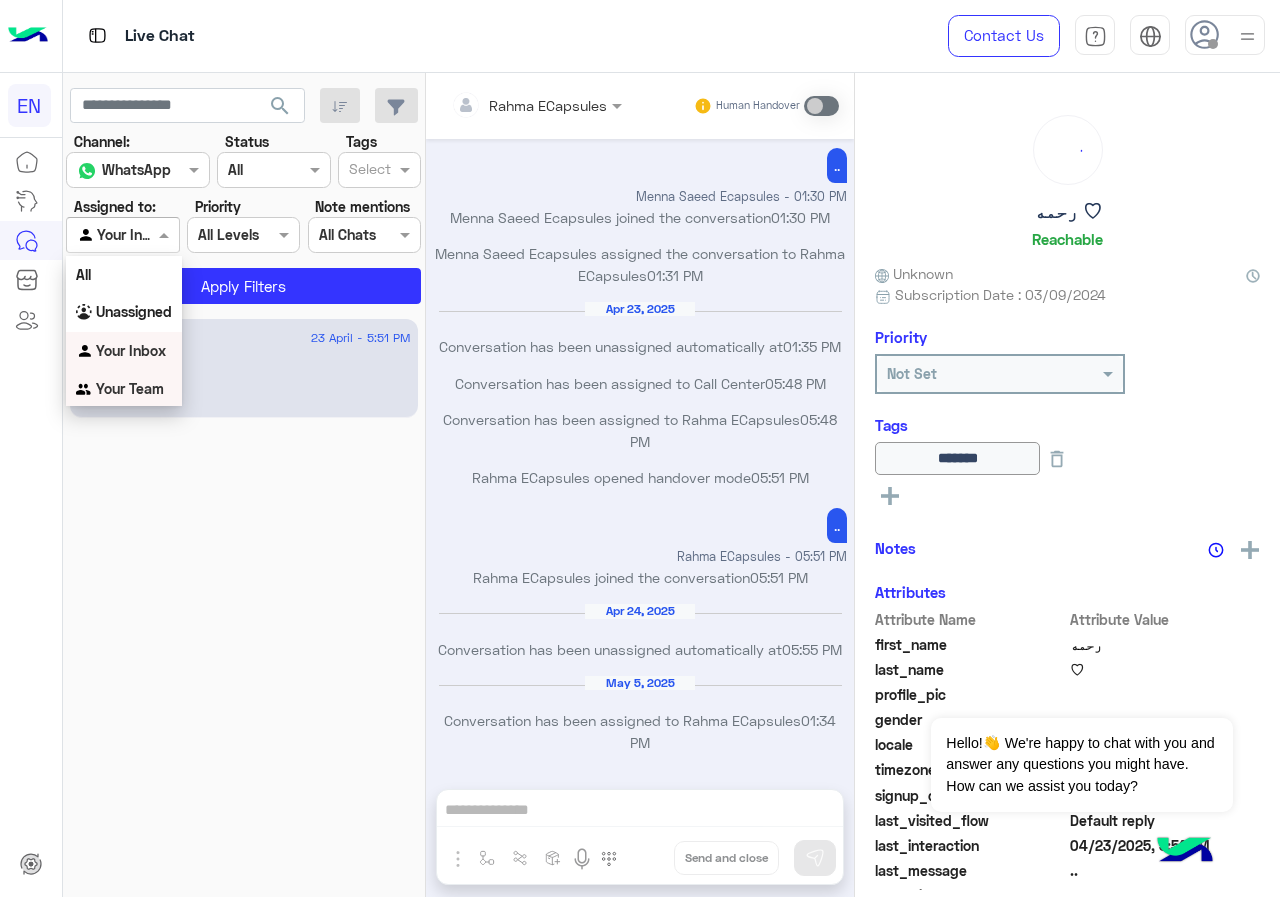 click on "Your Team" at bounding box center [130, 388] 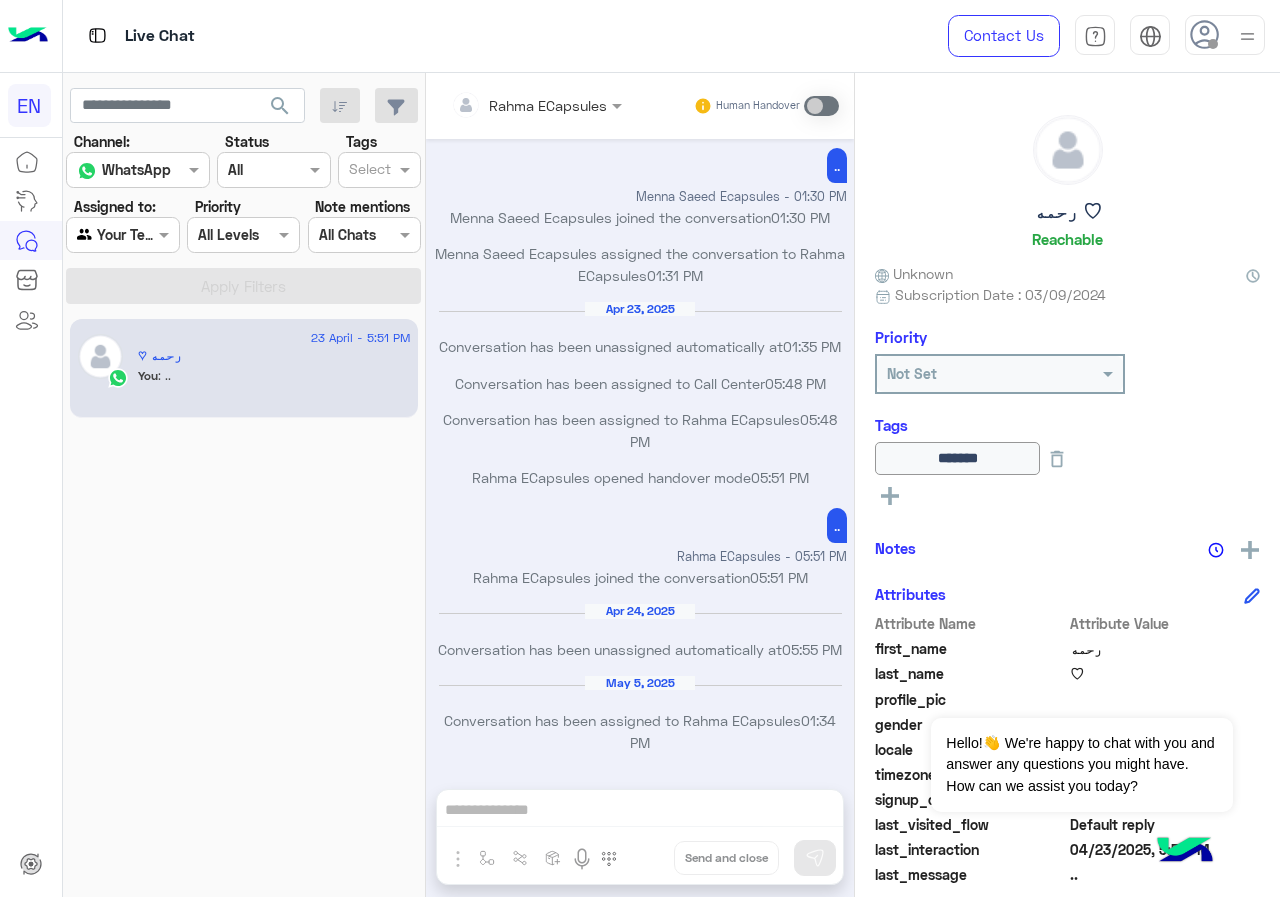 click on "search" 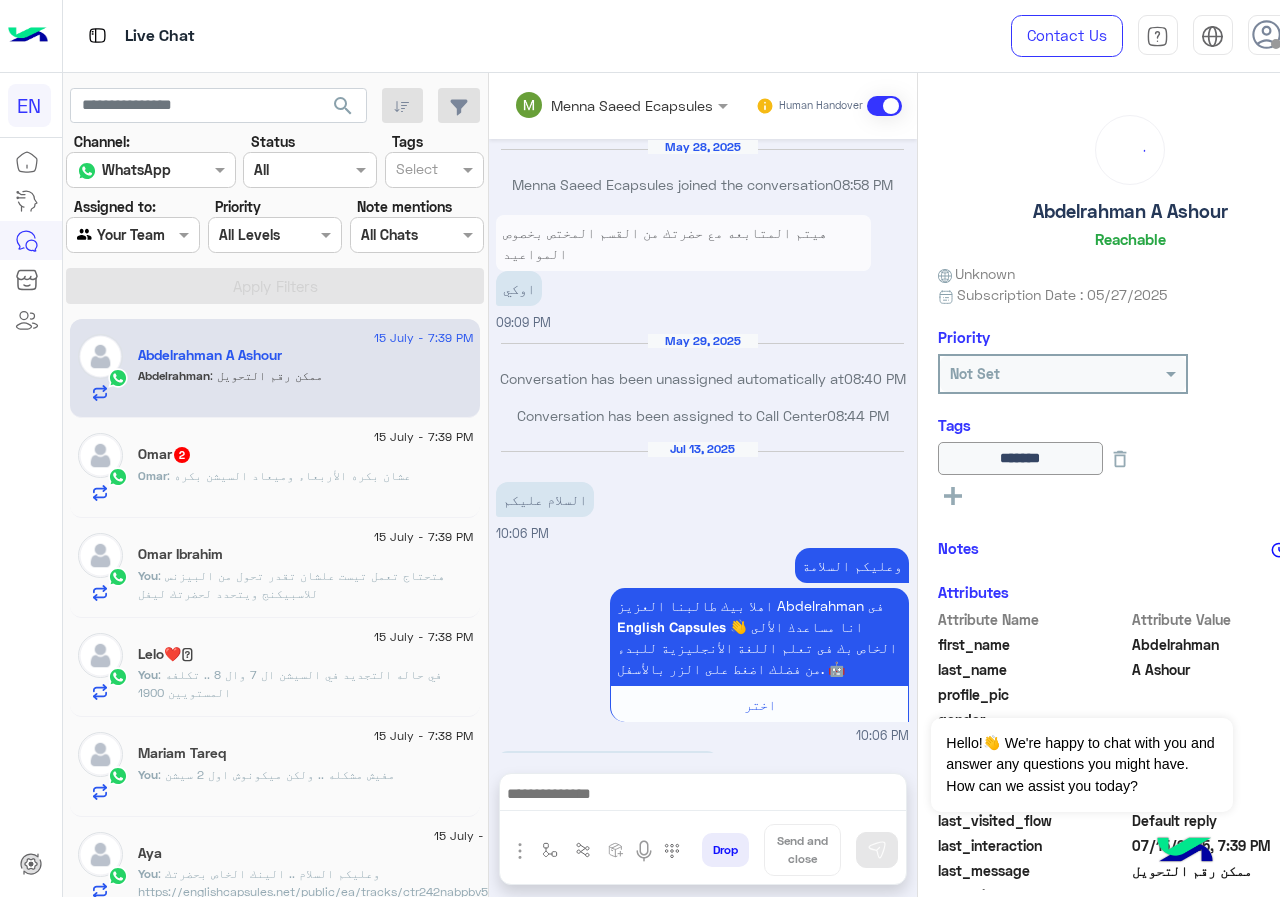 scroll, scrollTop: 1196, scrollLeft: 0, axis: vertical 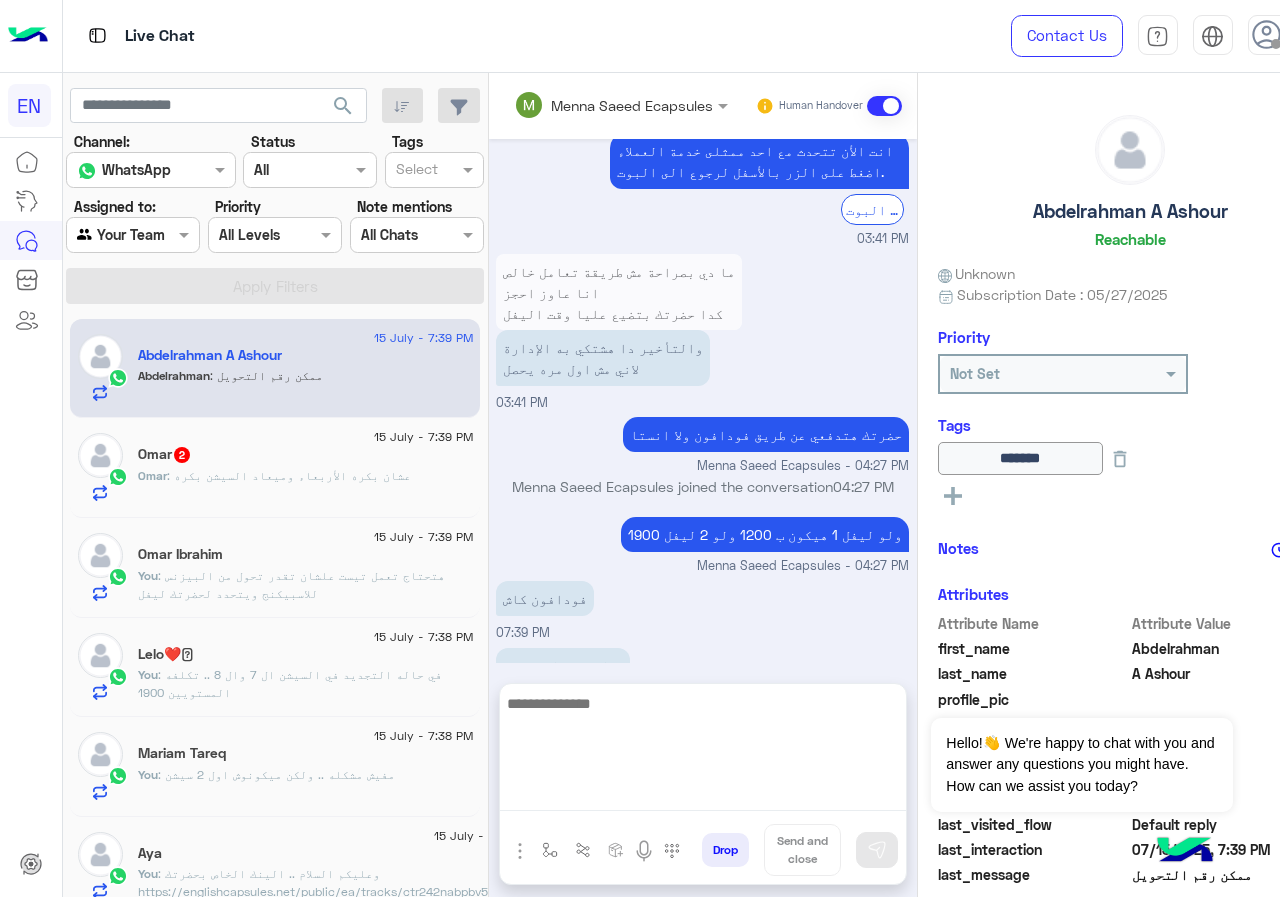 click at bounding box center (703, 751) 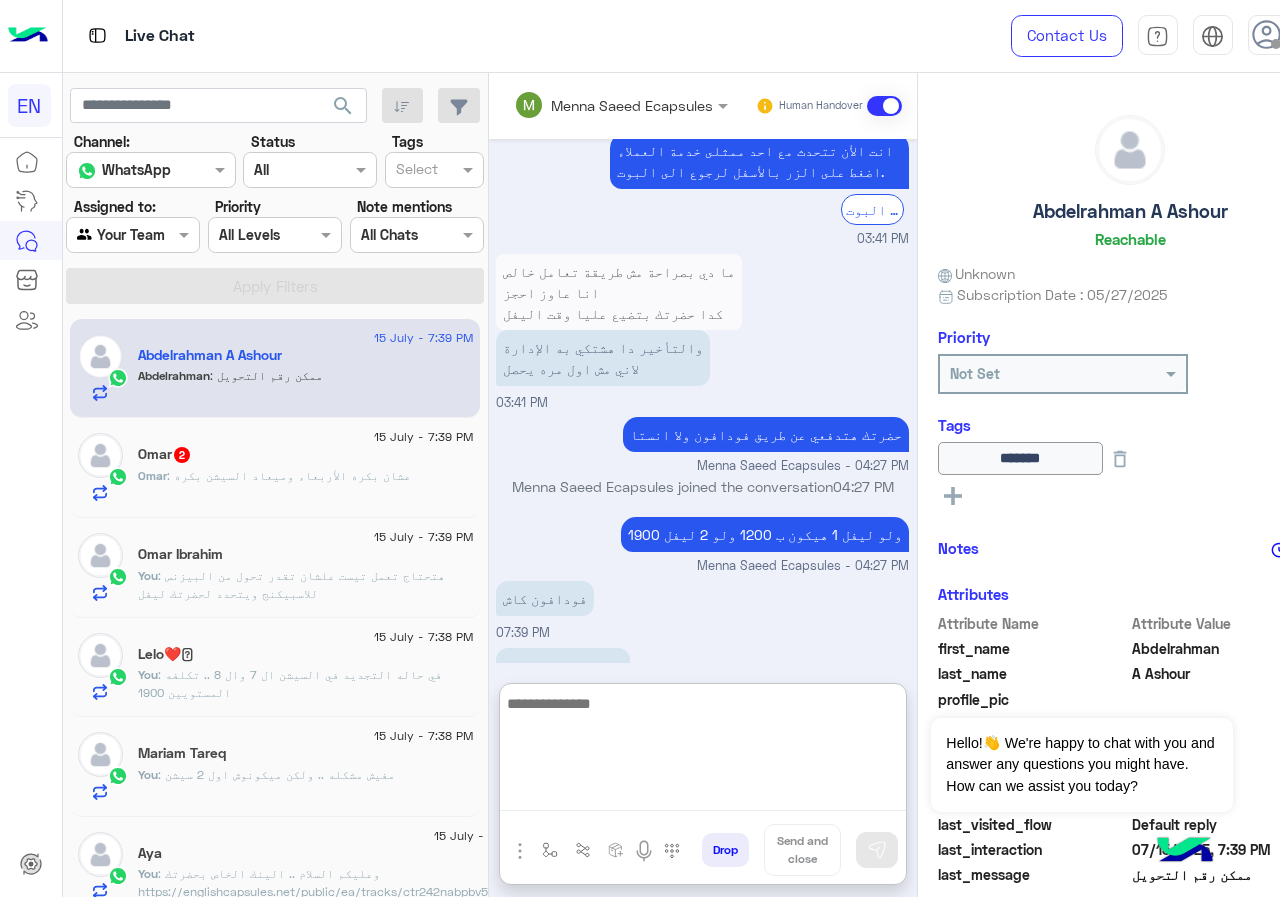 scroll, scrollTop: 1285, scrollLeft: 0, axis: vertical 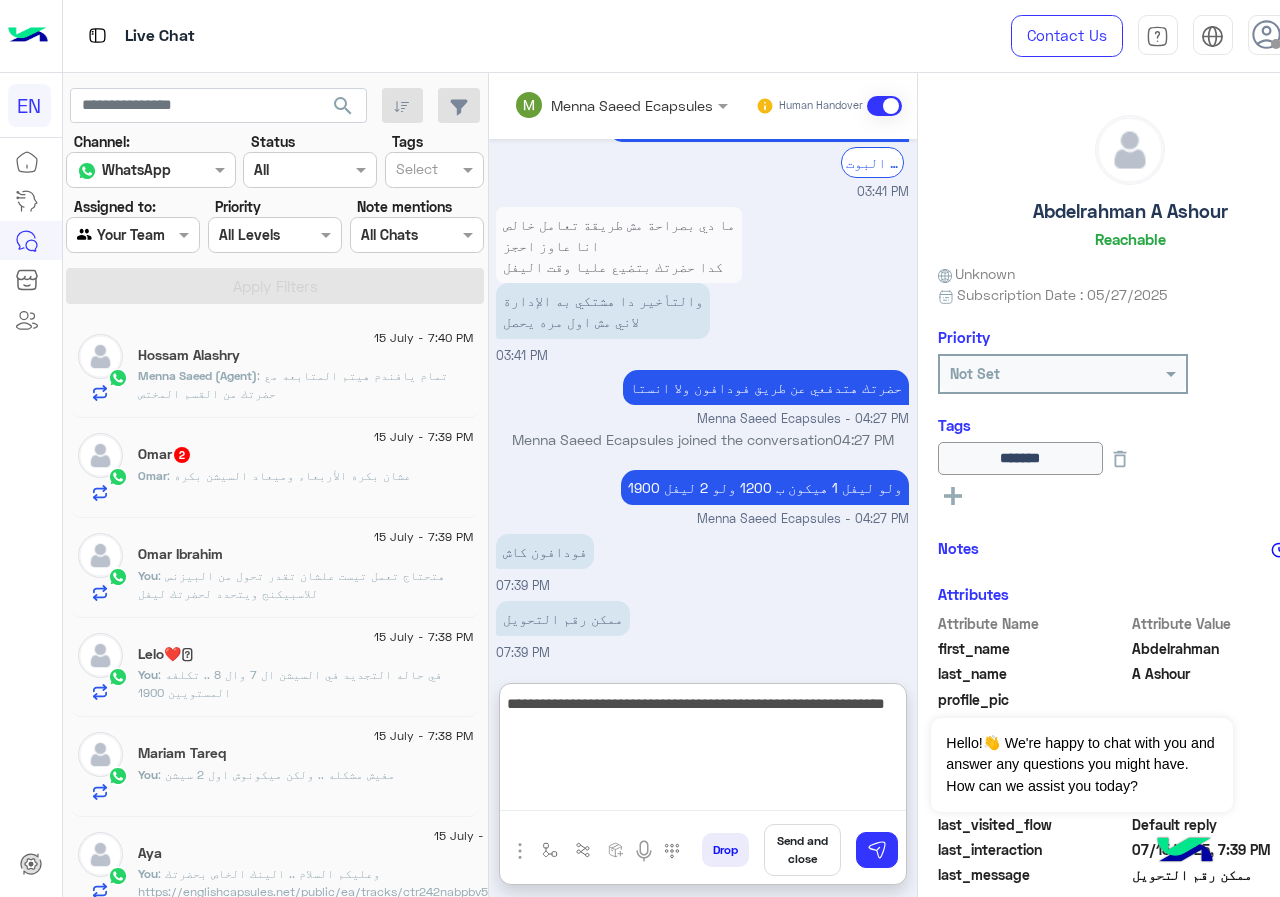 type on "**********" 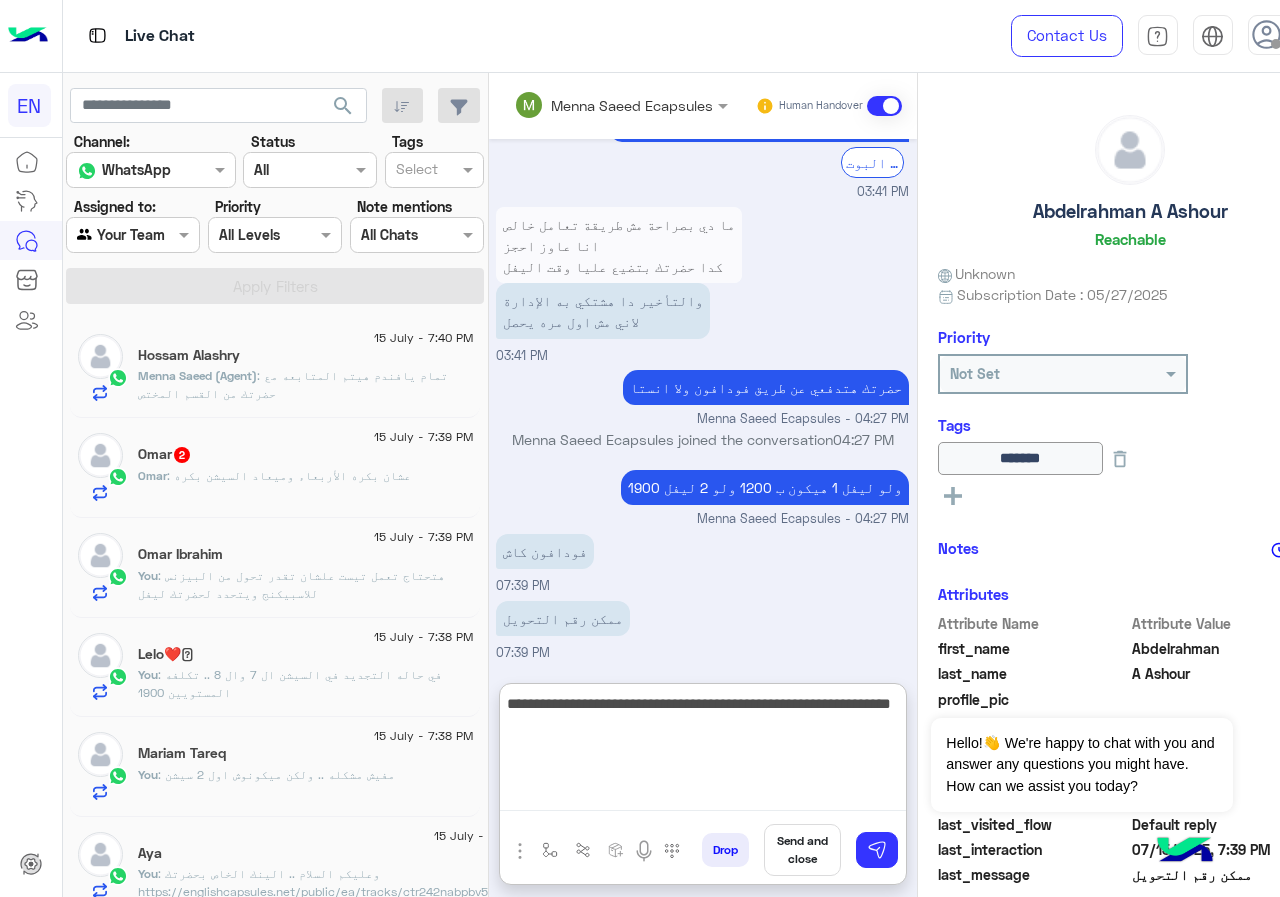 type 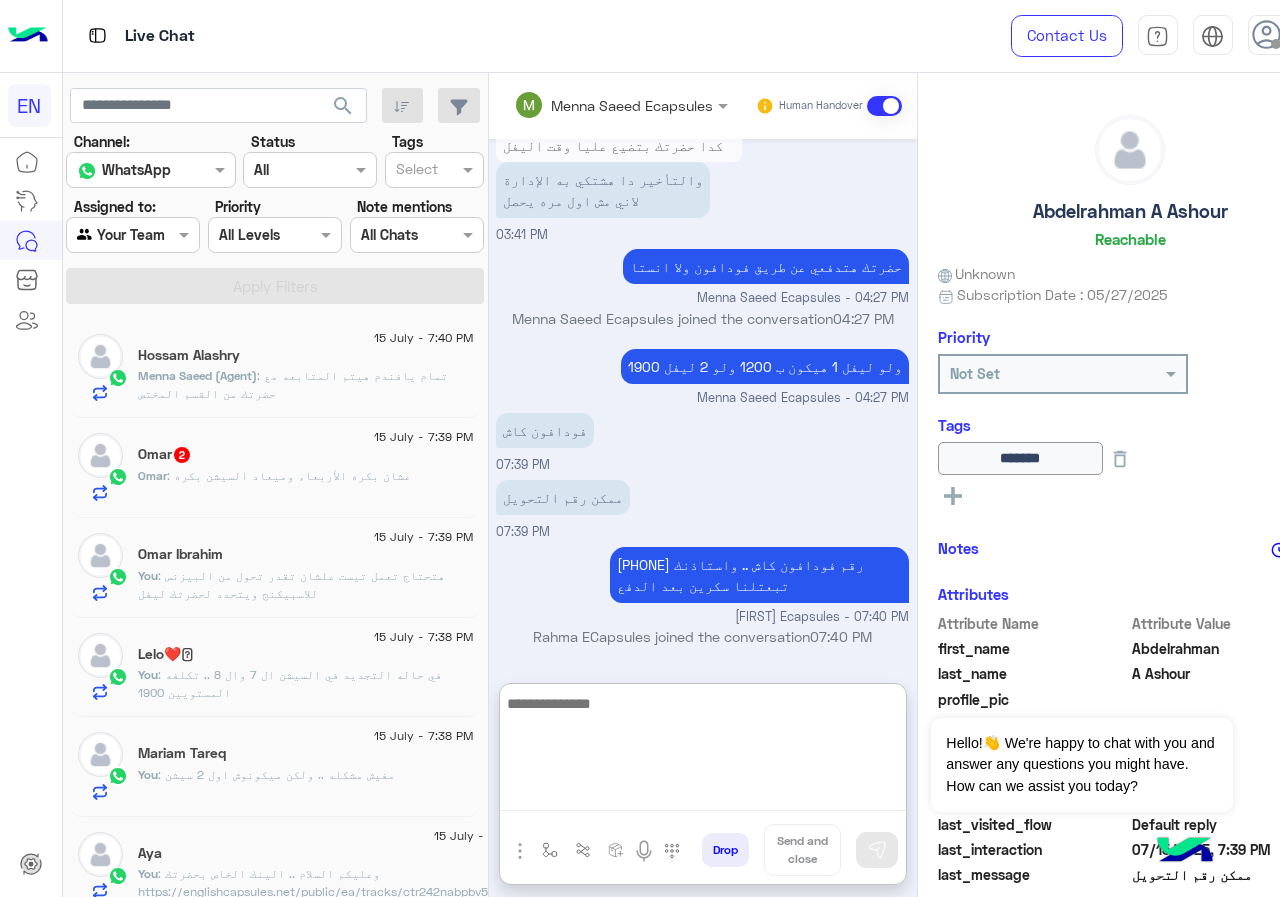 scroll, scrollTop: 1057, scrollLeft: 0, axis: vertical 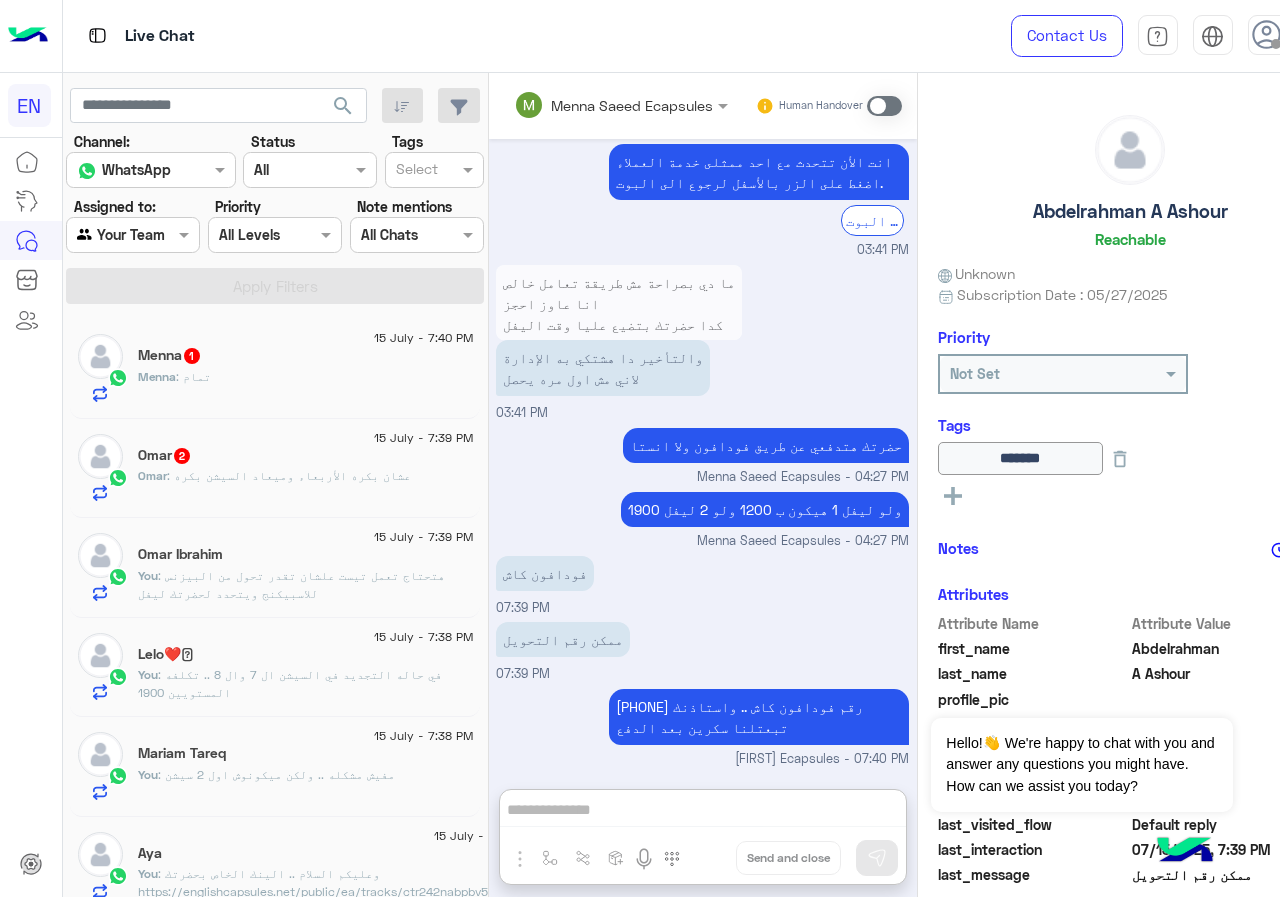 click on "[DATE] - 7:40 PM [NAME] 1 [NAME] : تمام" 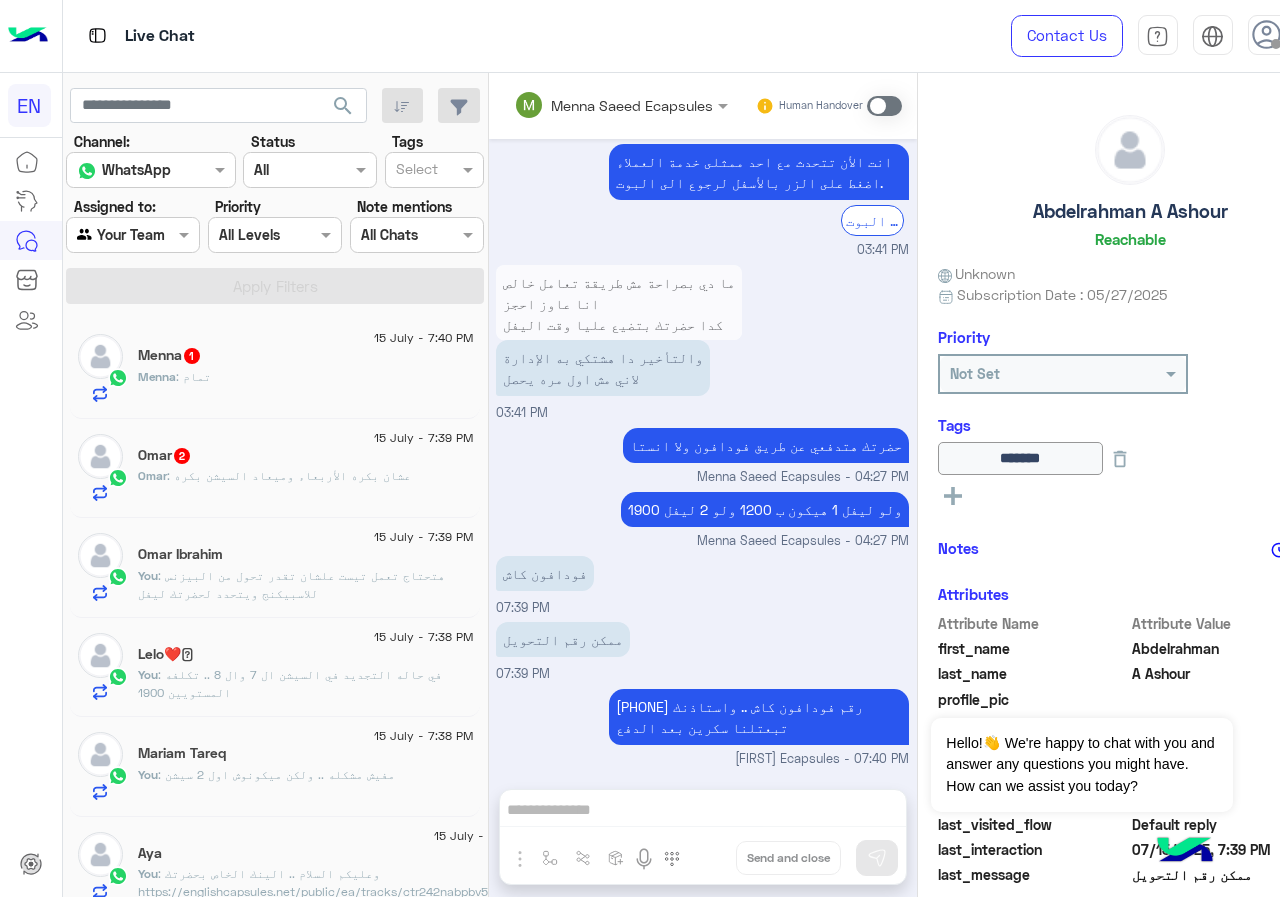 scroll, scrollTop: 967, scrollLeft: 0, axis: vertical 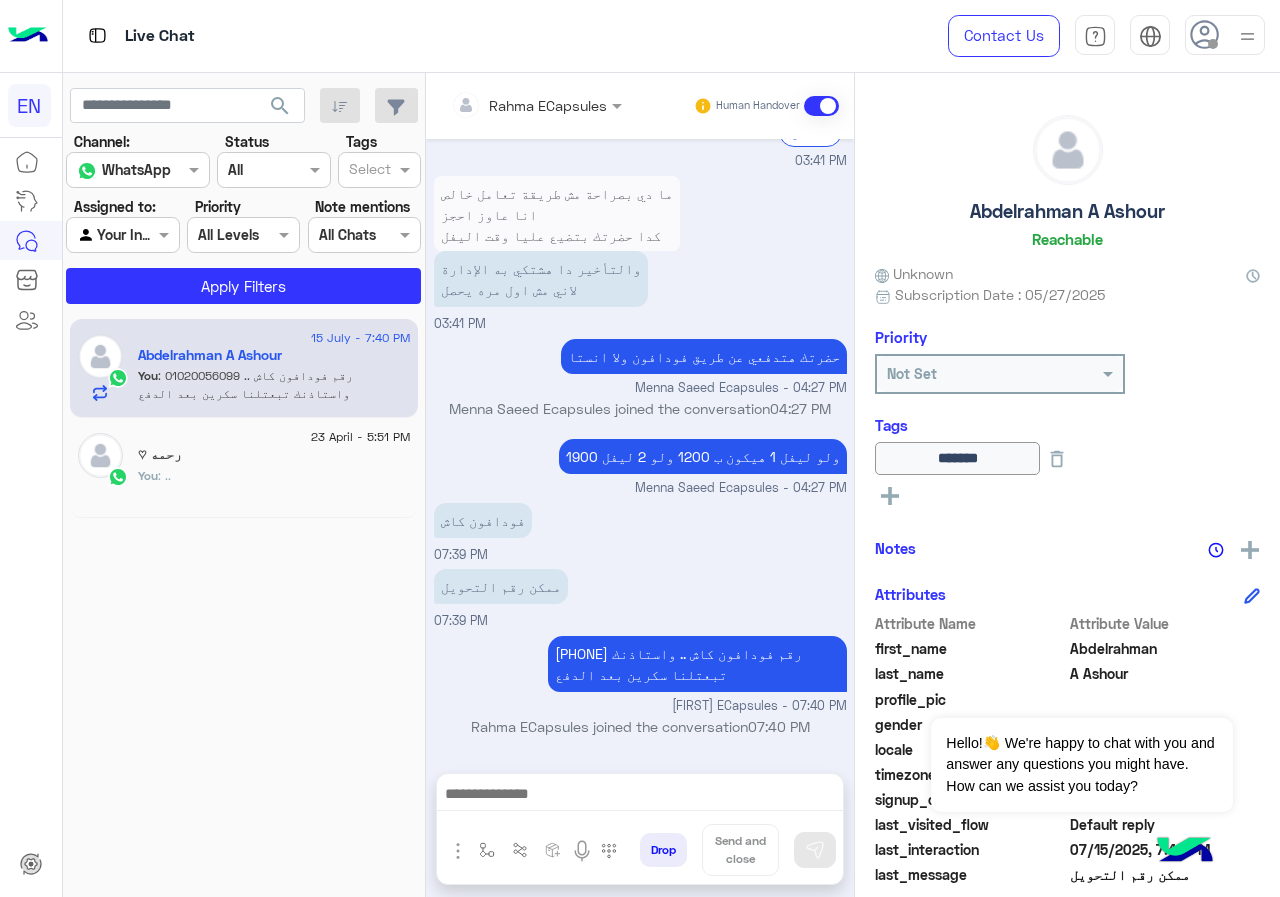 click at bounding box center [509, 105] 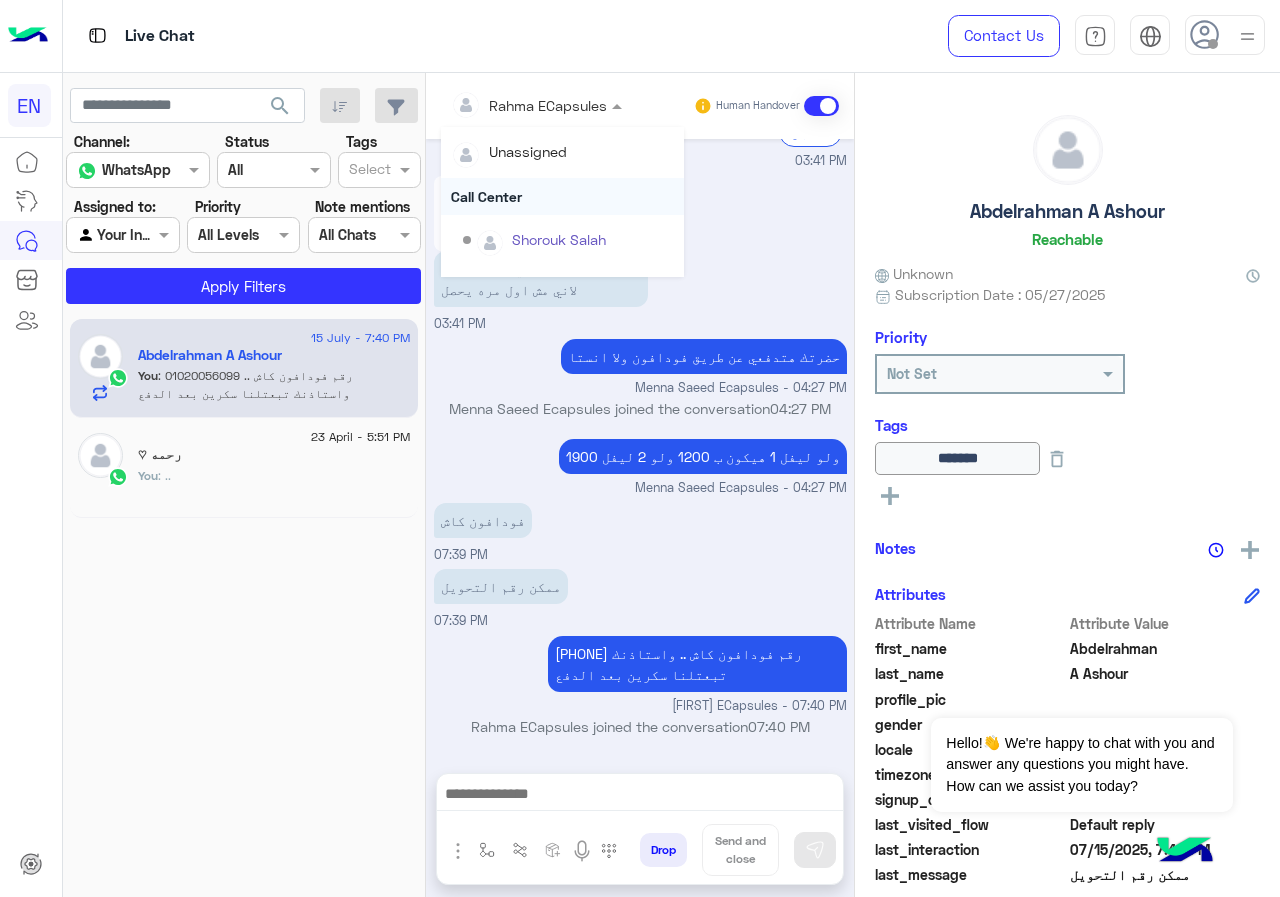 click on "Call Center" at bounding box center [562, 196] 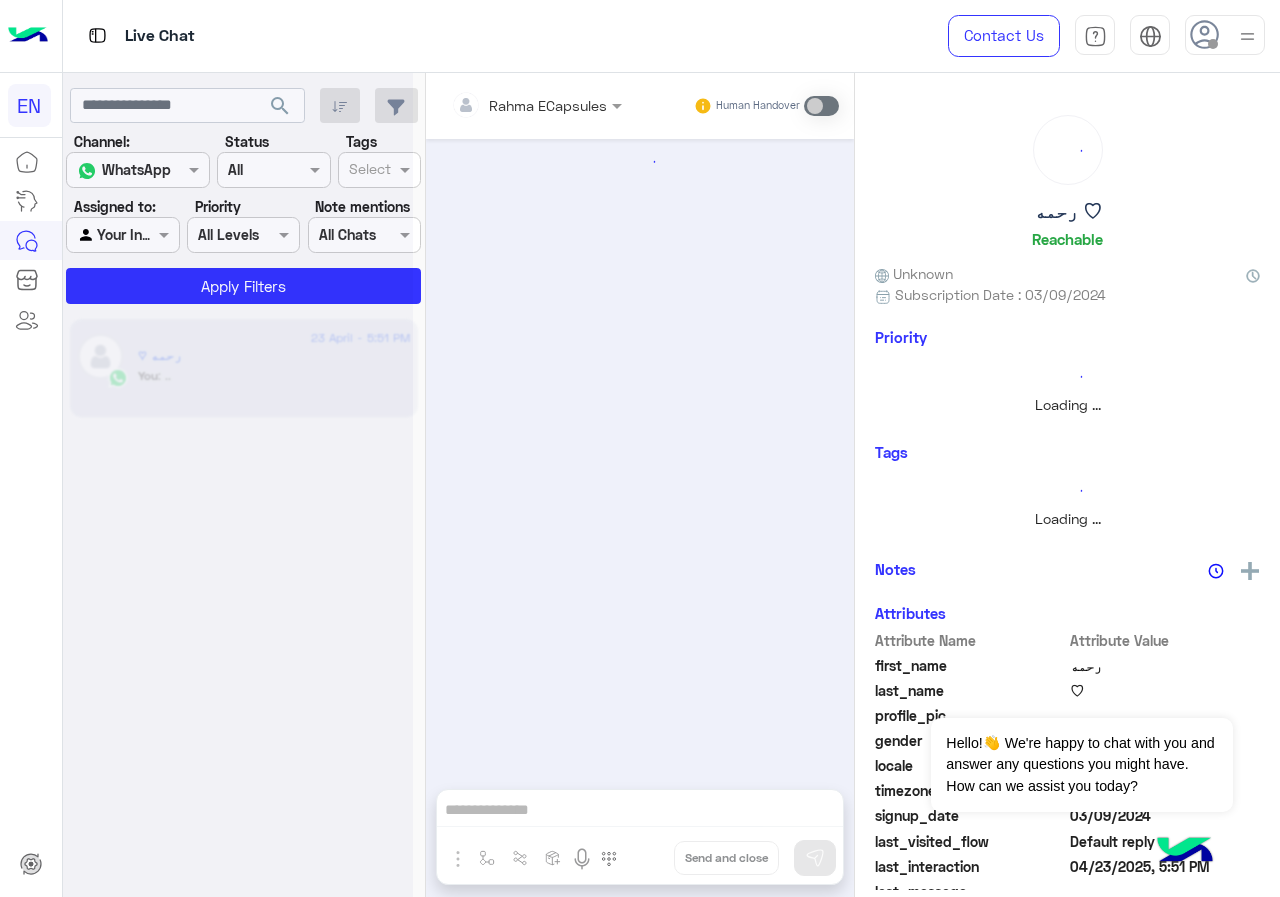 scroll, scrollTop: 741, scrollLeft: 0, axis: vertical 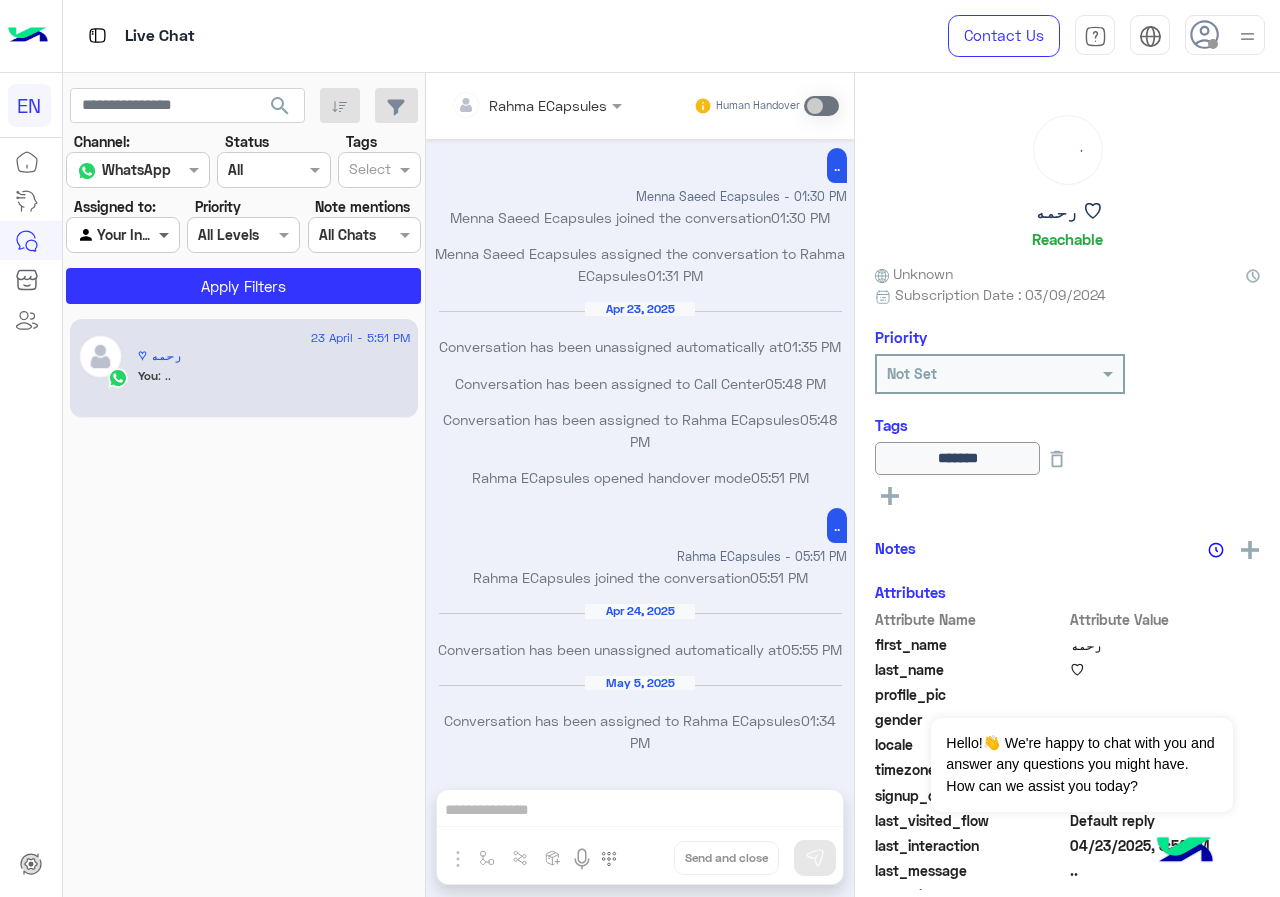click at bounding box center (166, 234) 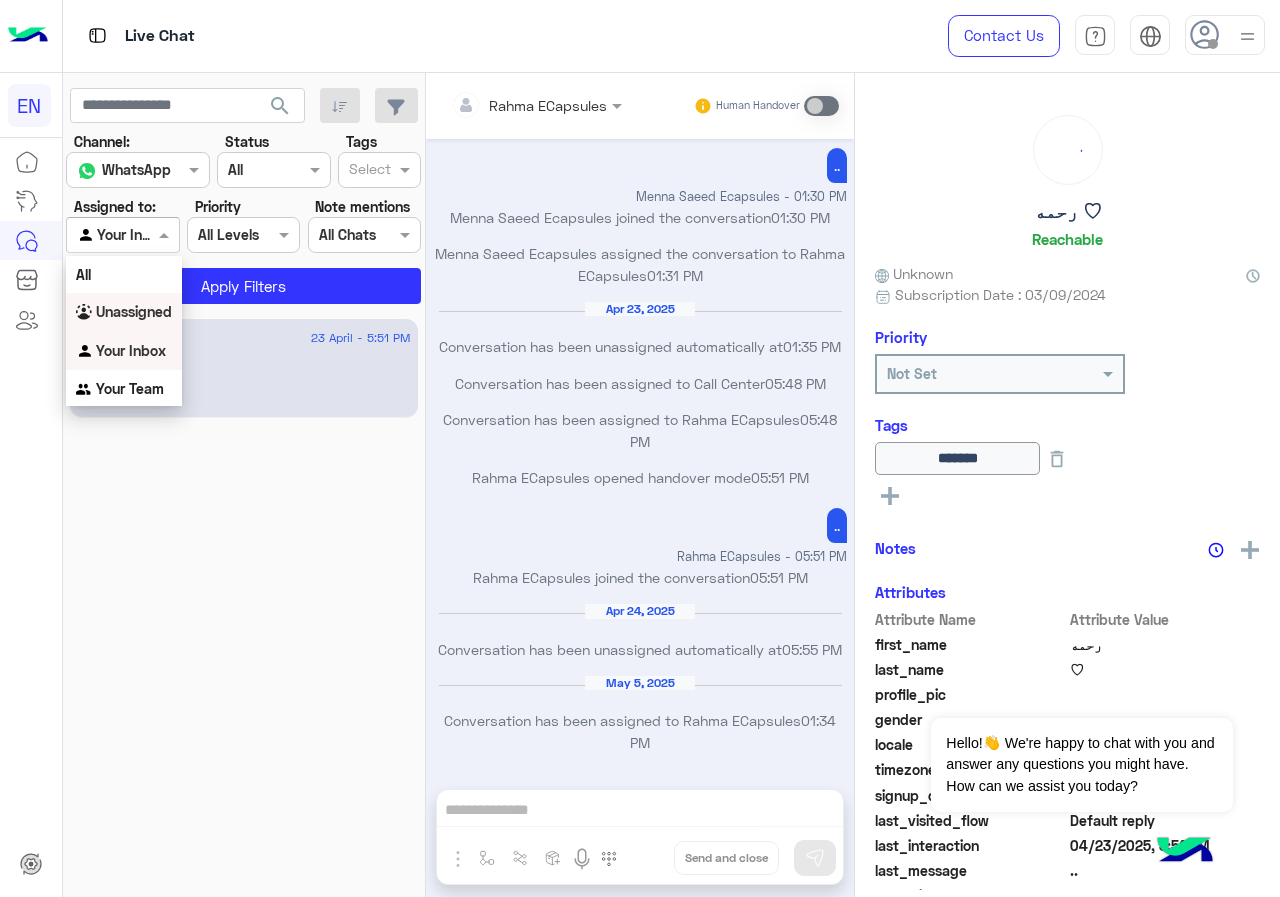 click on "Unassigned" at bounding box center [124, 312] 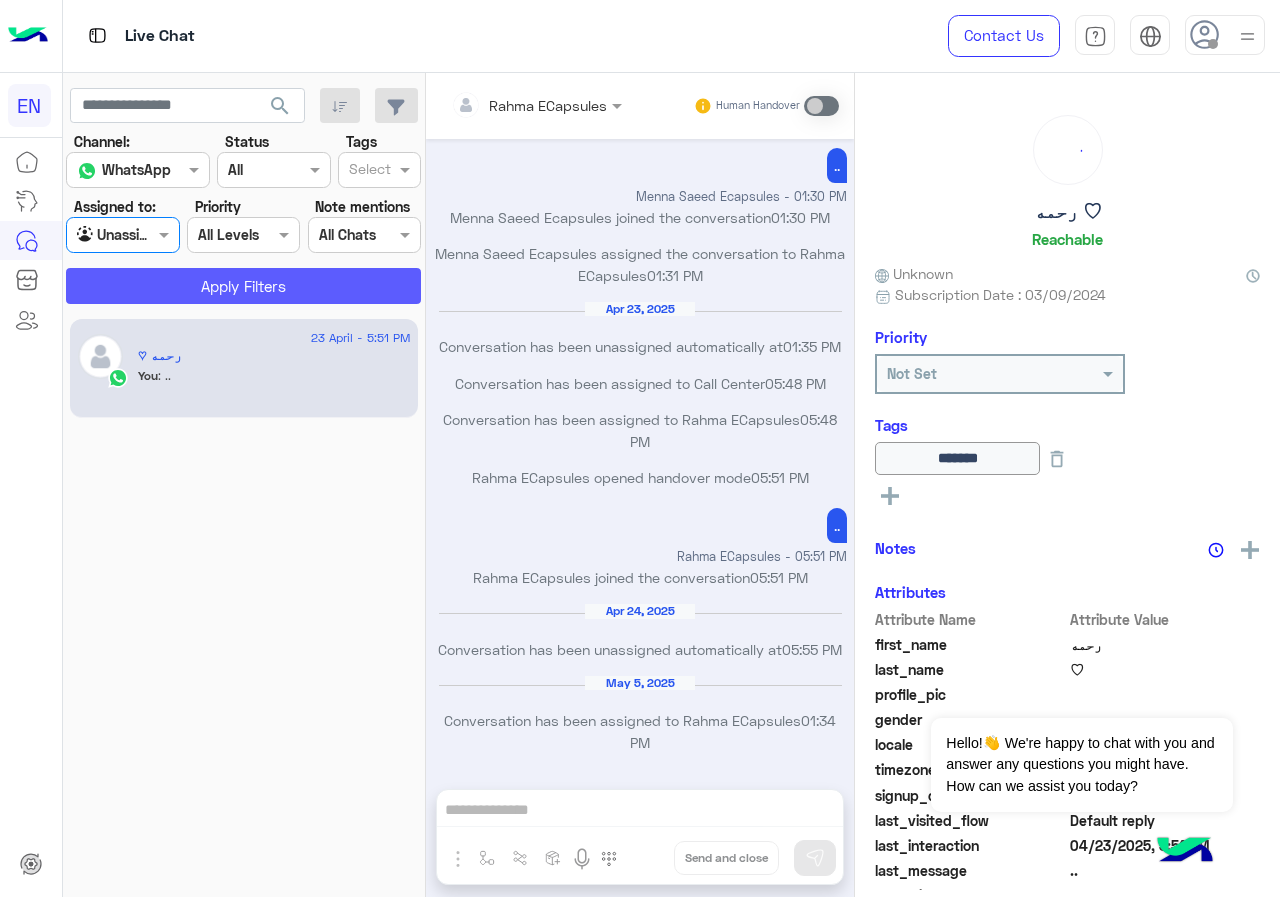 click on "Apply Filters" 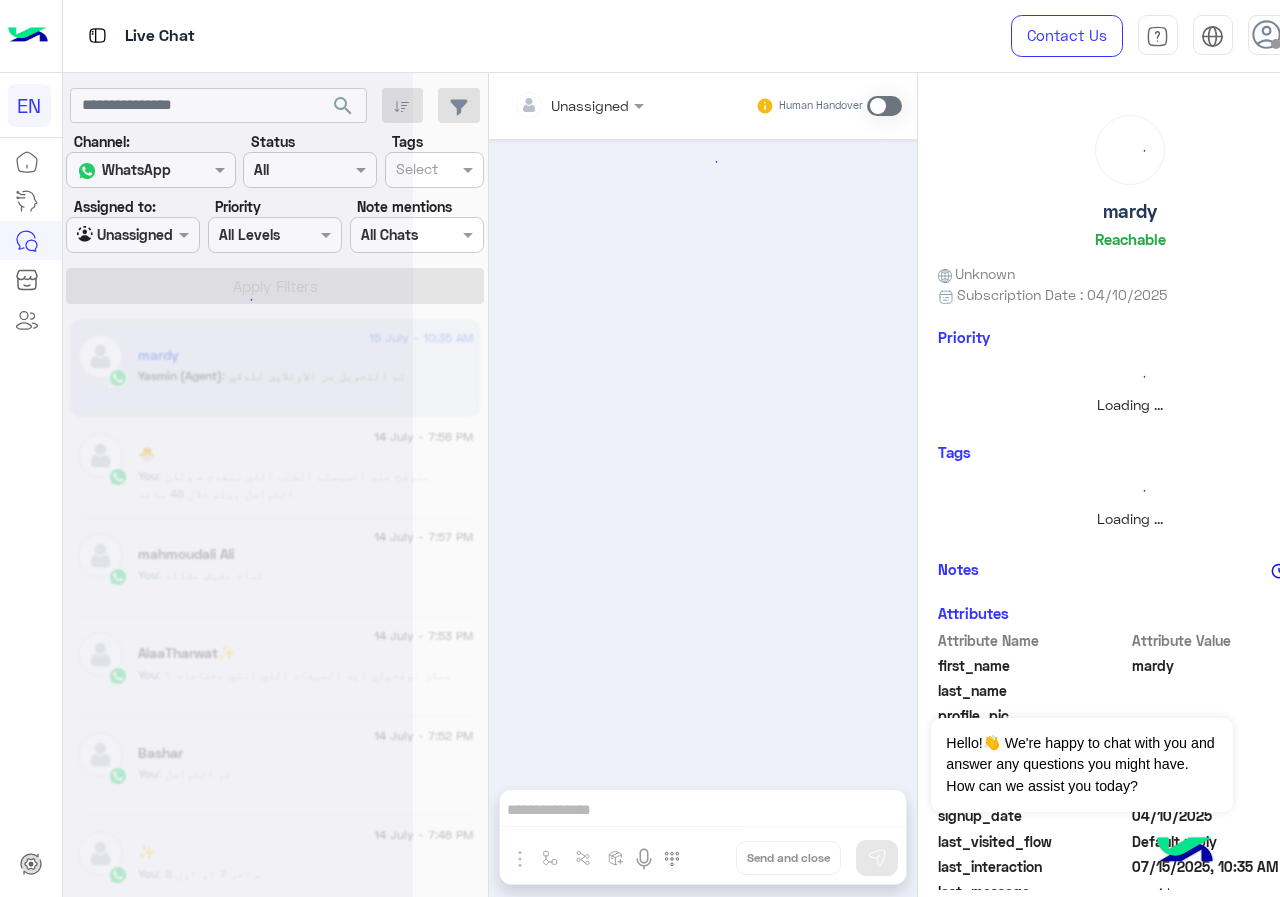 scroll, scrollTop: 0, scrollLeft: 0, axis: both 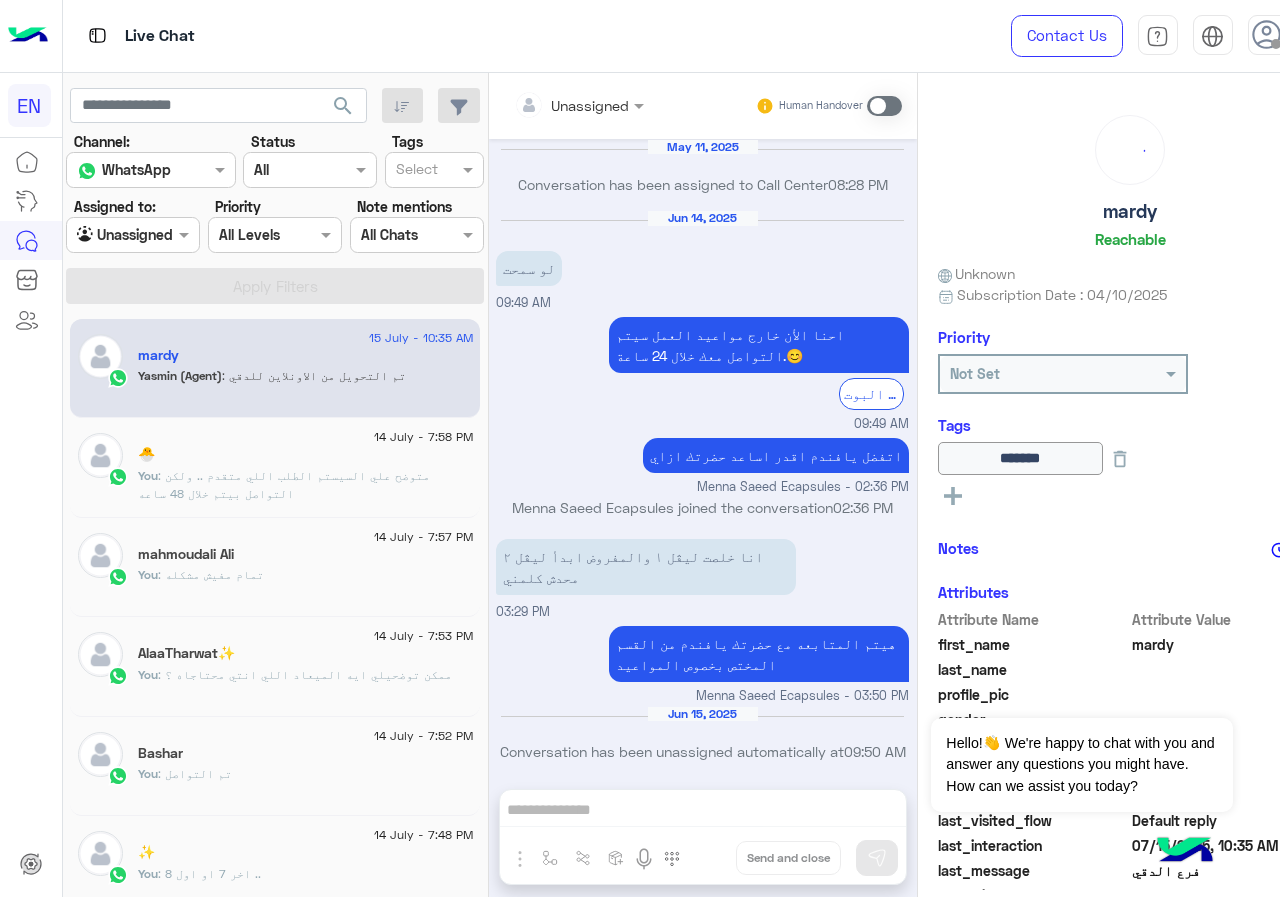 click at bounding box center (109, 235) 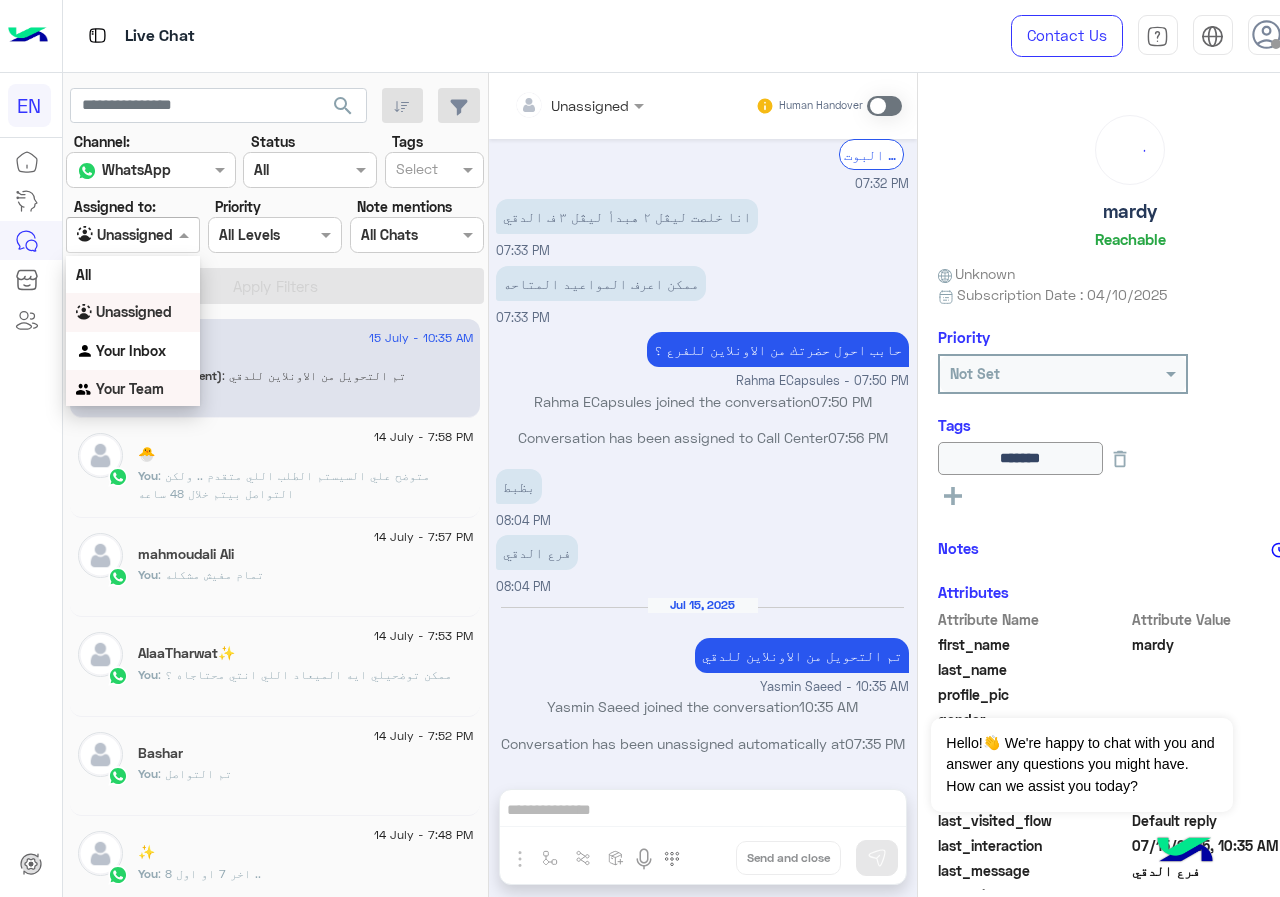 click on "Your Team" at bounding box center [130, 388] 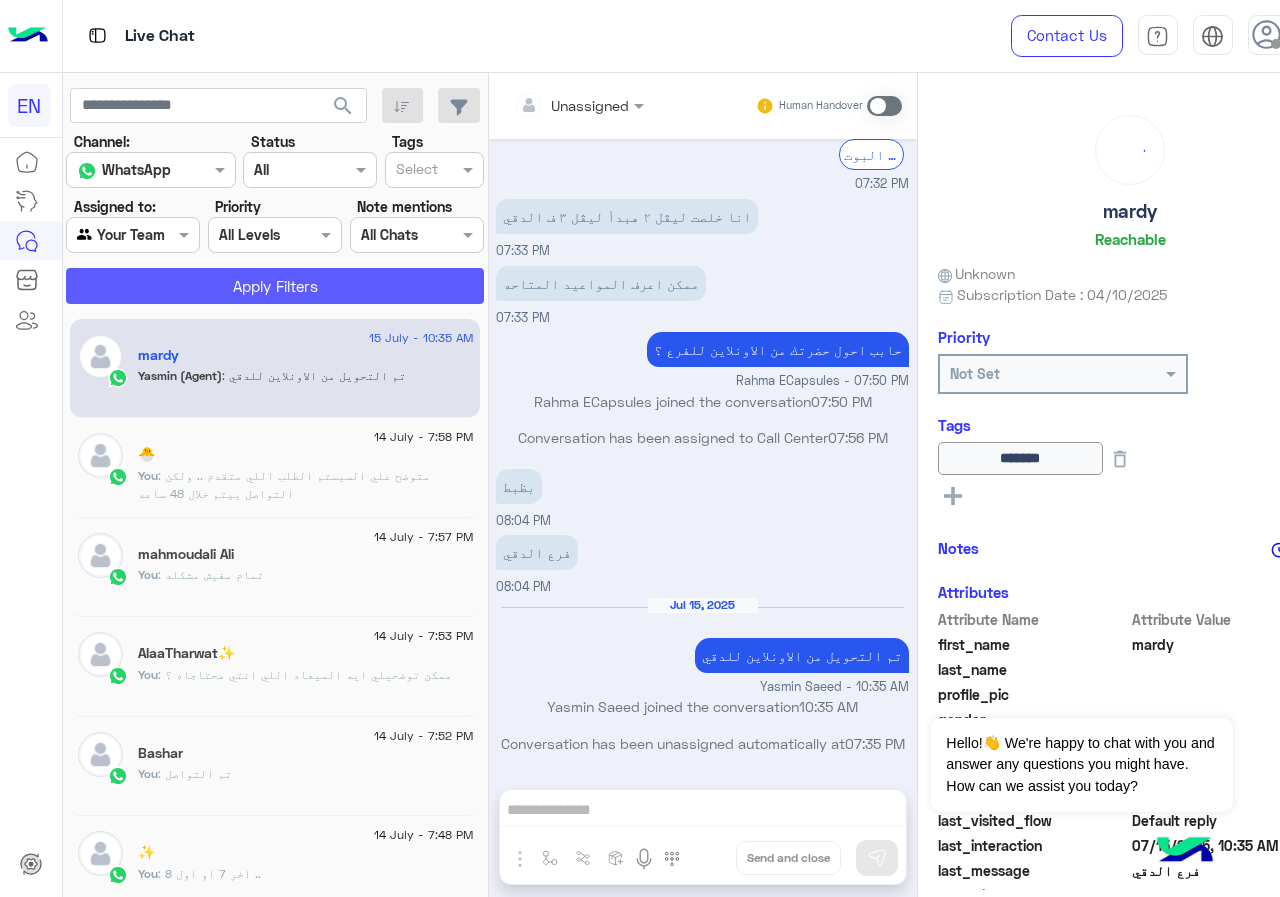 click on "Apply Filters" 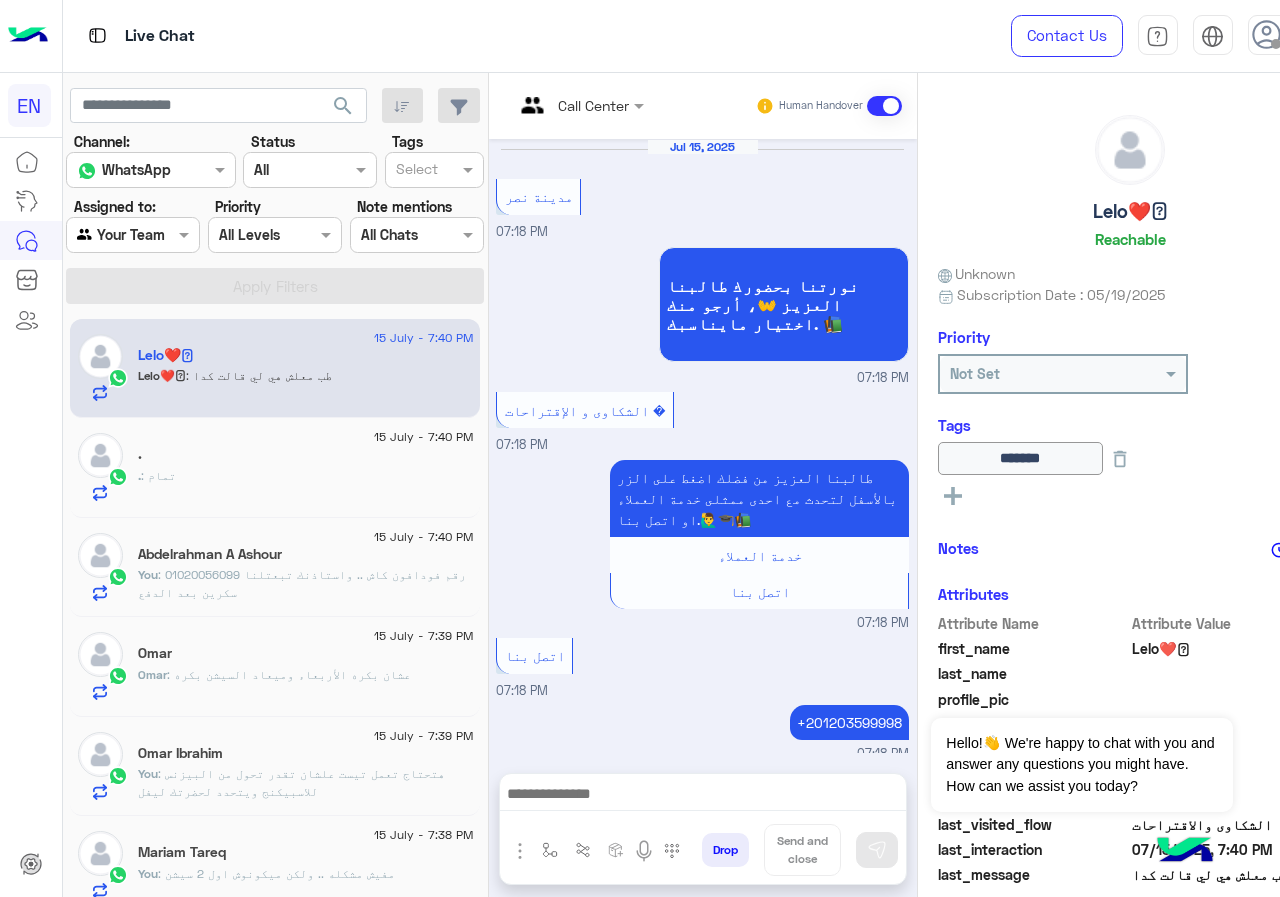 scroll, scrollTop: 956, scrollLeft: 0, axis: vertical 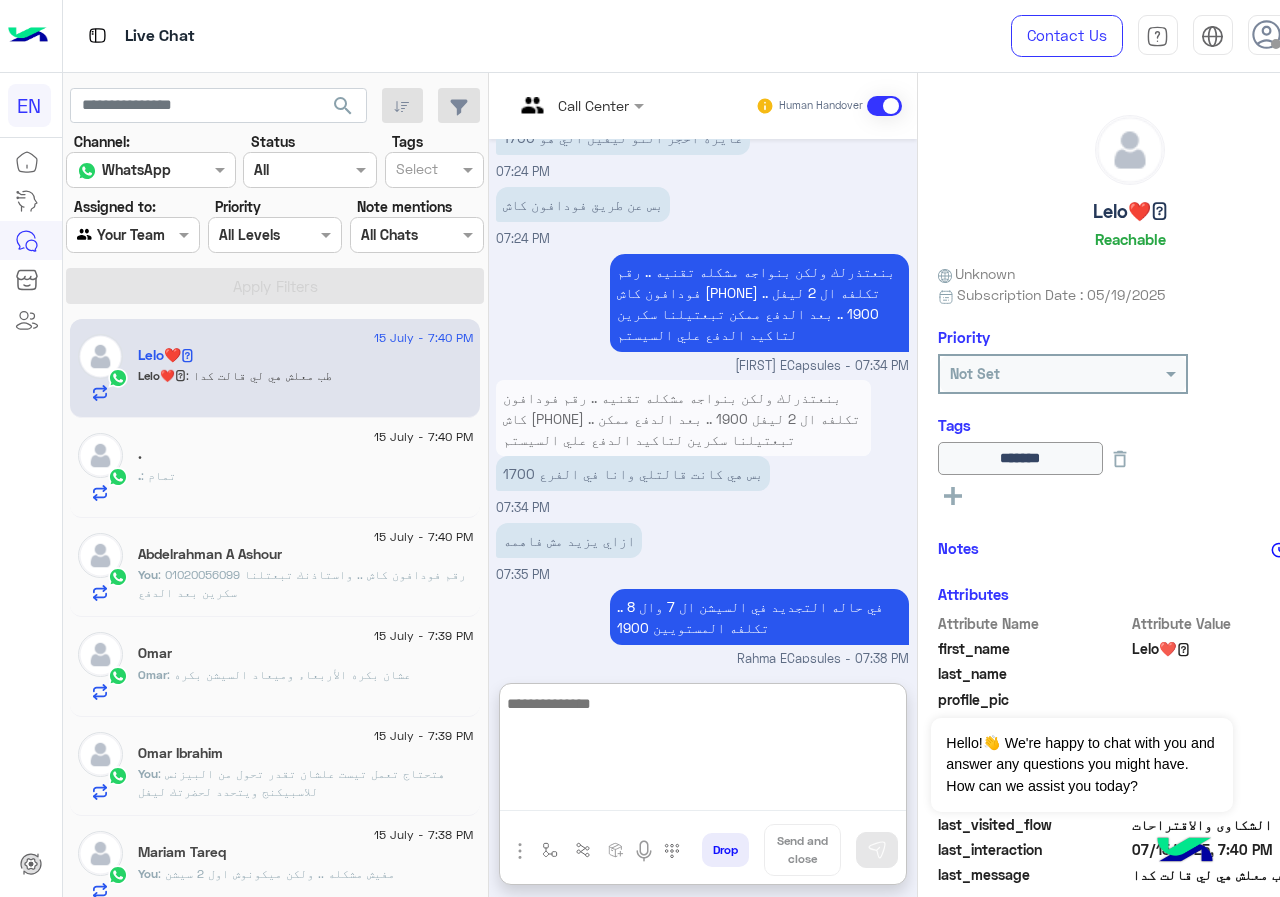 click at bounding box center [703, 751] 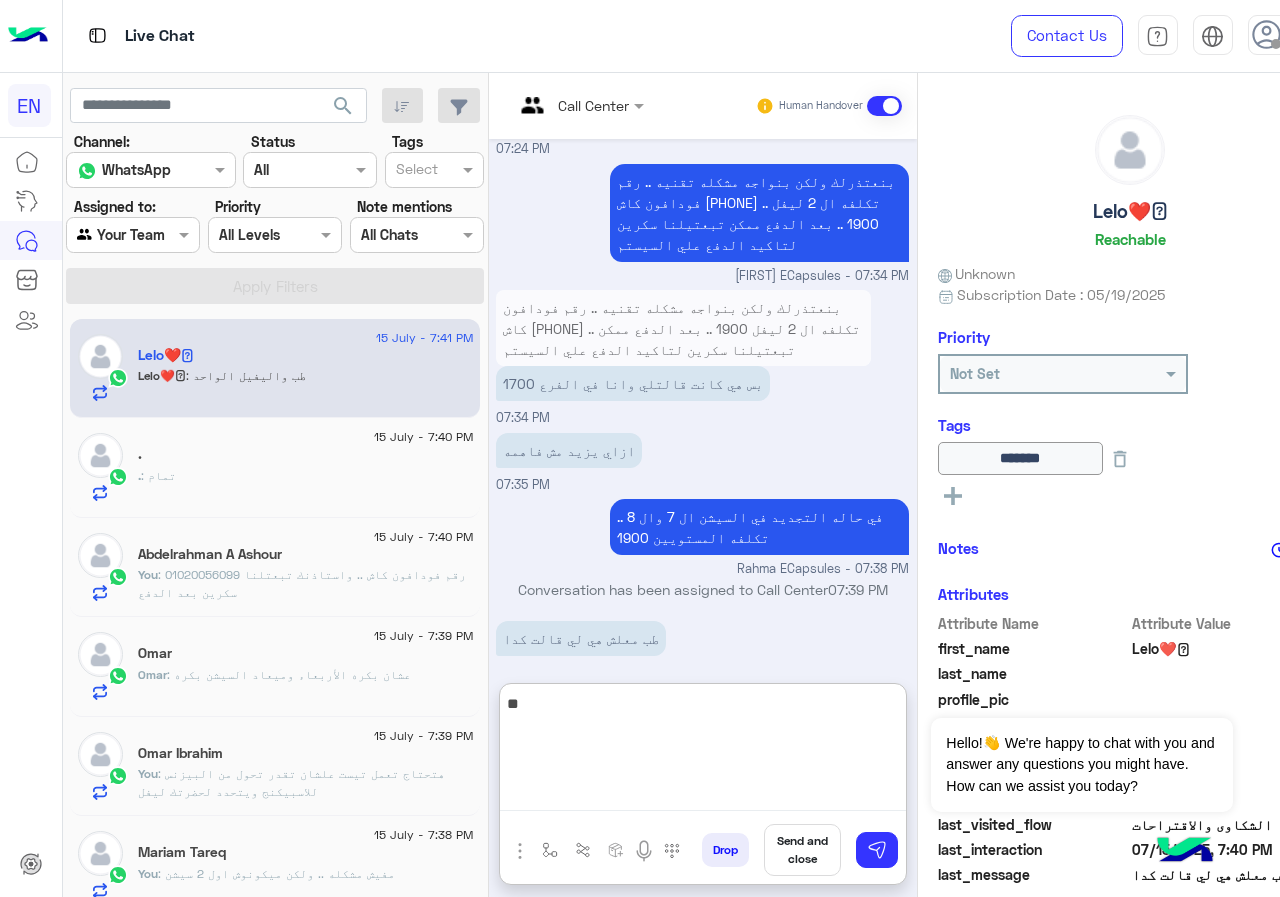scroll, scrollTop: 1112, scrollLeft: 0, axis: vertical 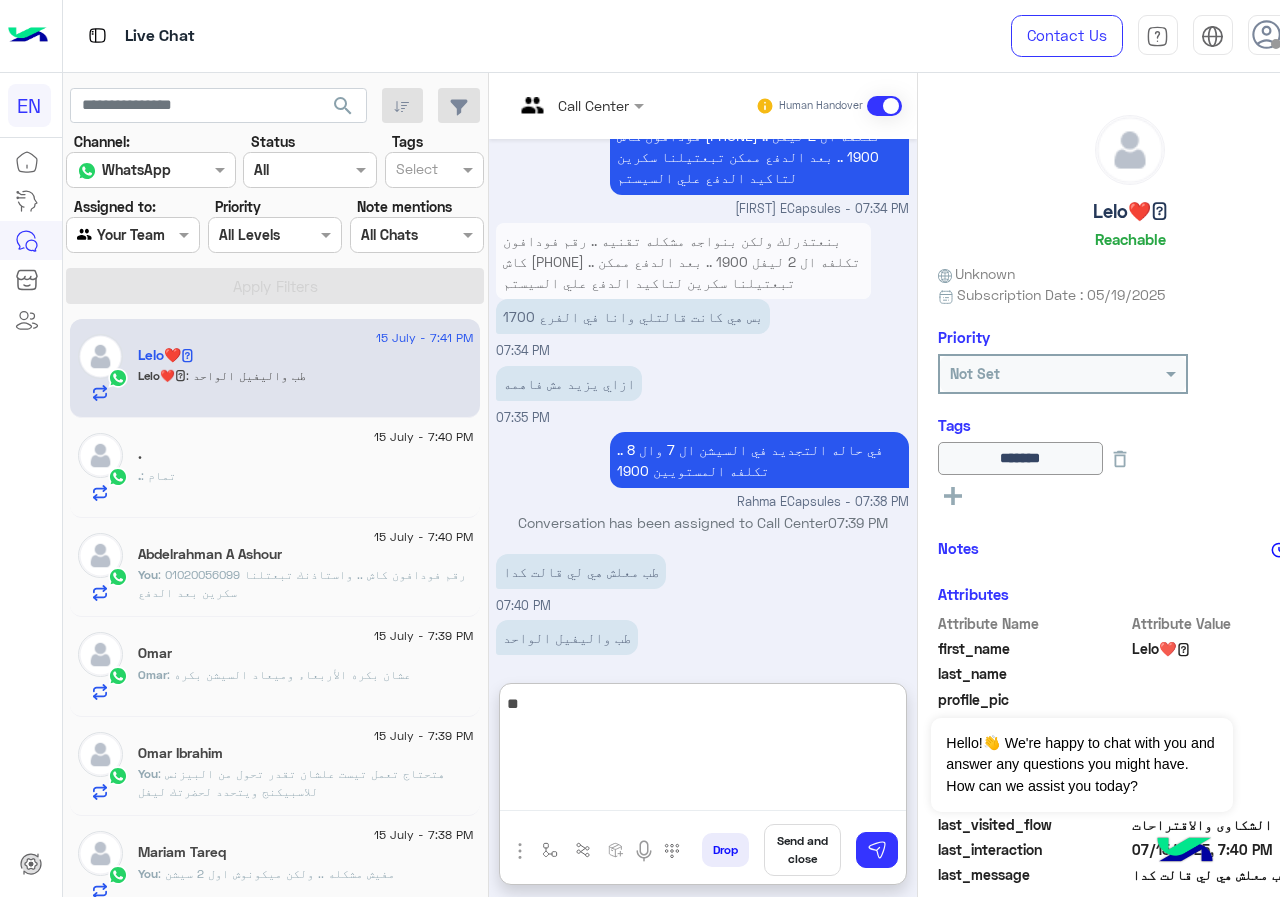 type on "*" 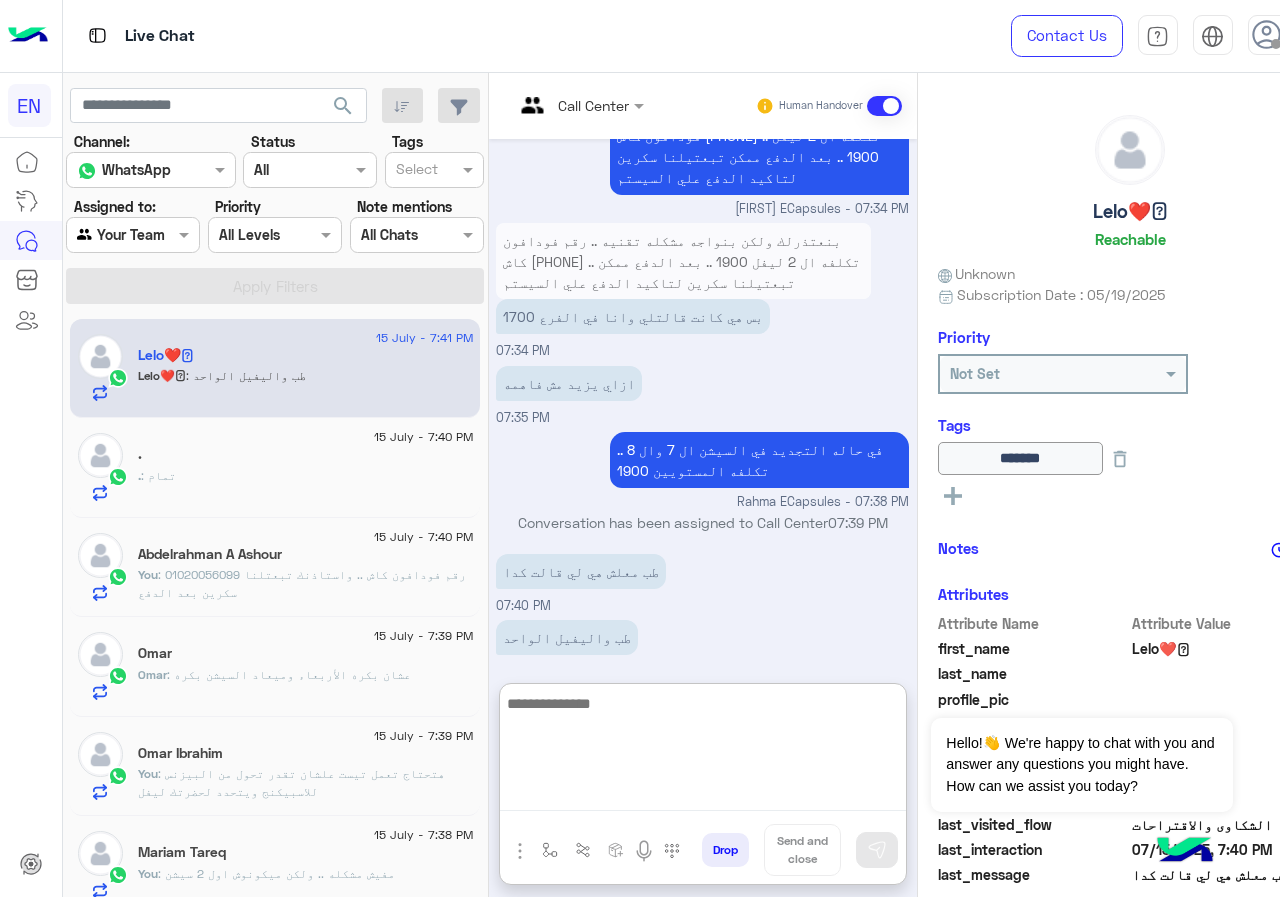 type on "*" 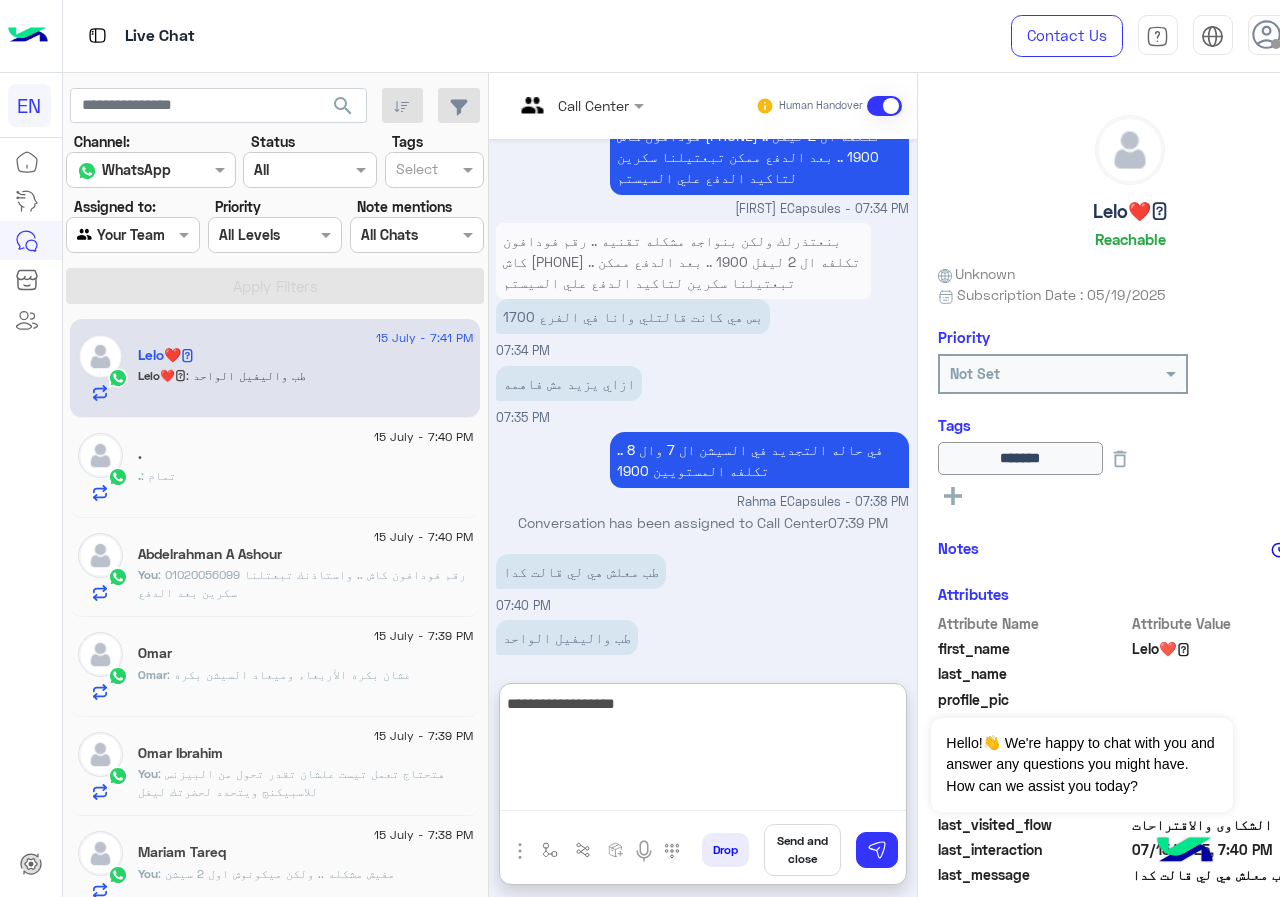 type on "**********" 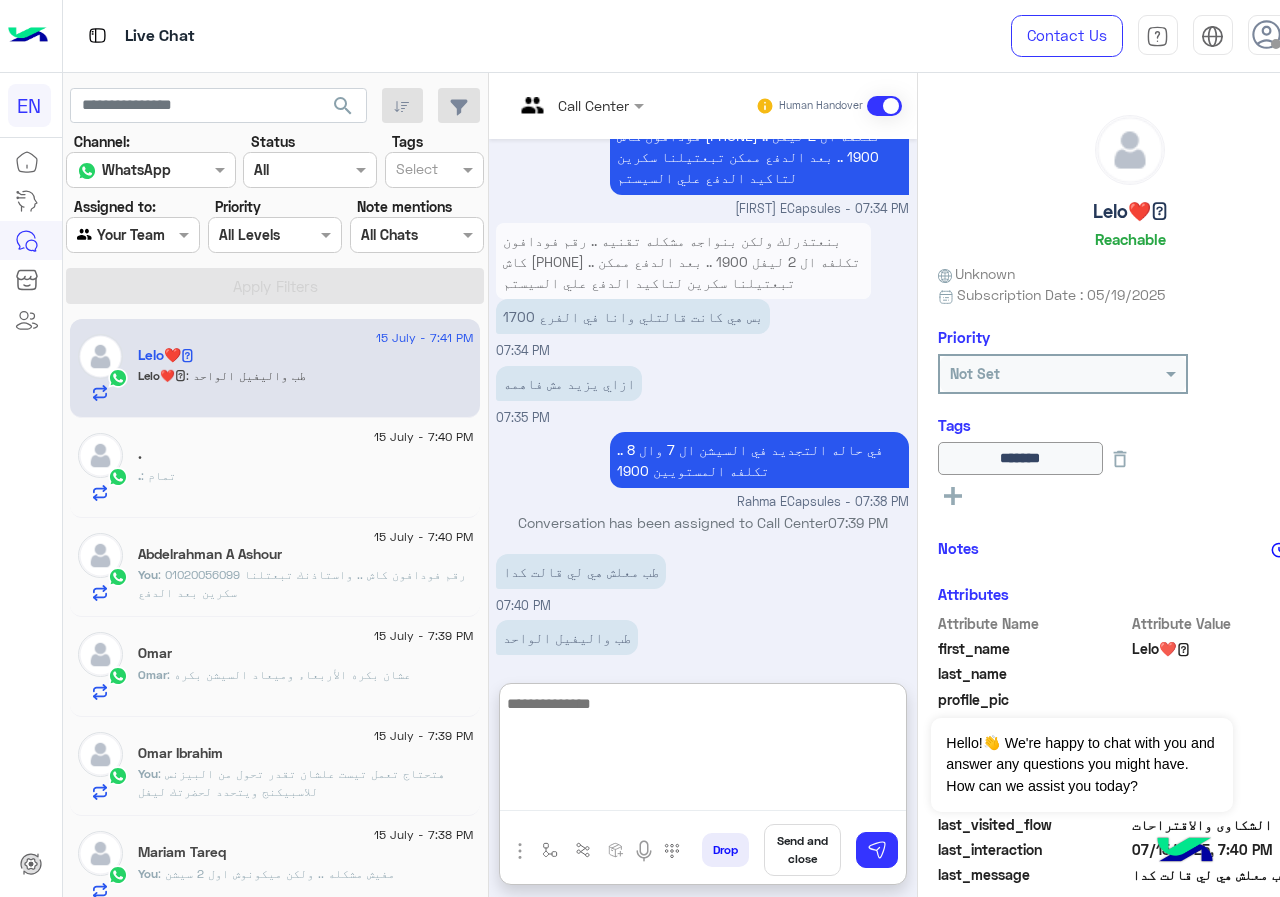 scroll, scrollTop: 1176, scrollLeft: 0, axis: vertical 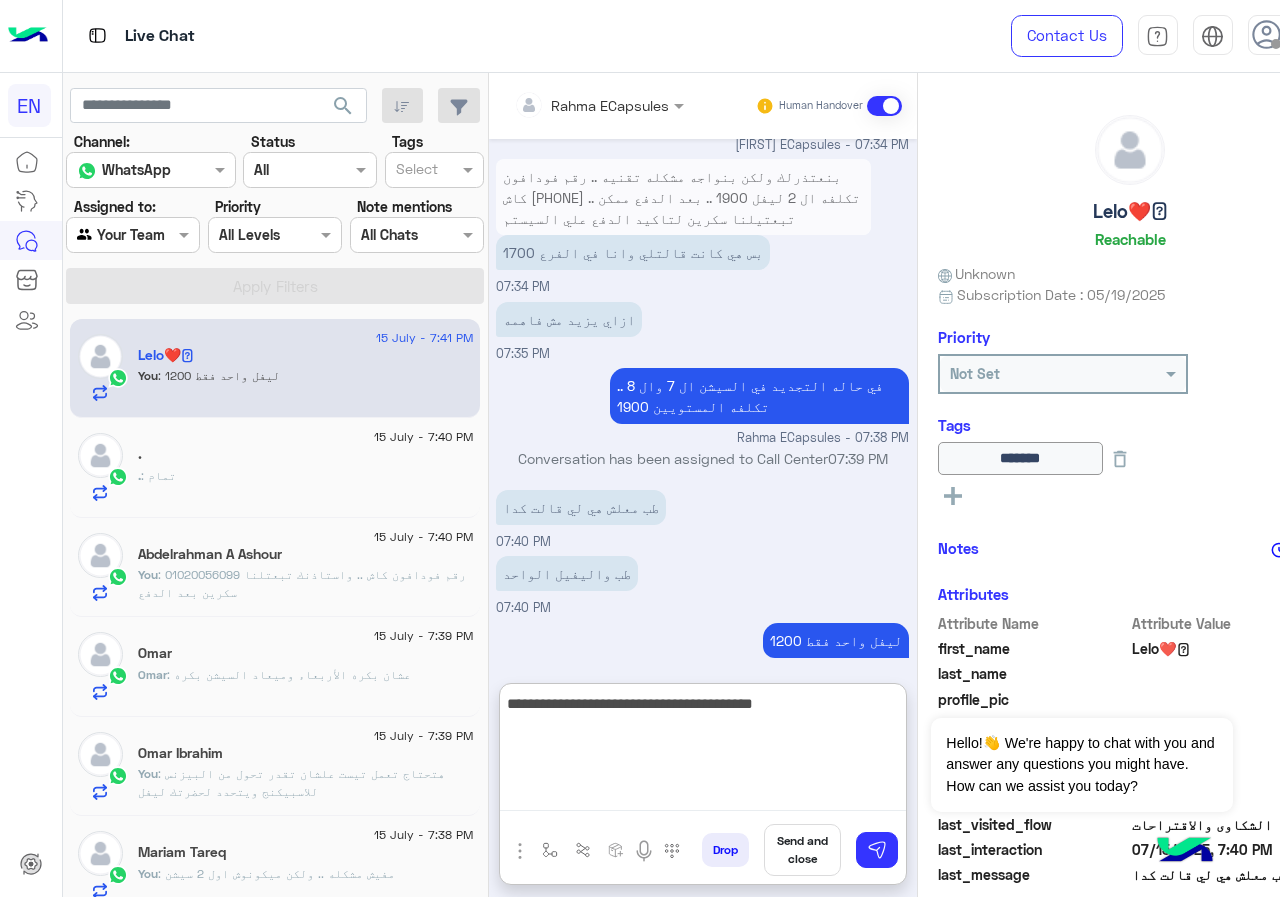 type on "**********" 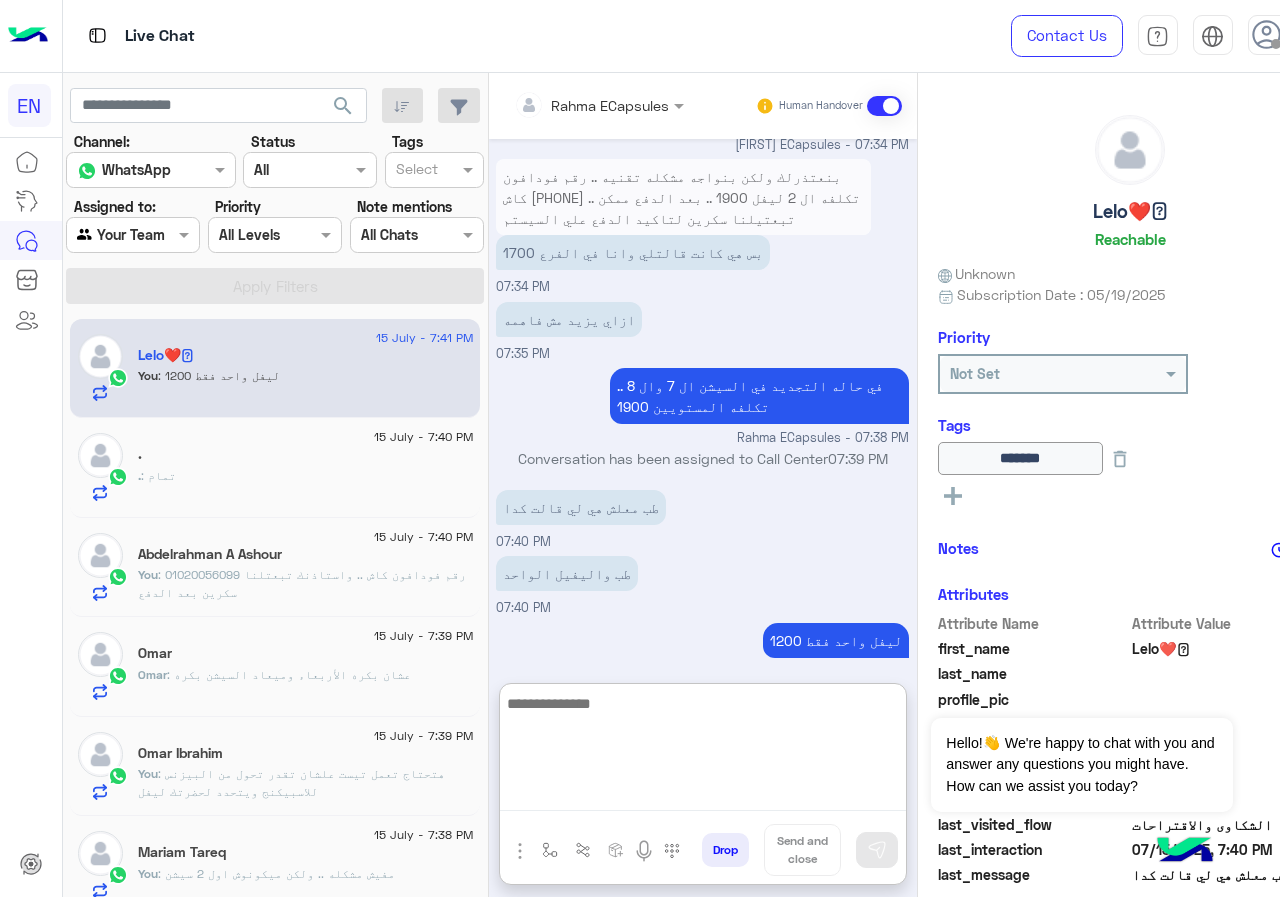 scroll, scrollTop: 1240, scrollLeft: 0, axis: vertical 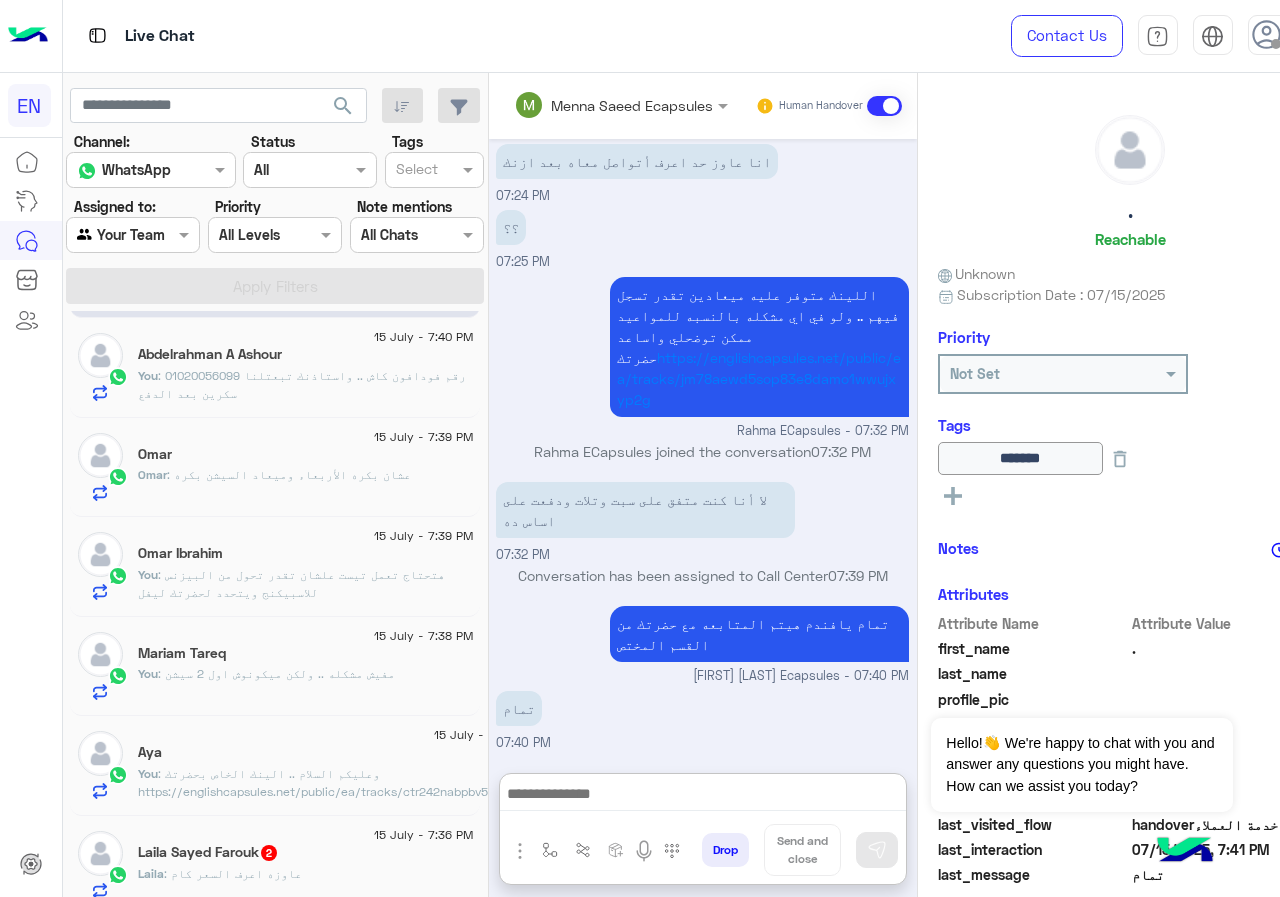 click on "Omar" 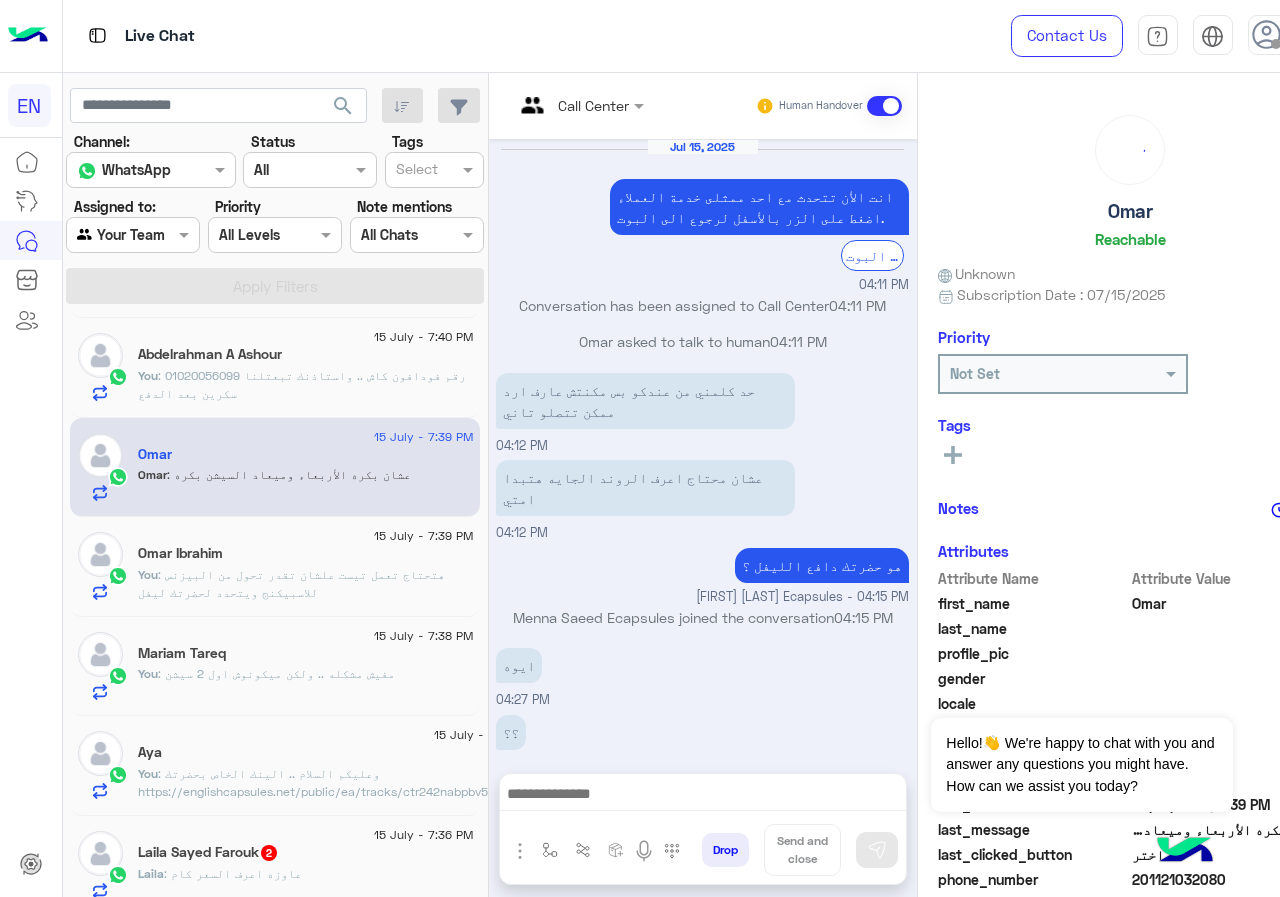 scroll, scrollTop: 730, scrollLeft: 0, axis: vertical 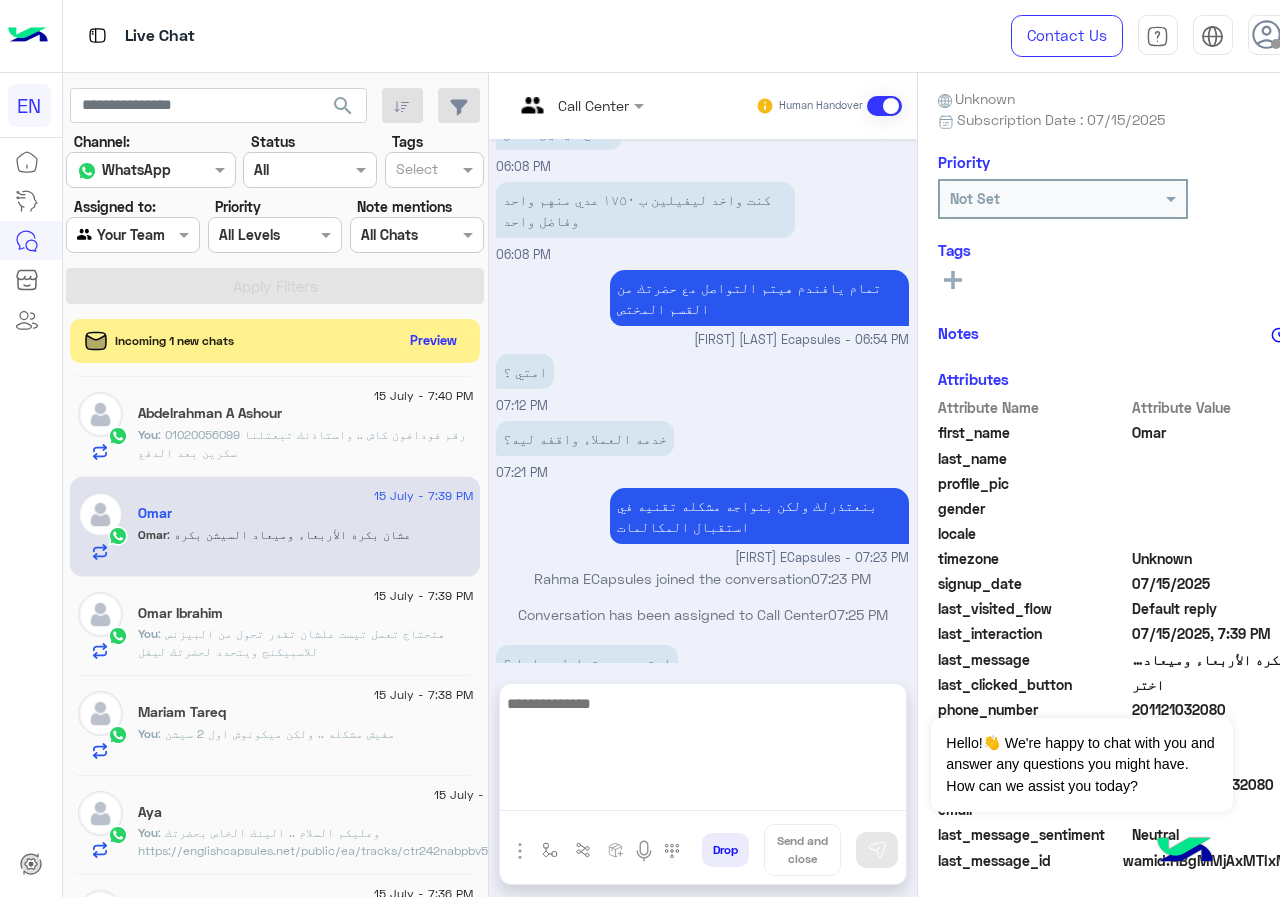click at bounding box center [703, 751] 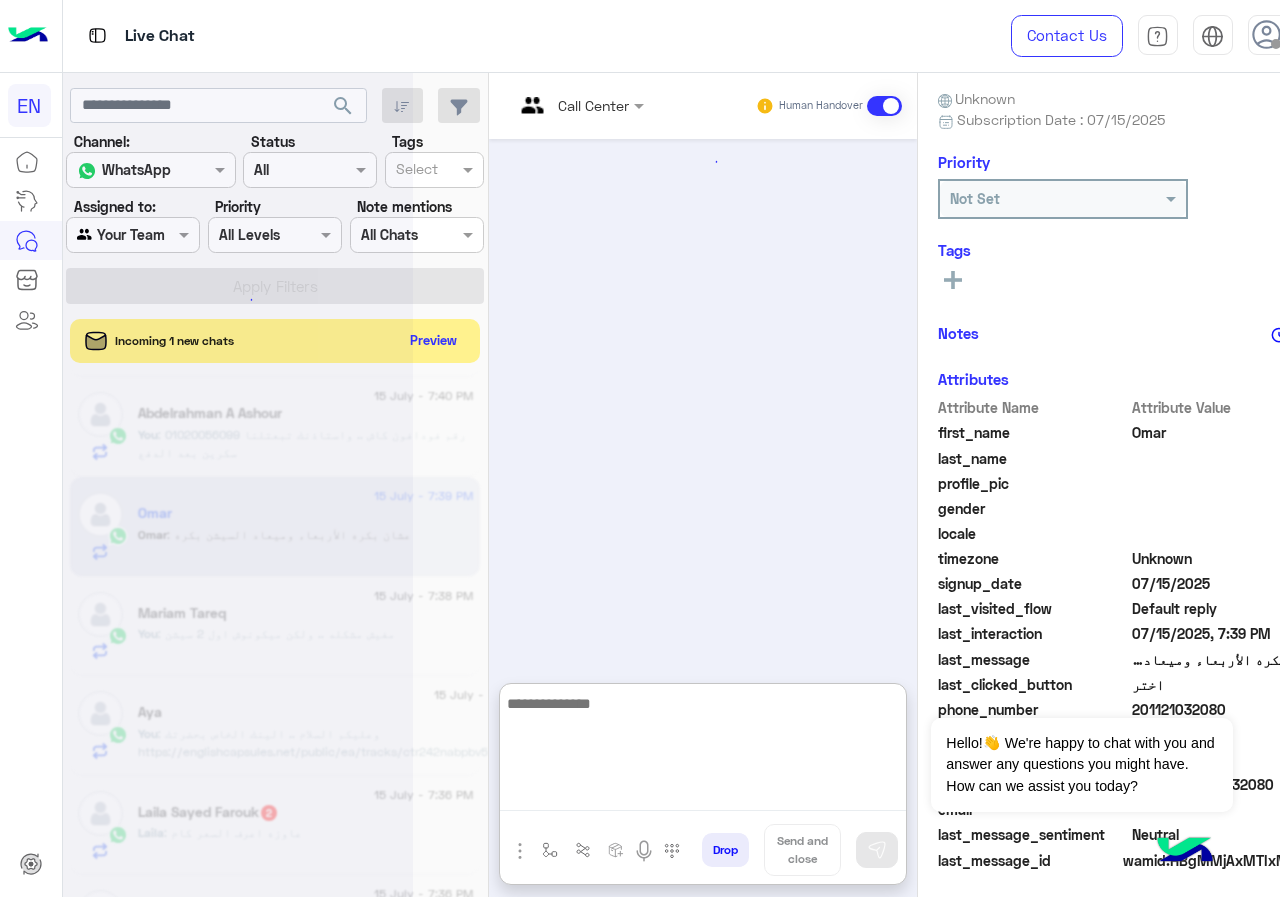 scroll, scrollTop: 1191, scrollLeft: 0, axis: vertical 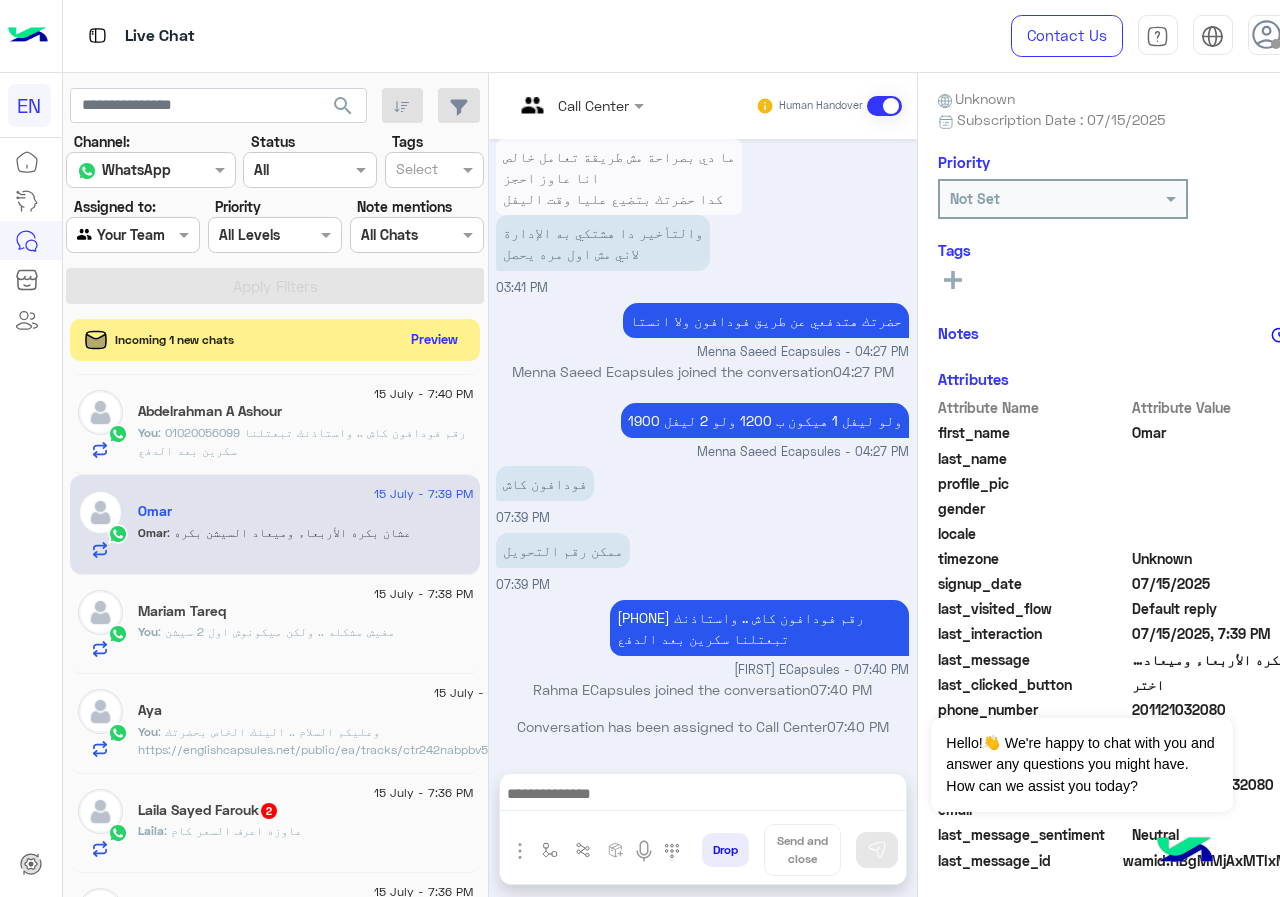 click on "Preview" 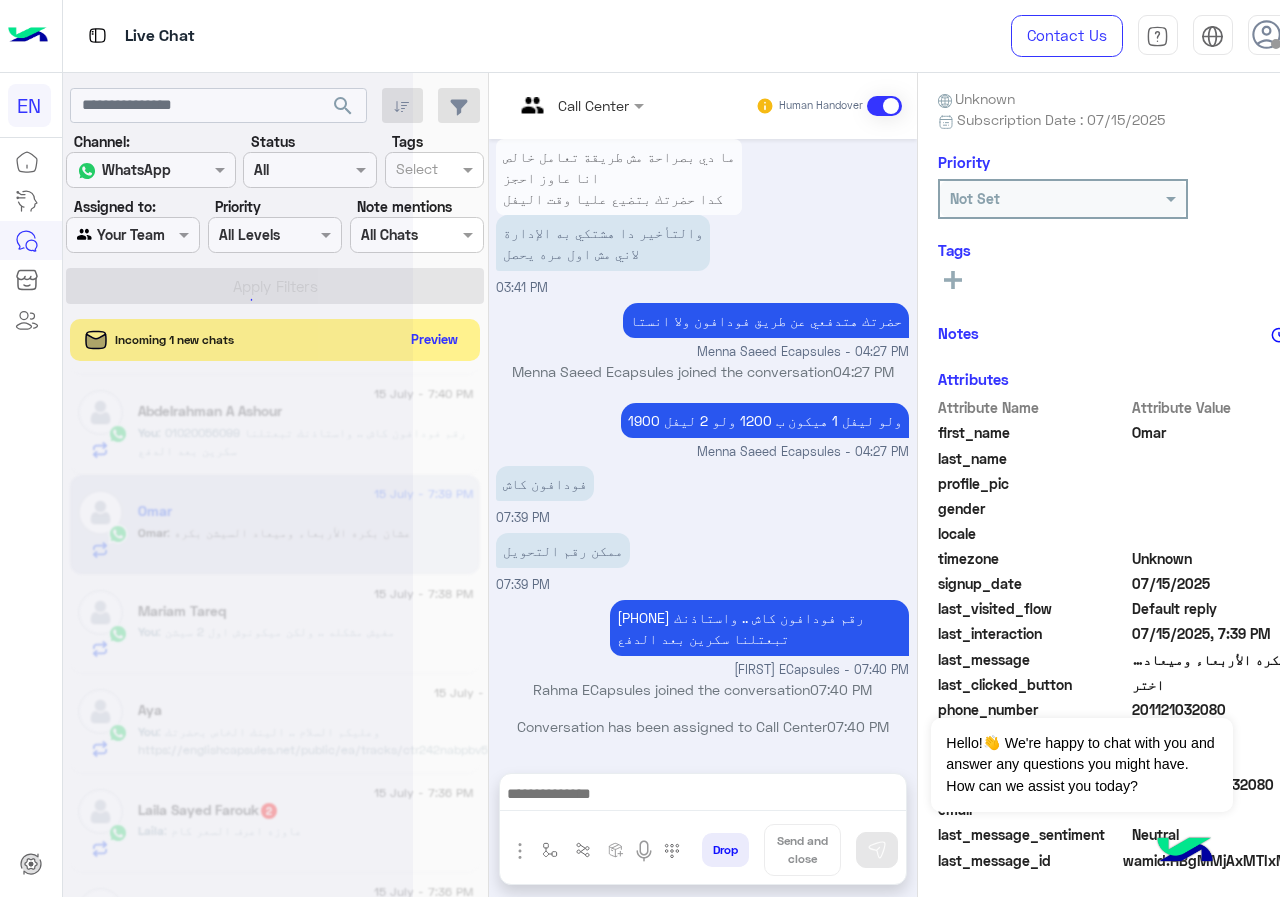 scroll, scrollTop: 1101, scrollLeft: 0, axis: vertical 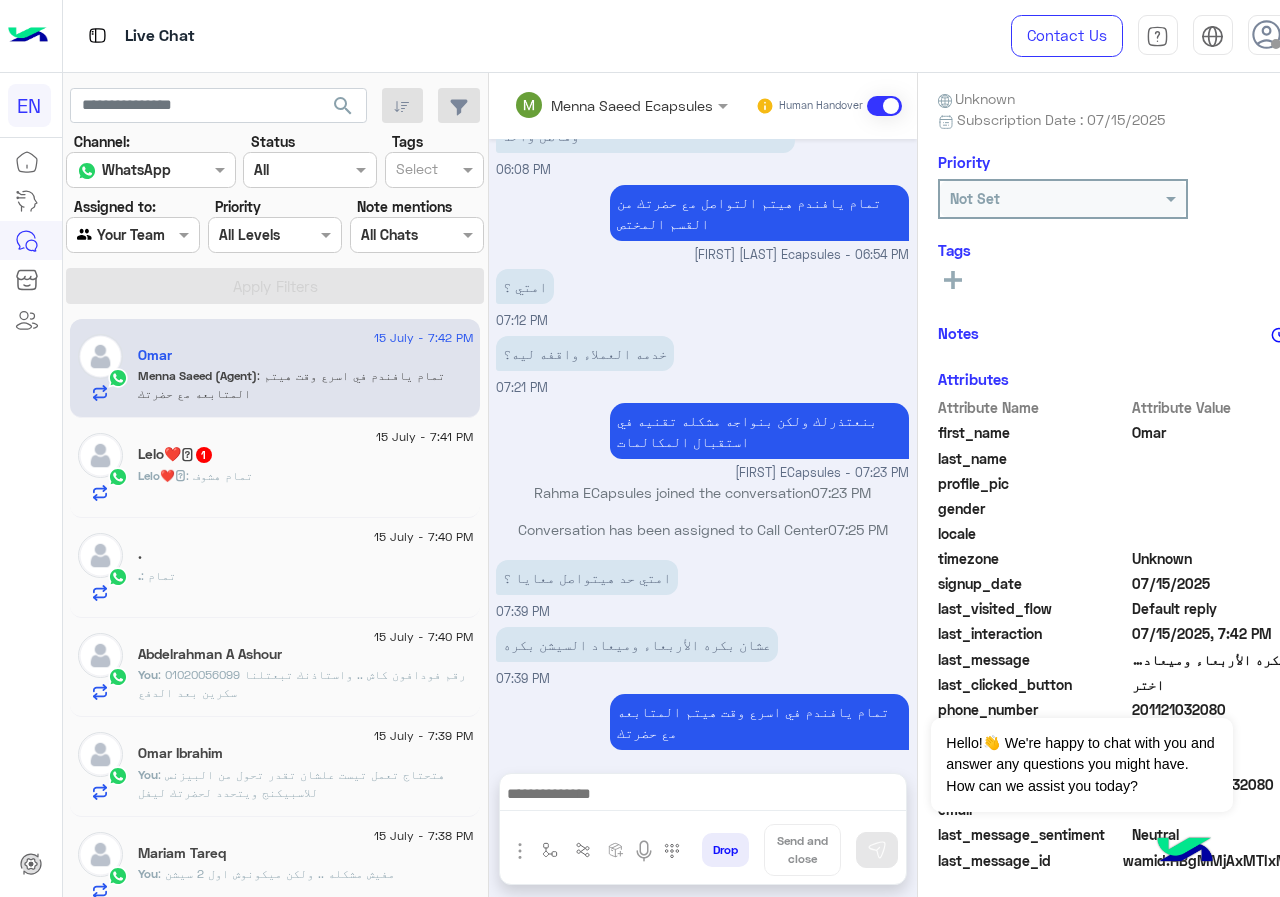click on "Lelo❤️🥹 : تمام هشوف" 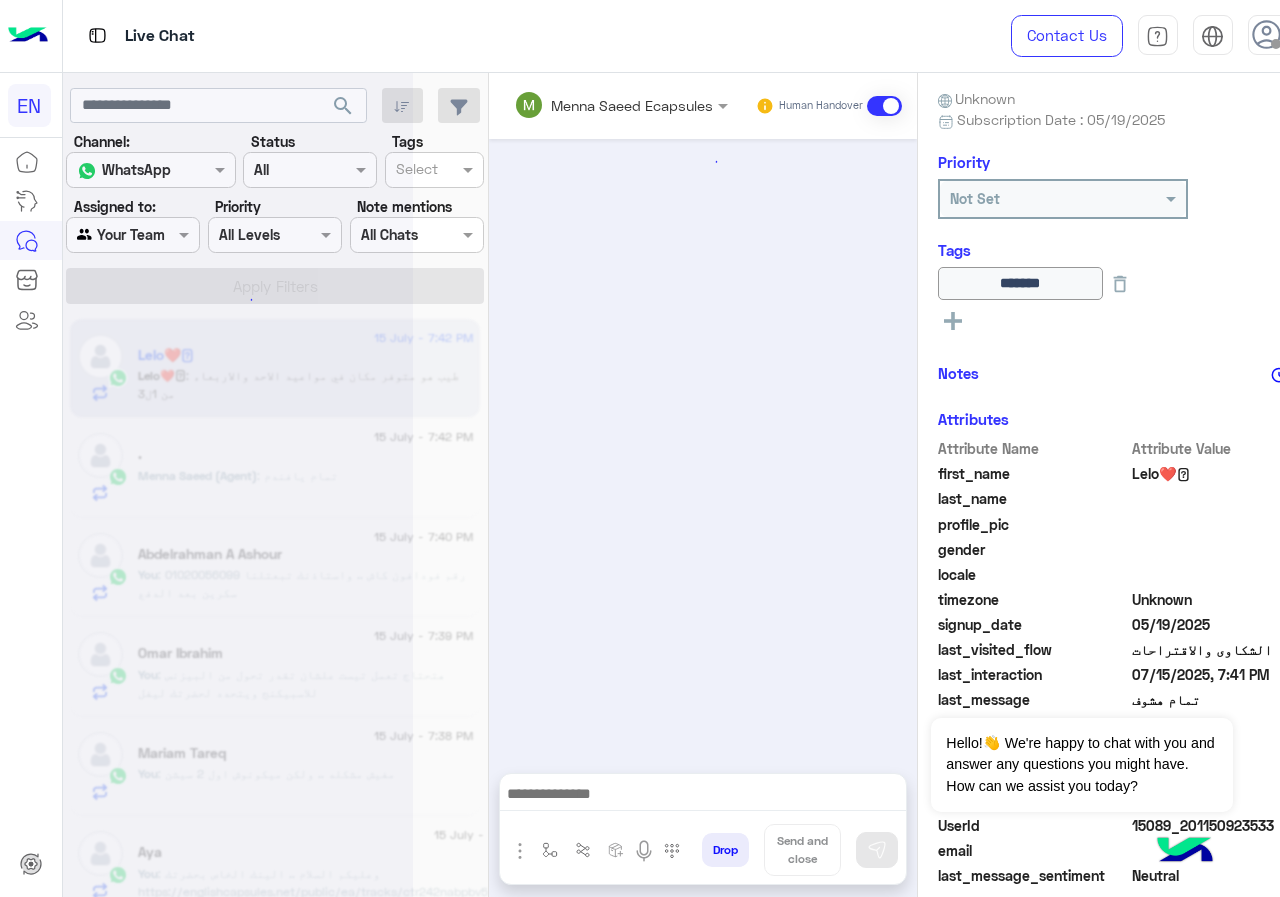 scroll, scrollTop: 797, scrollLeft: 0, axis: vertical 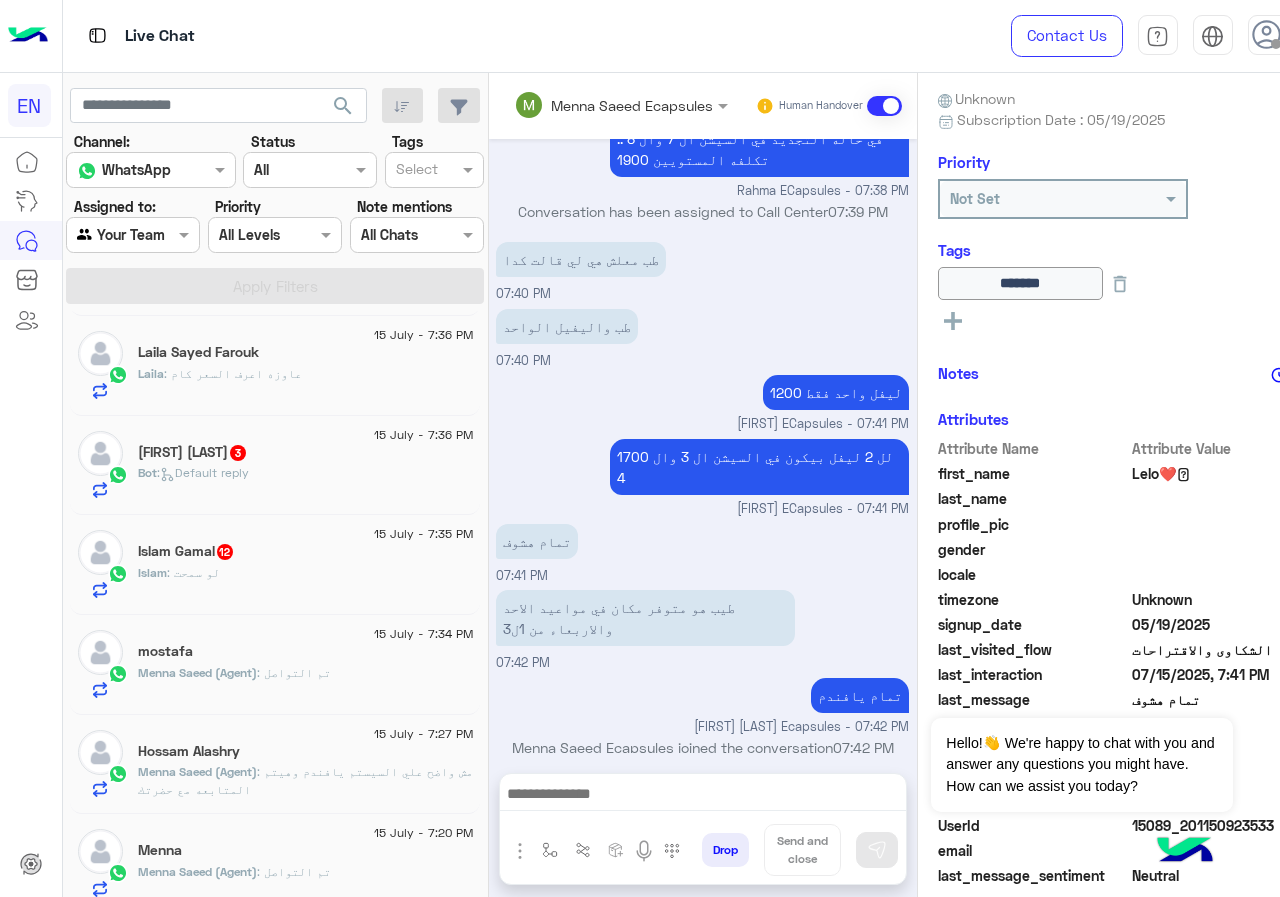 click on "15 July - 7:36 PM  Mahmoud Shadeed  3 Bot :   Default reply" 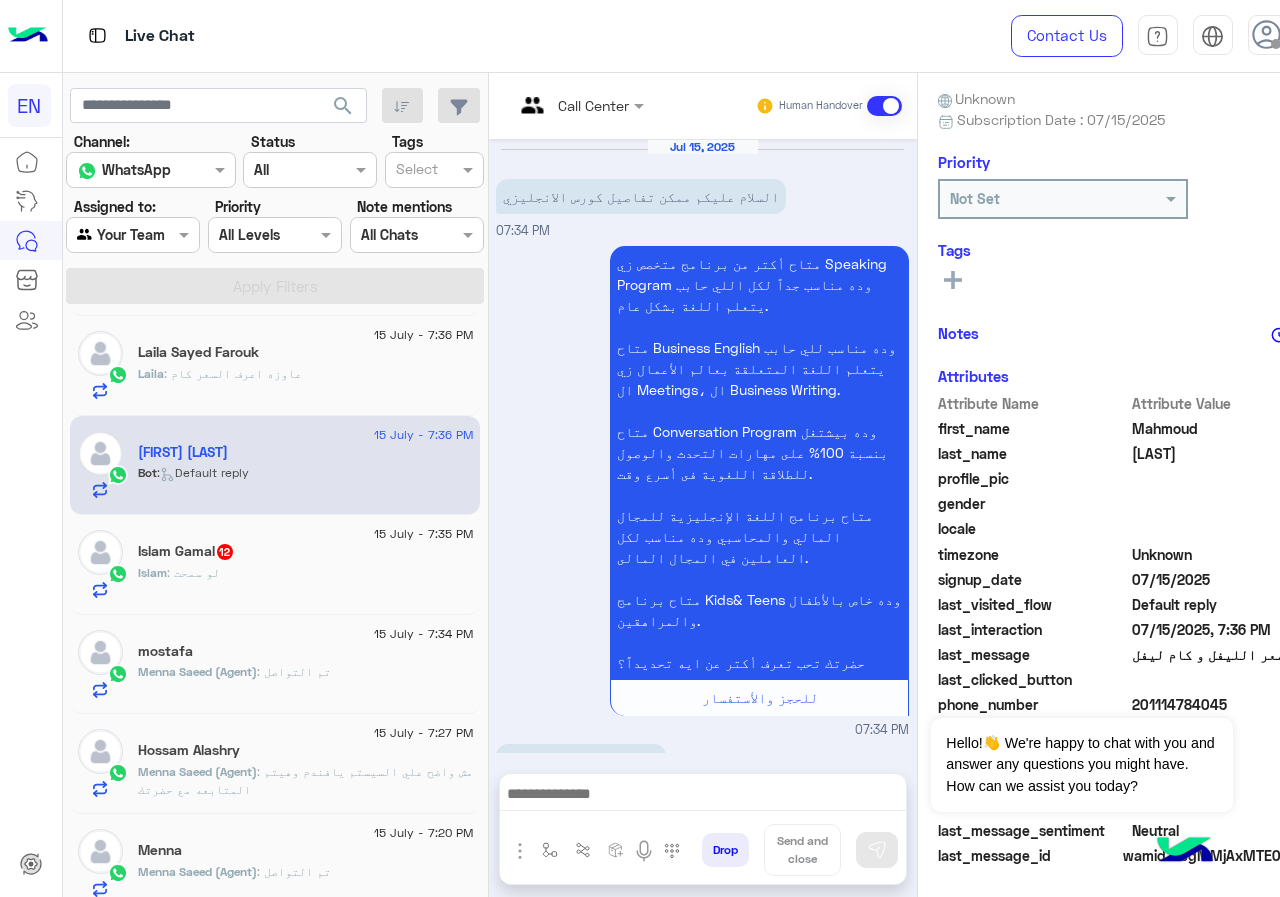 scroll, scrollTop: 826, scrollLeft: 0, axis: vertical 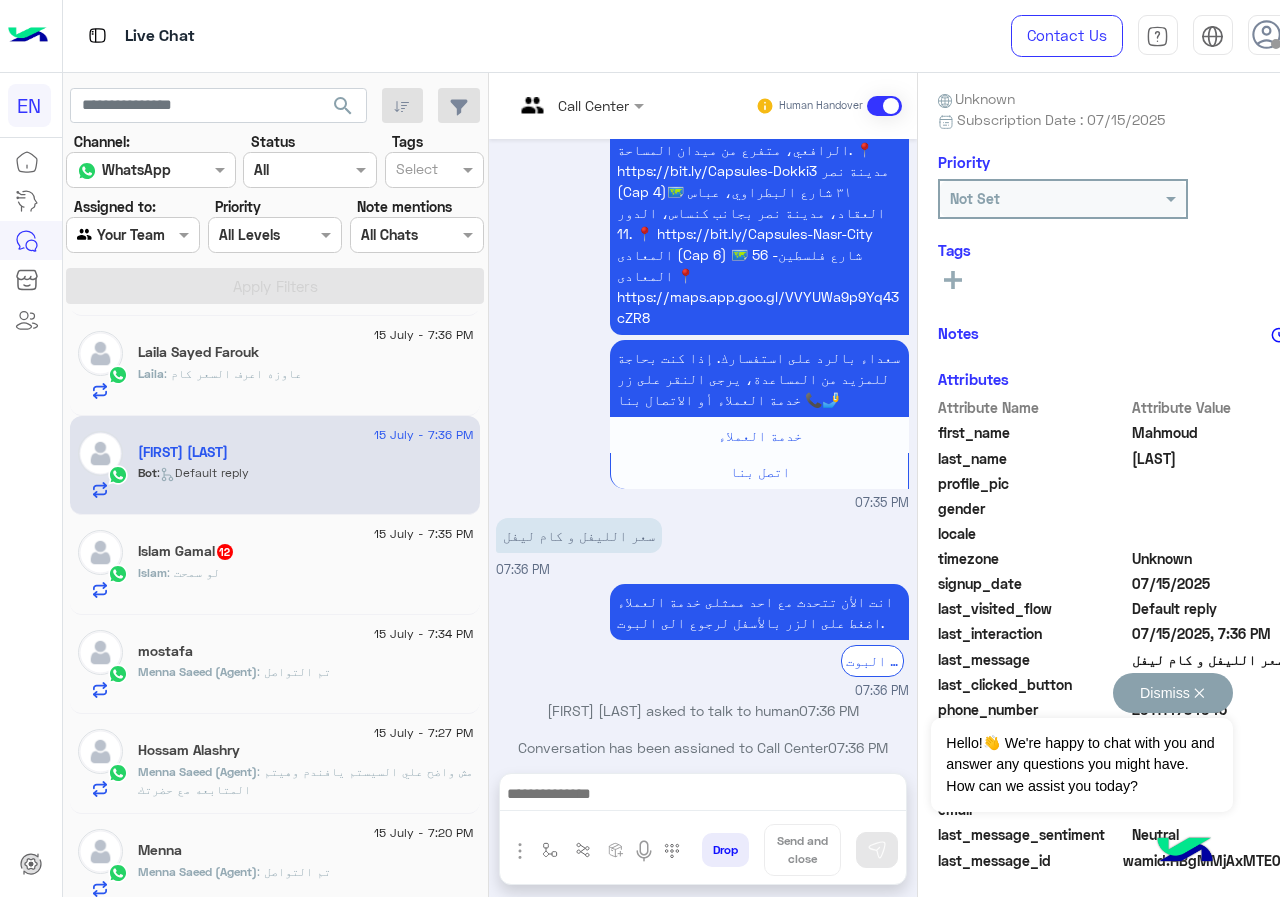 click on "Dismiss ✕" at bounding box center (1173, 693) 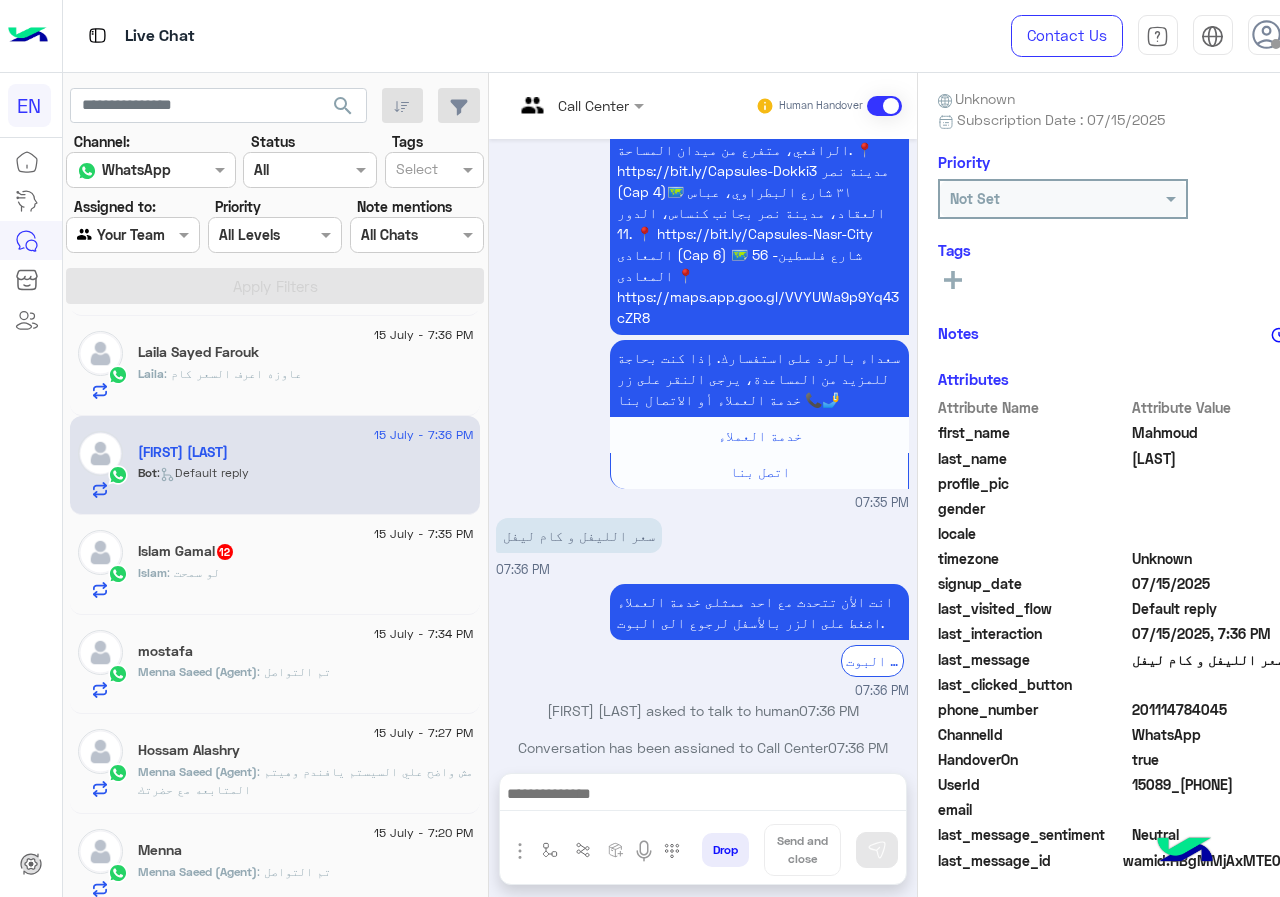 drag, startPoint x: 1138, startPoint y: 710, endPoint x: 1268, endPoint y: 710, distance: 130 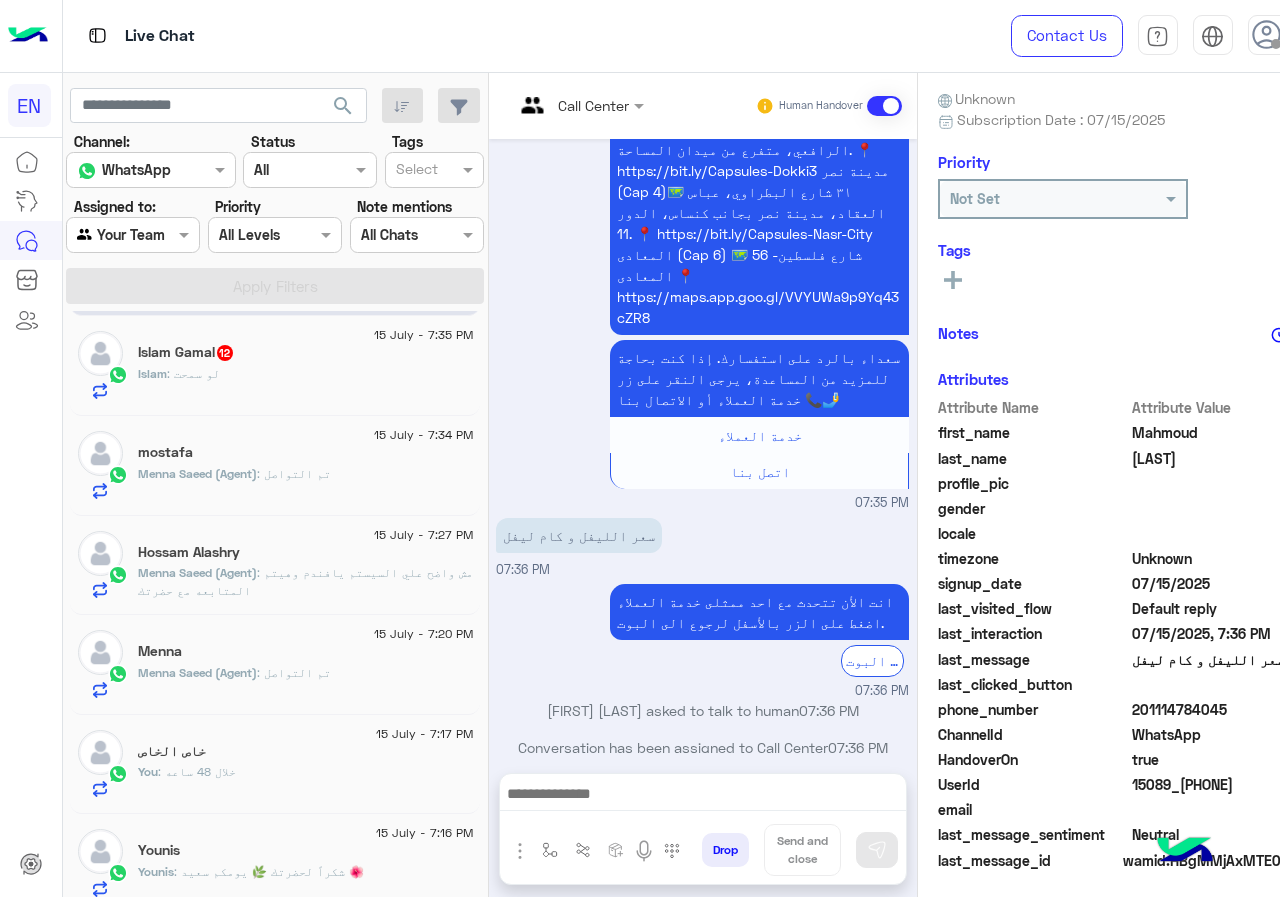 click at bounding box center [532, 113] 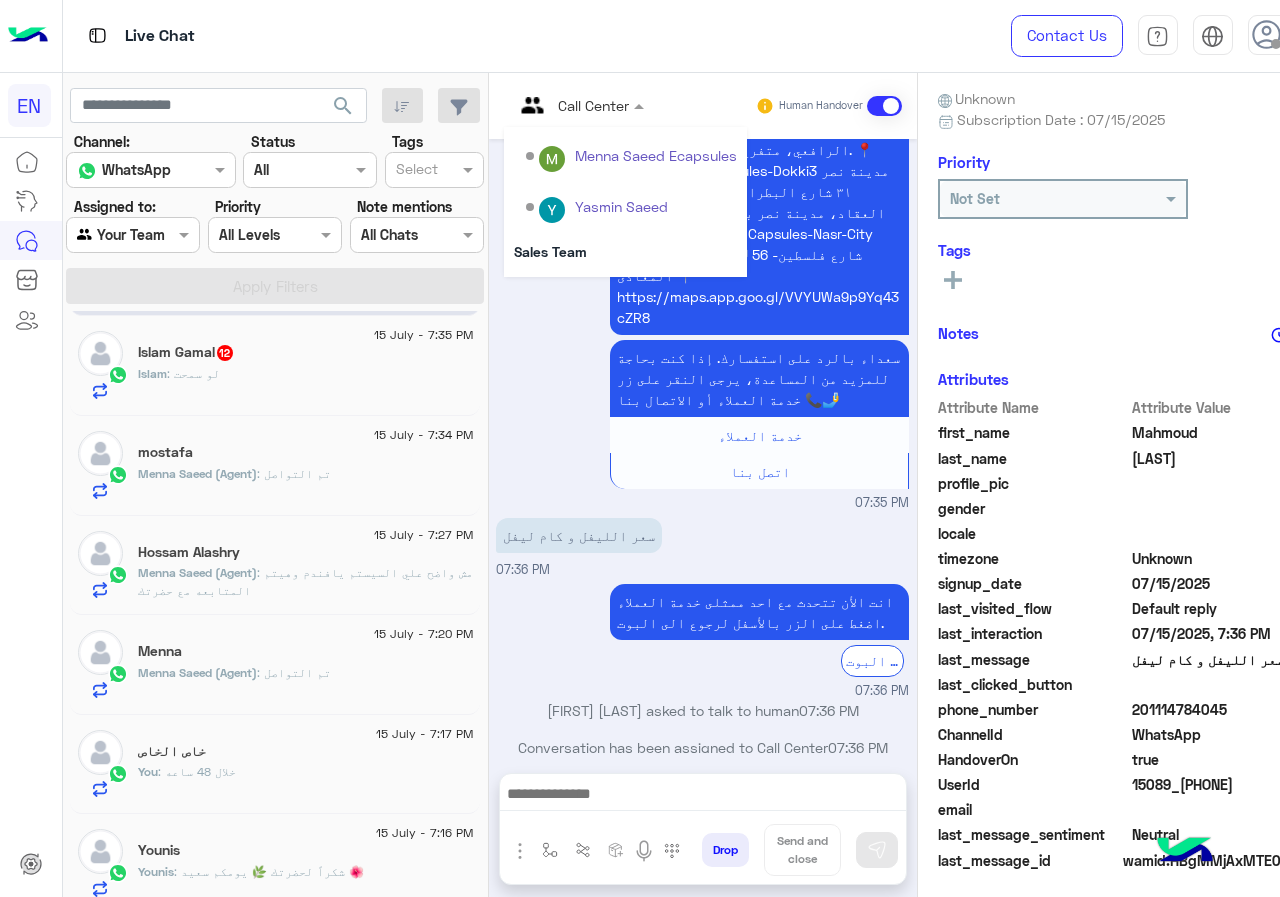 scroll, scrollTop: 332, scrollLeft: 0, axis: vertical 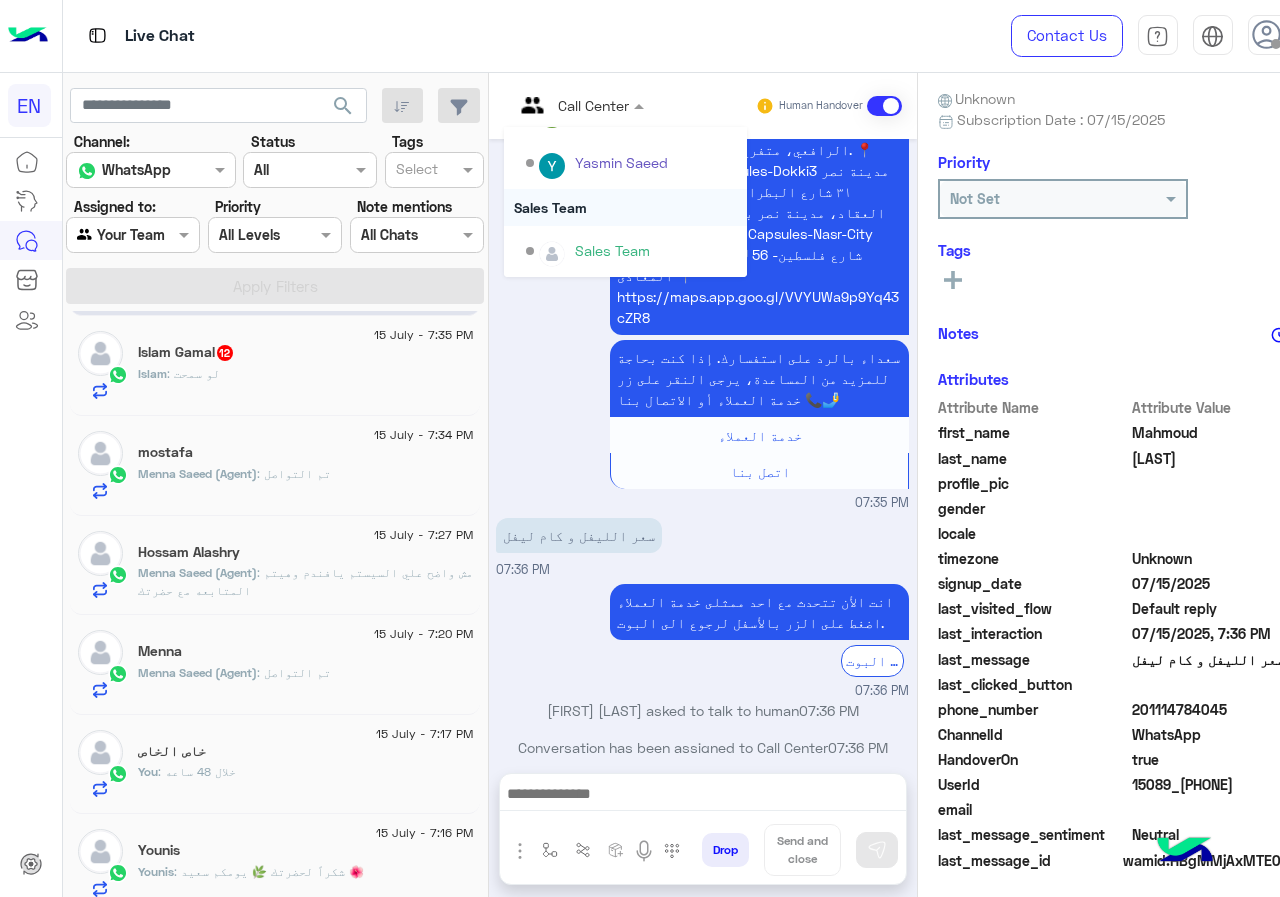 click on "Sales Team" at bounding box center (625, 207) 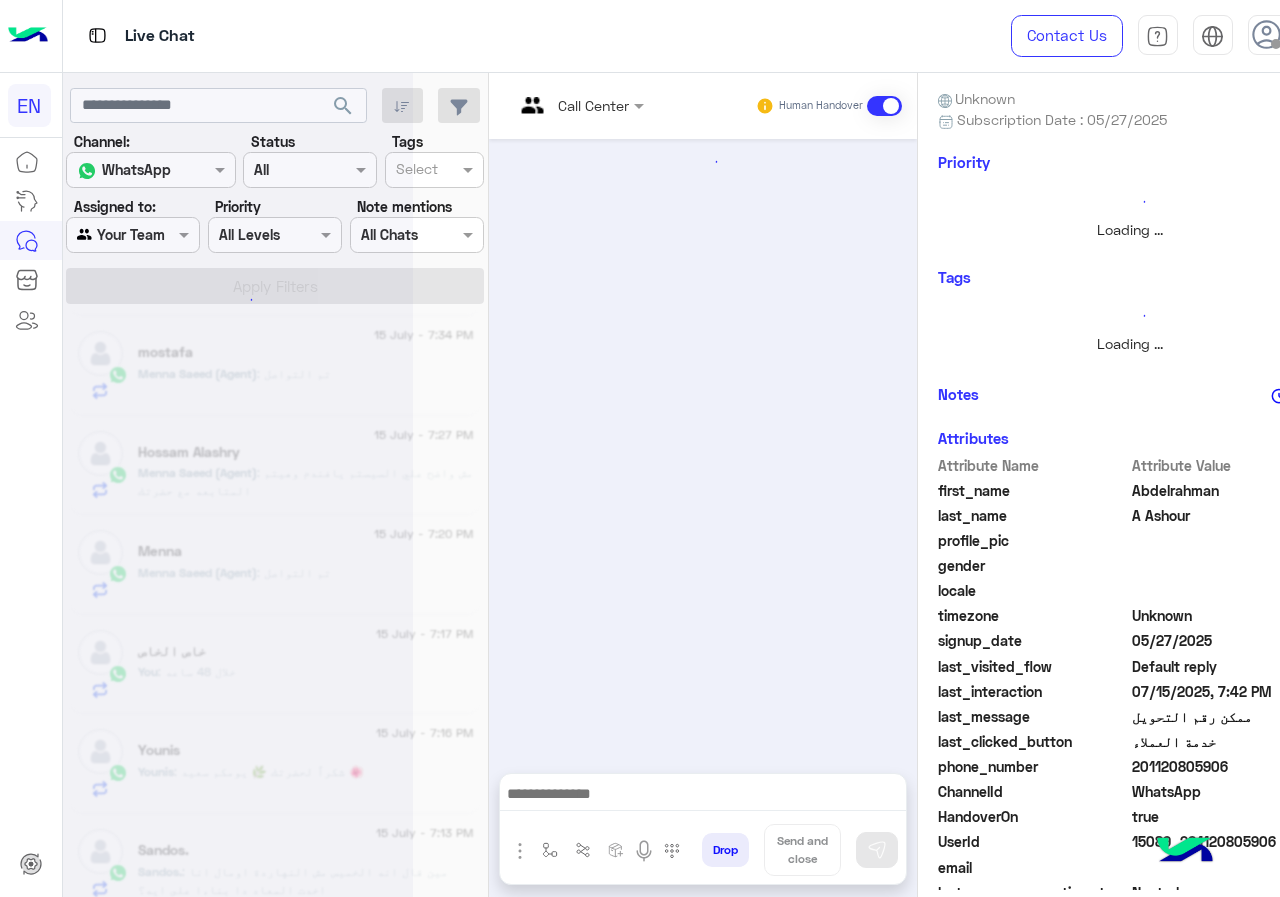 scroll, scrollTop: 1101, scrollLeft: 0, axis: vertical 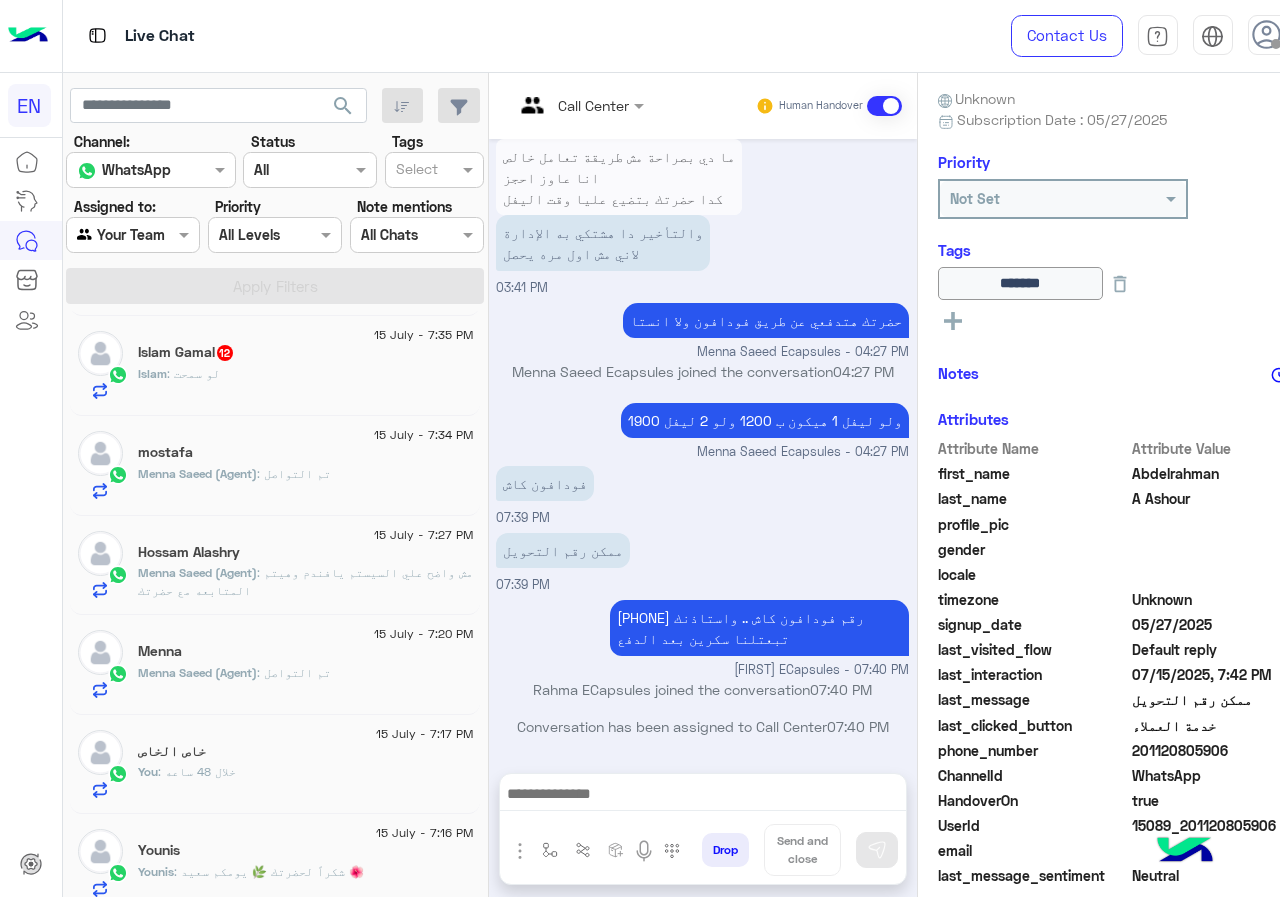 click on "Islam : لو سمحت" 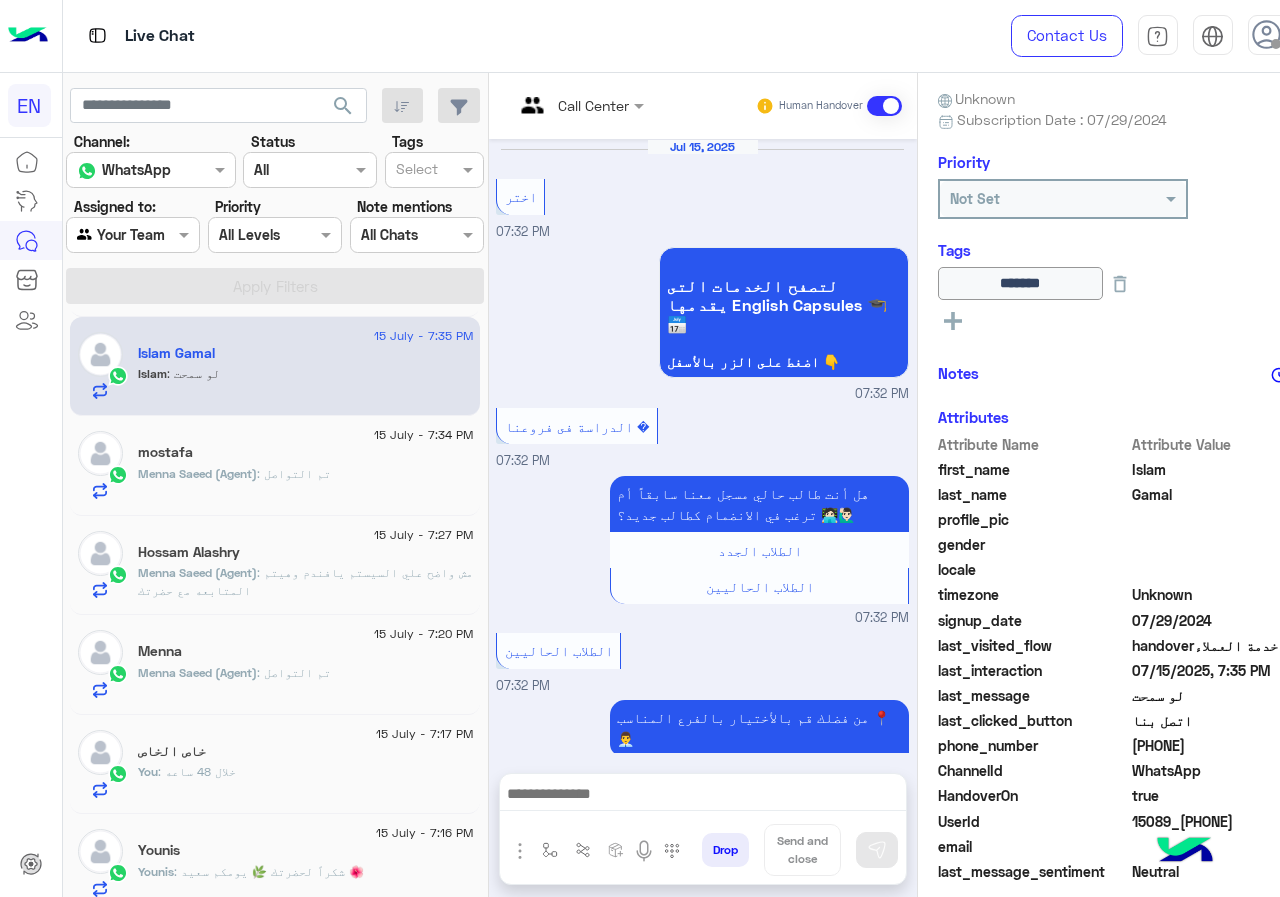 scroll, scrollTop: 175, scrollLeft: 0, axis: vertical 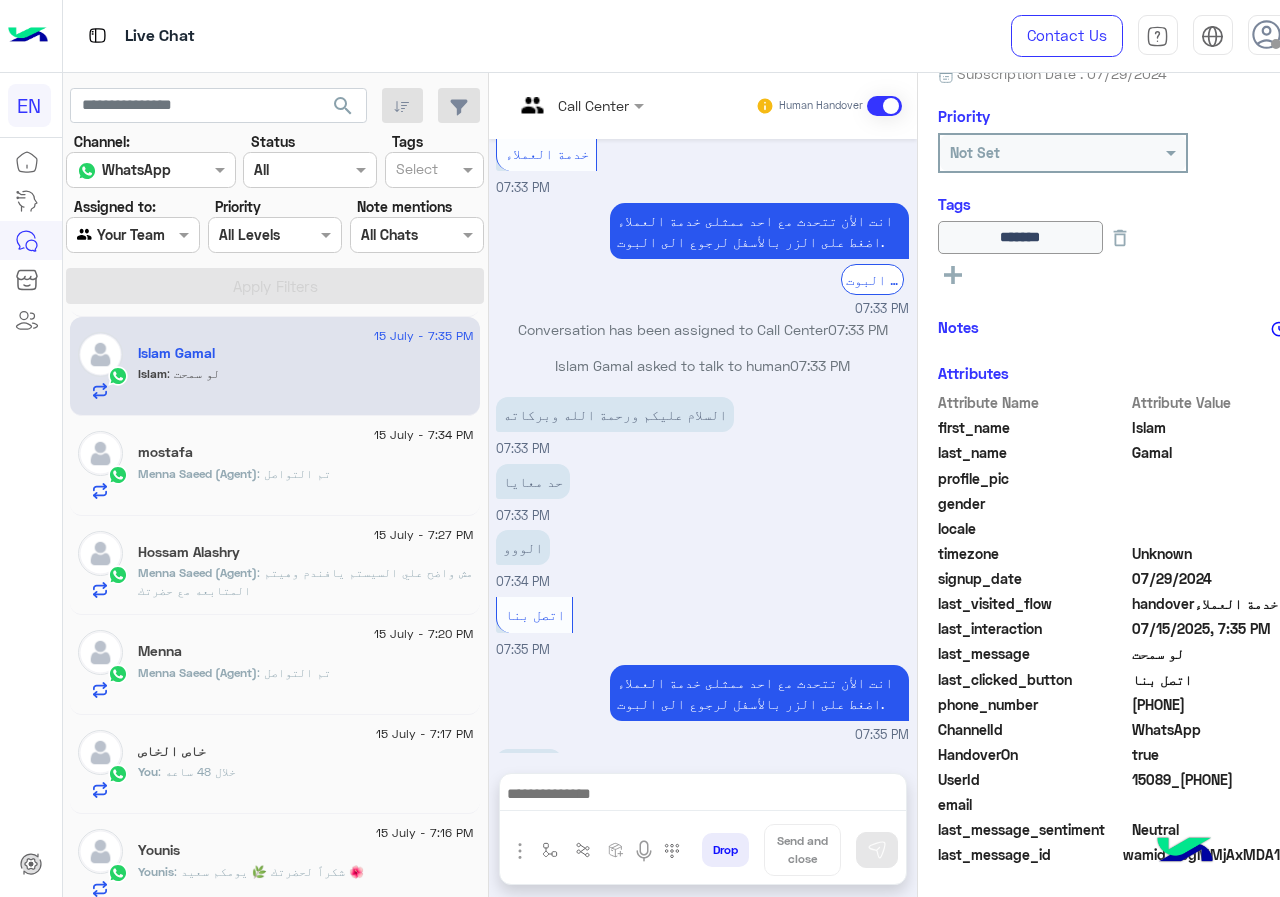 drag, startPoint x: 1138, startPoint y: 702, endPoint x: 1223, endPoint y: 698, distance: 85.09406 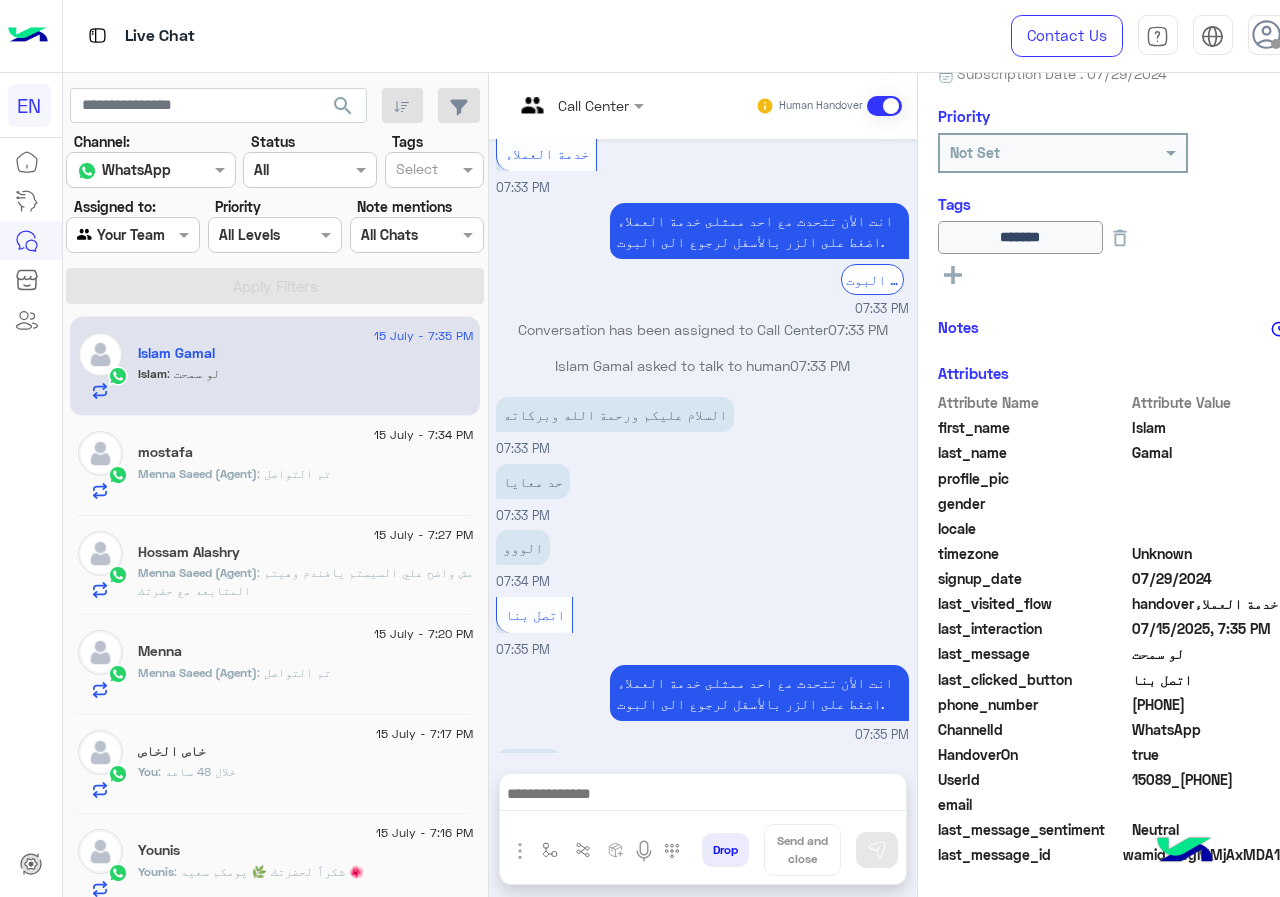 click at bounding box center [703, 799] 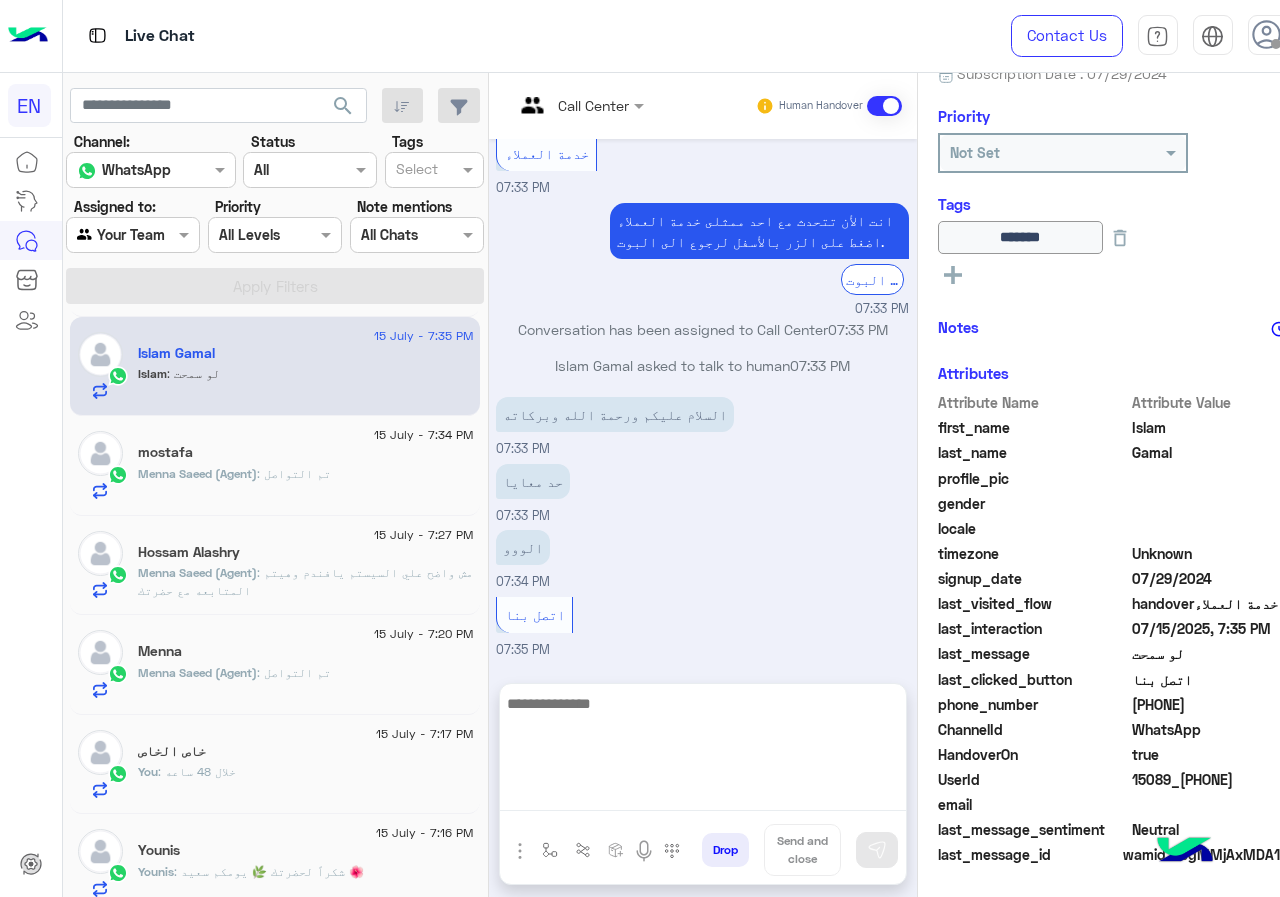 click at bounding box center [703, 751] 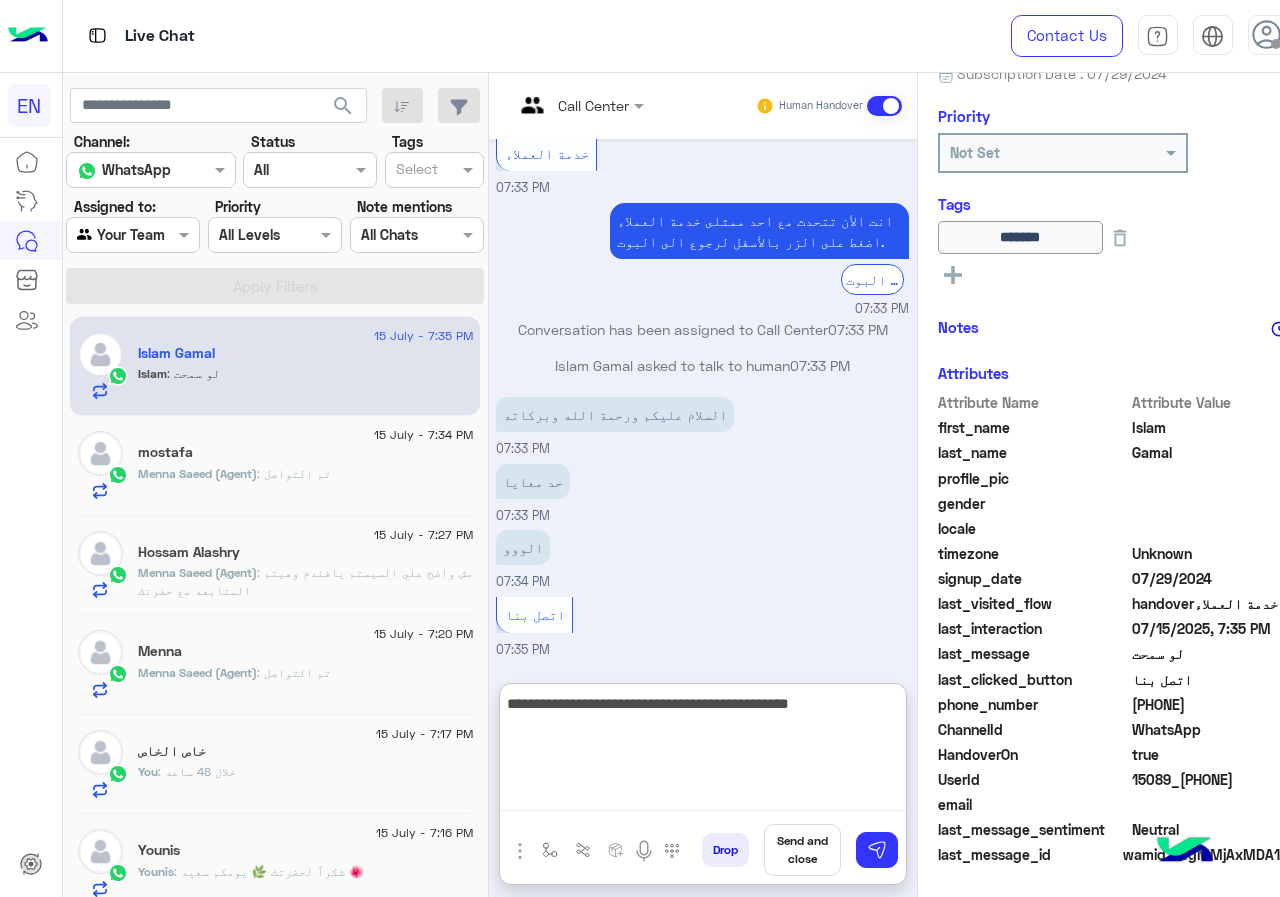 type on "**********" 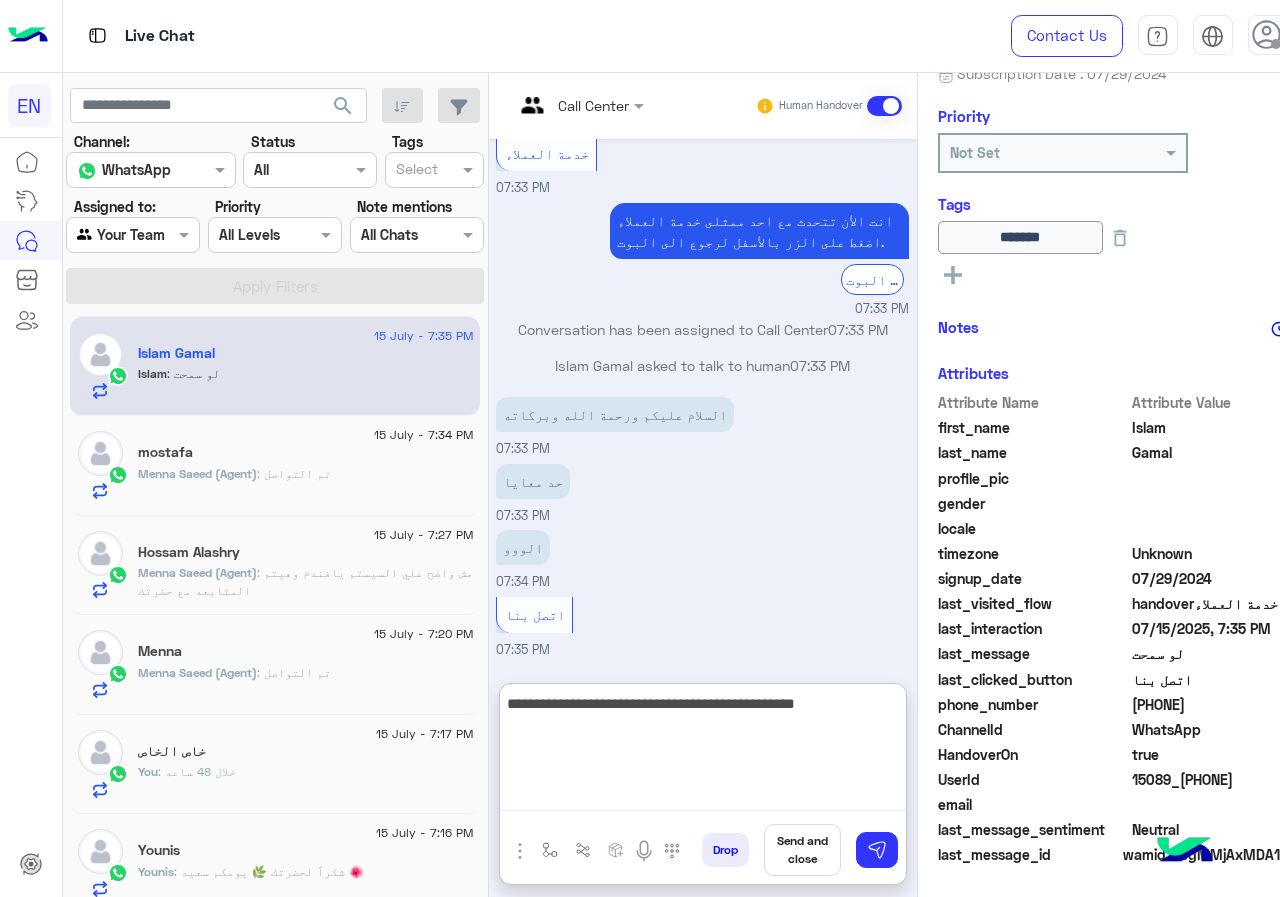 type 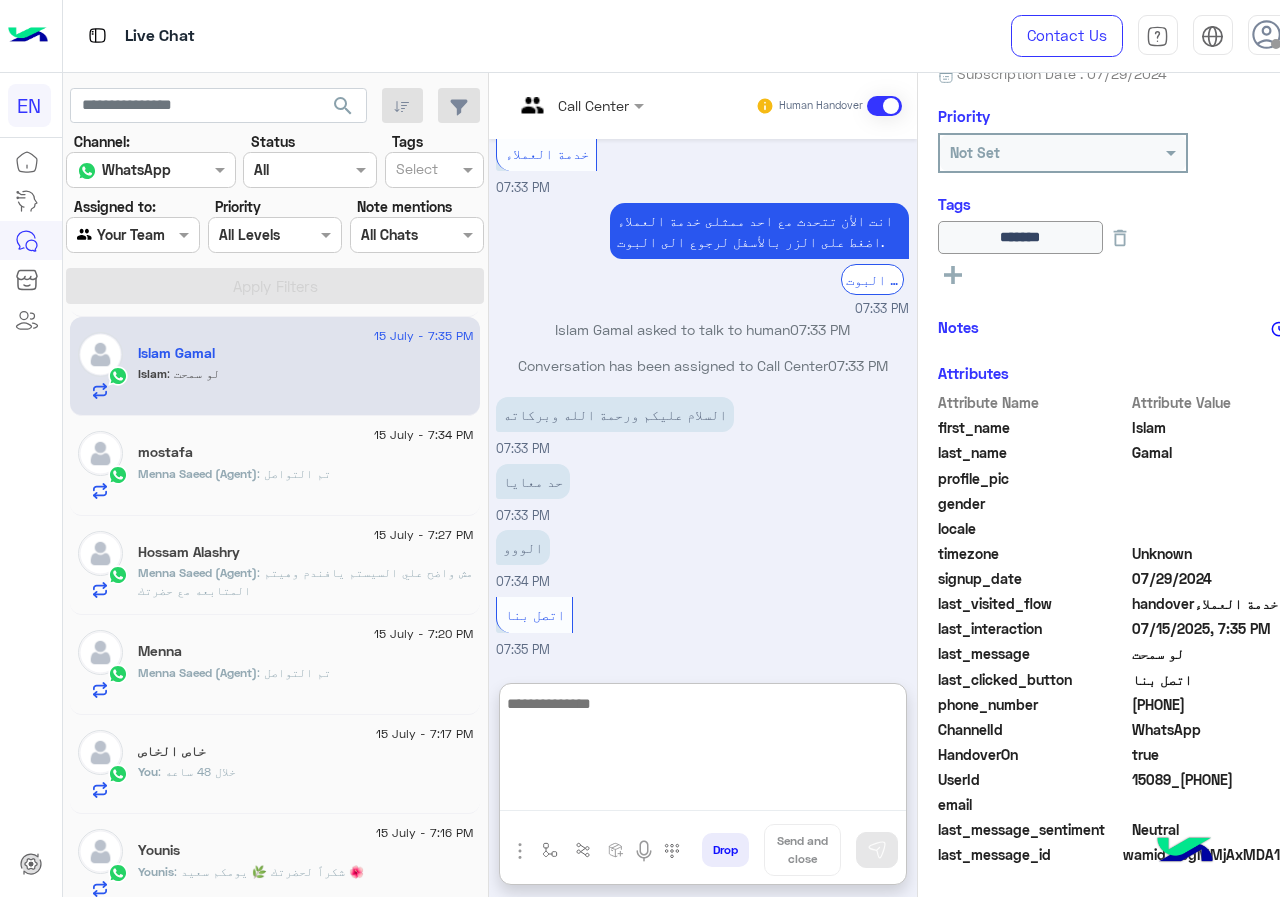 scroll, scrollTop: 1319, scrollLeft: 0, axis: vertical 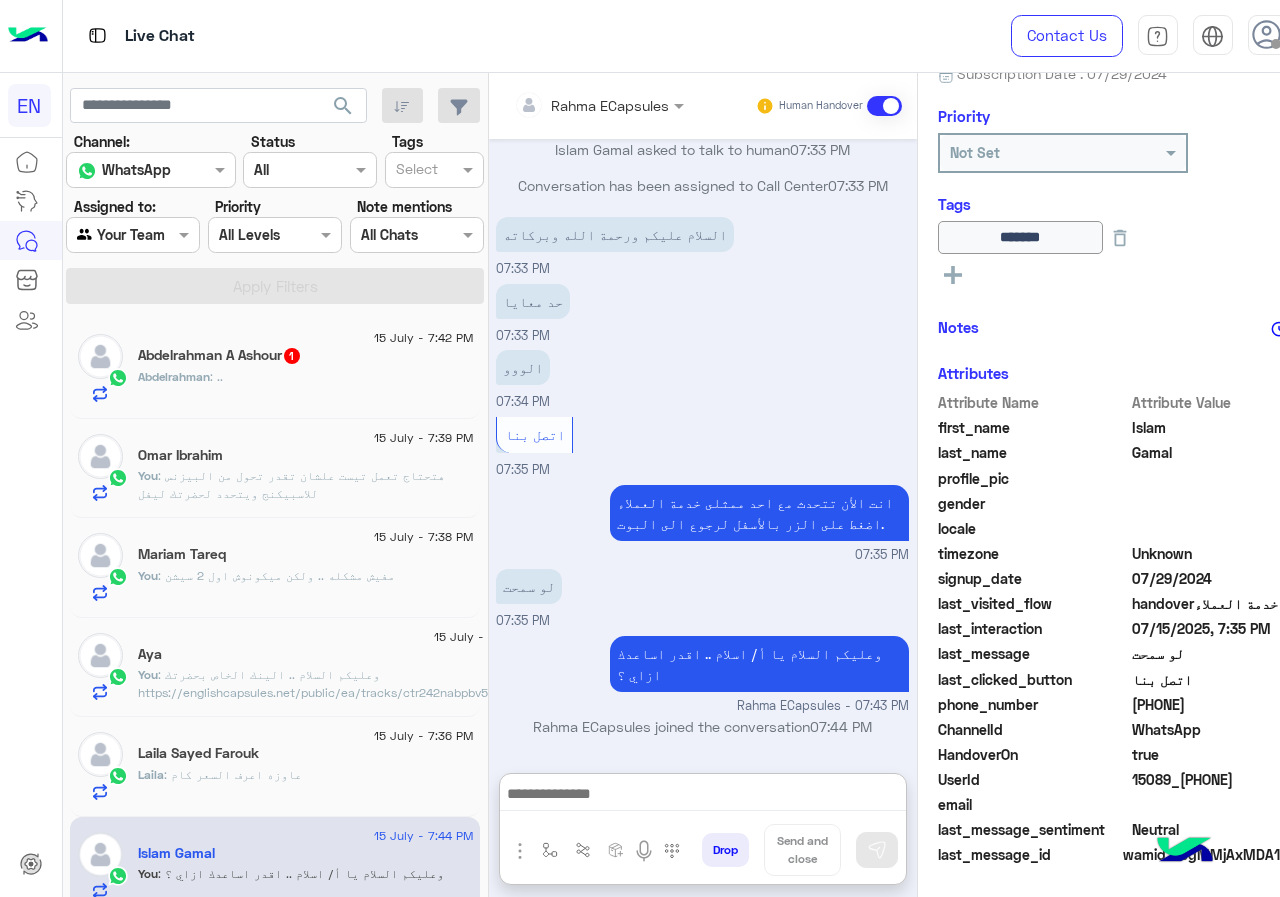 click on "Abdelrahman : .." 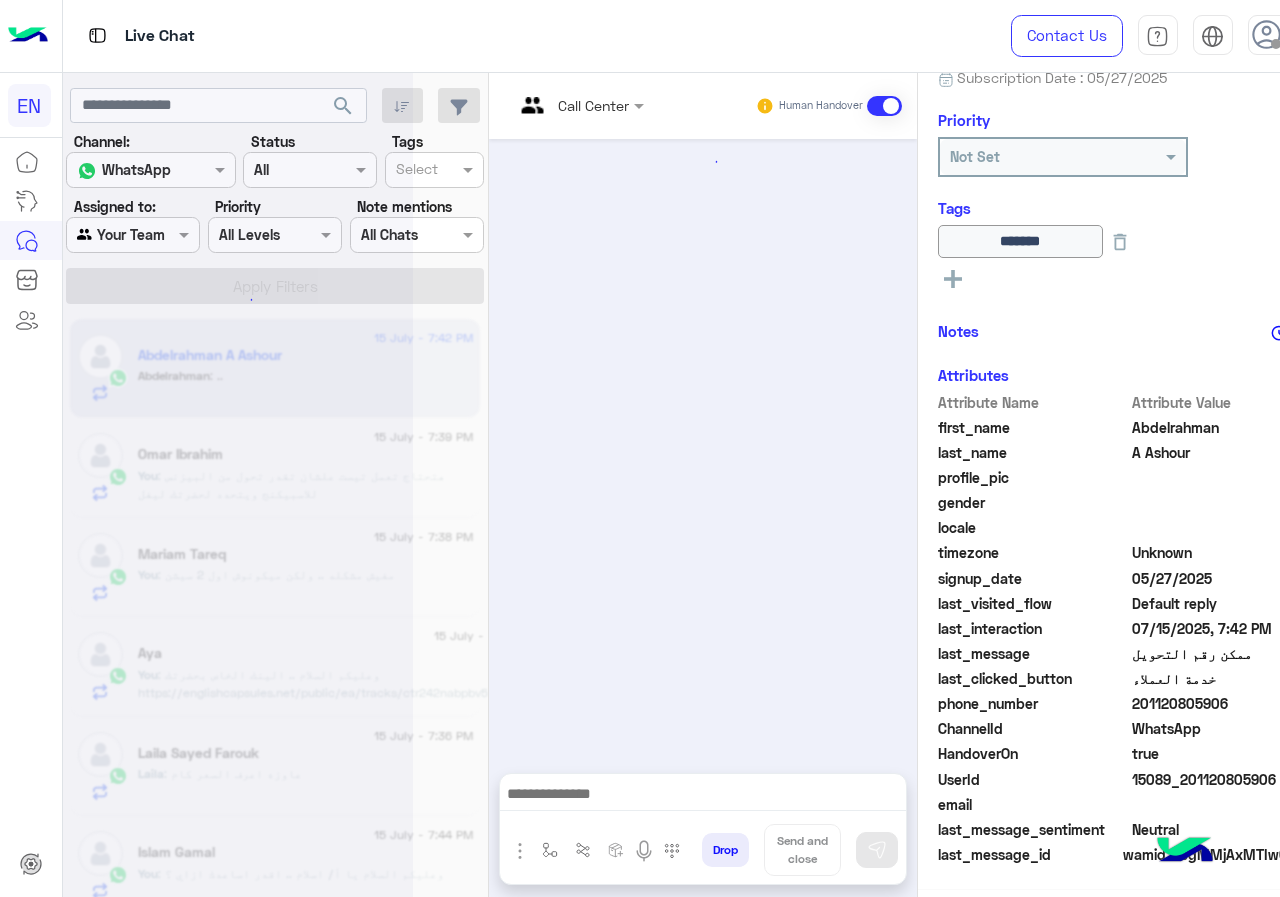 scroll, scrollTop: 217, scrollLeft: 0, axis: vertical 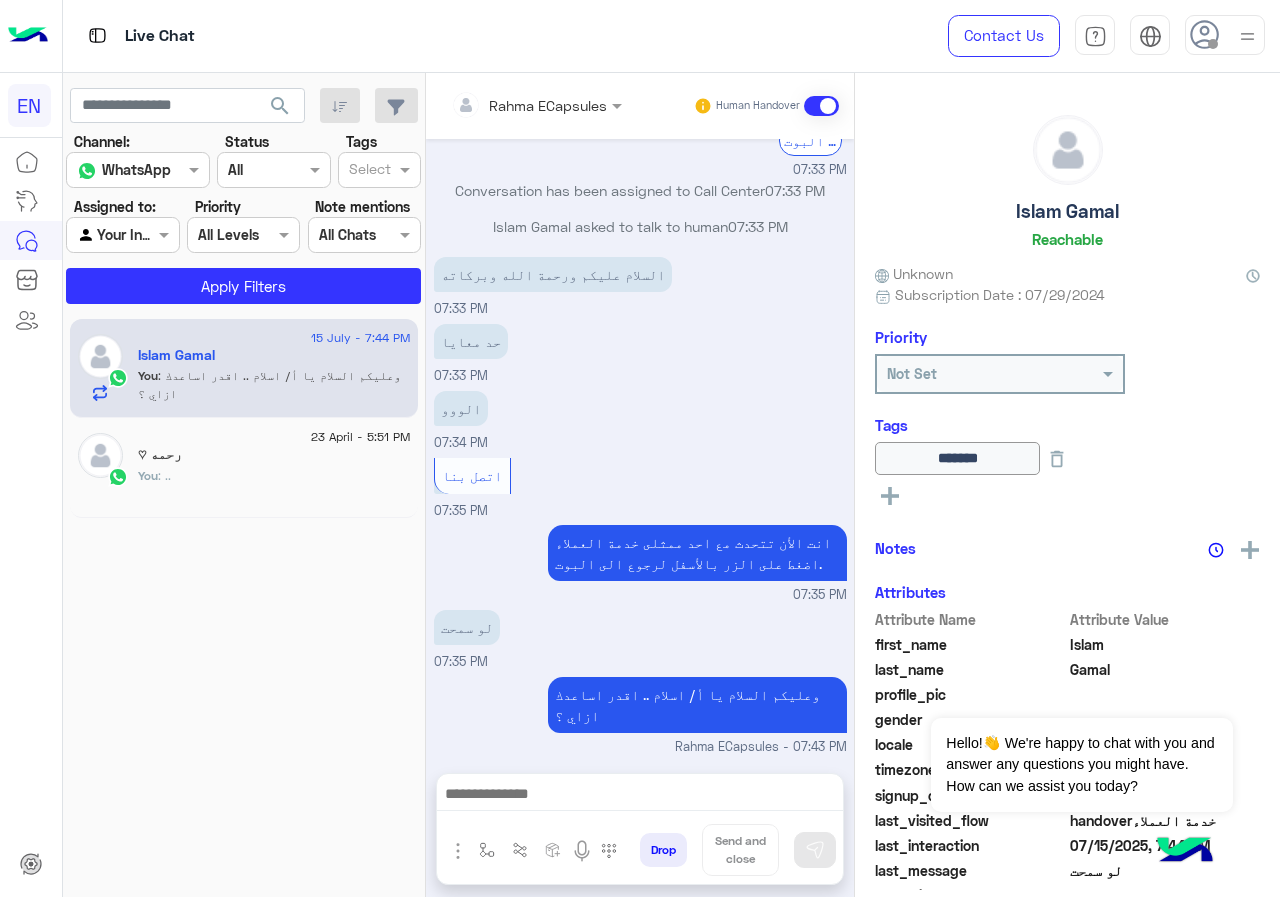 click at bounding box center [509, 105] 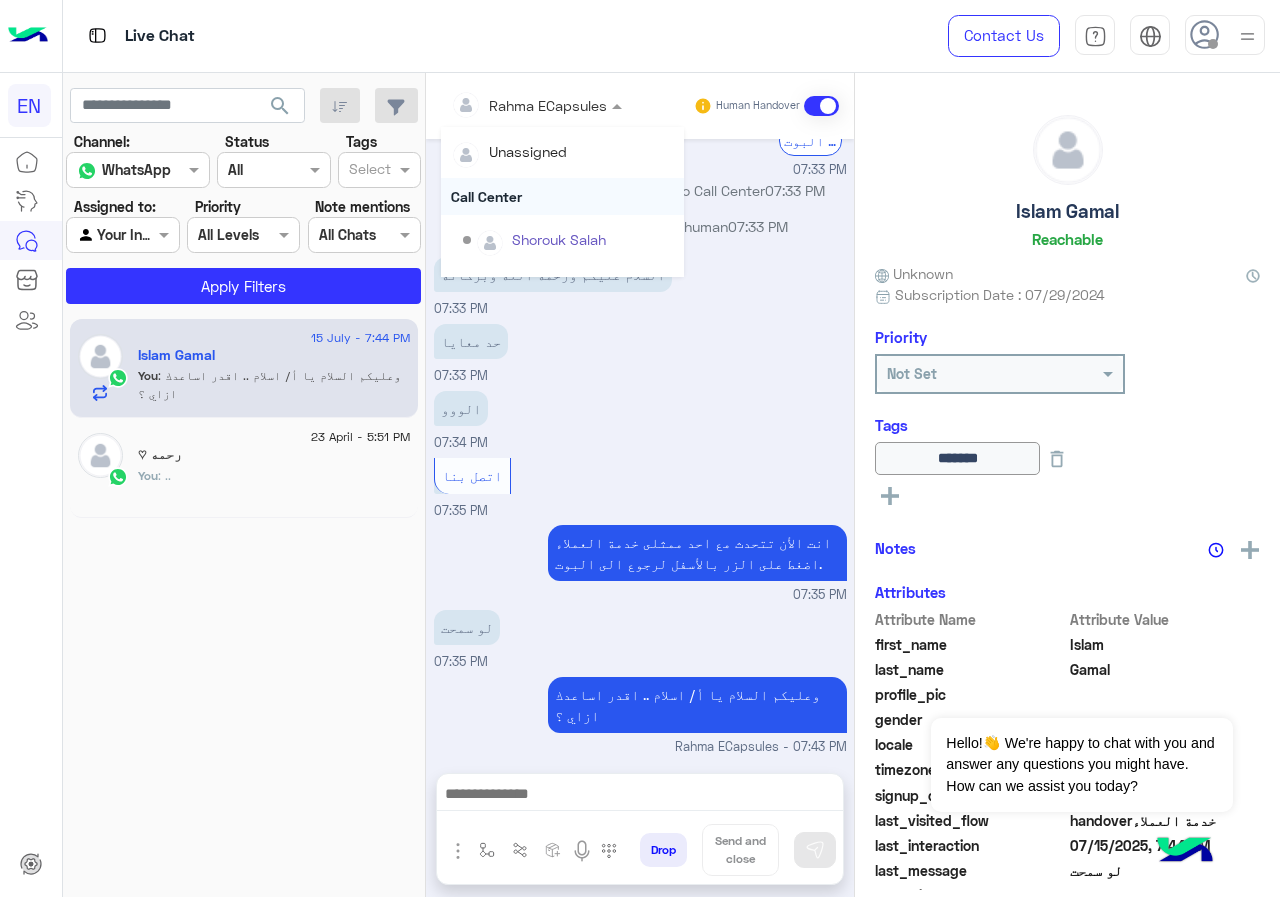 click on "Call Center" at bounding box center [562, 196] 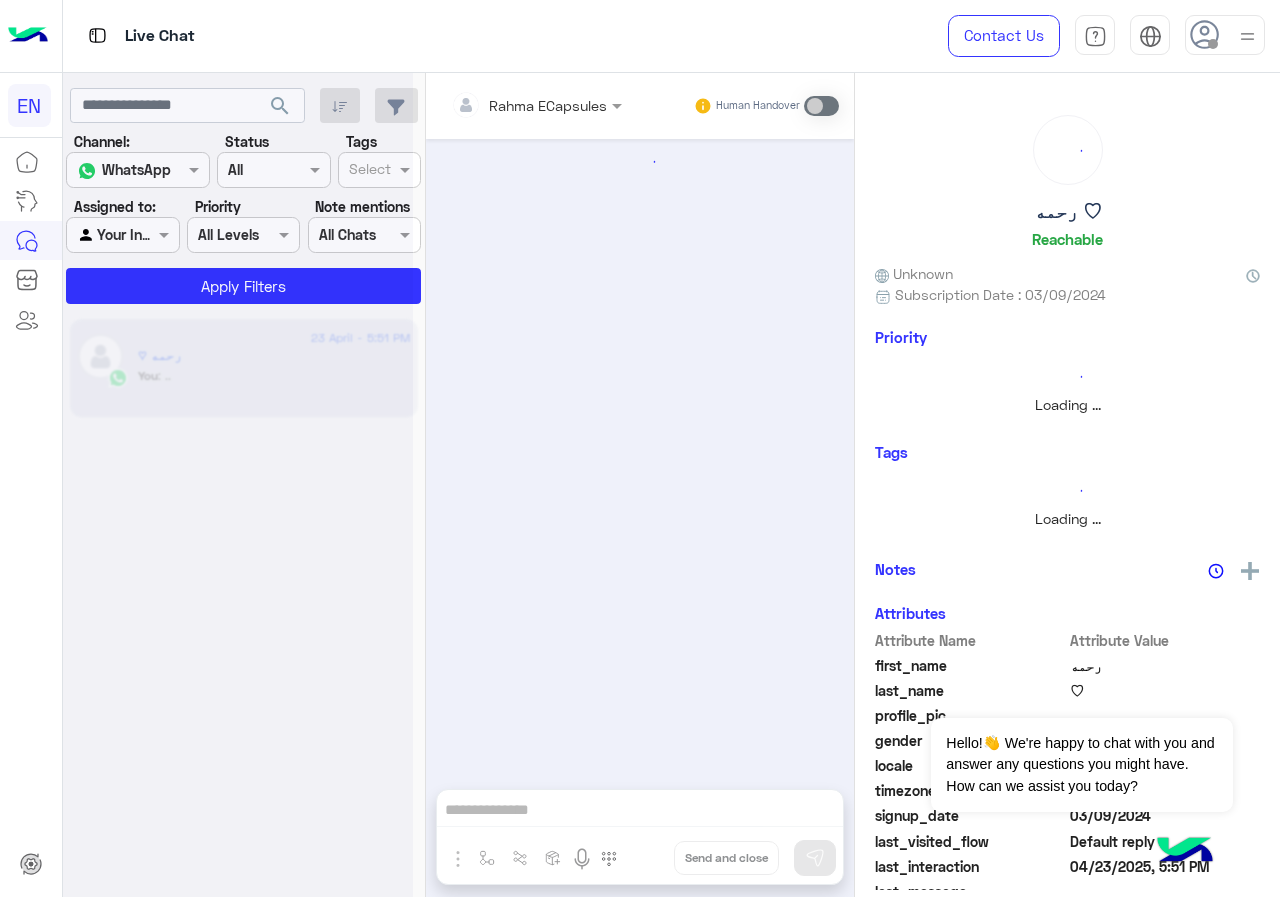 scroll, scrollTop: 0, scrollLeft: 0, axis: both 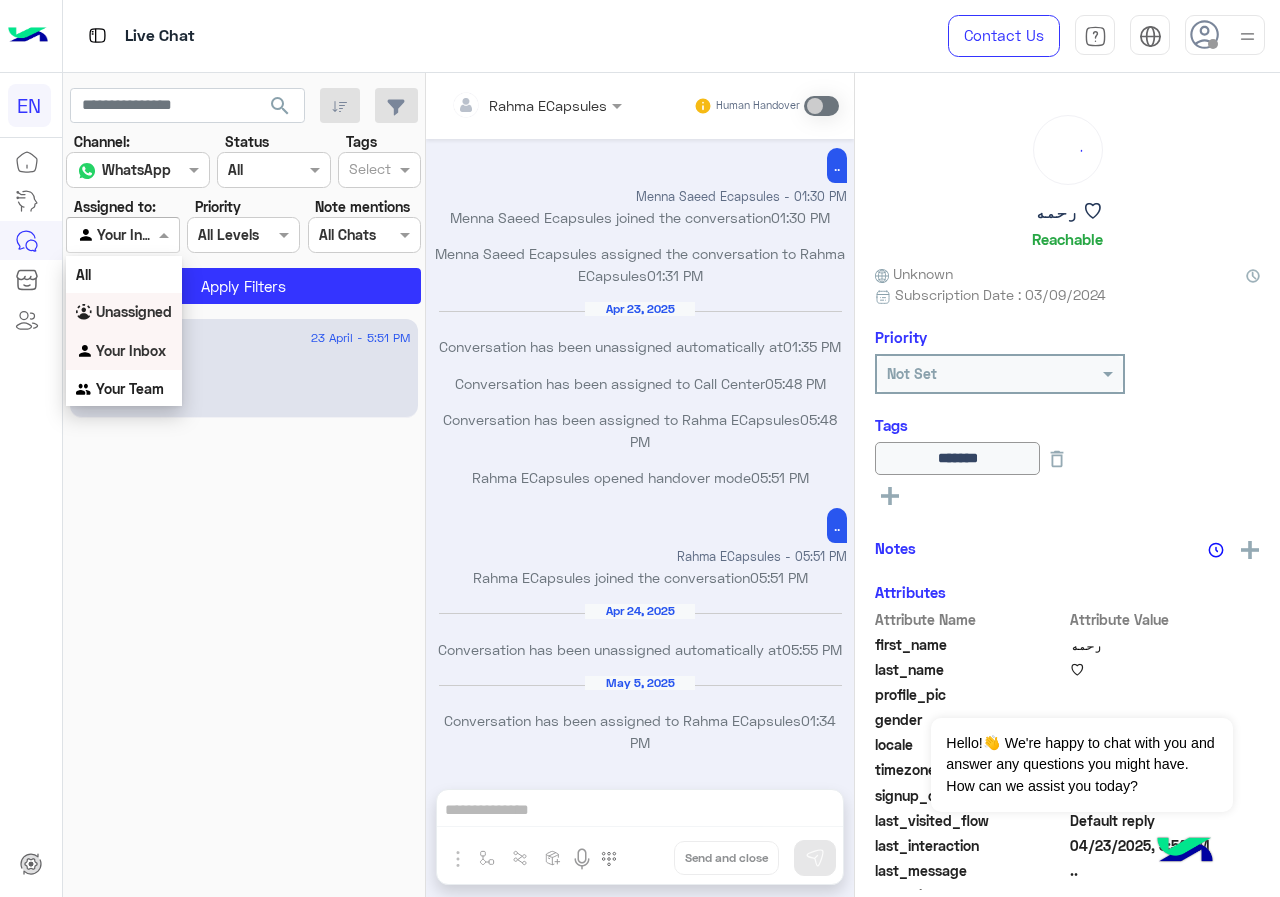 click on "Unassigned" at bounding box center [134, 311] 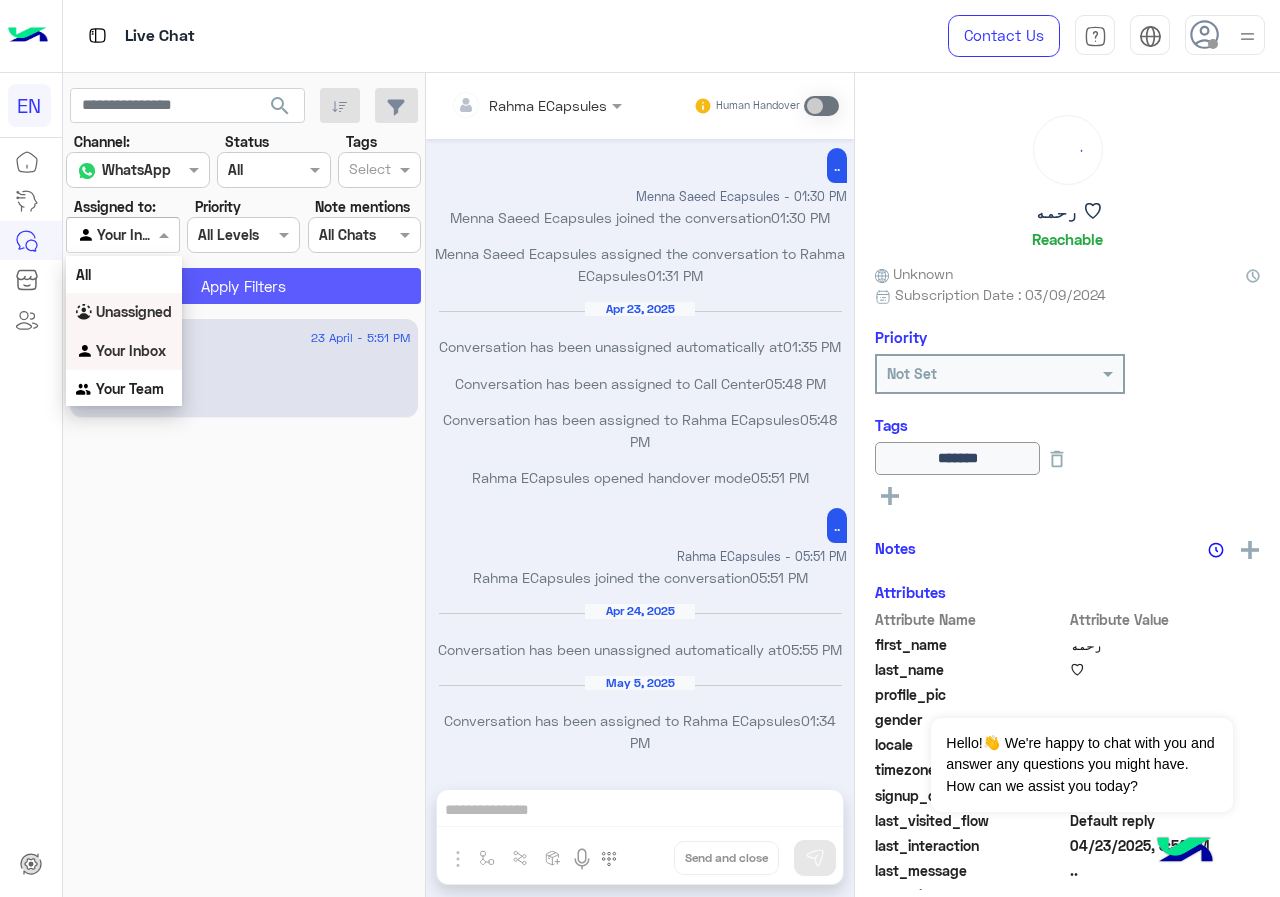 click on "Apply Filters" 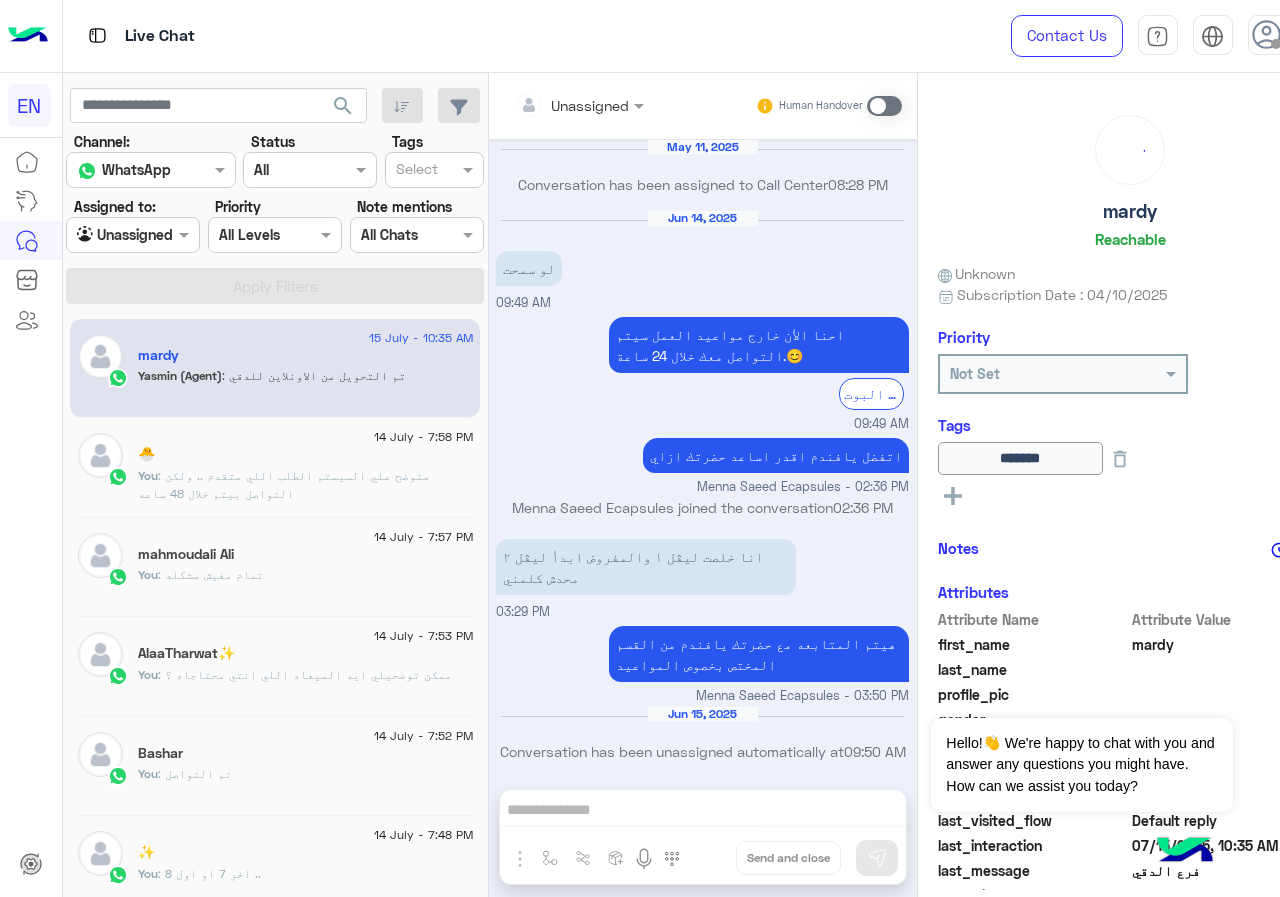 scroll, scrollTop: 850, scrollLeft: 0, axis: vertical 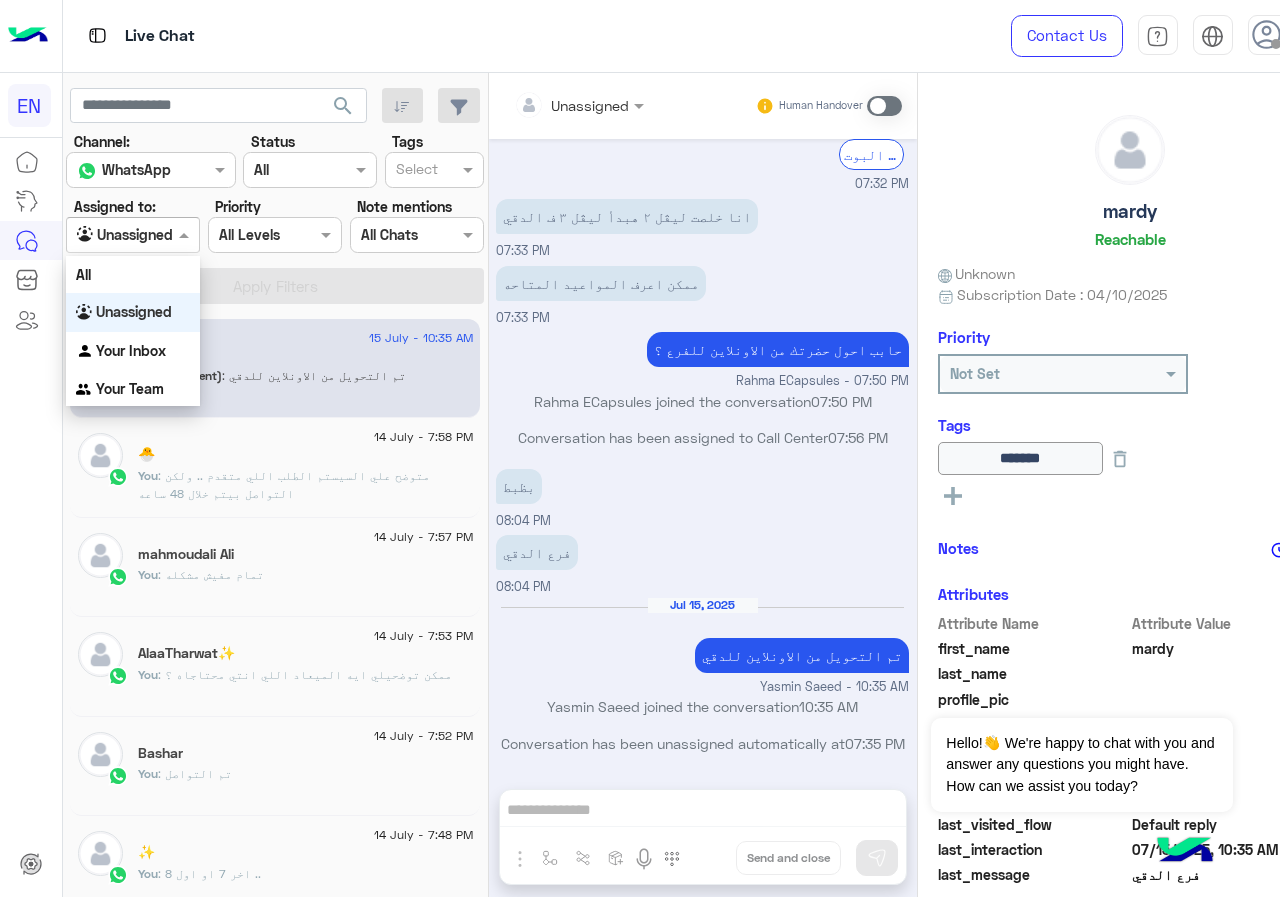 click at bounding box center [109, 235] 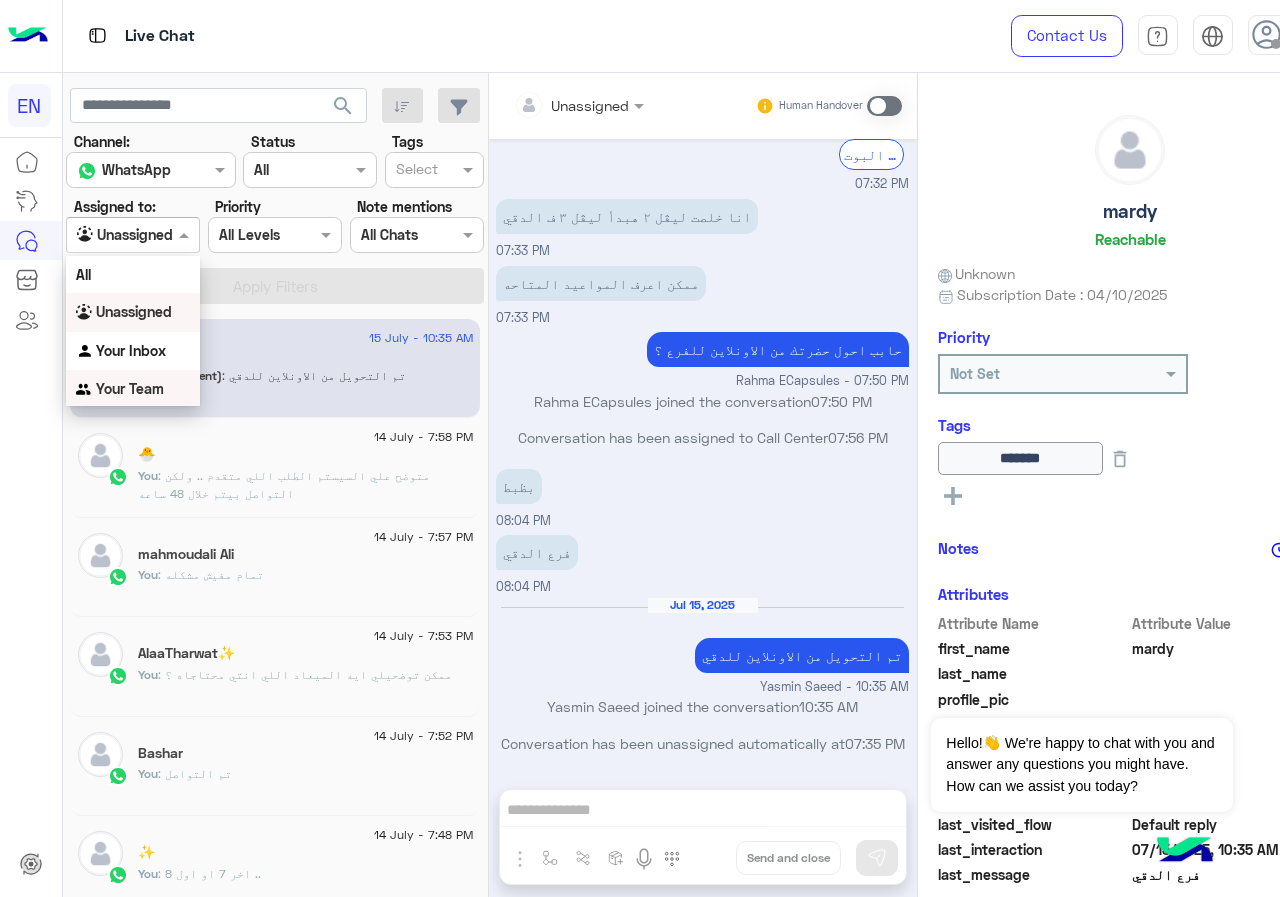 click on "Your Team" at bounding box center [130, 388] 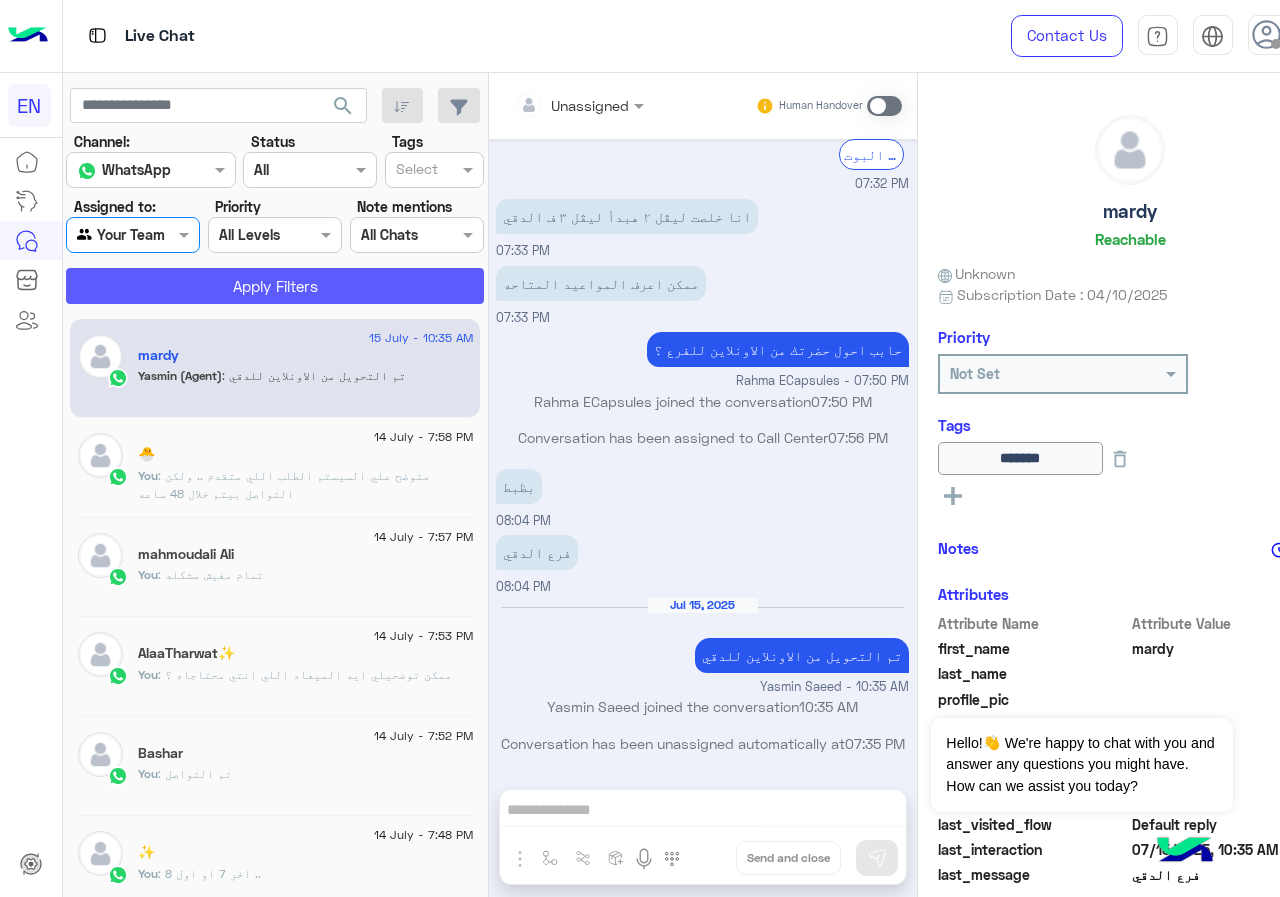 click on "Apply Filters" 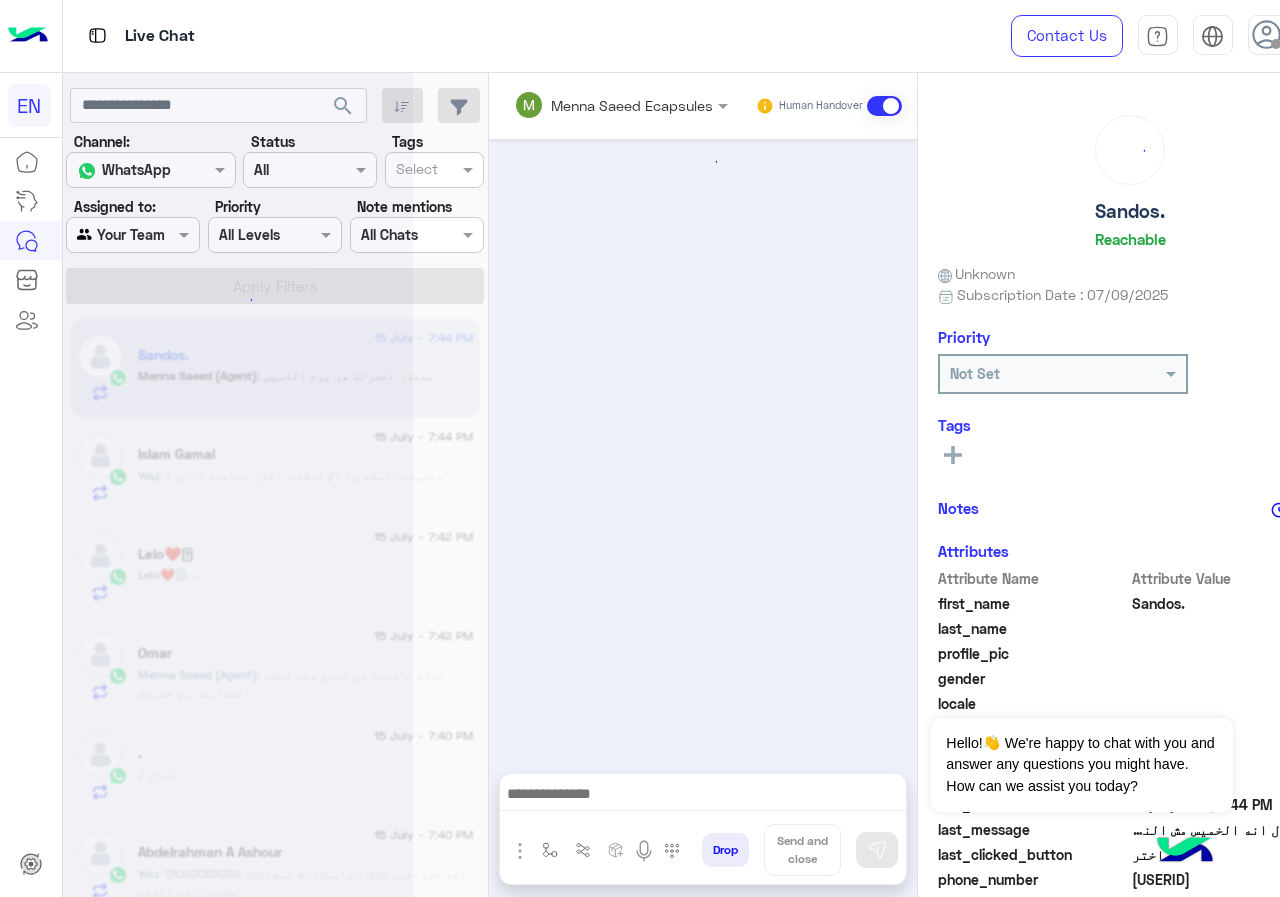 scroll, scrollTop: 1068, scrollLeft: 0, axis: vertical 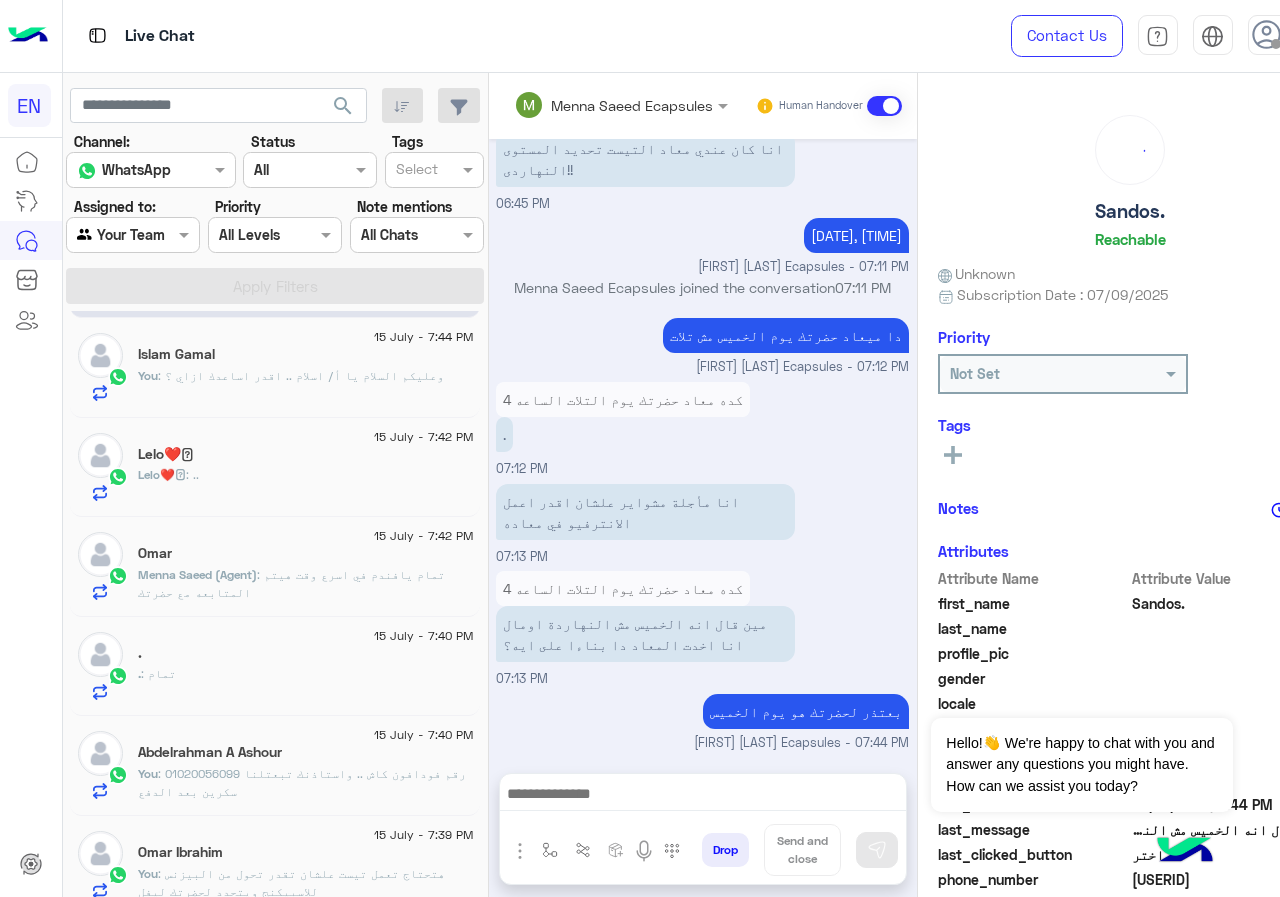click on "Lelo❤️🥹 : .." 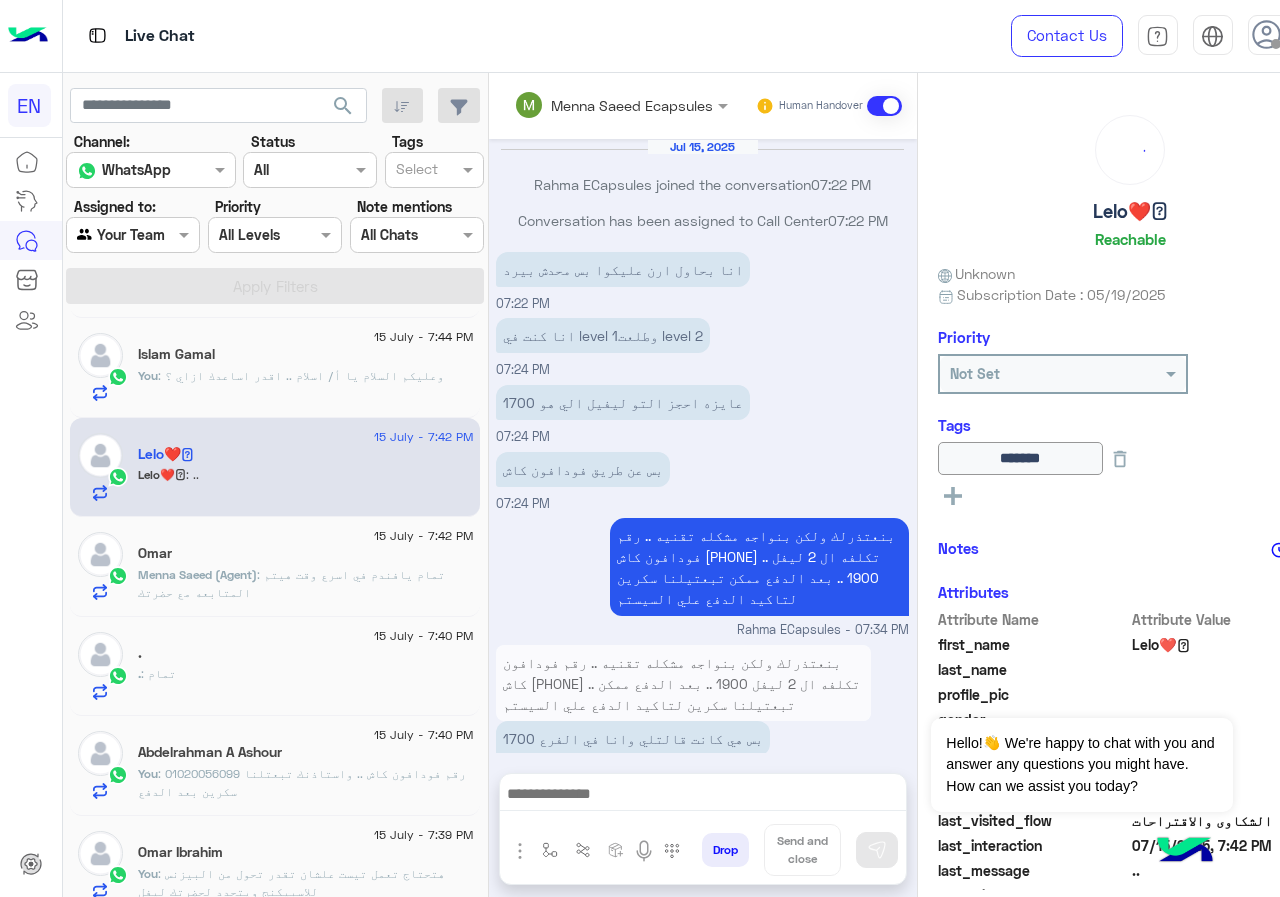 scroll, scrollTop: 835, scrollLeft: 0, axis: vertical 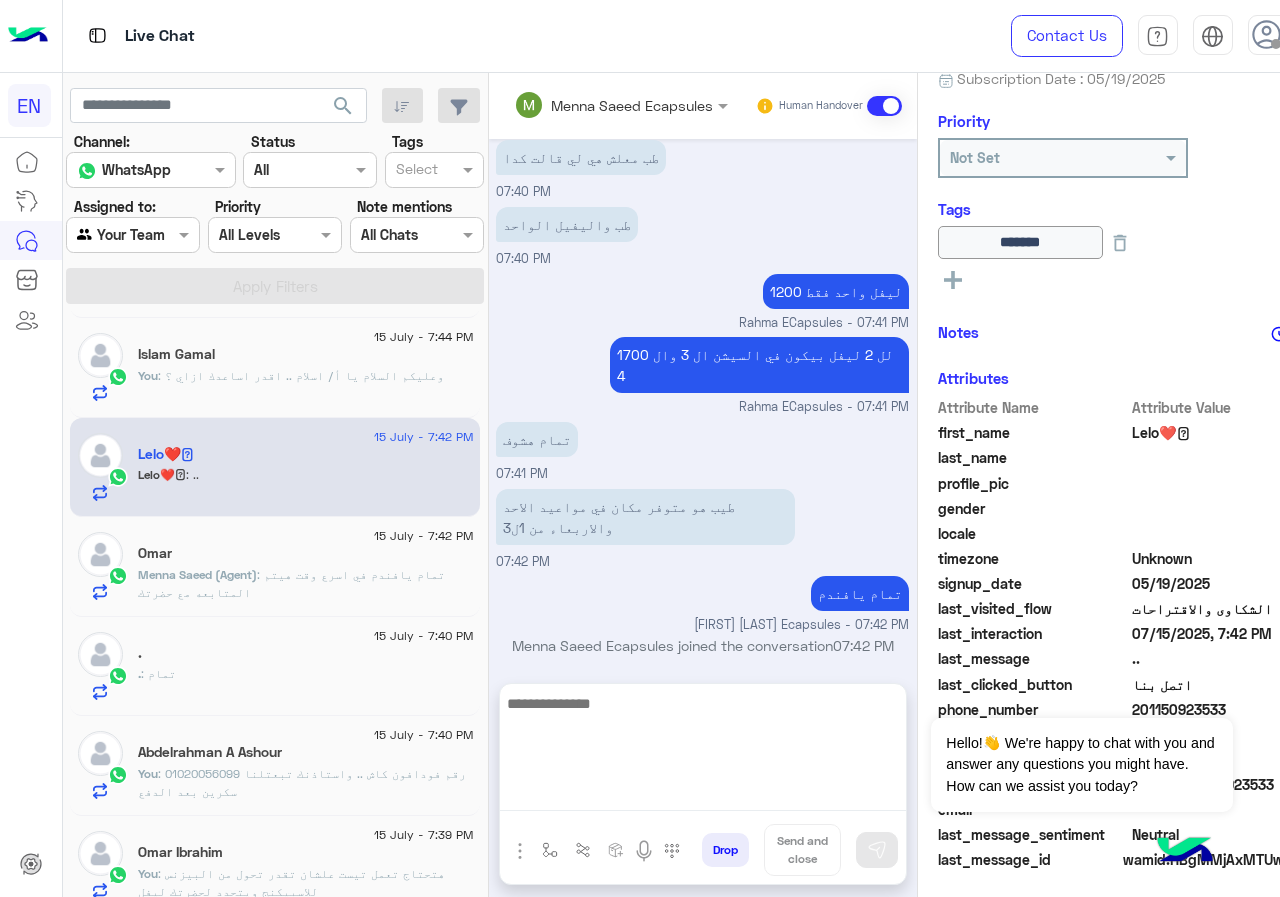 click at bounding box center [703, 751] 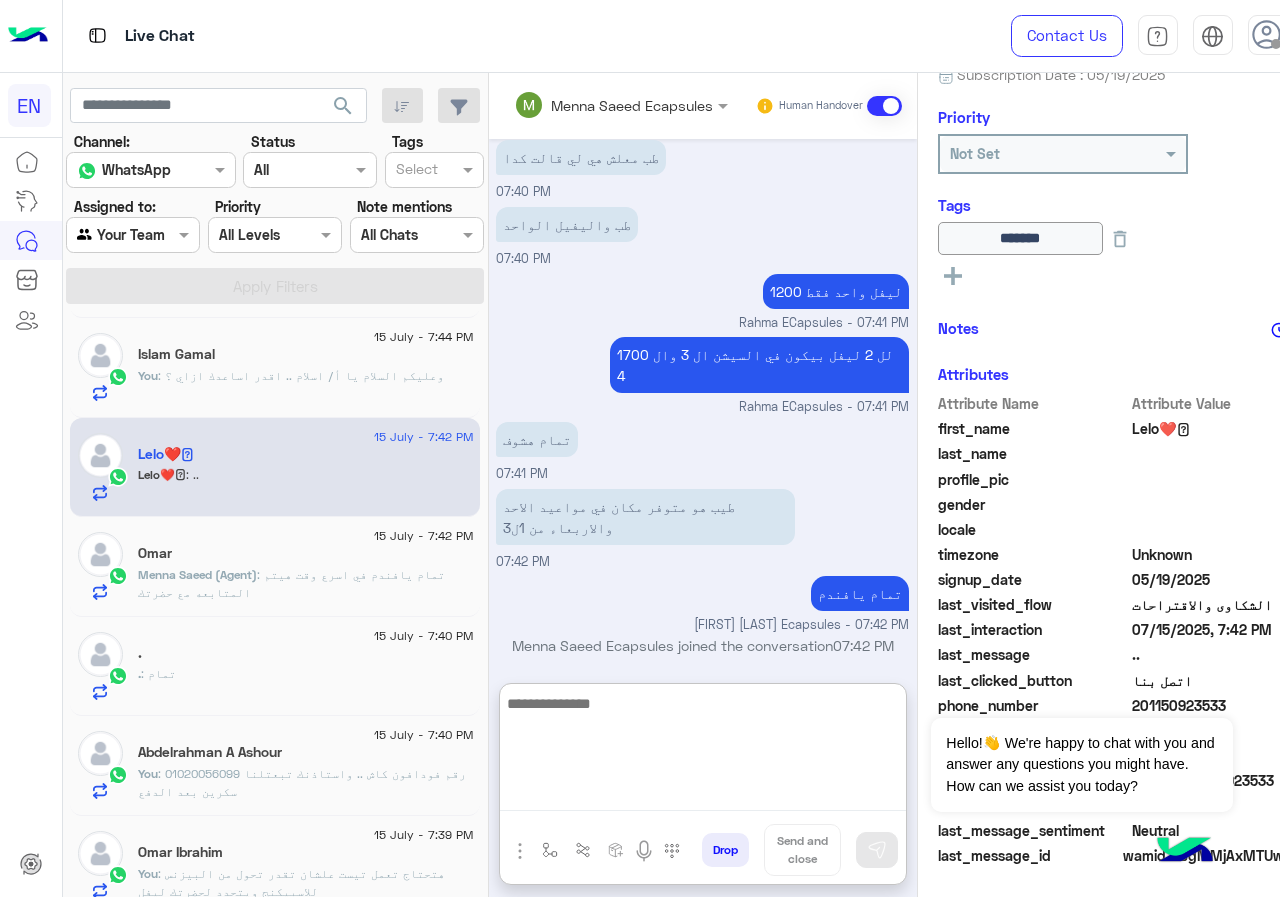 scroll, scrollTop: 221, scrollLeft: 0, axis: vertical 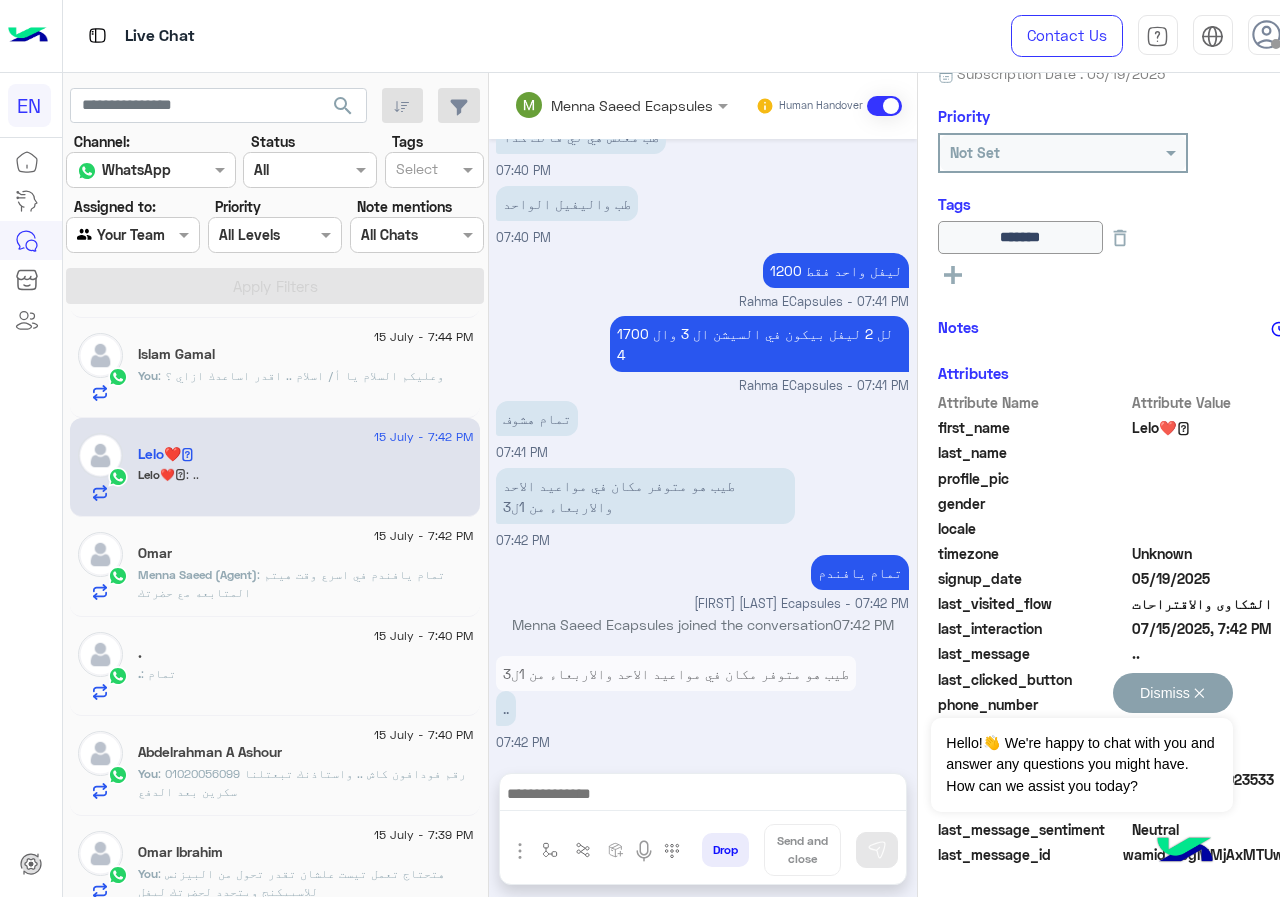 click on "Dismiss ✕" at bounding box center (1173, 693) 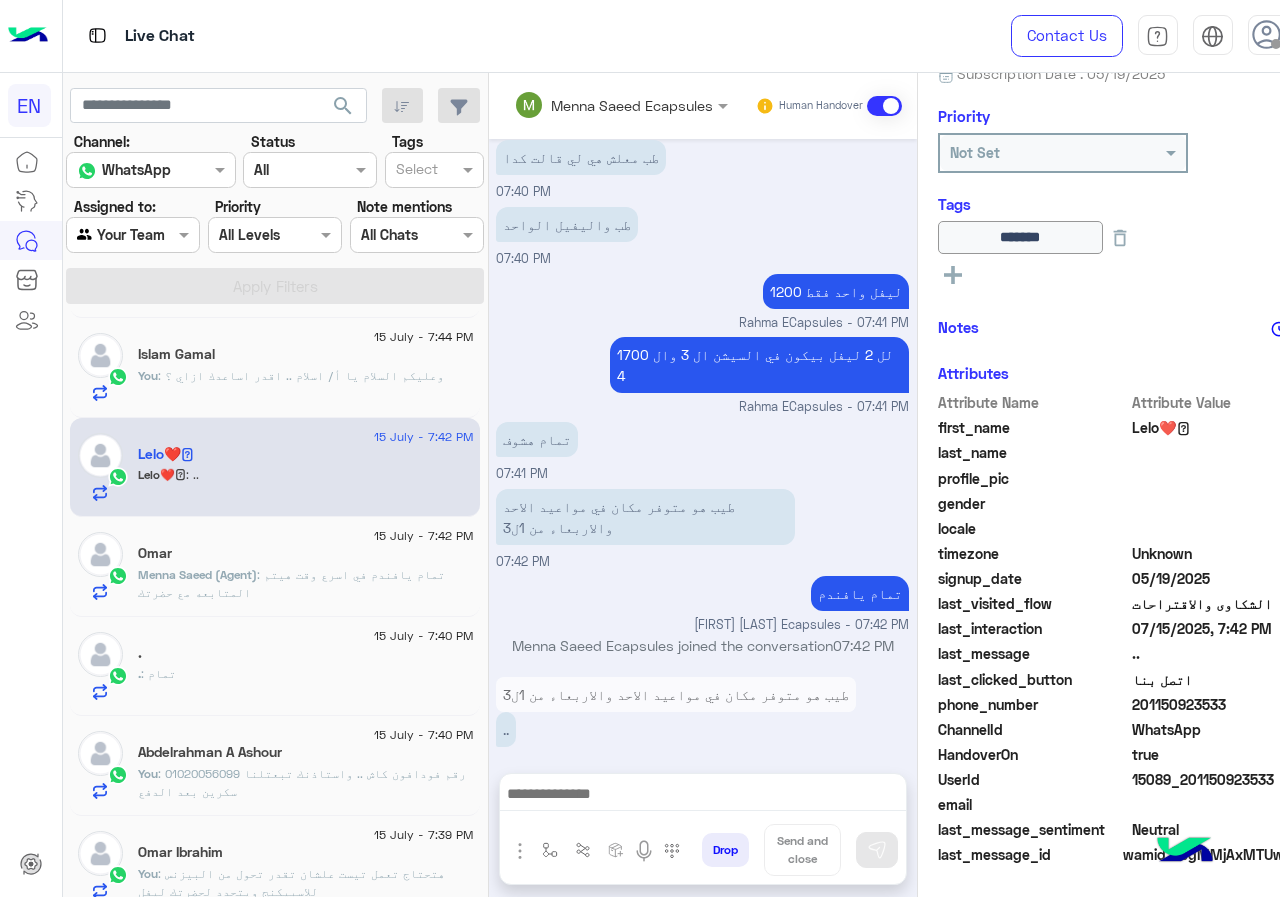 drag, startPoint x: 1137, startPoint y: 710, endPoint x: 1252, endPoint y: 703, distance: 115.212845 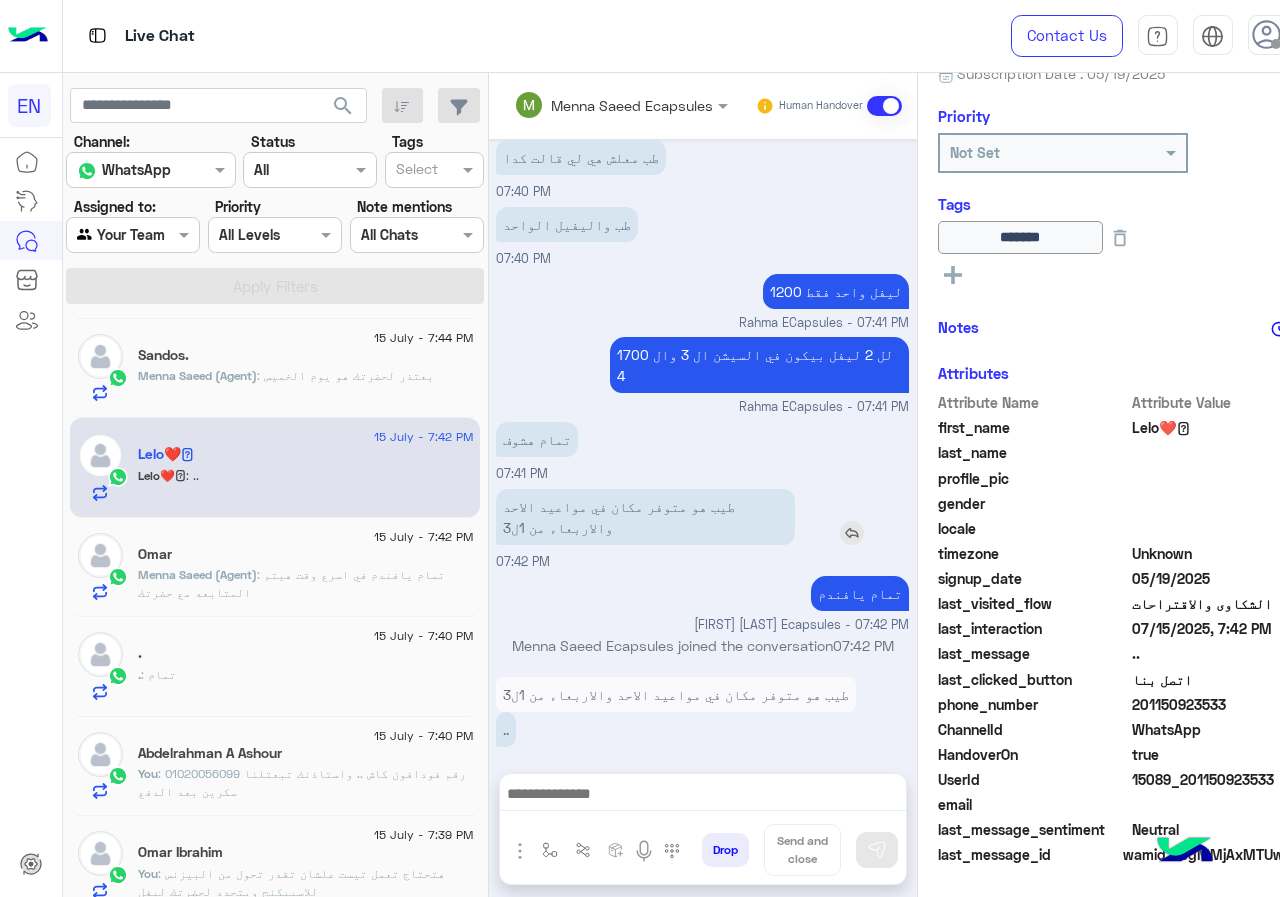 click on "طيب هو متوفر مكان في مواعيد الاحد والاربعاء من 1ل3" at bounding box center [645, 517] 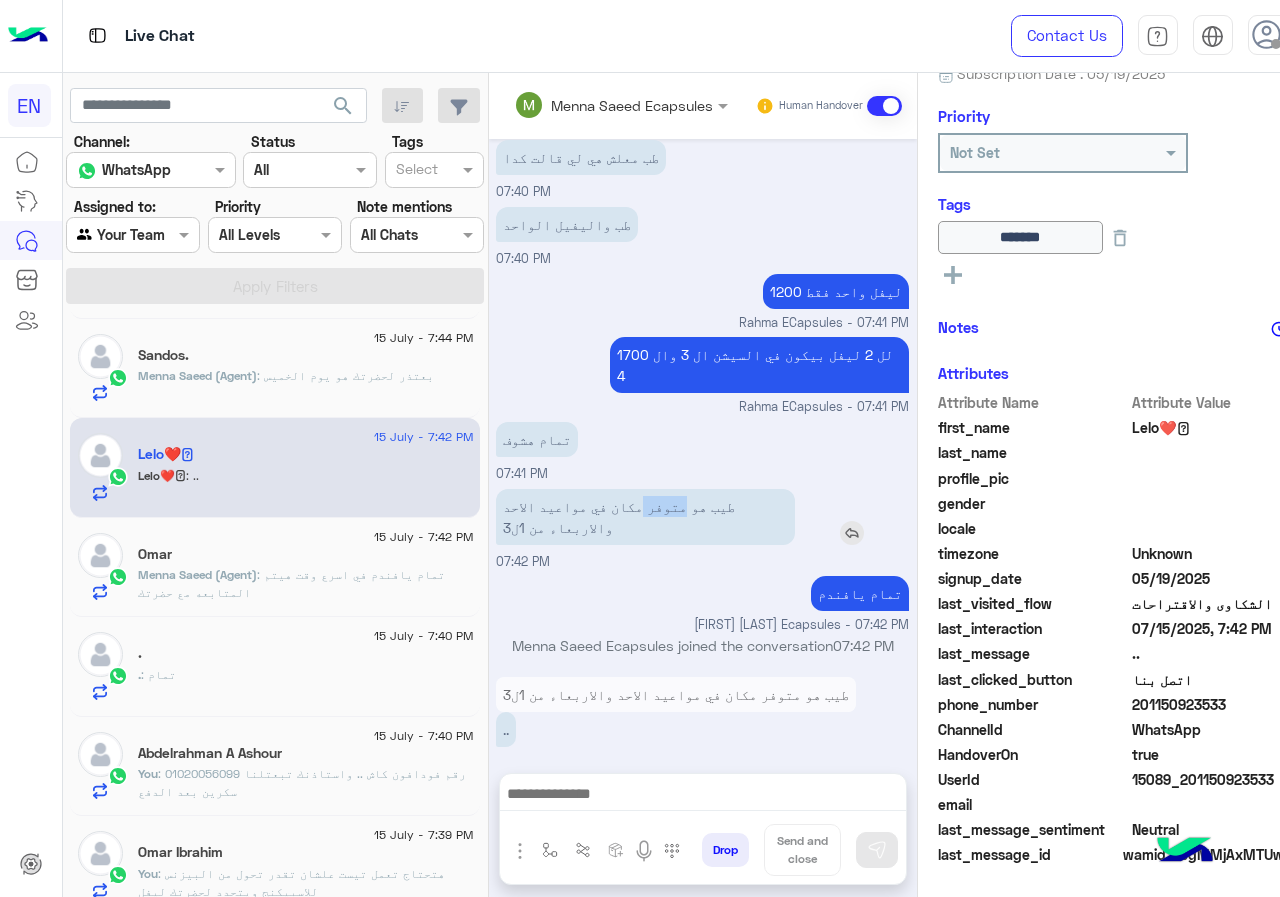 click on "طيب هو متوفر مكان في مواعيد الاحد والاربعاء من 1ل3" at bounding box center (645, 517) 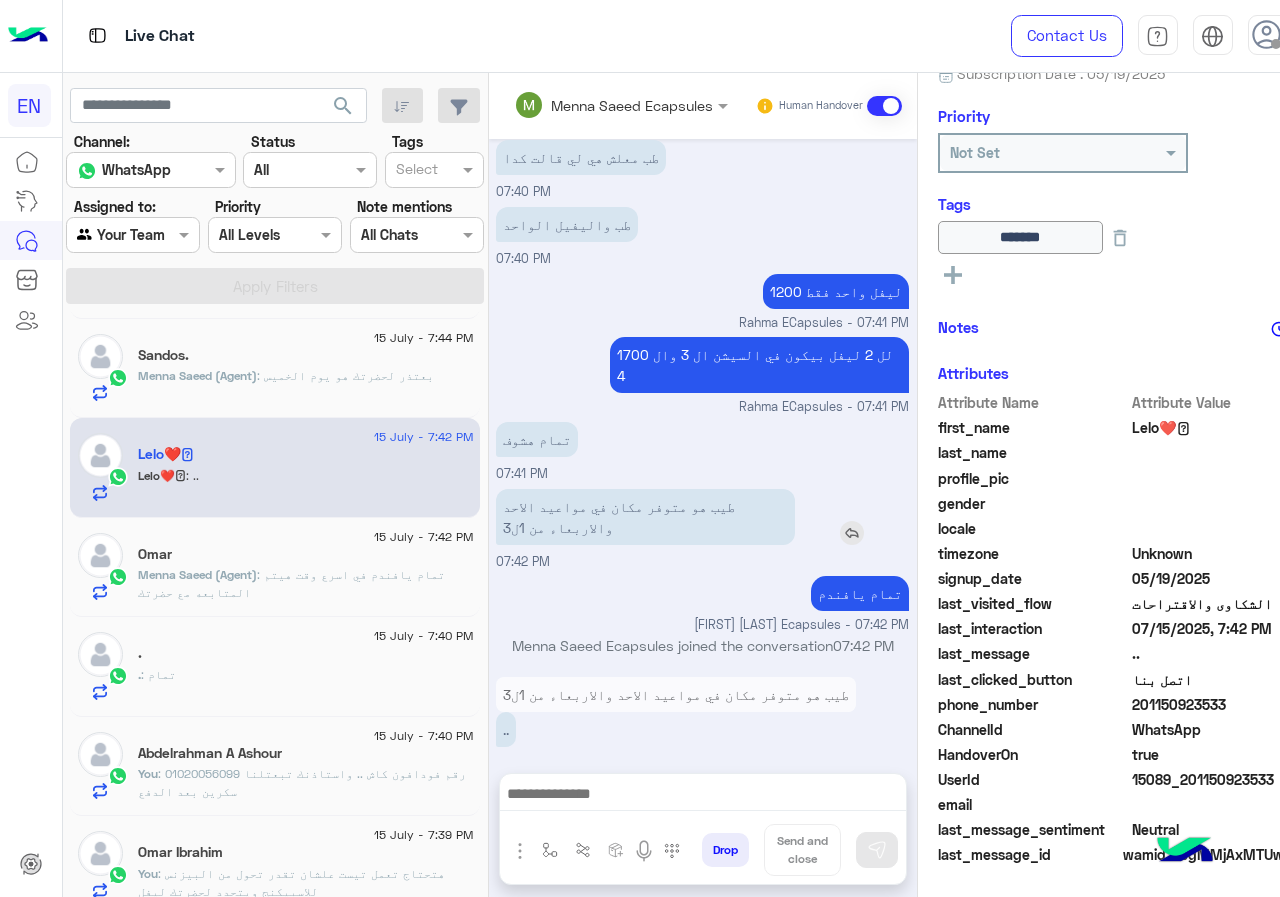 click on "طيب هو متوفر مكان في مواعيد الاحد والاربعاء من 1ل3" at bounding box center [645, 517] 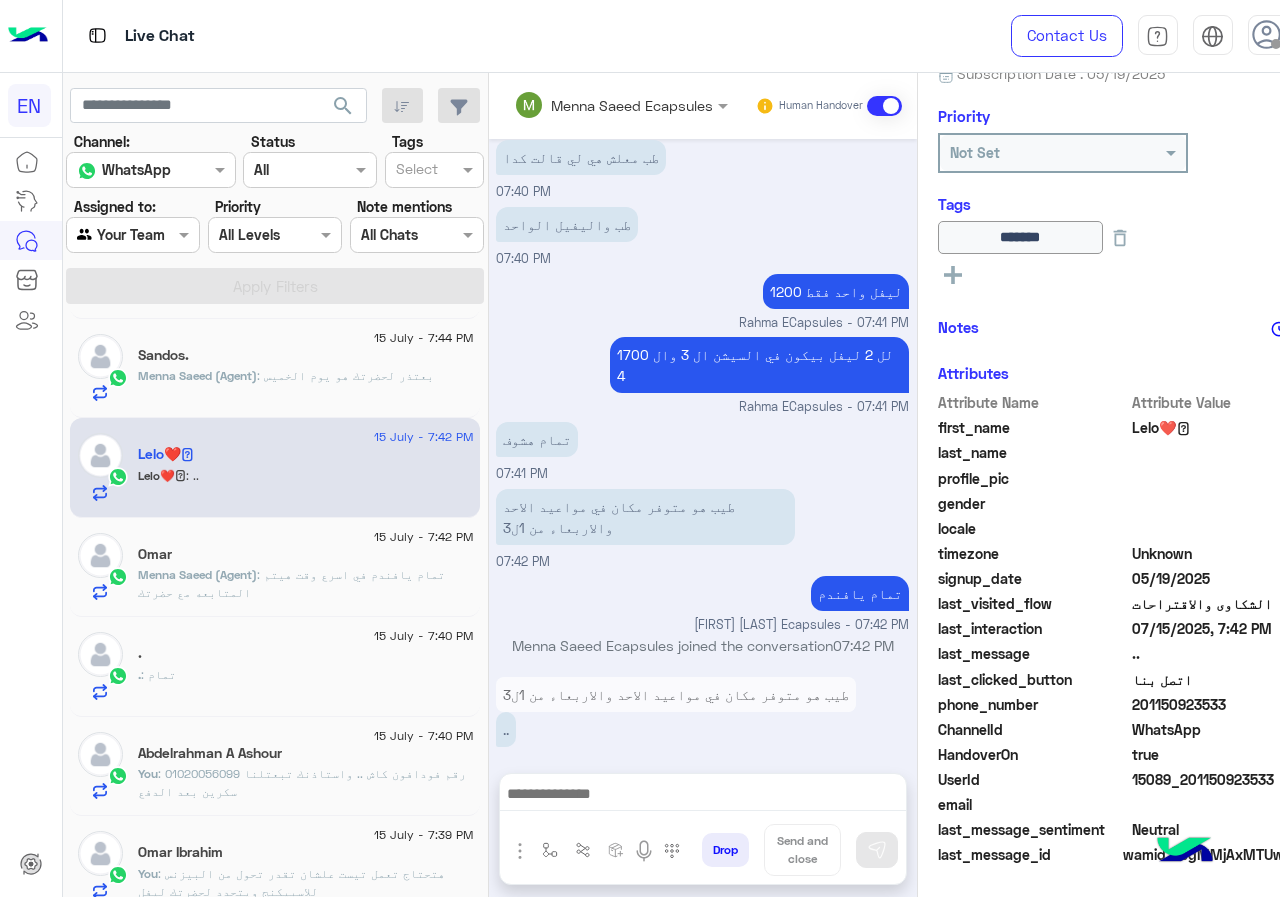 click on "طيب هو متوفر مكان في مواعيد الاحد والاربعاء من 1ل3   07:42 PM" at bounding box center [702, 528] 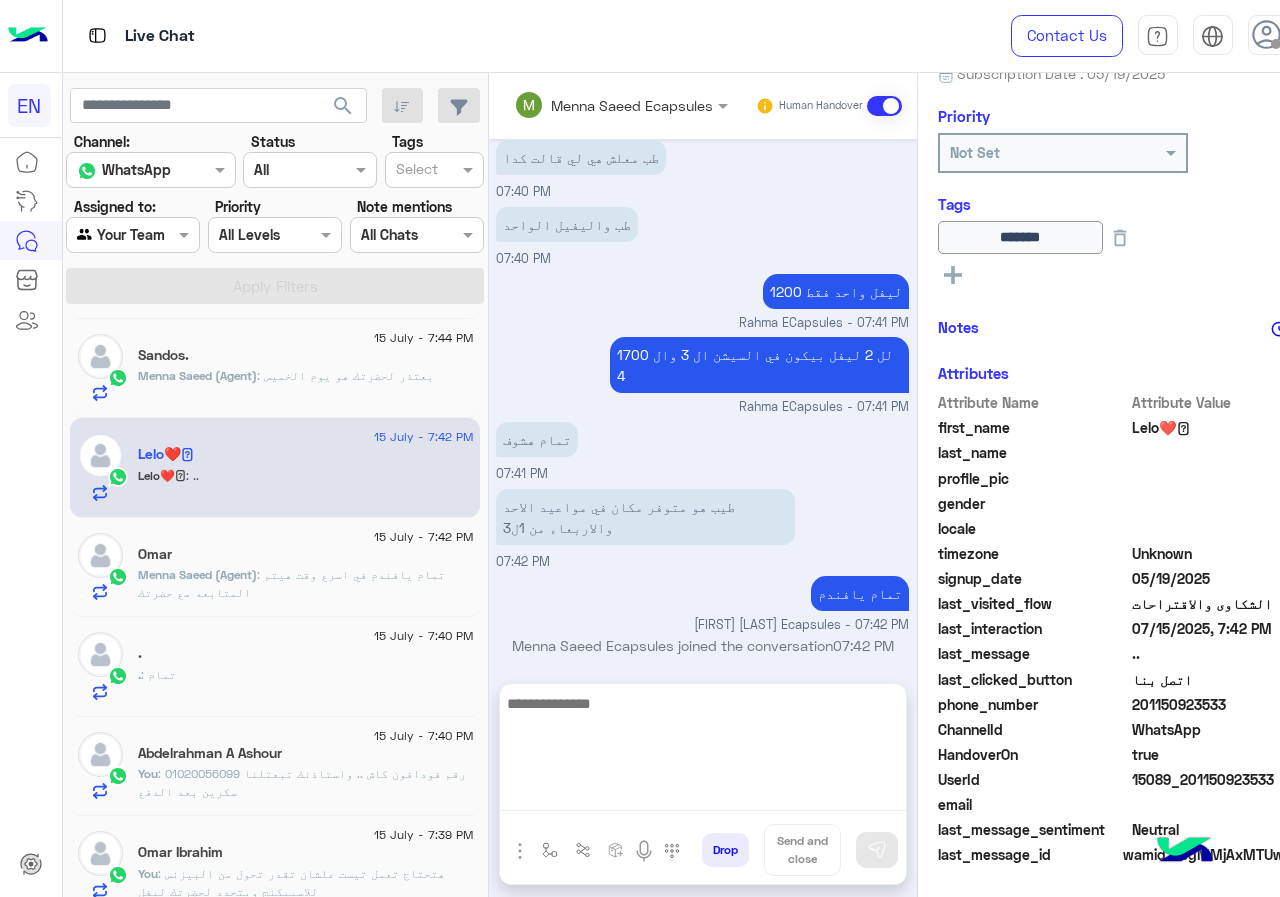 click at bounding box center (703, 751) 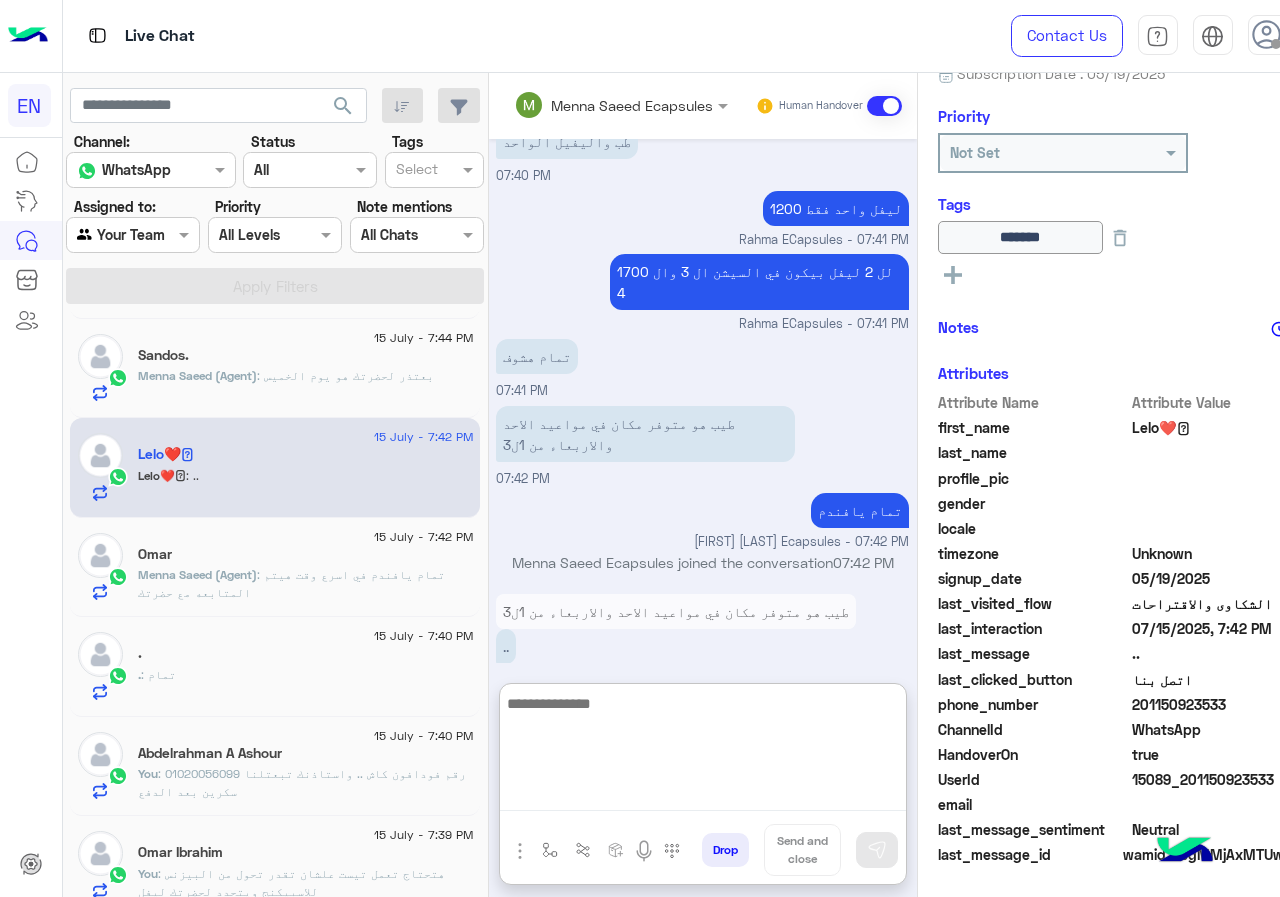 scroll, scrollTop: 924, scrollLeft: 0, axis: vertical 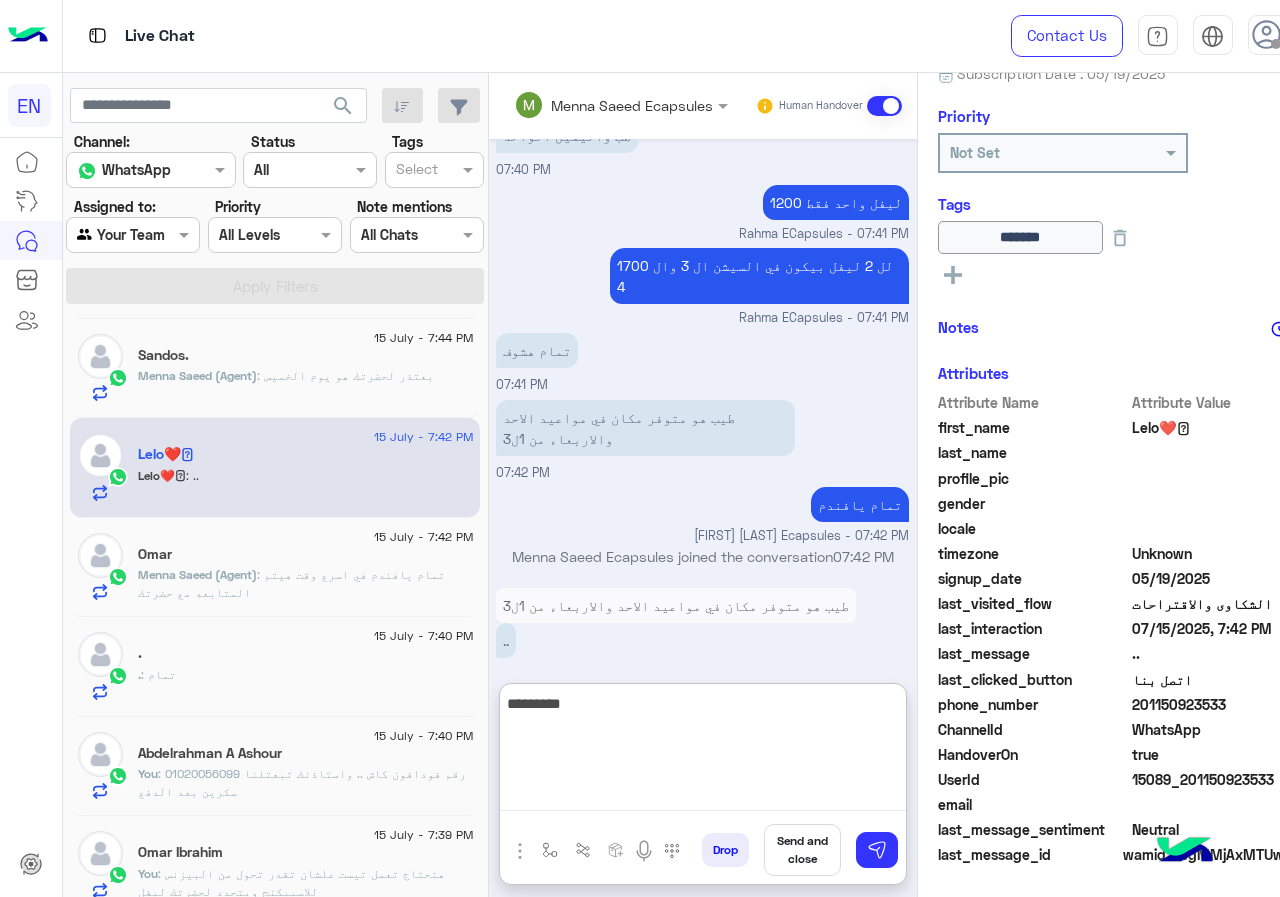 type on "*********" 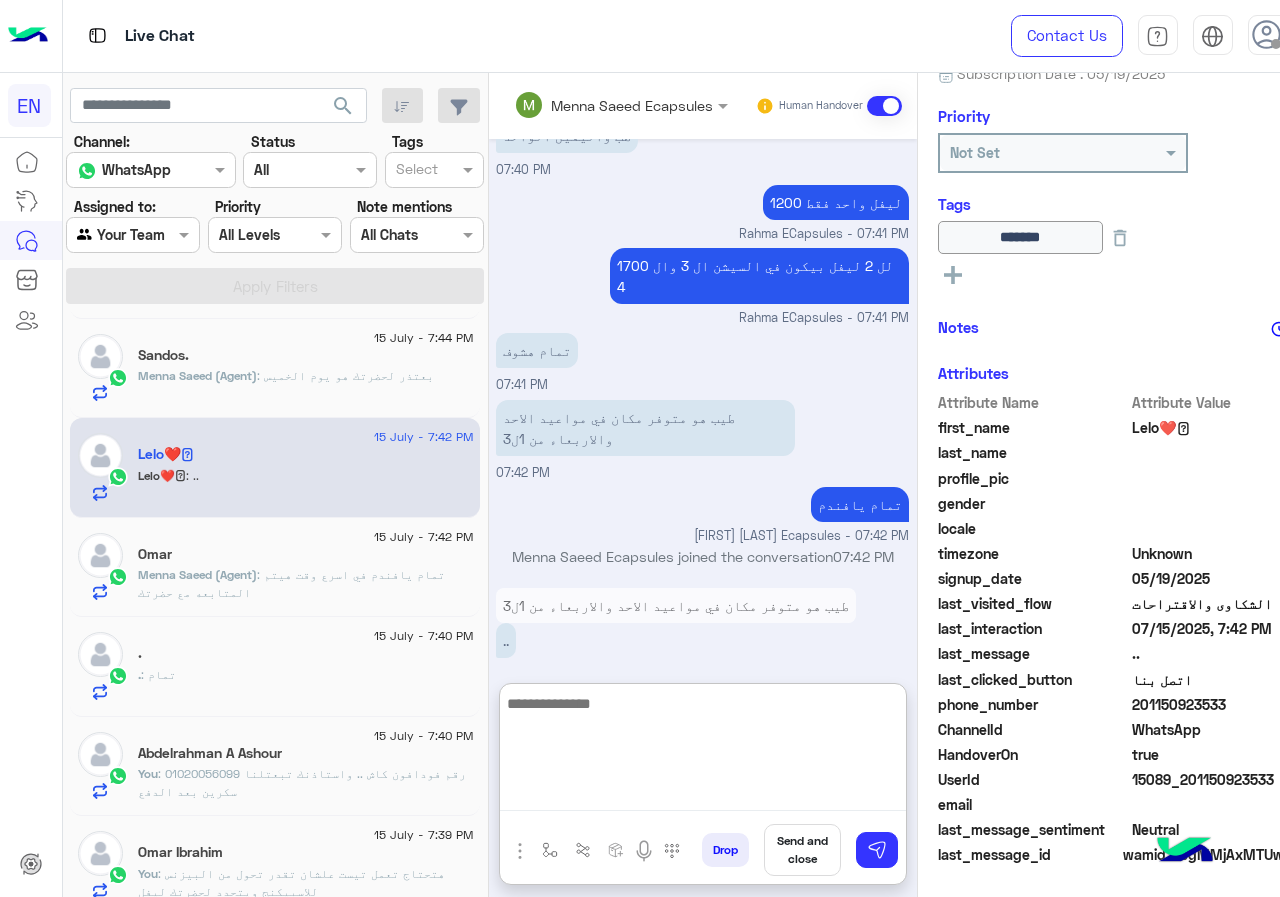 scroll, scrollTop: 988, scrollLeft: 0, axis: vertical 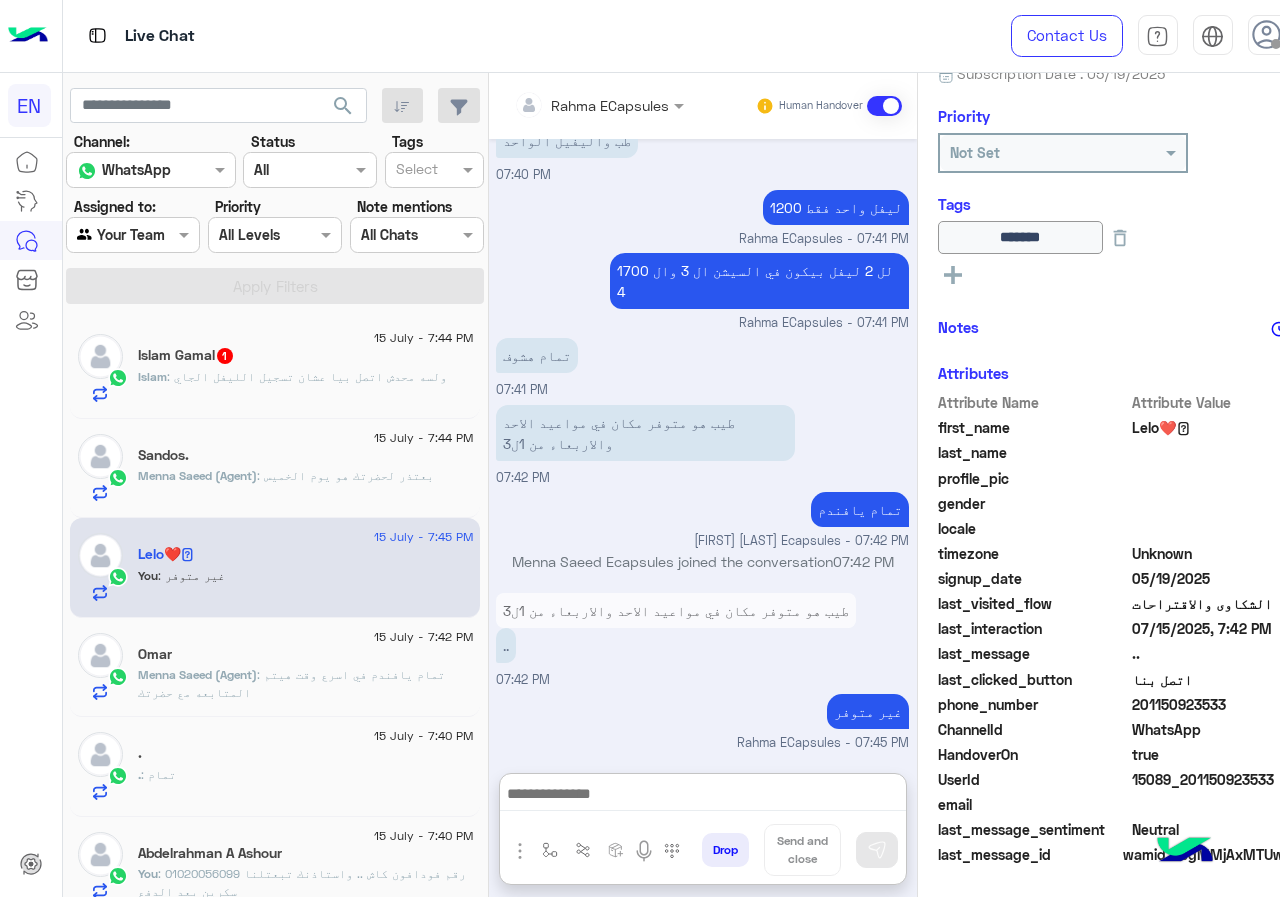 click on ": ولسه محدش اتصل بيا عشان تسجيل الليفل الجاي" 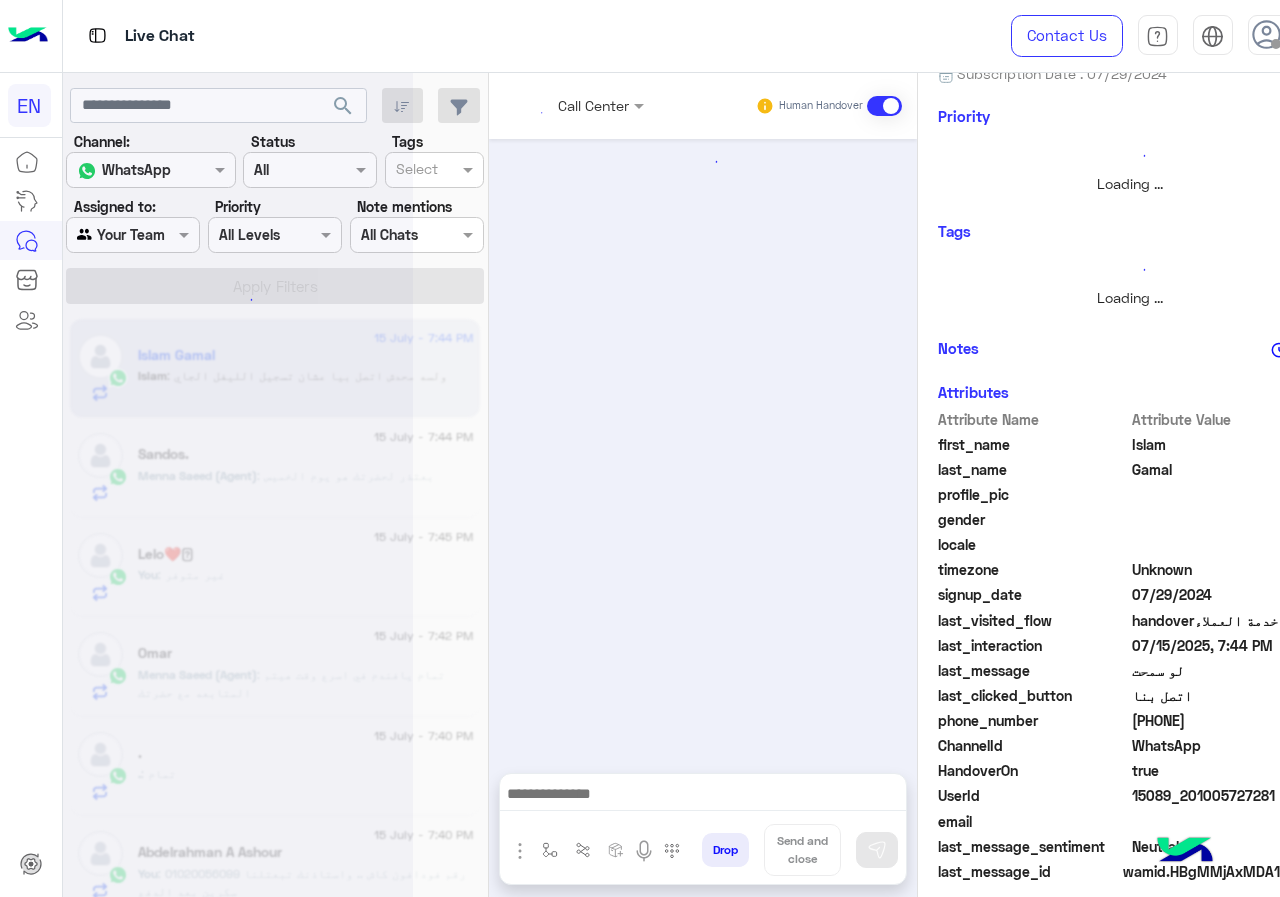 scroll, scrollTop: 0, scrollLeft: 0, axis: both 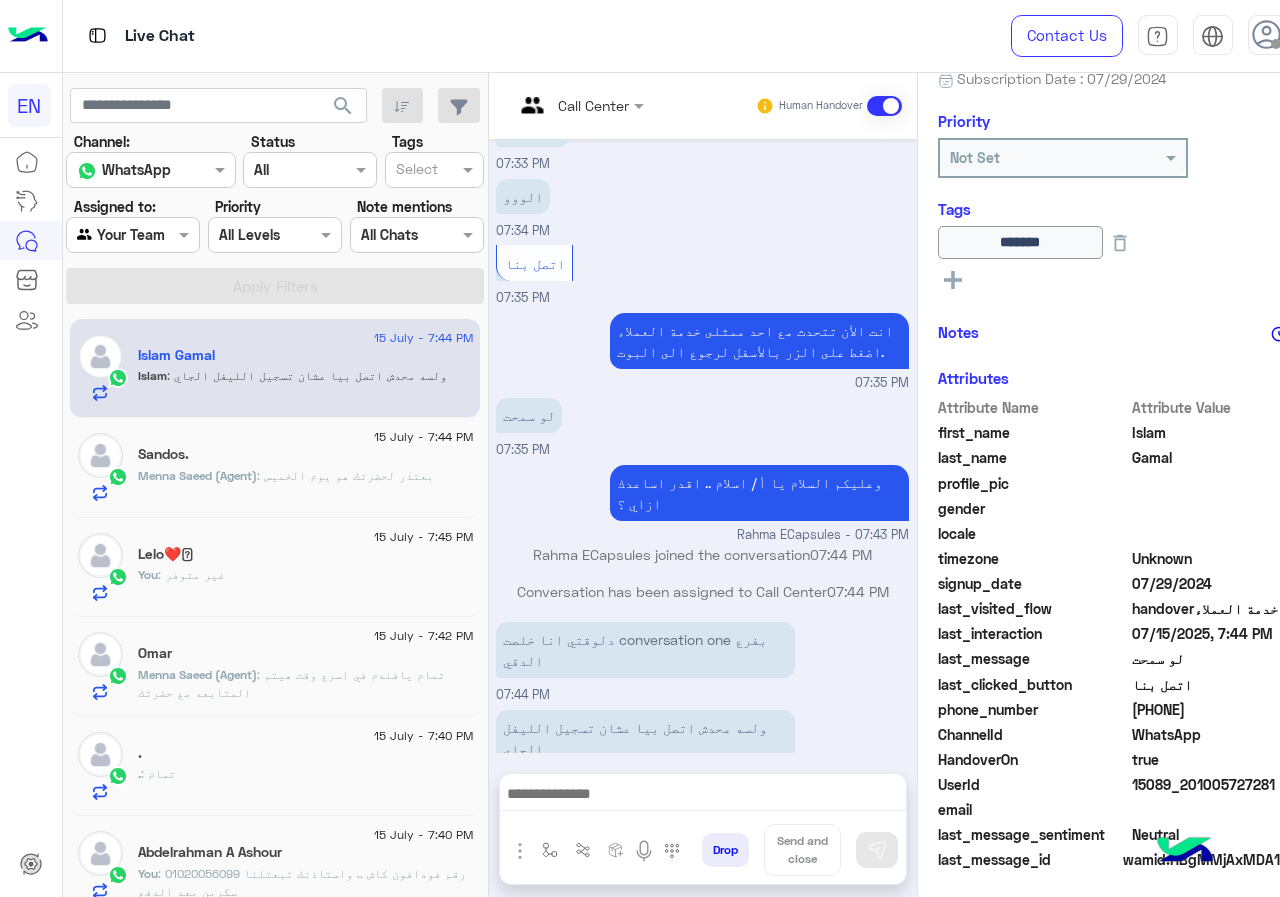 drag, startPoint x: 1139, startPoint y: 705, endPoint x: 1279, endPoint y: 709, distance: 140.05713 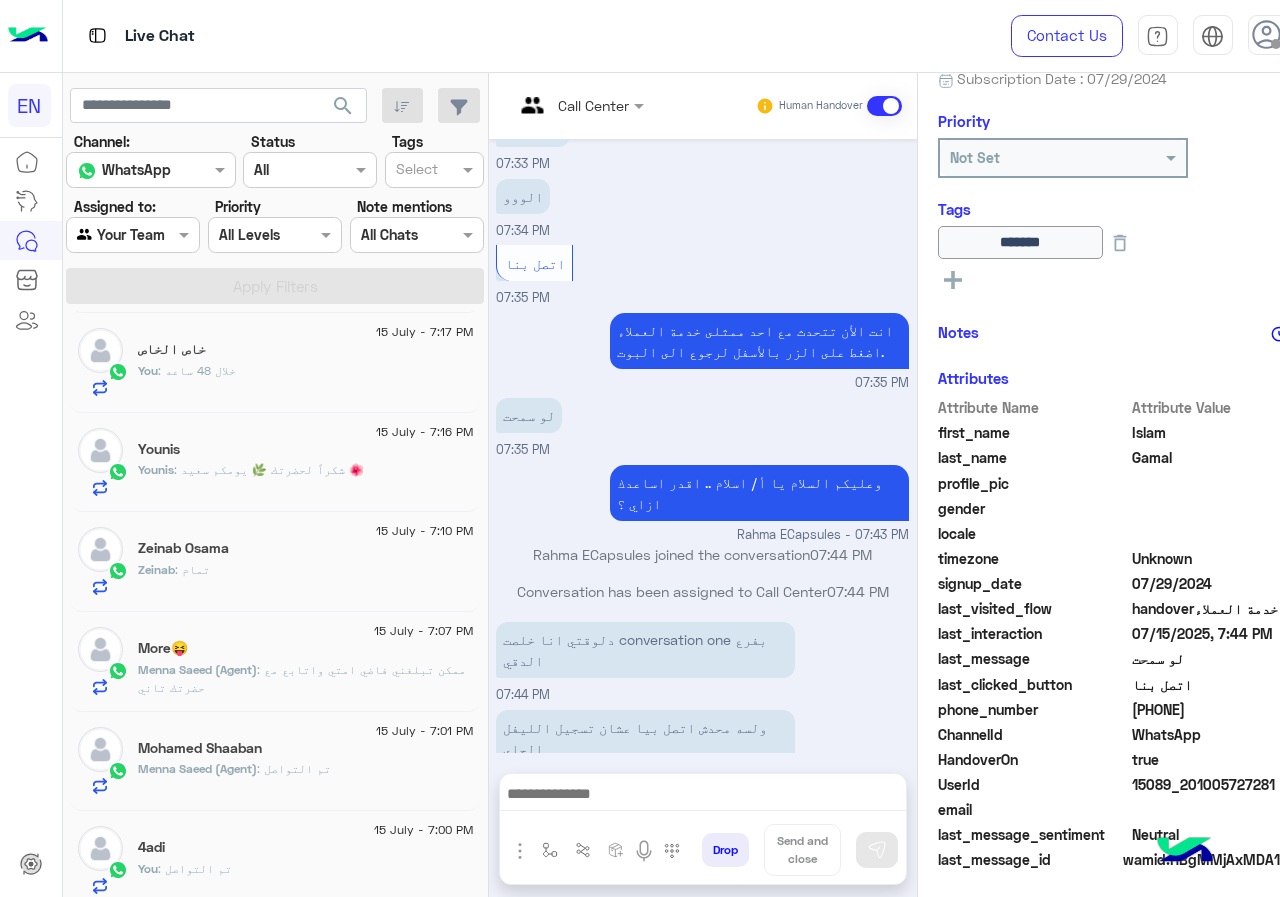 scroll, scrollTop: 1300, scrollLeft: 0, axis: vertical 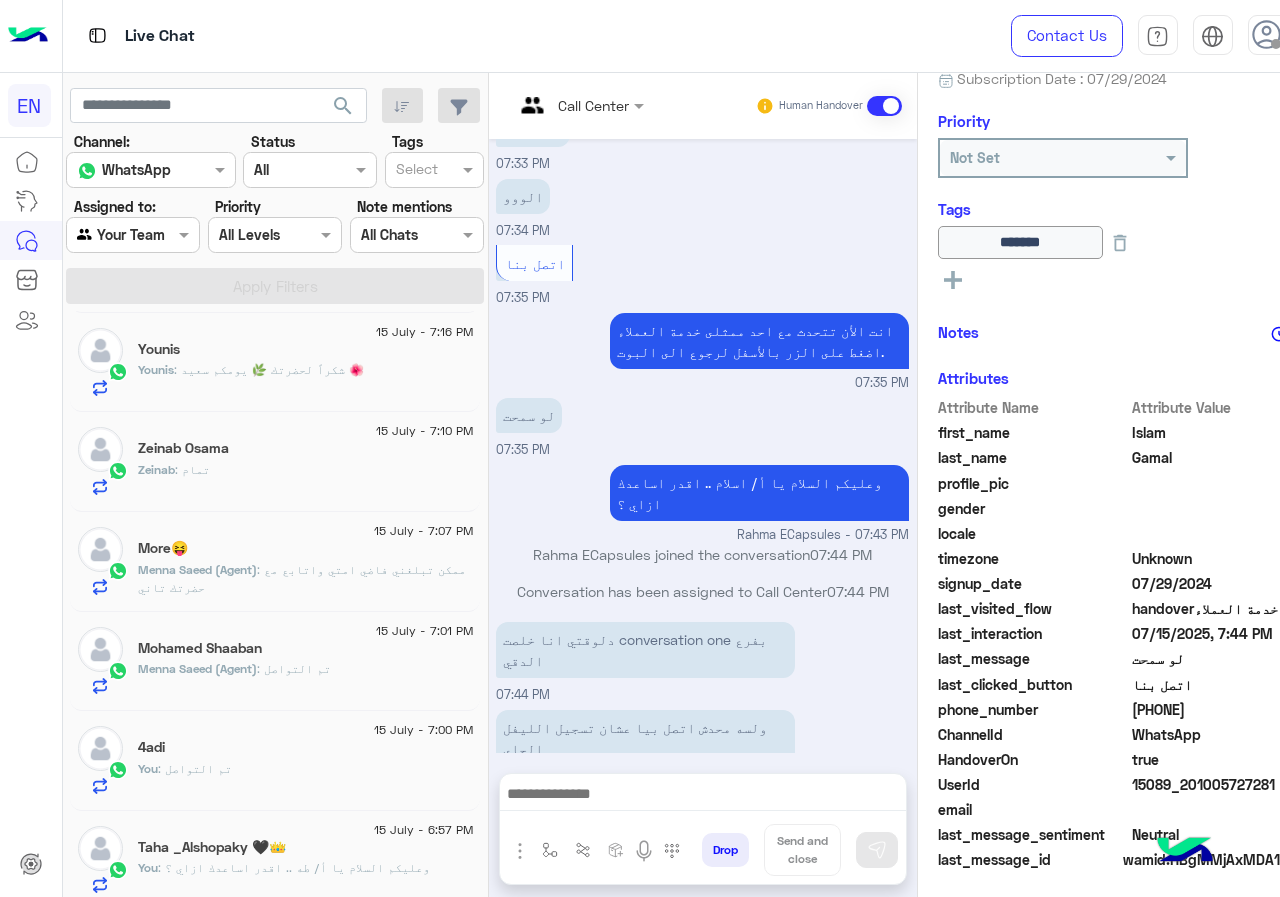 click on "Younis : شكراً لحضرتك 🌿
يومكم سعيد 🌺" 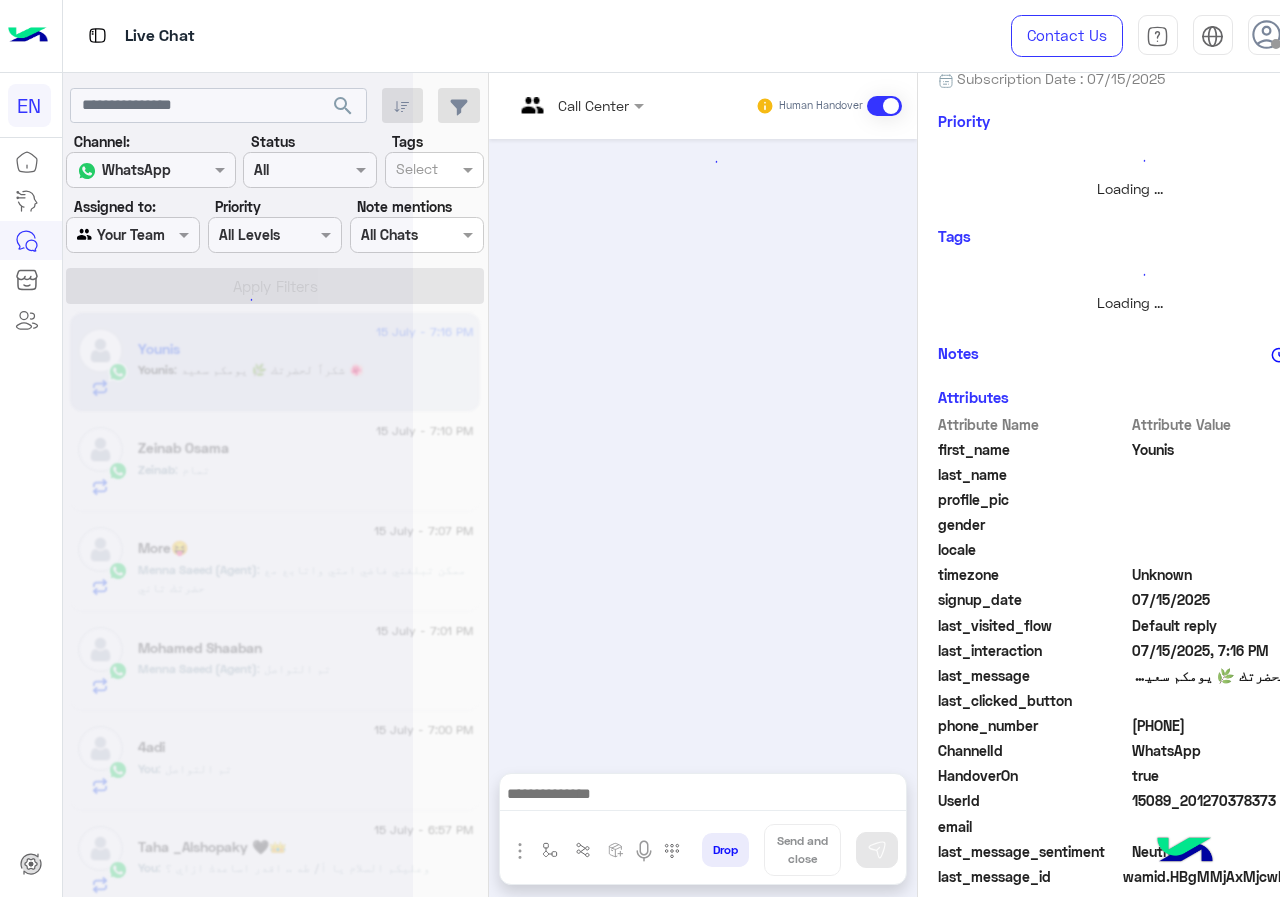 scroll, scrollTop: 0, scrollLeft: 0, axis: both 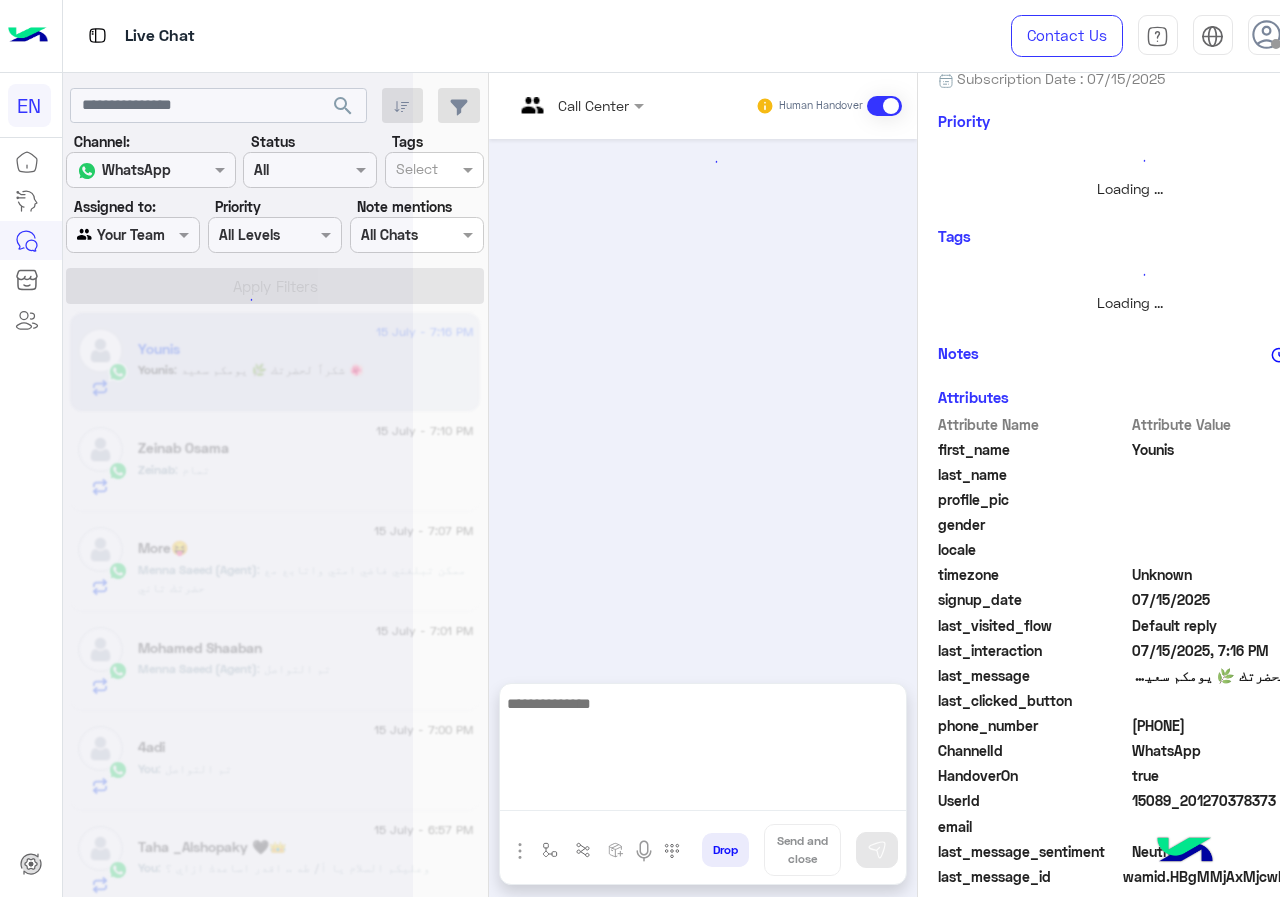 click at bounding box center [703, 751] 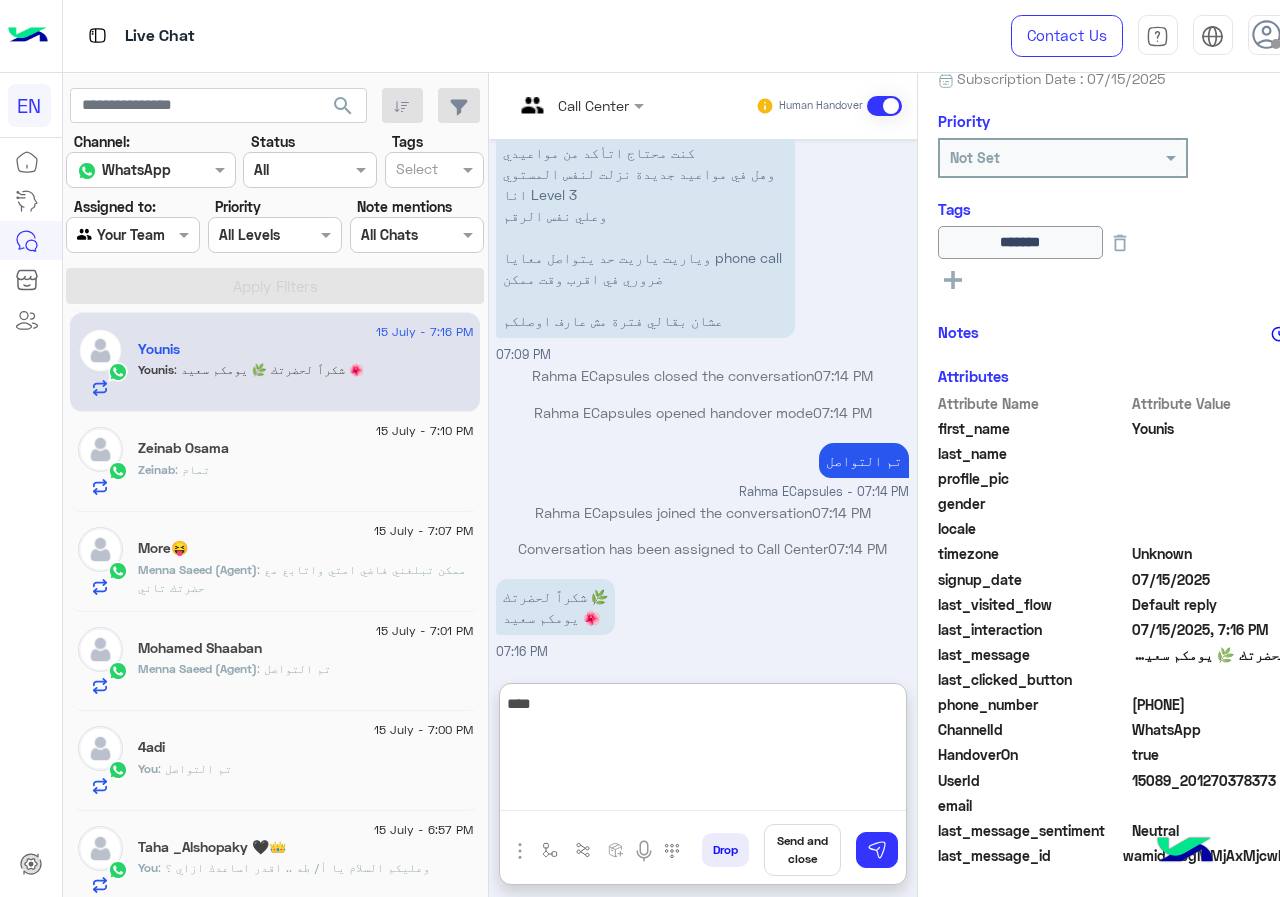 type on "****" 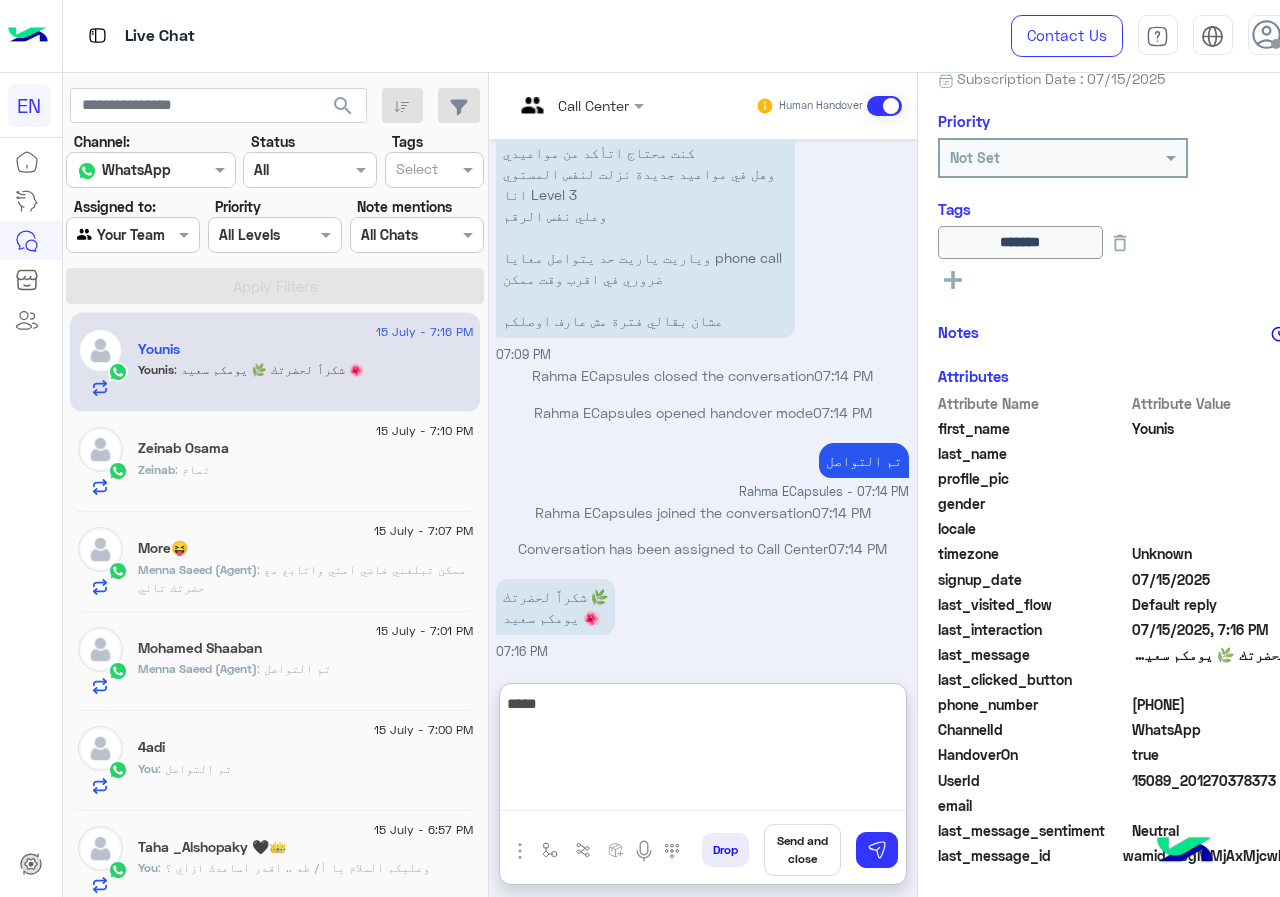 type 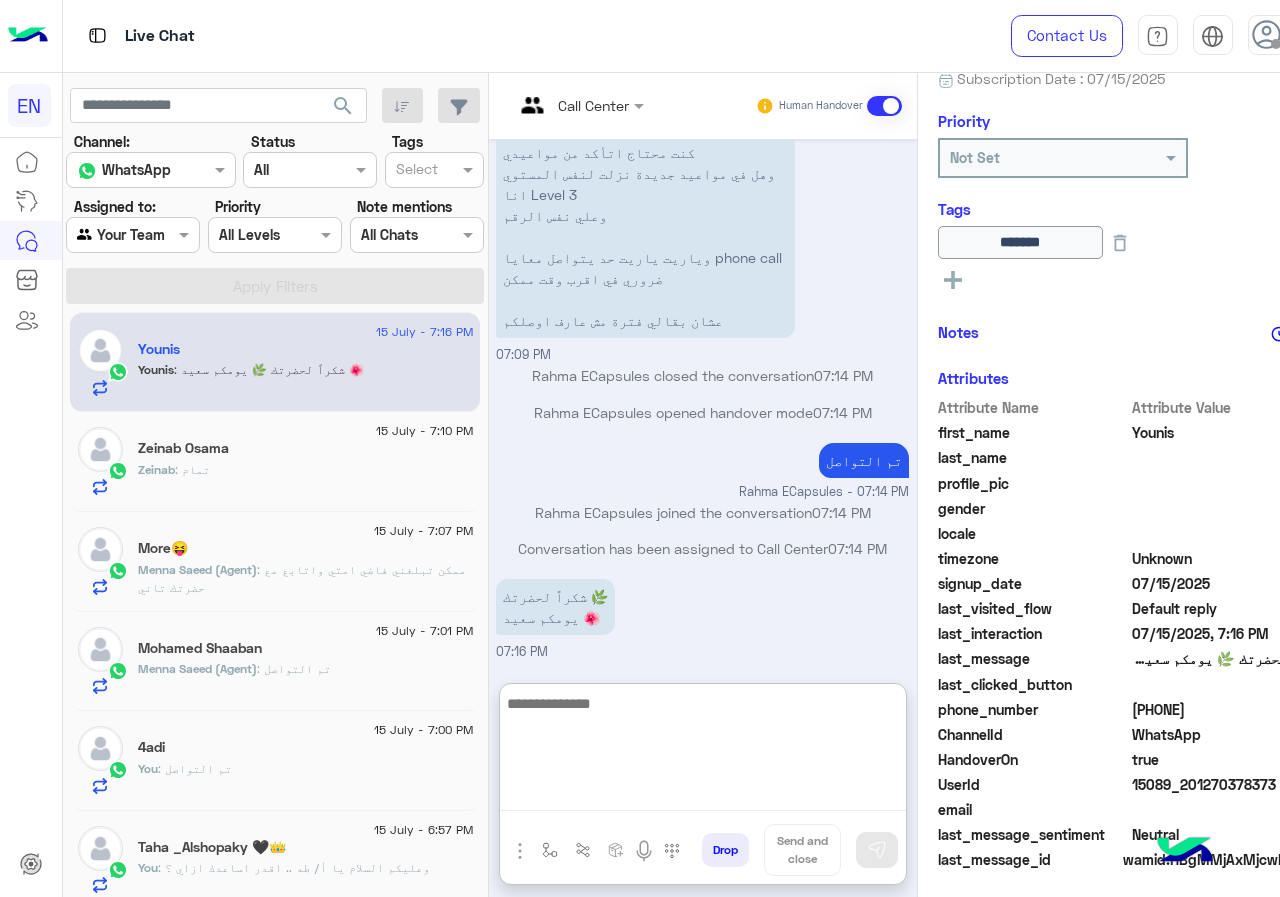 scroll, scrollTop: 661, scrollLeft: 0, axis: vertical 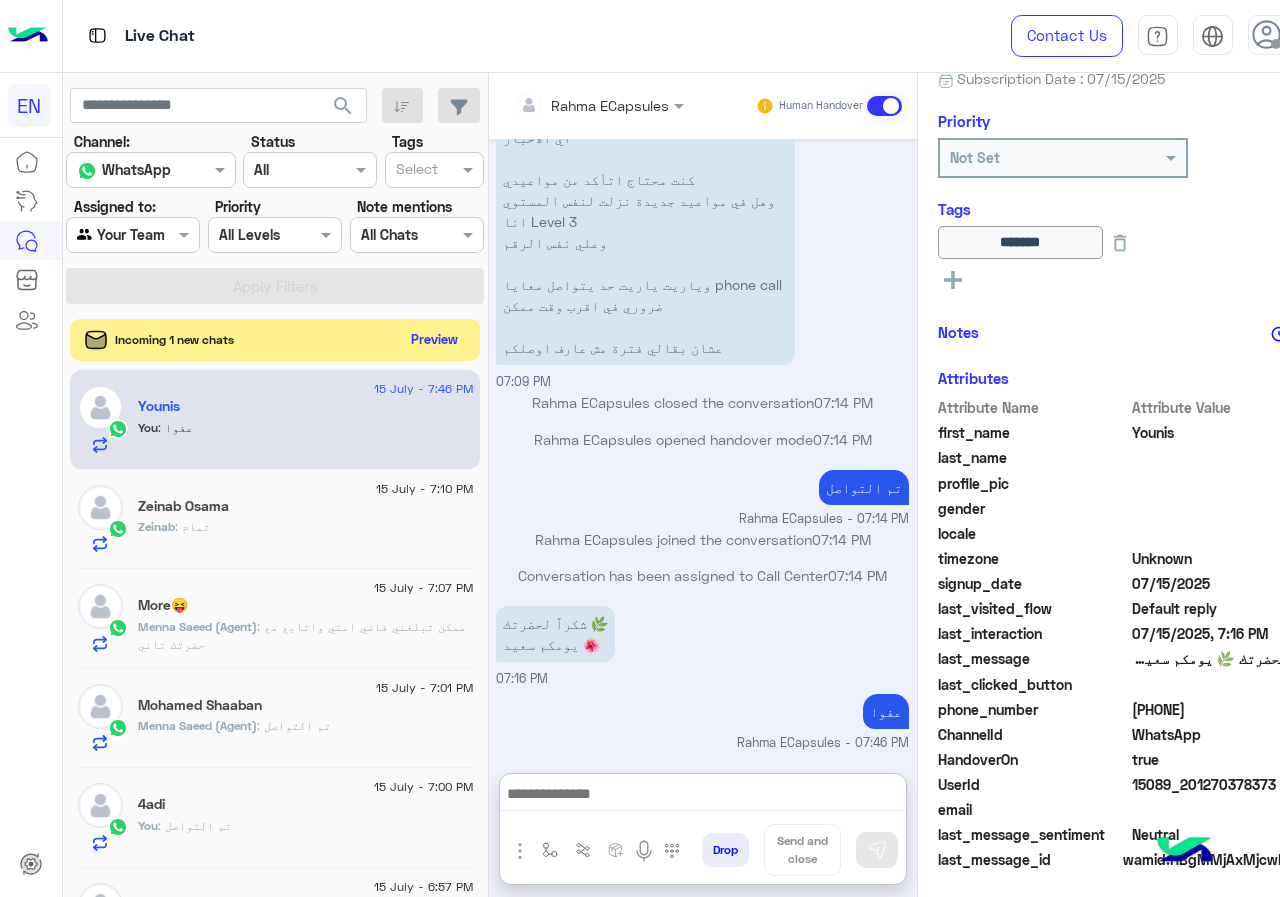 click on "Preview" 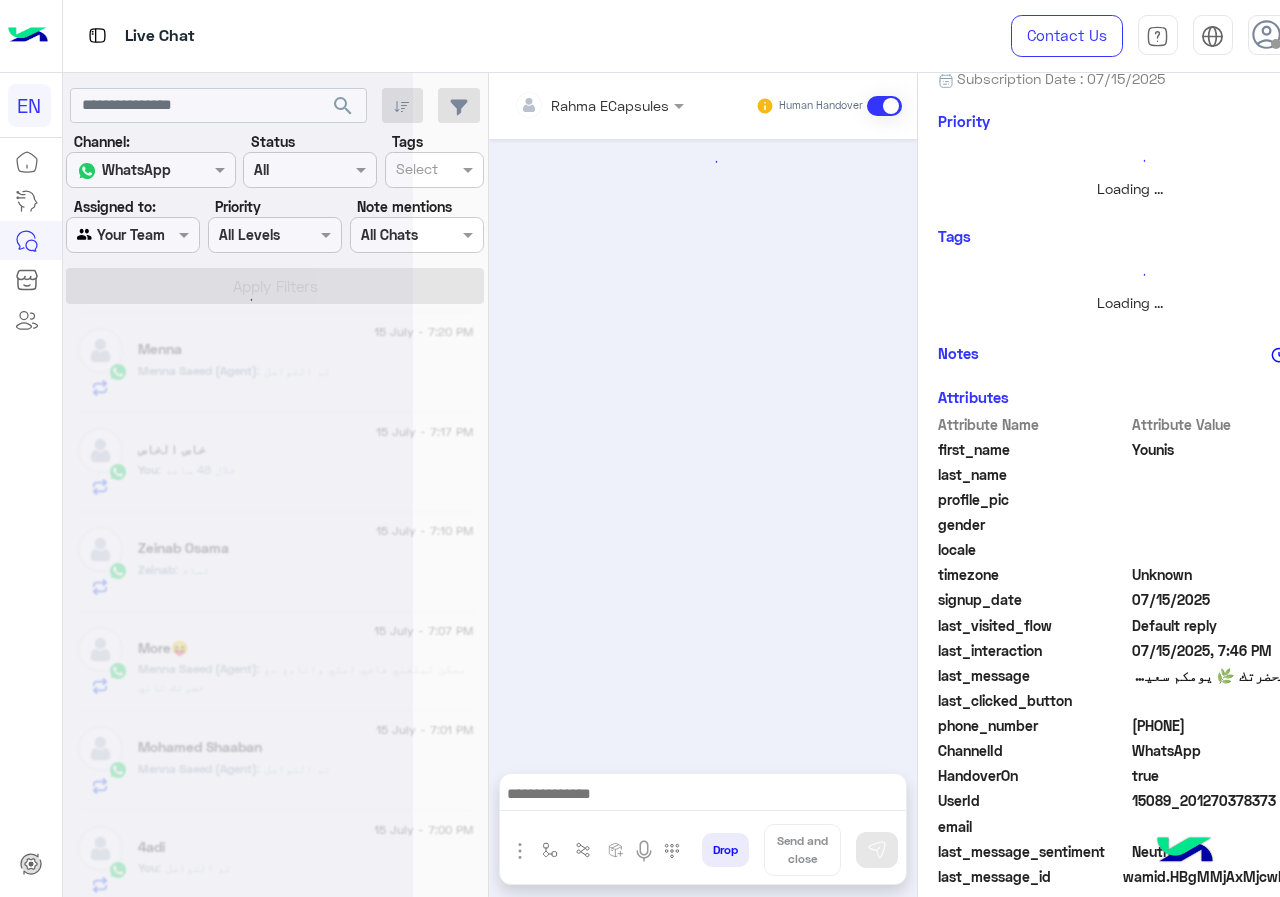 scroll, scrollTop: 0, scrollLeft: 0, axis: both 